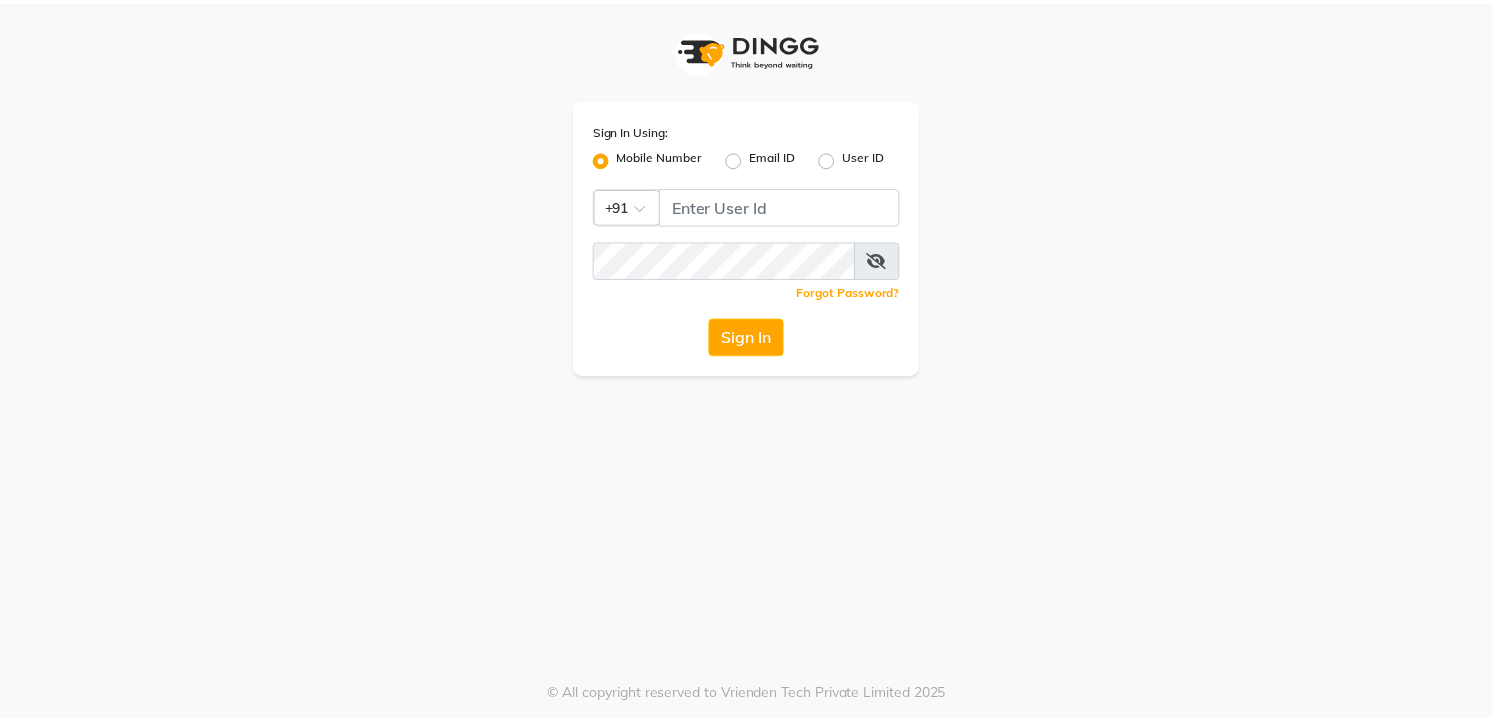 scroll, scrollTop: 0, scrollLeft: 0, axis: both 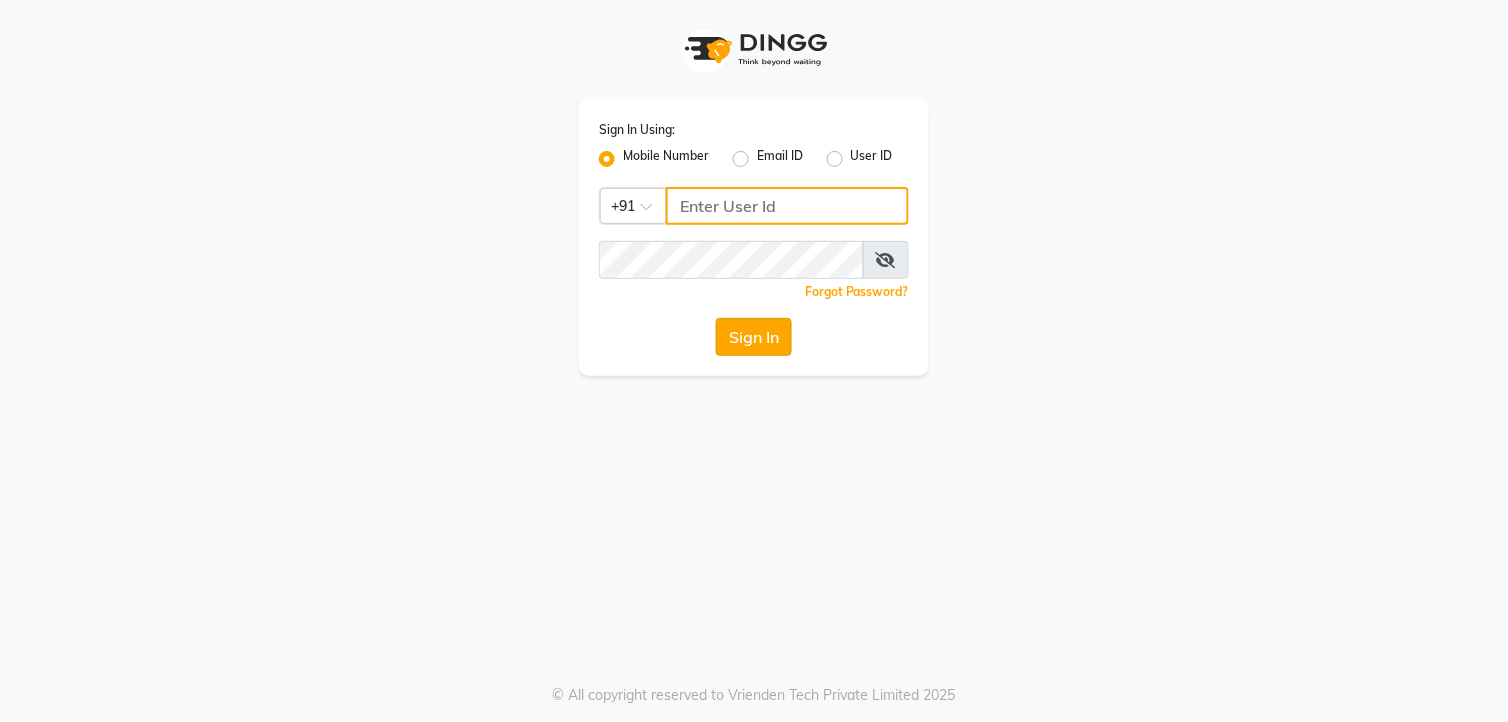 type on "9260000055" 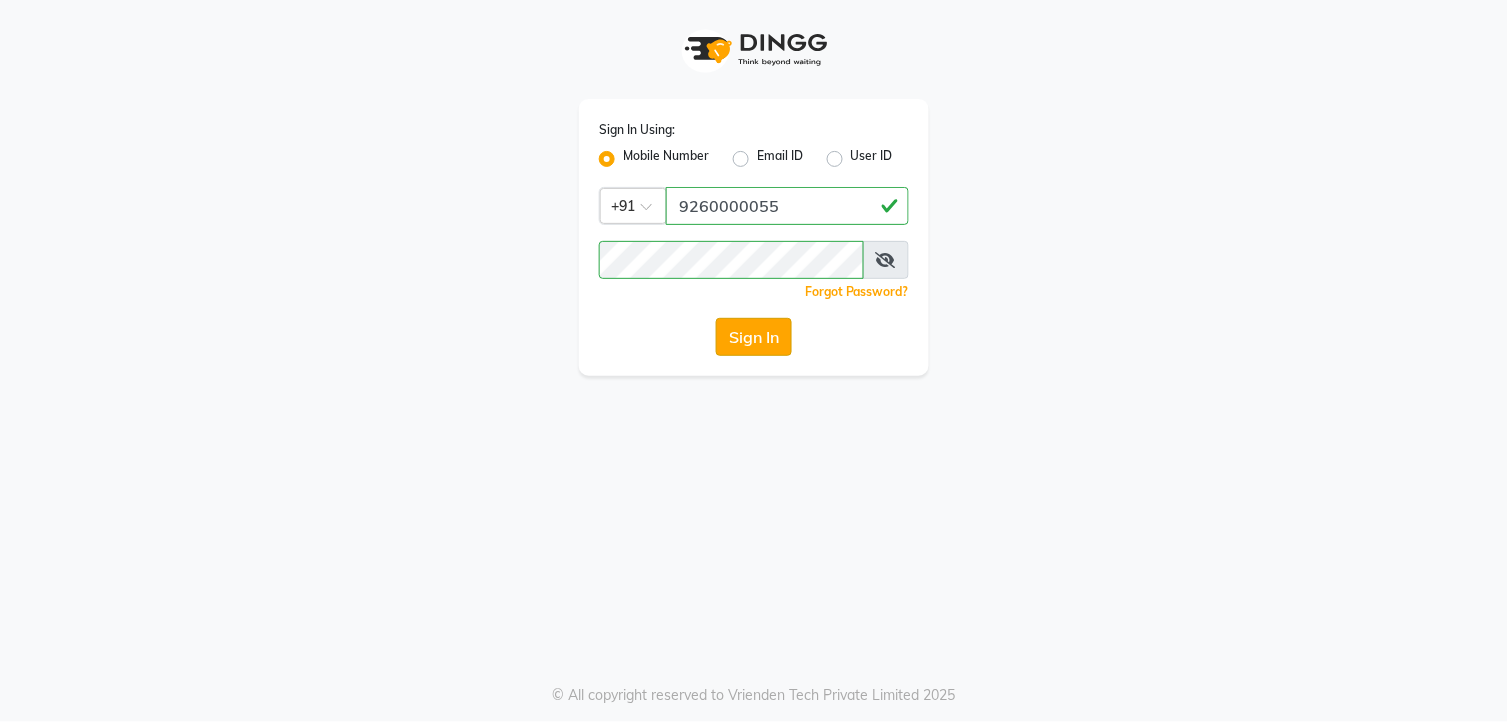 click on "Sign In" 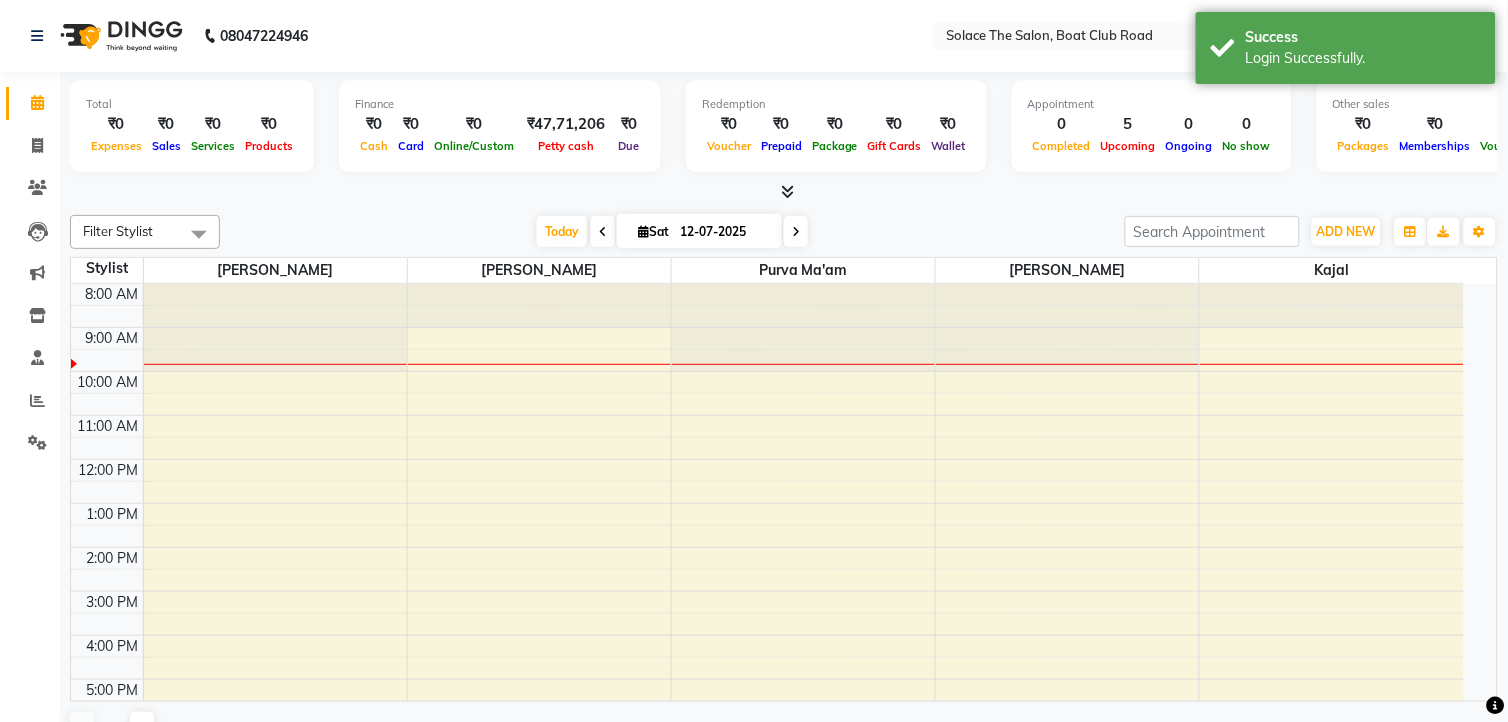 select on "en" 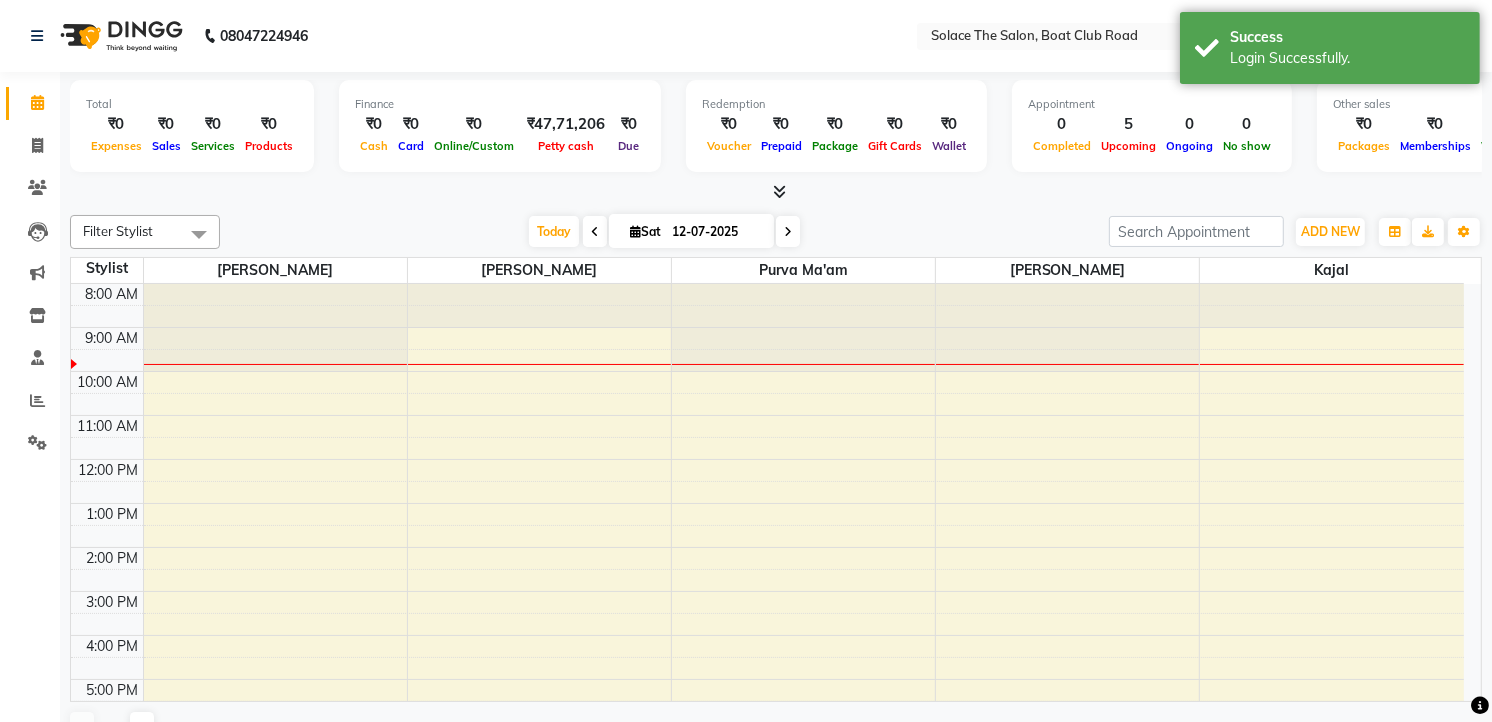 scroll, scrollTop: 0, scrollLeft: 0, axis: both 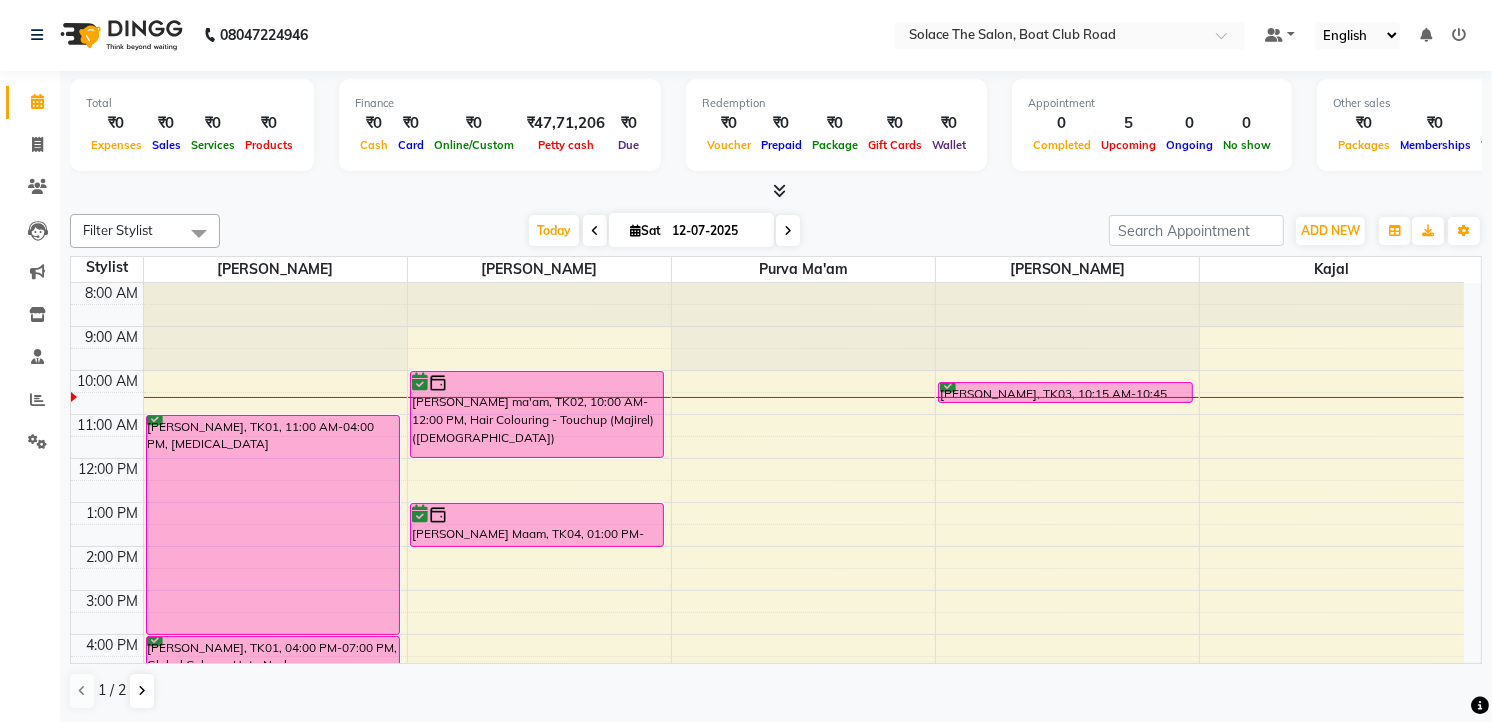 click at bounding box center (595, 231) 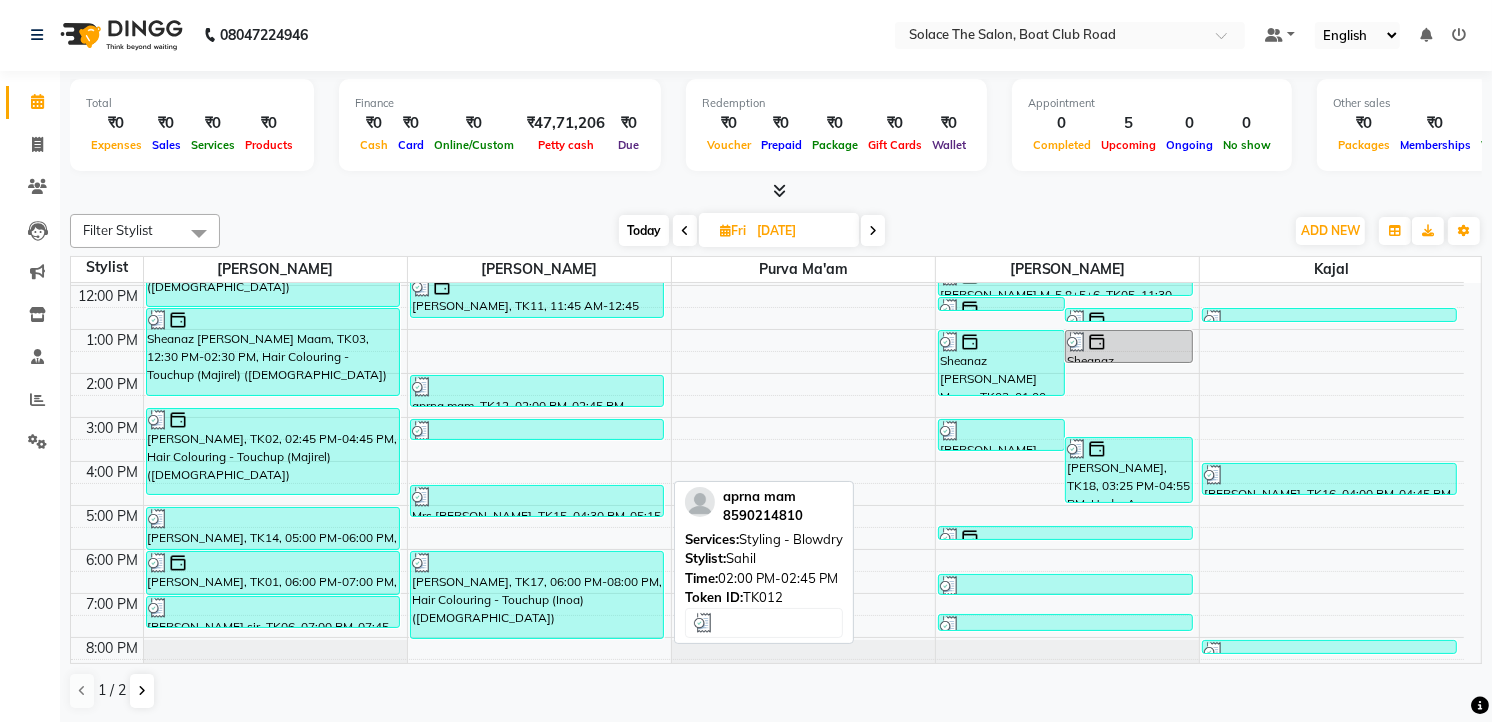 scroll, scrollTop: 237, scrollLeft: 0, axis: vertical 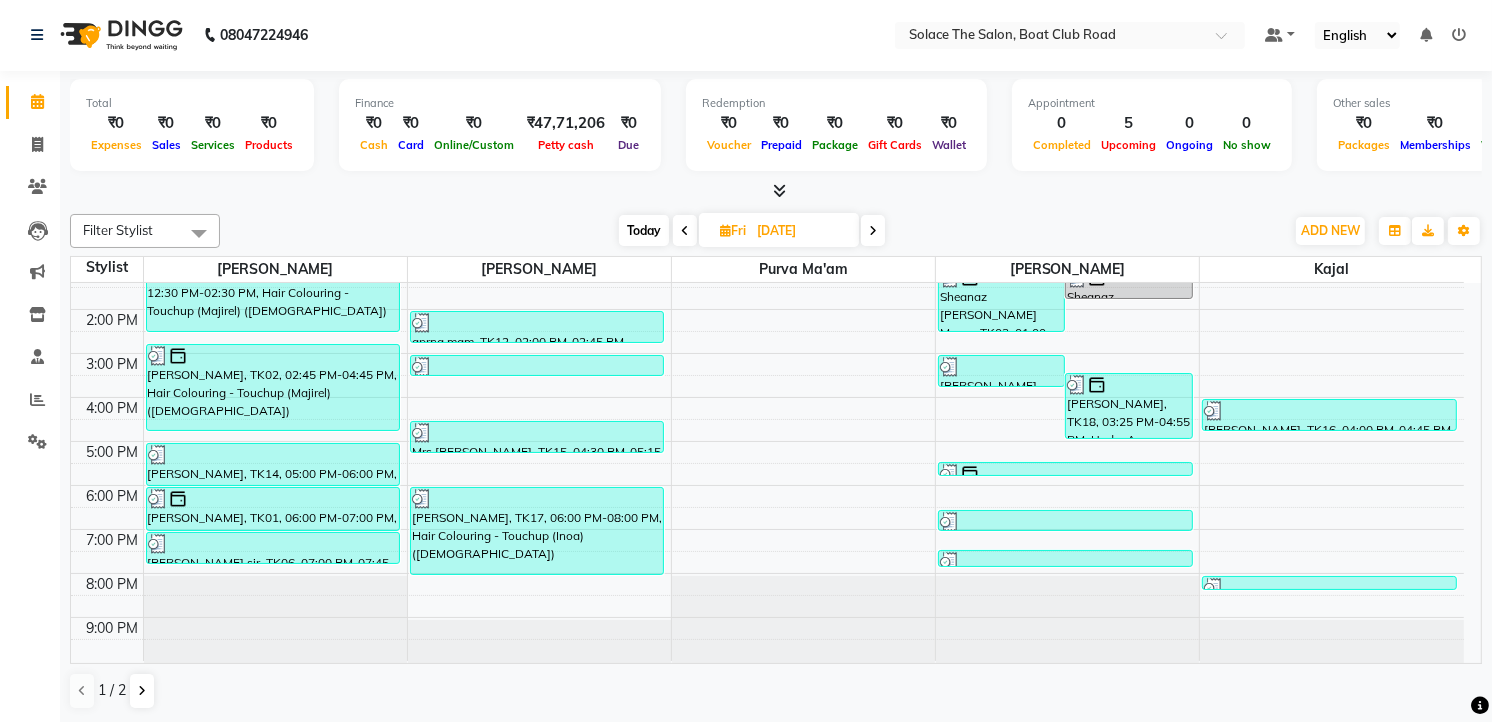 click at bounding box center [873, 230] 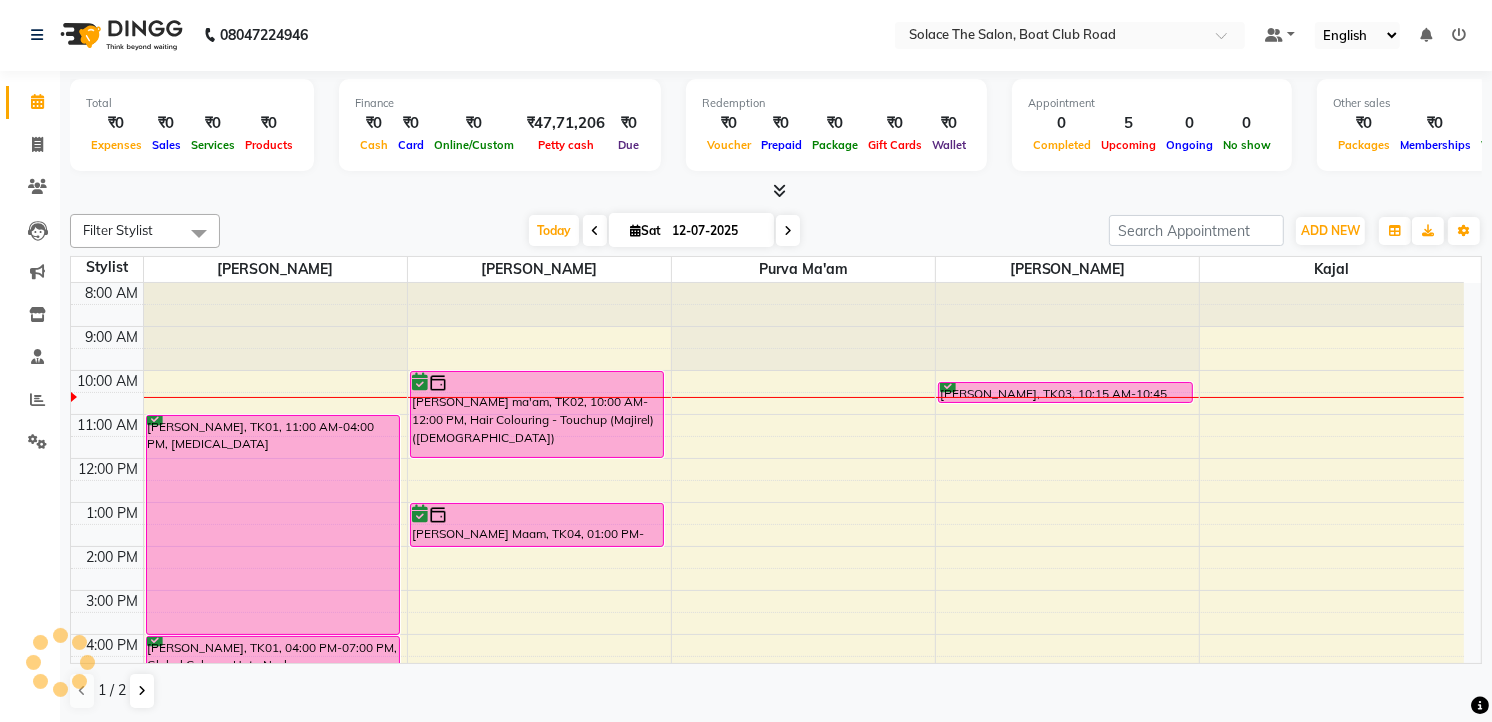 scroll, scrollTop: 88, scrollLeft: 0, axis: vertical 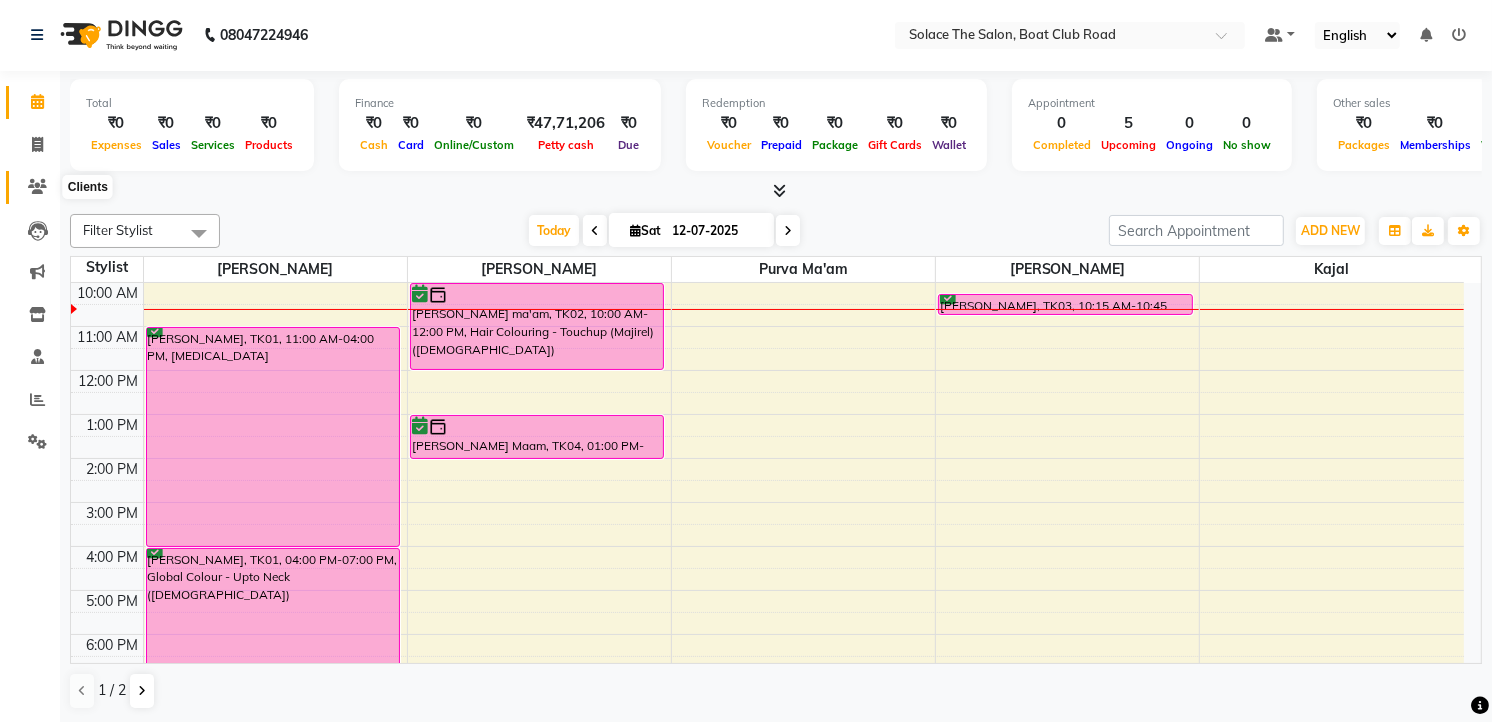 click 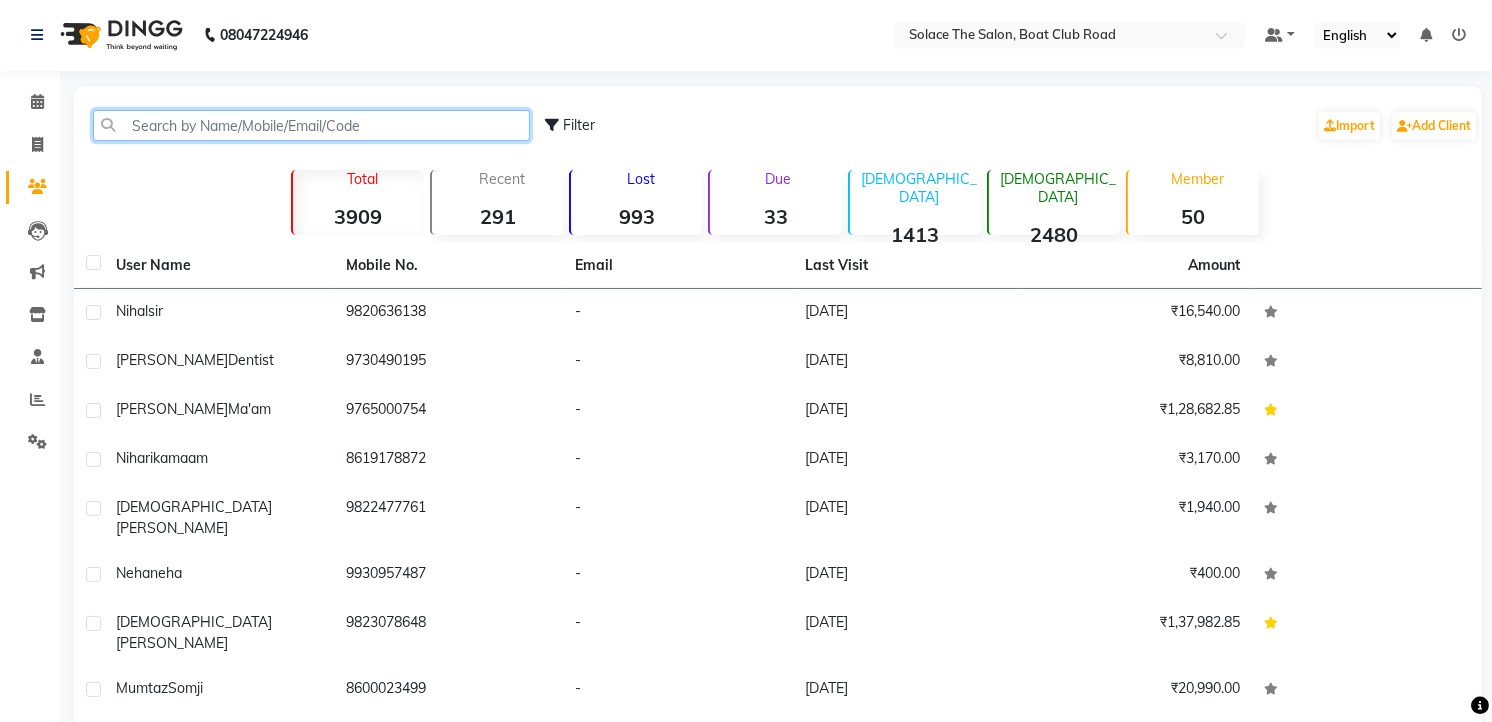 click 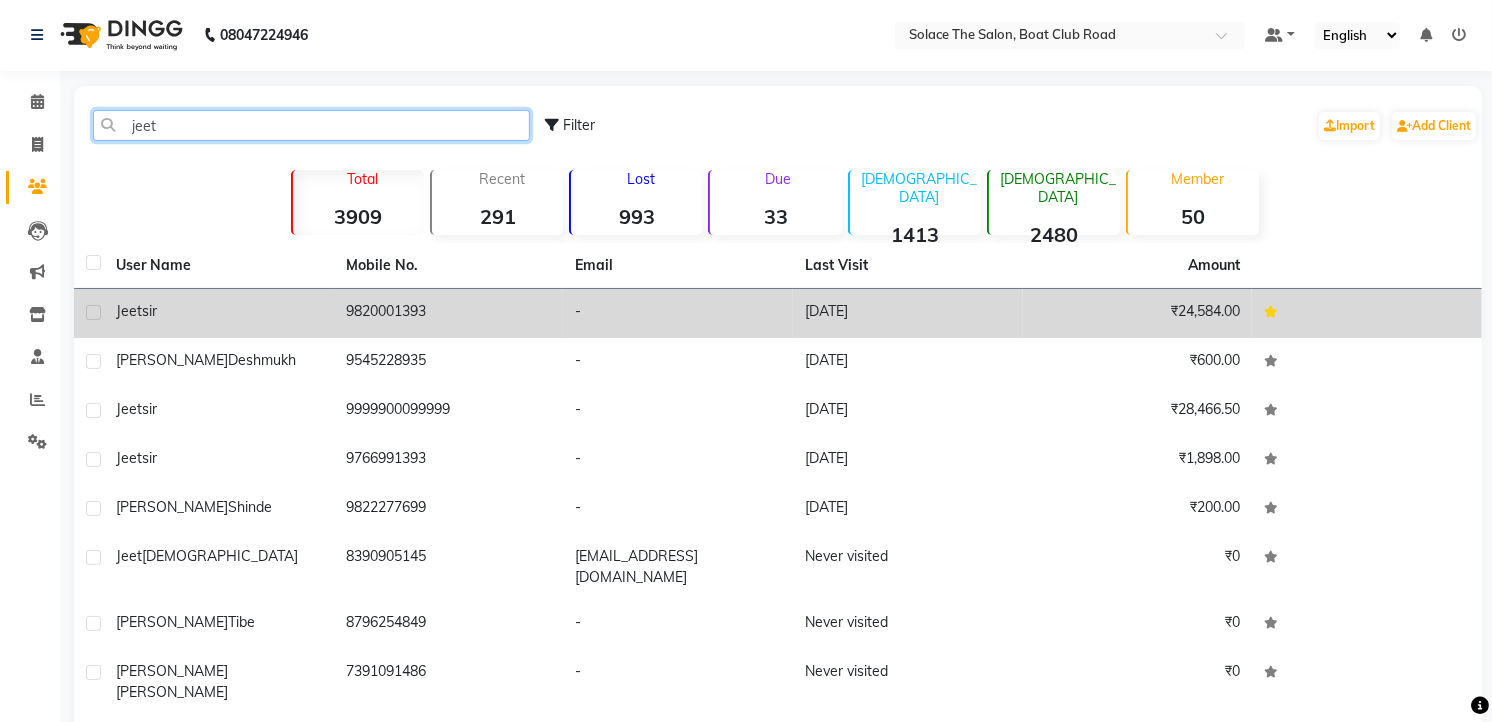 type on "jeet" 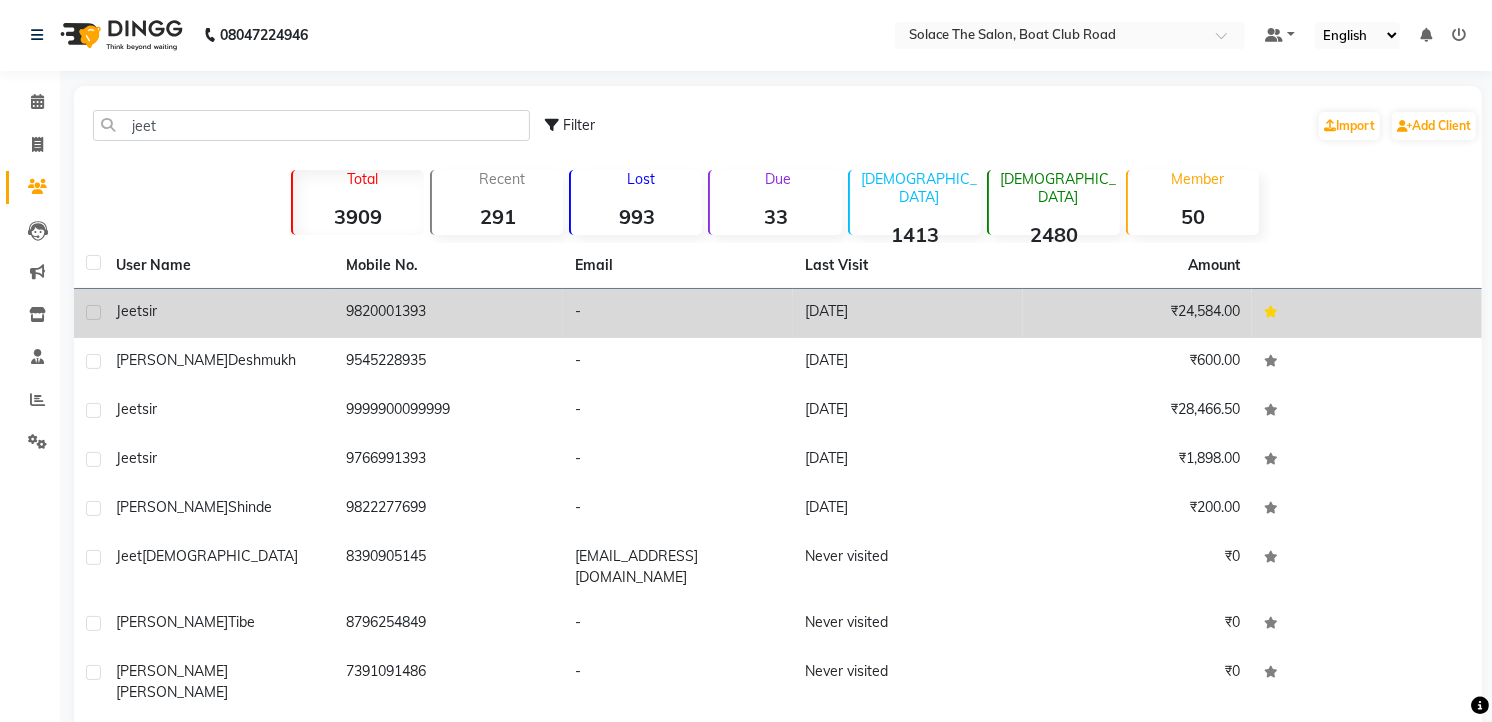 click on "9820001393" 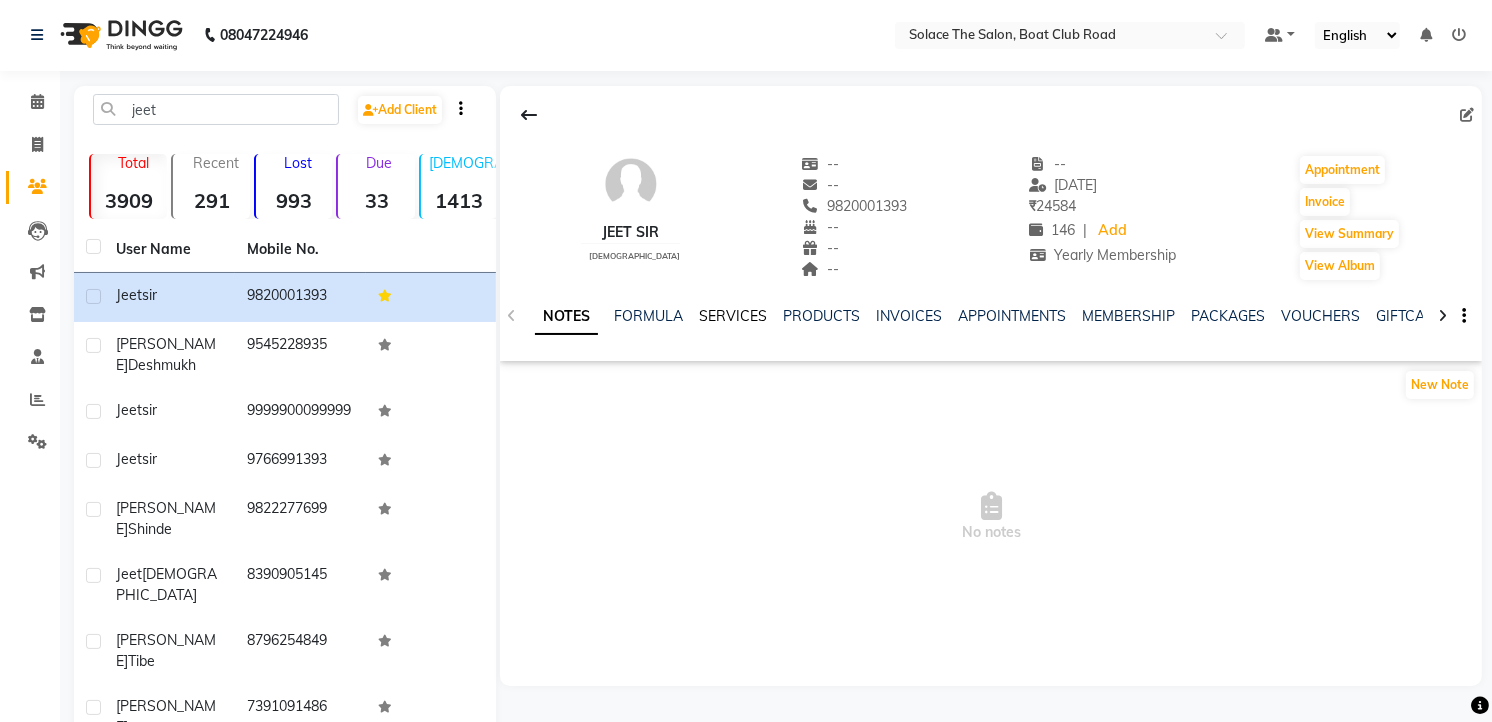 click on "SERVICES" 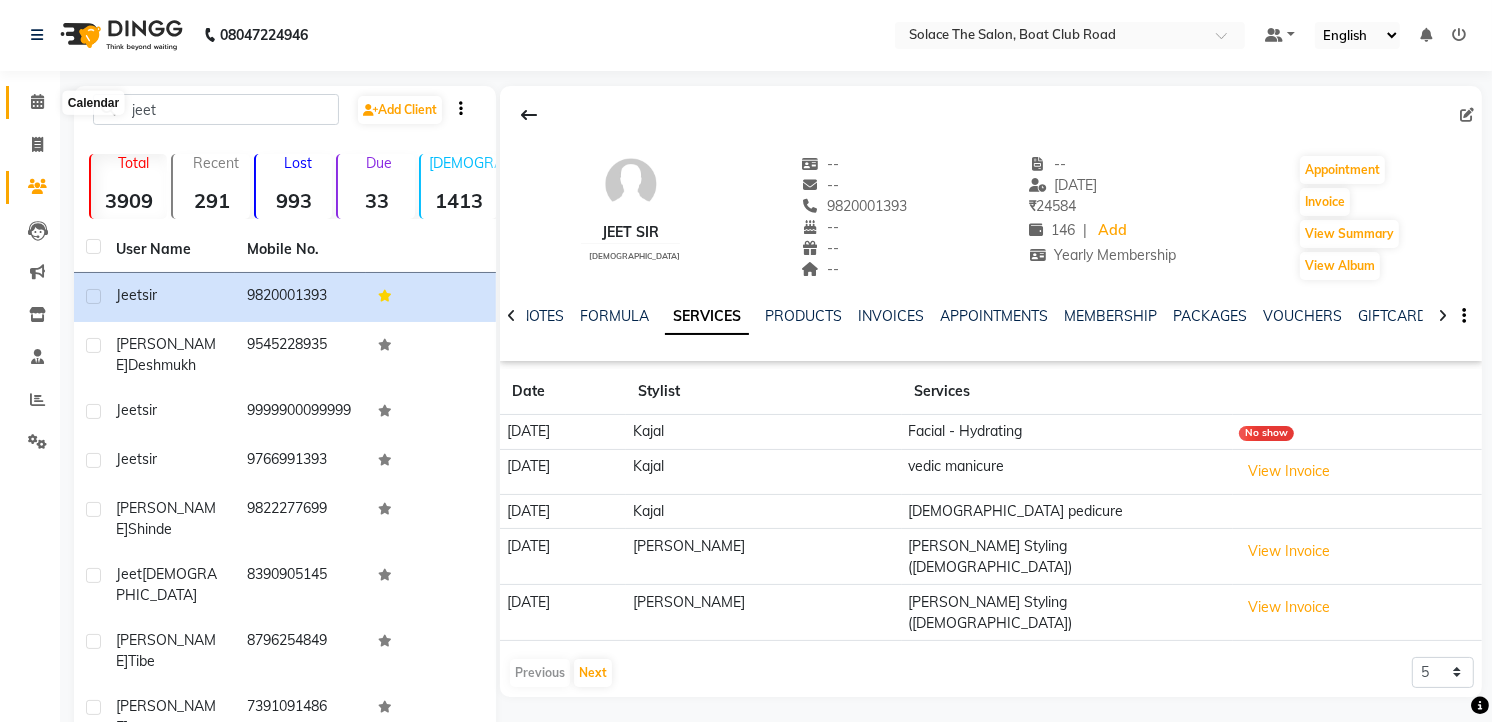 click 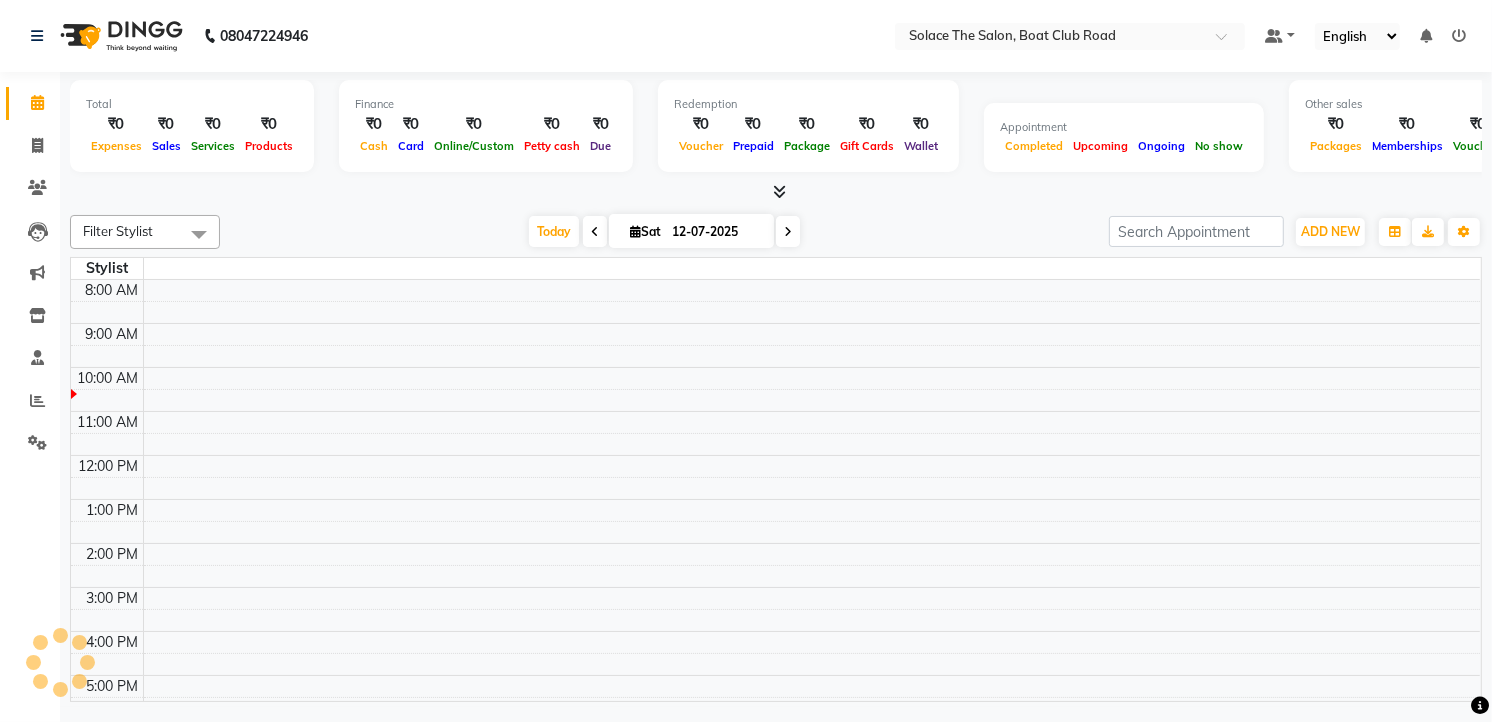 scroll, scrollTop: 0, scrollLeft: 0, axis: both 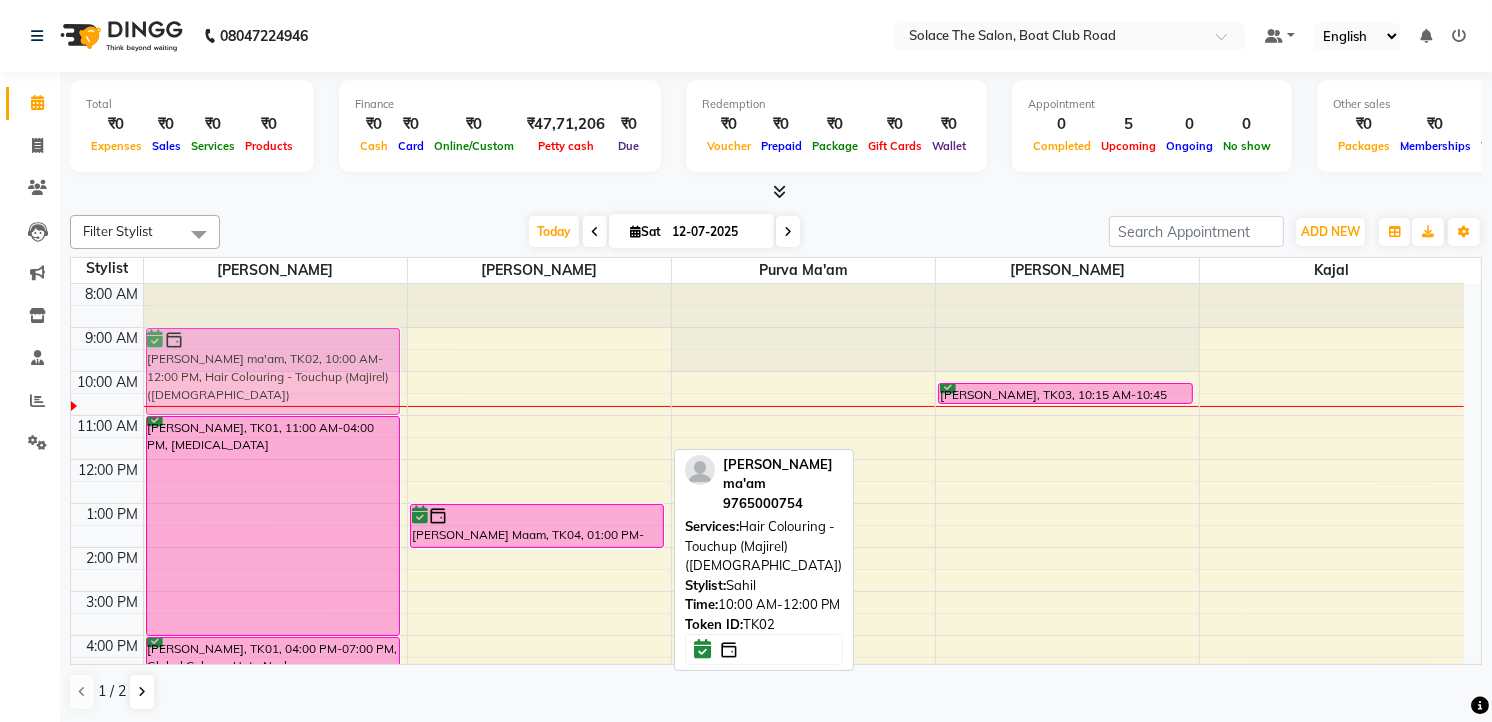 drag, startPoint x: 516, startPoint y: 421, endPoint x: 363, endPoint y: 372, distance: 160.6549 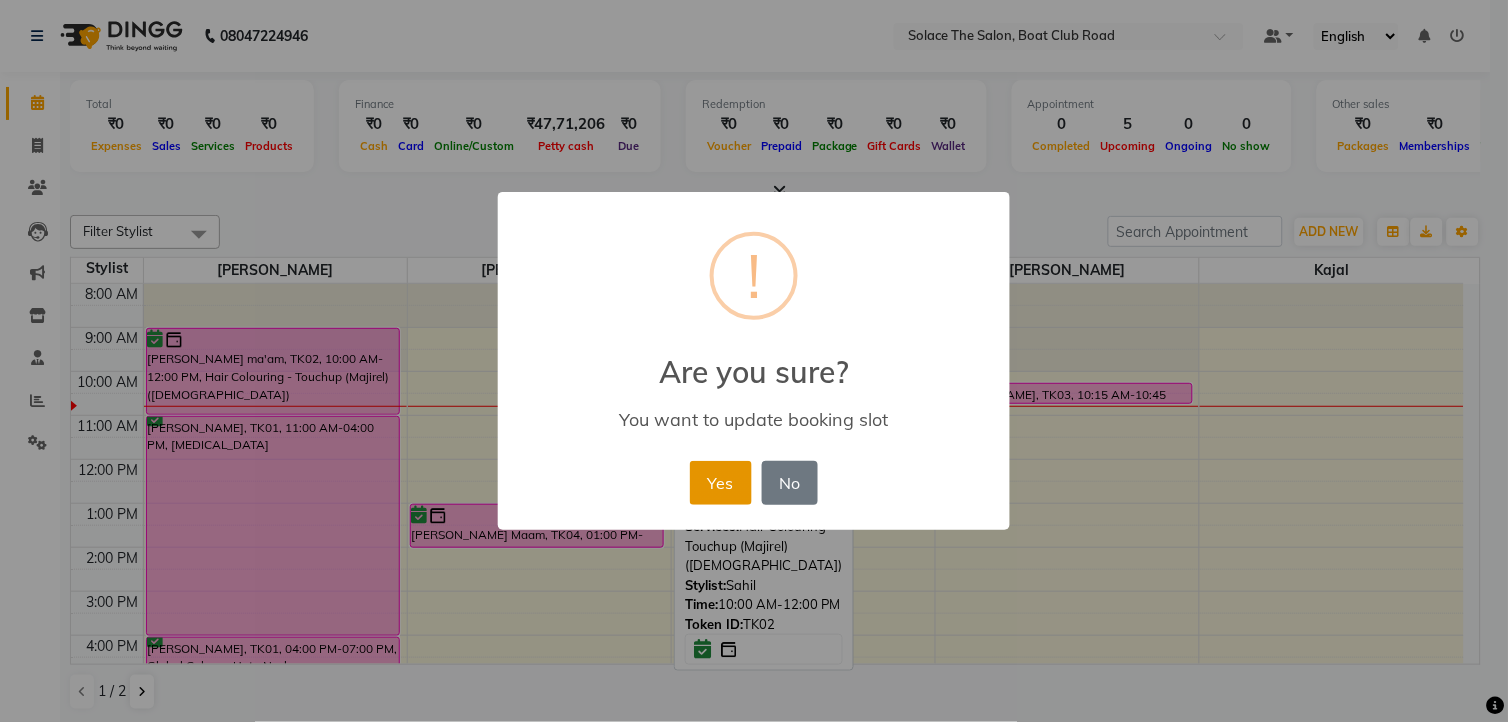 click on "Yes" at bounding box center [720, 483] 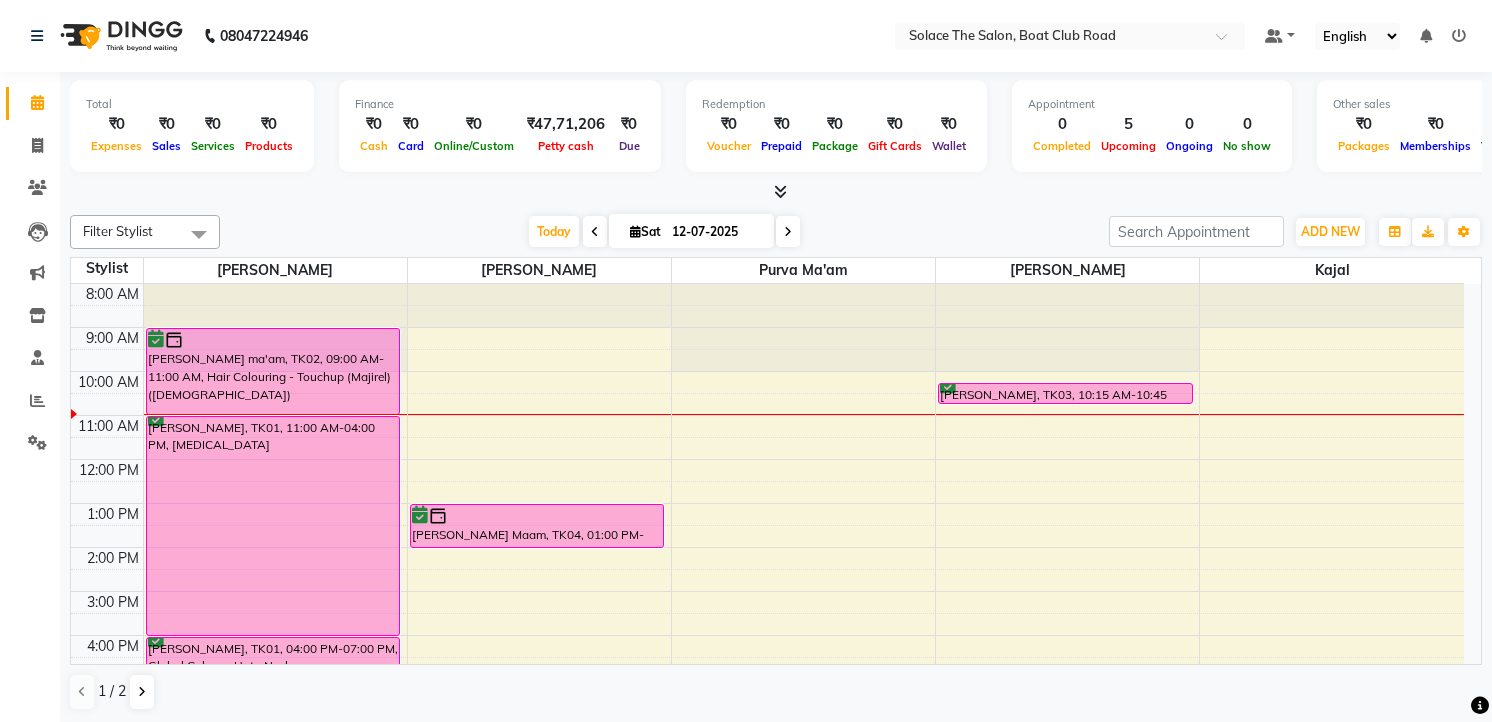 scroll, scrollTop: 0, scrollLeft: 0, axis: both 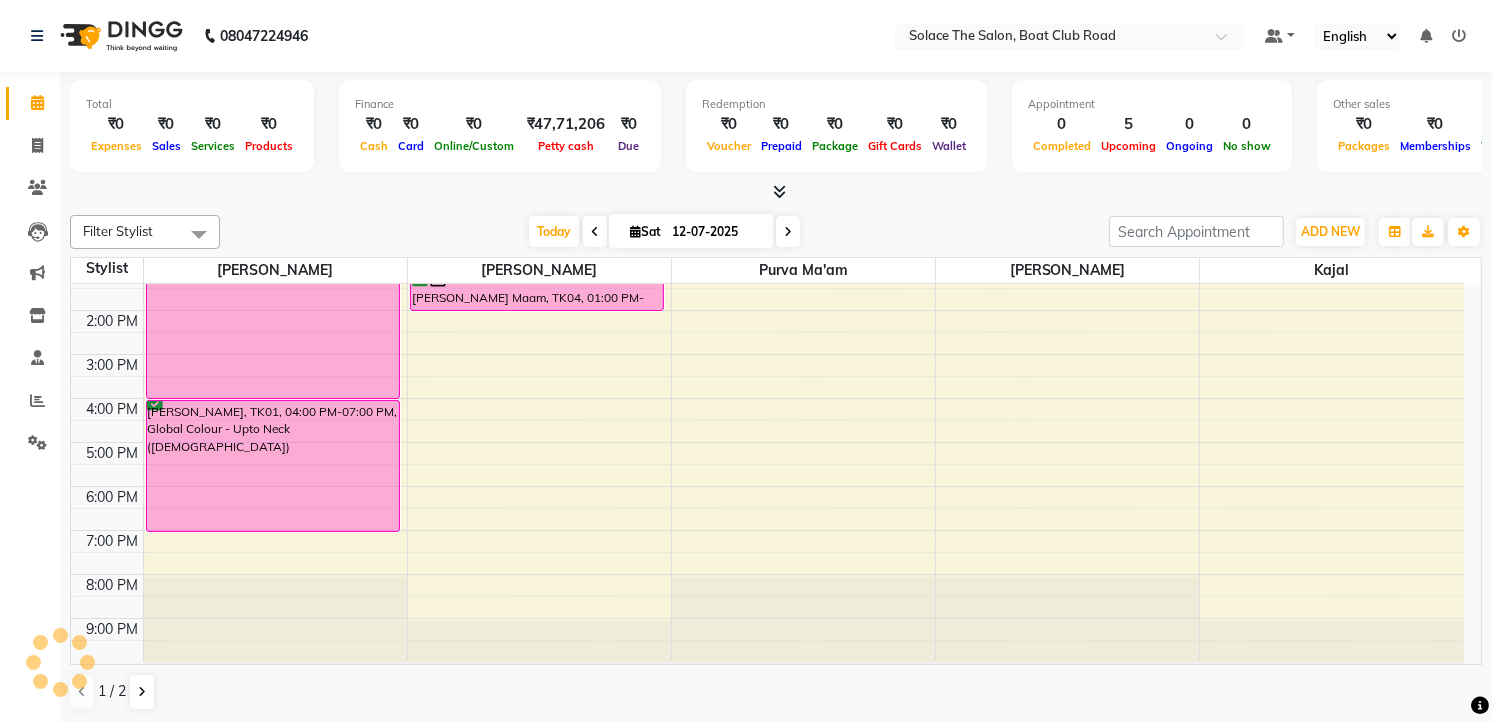 click at bounding box center [788, 231] 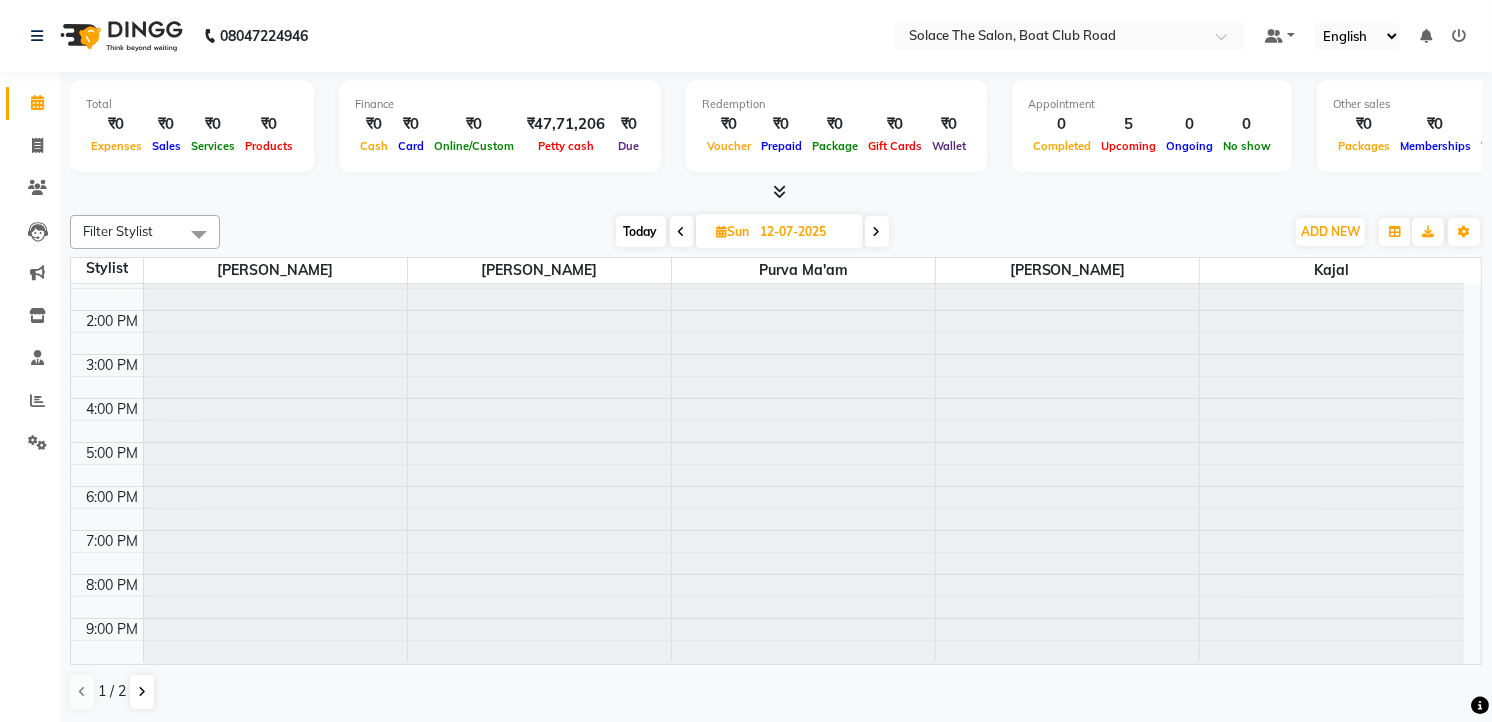 type on "[DATE]" 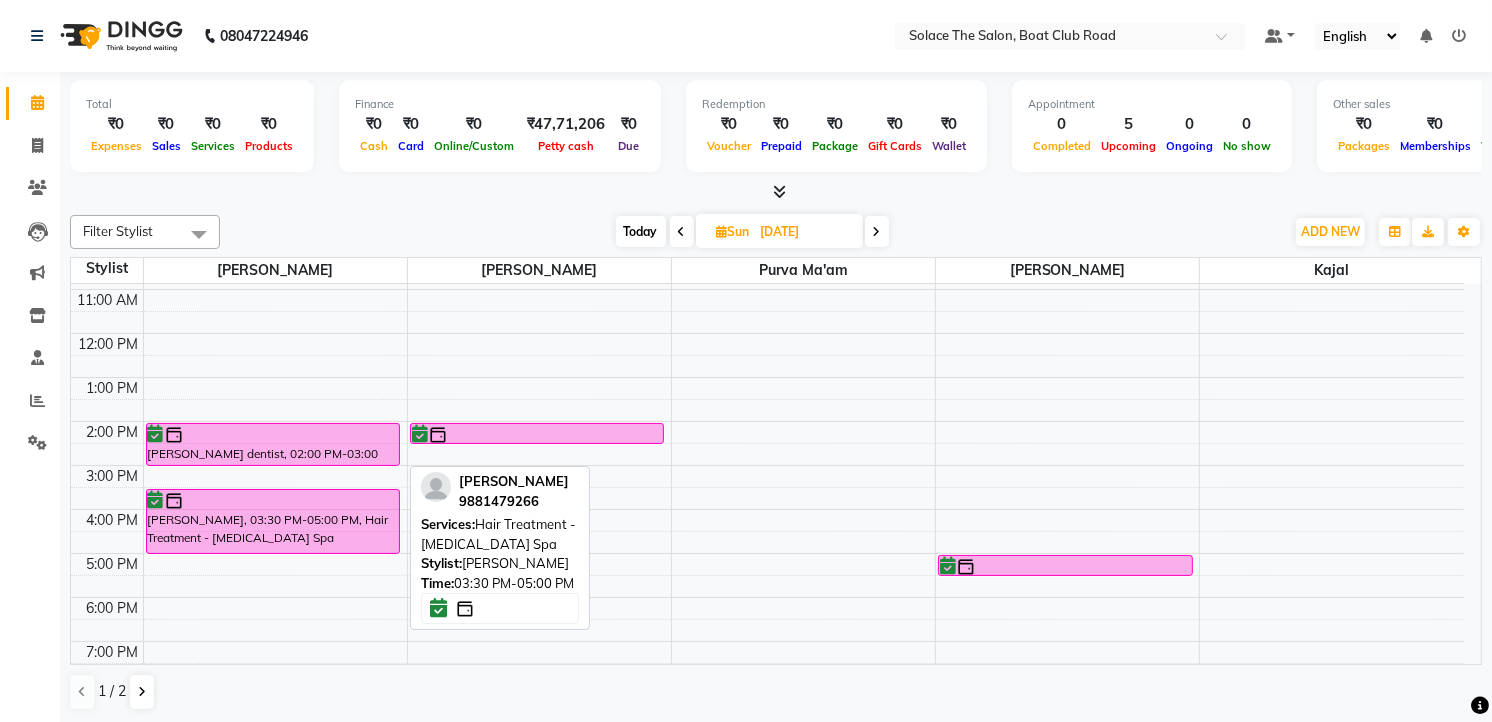 scroll, scrollTop: 237, scrollLeft: 0, axis: vertical 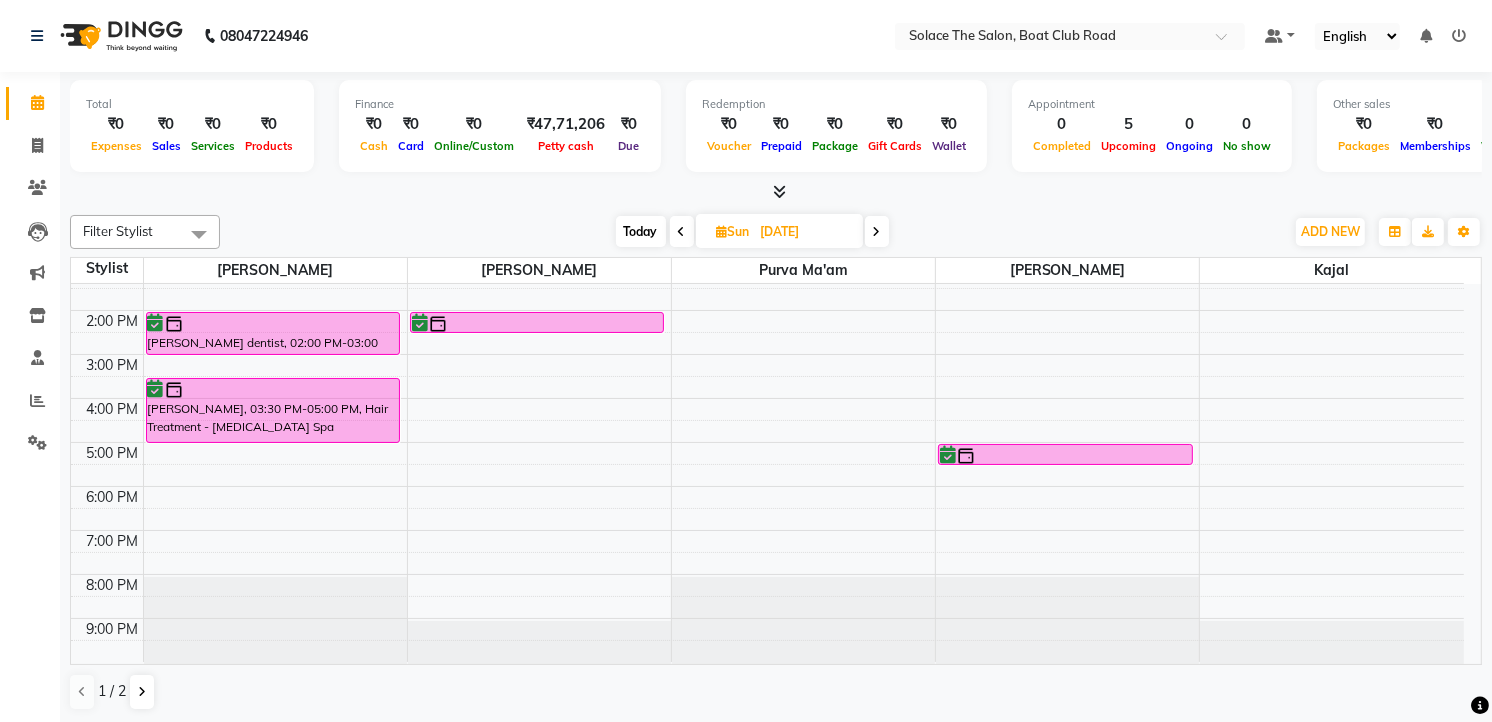 click on "8:00 AM 9:00 AM 10:00 AM 11:00 AM 12:00 PM 1:00 PM 2:00 PM 3:00 PM 4:00 PM 5:00 PM 6:00 PM 7:00 PM 8:00 PM 9:00 PM     [PERSON_NAME] dentist, 02:00 PM-03:00 PM, Hair Cut - Master ([DEMOGRAPHIC_DATA])     [PERSON_NAME], 03:30 PM-05:00 PM, Hair Treatment - [MEDICAL_DATA] Spa      [PERSON_NAME] dentist, 02:00 PM-02:30 PM, Hair wash ([DEMOGRAPHIC_DATA])     [PERSON_NAME], 05:00 PM-05:30 PM, Foot massage" at bounding box center (767, 354) 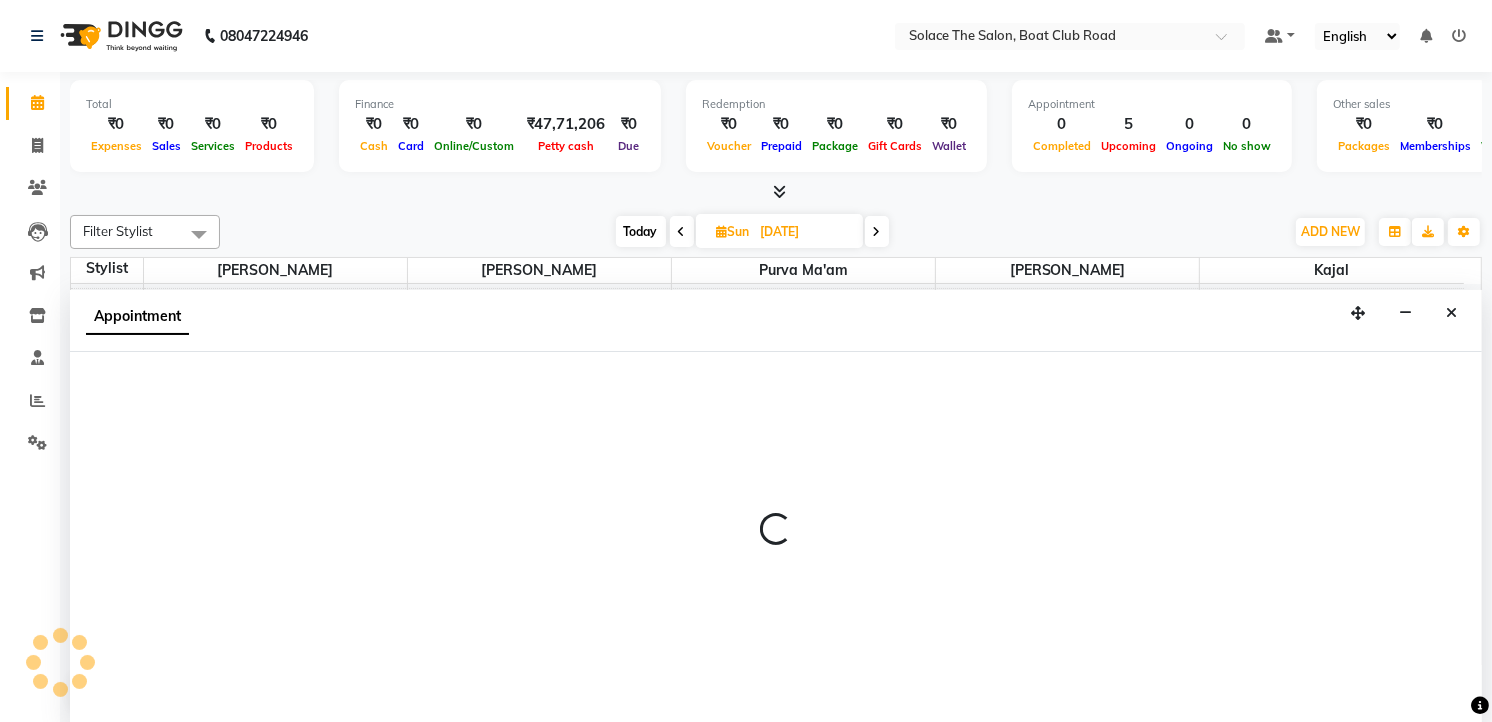 select on "9746" 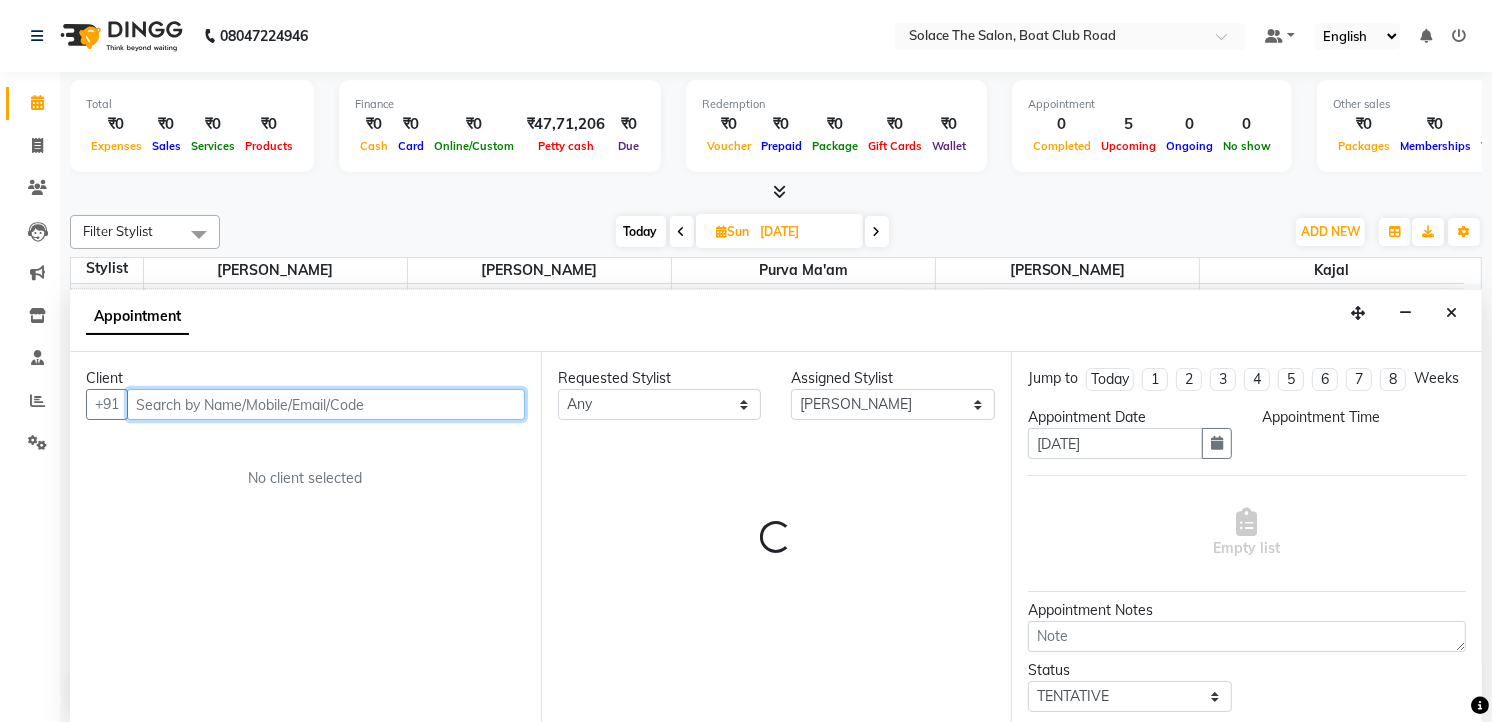 scroll, scrollTop: 1, scrollLeft: 0, axis: vertical 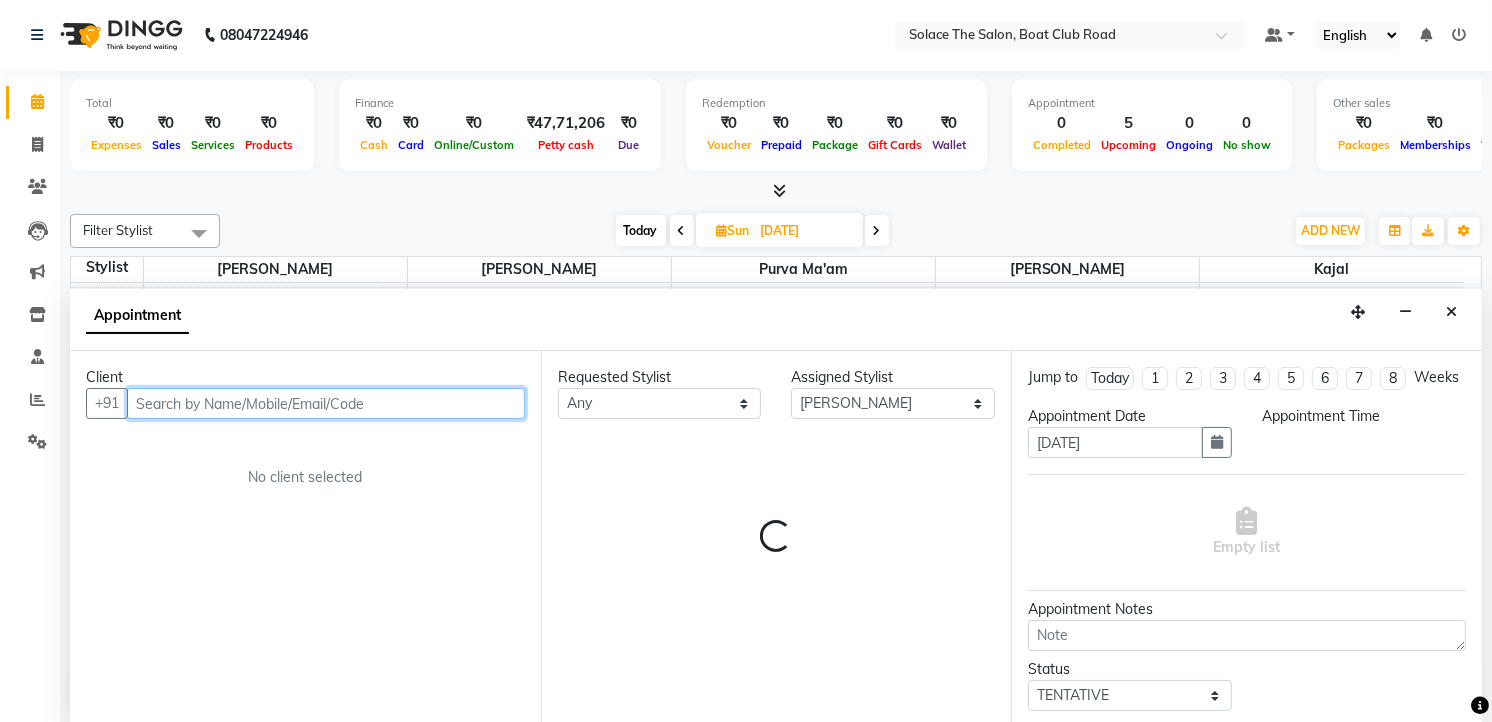 select on "1080" 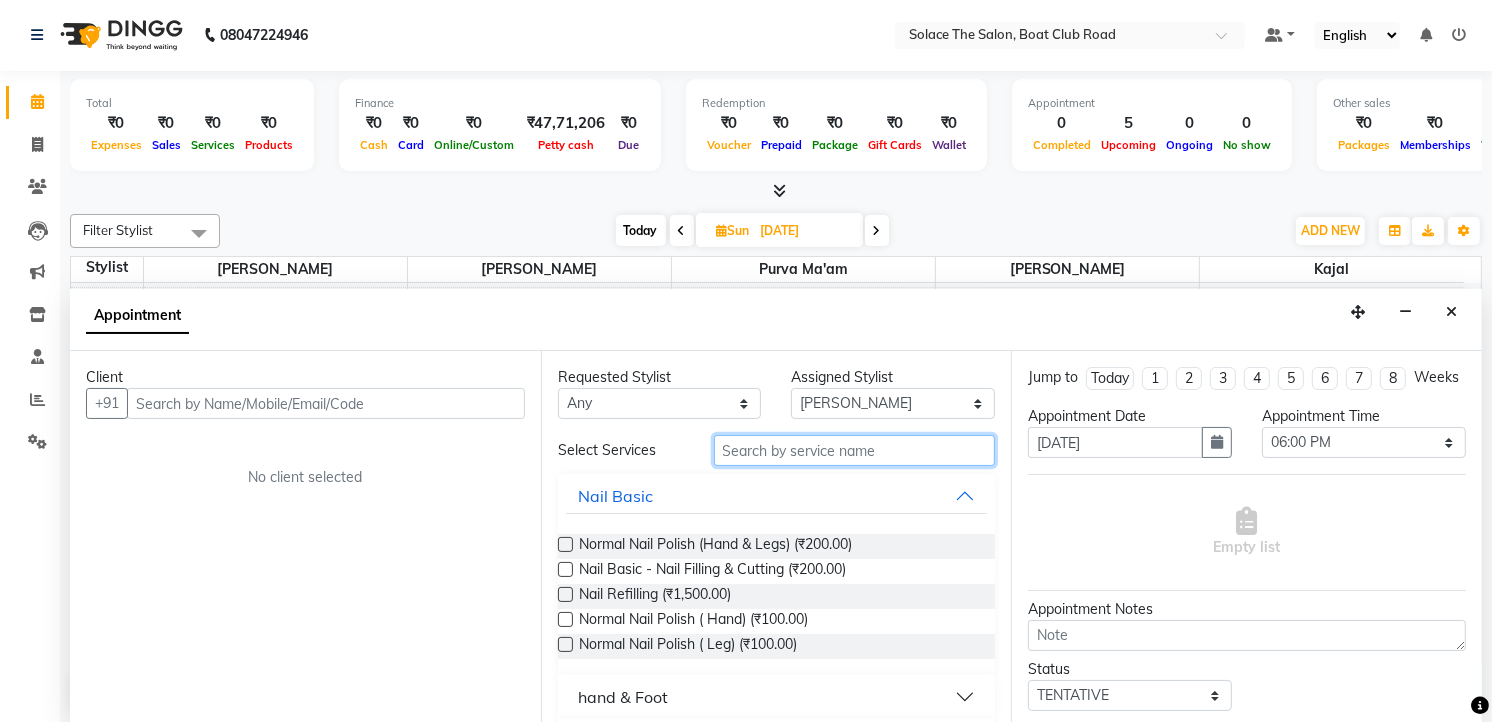 click at bounding box center [855, 450] 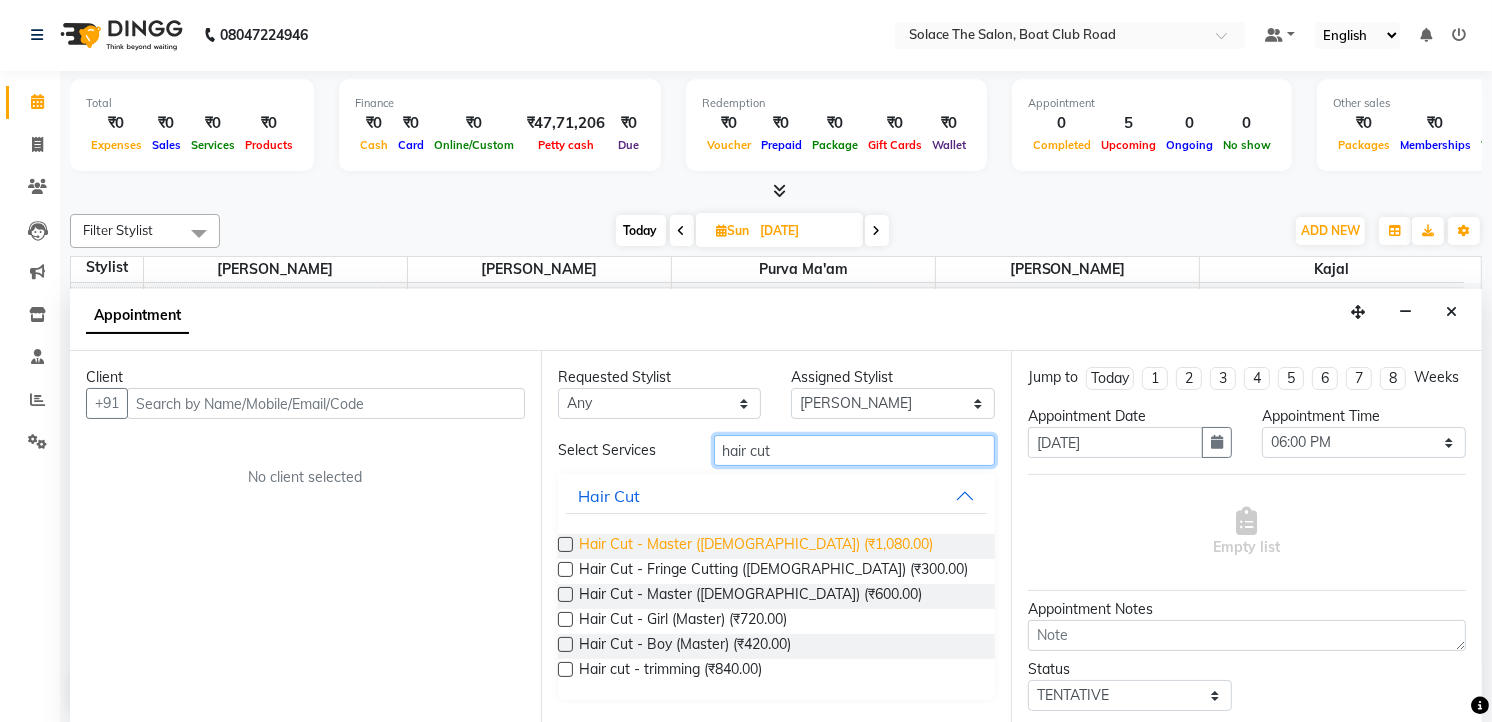 type on "hair cut" 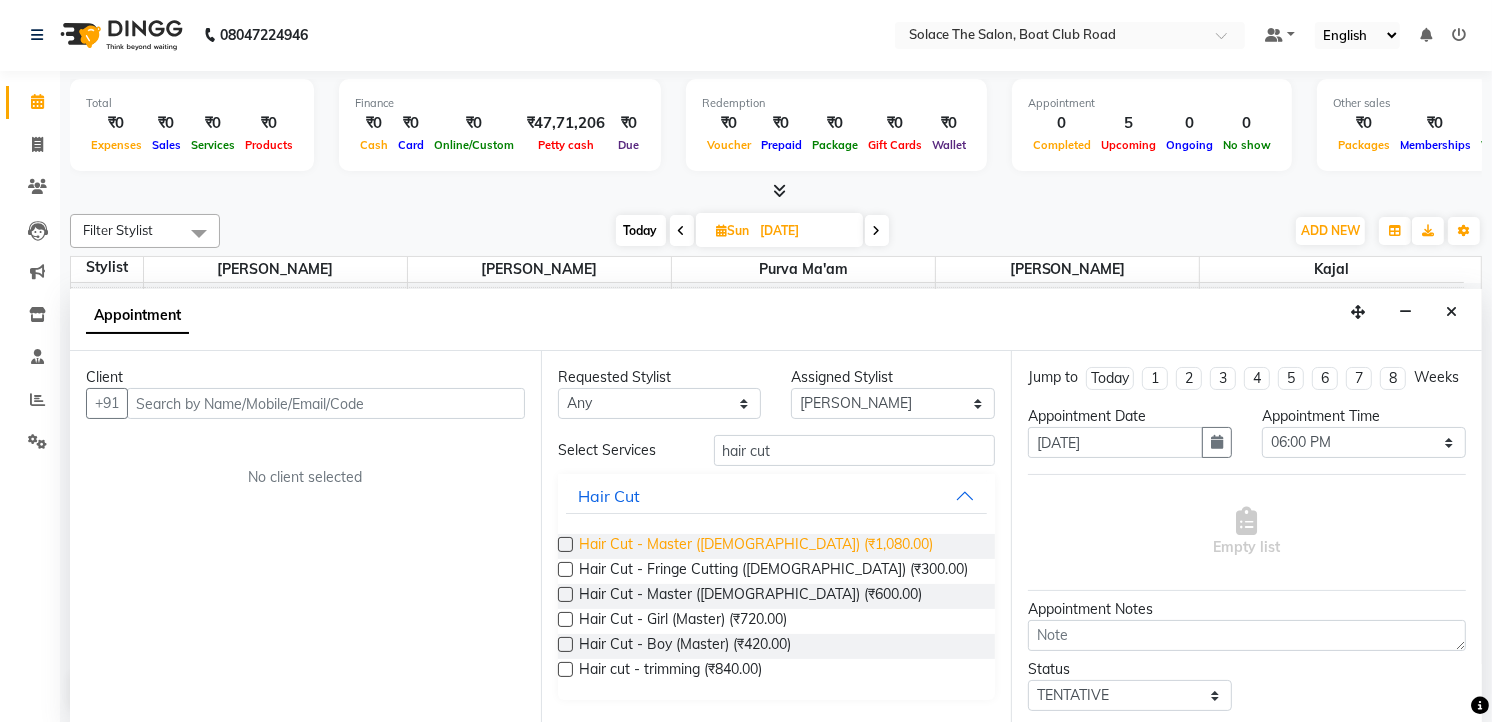 click on "Hair Cut - Master ([DEMOGRAPHIC_DATA]) (₹1,080.00)" at bounding box center (756, 546) 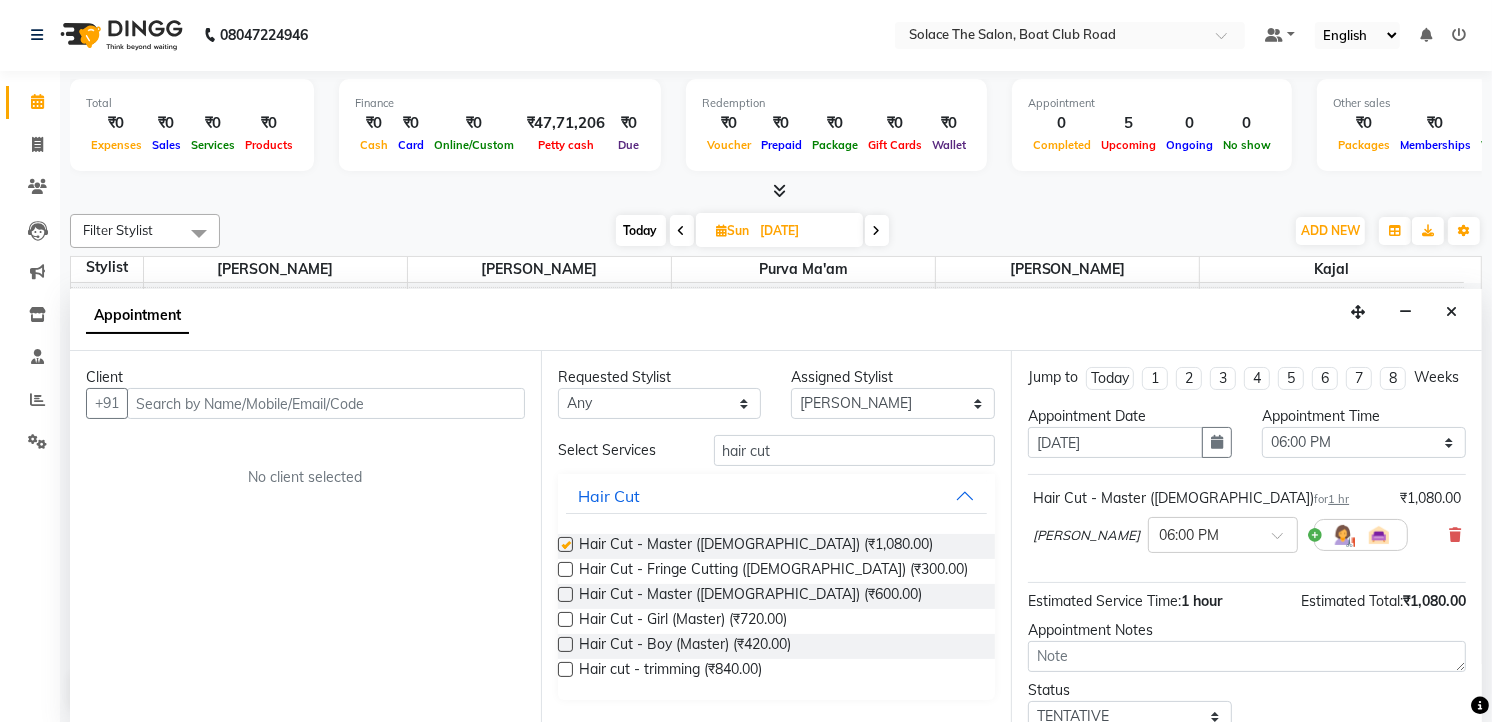 checkbox on "false" 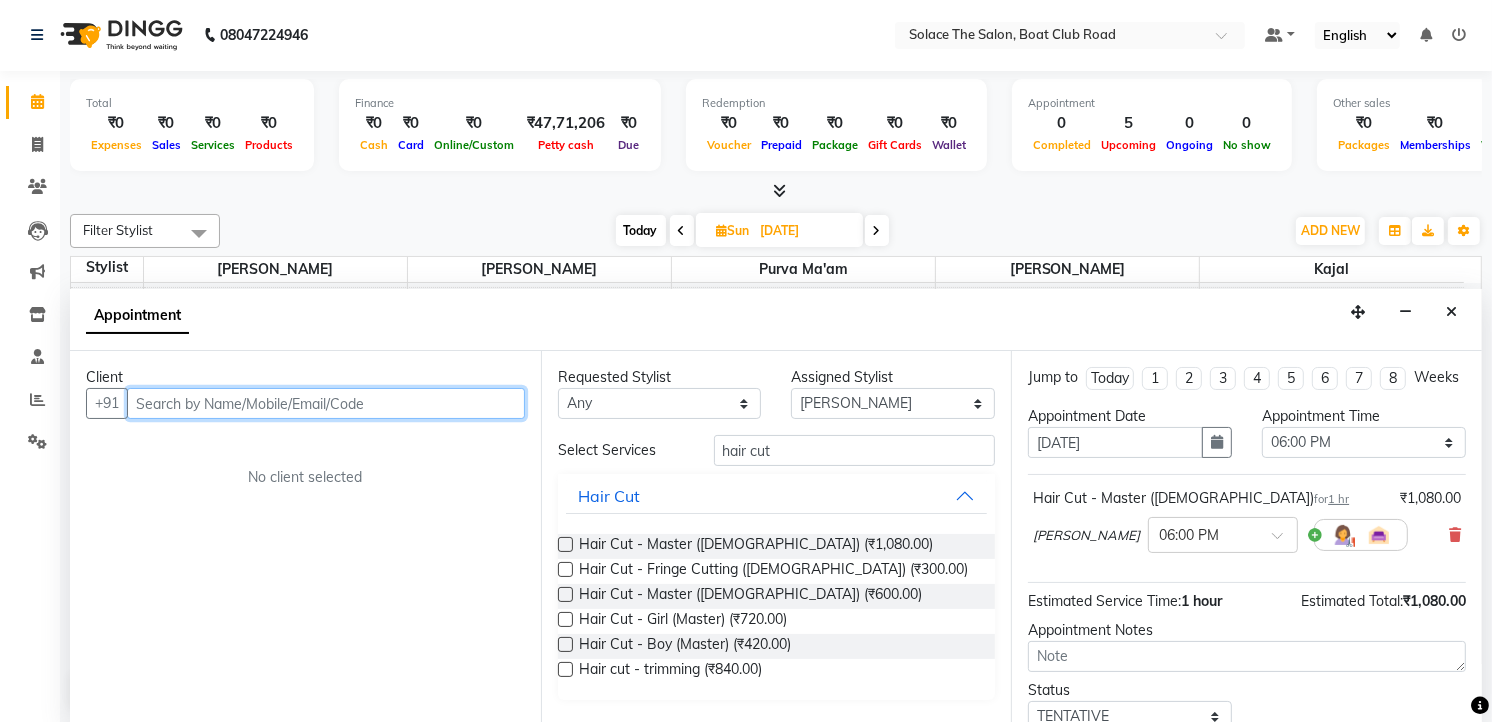 click at bounding box center [326, 403] 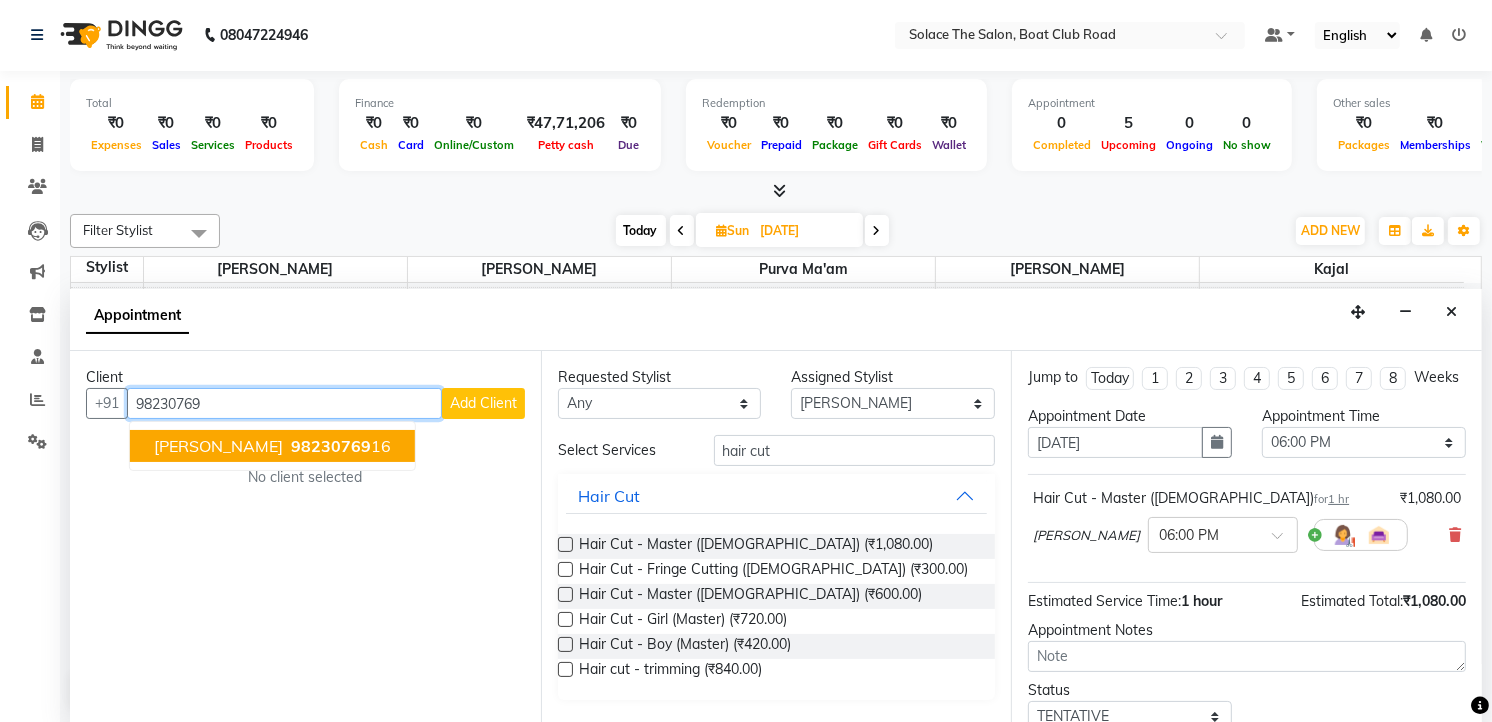 click on "98230769" at bounding box center [331, 446] 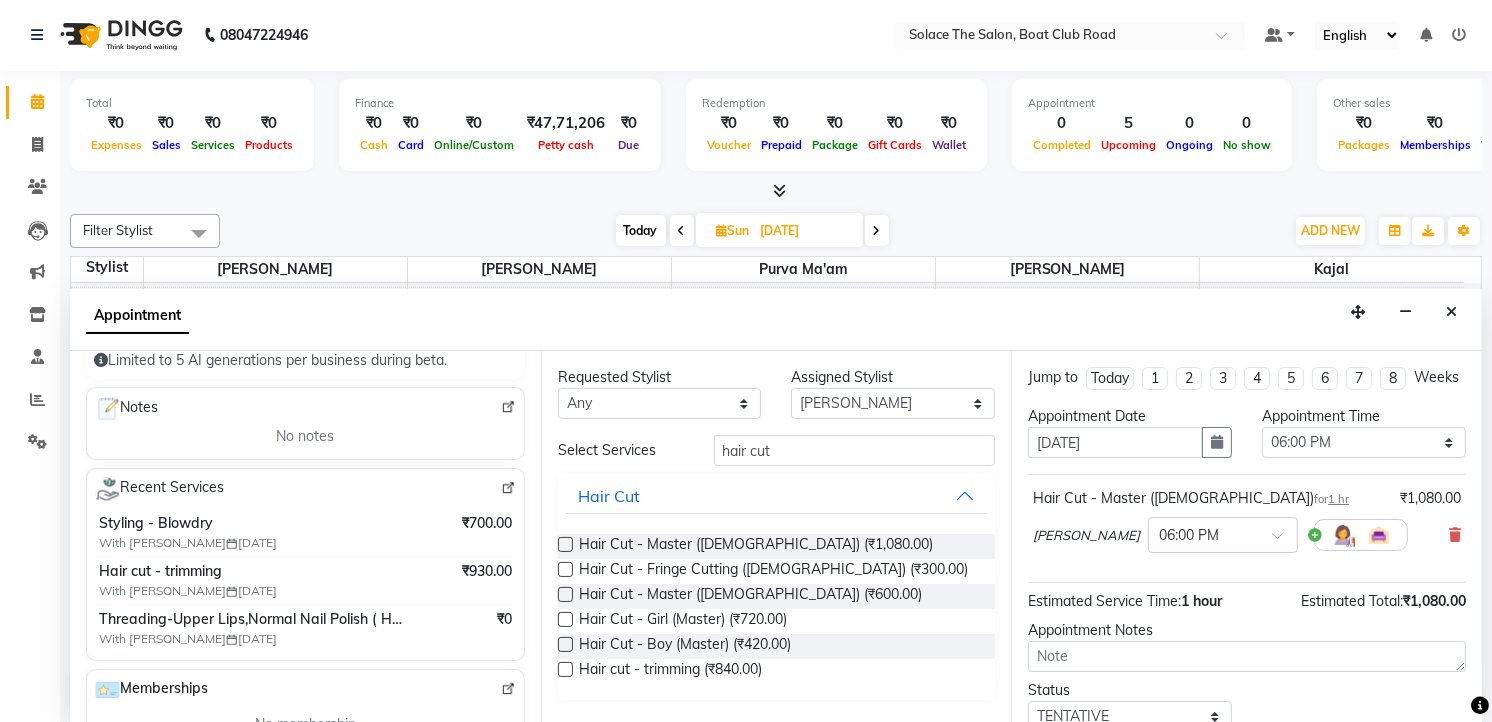 scroll, scrollTop: 333, scrollLeft: 0, axis: vertical 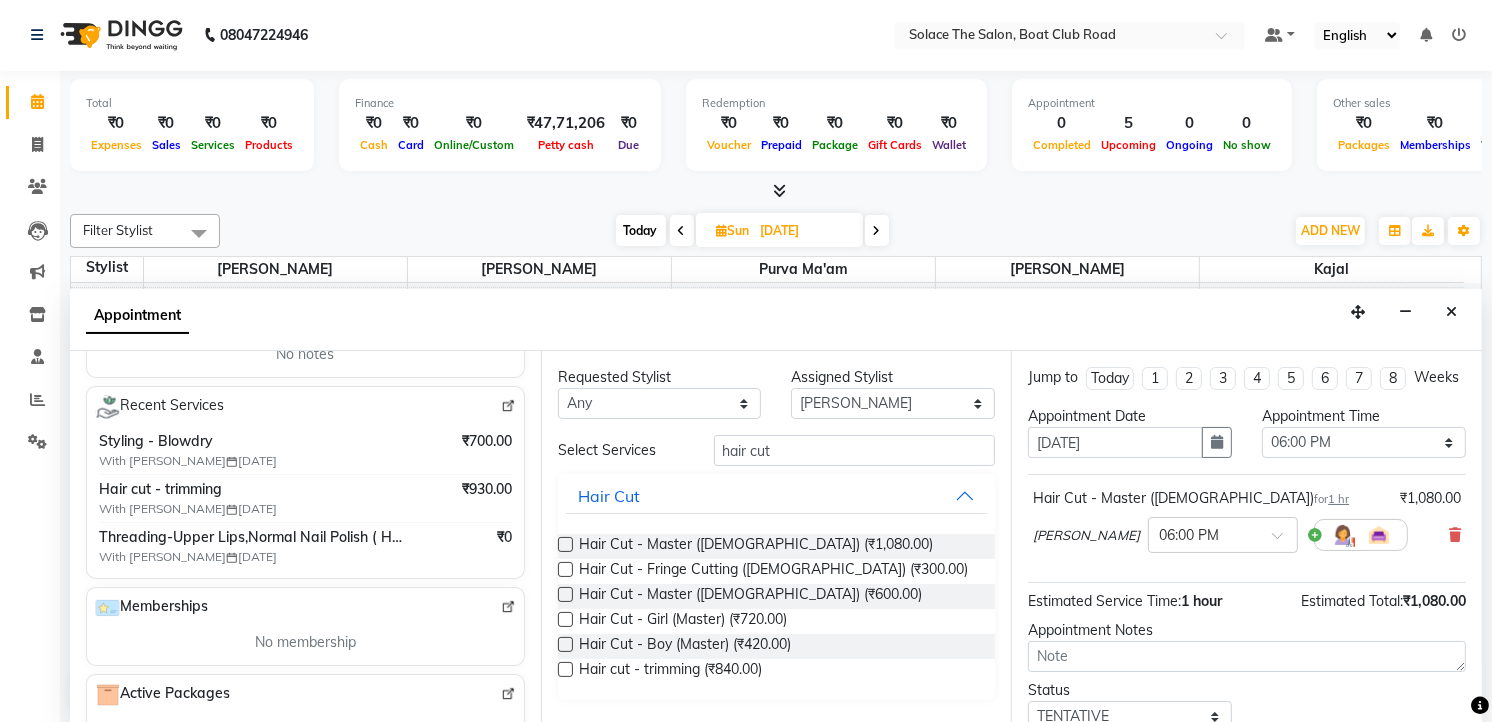 type on "9823076916" 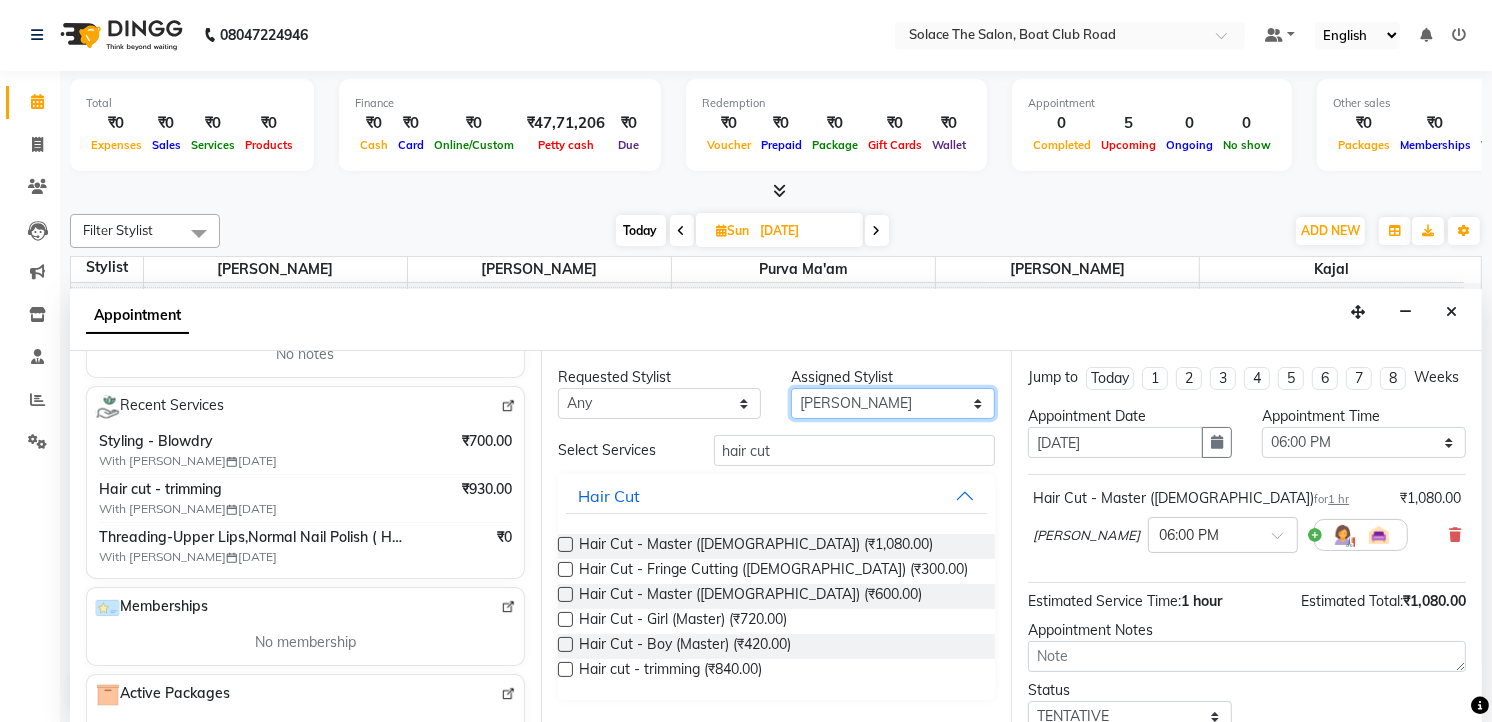 click on "Select Atul [PERSON_NAME] Kajal Purva Ma'am rishi  [PERSON_NAME] suraj" at bounding box center [893, 403] 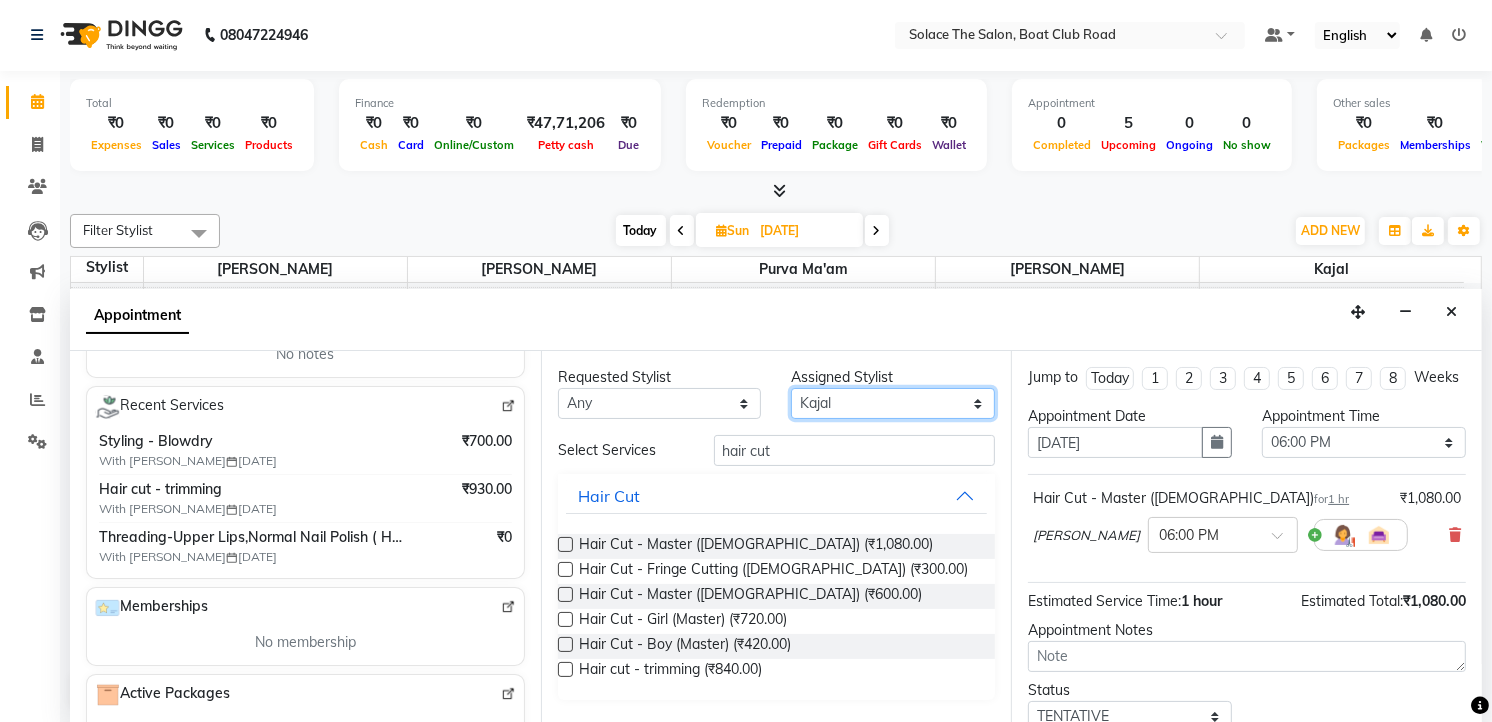 click on "Select Atul [PERSON_NAME] Kajal Purva Ma'am rishi  [PERSON_NAME] suraj" at bounding box center [893, 403] 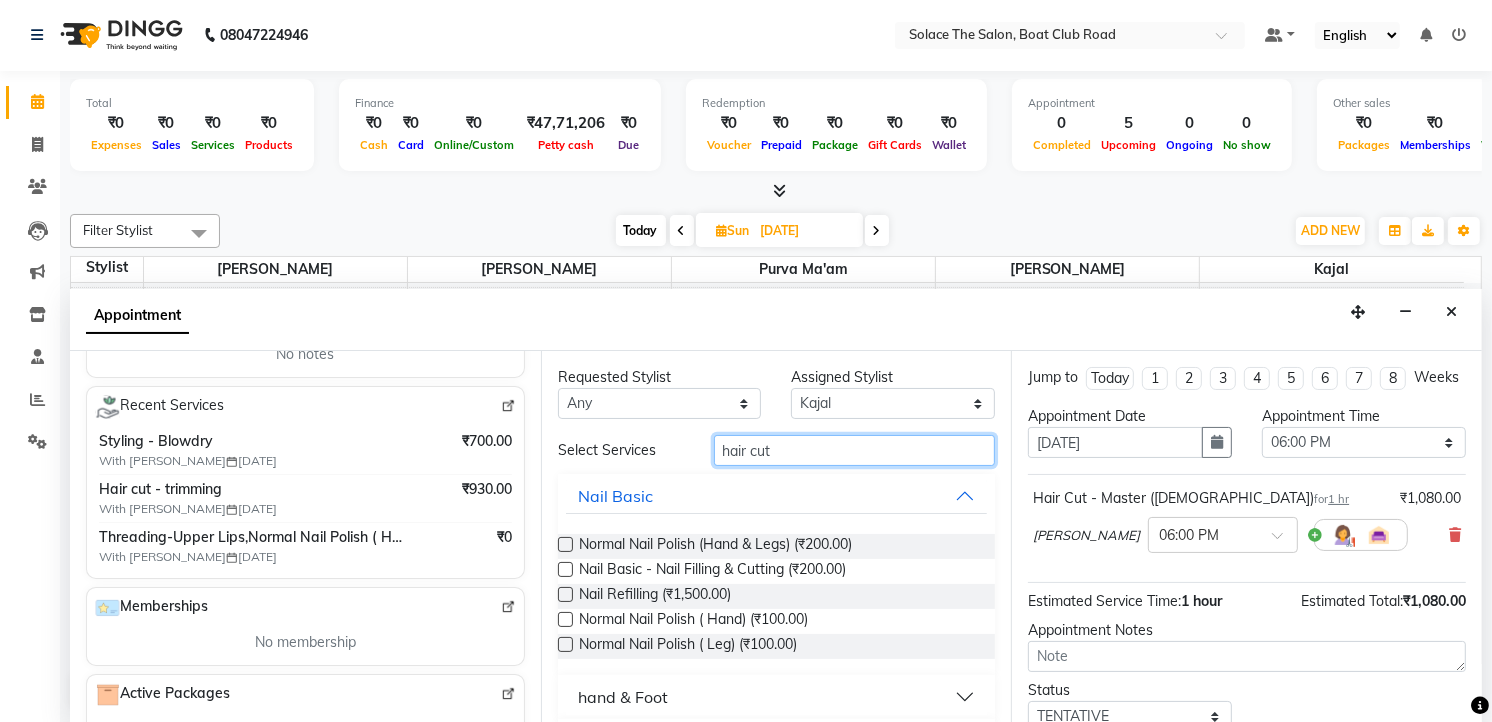 click on "hair cut" at bounding box center (855, 450) 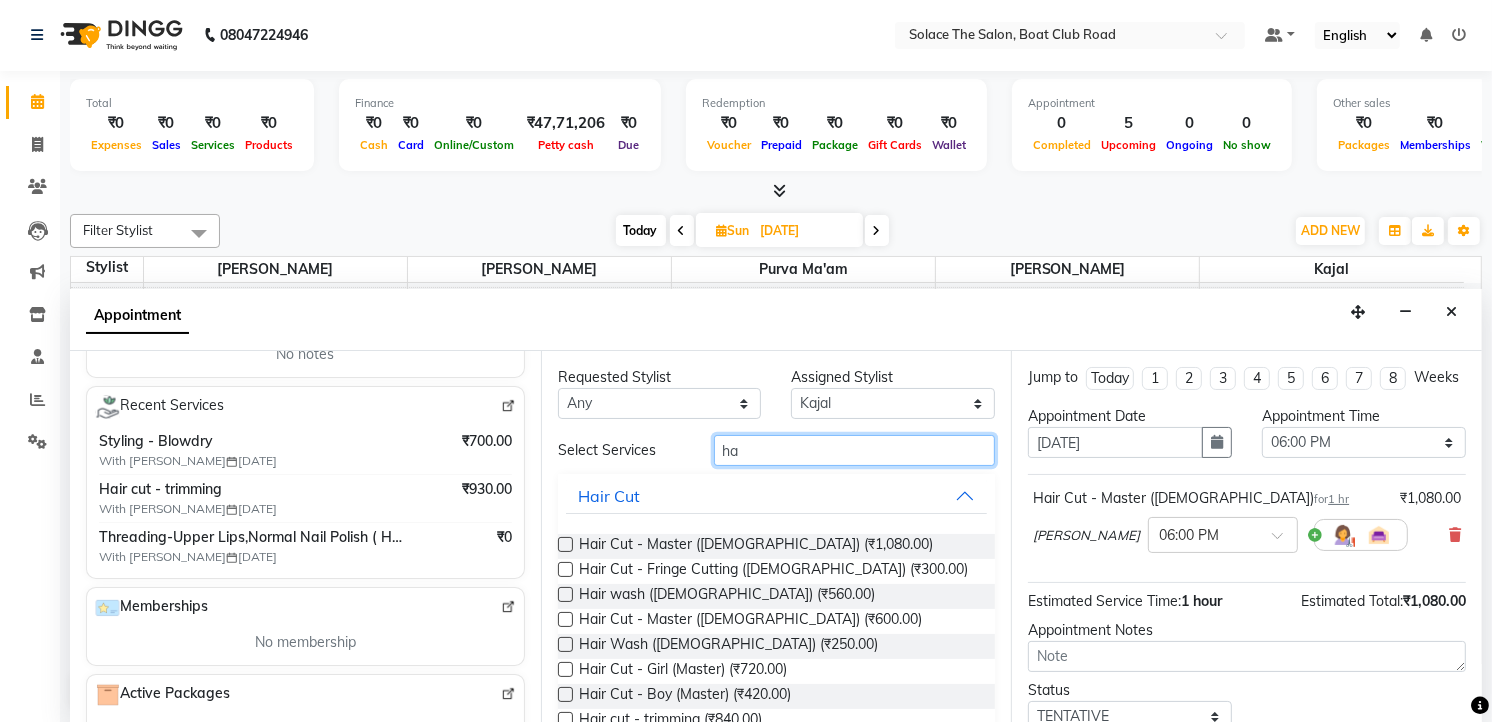 type on "h" 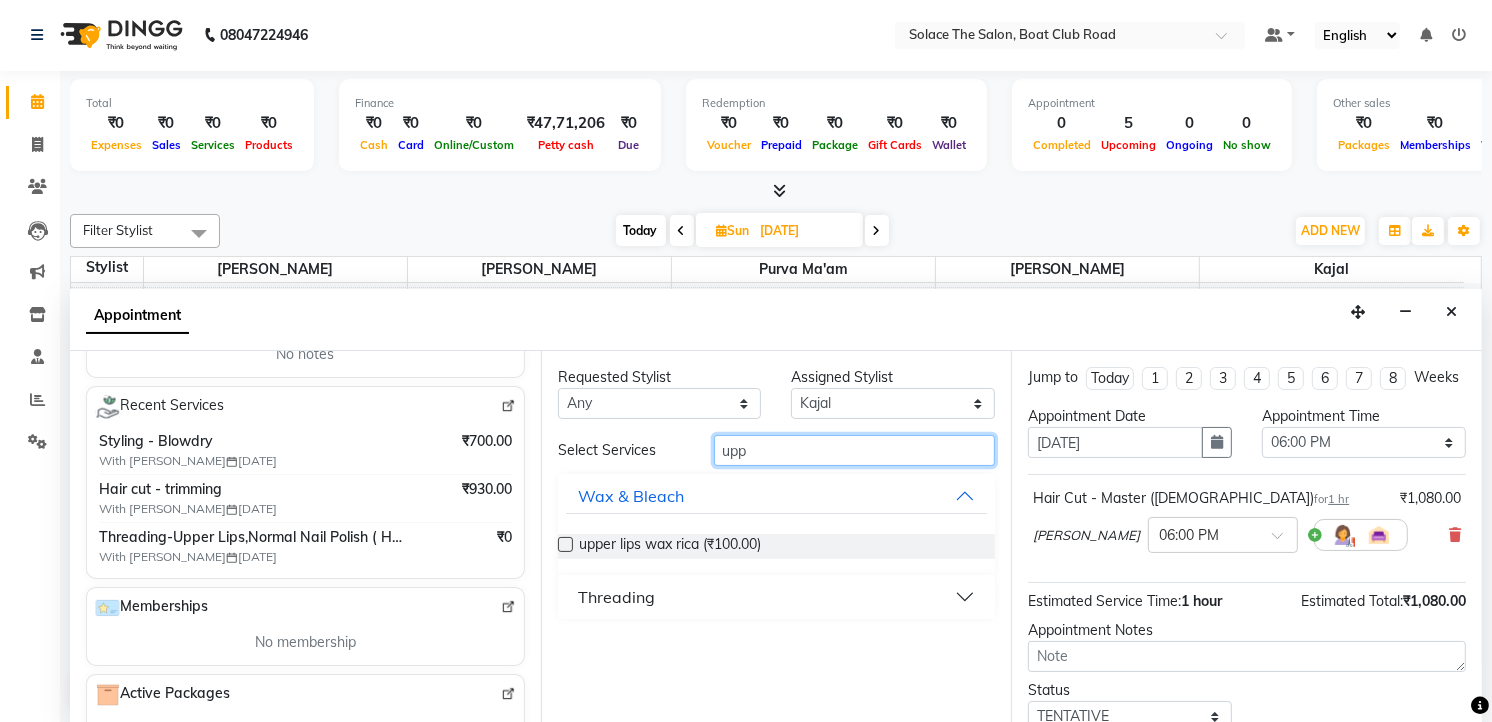 type on "upp" 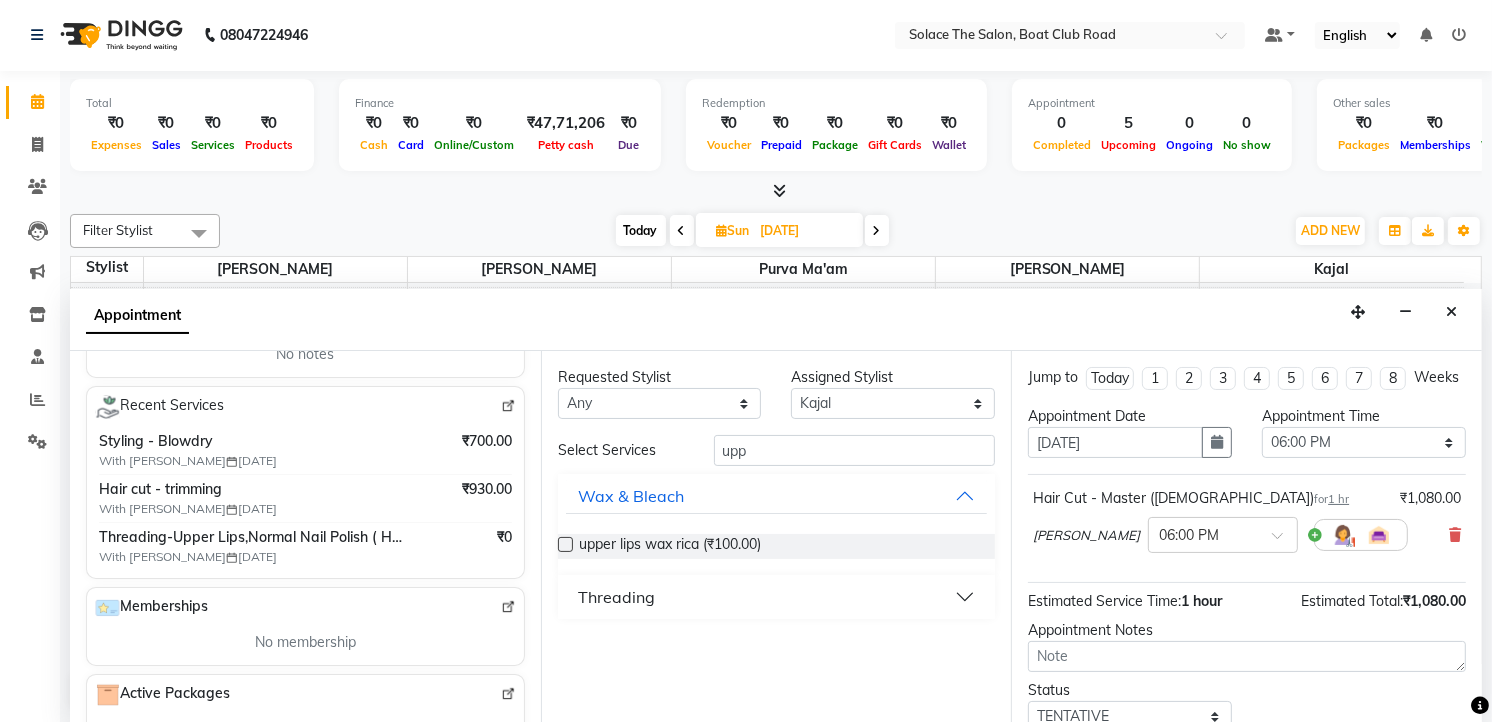 click on "Threading" at bounding box center (616, 597) 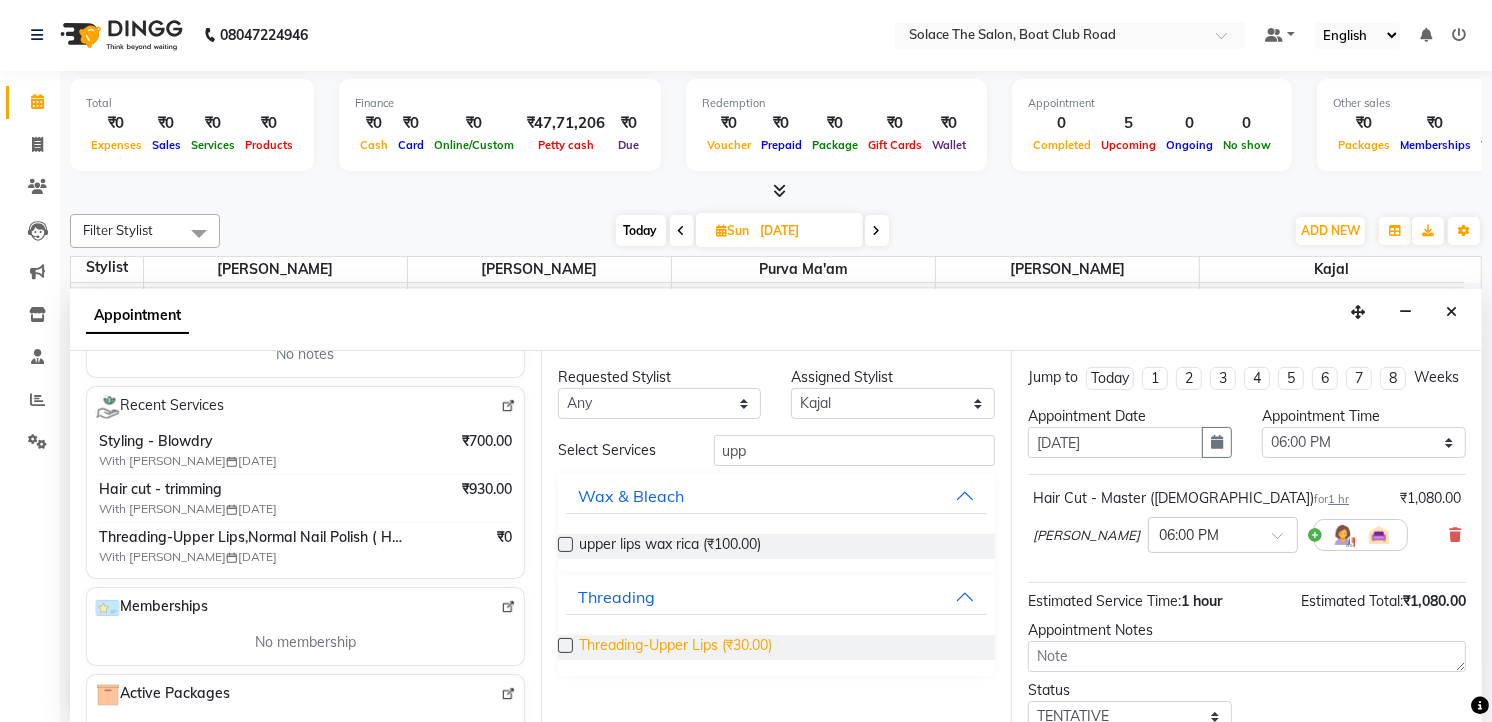 click on "Threading-Upper Lips (₹30.00)" at bounding box center (675, 647) 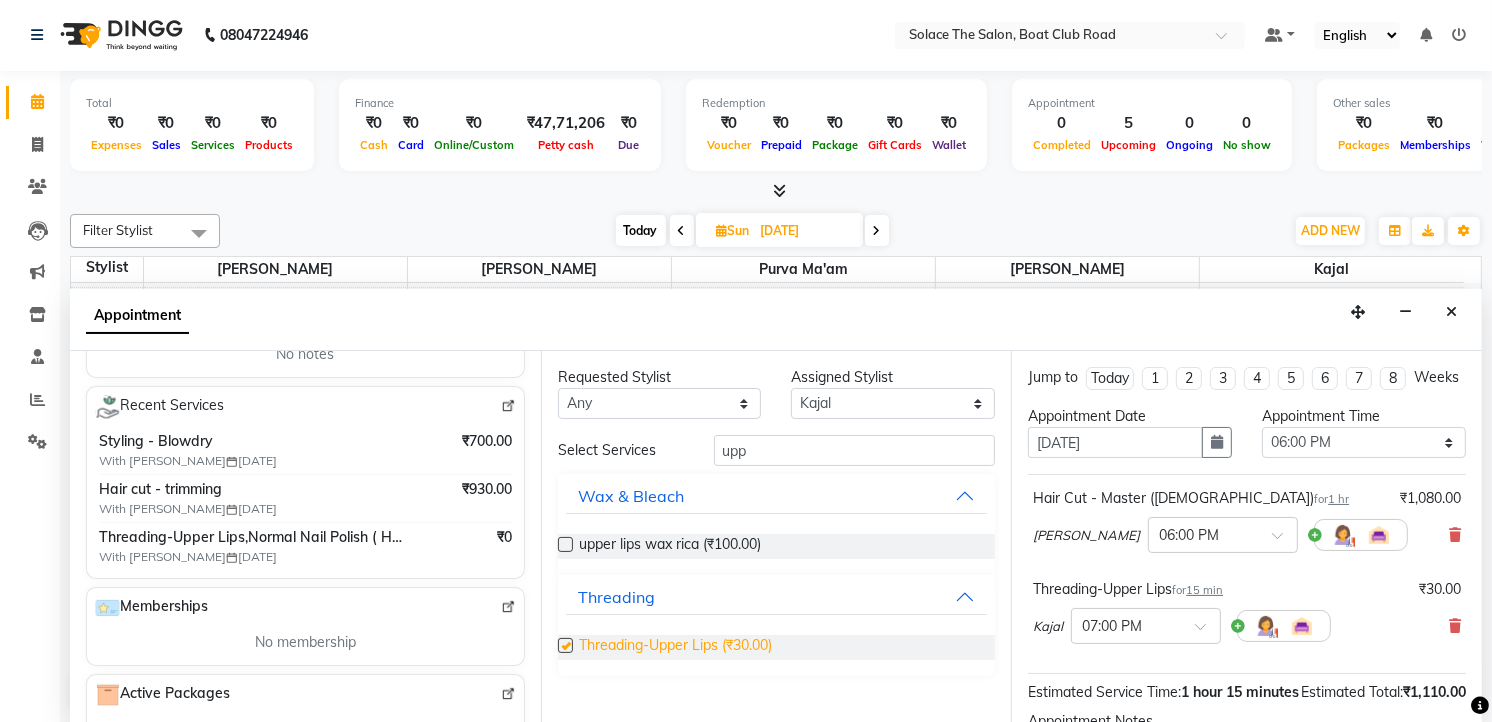 checkbox on "false" 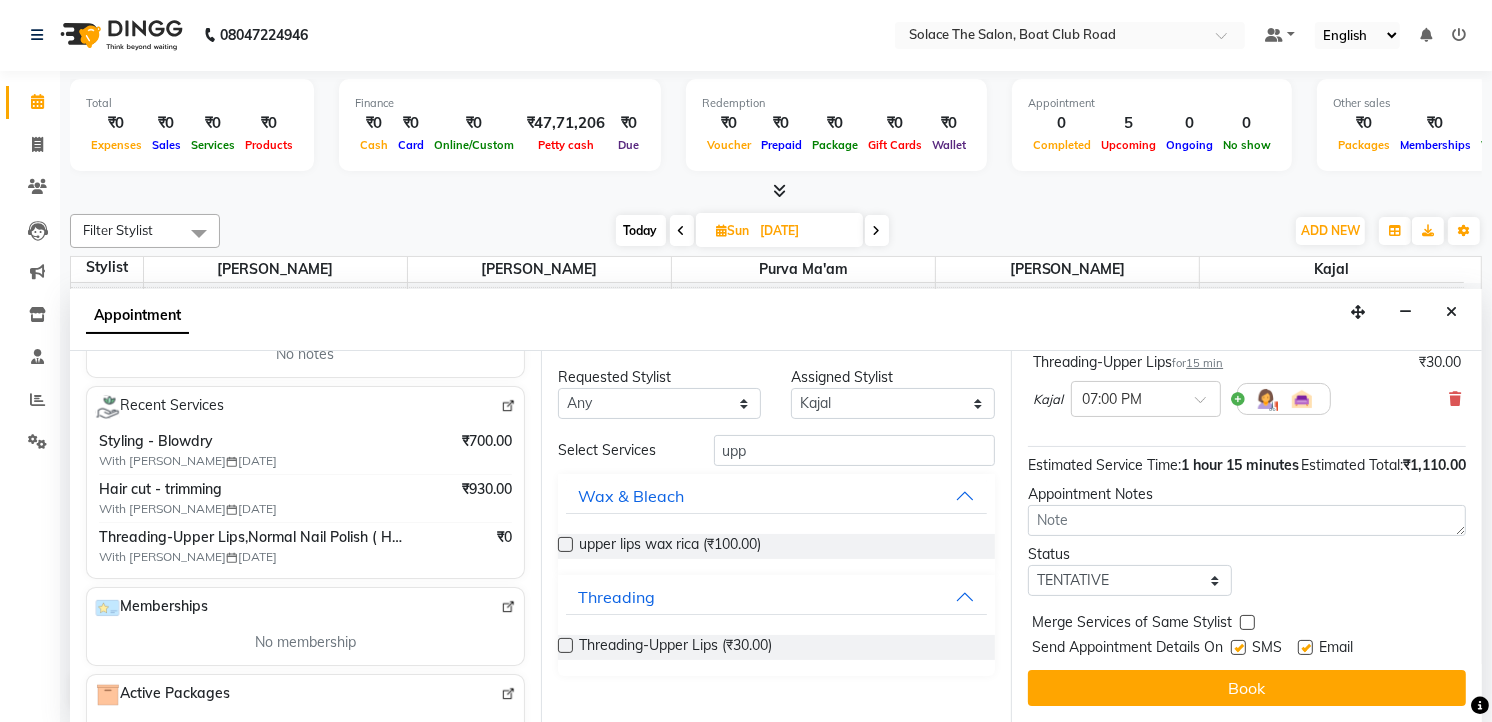 scroll, scrollTop: 266, scrollLeft: 0, axis: vertical 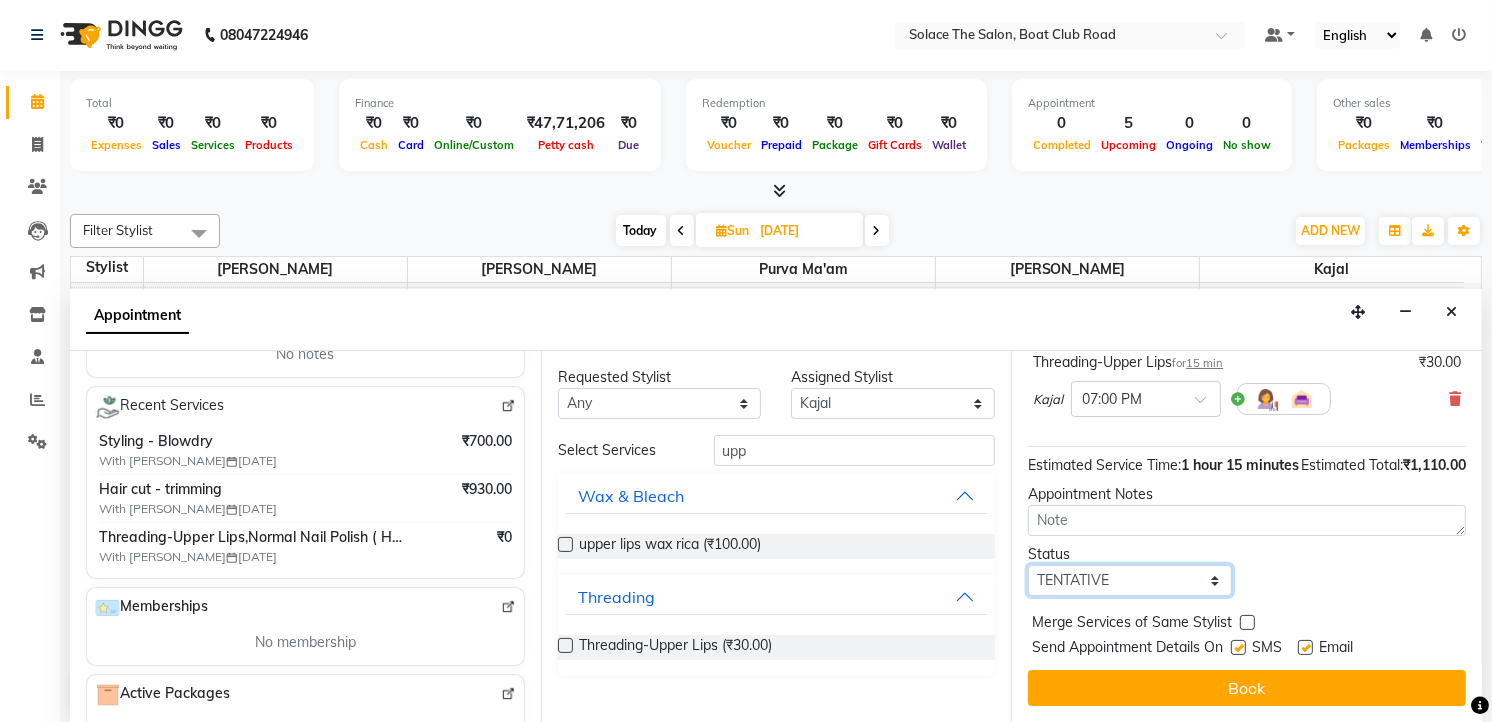 click on "Select TENTATIVE CONFIRM UPCOMING" at bounding box center (1130, 580) 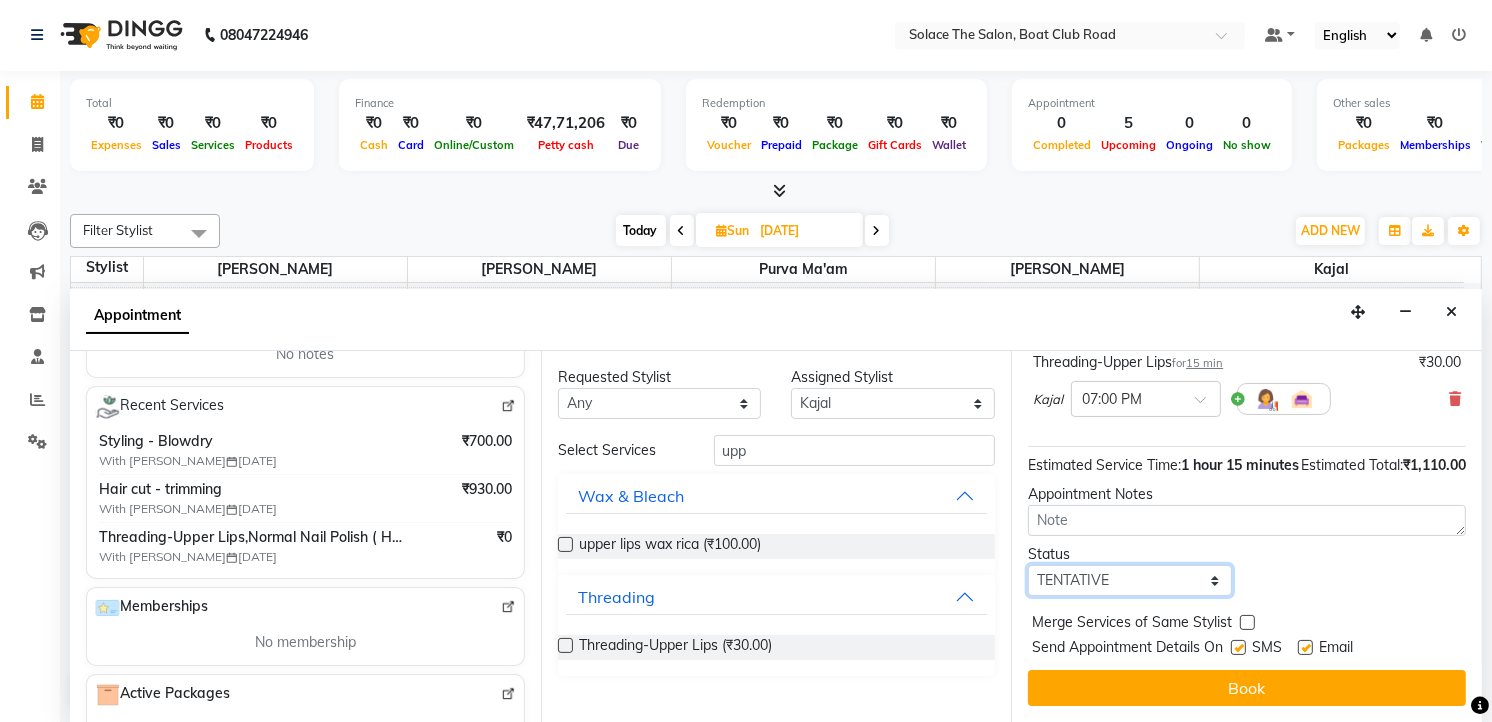 select on "confirm booking" 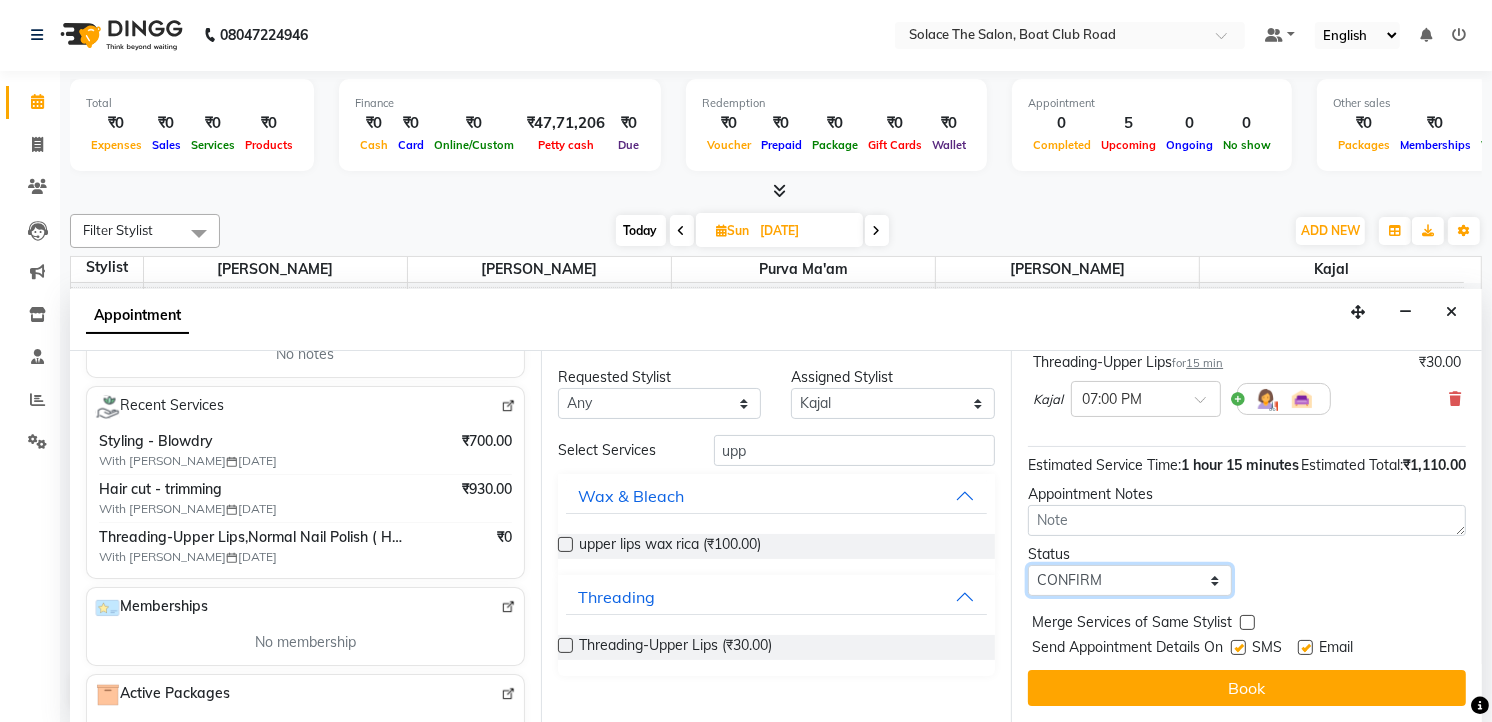 click on "Select TENTATIVE CONFIRM UPCOMING" at bounding box center (1130, 580) 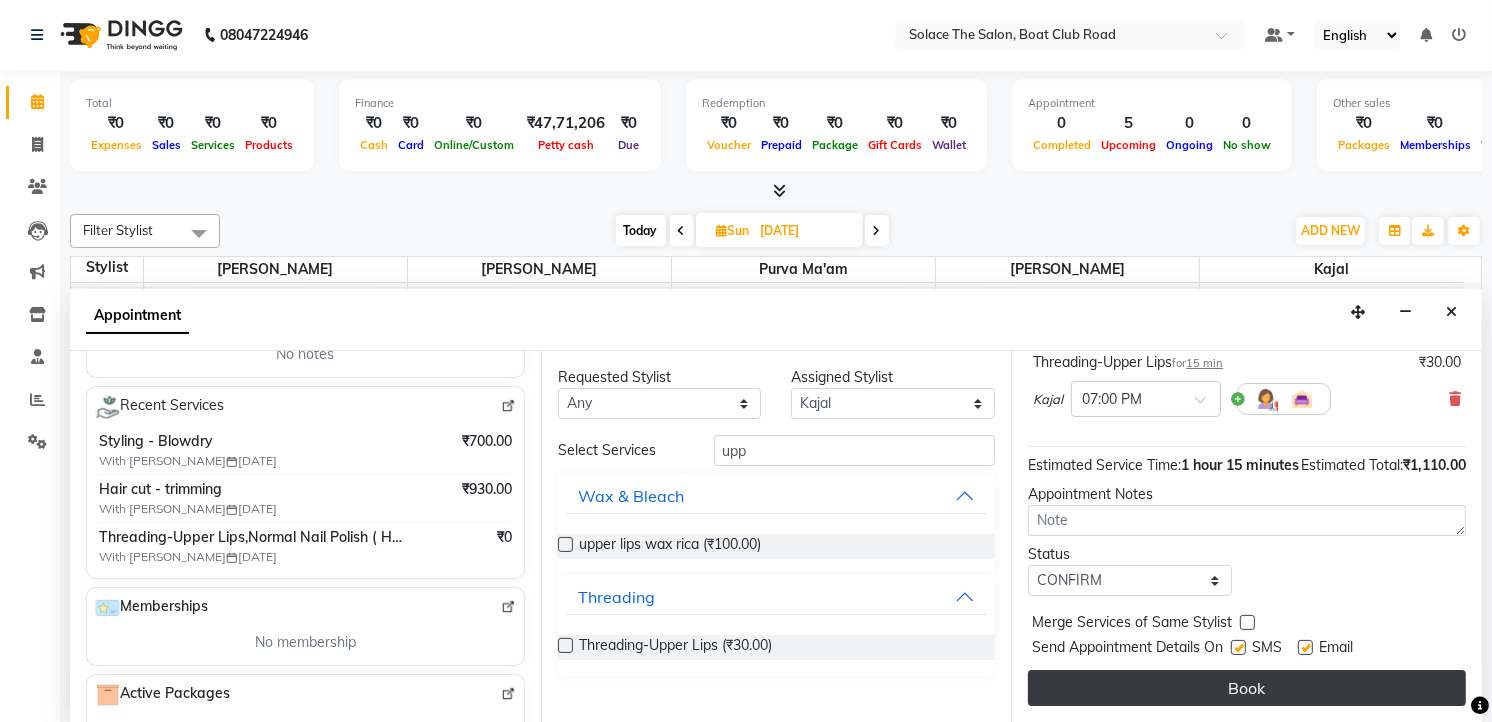 click on "Book" at bounding box center (1247, 688) 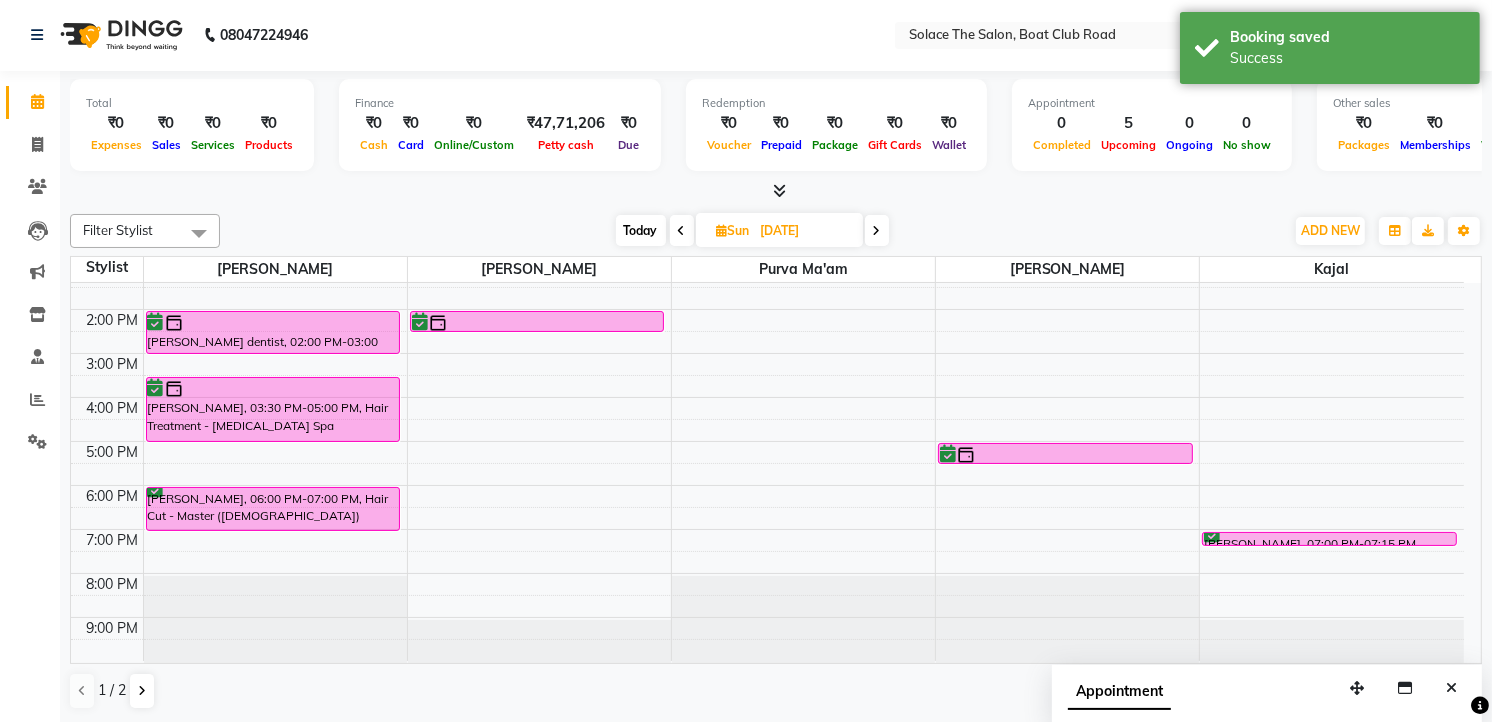 scroll, scrollTop: 0, scrollLeft: 0, axis: both 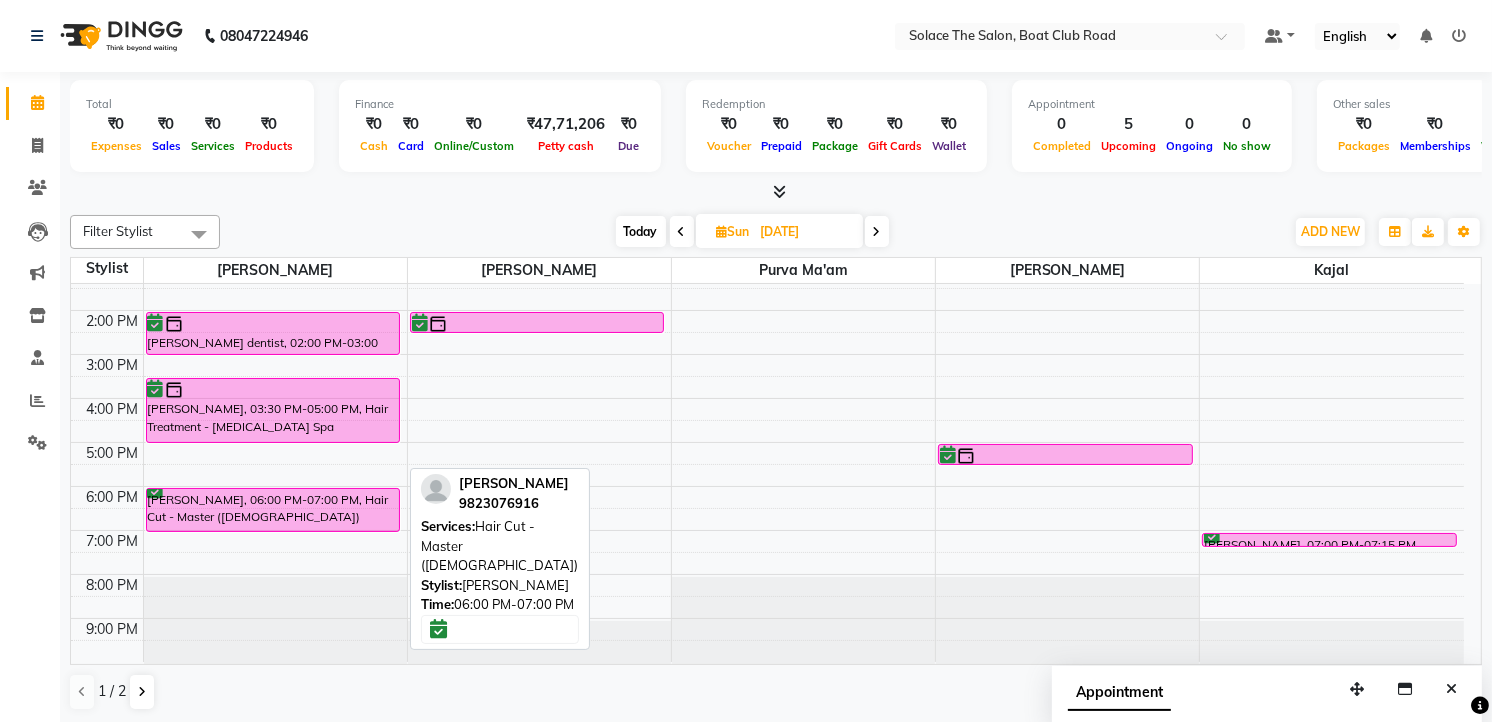 click on "[PERSON_NAME], 06:00 PM-07:00 PM, Hair Cut - Master ([DEMOGRAPHIC_DATA])" at bounding box center [273, 510] 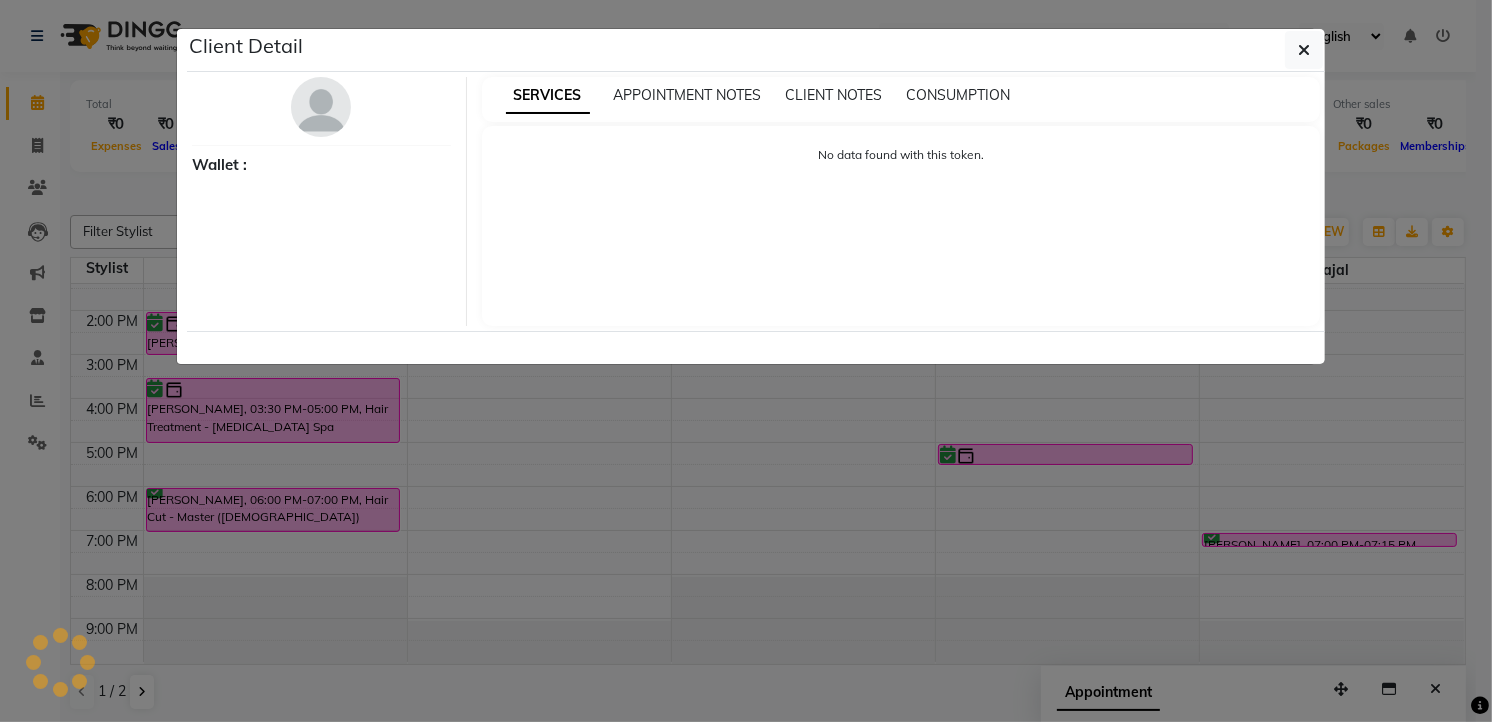select on "6" 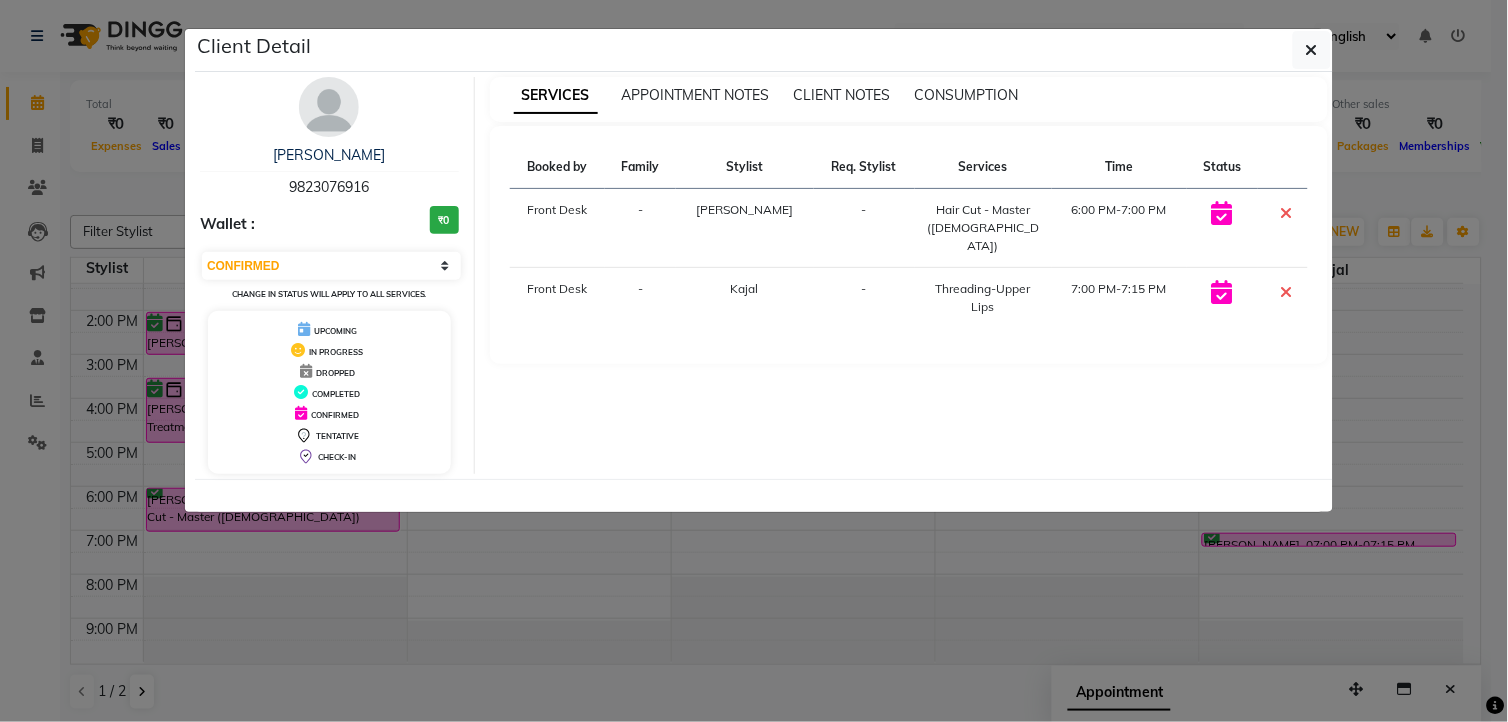 click at bounding box center (329, 107) 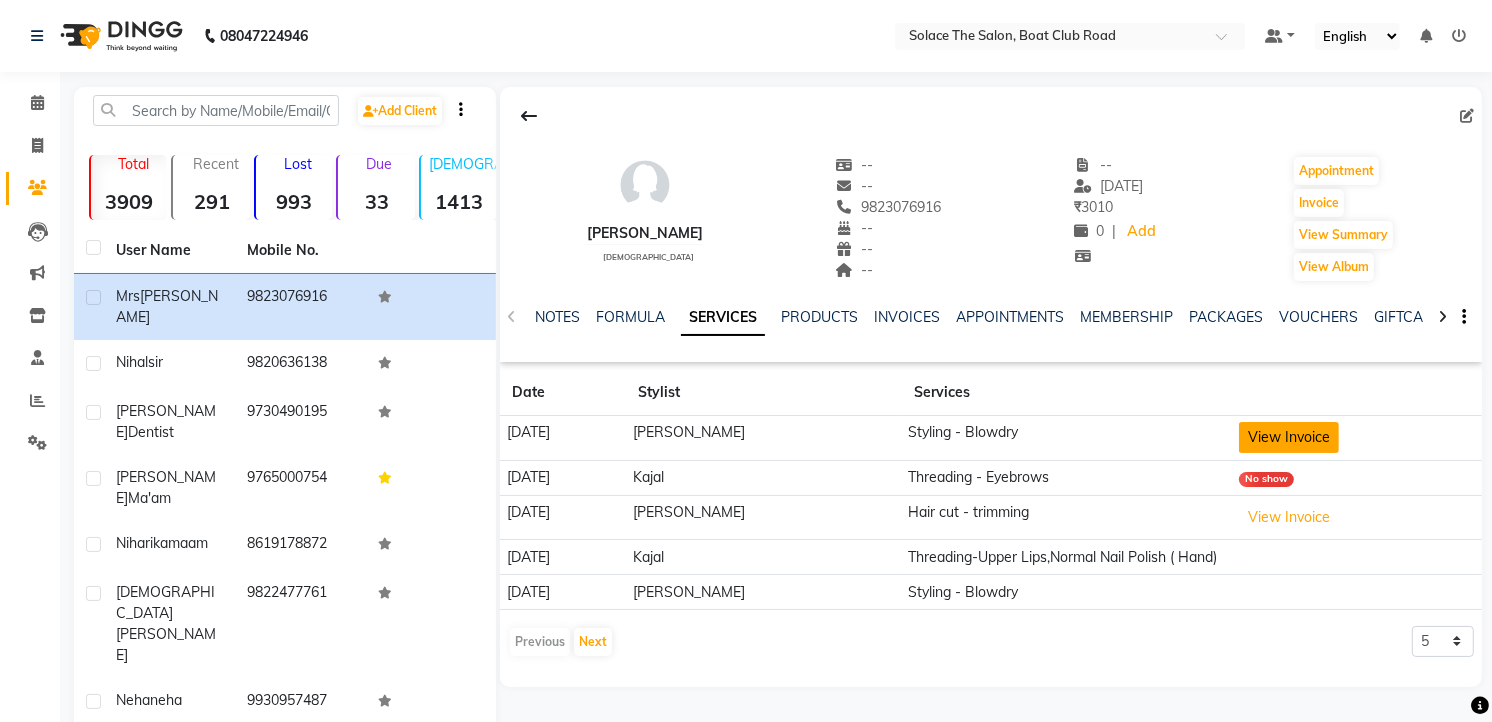 click on "View Invoice" 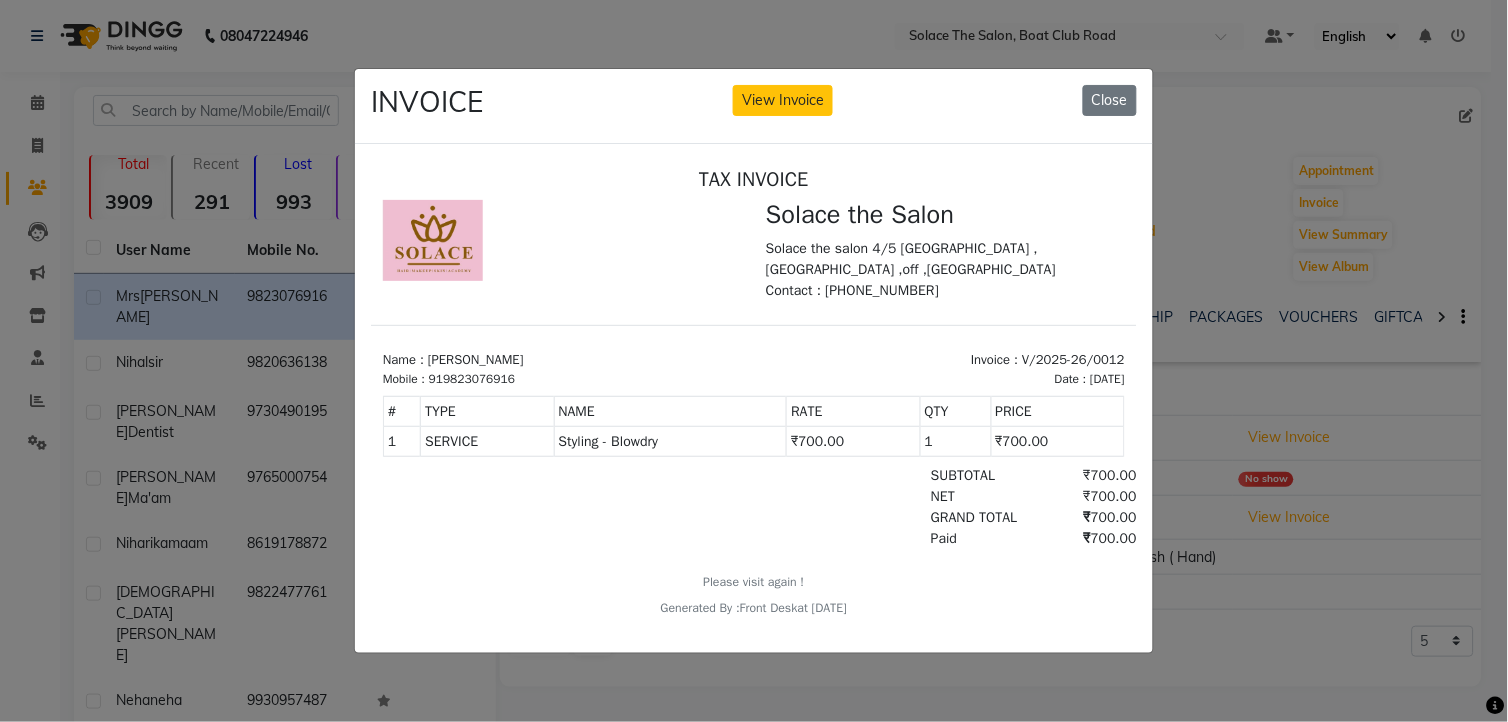 scroll, scrollTop: 0, scrollLeft: 0, axis: both 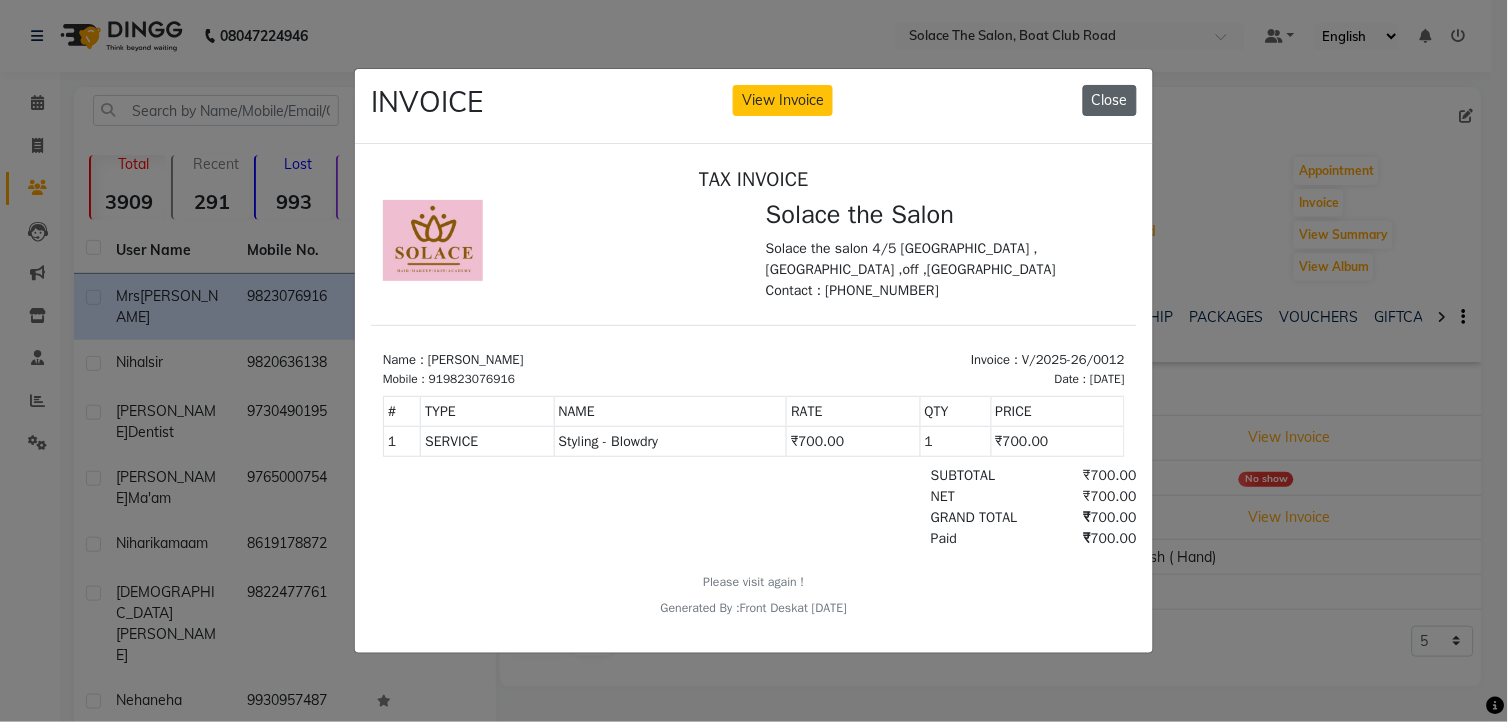 click on "Close" 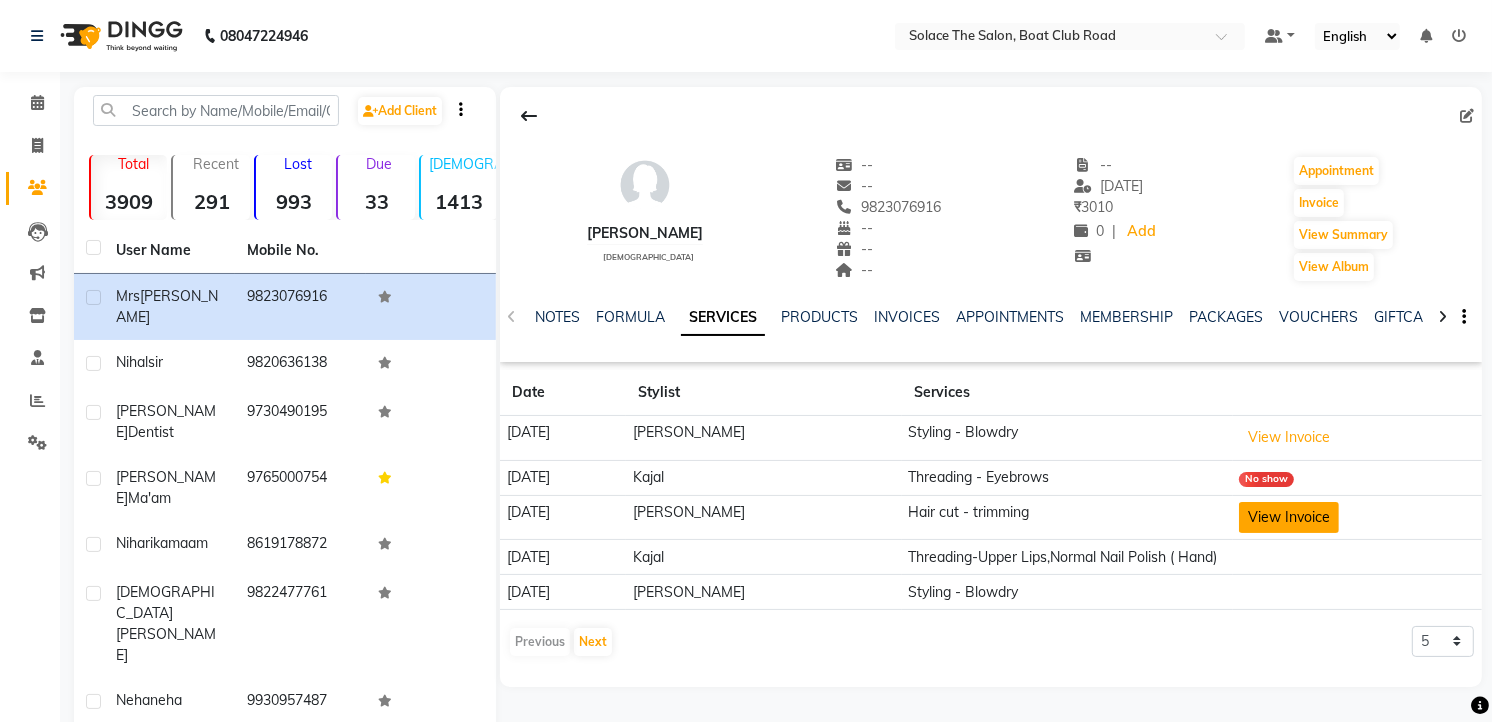 click on "View Invoice" 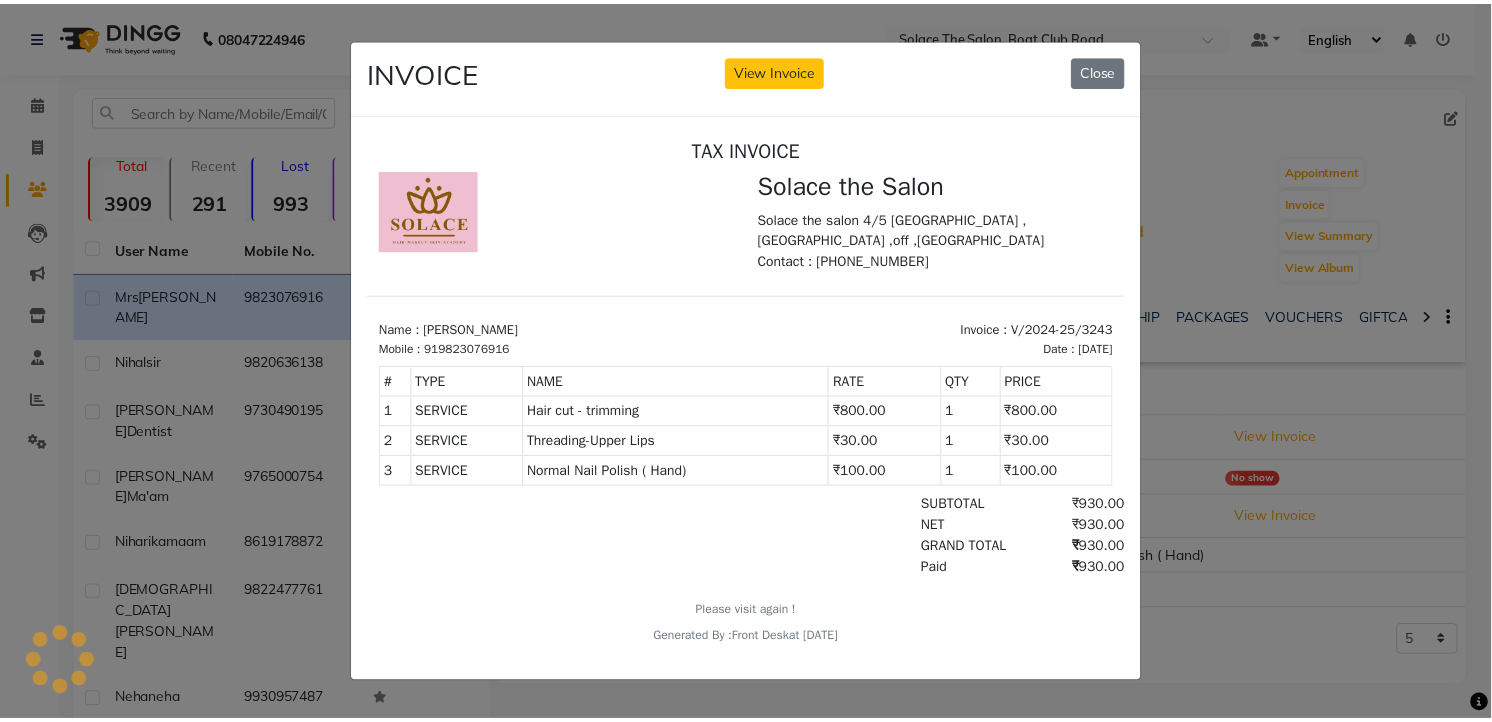 scroll, scrollTop: 0, scrollLeft: 0, axis: both 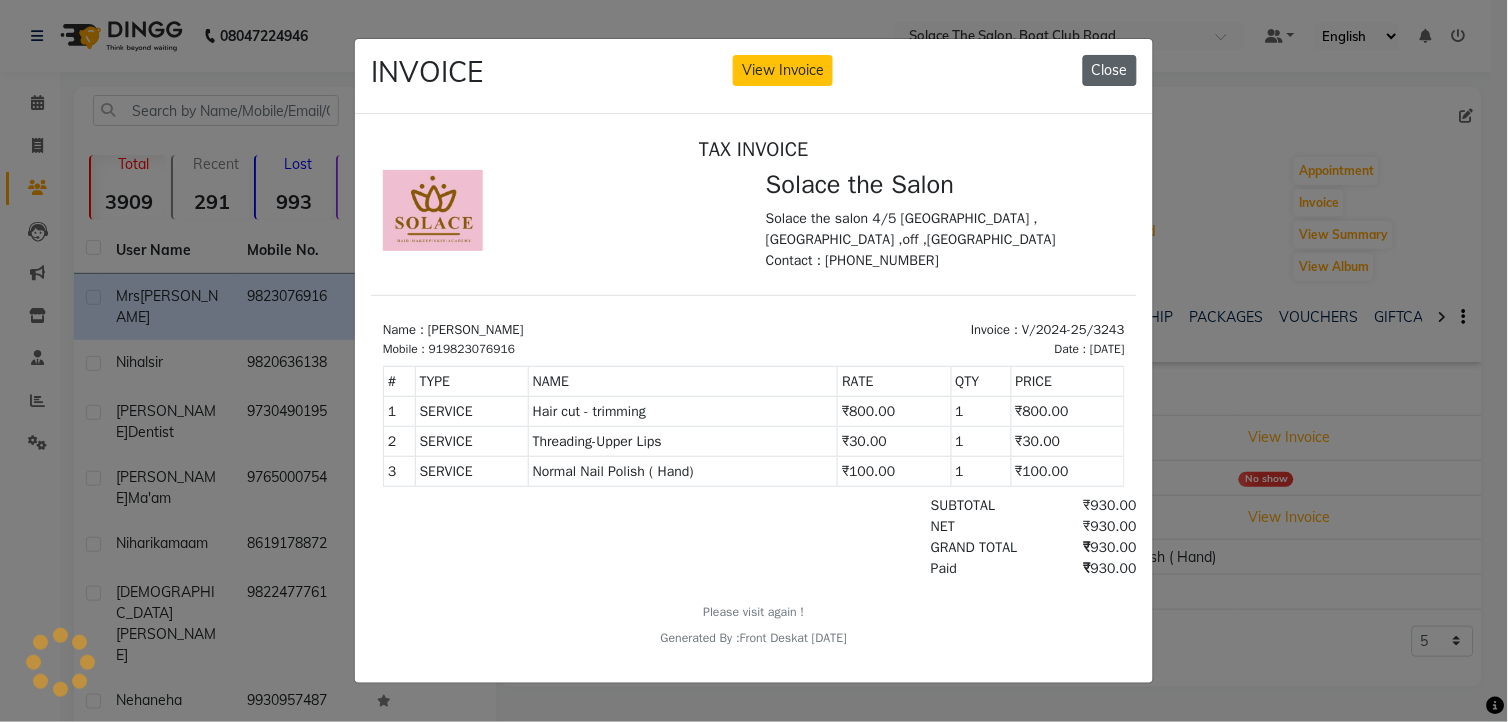 click on "Close" 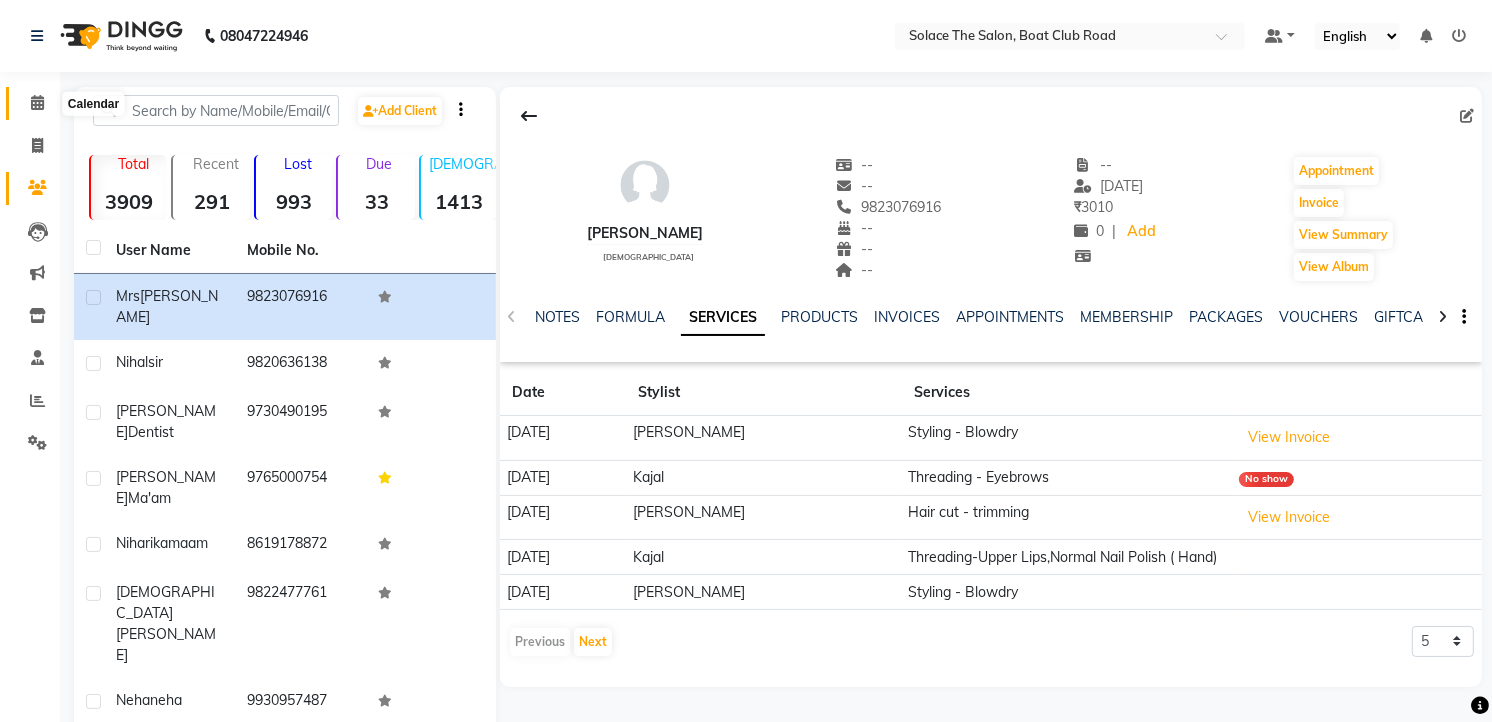 click 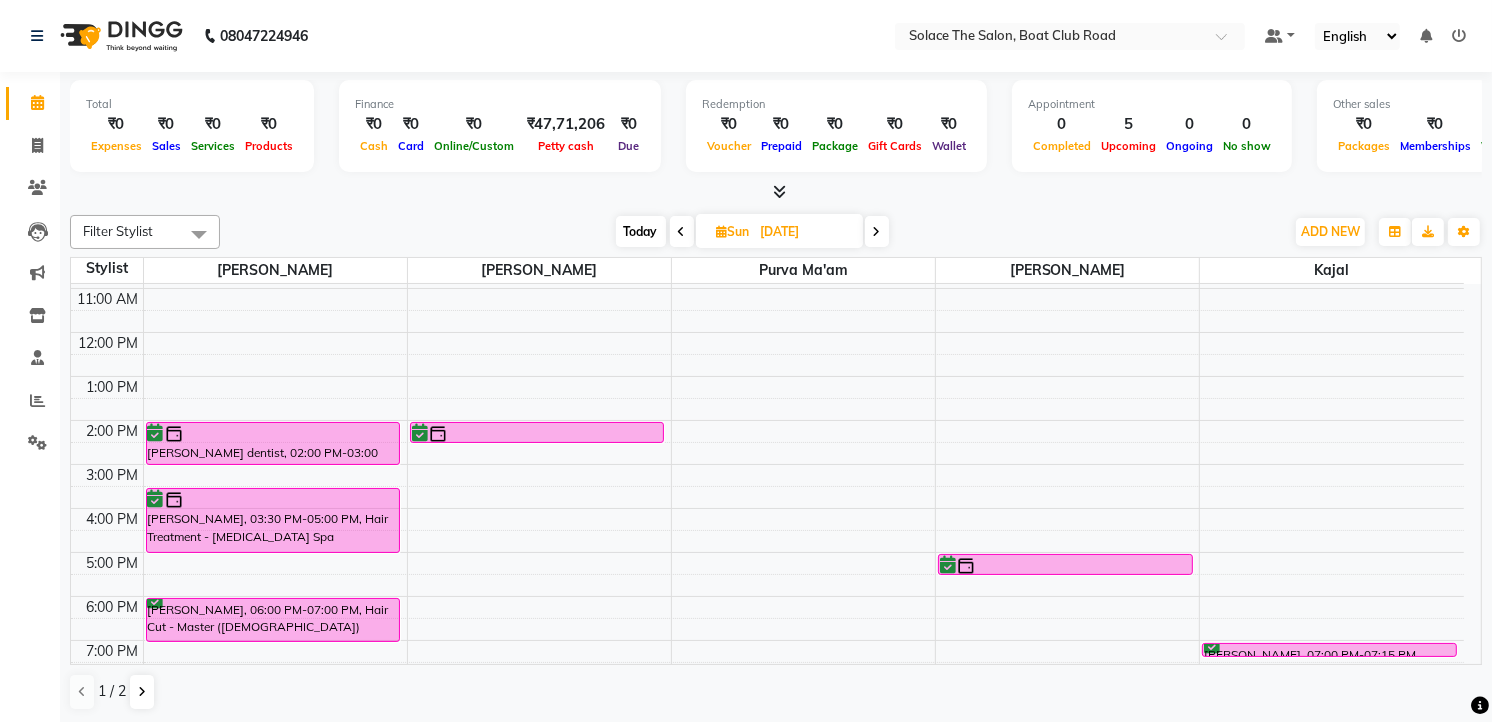 scroll, scrollTop: 222, scrollLeft: 0, axis: vertical 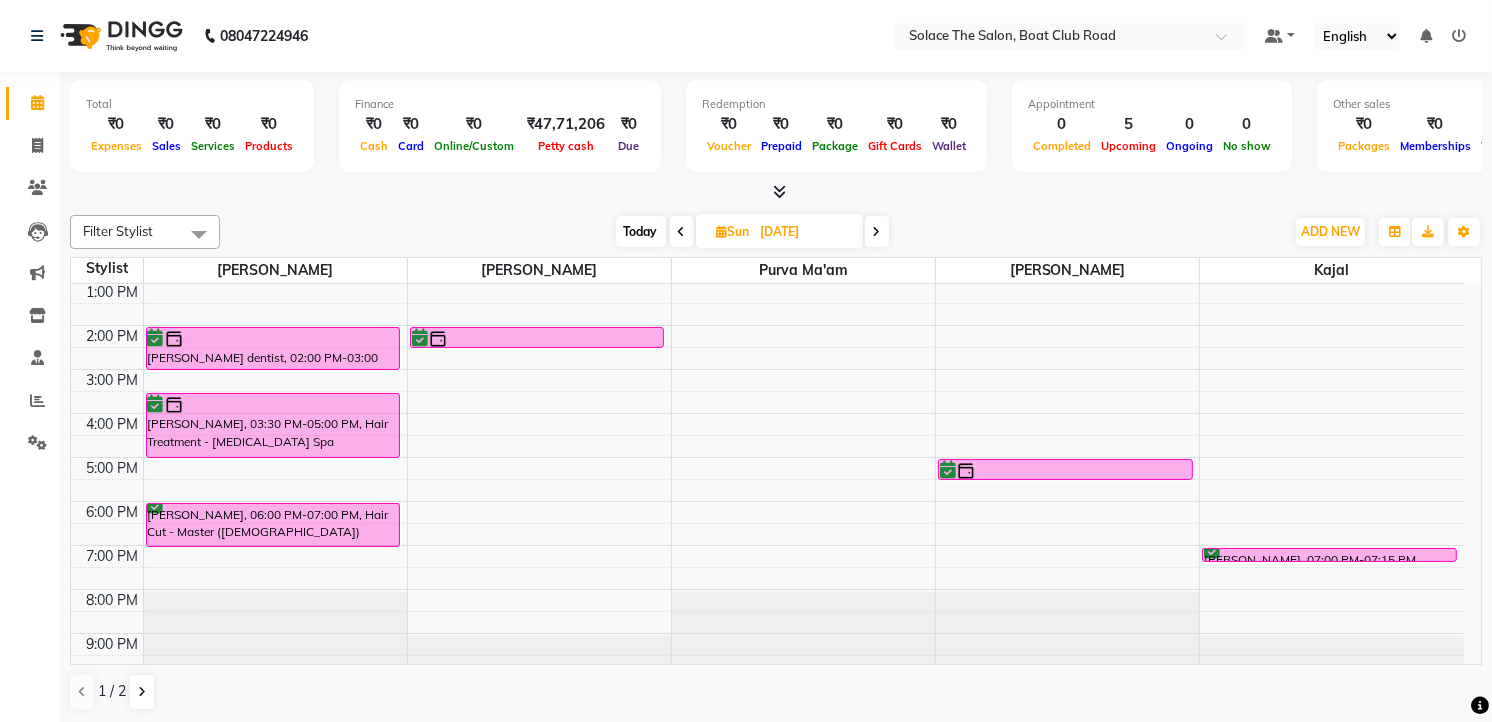 click on "Today" at bounding box center (641, 231) 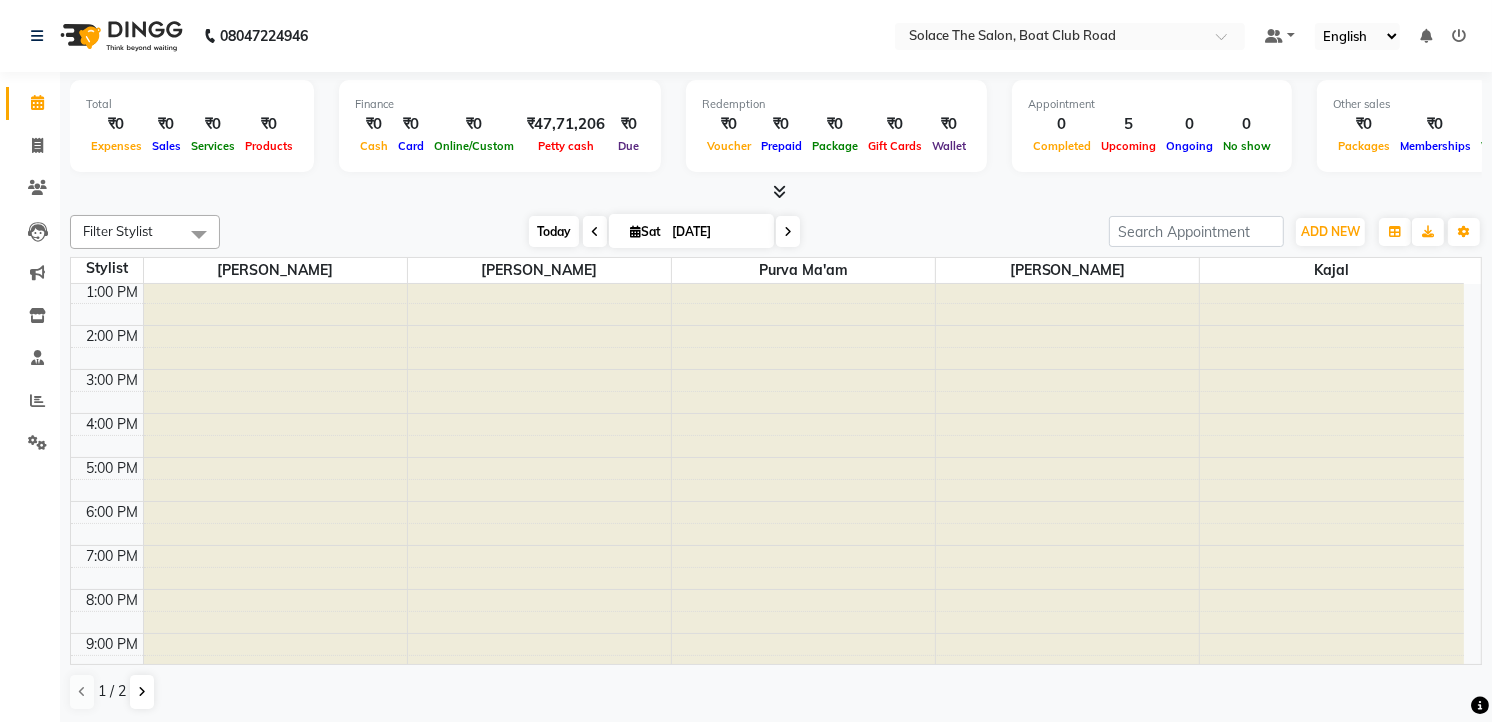 type on "12-07-2025" 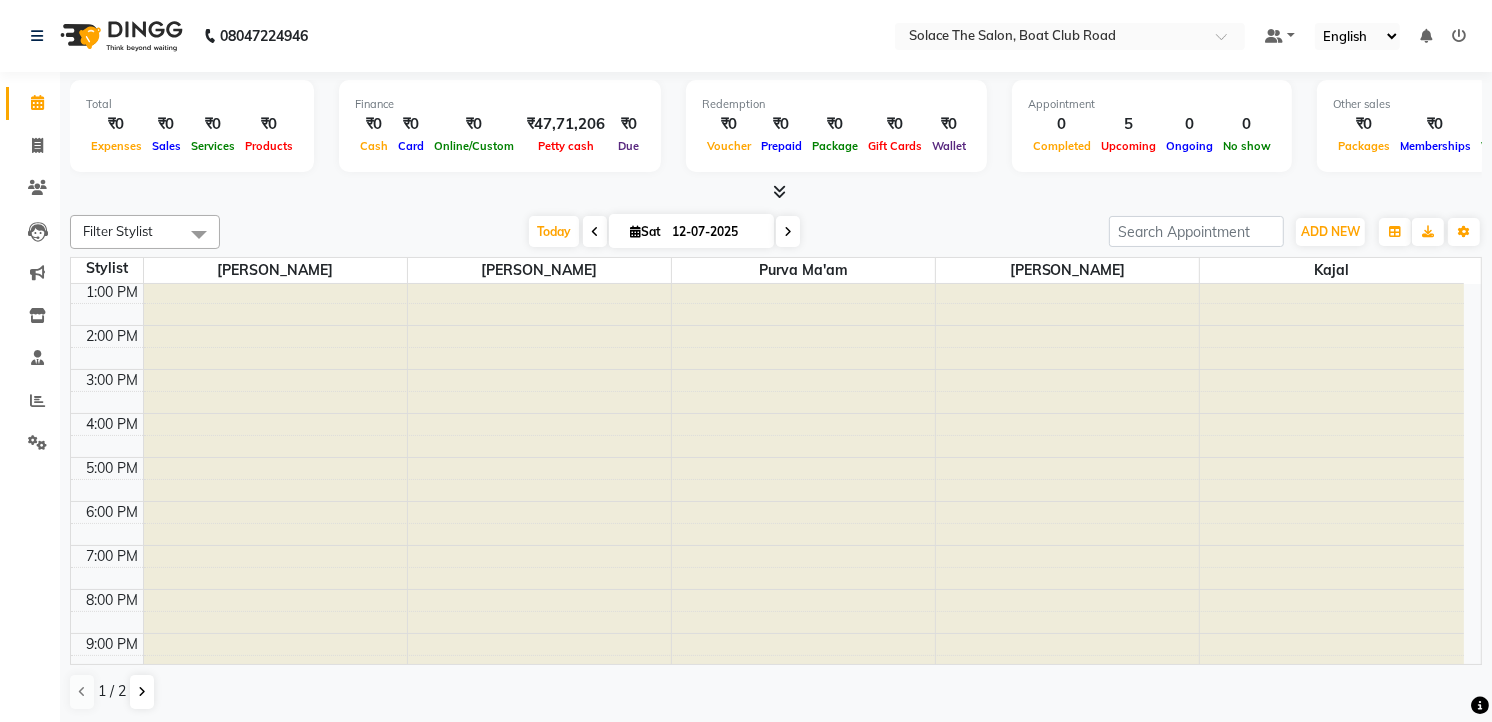 scroll, scrollTop: 134, scrollLeft: 0, axis: vertical 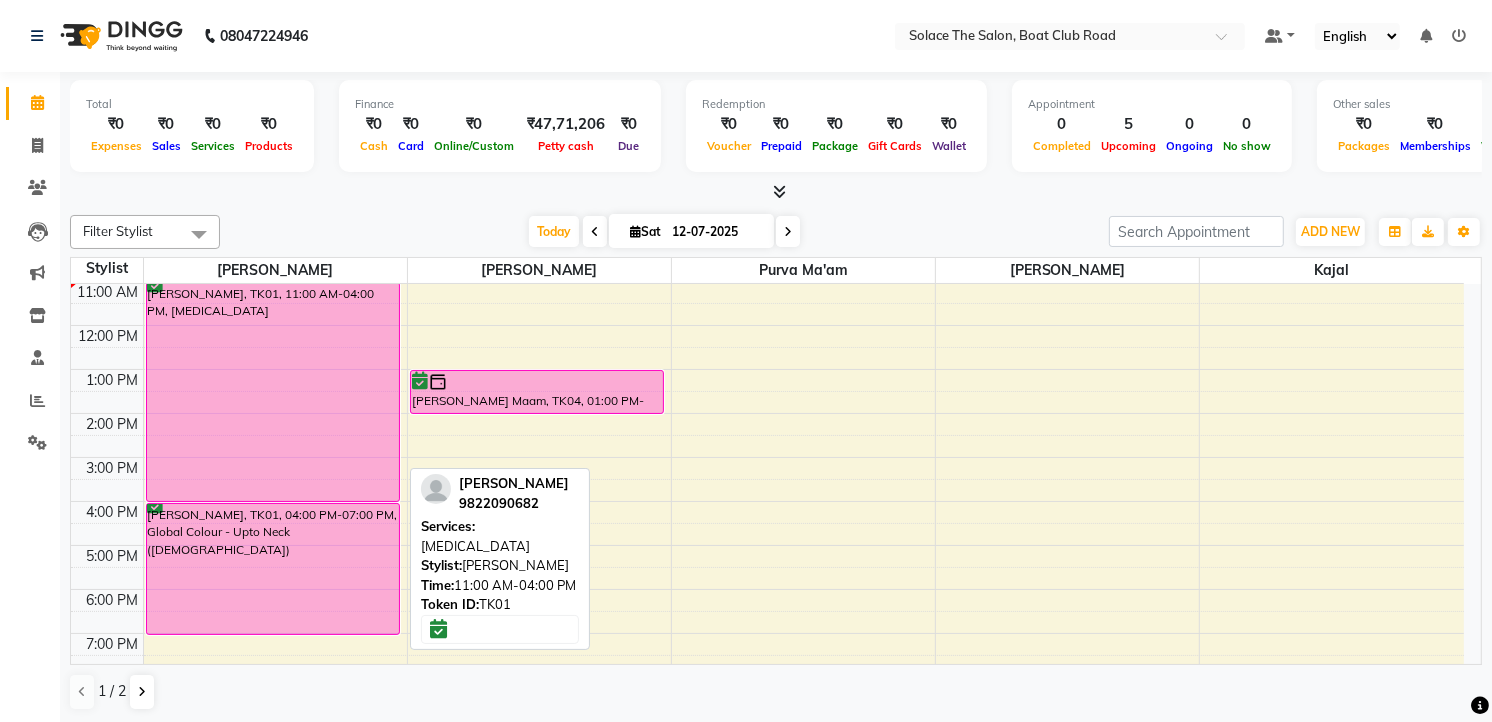 click on "[PERSON_NAME], TK01, 11:00 AM-04:00 PM, [MEDICAL_DATA]" at bounding box center [273, 392] 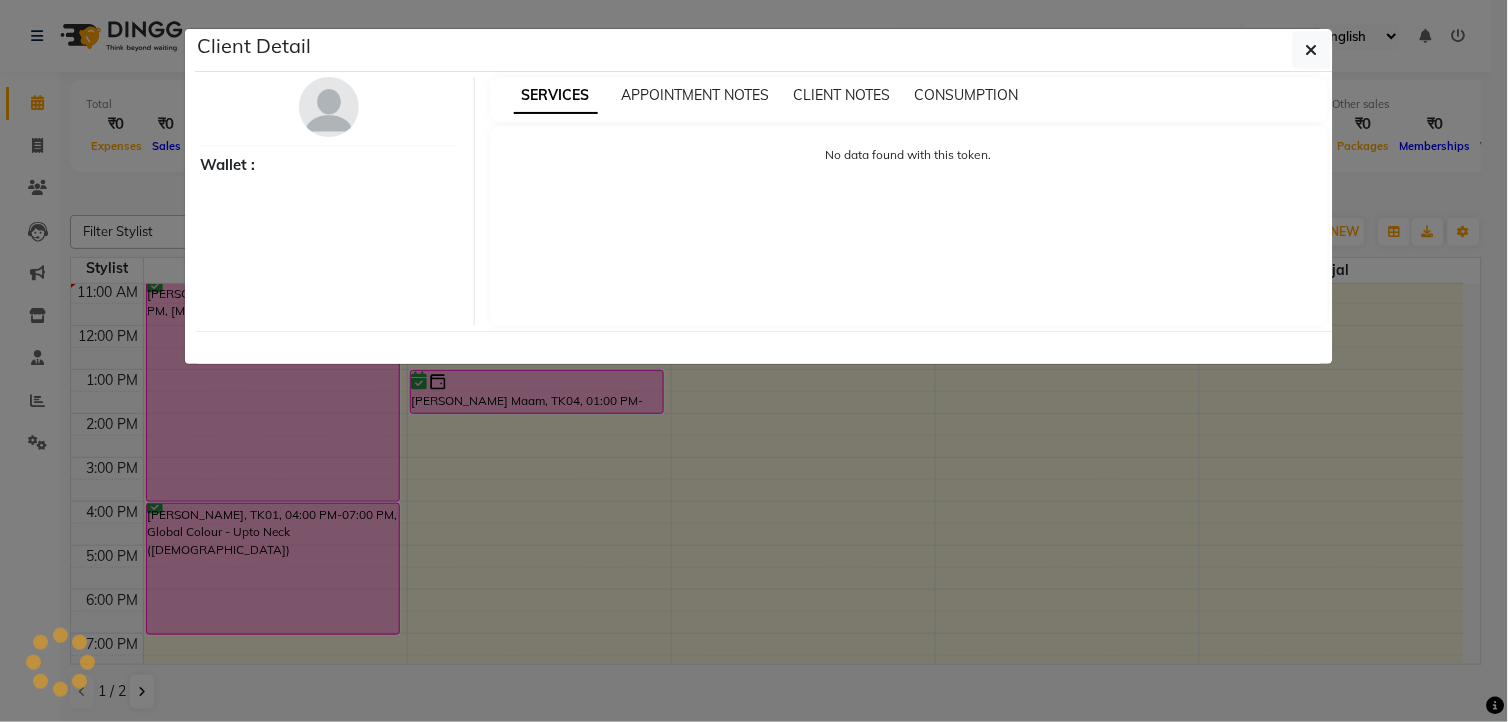 select on "6" 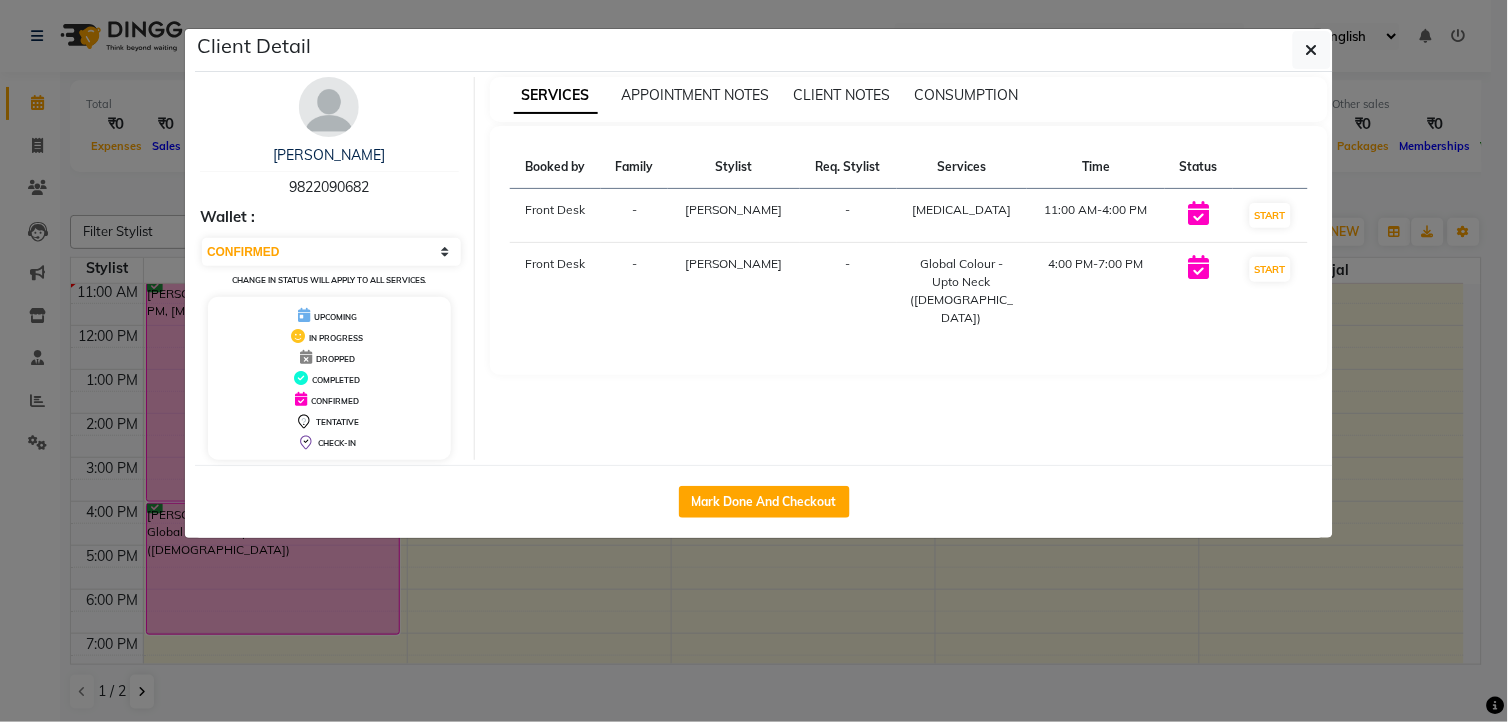 click at bounding box center (329, 107) 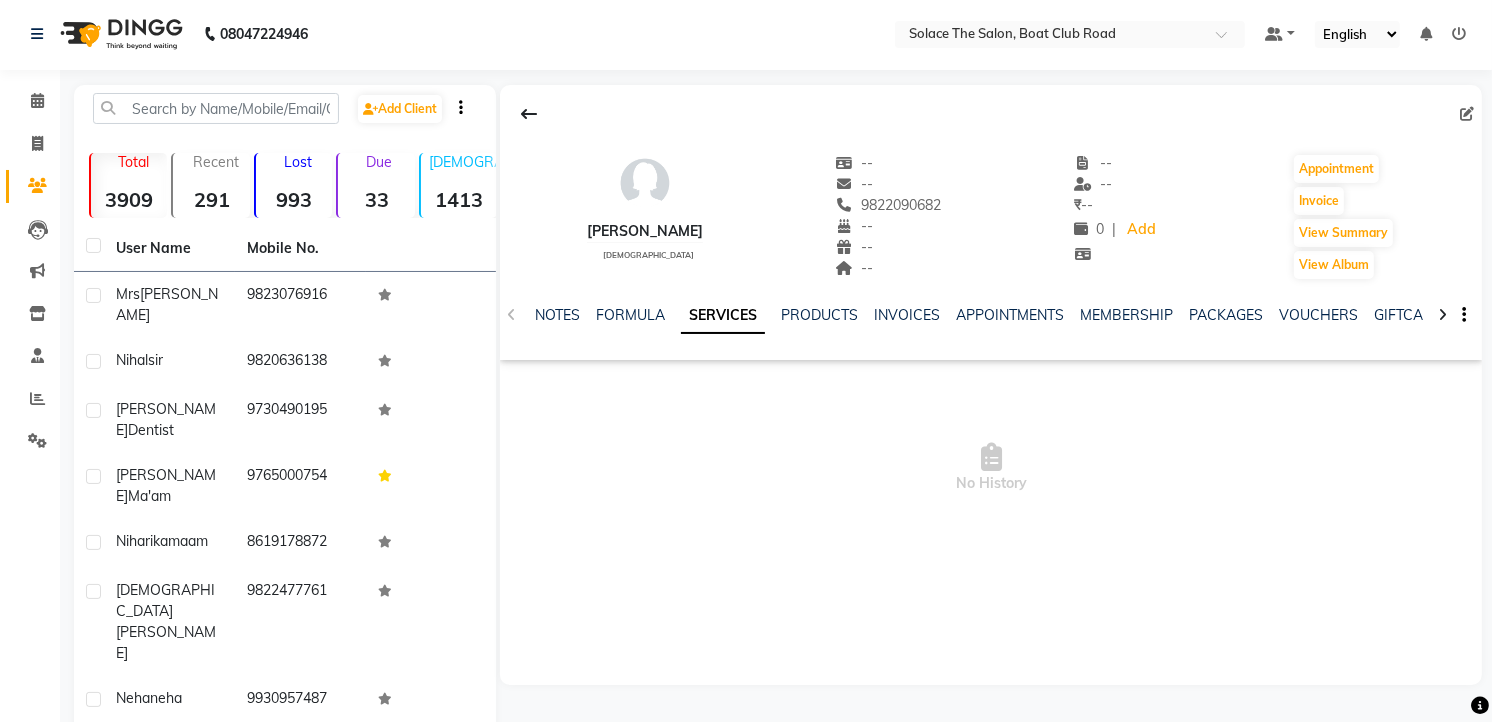 scroll, scrollTop: 0, scrollLeft: 0, axis: both 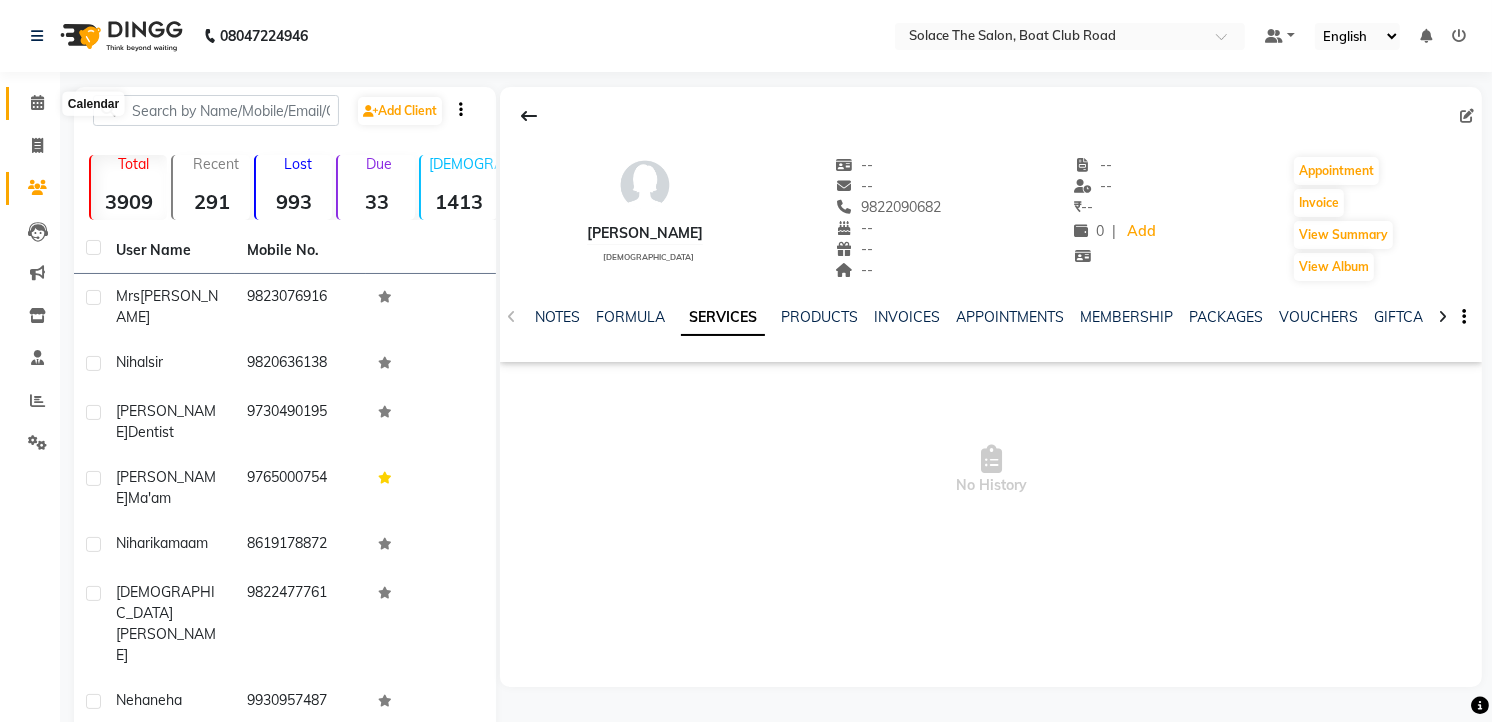 click 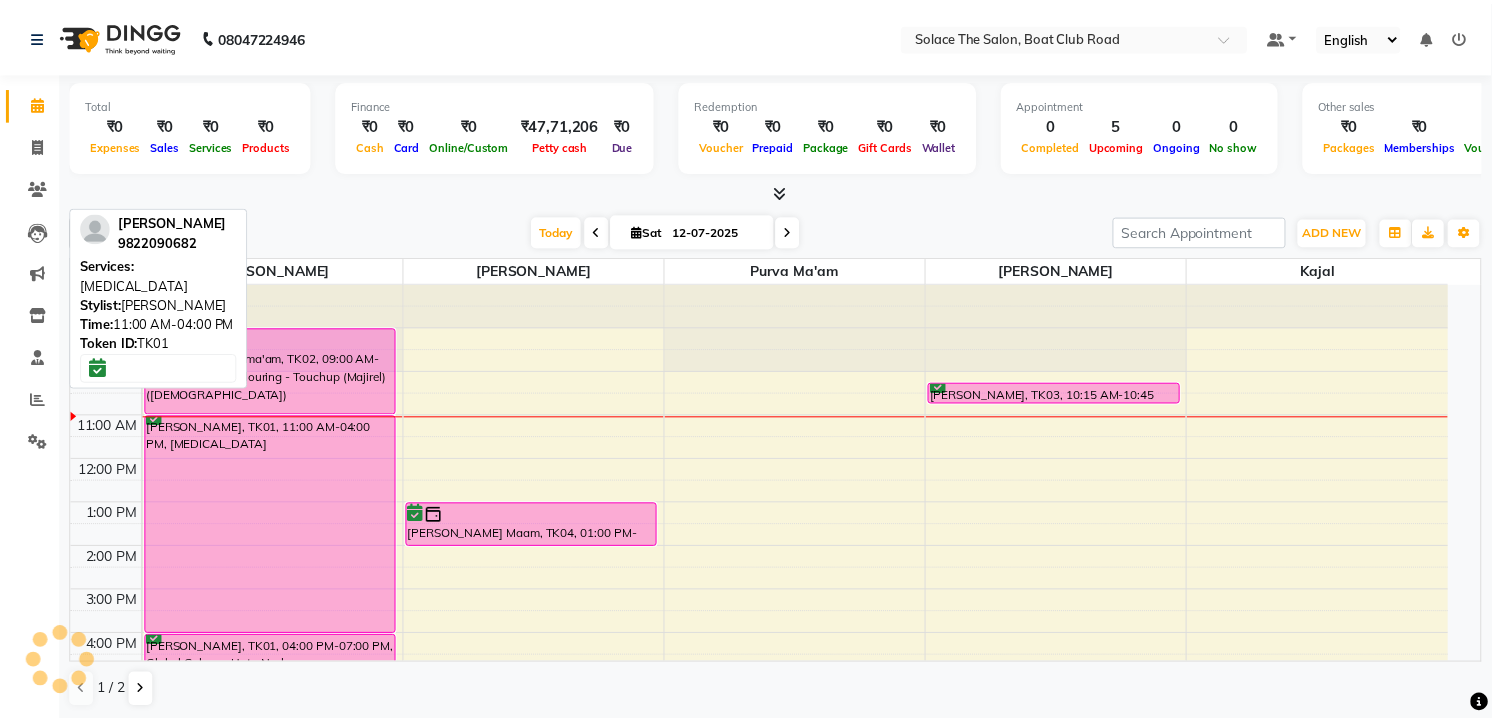 scroll, scrollTop: 134, scrollLeft: 0, axis: vertical 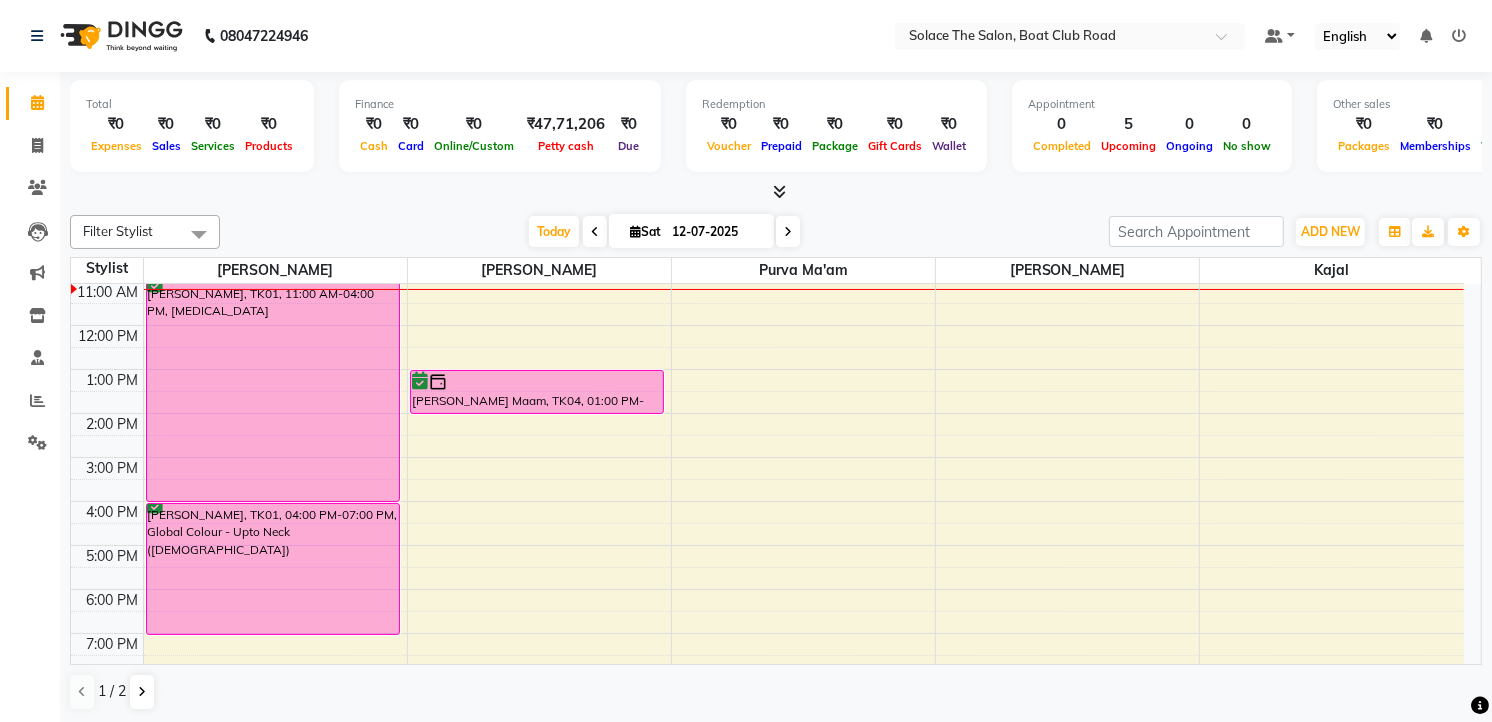 click at bounding box center (635, 231) 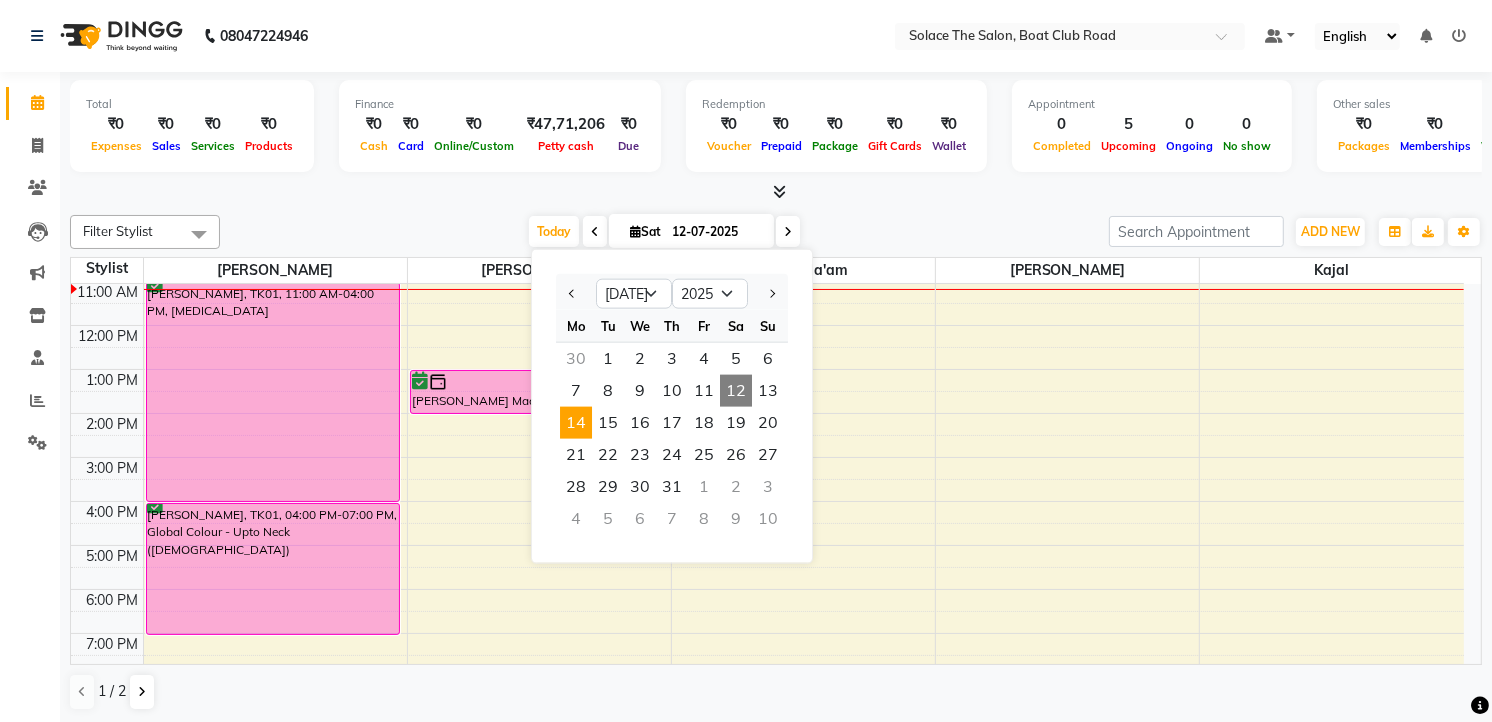 click on "14" at bounding box center [576, 423] 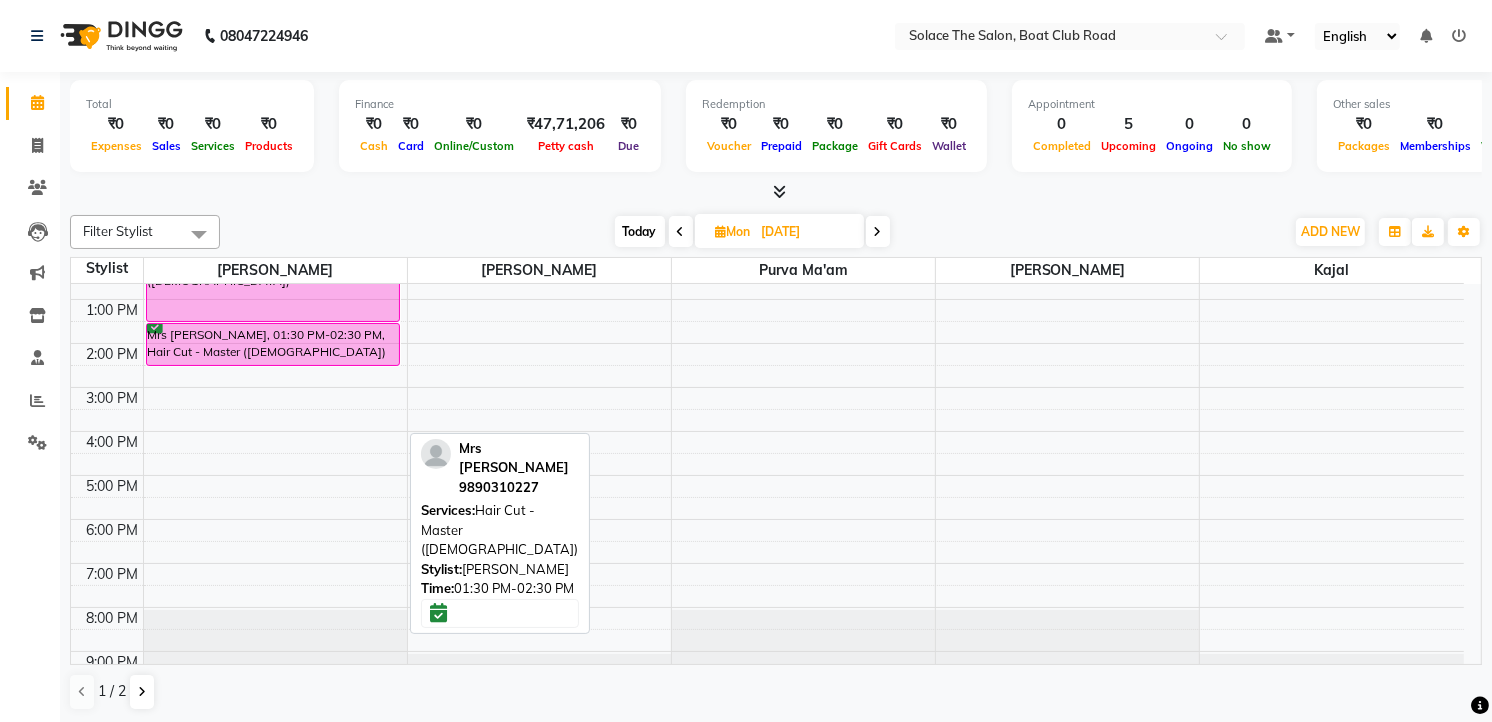 scroll, scrollTop: 237, scrollLeft: 0, axis: vertical 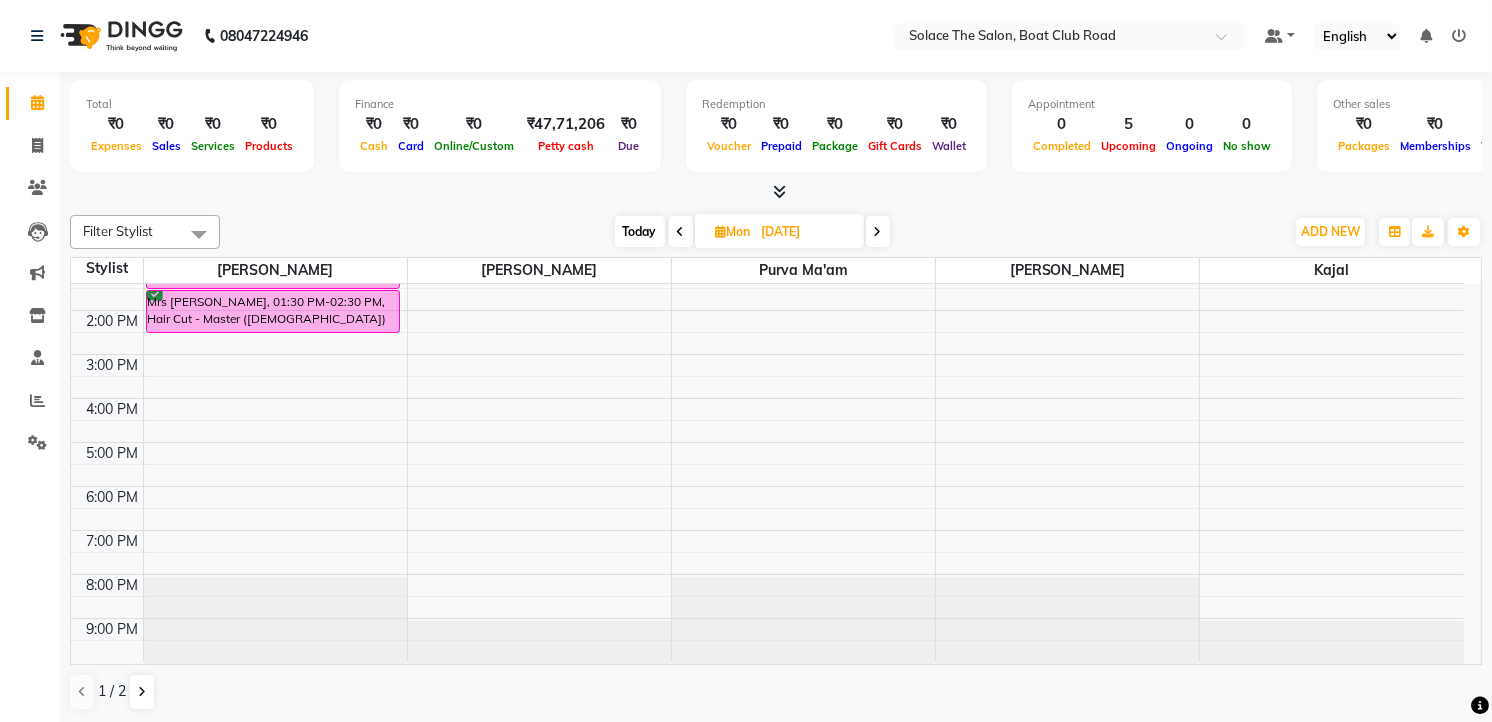 click on "8:00 AM 9:00 AM 10:00 AM 11:00 AM 12:00 PM 1:00 PM 2:00 PM 3:00 PM 4:00 PM 5:00 PM 6:00 PM 7:00 PM 8:00 PM 9:00 PM     Mrs [PERSON_NAME], 11:30 AM-01:30 PM, Hair Colouring - Touchup ([PERSON_NAME]) ([DEMOGRAPHIC_DATA])     Mrs [PERSON_NAME], 01:30 PM-02:30 PM, Hair Cut - Master ([DEMOGRAPHIC_DATA])" at bounding box center [767, 354] 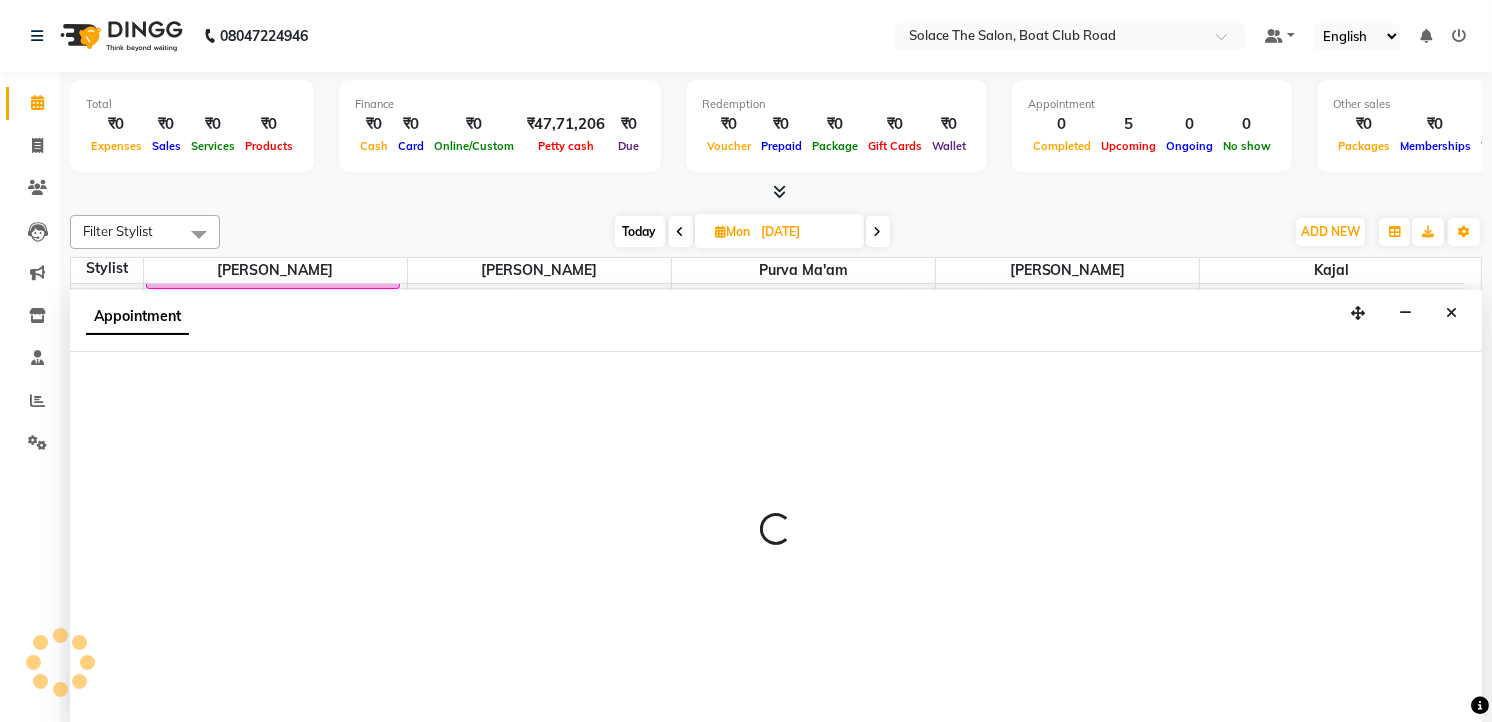 scroll, scrollTop: 1, scrollLeft: 0, axis: vertical 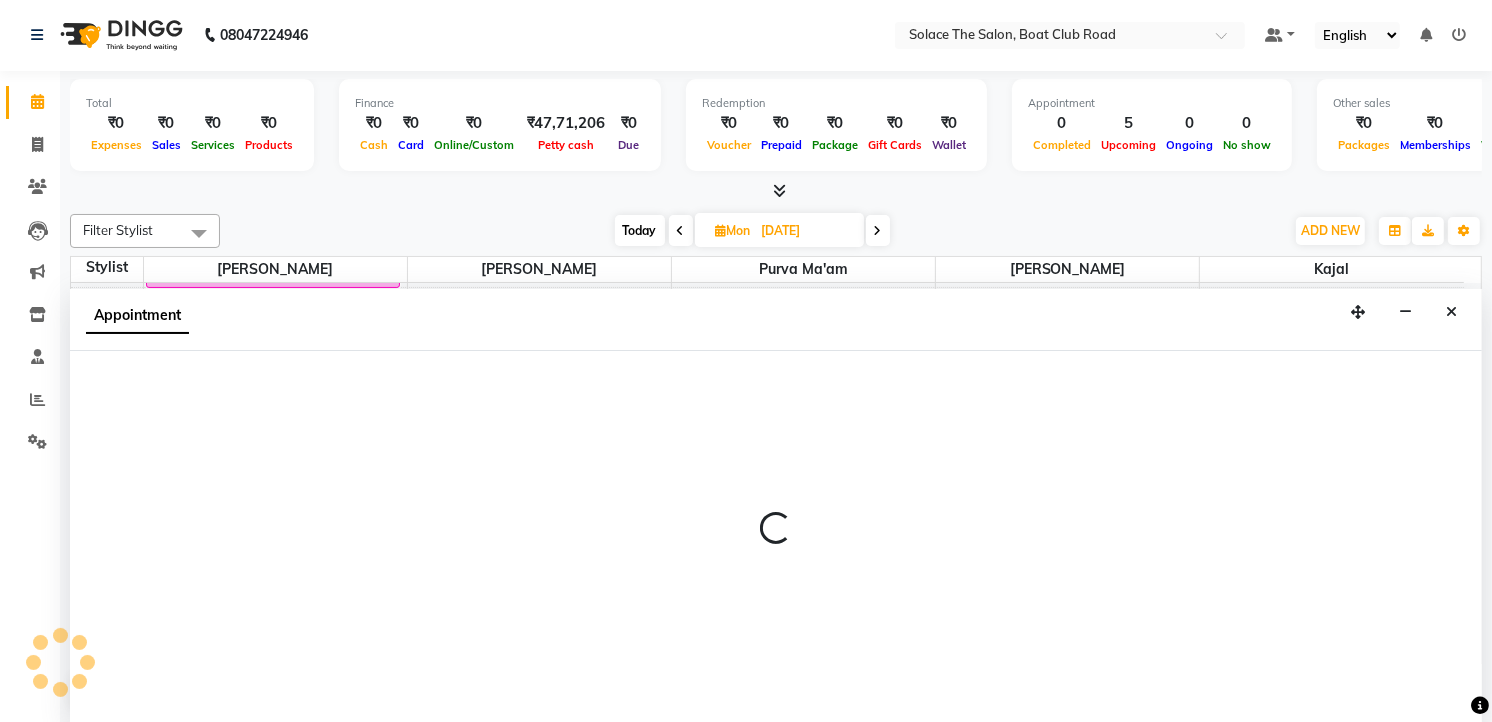 select on "9746" 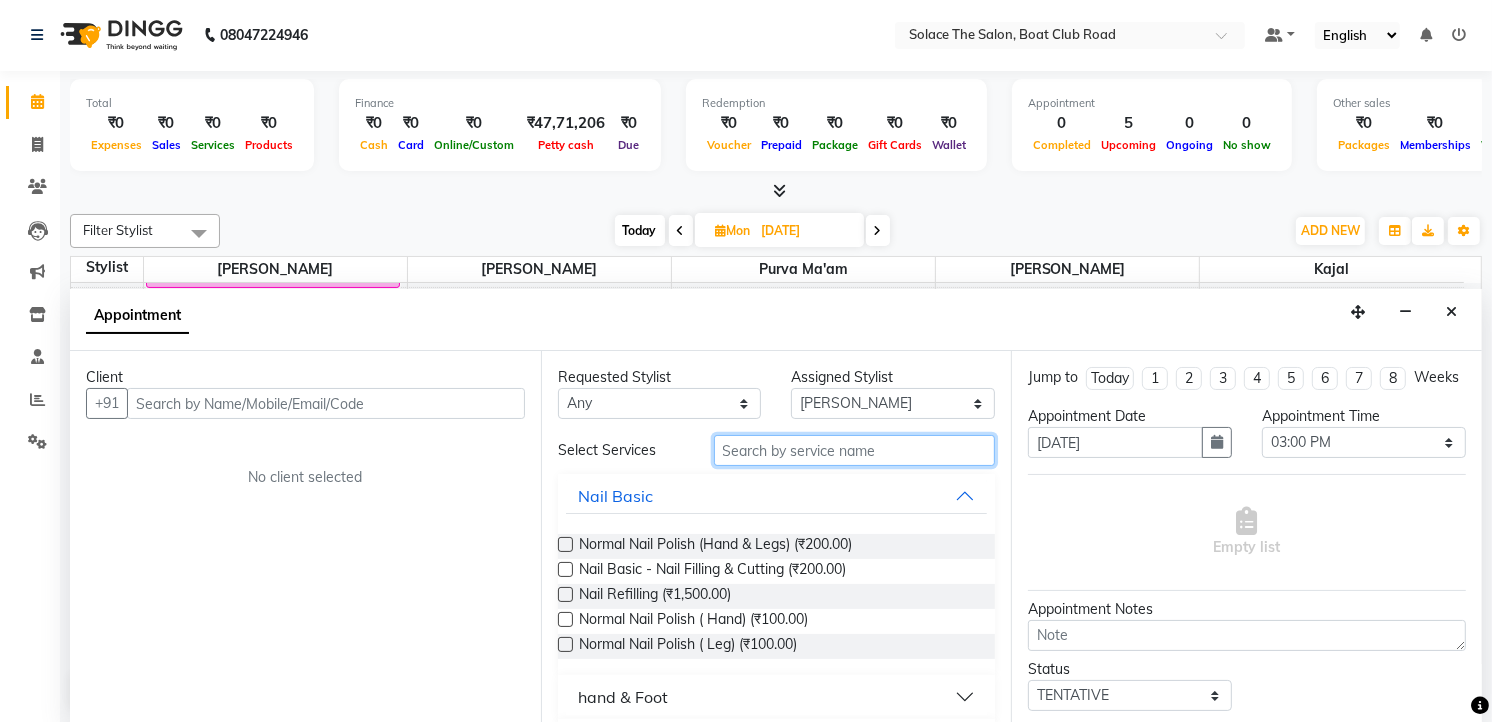 click at bounding box center [855, 450] 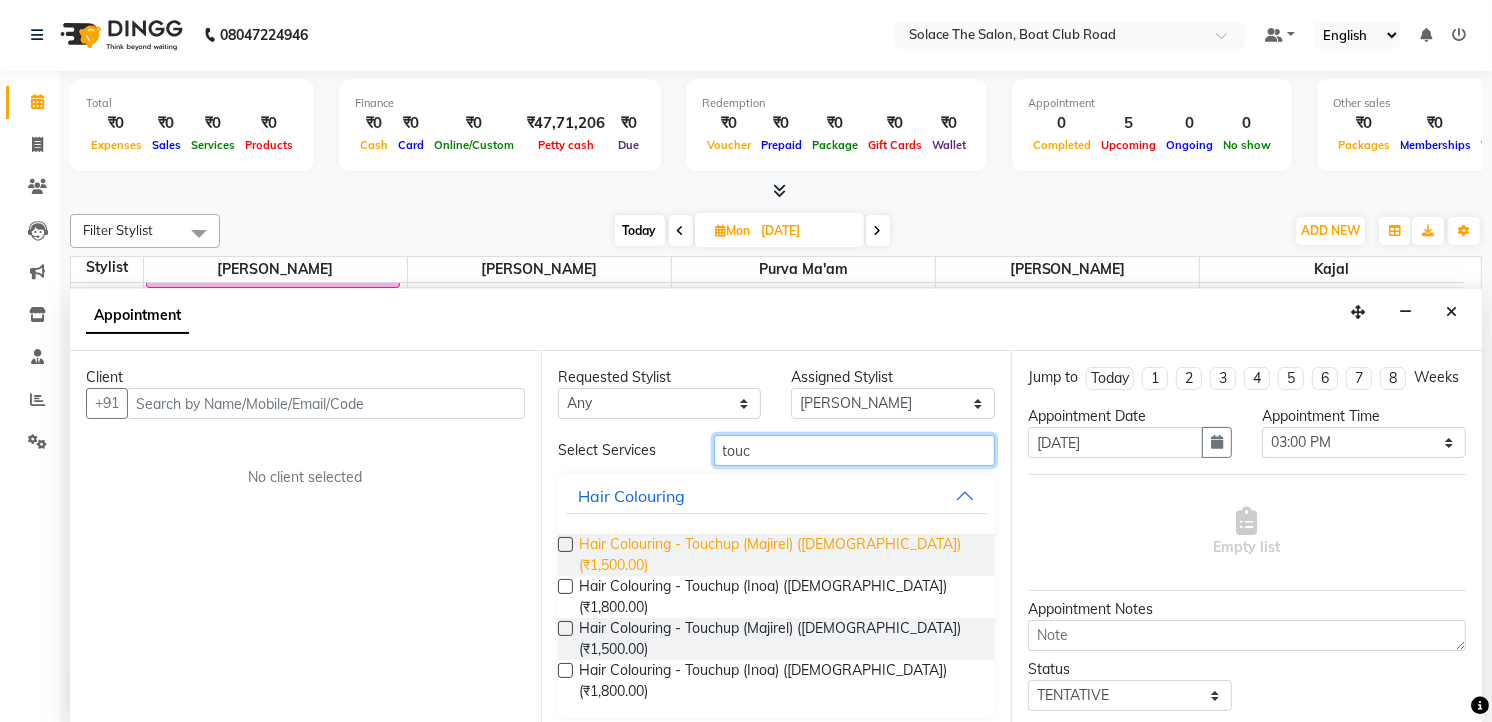 type on "touc" 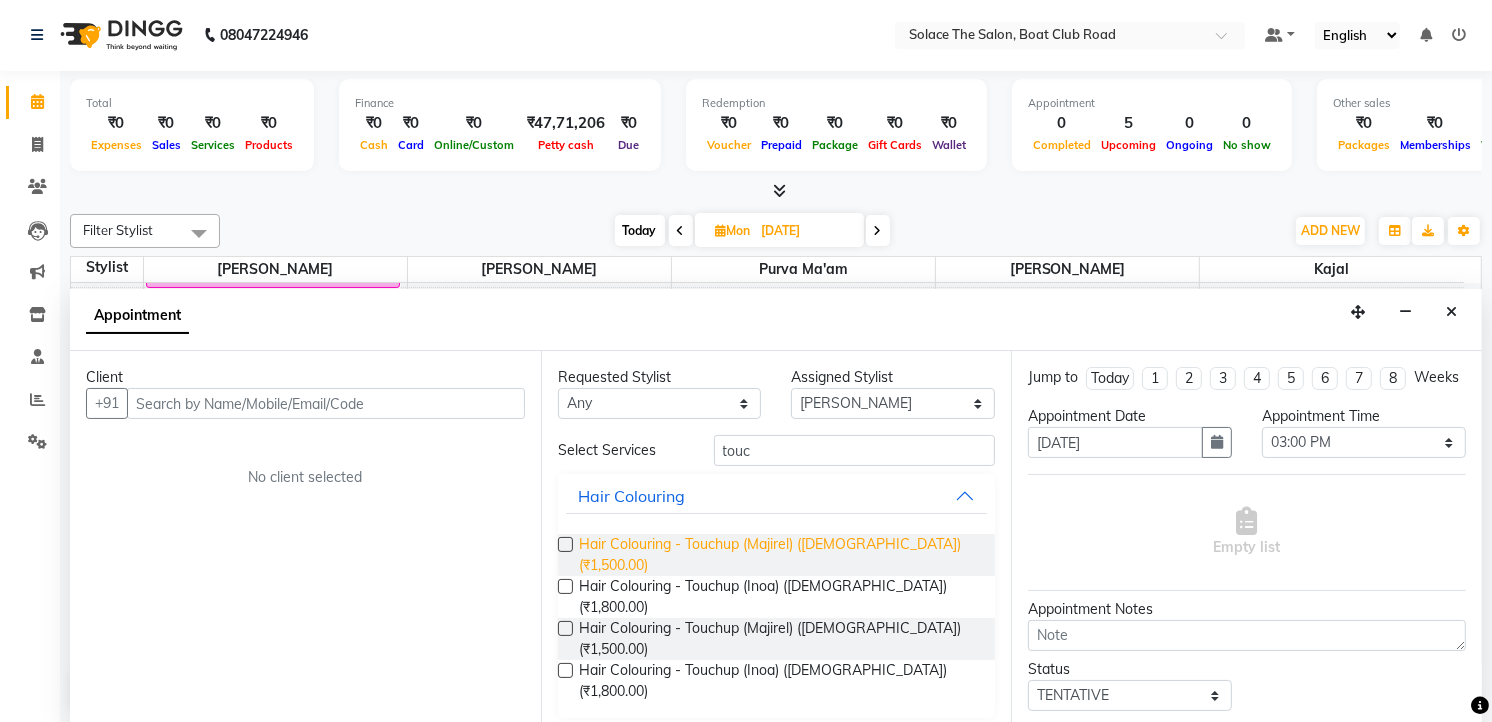 click on "Hair Colouring - Touchup (Majirel) ([DEMOGRAPHIC_DATA]) (₹1,500.00)" at bounding box center (779, 555) 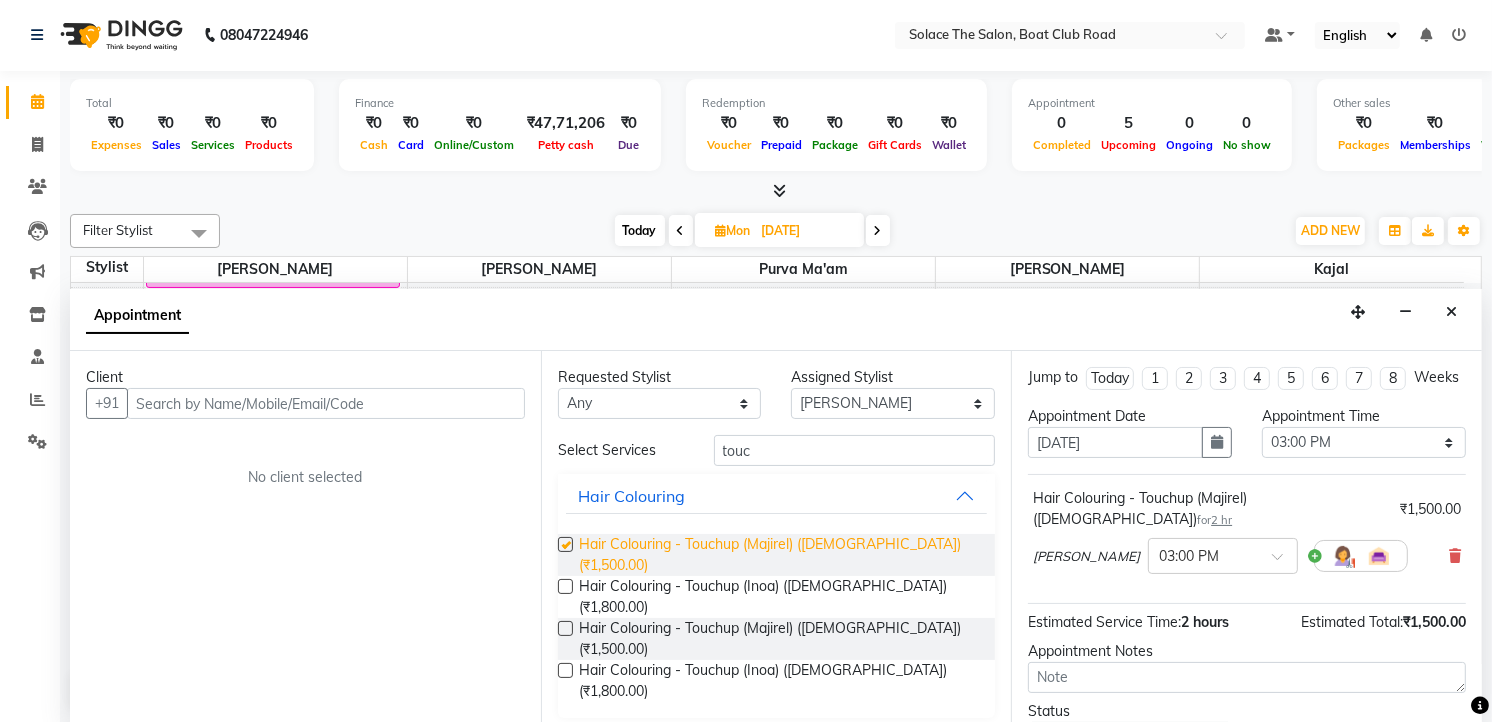checkbox on "false" 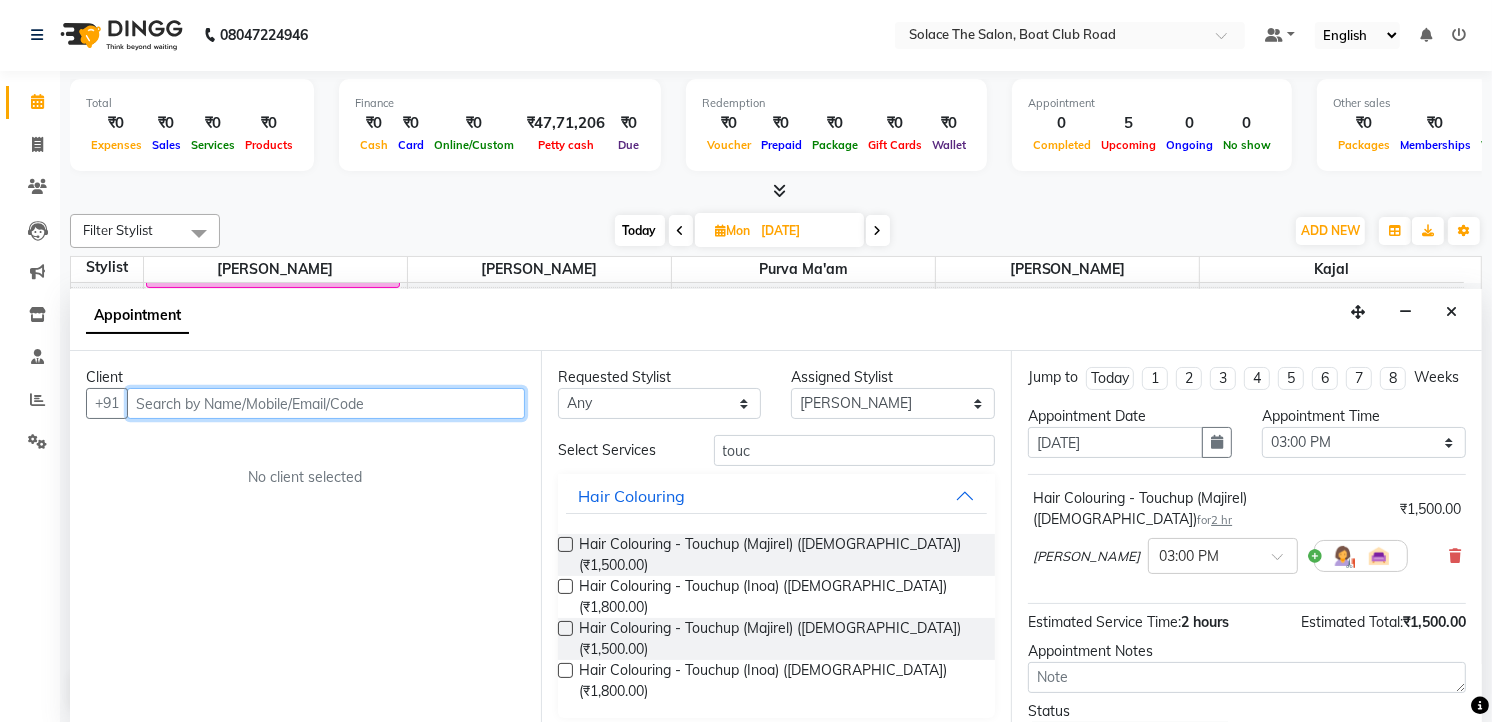 click at bounding box center [326, 403] 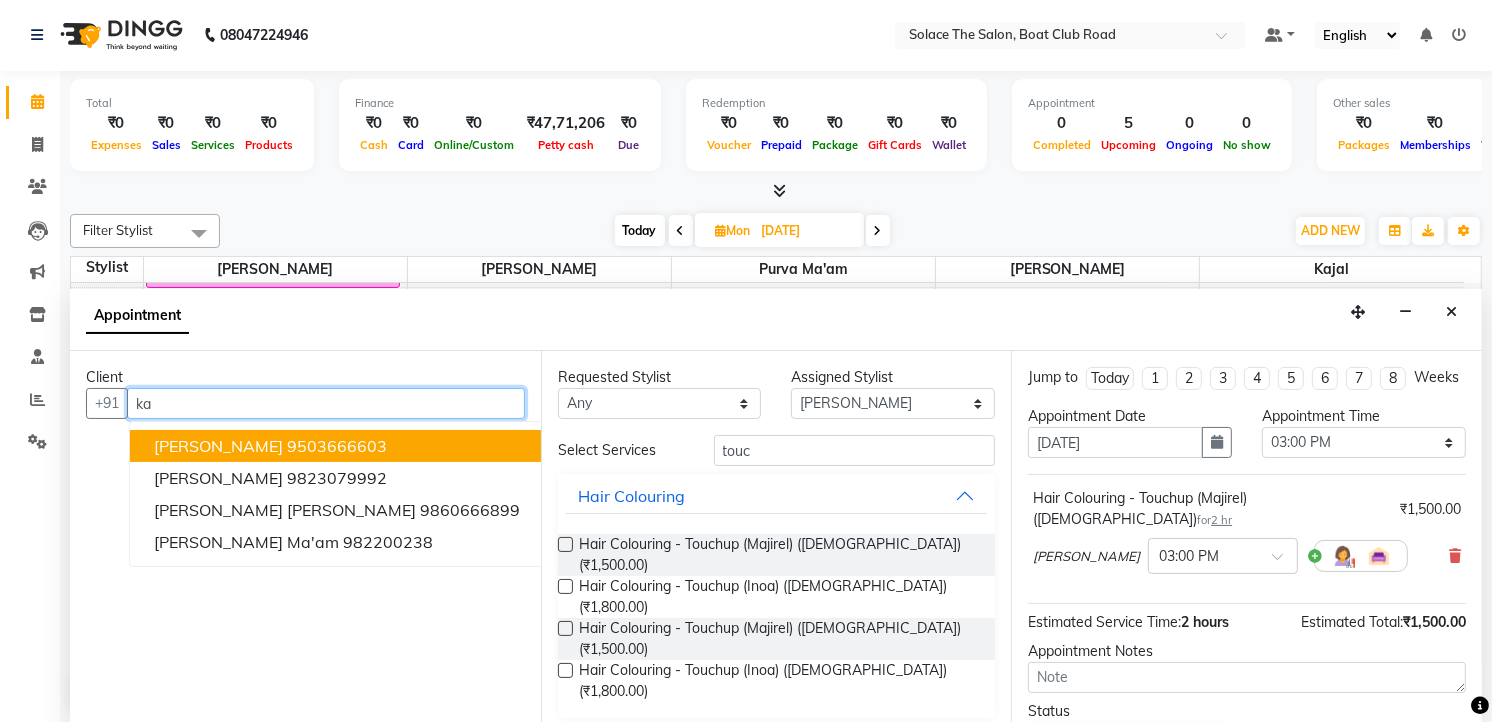 type on "k" 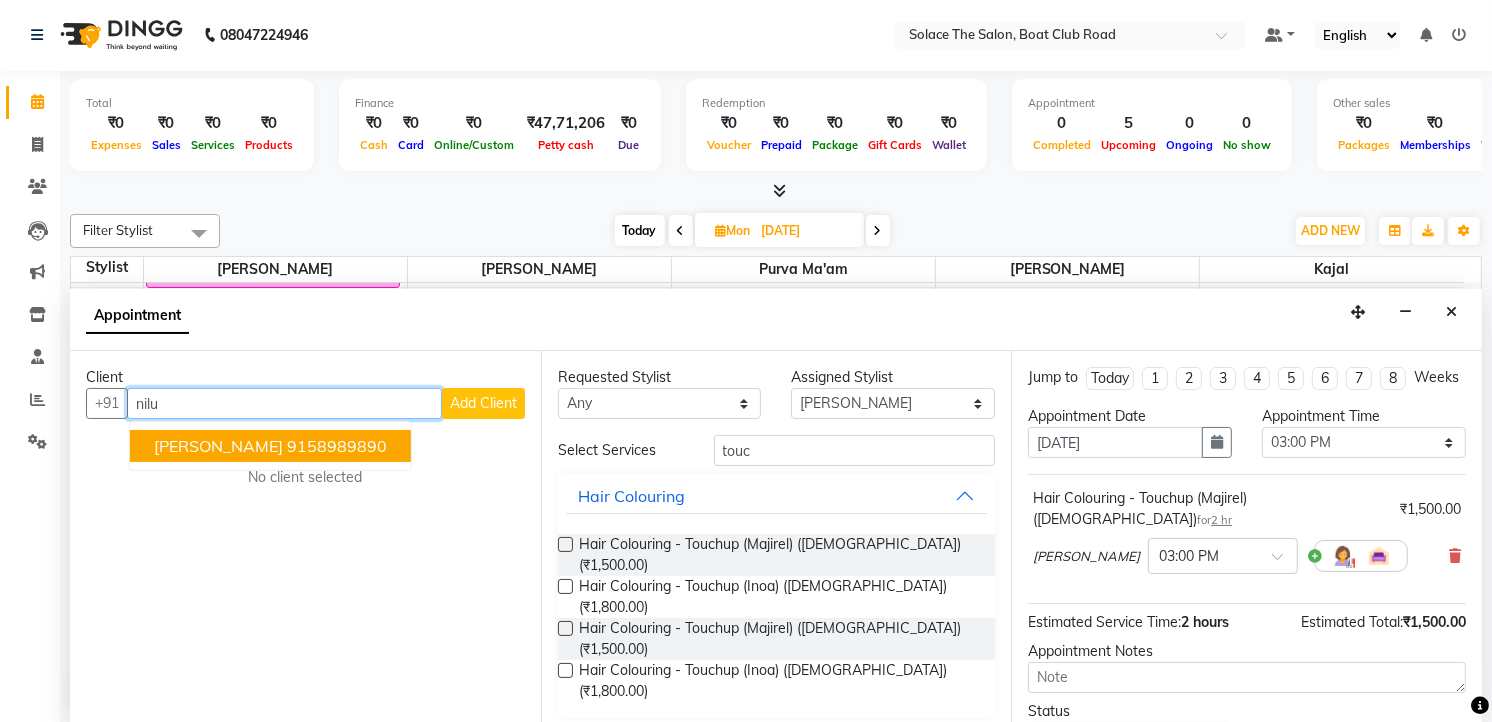 click on "[PERSON_NAME]" at bounding box center (218, 446) 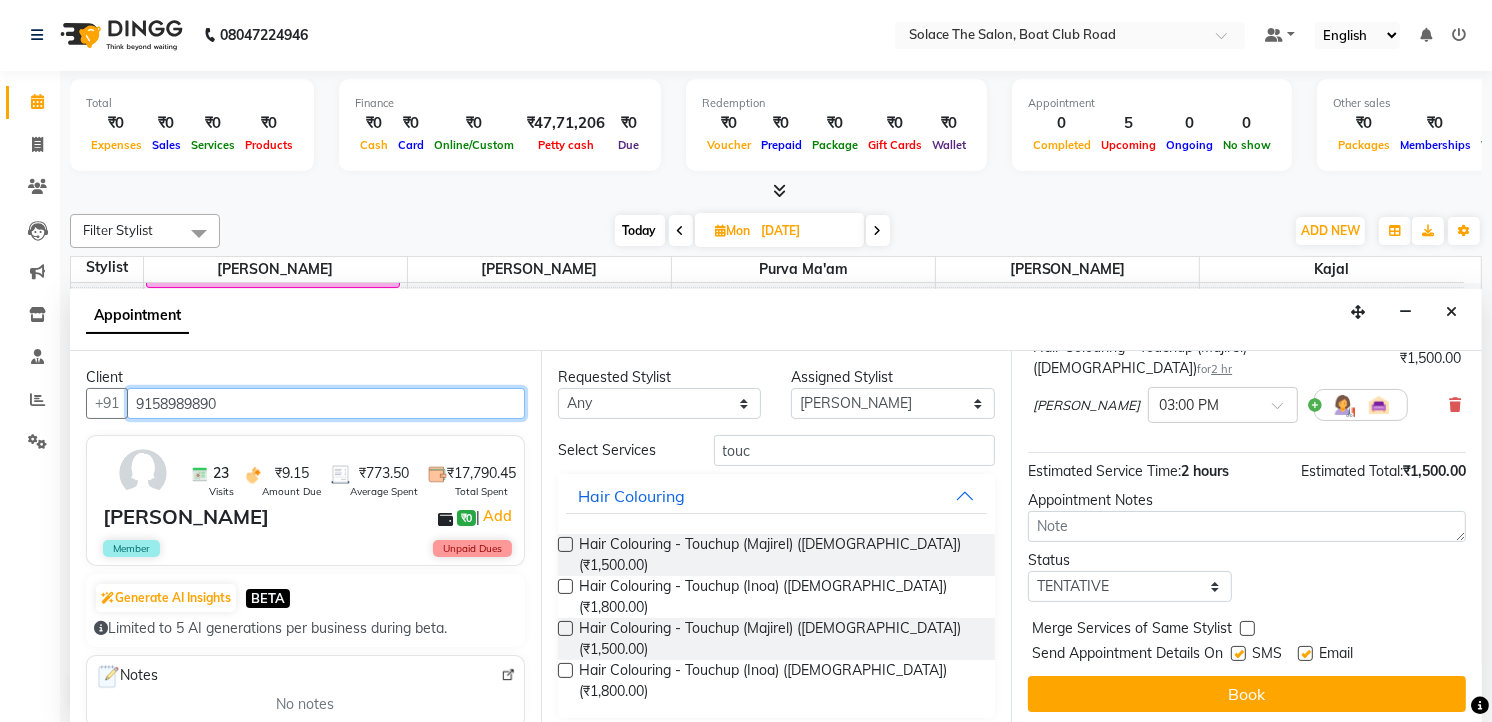 scroll, scrollTop: 154, scrollLeft: 0, axis: vertical 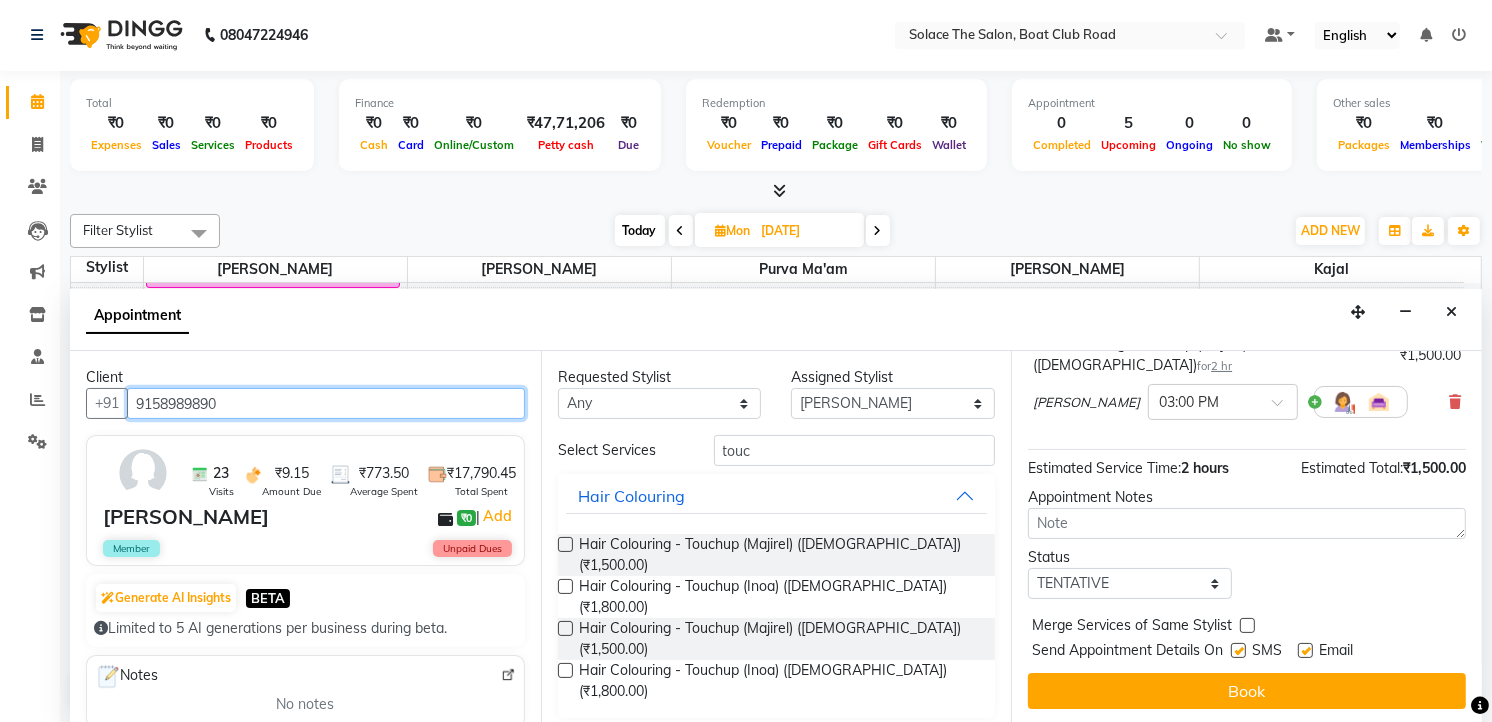 type on "9158989890" 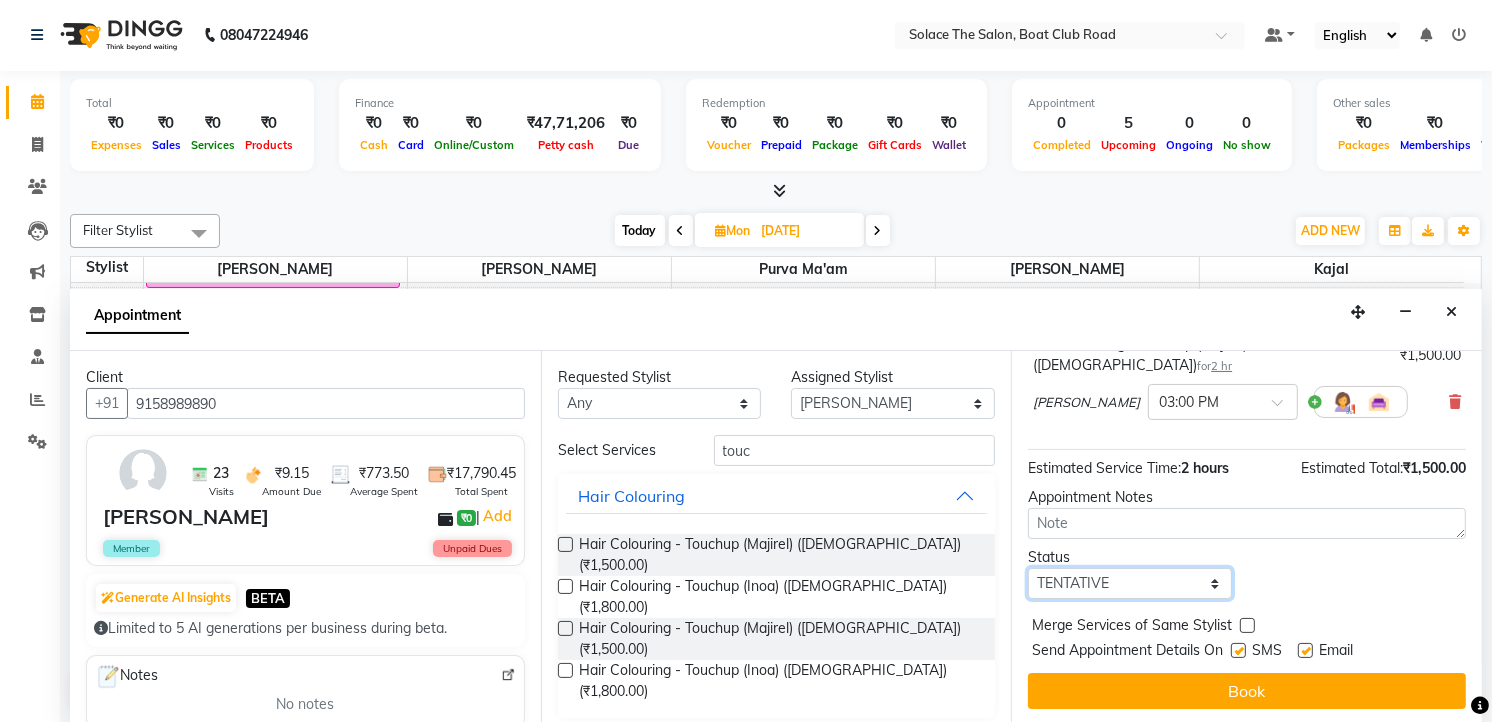 click on "Select TENTATIVE CONFIRM UPCOMING" at bounding box center [1130, 583] 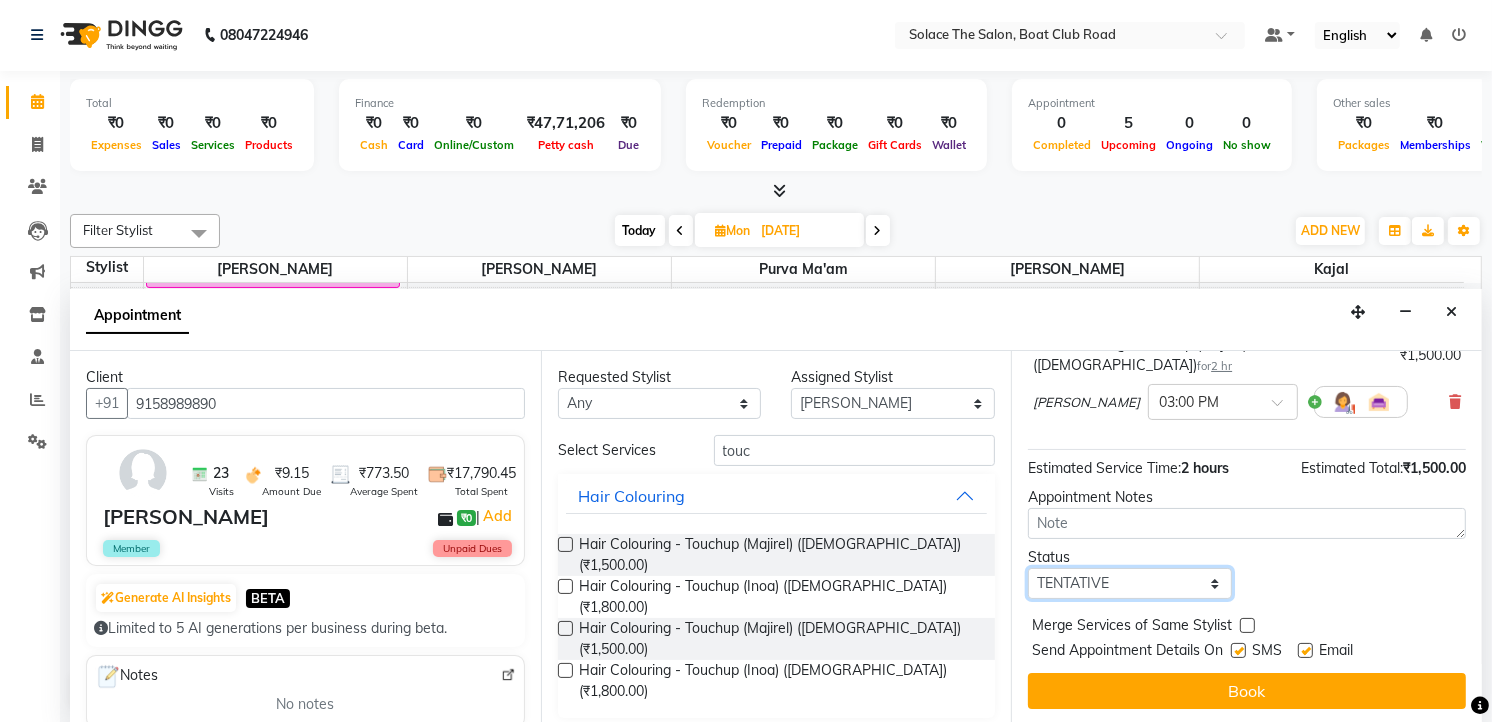 select on "confirm booking" 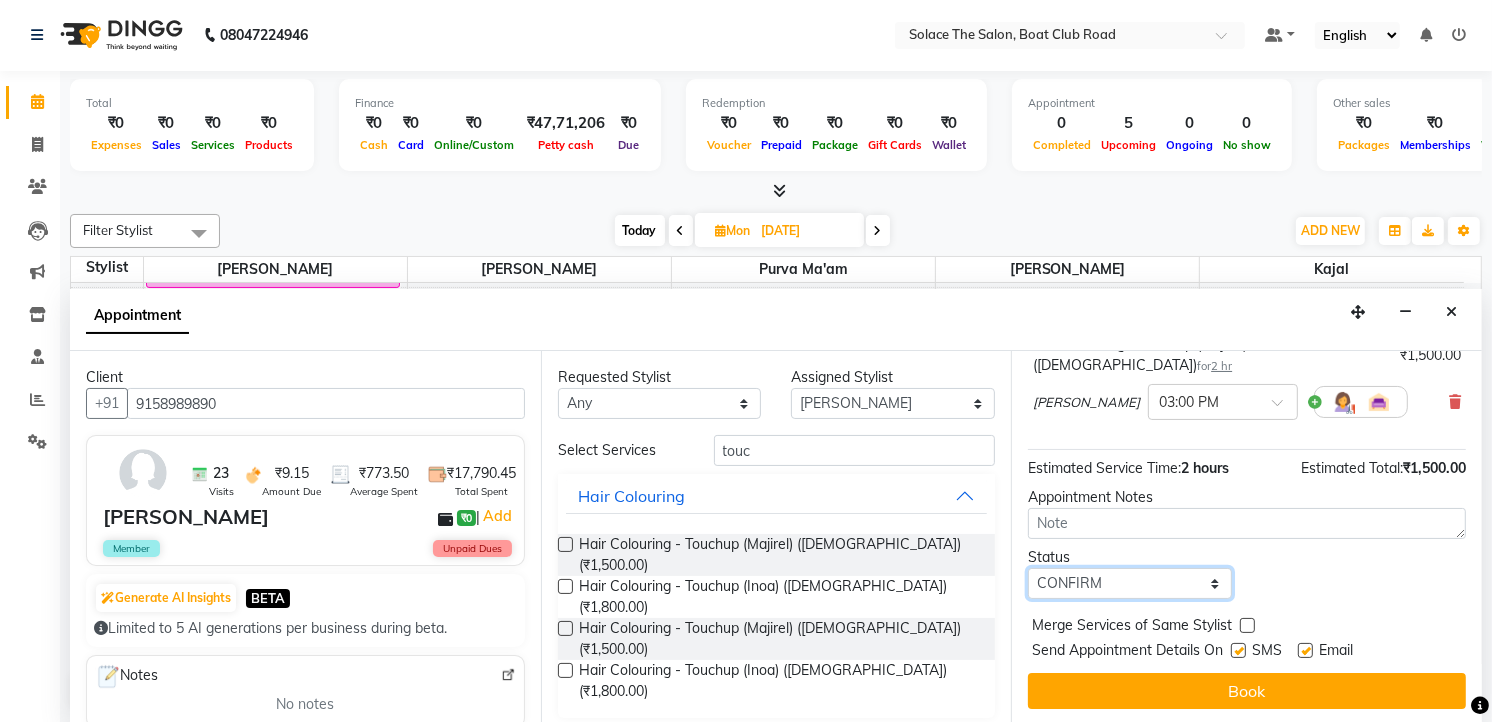 click on "Select TENTATIVE CONFIRM UPCOMING" at bounding box center (1130, 583) 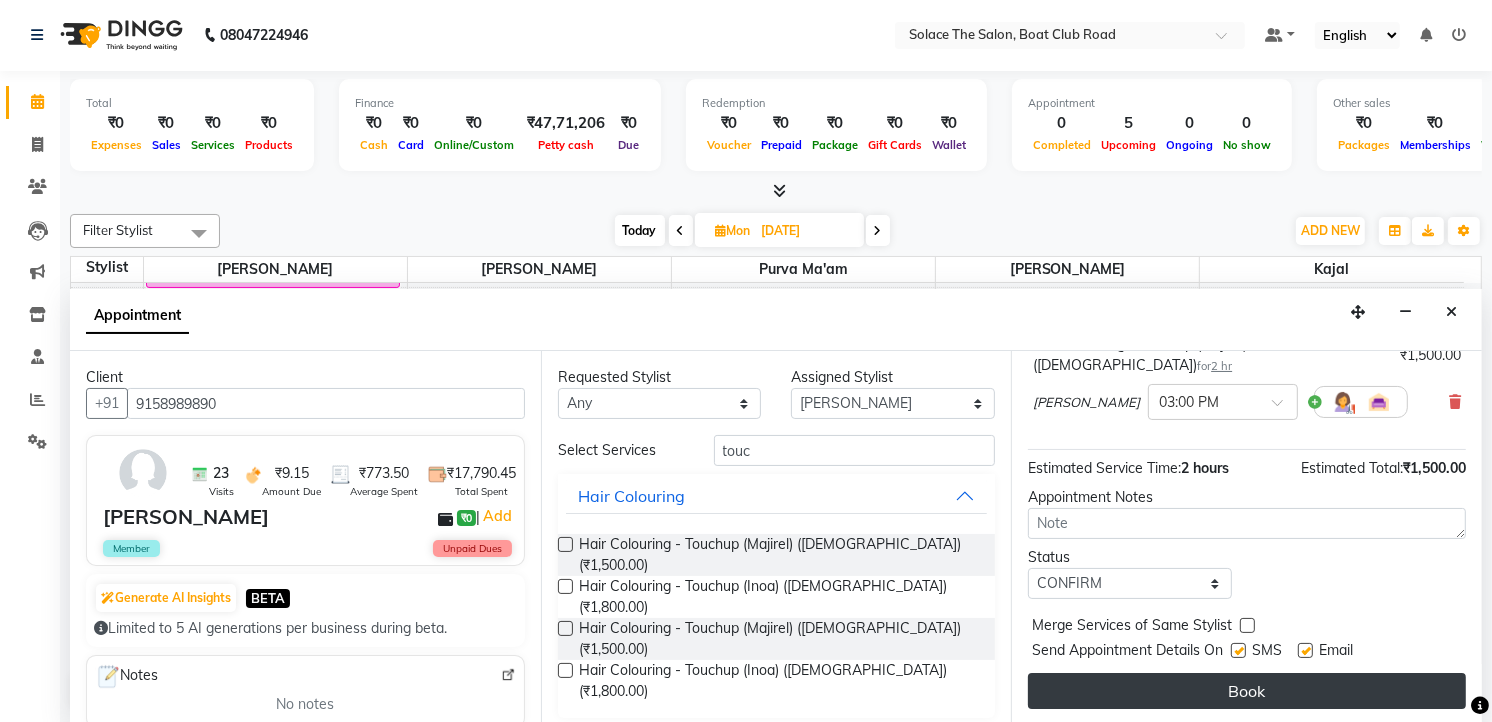click on "Book" at bounding box center [1247, 691] 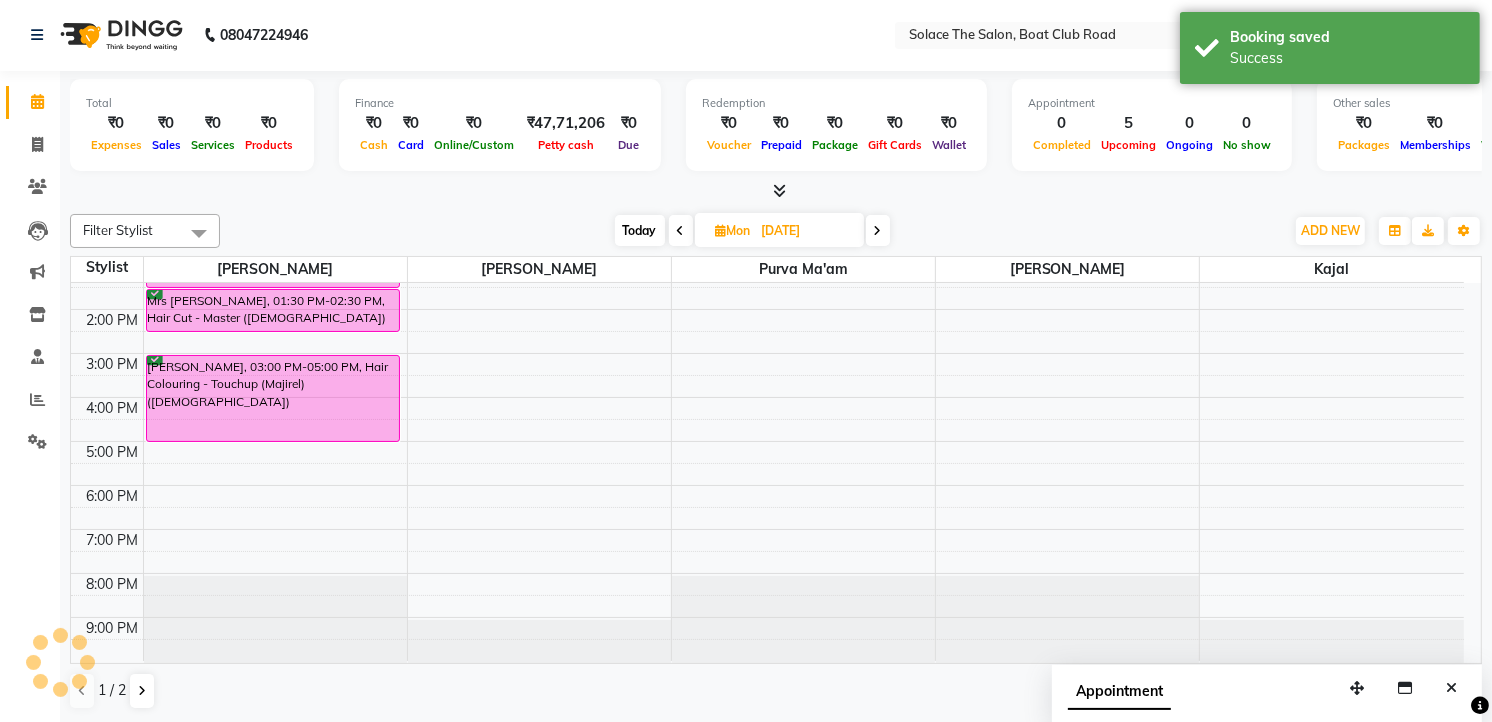 scroll, scrollTop: 0, scrollLeft: 0, axis: both 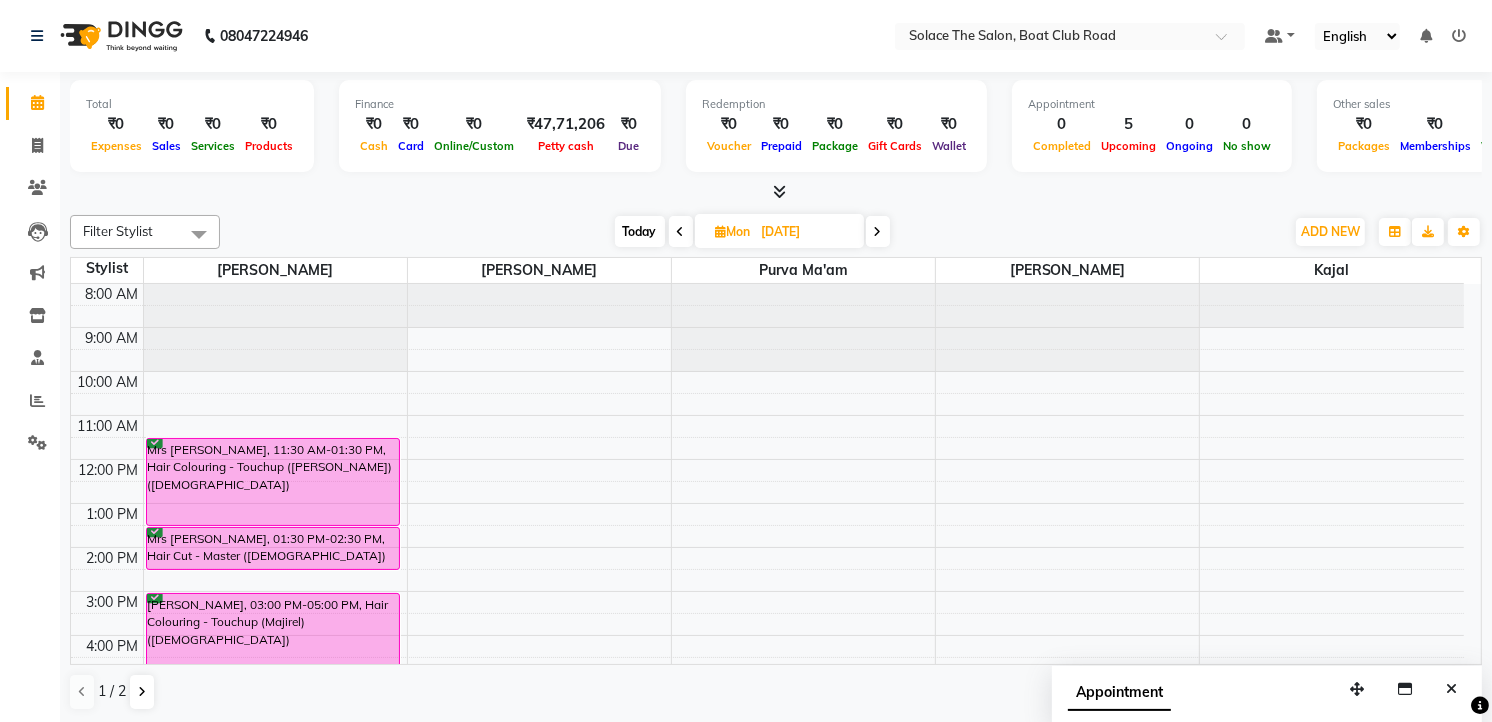 click on "Today" at bounding box center (640, 231) 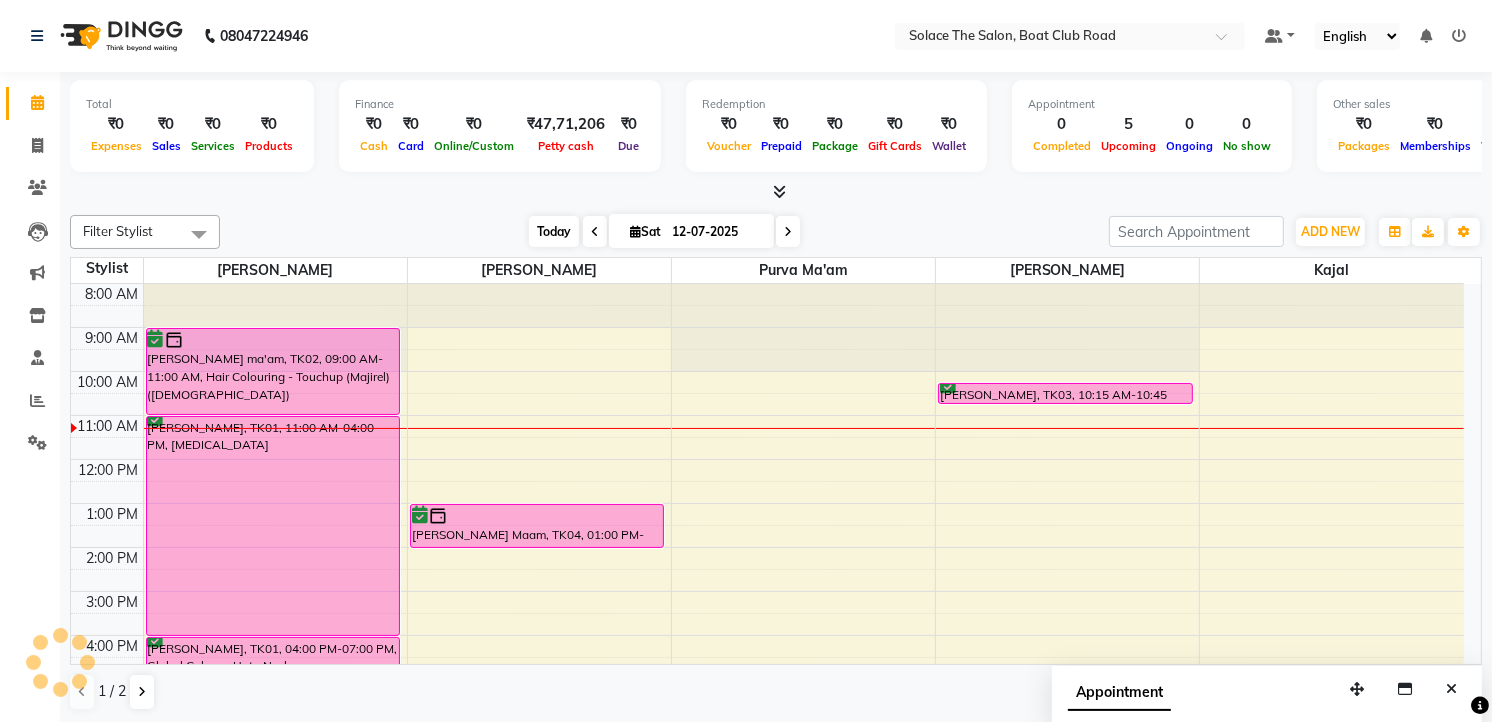 scroll, scrollTop: 134, scrollLeft: 0, axis: vertical 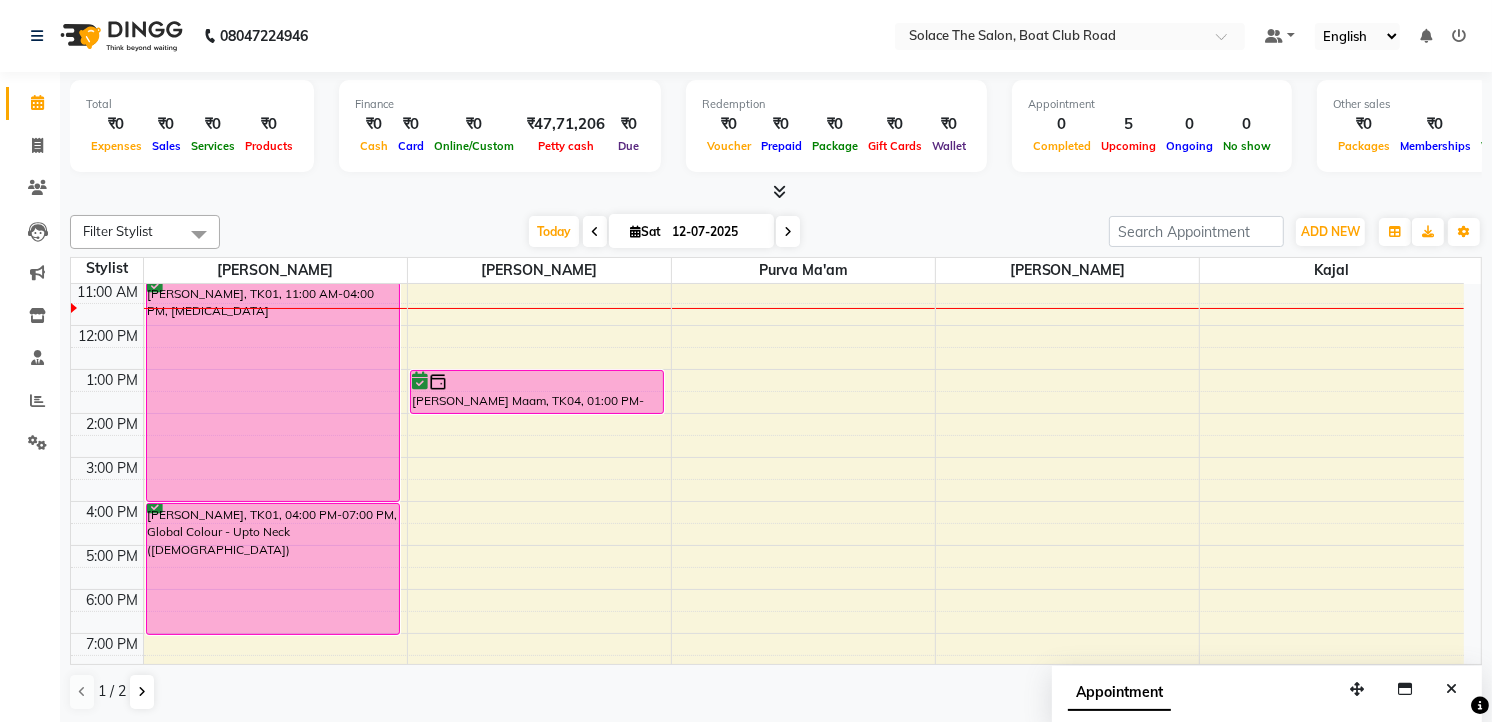 click on "Purva Ma'am" at bounding box center [803, 270] 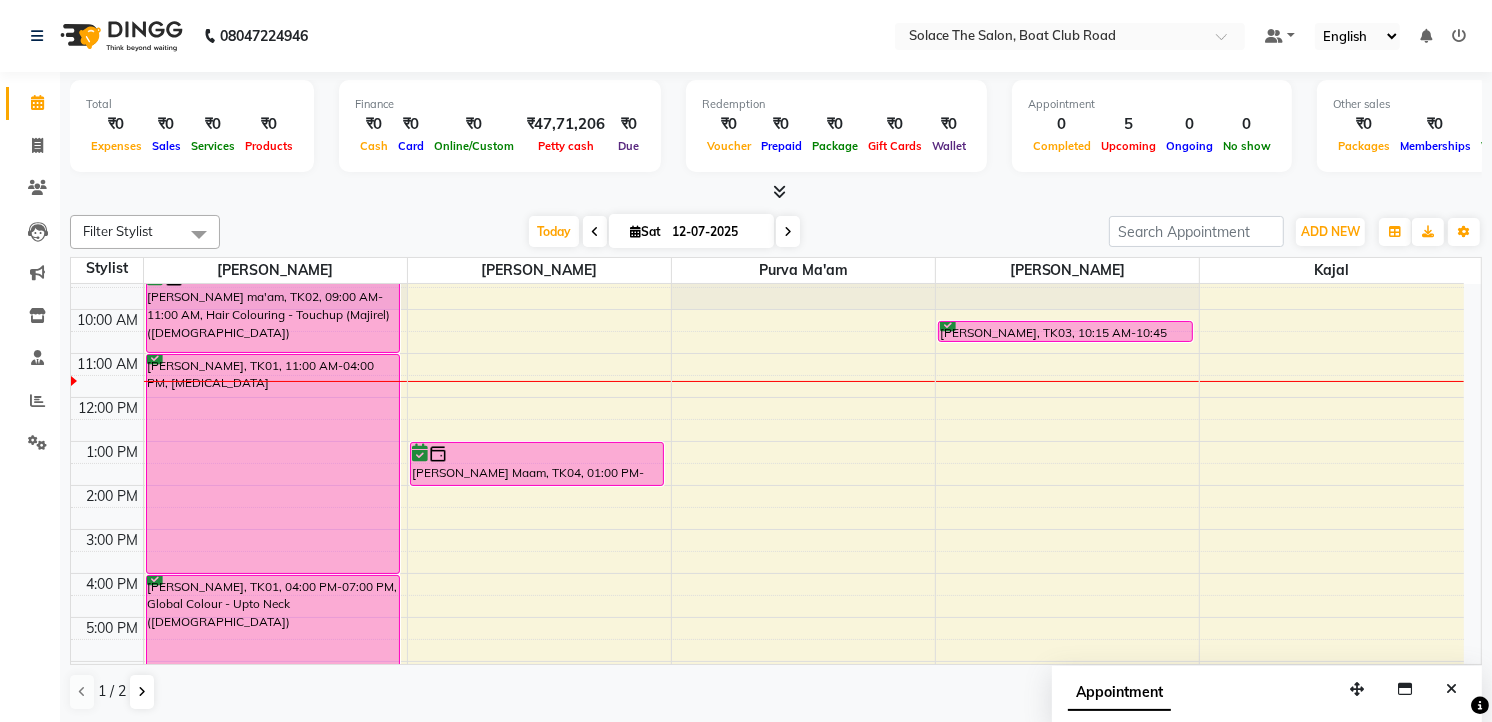 scroll, scrollTop: 0, scrollLeft: 0, axis: both 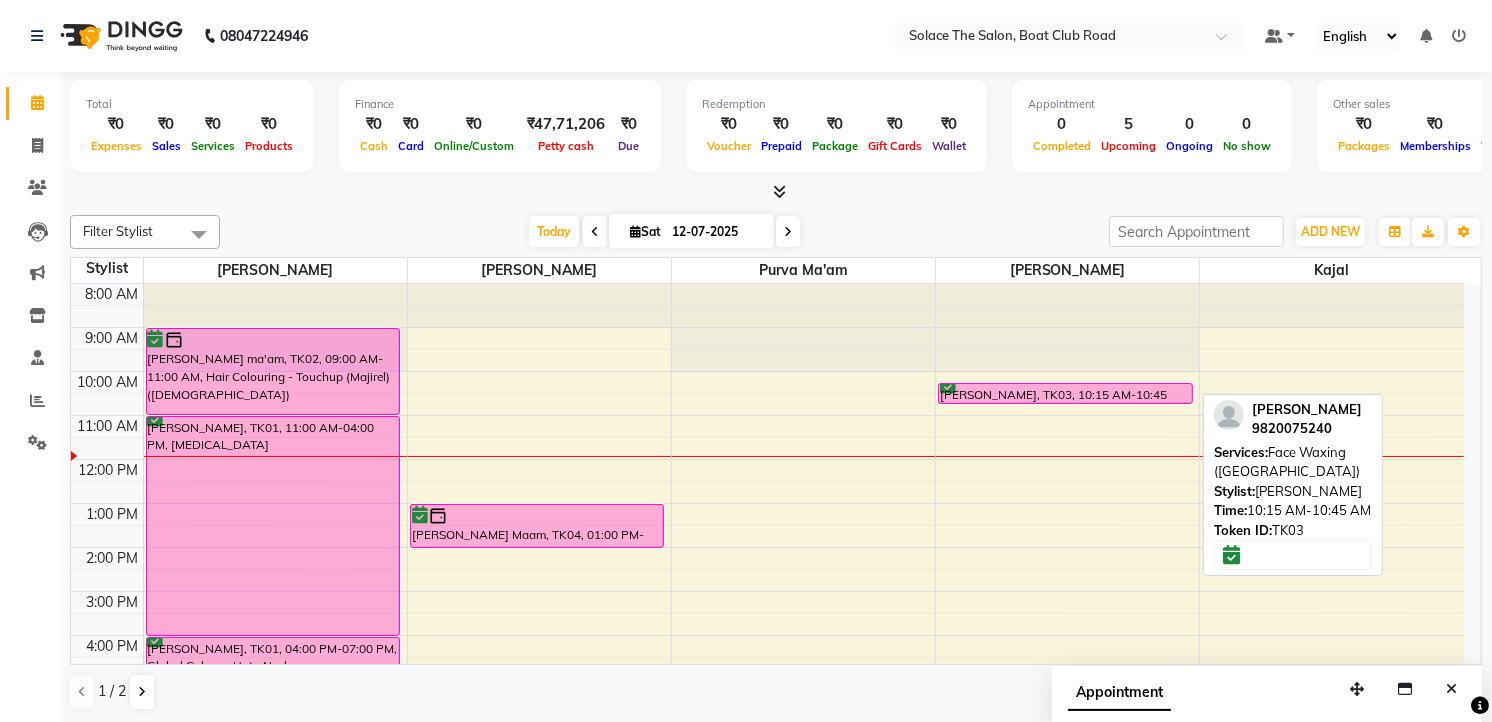 click on "[PERSON_NAME], TK03, 10:15 AM-10:45 AM,   Face Waxing (Rica)" at bounding box center [1065, 393] 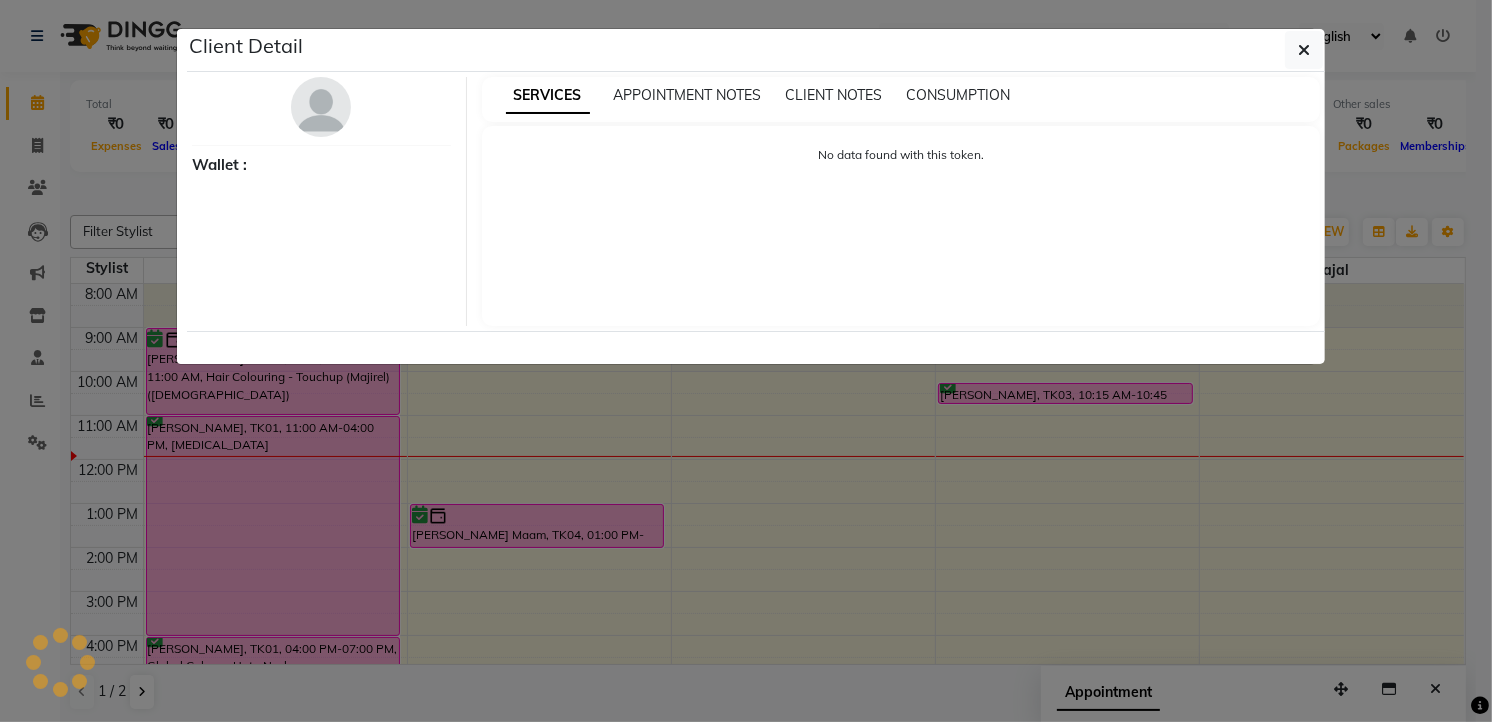 select on "6" 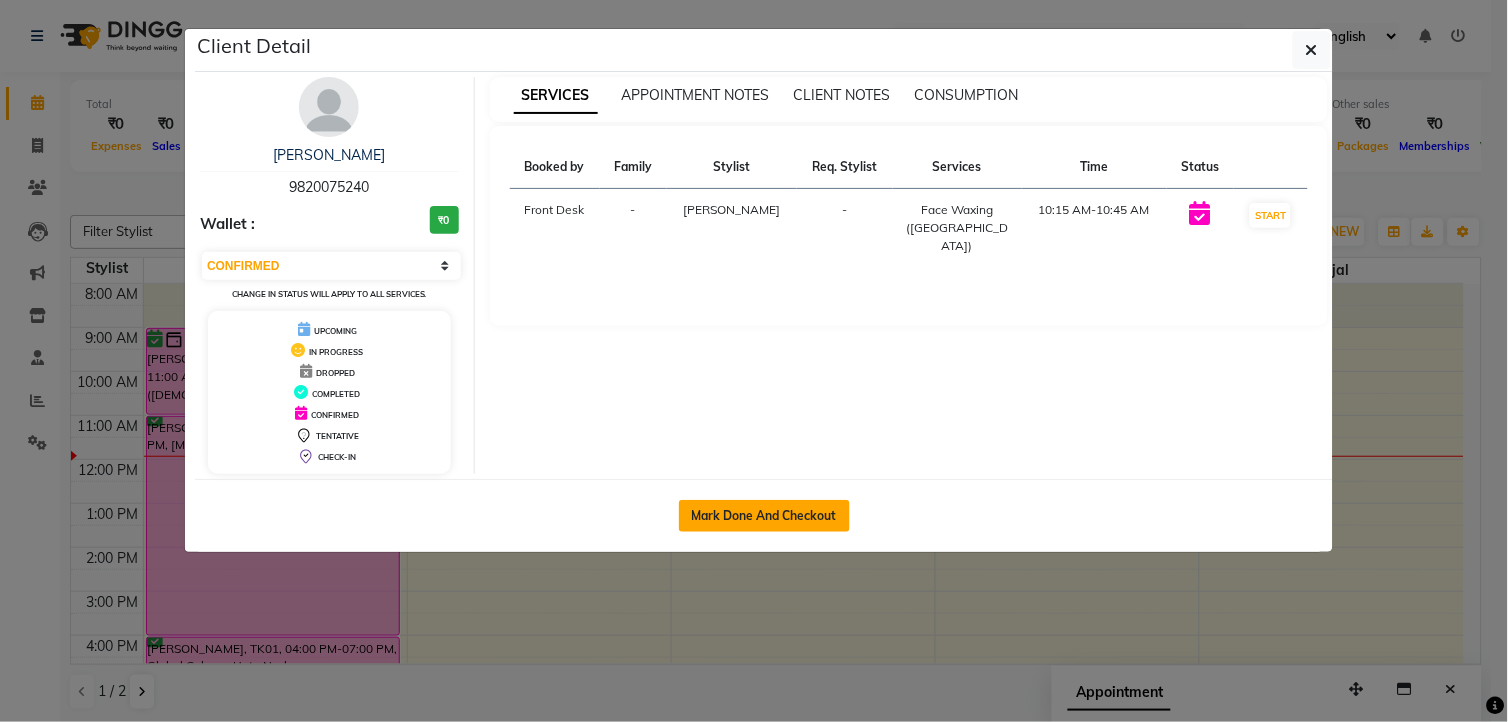 click on "Mark Done And Checkout" 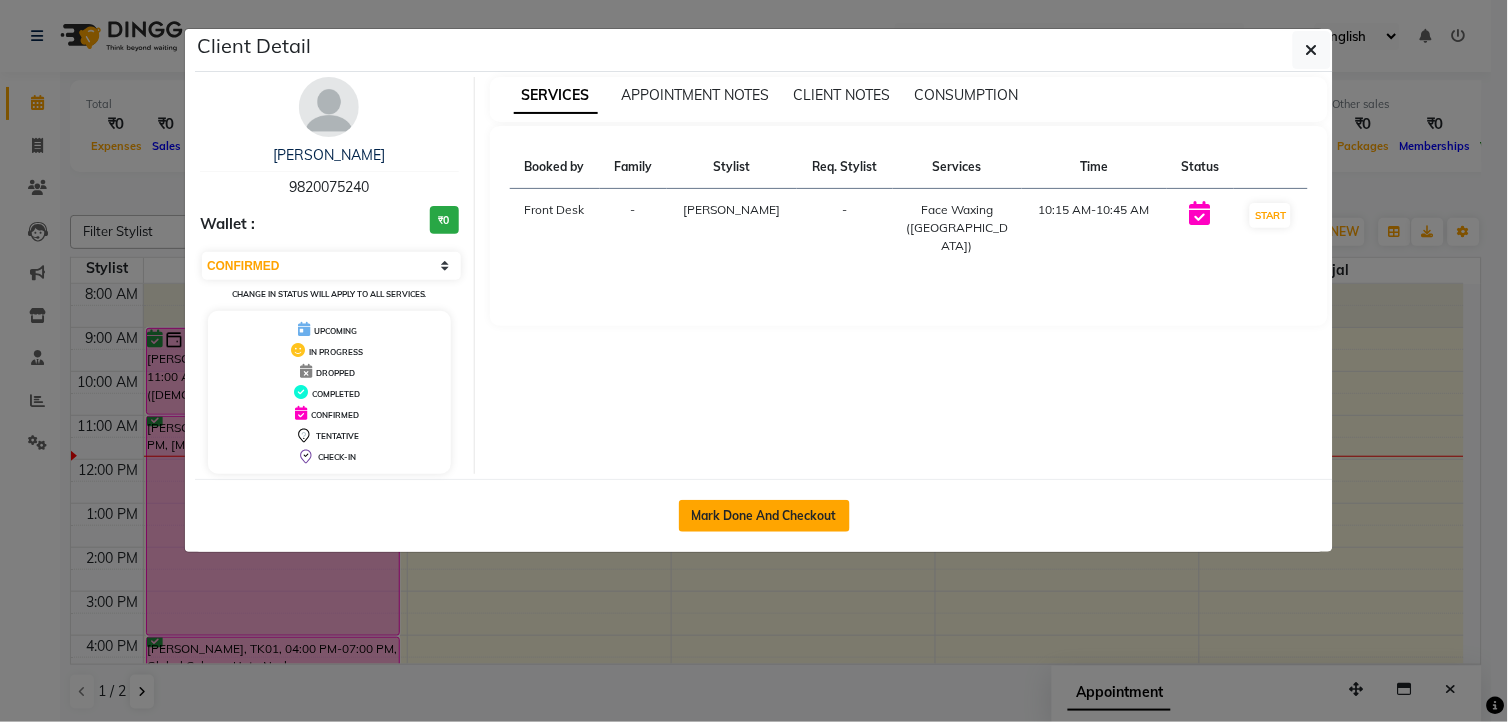 select on "service" 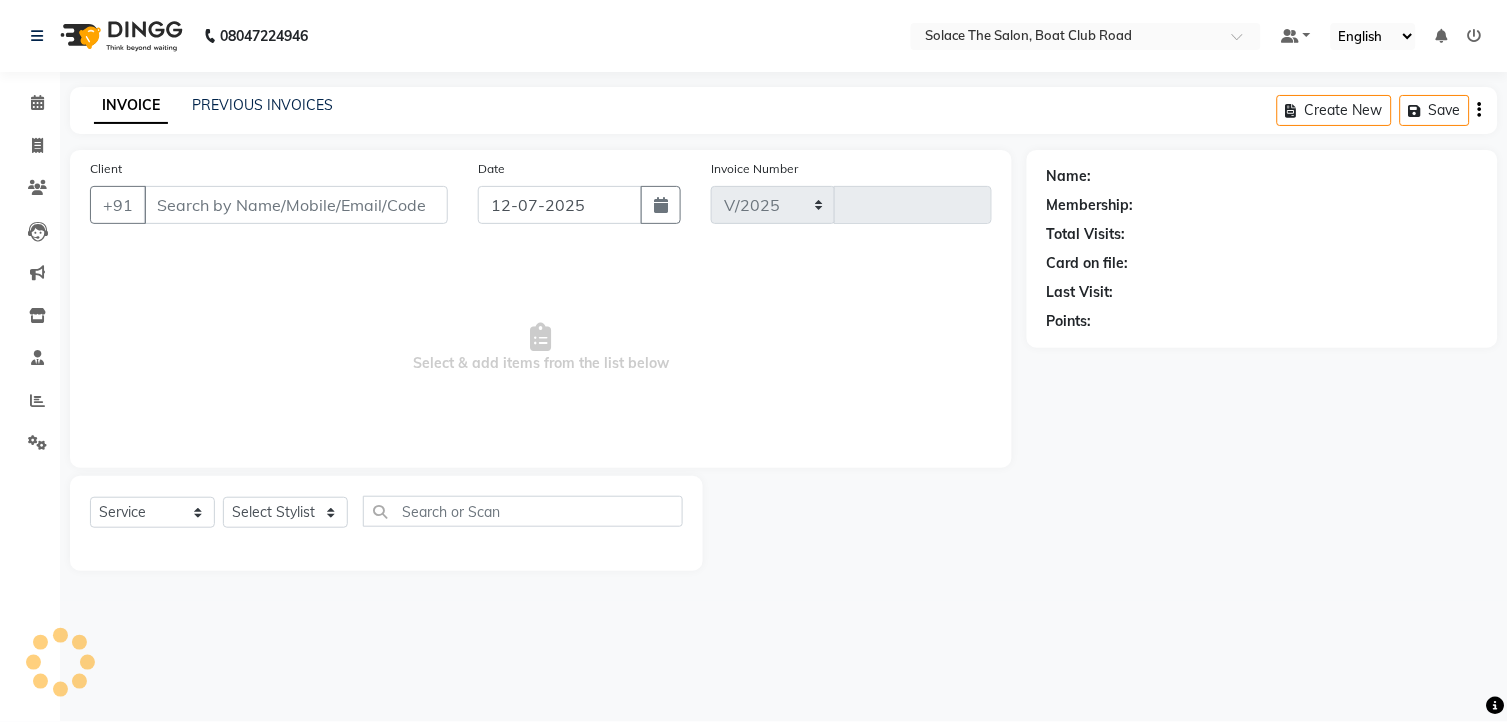 select on "585" 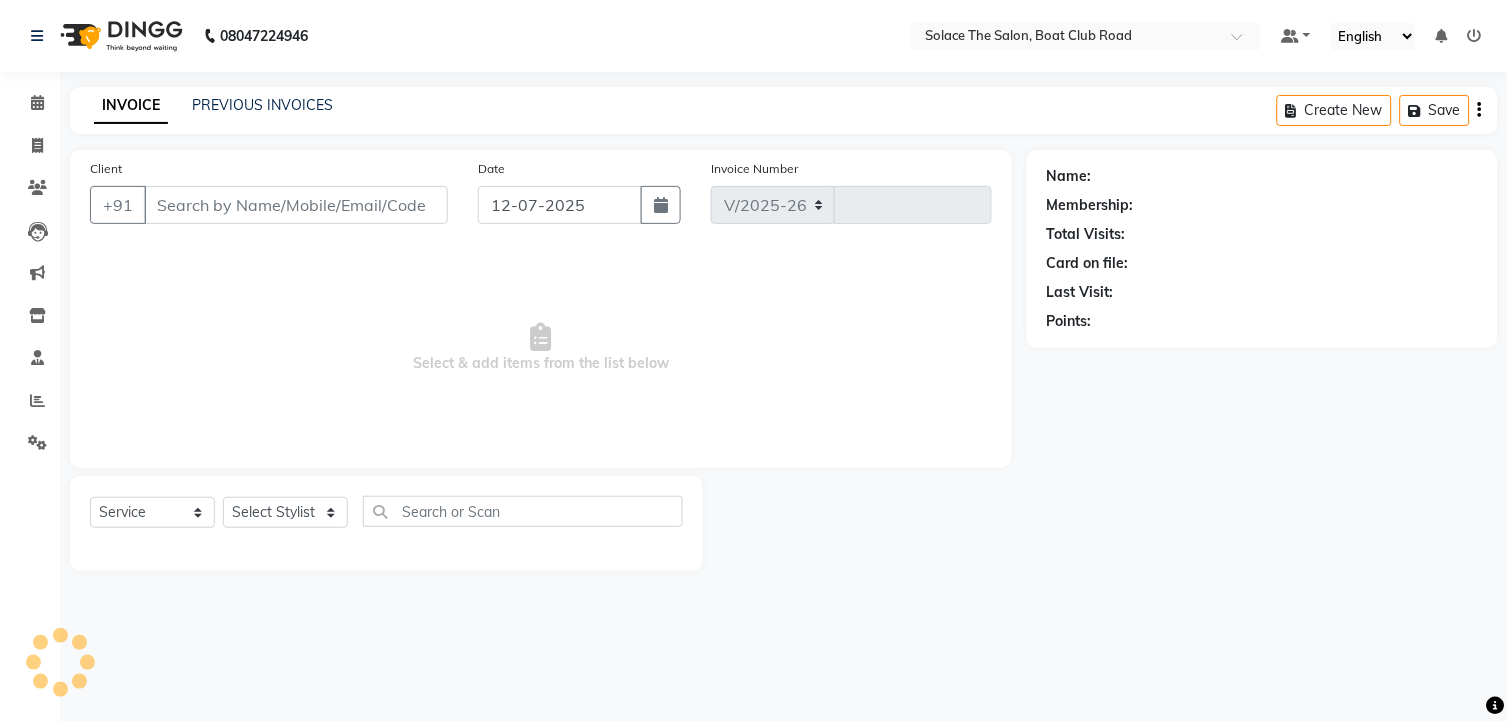 type on "0815" 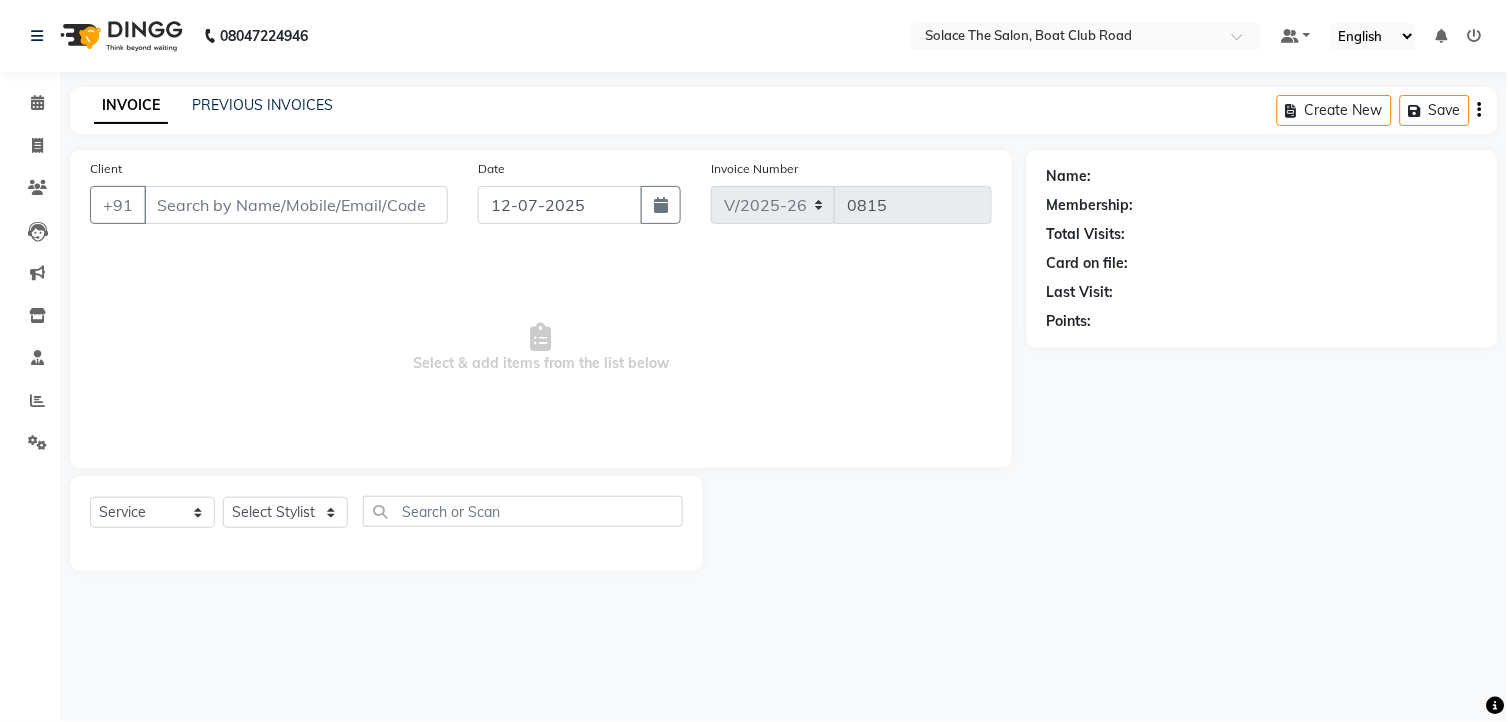 type on "9820075240" 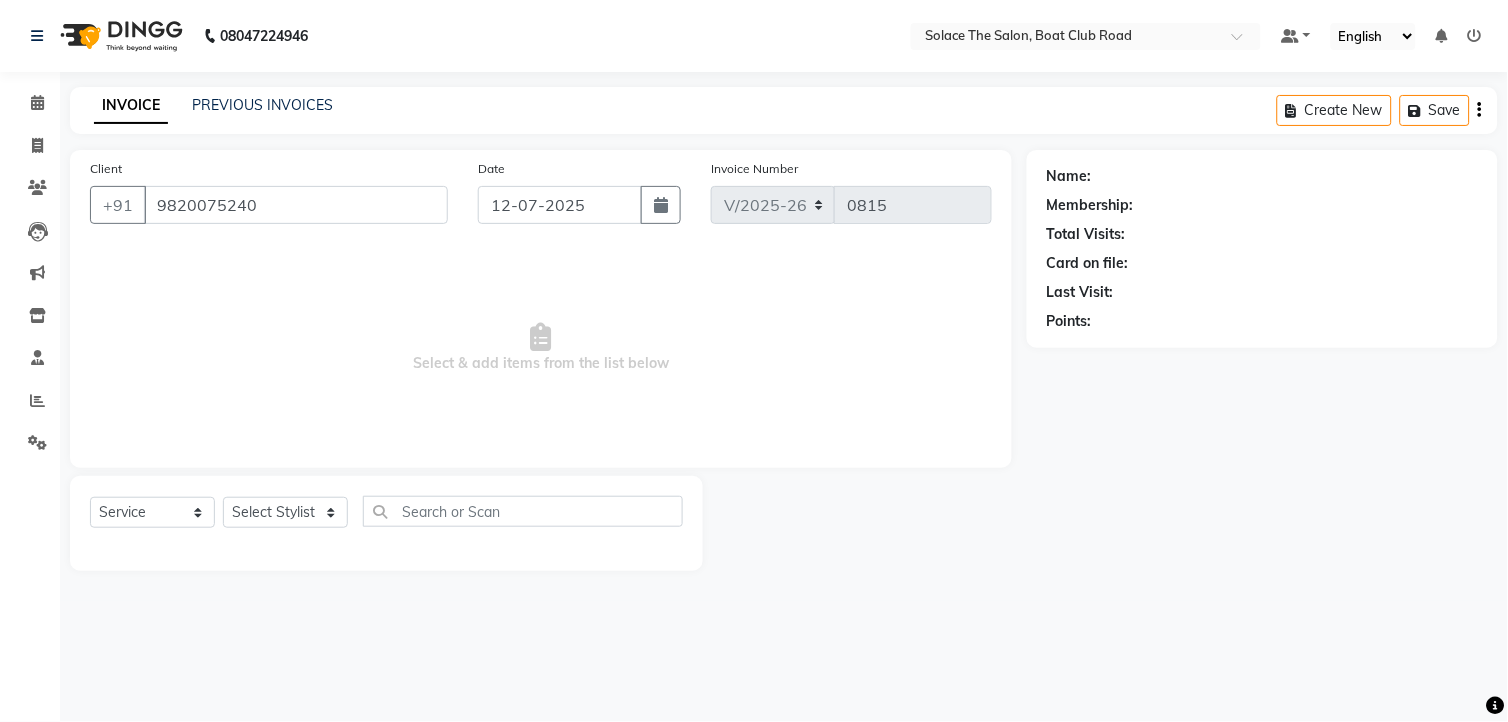 select on "9749" 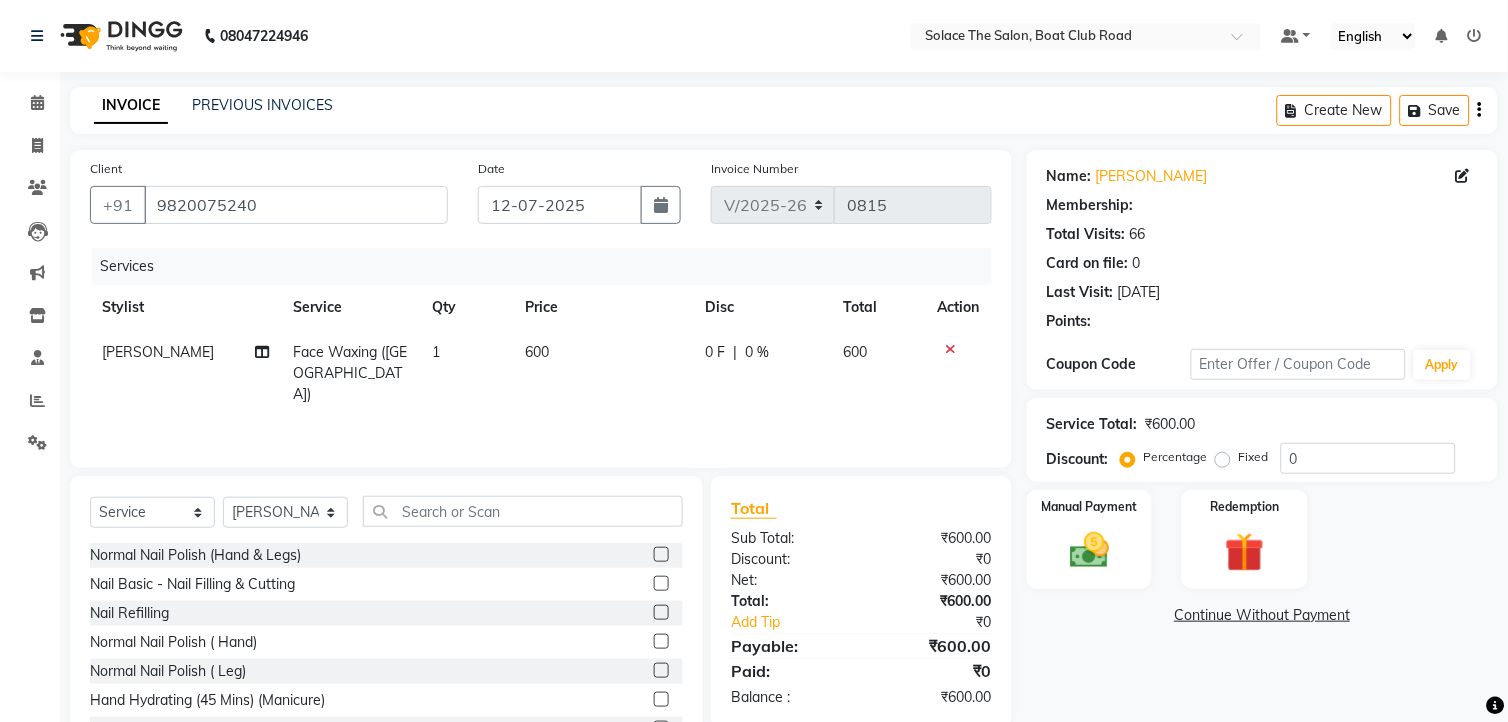 select on "1: Object" 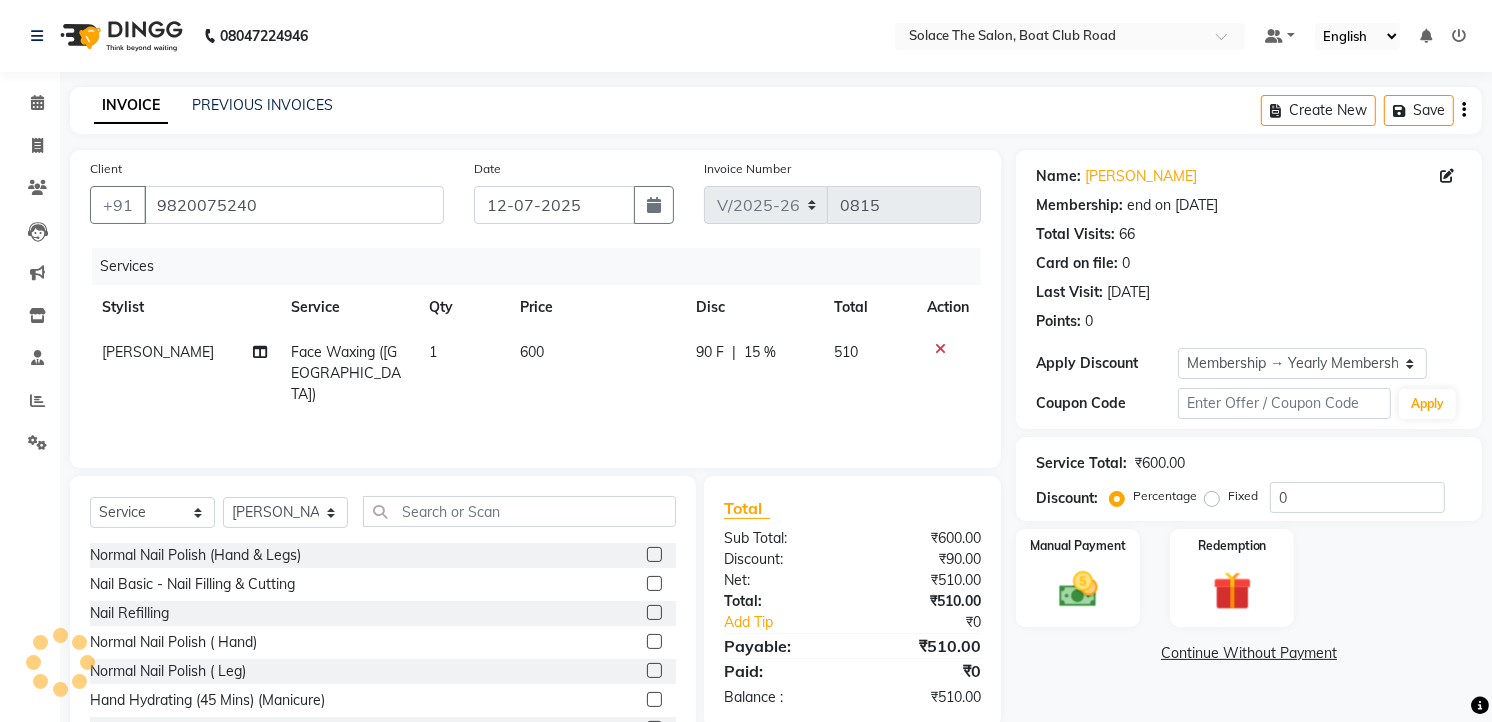 type on "15" 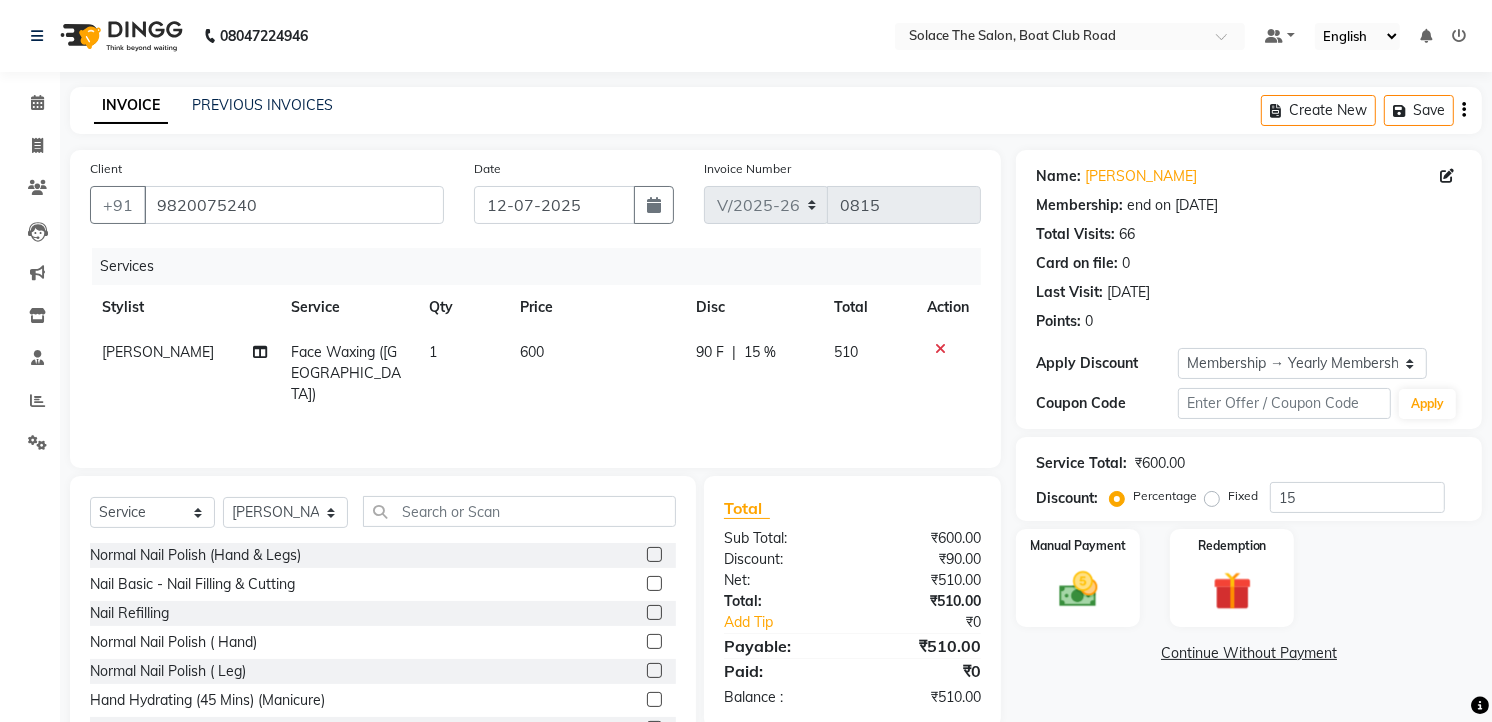 click on "600" 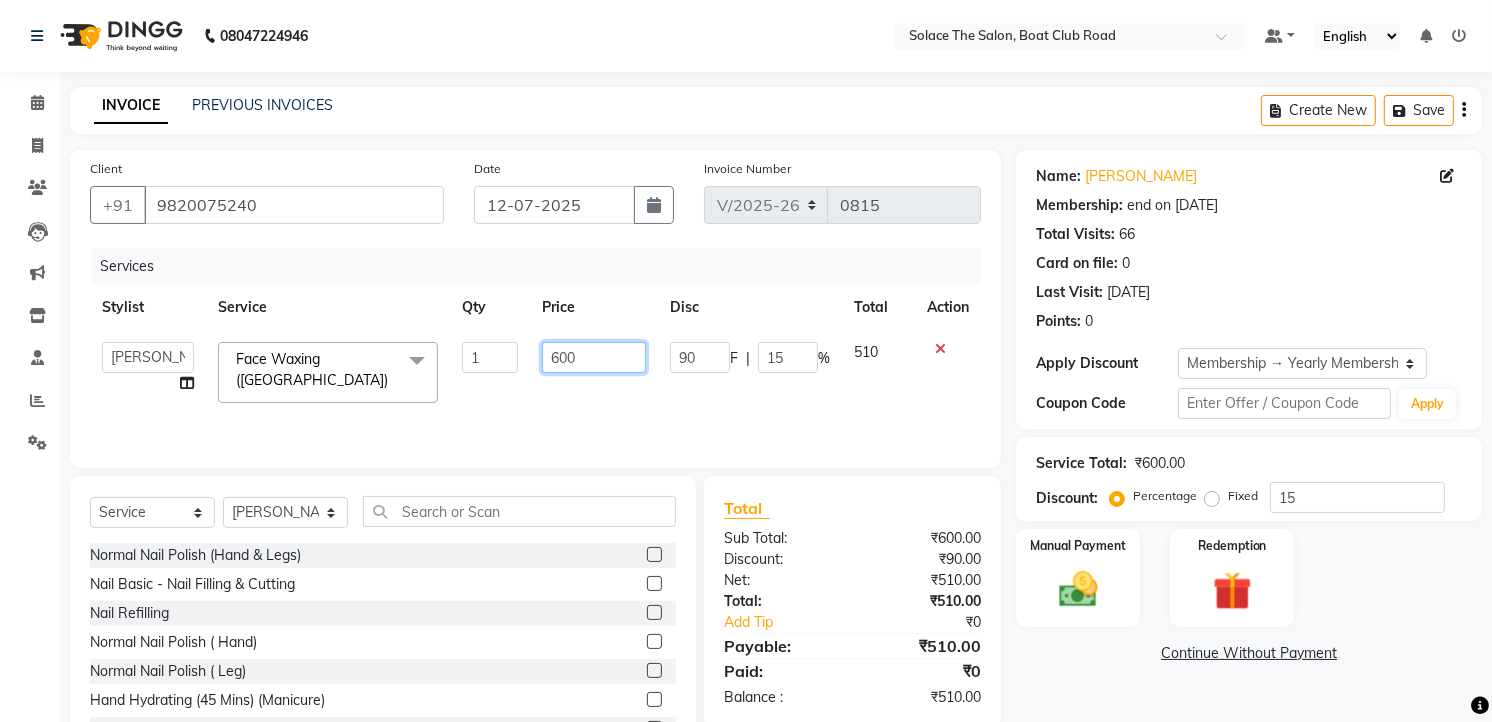 click on "600" 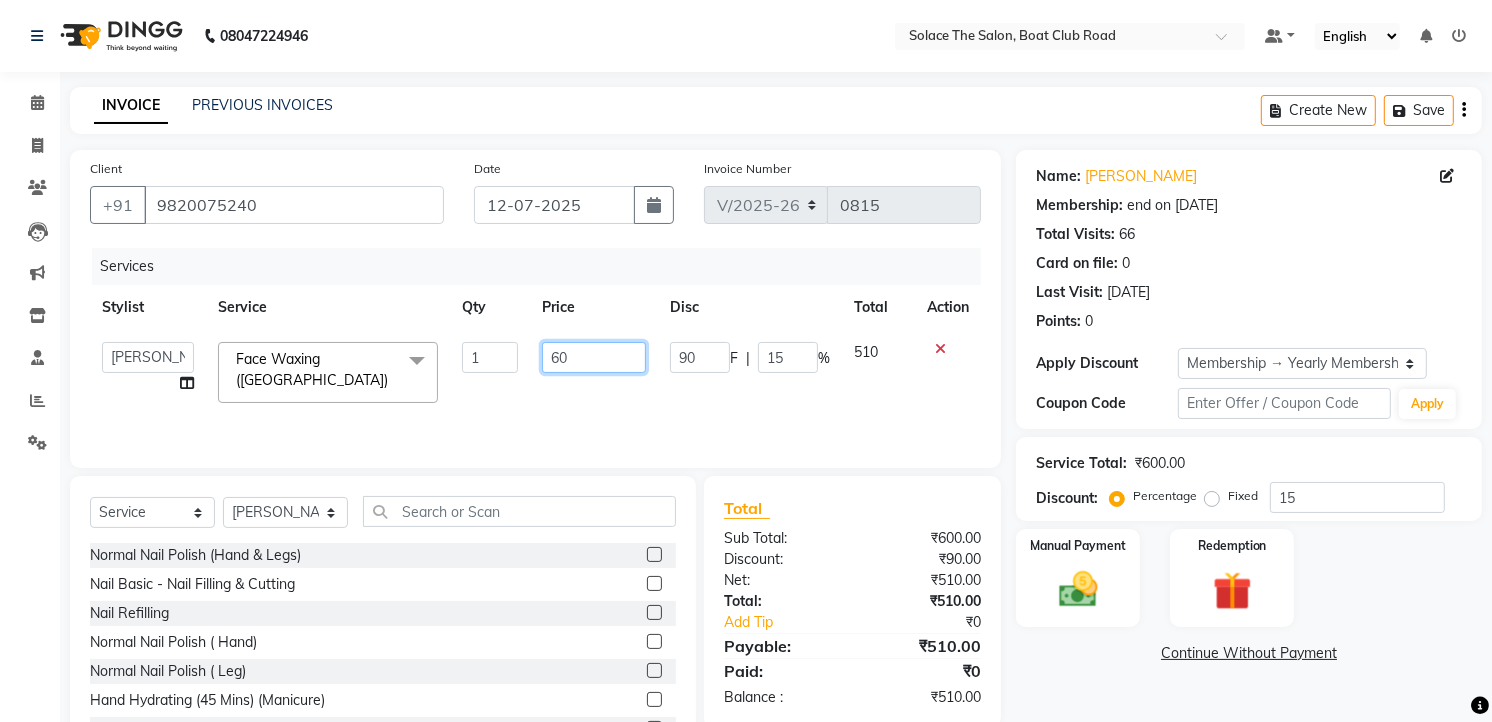 type on "6" 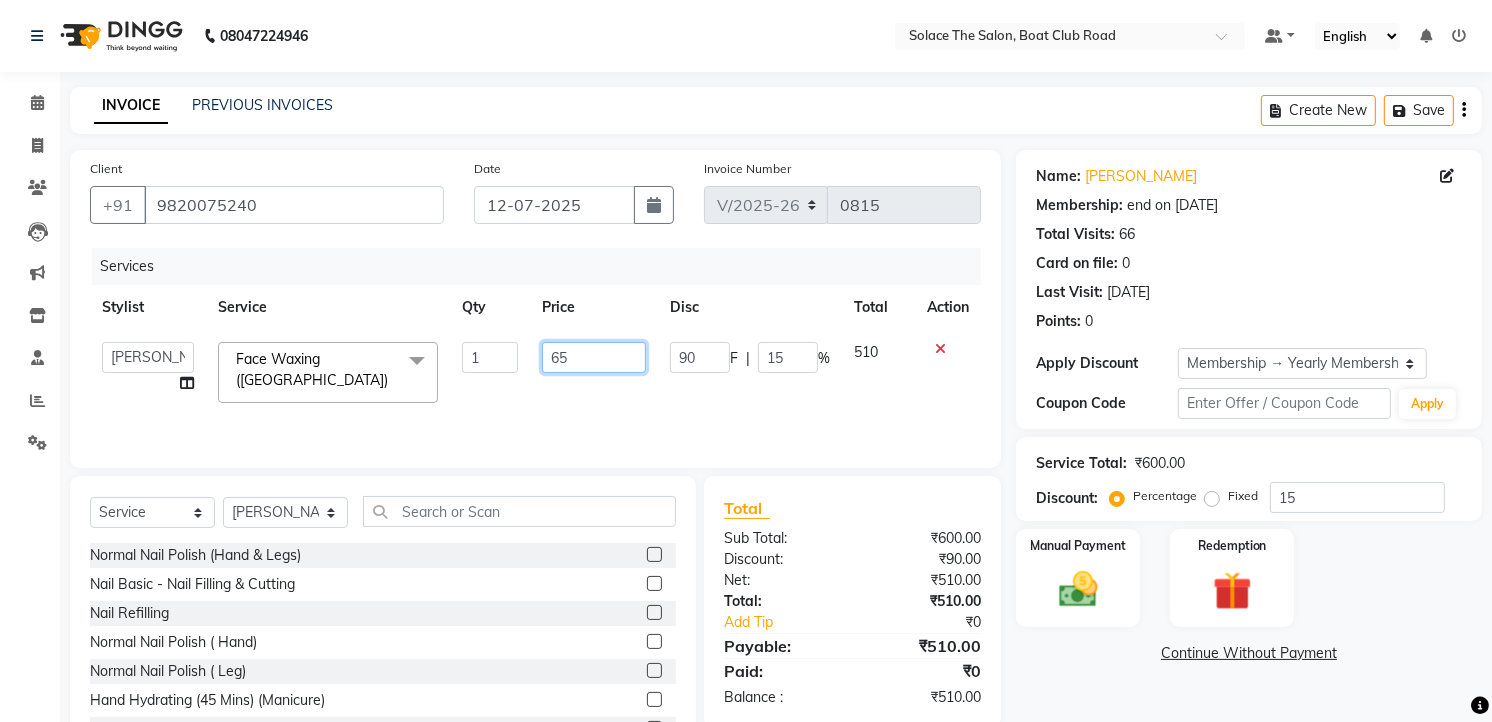 type on "650" 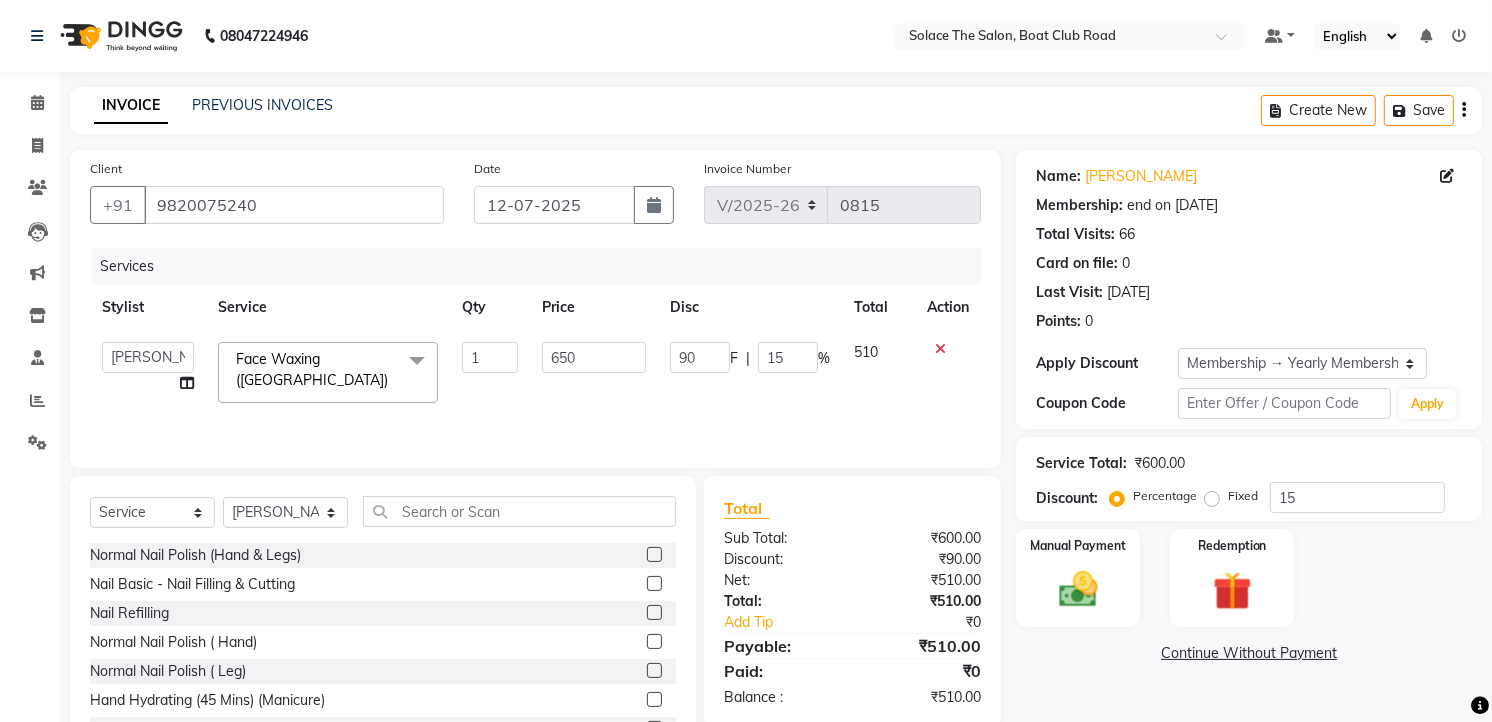 click on "Total" 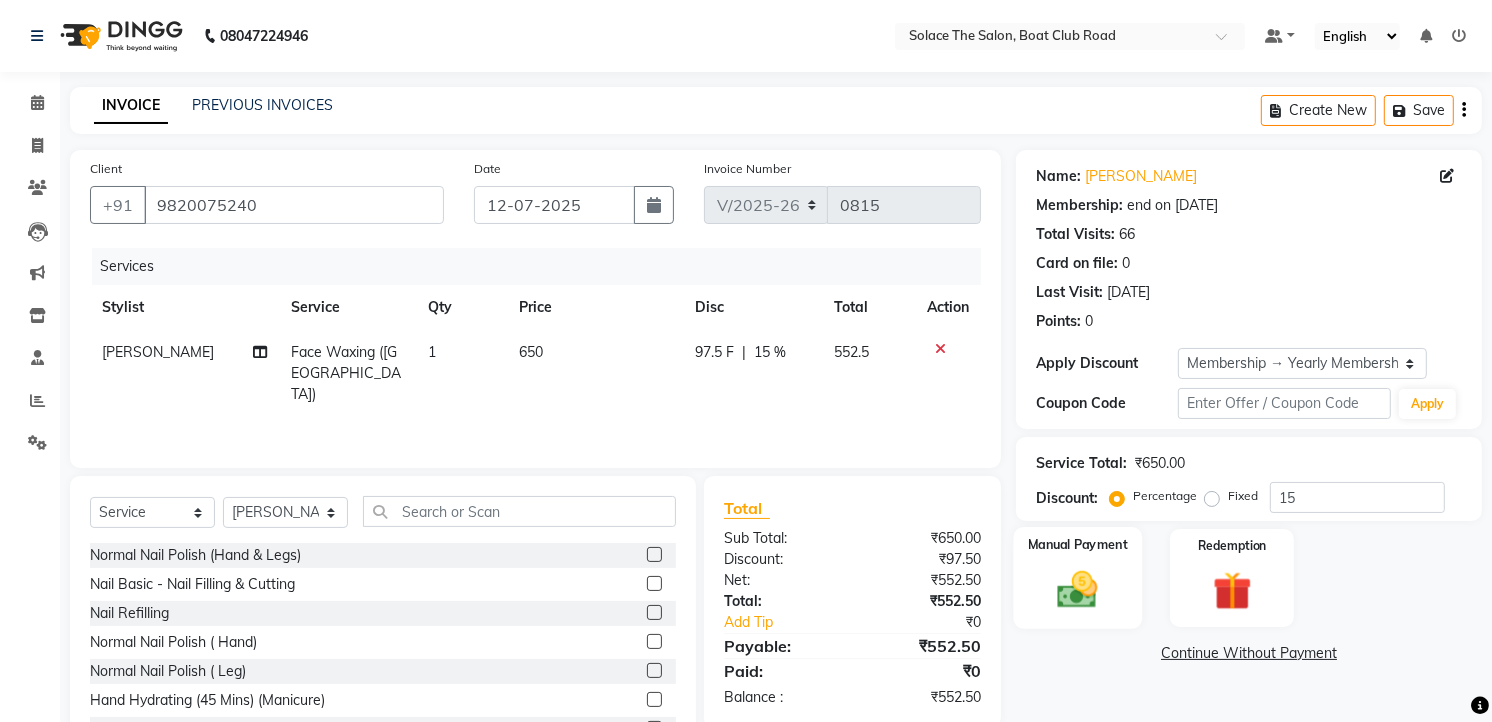 click 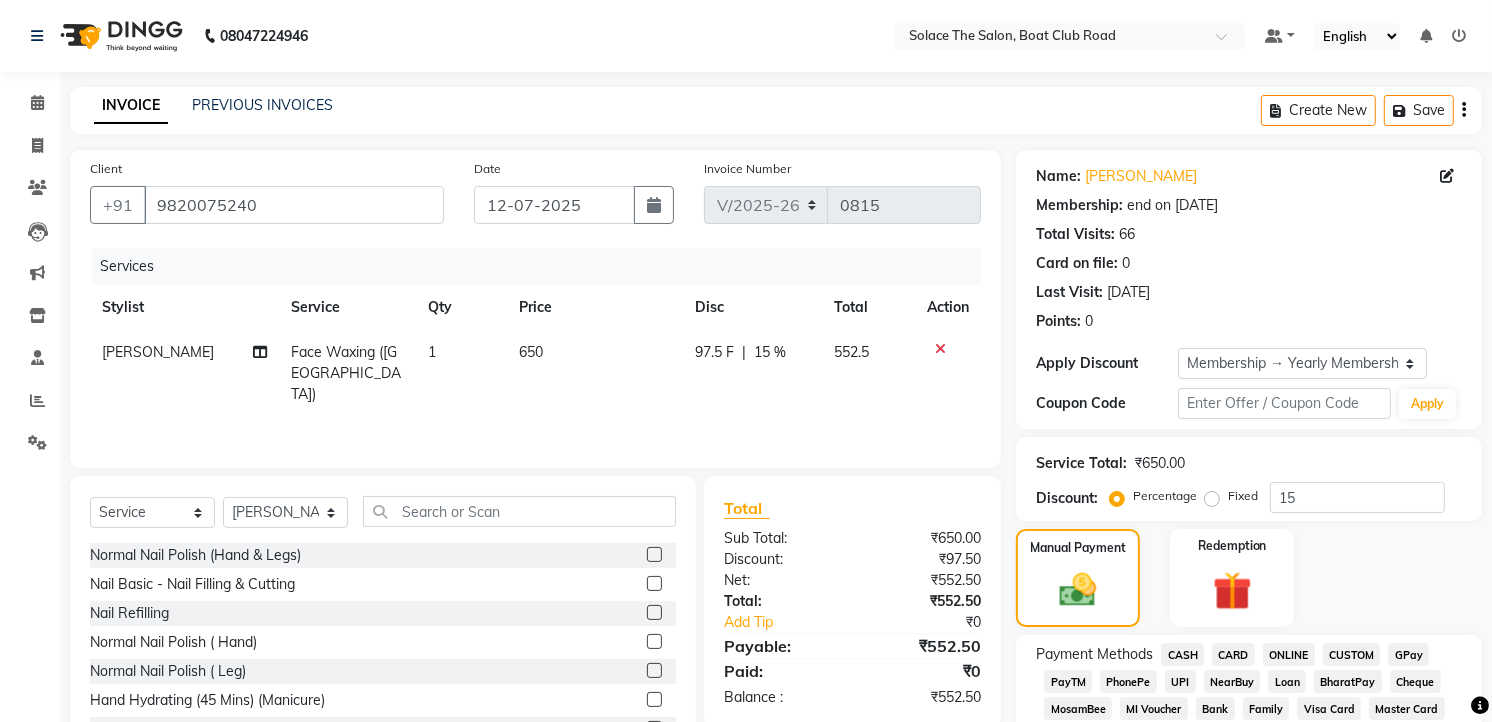 scroll, scrollTop: 333, scrollLeft: 0, axis: vertical 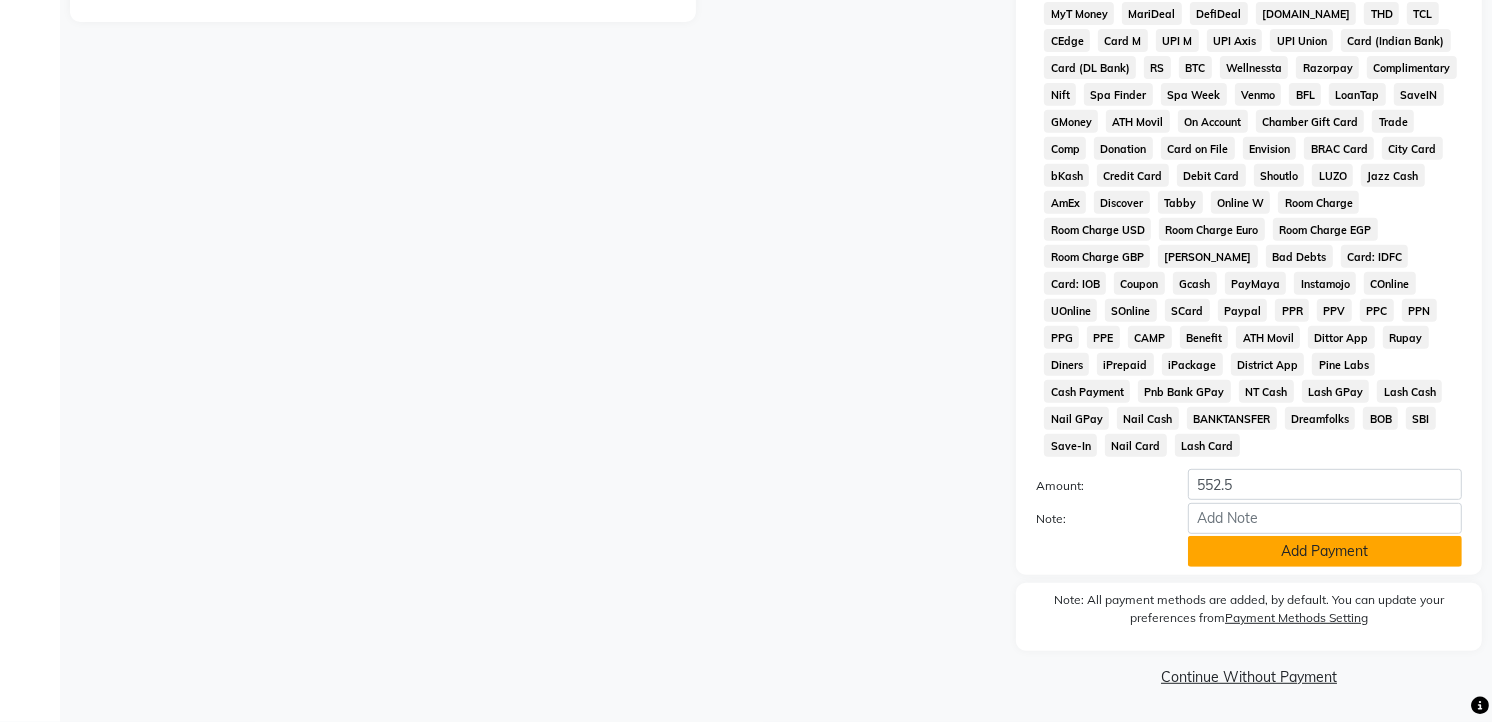 click on "Add Payment" 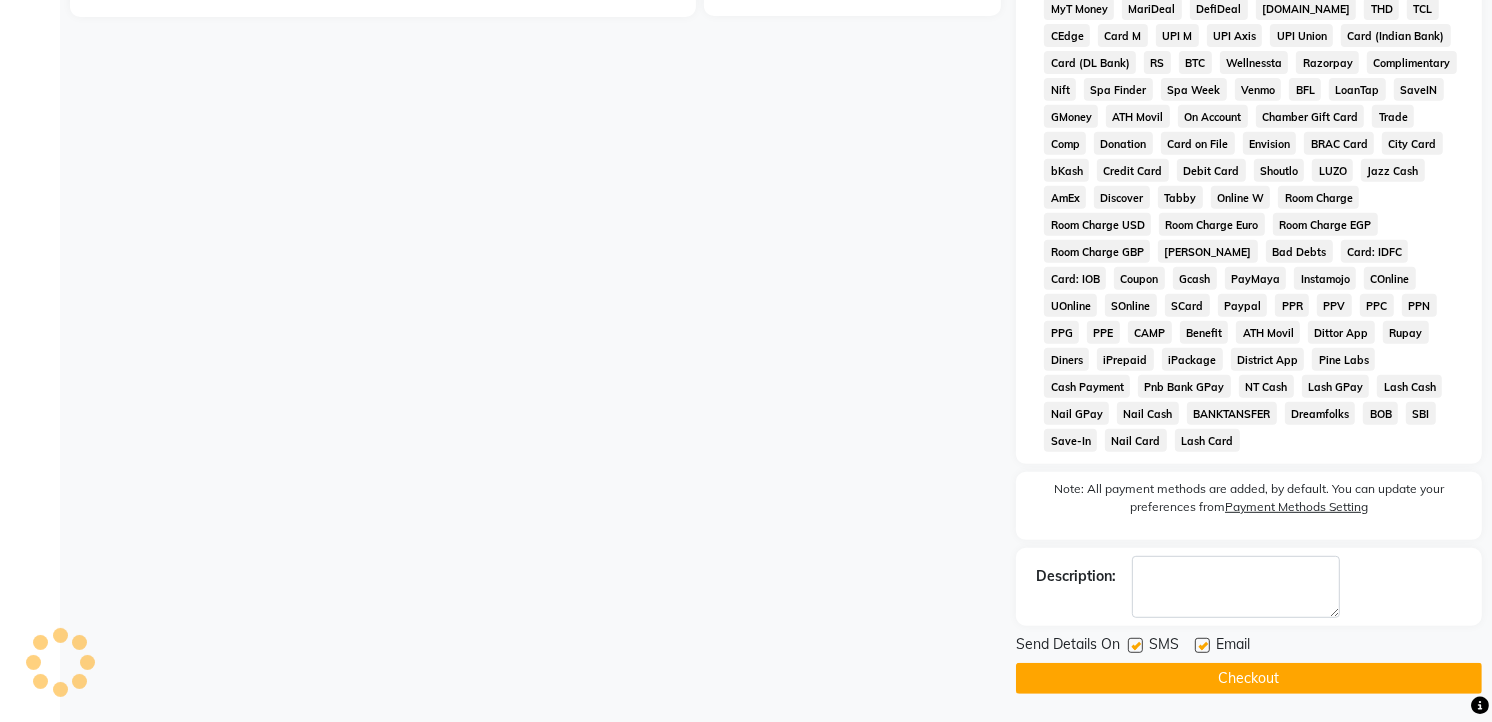 click on "Checkout" 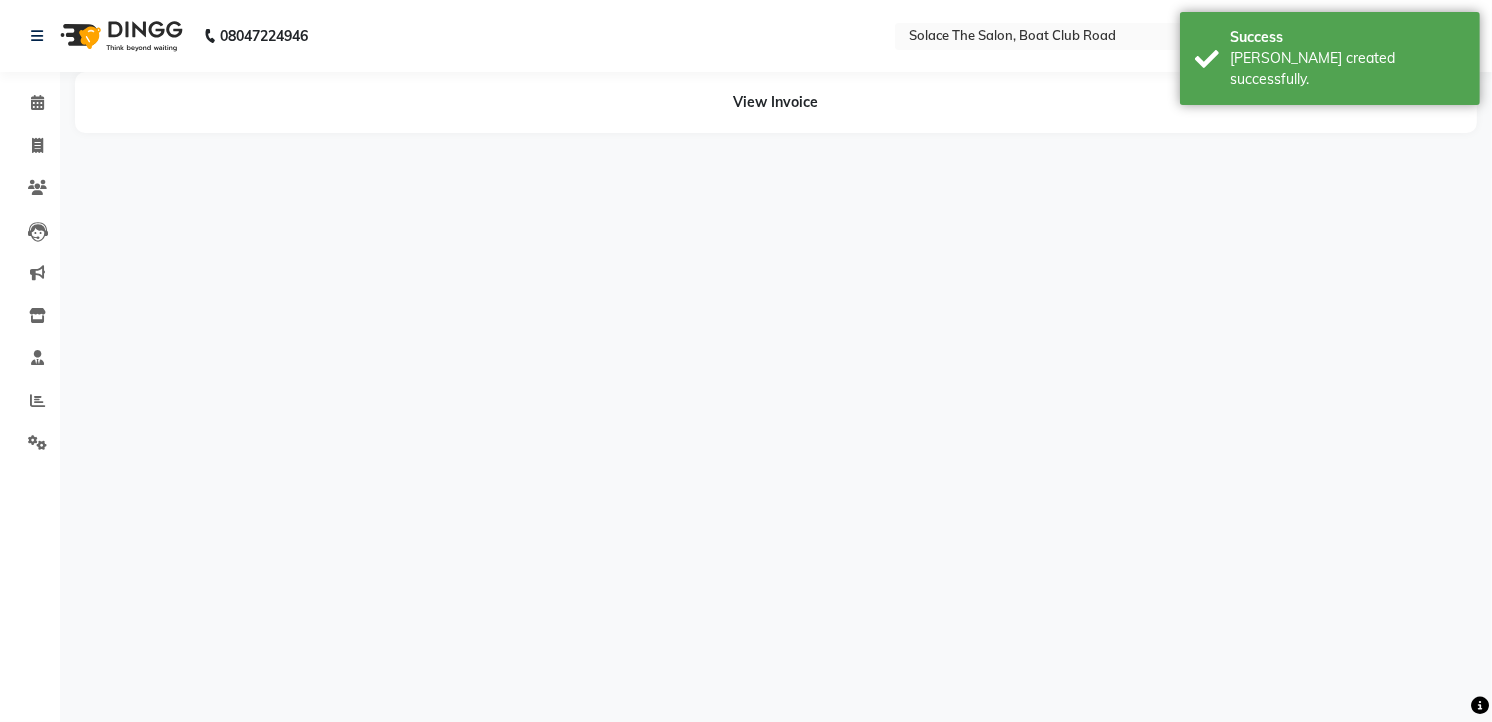 scroll, scrollTop: 0, scrollLeft: 0, axis: both 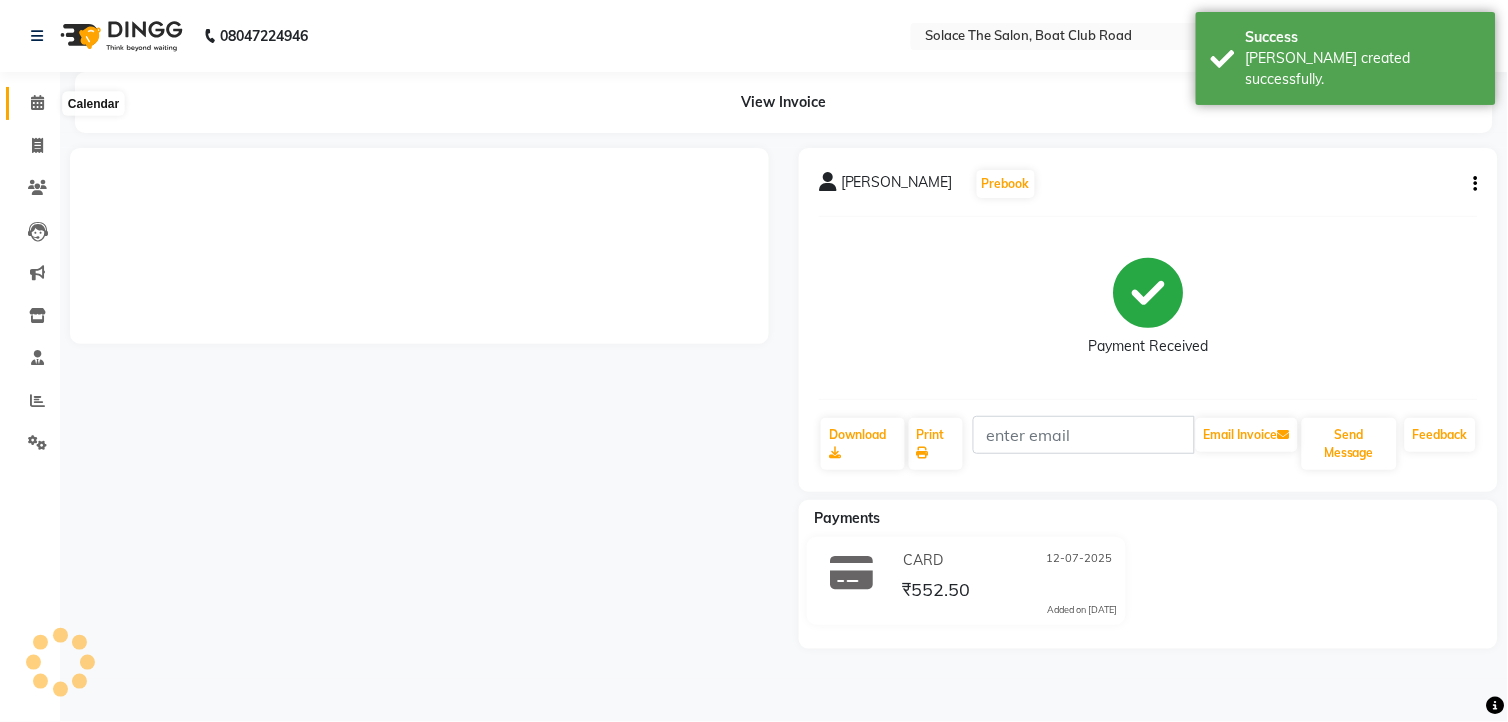 click 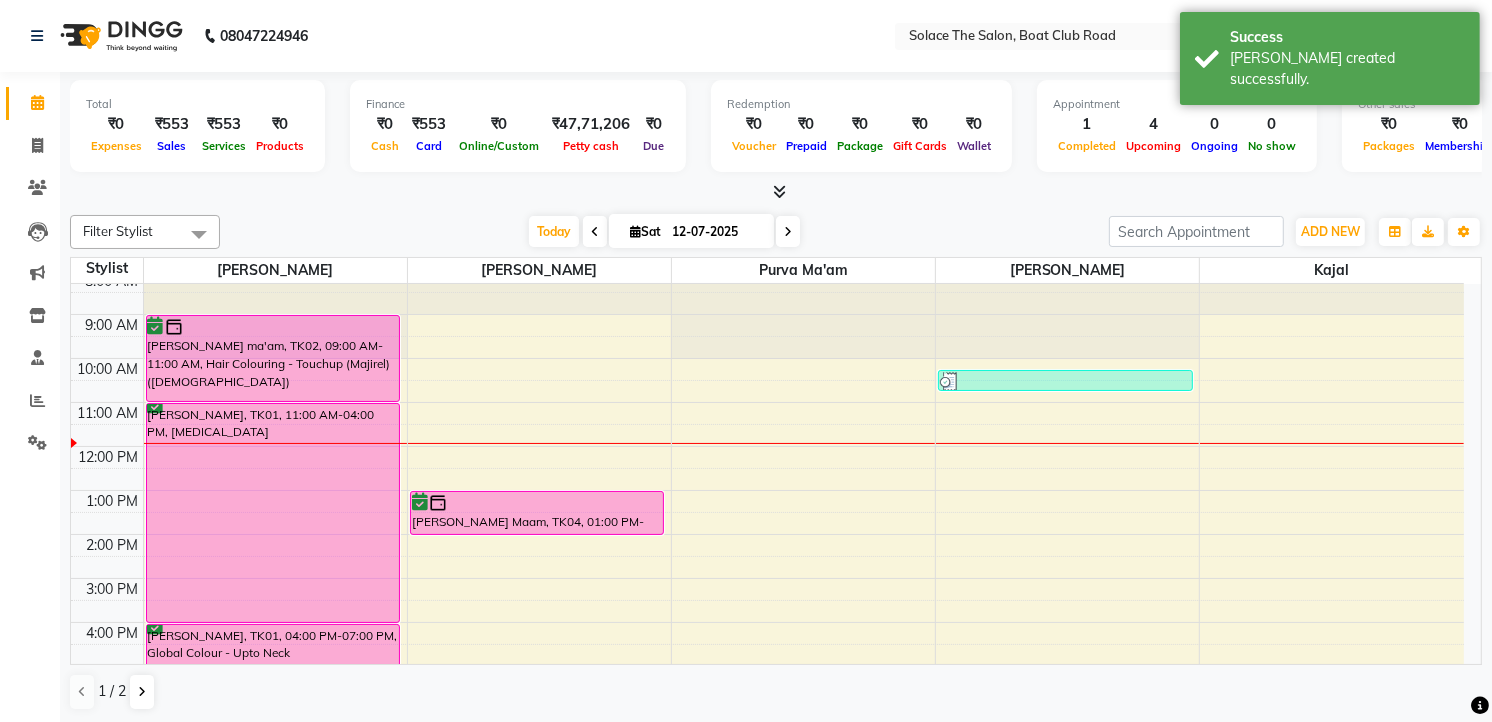 scroll, scrollTop: 0, scrollLeft: 0, axis: both 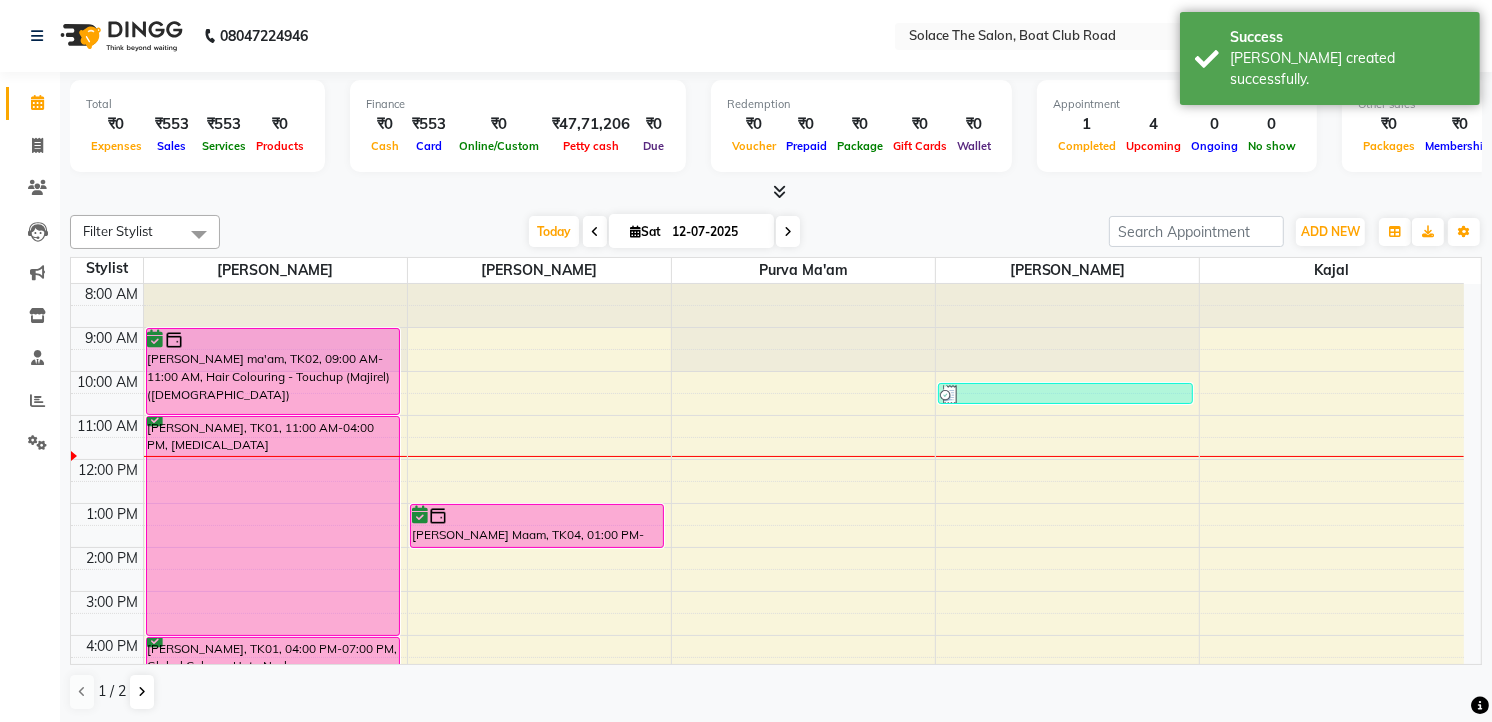 click on "[DATE]" at bounding box center [691, 231] 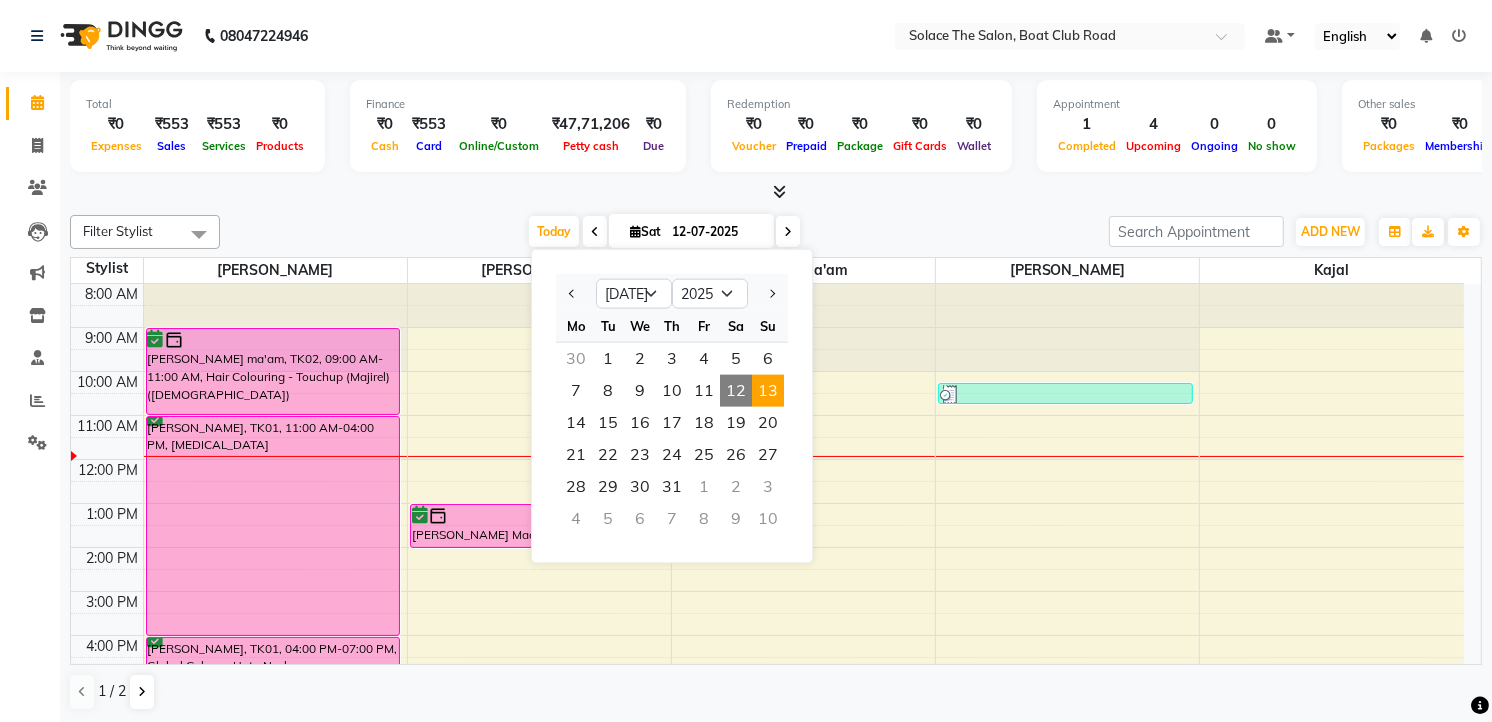 click on "13" at bounding box center [768, 391] 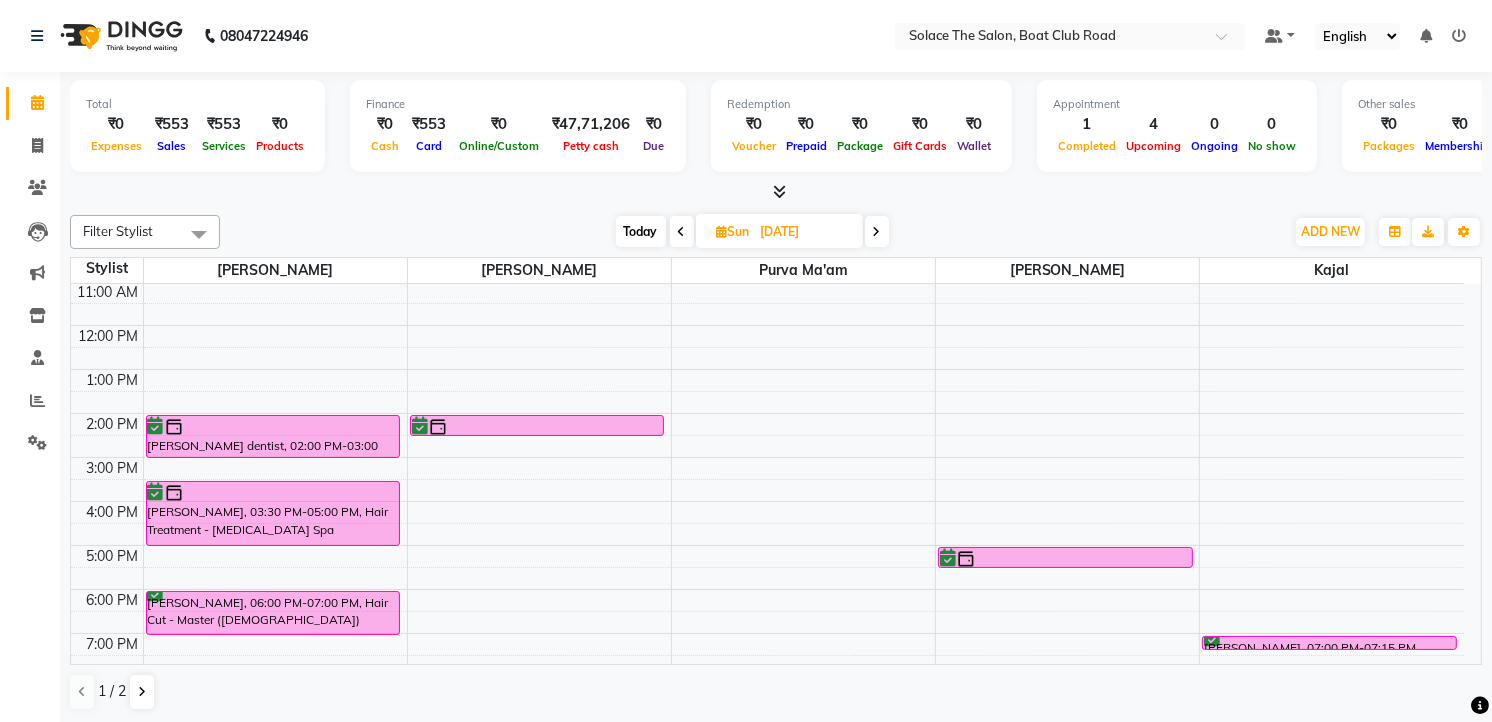 scroll, scrollTop: 237, scrollLeft: 0, axis: vertical 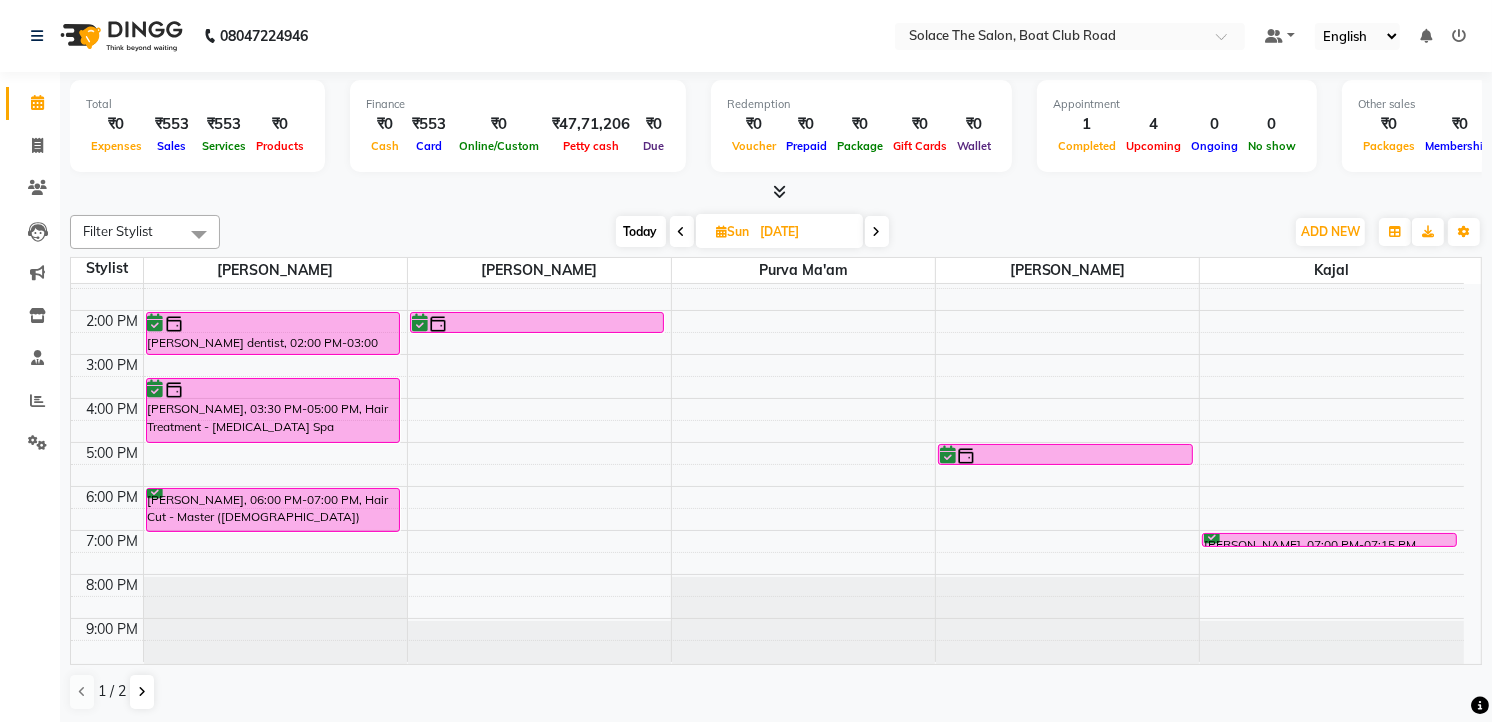 click at bounding box center [877, 232] 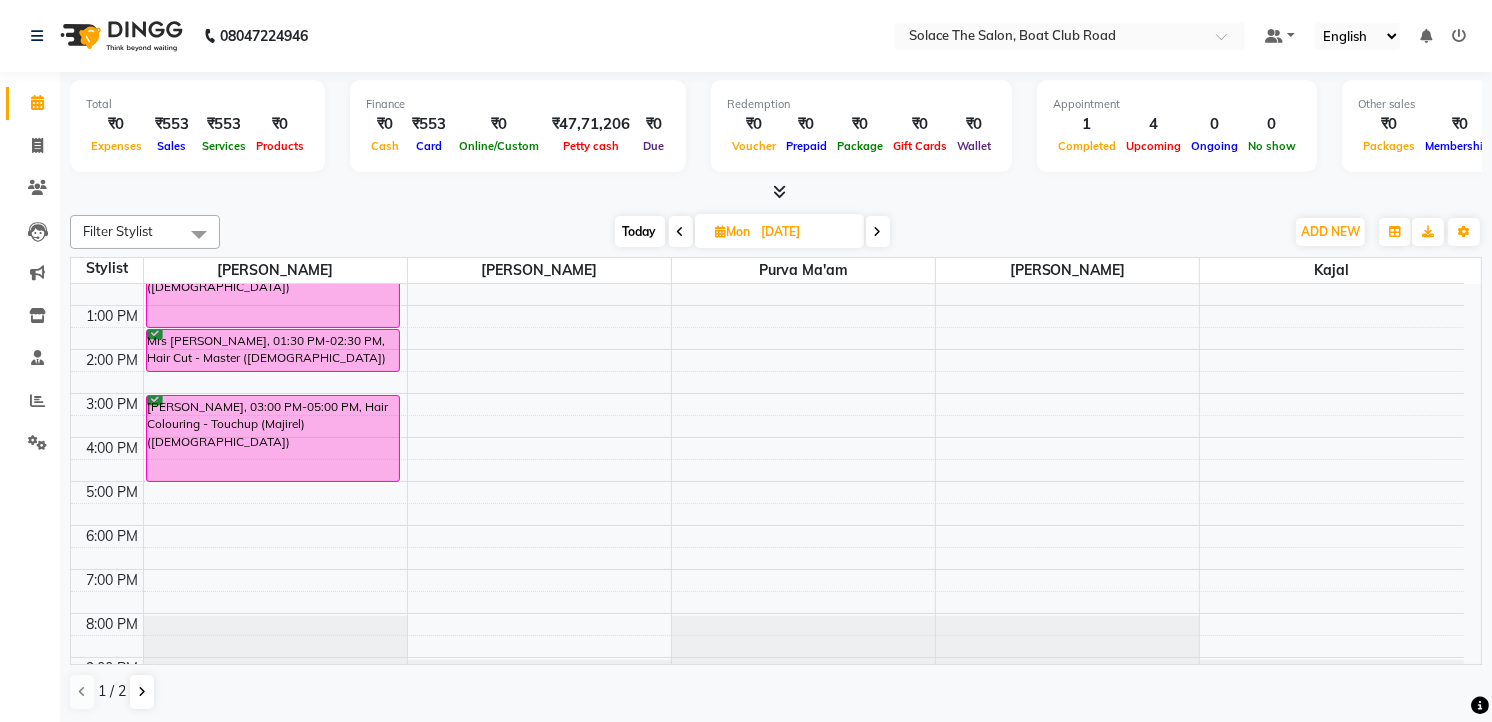 scroll, scrollTop: 237, scrollLeft: 0, axis: vertical 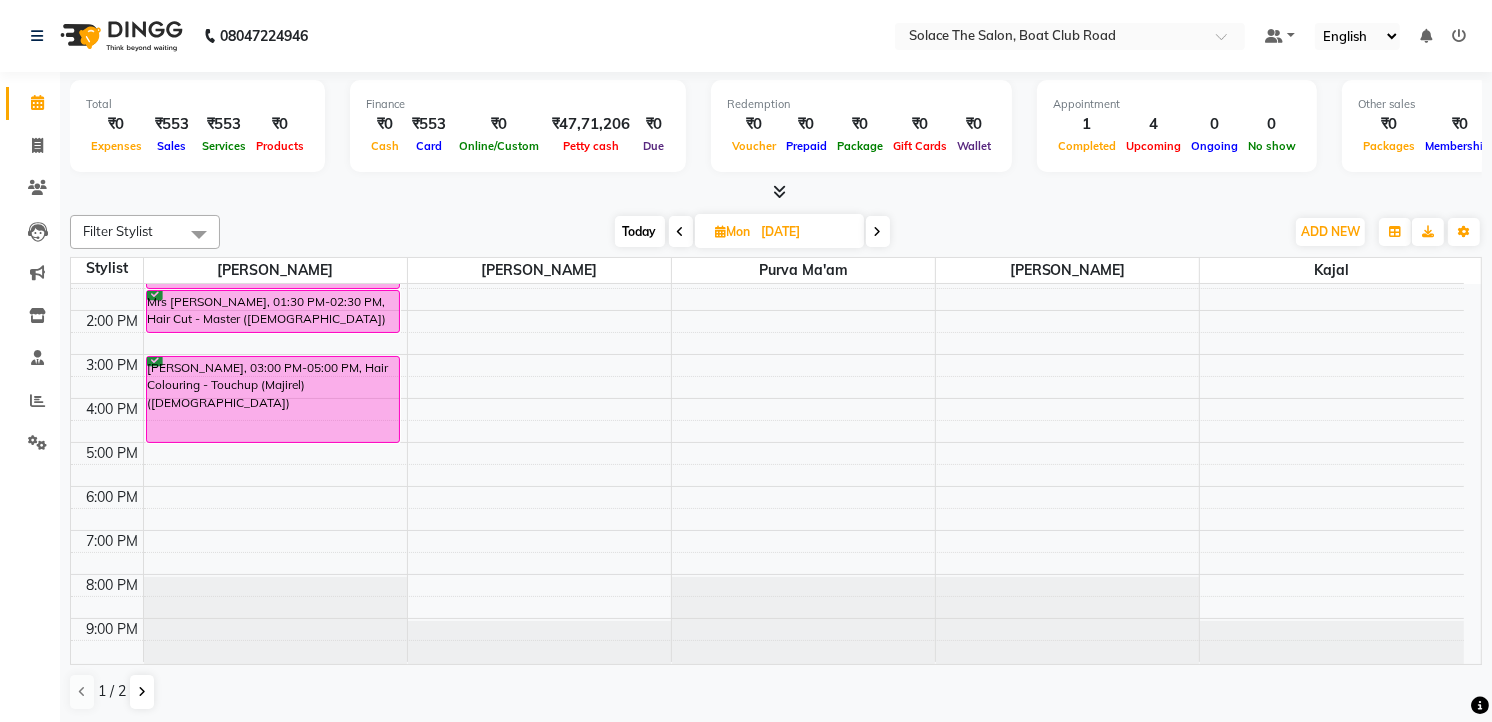 click at bounding box center (878, 231) 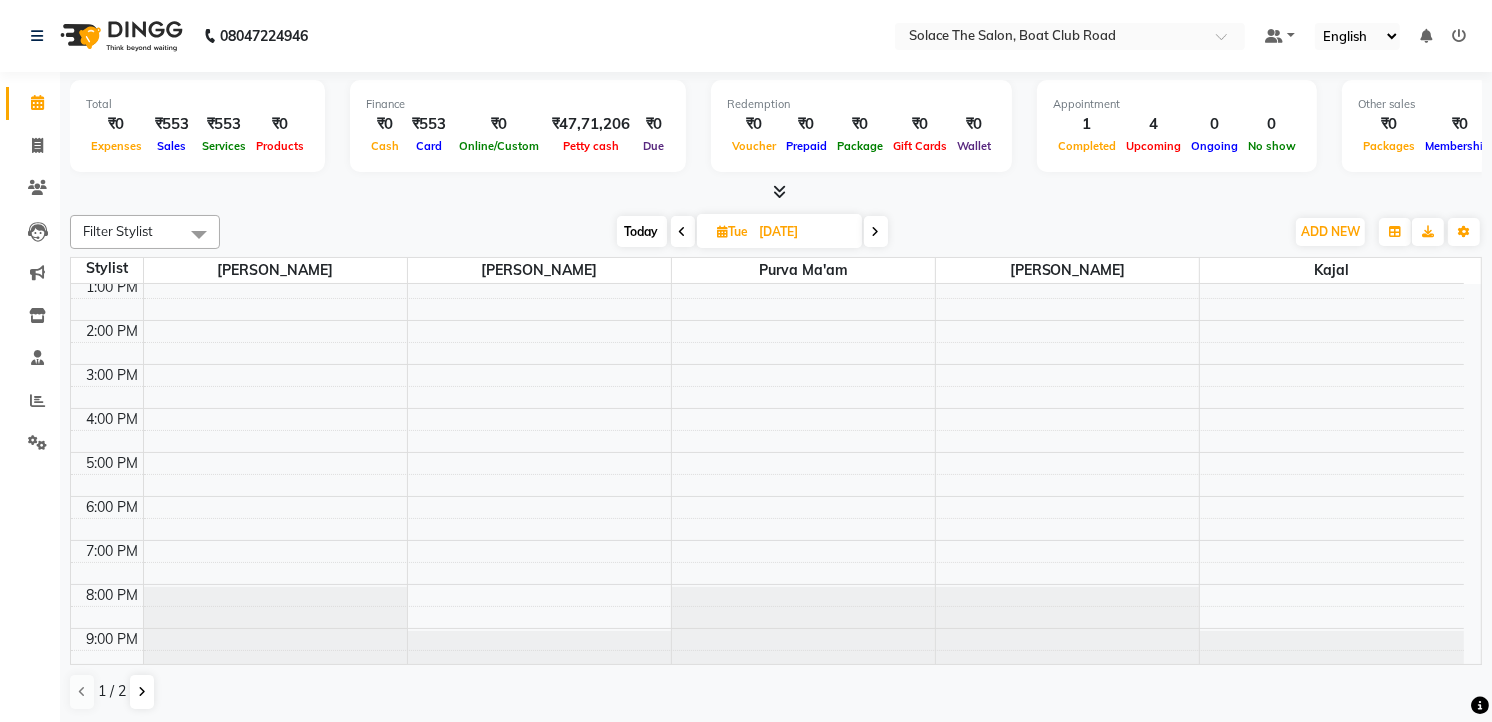 scroll, scrollTop: 237, scrollLeft: 0, axis: vertical 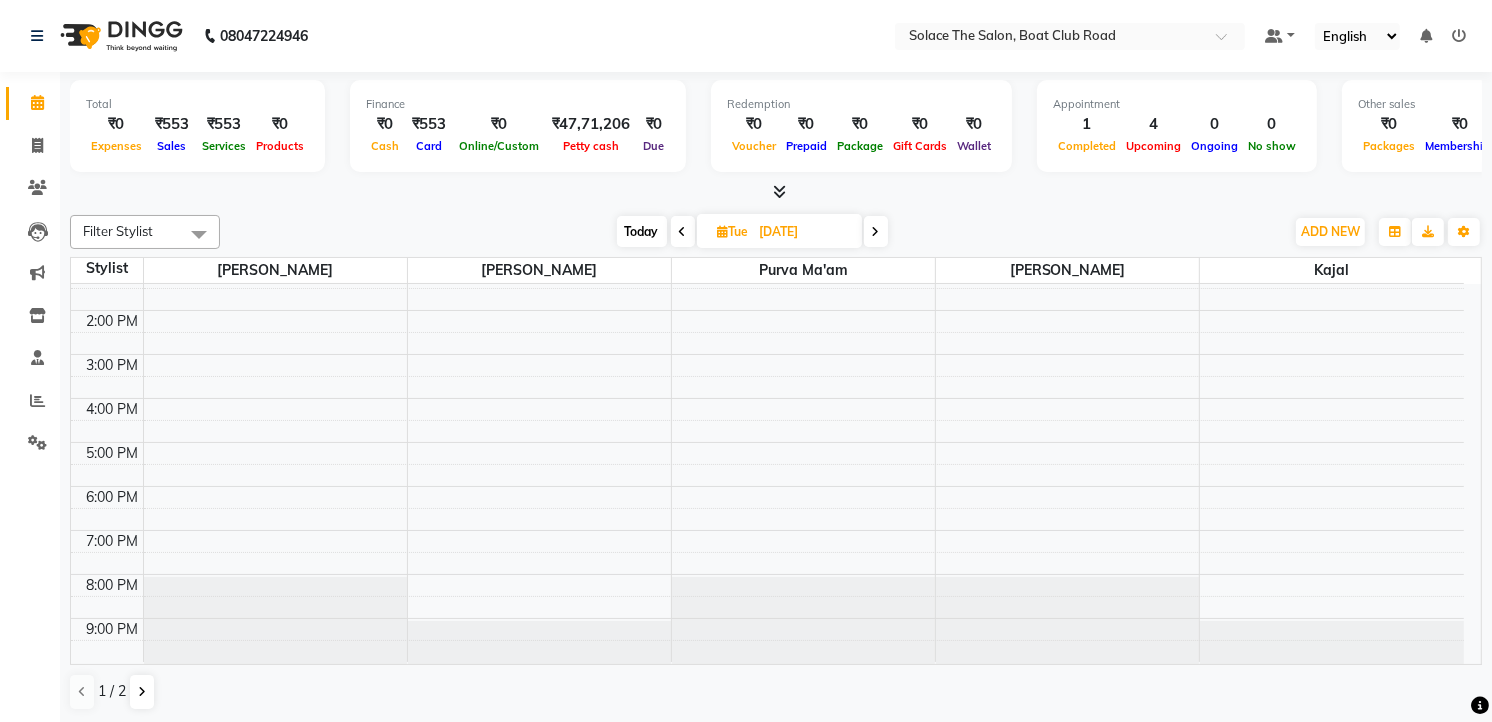 click at bounding box center [876, 231] 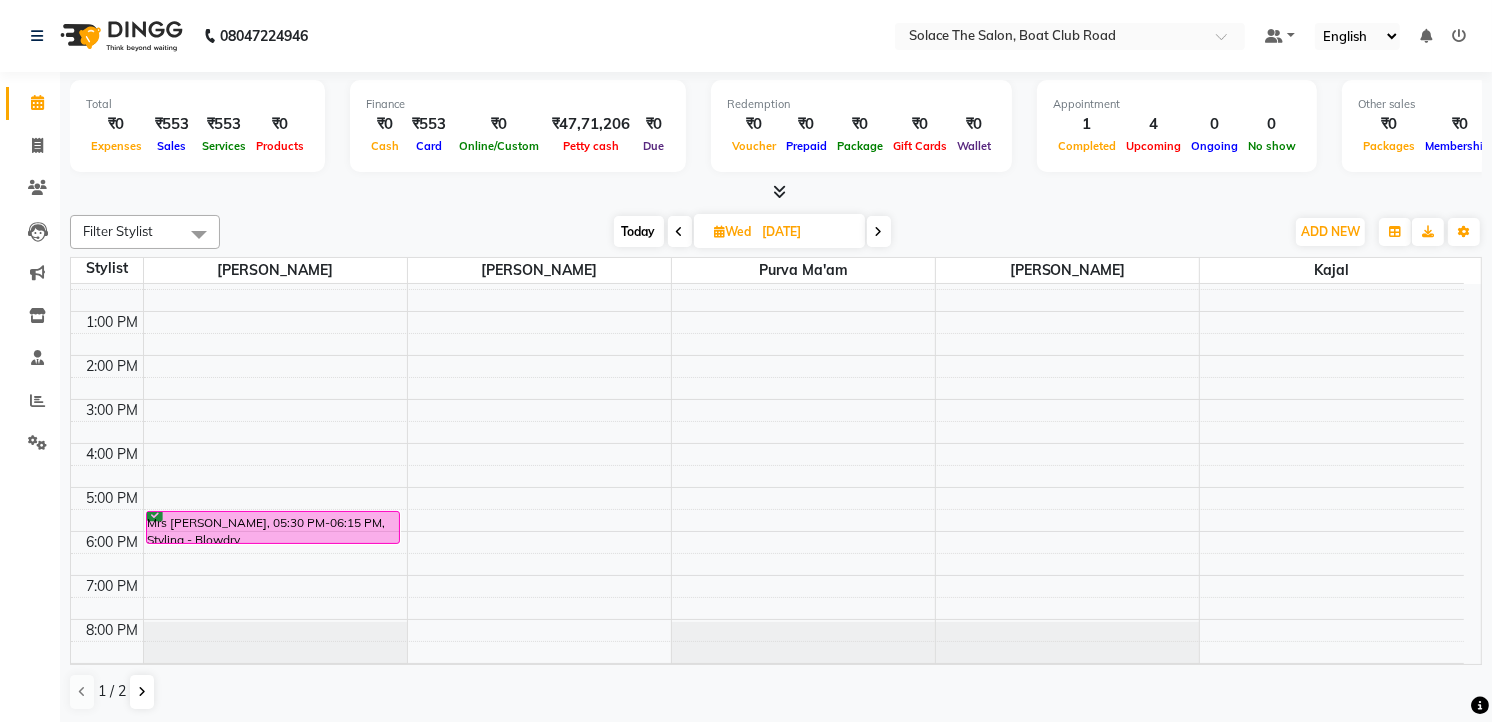 scroll, scrollTop: 237, scrollLeft: 0, axis: vertical 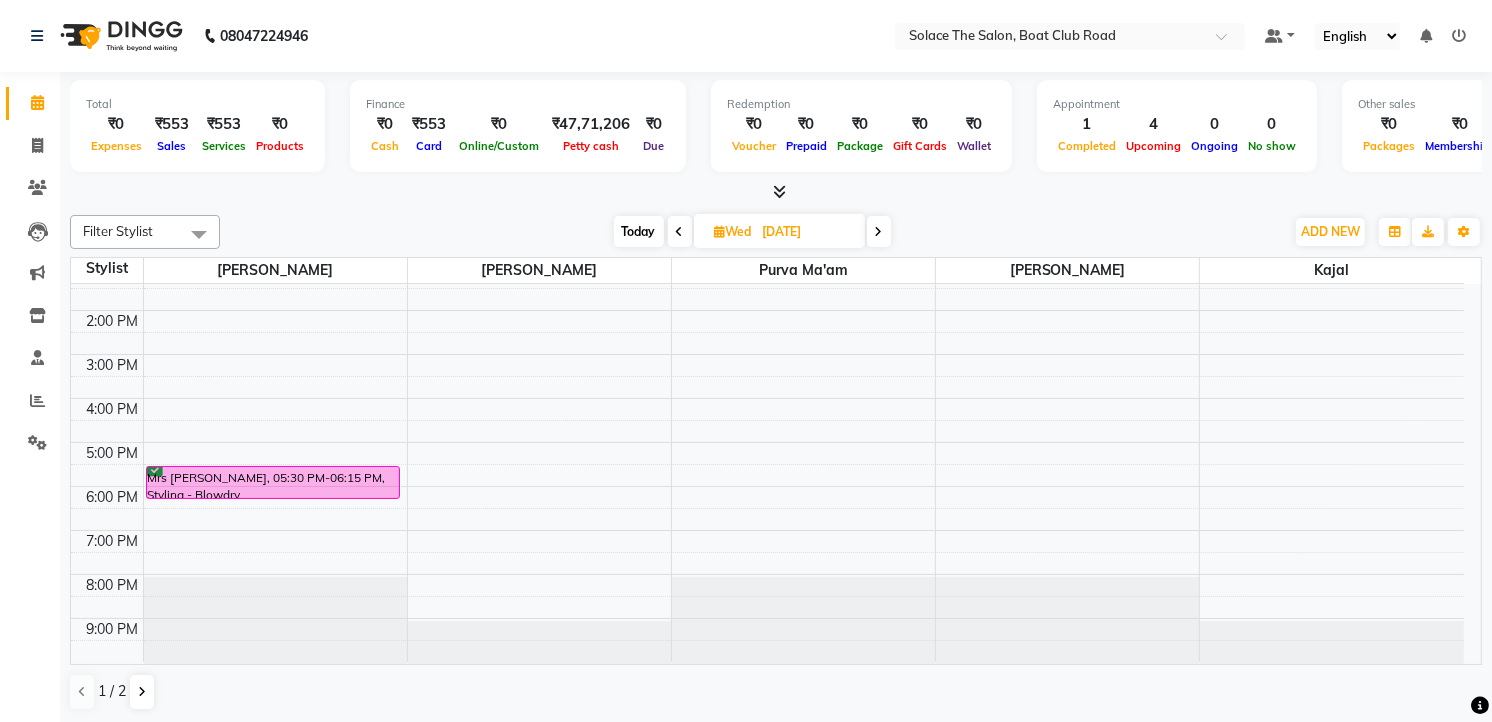 click at bounding box center [879, 232] 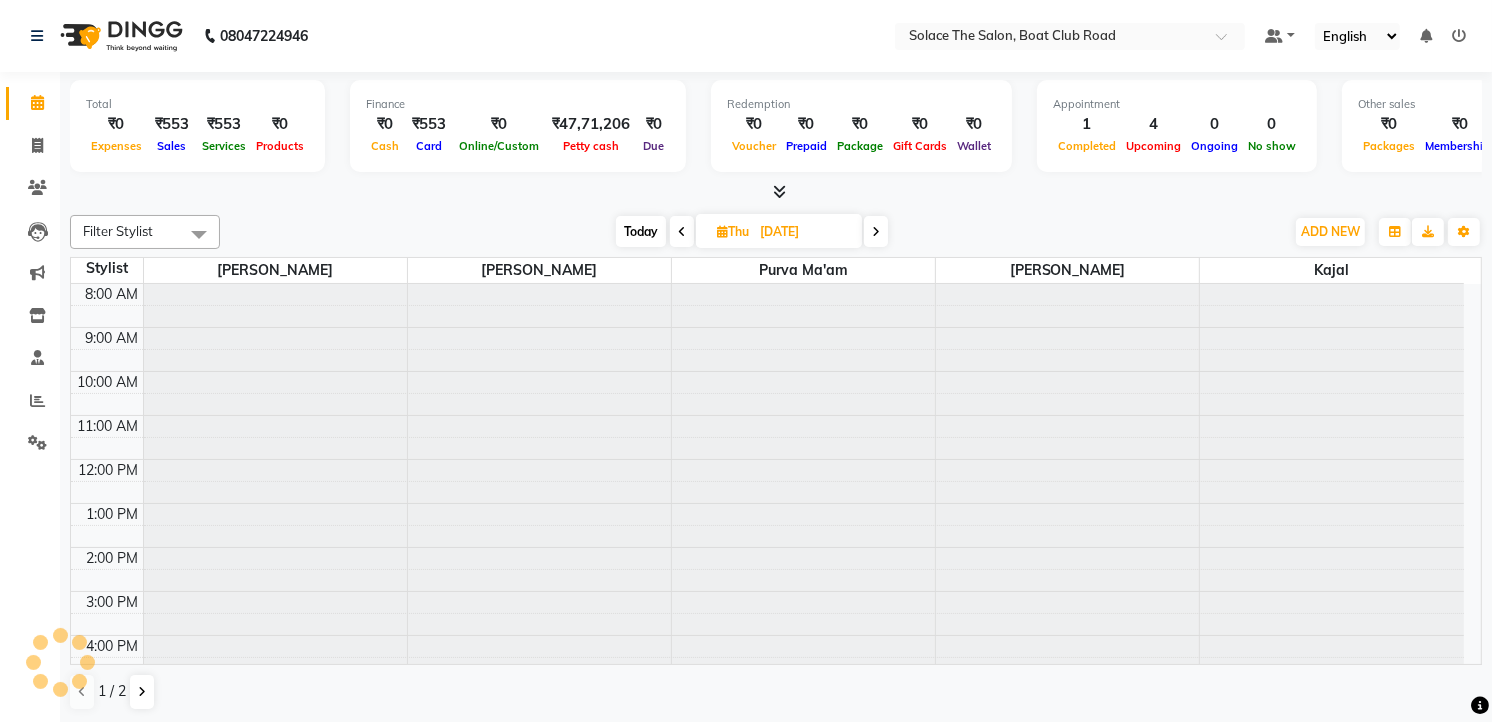 scroll, scrollTop: 134, scrollLeft: 0, axis: vertical 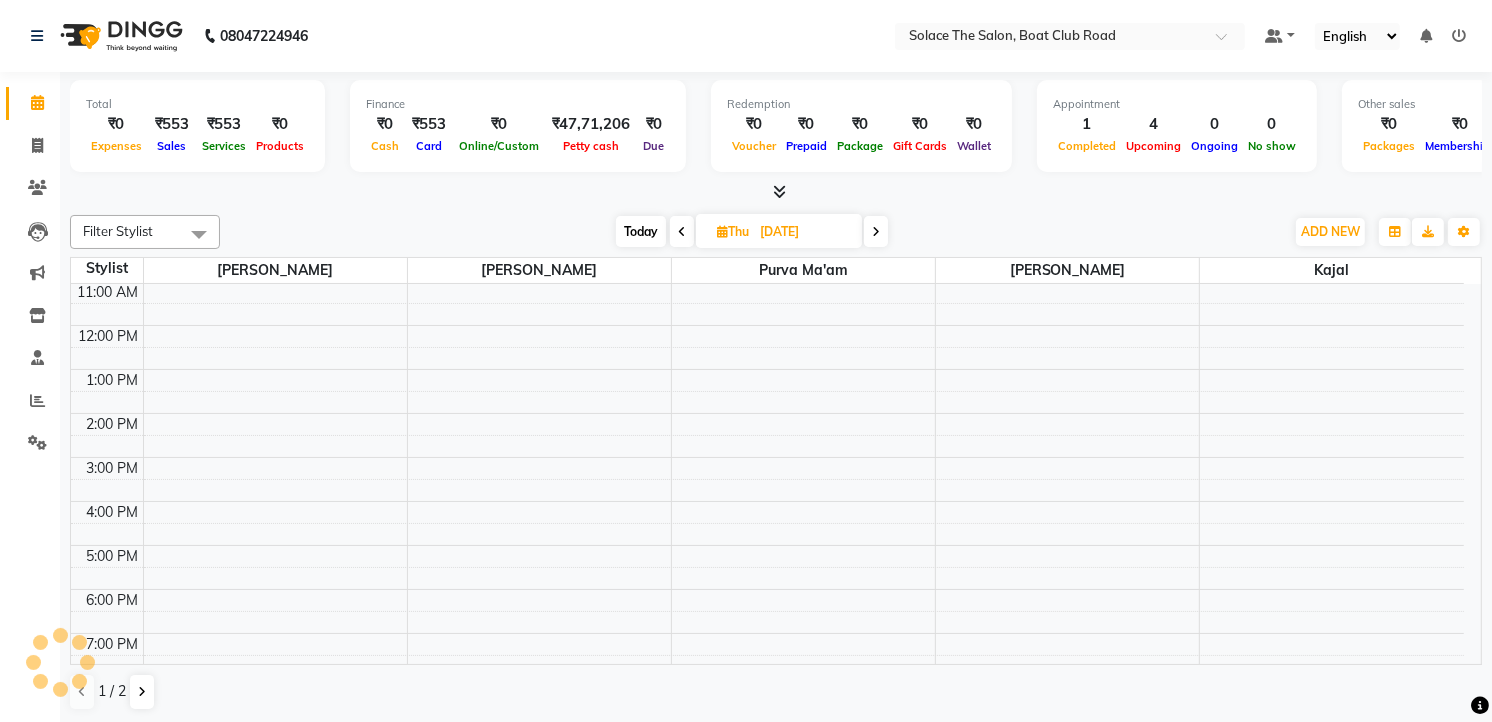 click at bounding box center (876, 232) 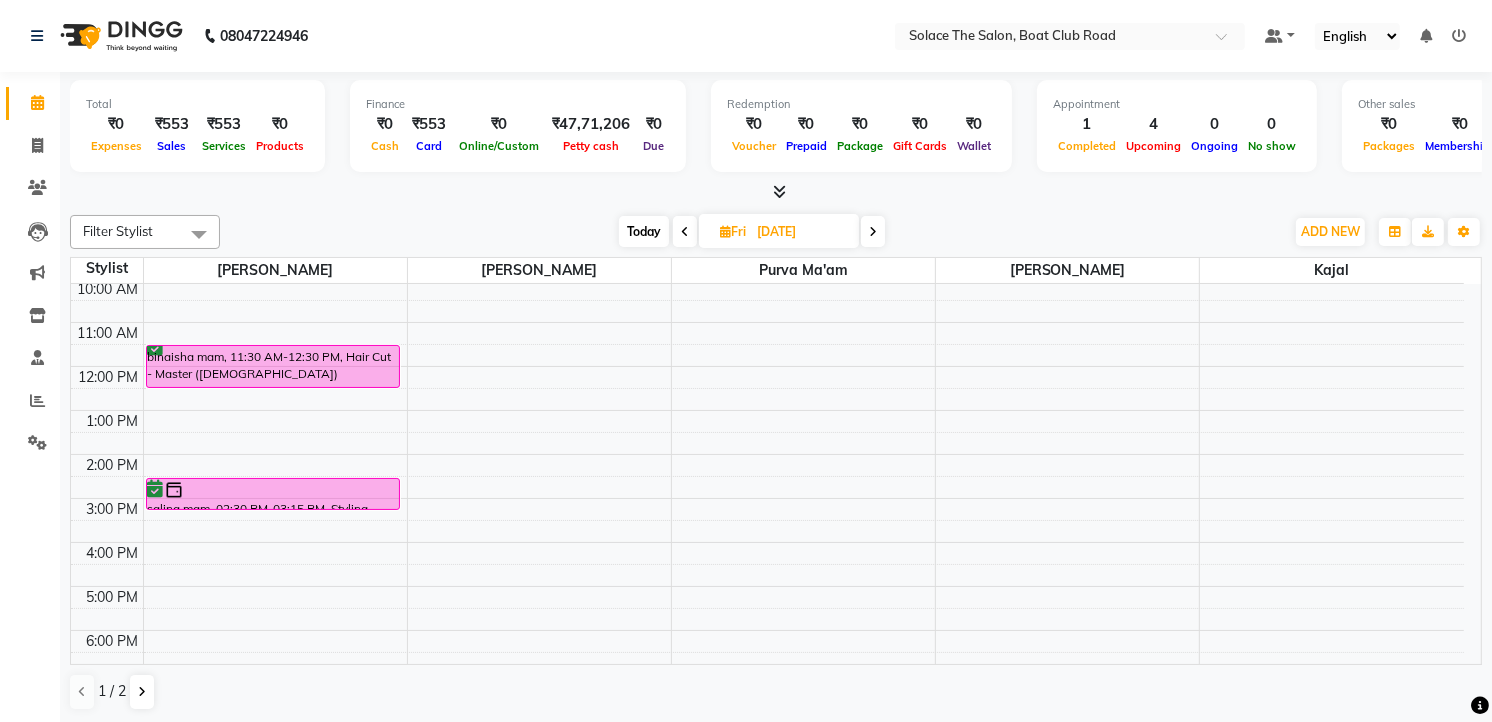 scroll, scrollTop: 237, scrollLeft: 0, axis: vertical 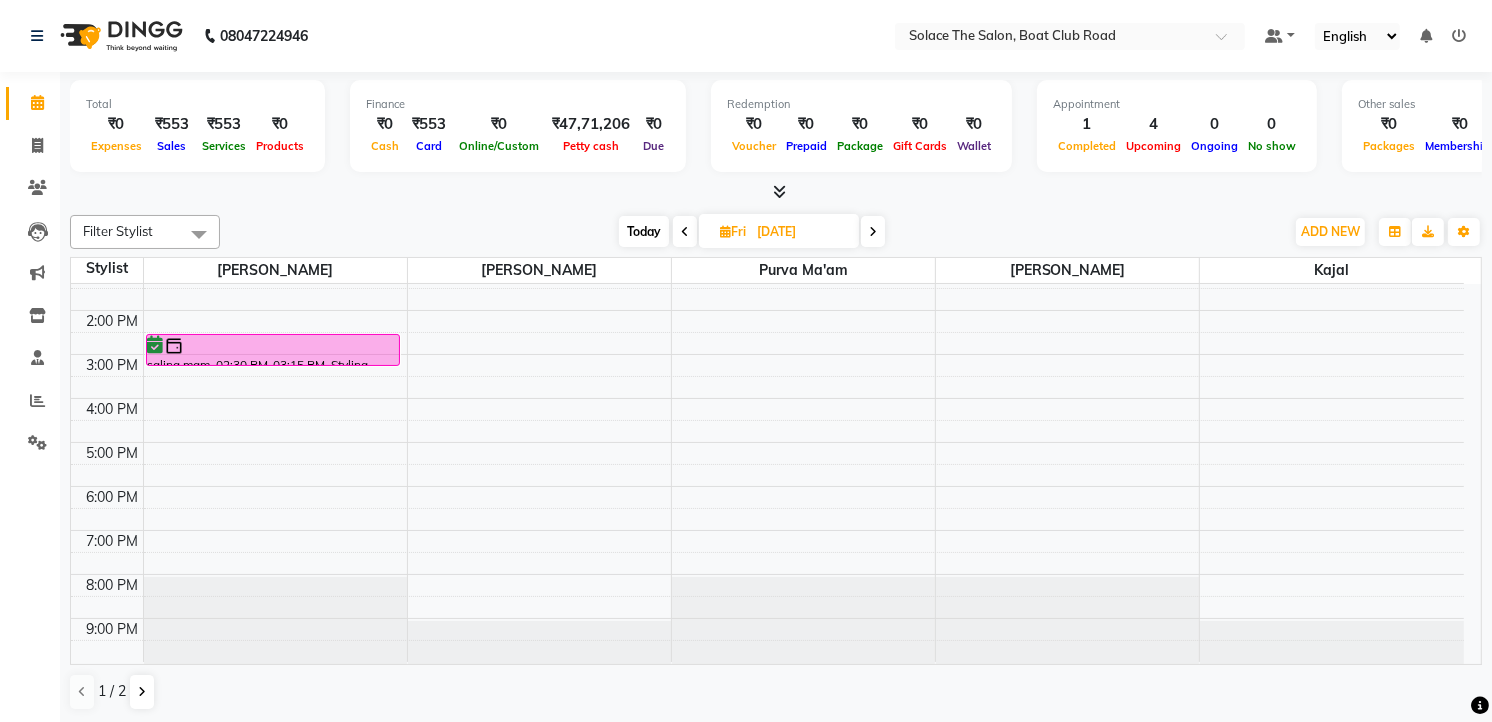 click at bounding box center [873, 231] 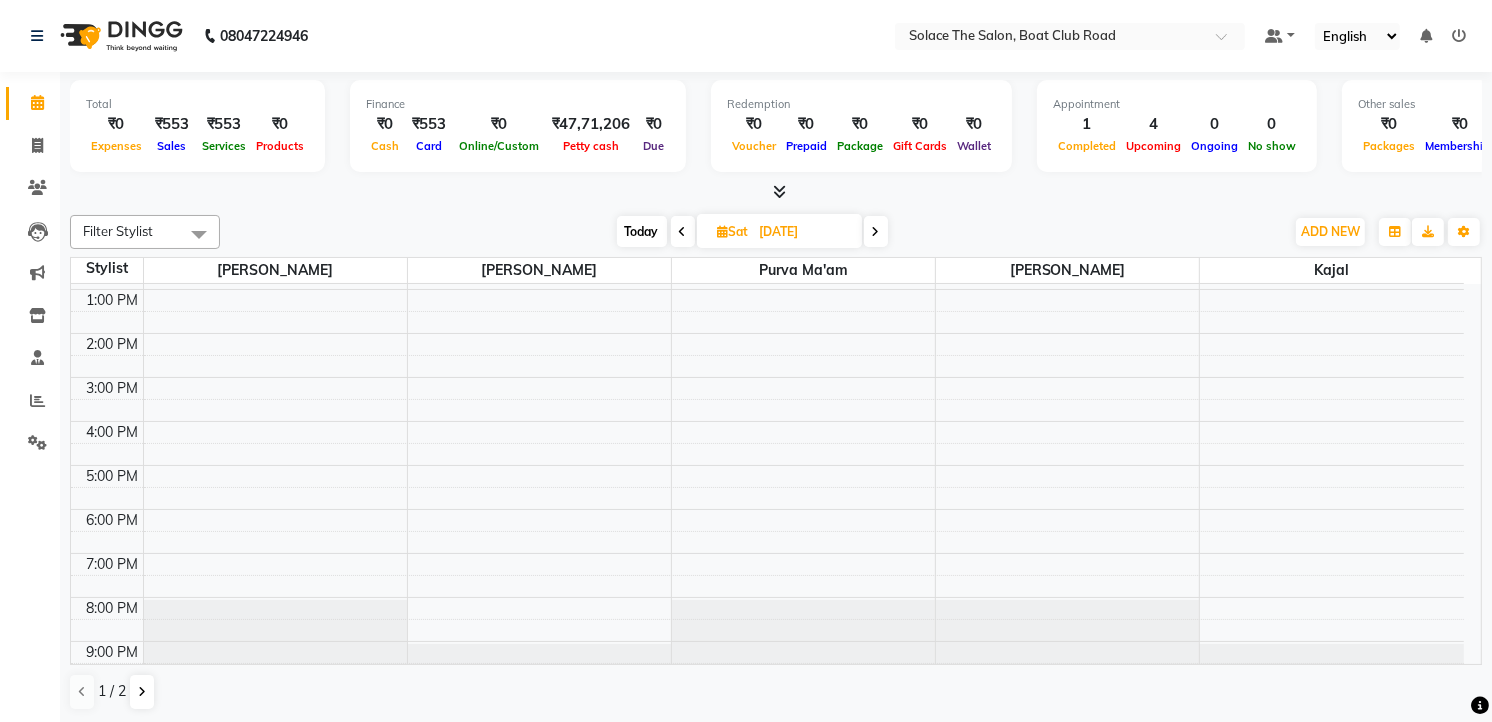 scroll, scrollTop: 237, scrollLeft: 0, axis: vertical 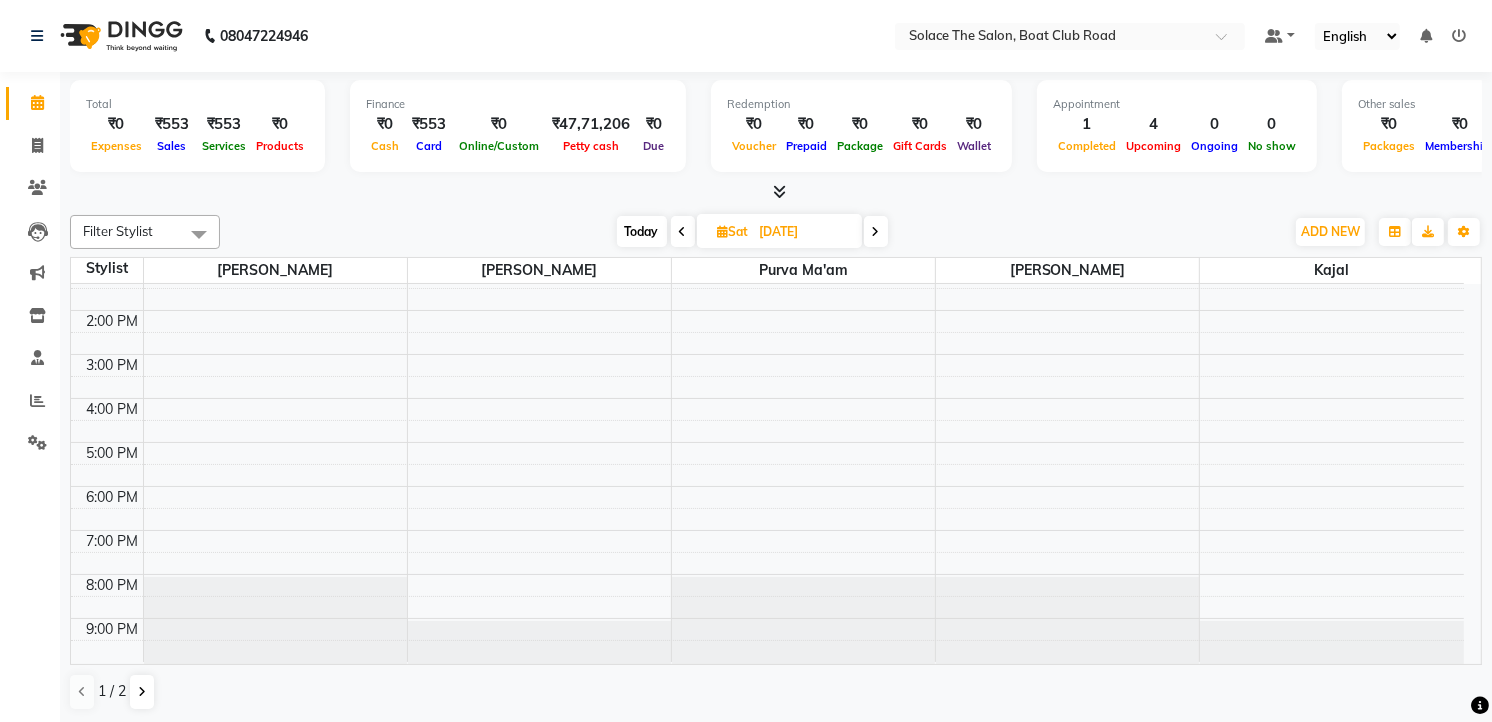 click at bounding box center (876, 231) 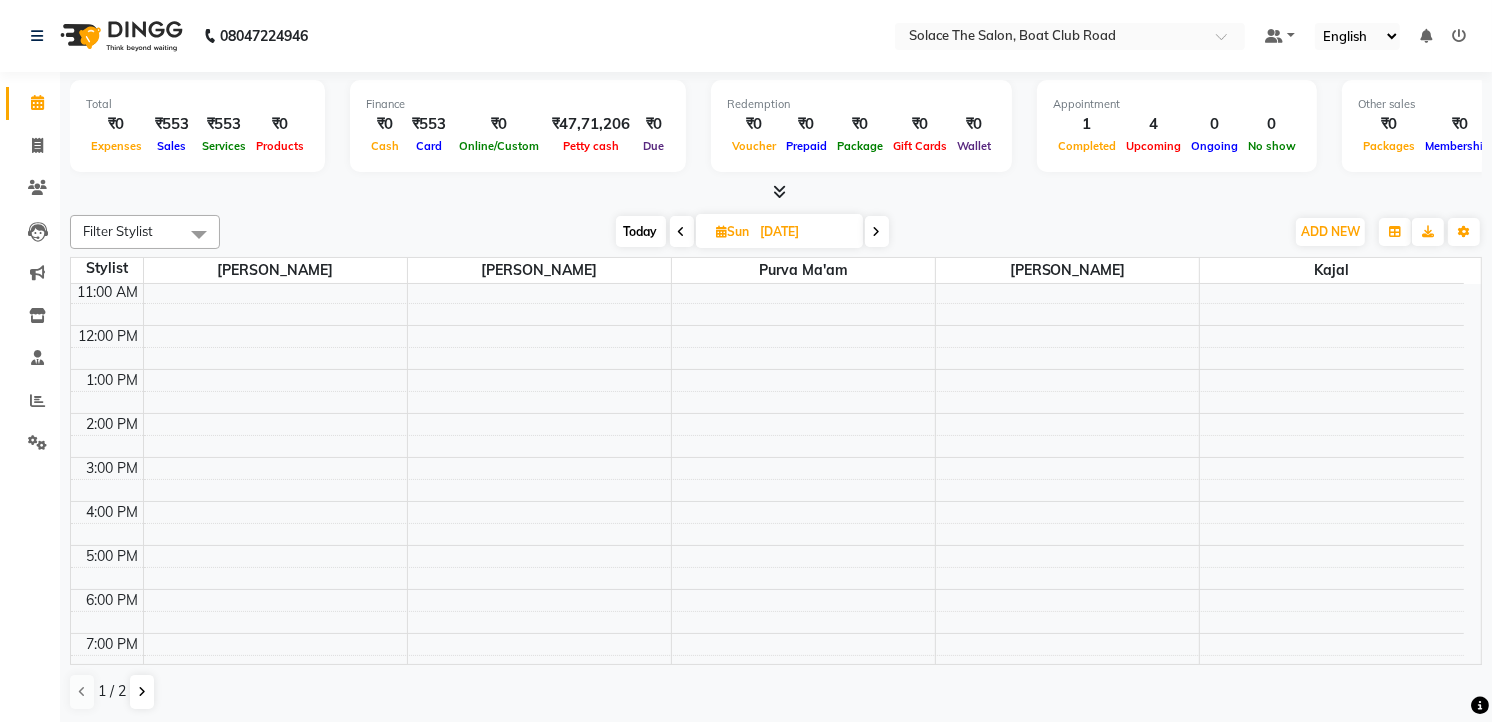 scroll, scrollTop: 28, scrollLeft: 0, axis: vertical 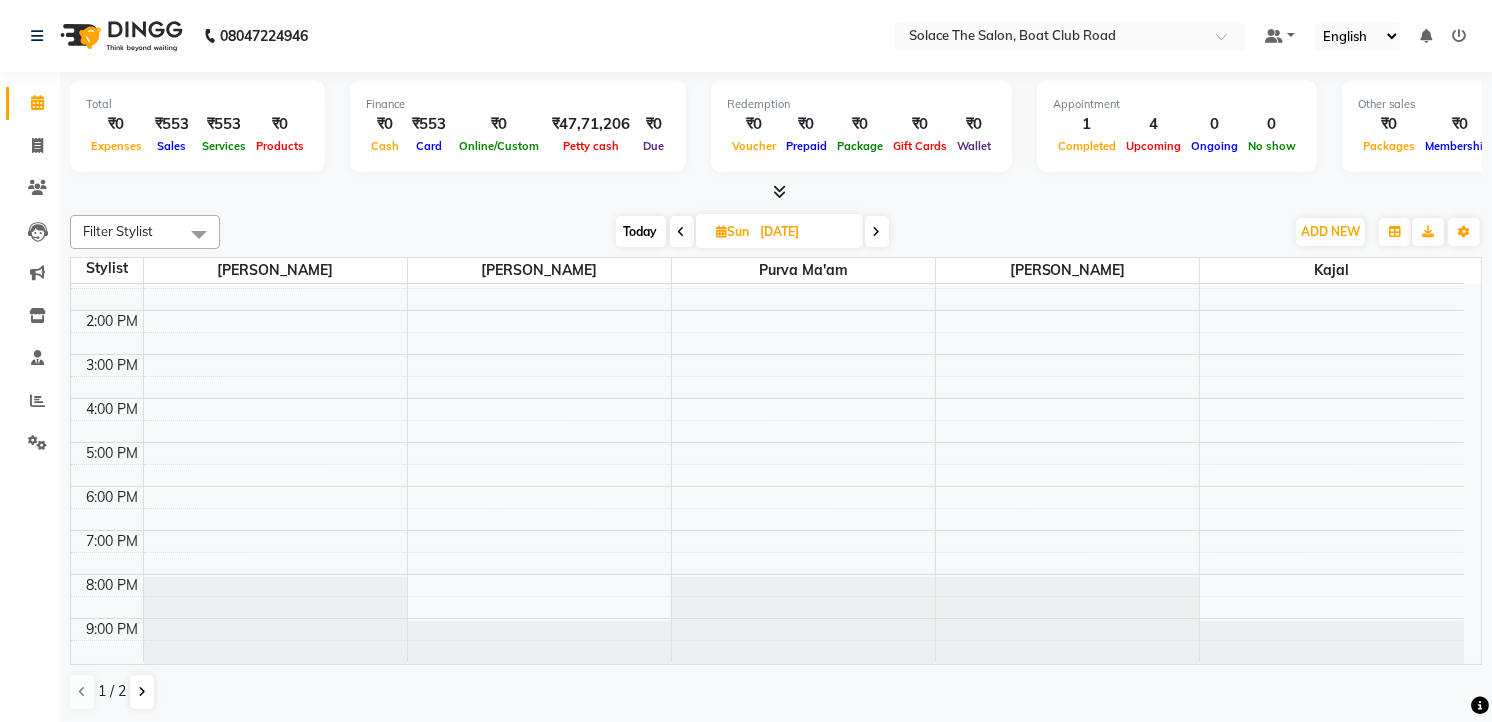 click at bounding box center (877, 231) 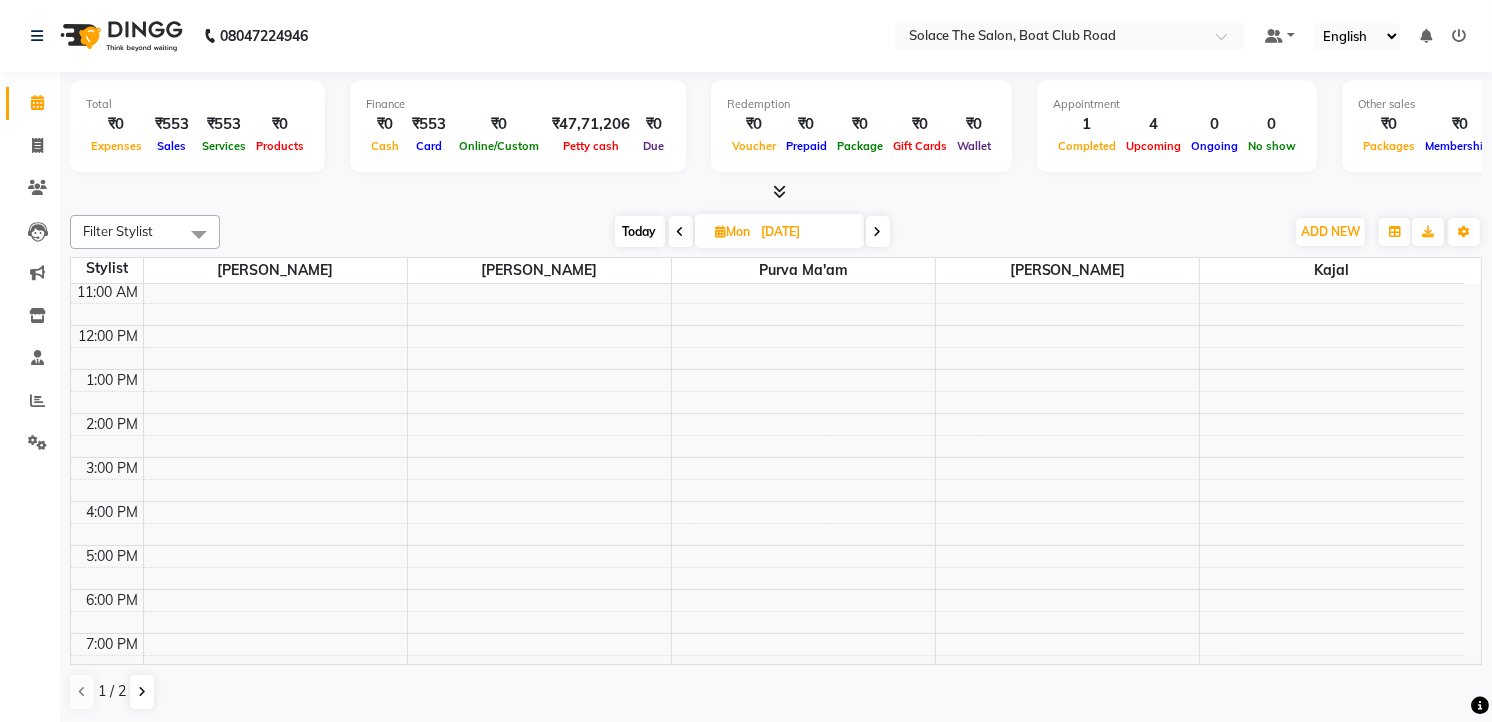 click on "Today" at bounding box center [640, 231] 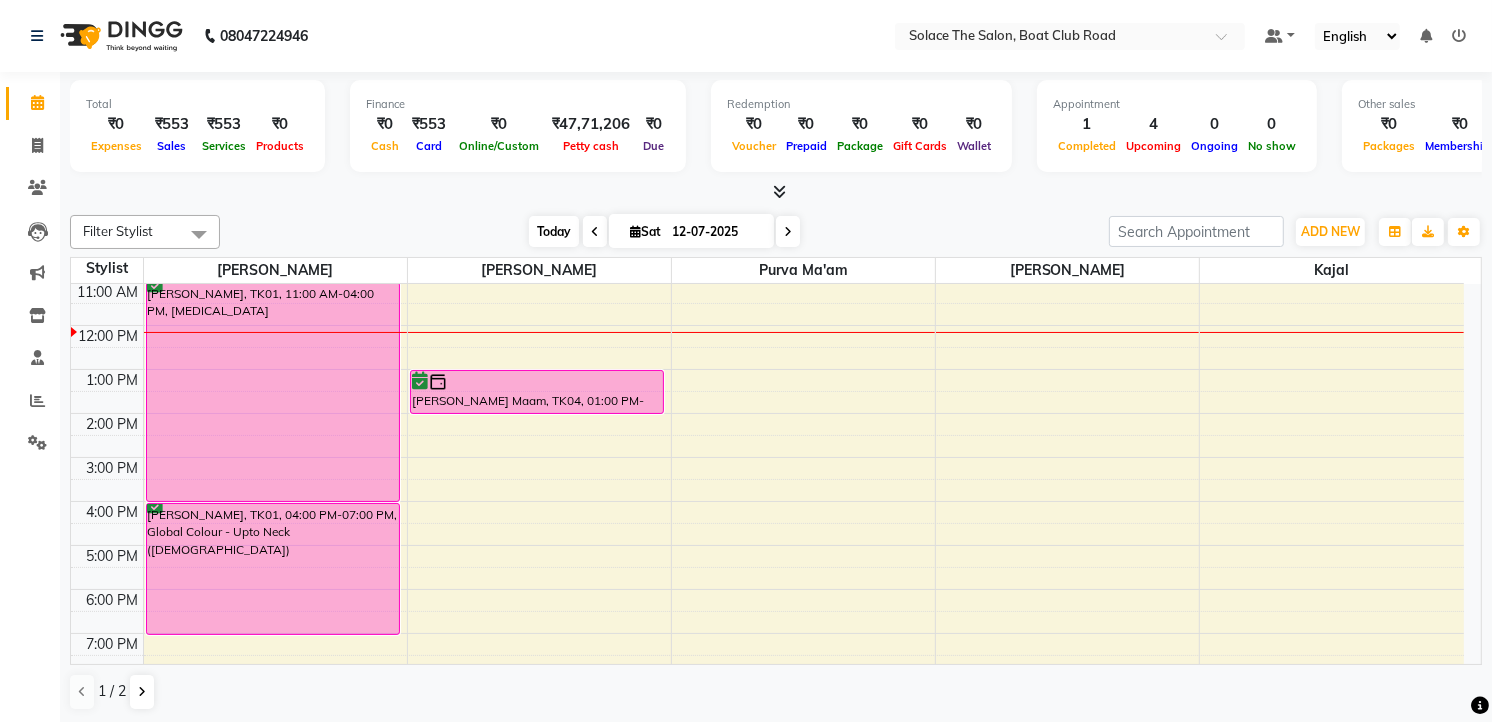 click on "Today" at bounding box center (554, 231) 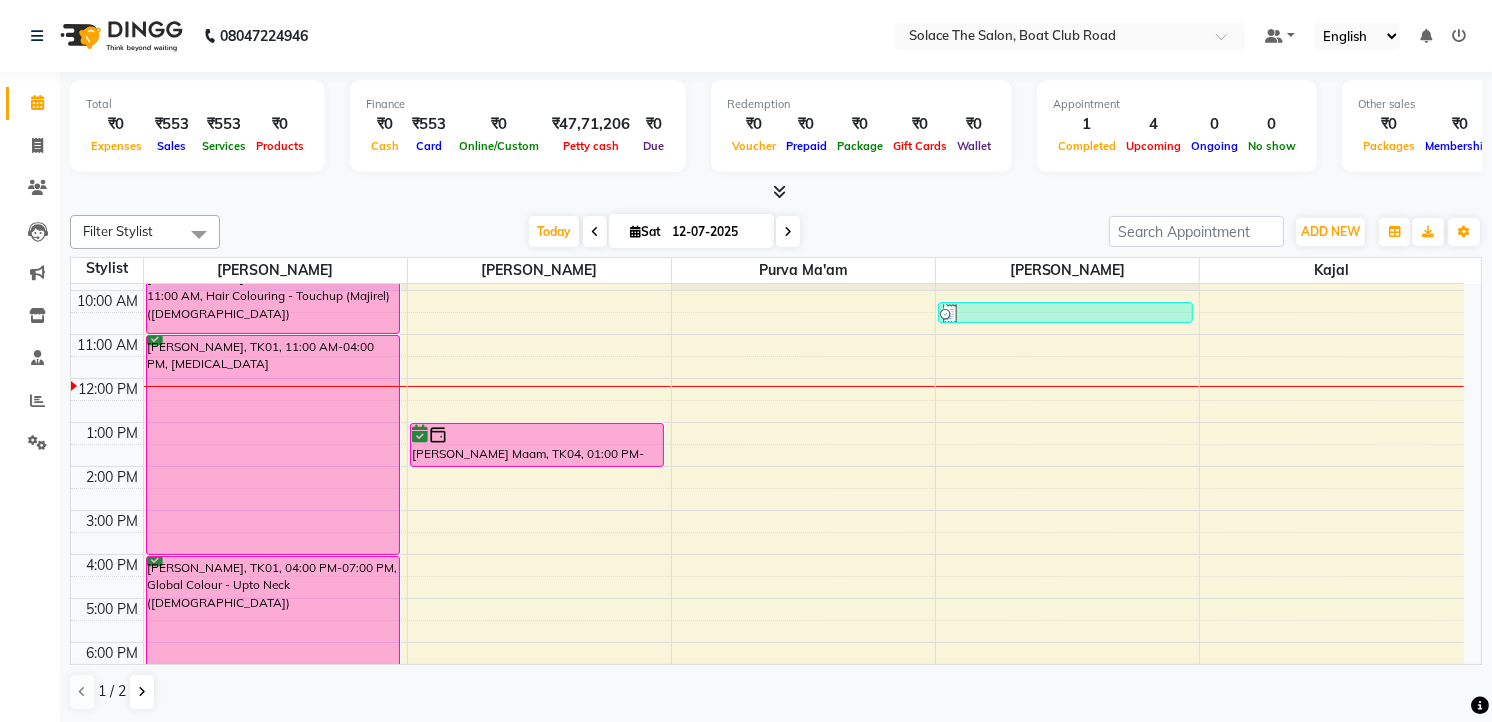 scroll, scrollTop: 0, scrollLeft: 0, axis: both 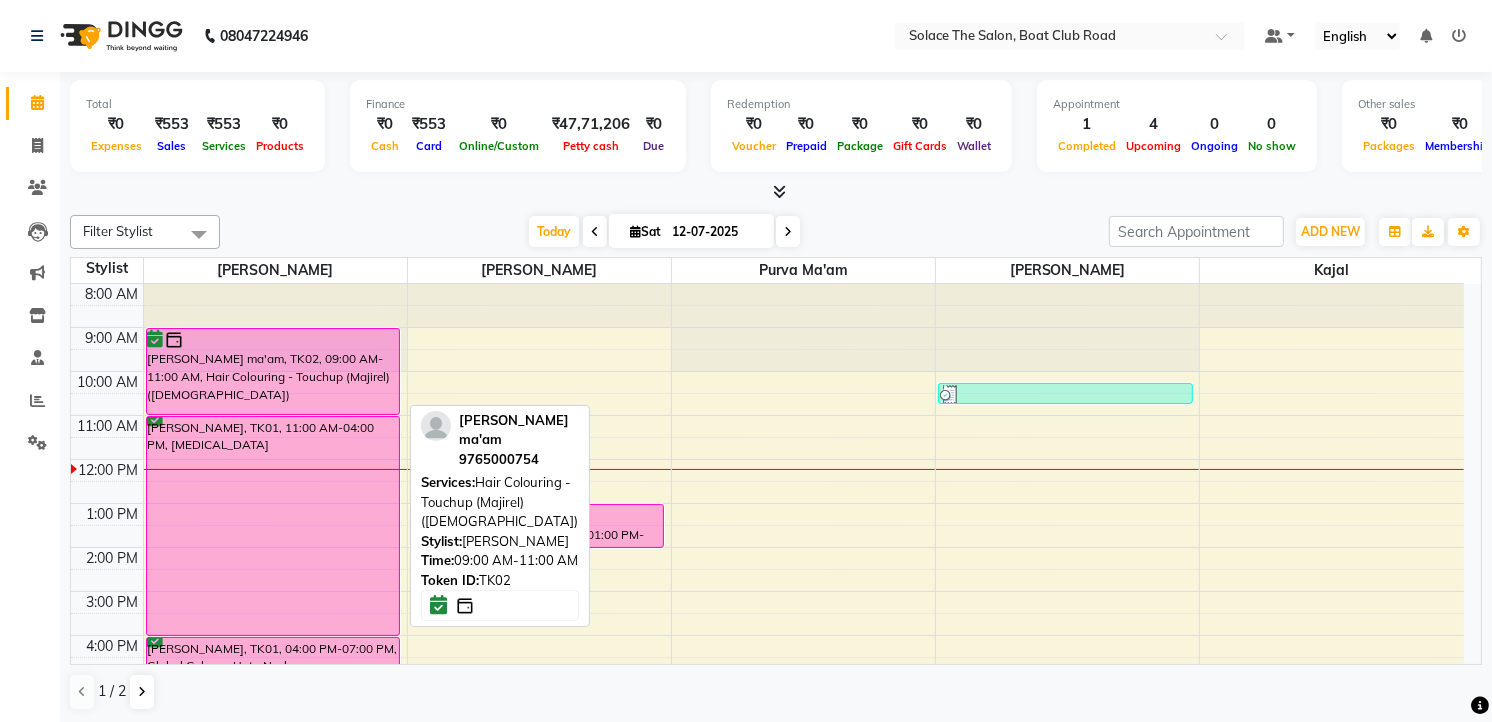 click on "[PERSON_NAME] ma'am, TK02, 09:00 AM-11:00 AM, Hair Colouring - Touchup (Majirel) ([DEMOGRAPHIC_DATA])" at bounding box center (273, 371) 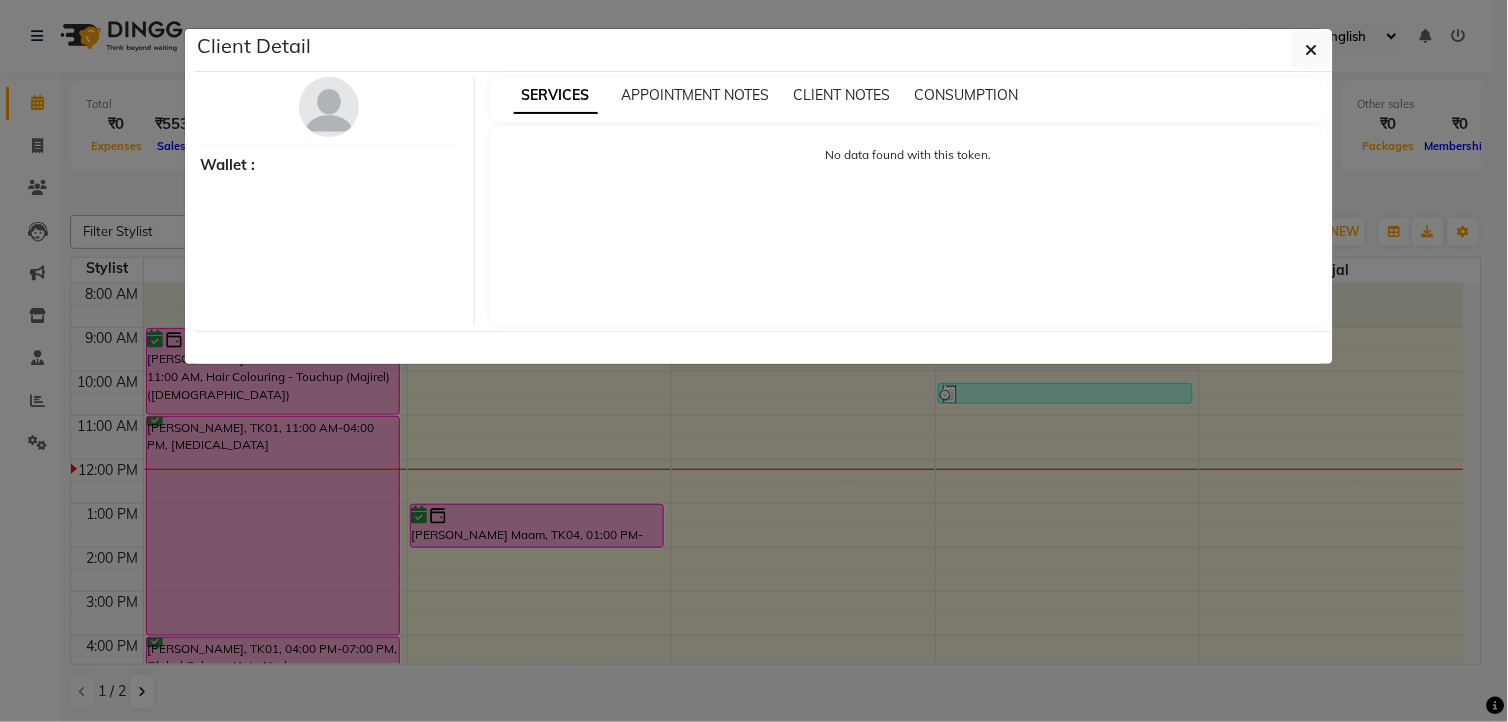 select on "6" 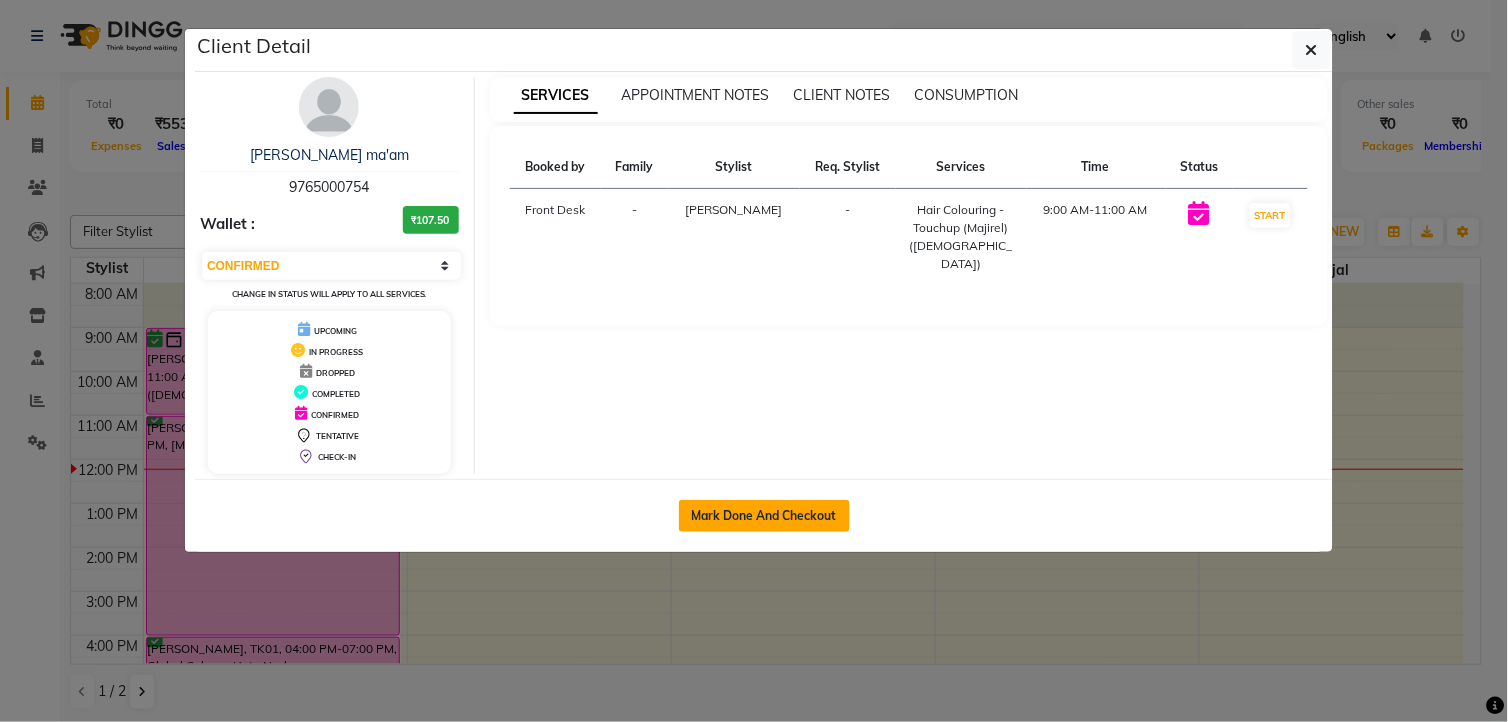 click on "Mark Done And Checkout" 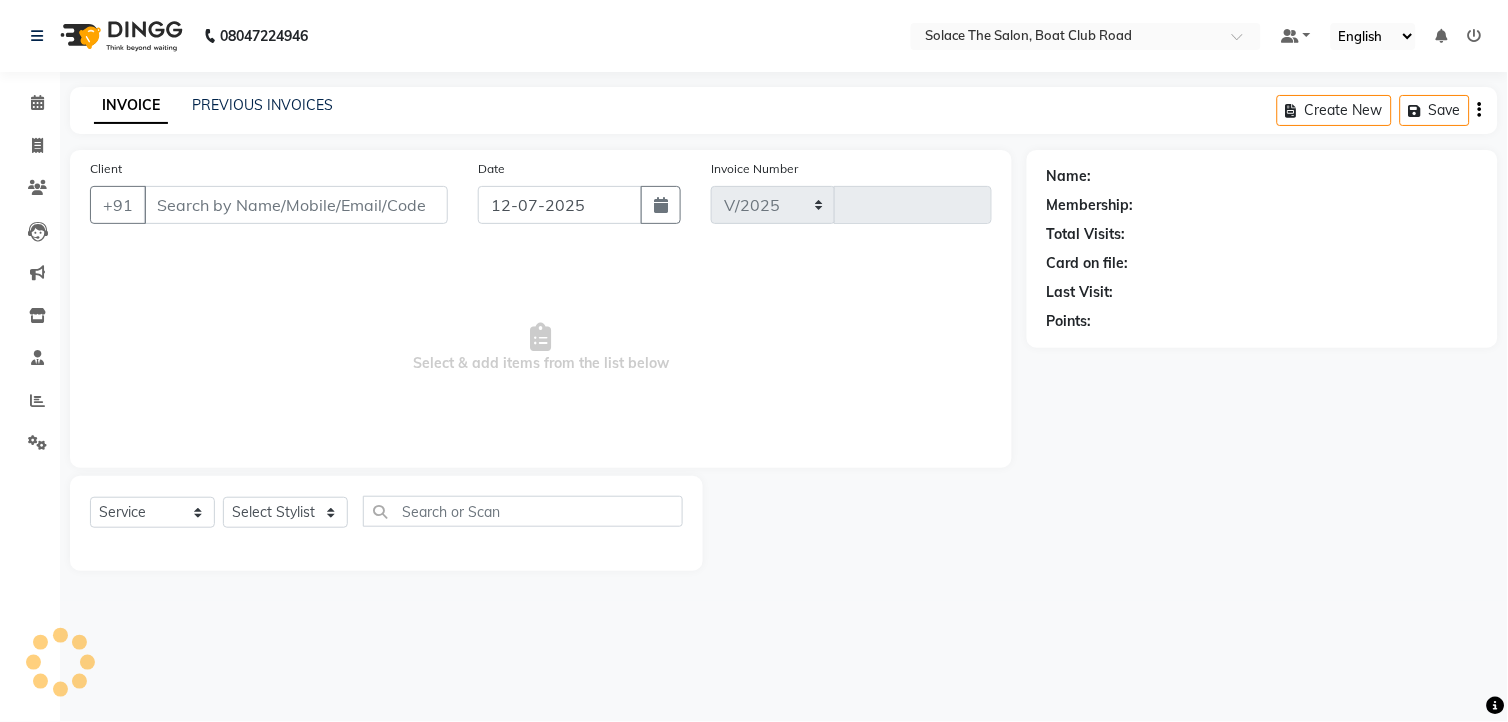 select on "585" 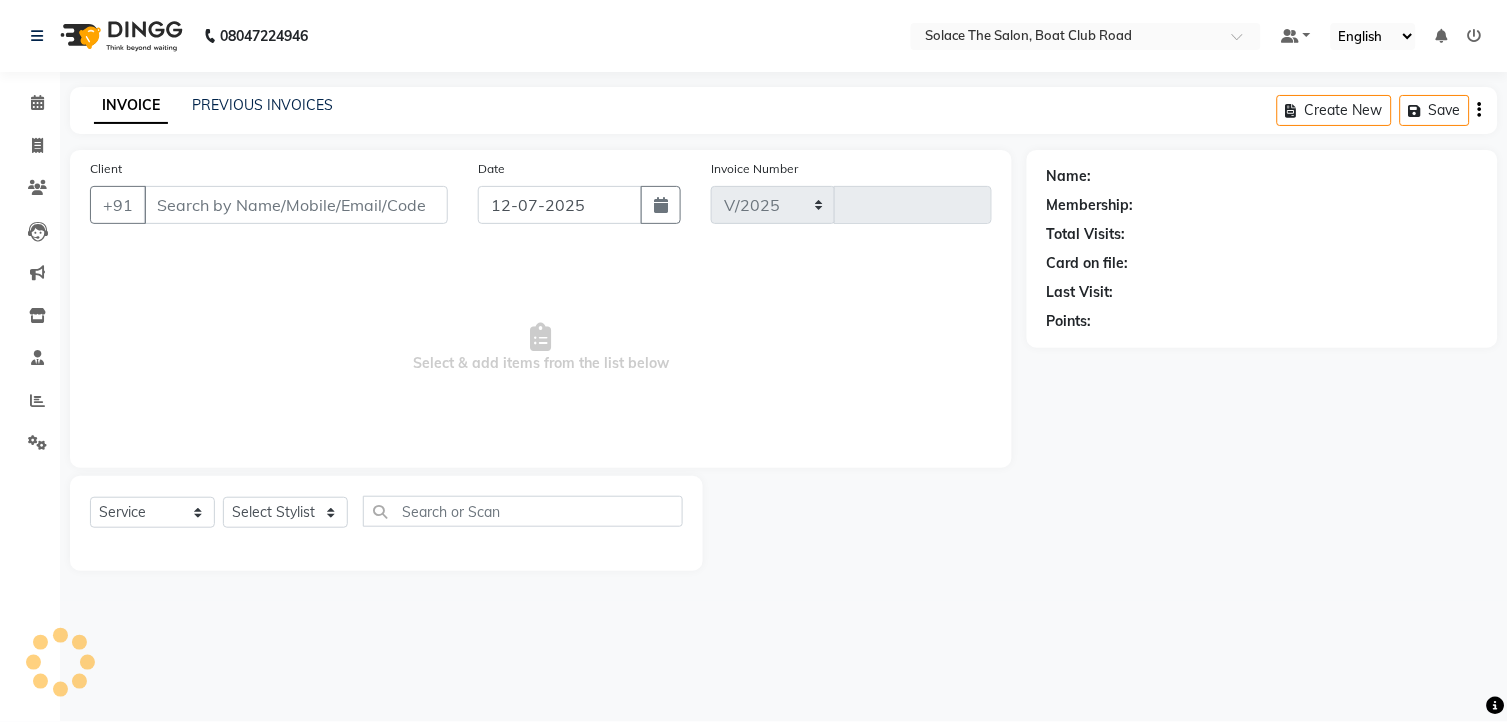 type on "0816" 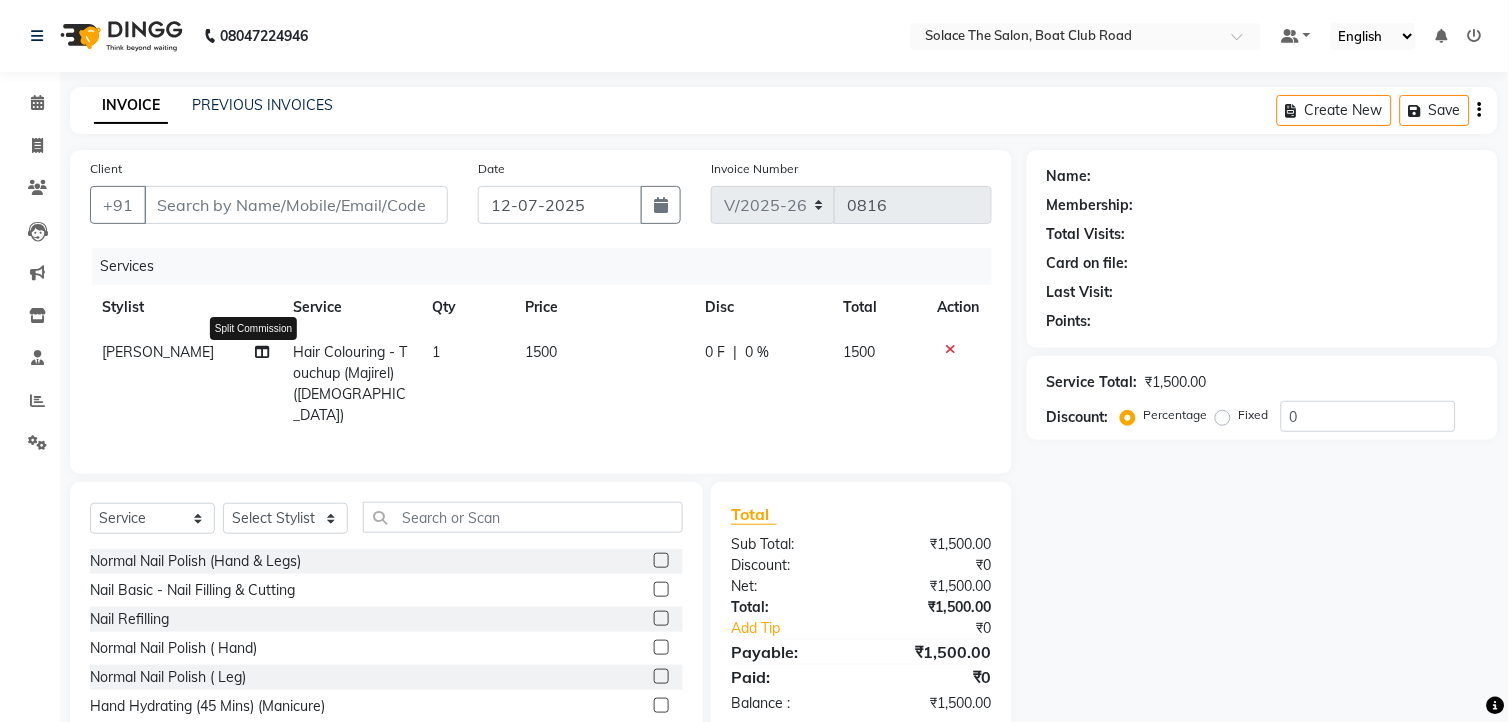 type on "9765000754" 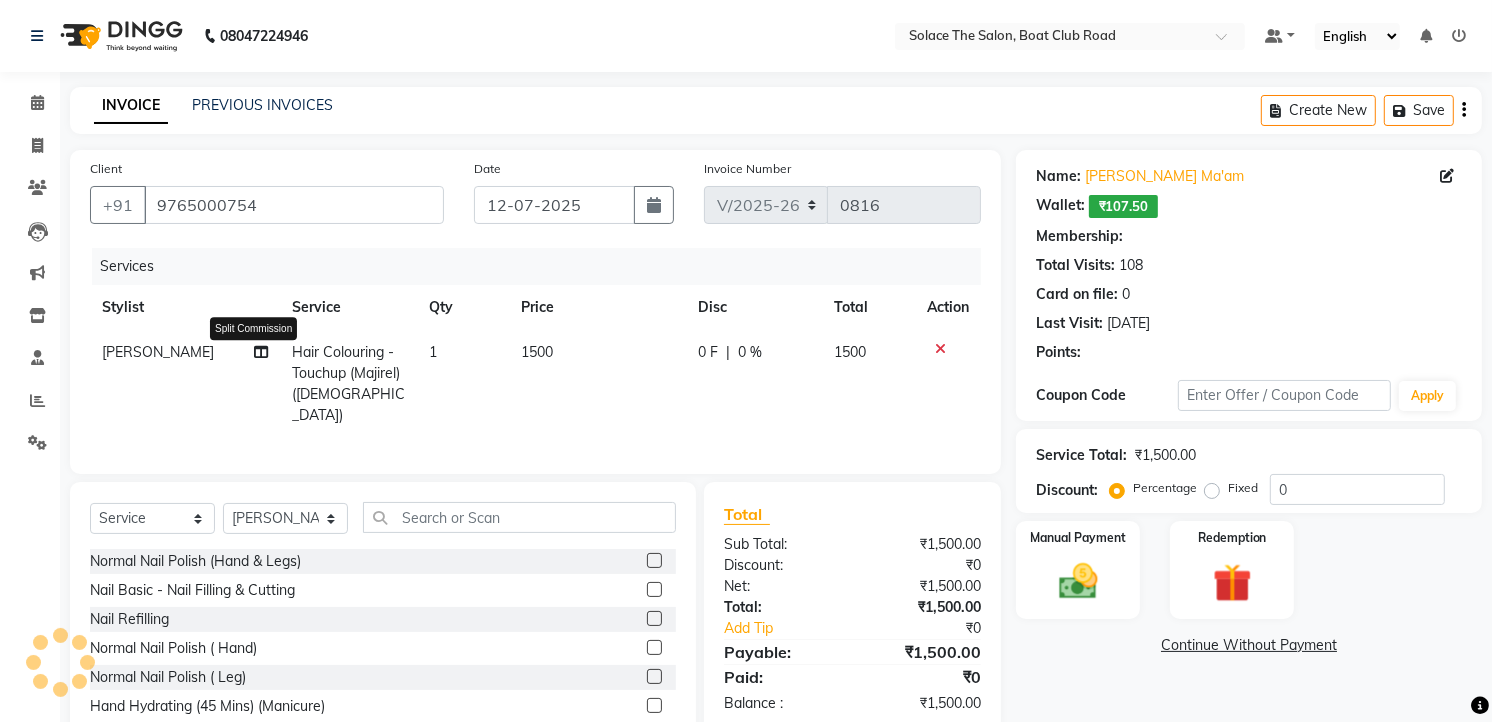 select on "1: Object" 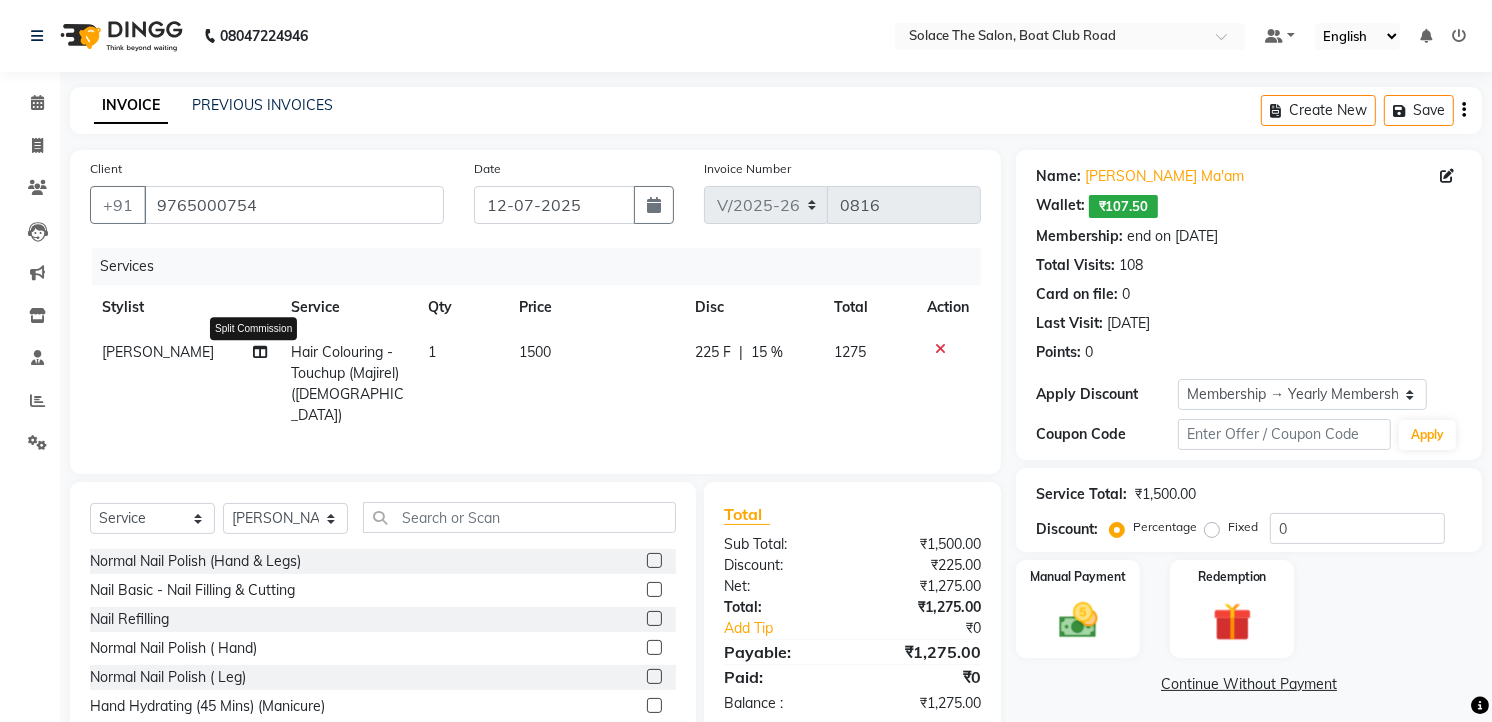 type on "15" 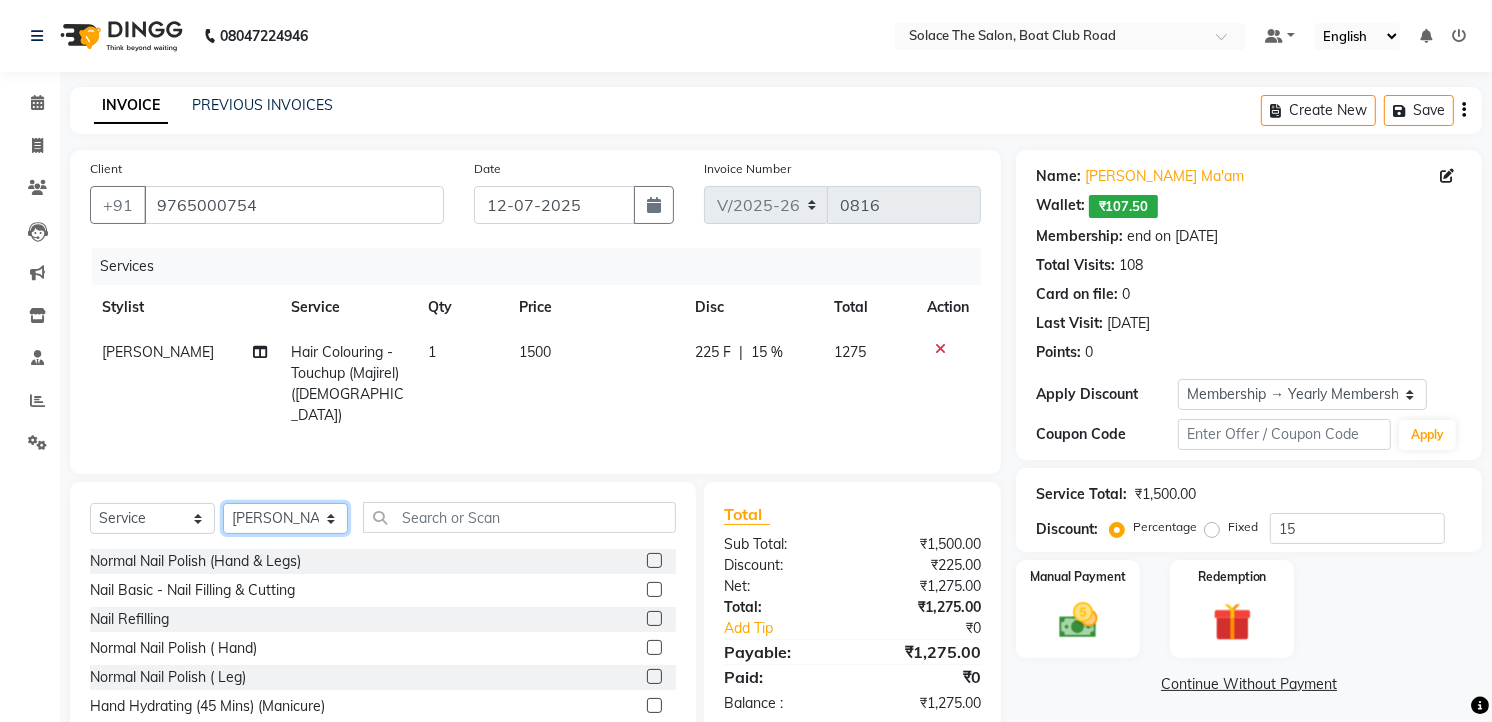 click on "Select Stylist [PERSON_NAME] [PERSON_NAME] [PERSON_NAME] Front Desk Kajal [PERSON_NAME] [PERSON_NAME] [MEDICAL_DATA][PERSON_NAME] rishi  [PERSON_NAME] suraj" 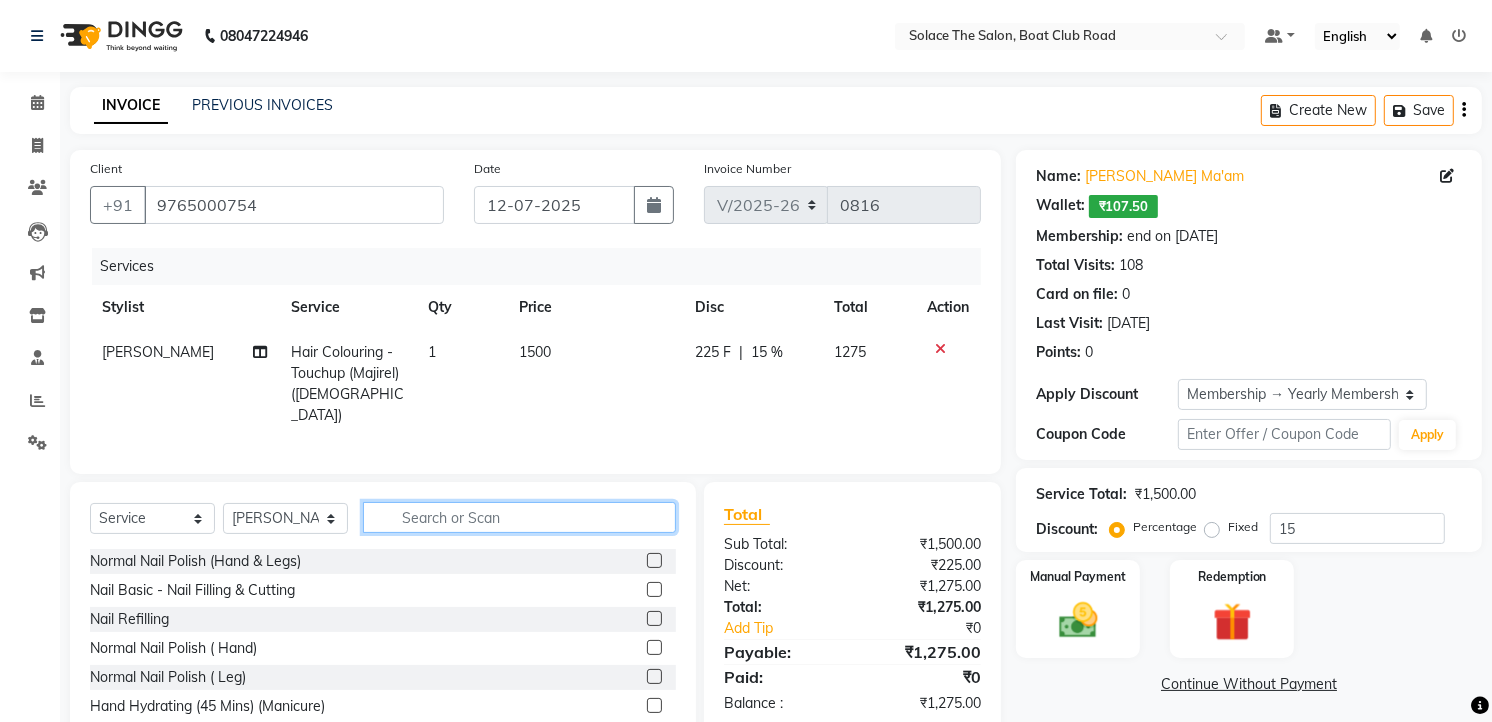 click 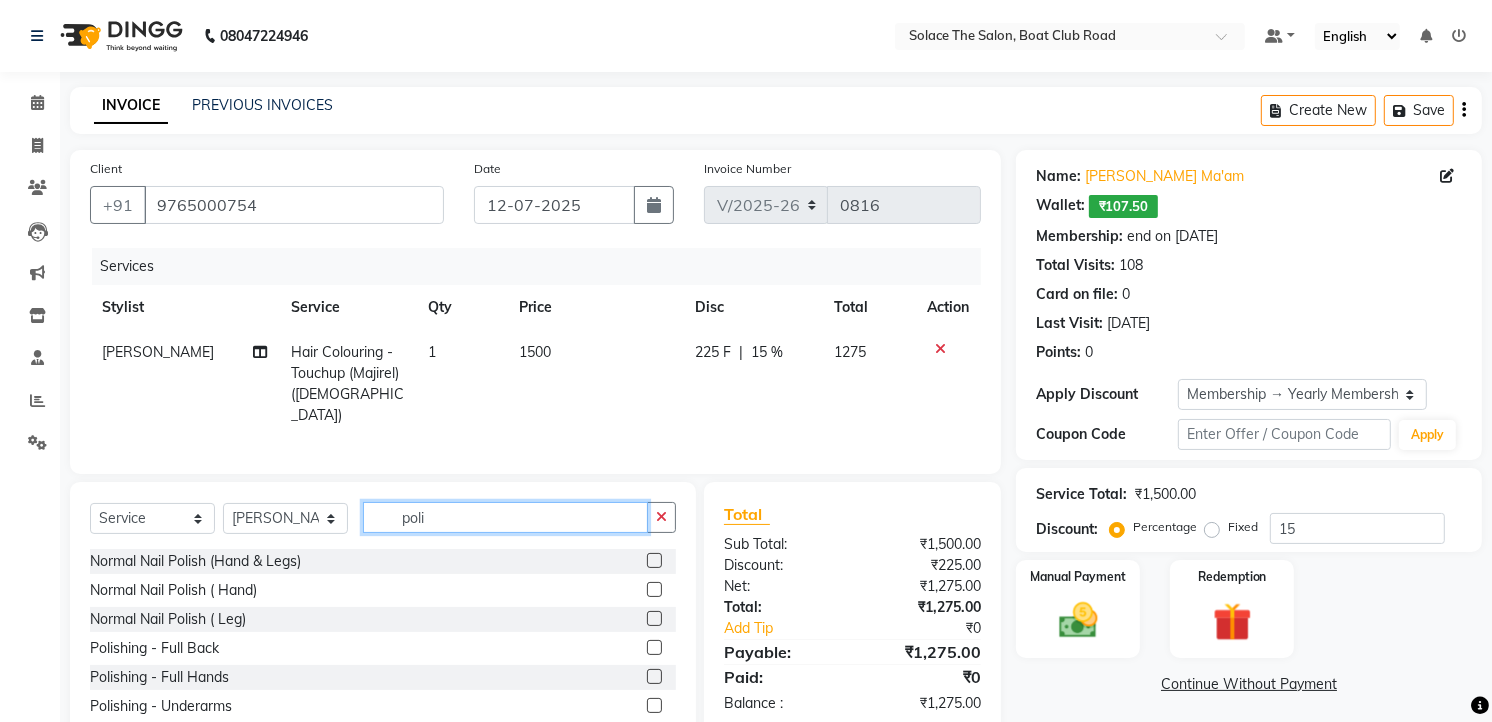 type on "poli" 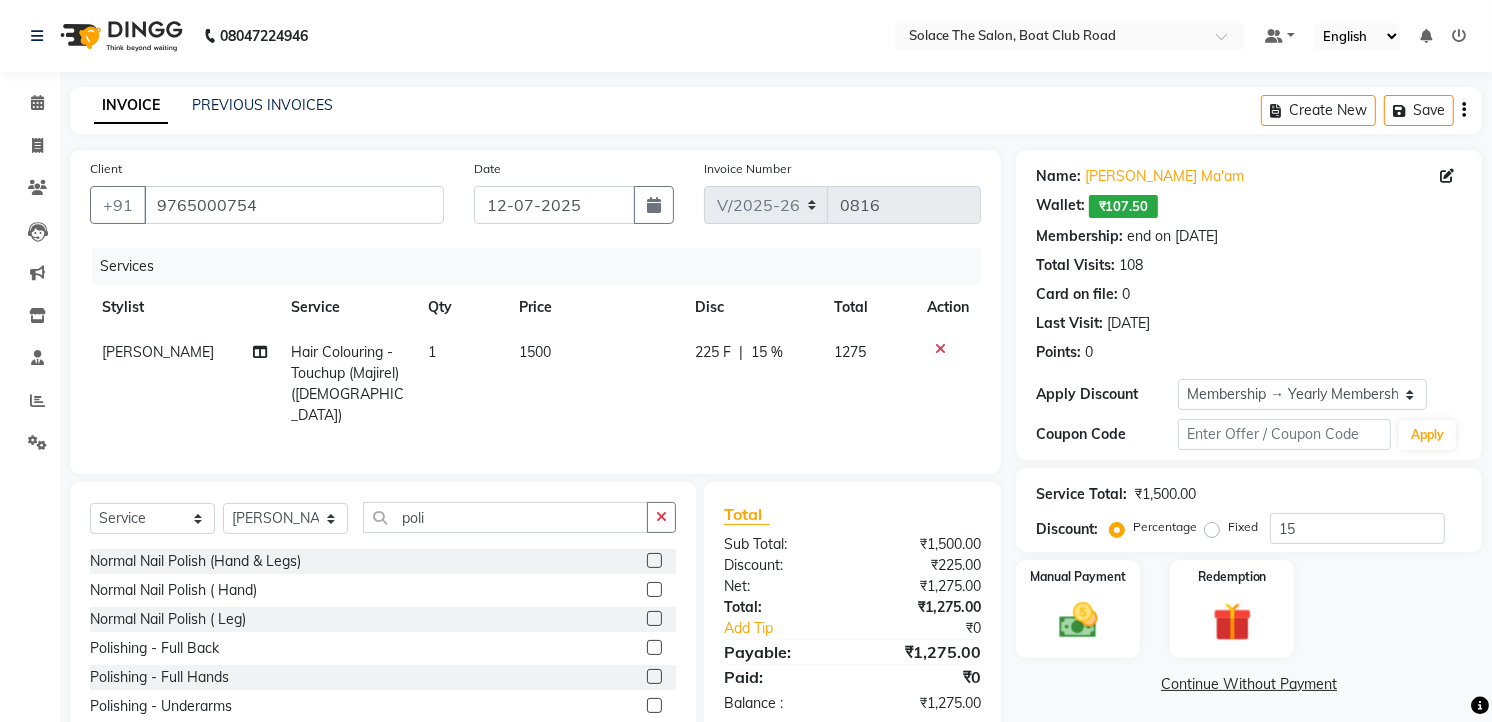 click 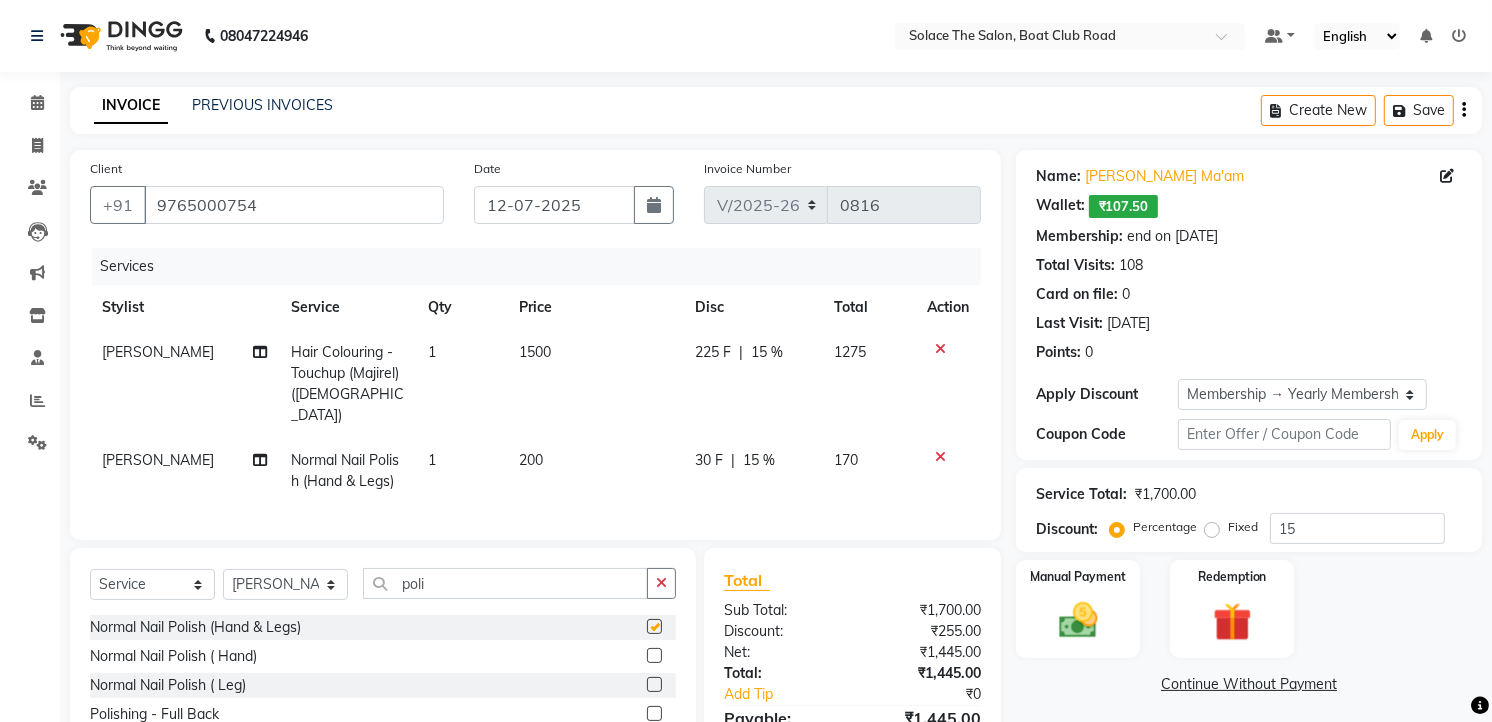 checkbox on "false" 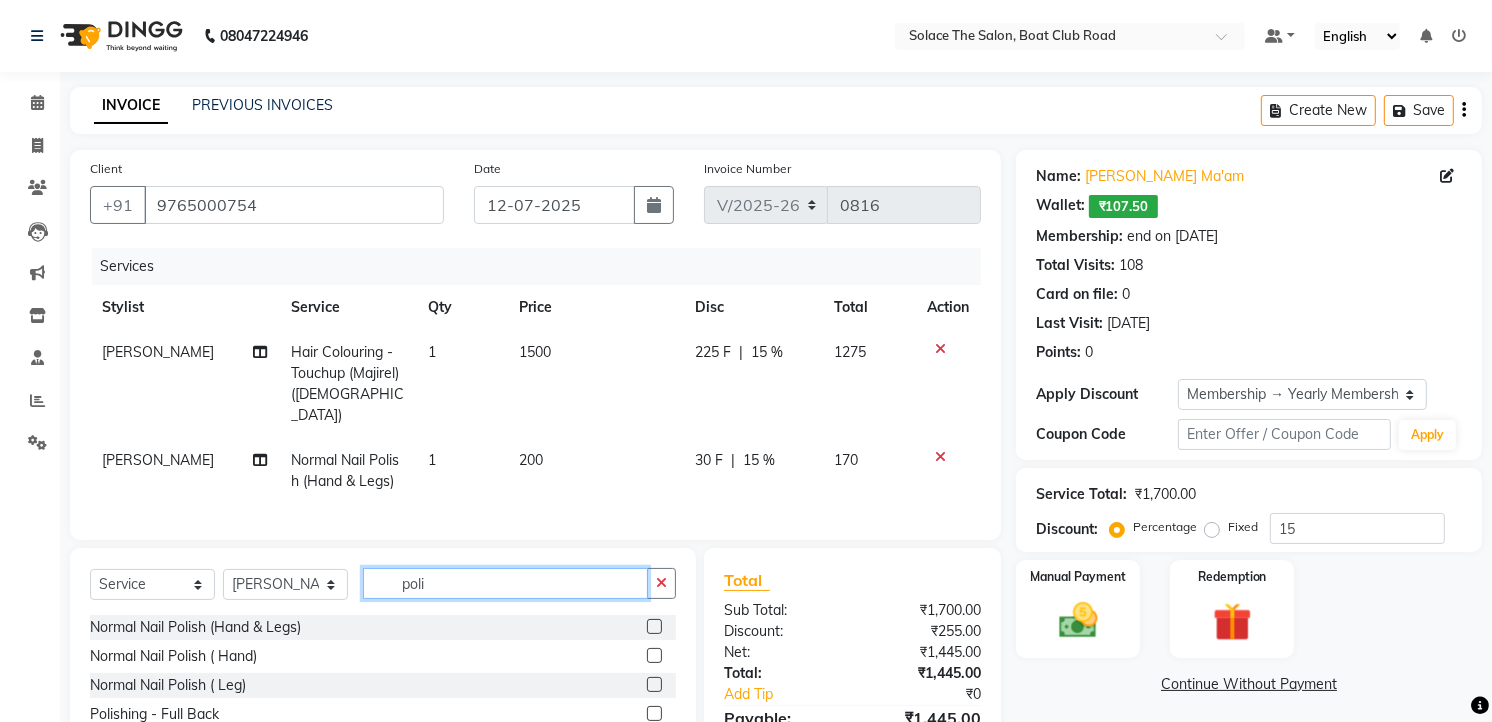click on "poli" 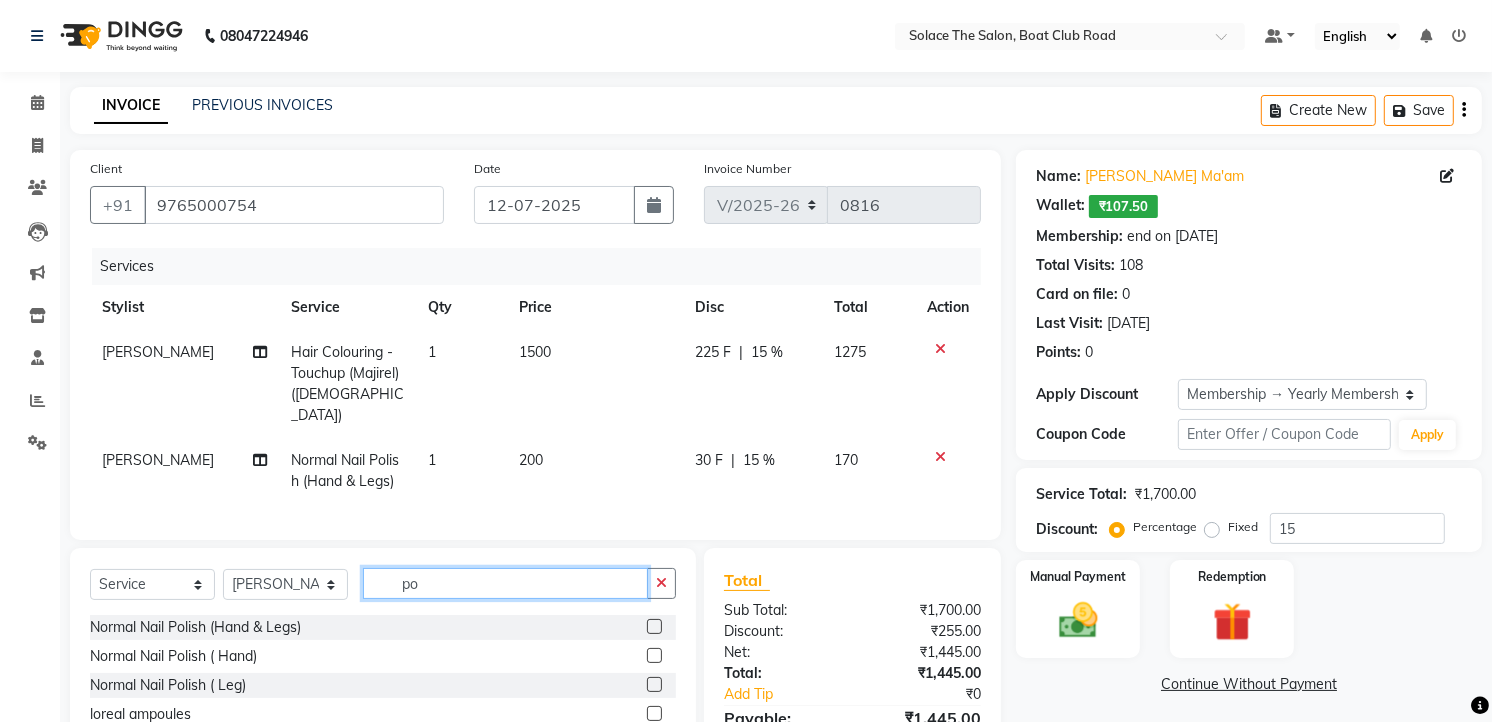type on "p" 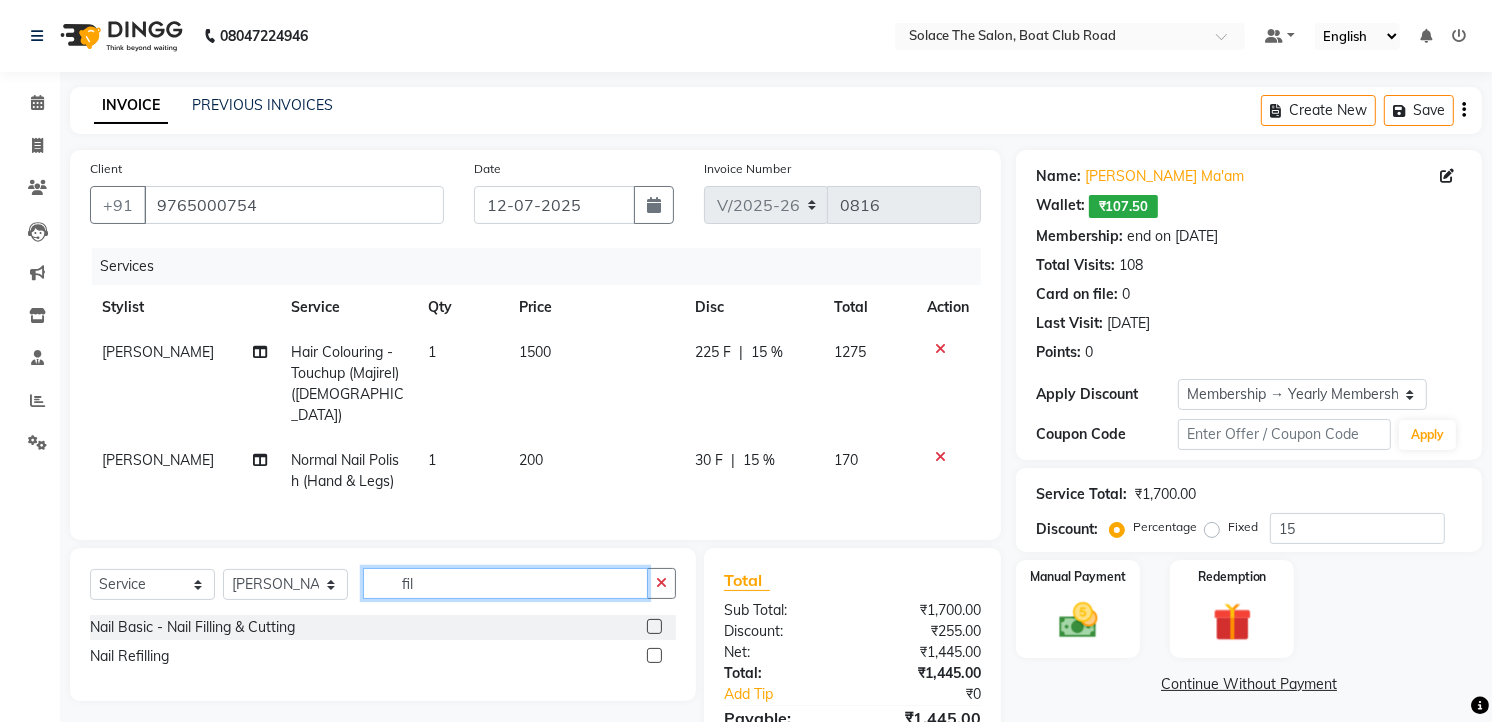 type on "fil" 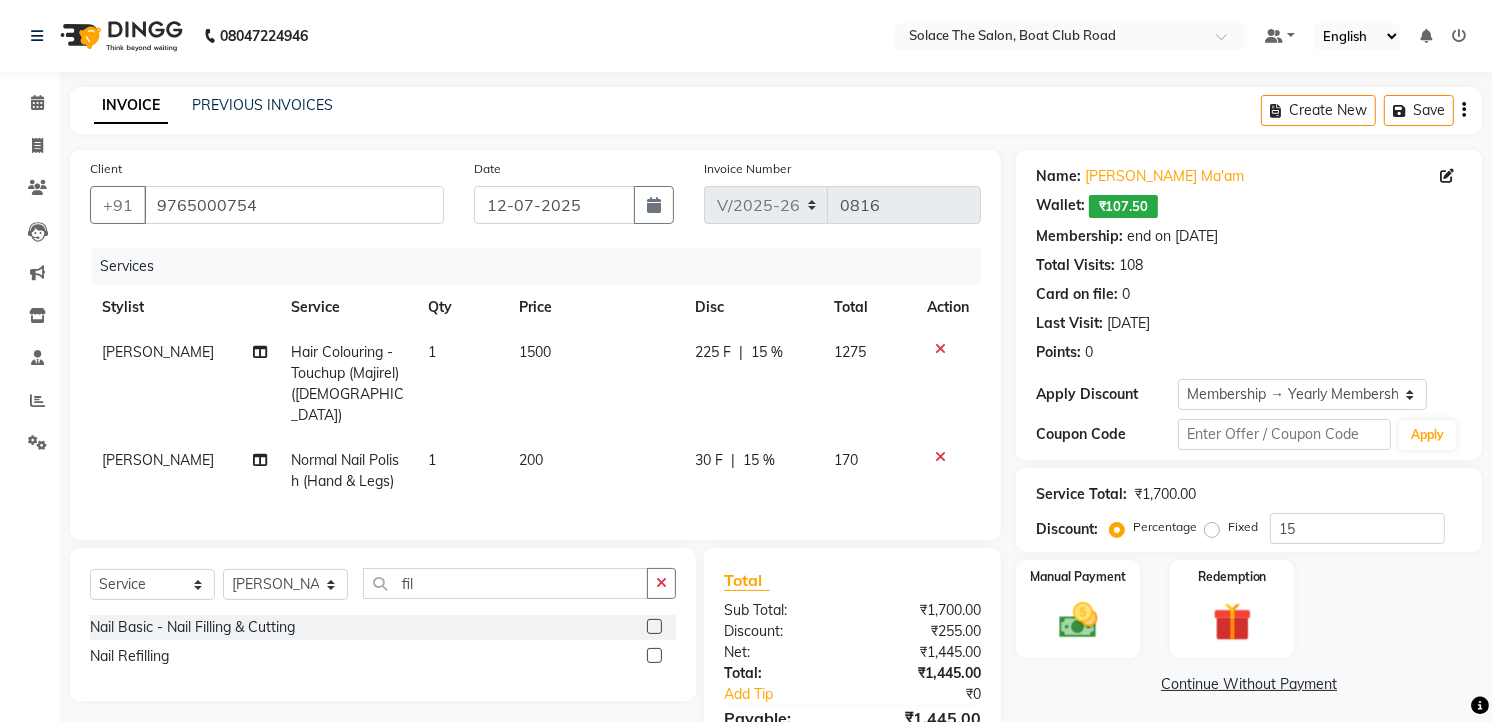 click 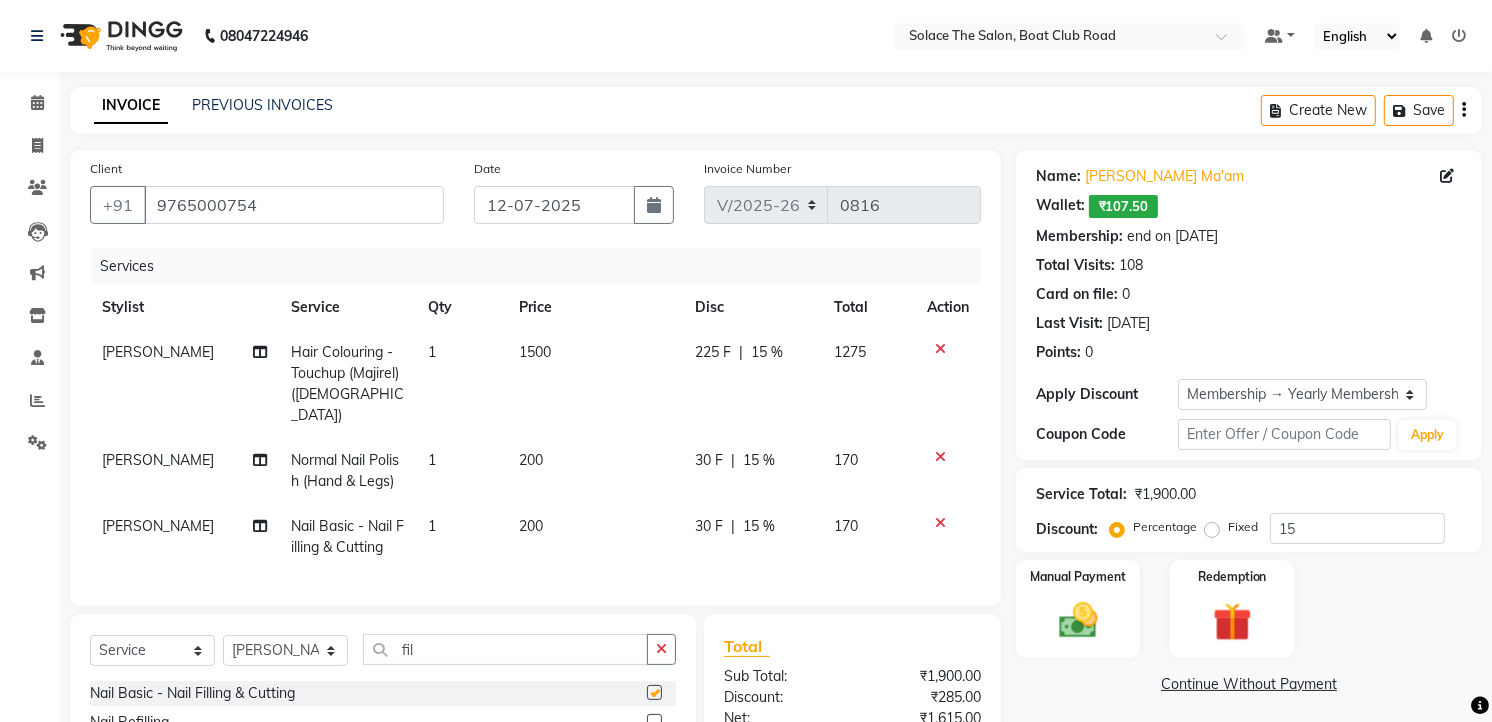 checkbox on "false" 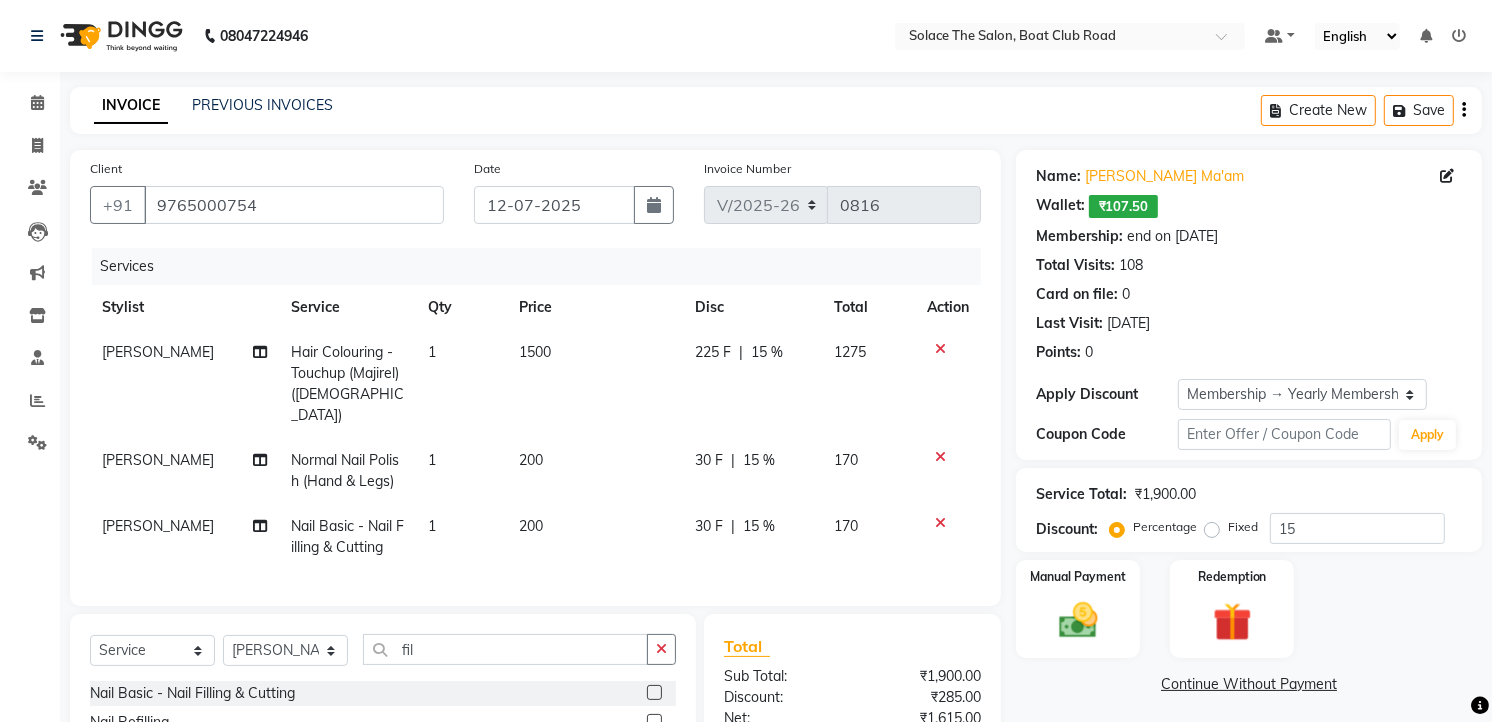 scroll, scrollTop: 111, scrollLeft: 0, axis: vertical 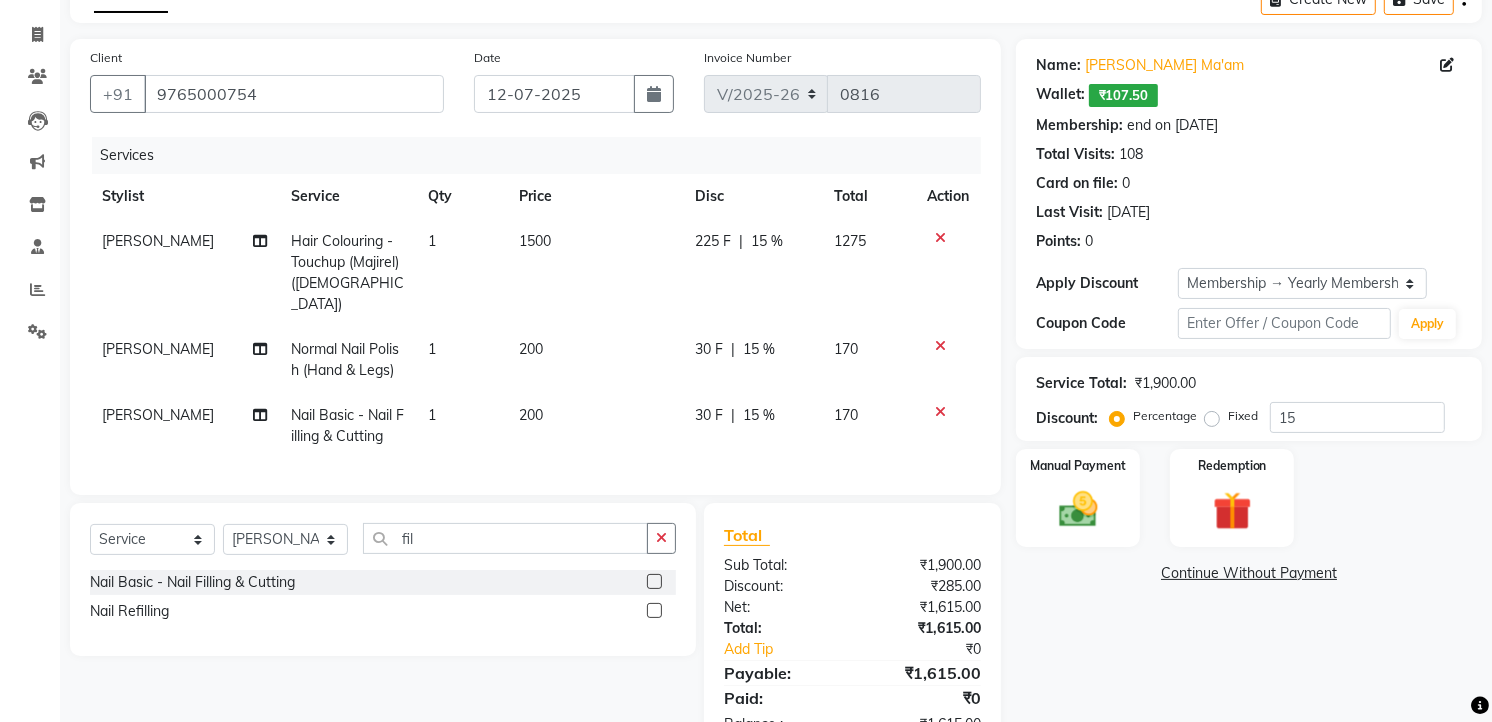 click on "200" 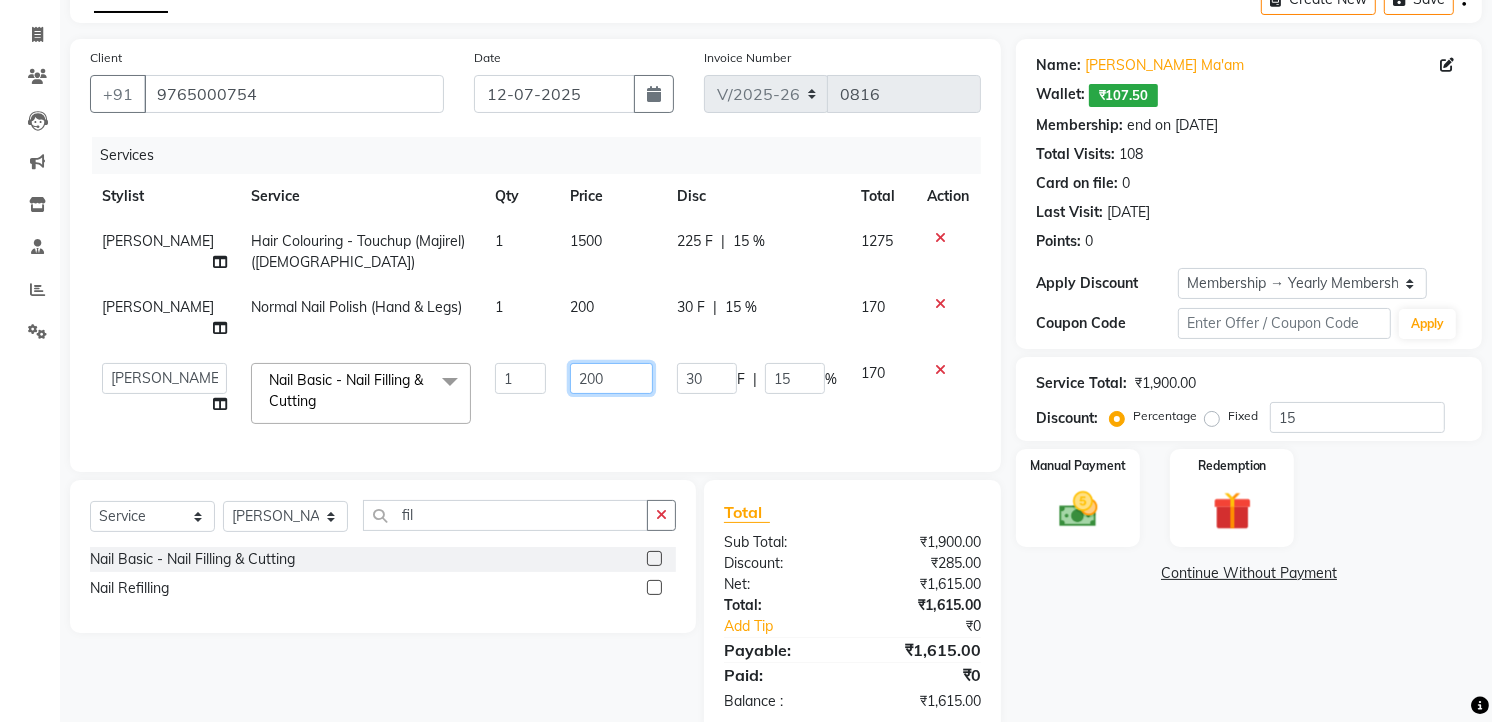 click on "200" 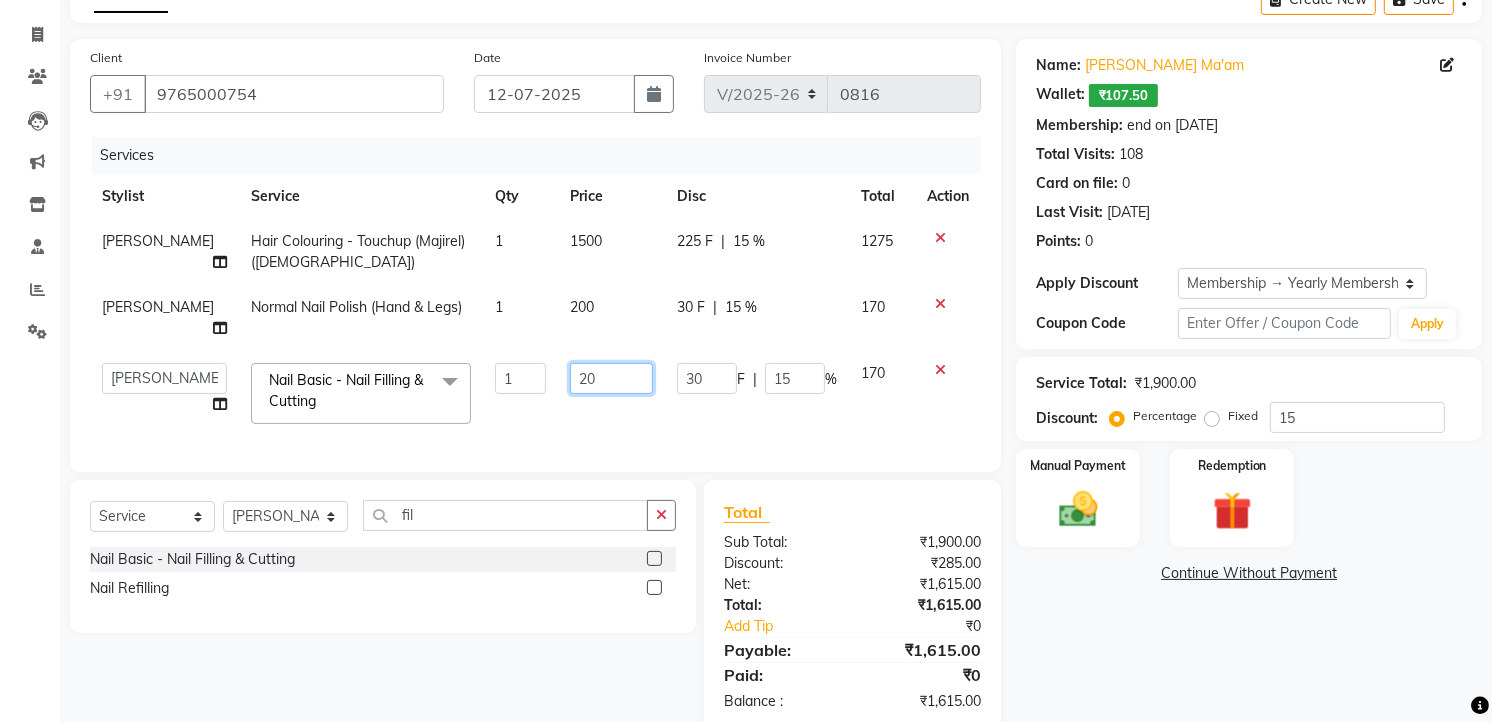 type on "2" 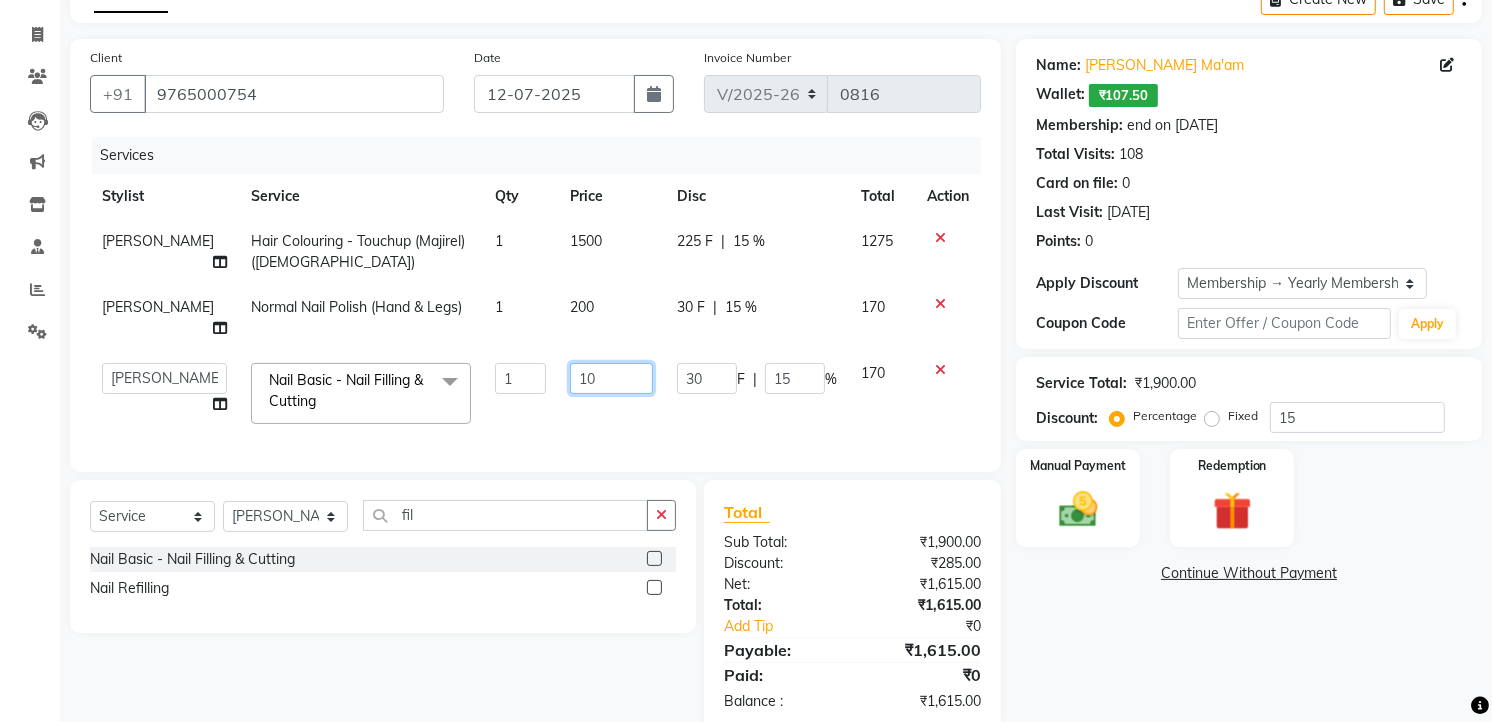 type on "100" 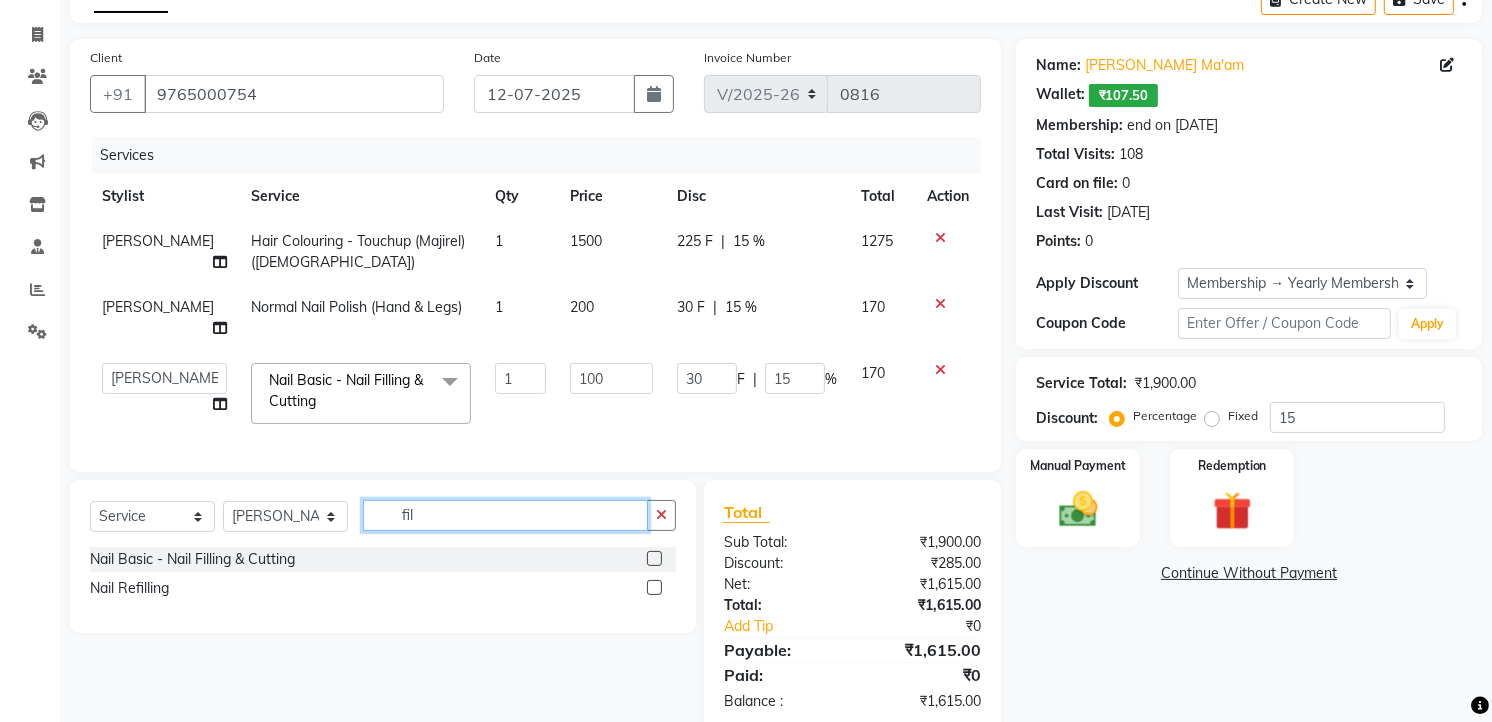 click on "Select  Service  Product  Membership  Package Voucher Prepaid Gift Card  Select Stylist [PERSON_NAME] [PERSON_NAME] [PERSON_NAME] Front Desk Kajal Kavita [PERSON_NAME] [PERSON_NAME] [MEDICAL_DATA][PERSON_NAME] Ma'am rishi  [PERSON_NAME] suraj fil Nail Basic - Nail Filling & Cutting  Nail Refilling" 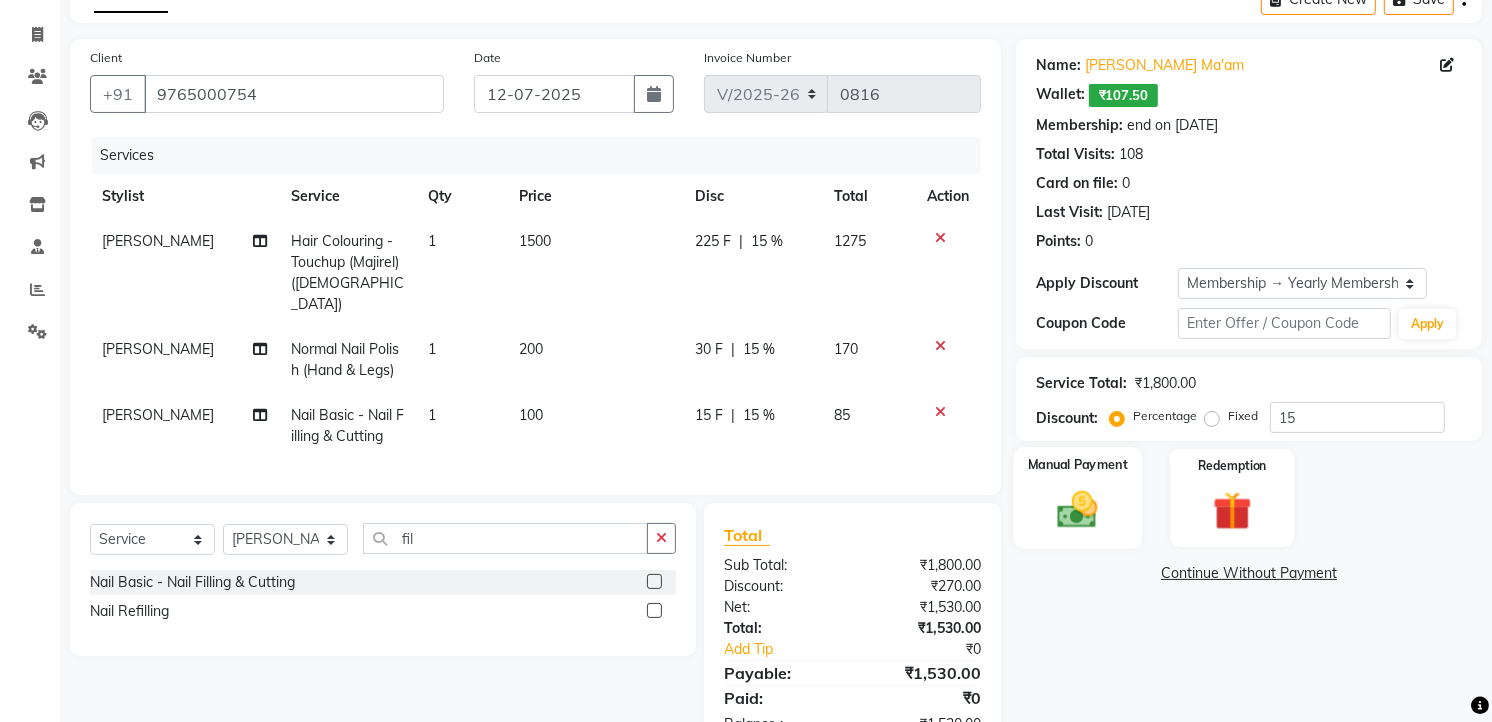 click 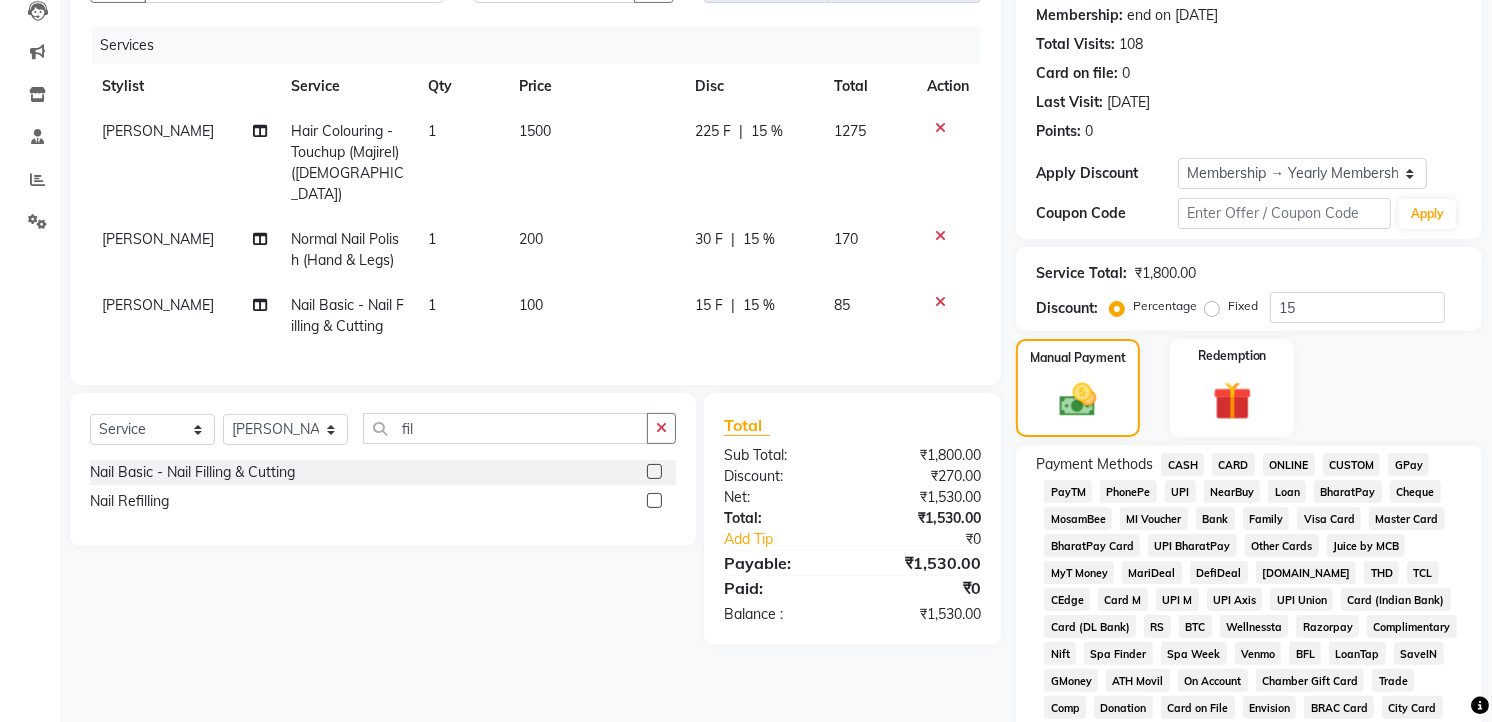 scroll, scrollTop: 0, scrollLeft: 0, axis: both 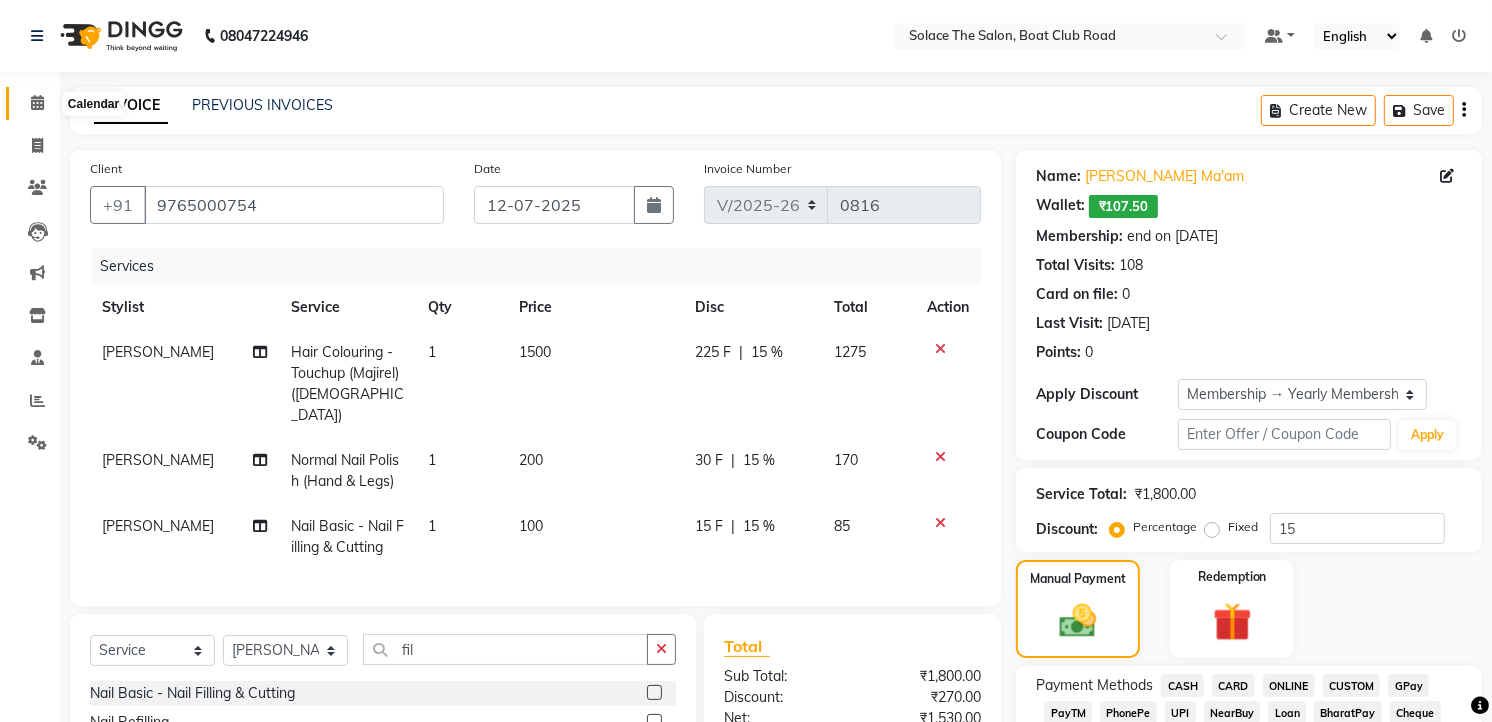 click 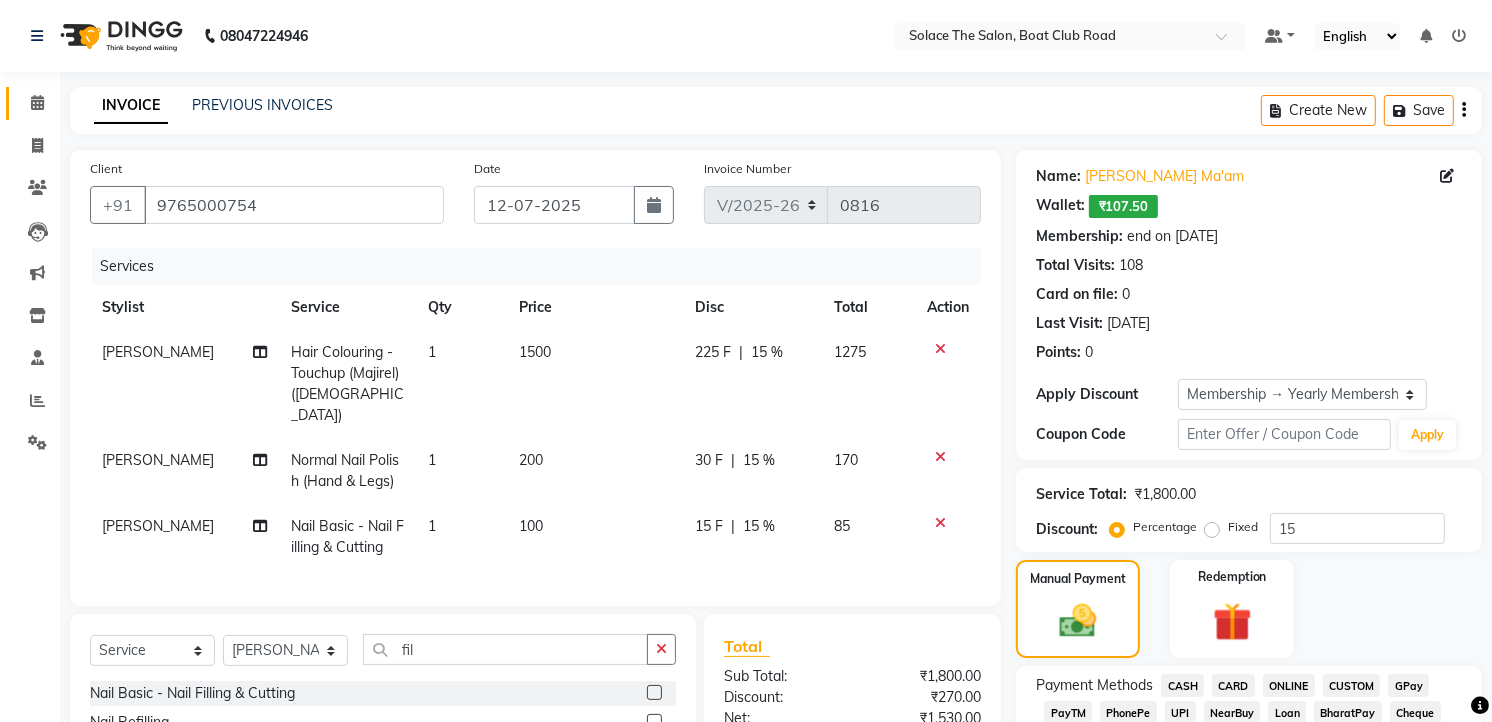 scroll, scrollTop: 222, scrollLeft: 0, axis: vertical 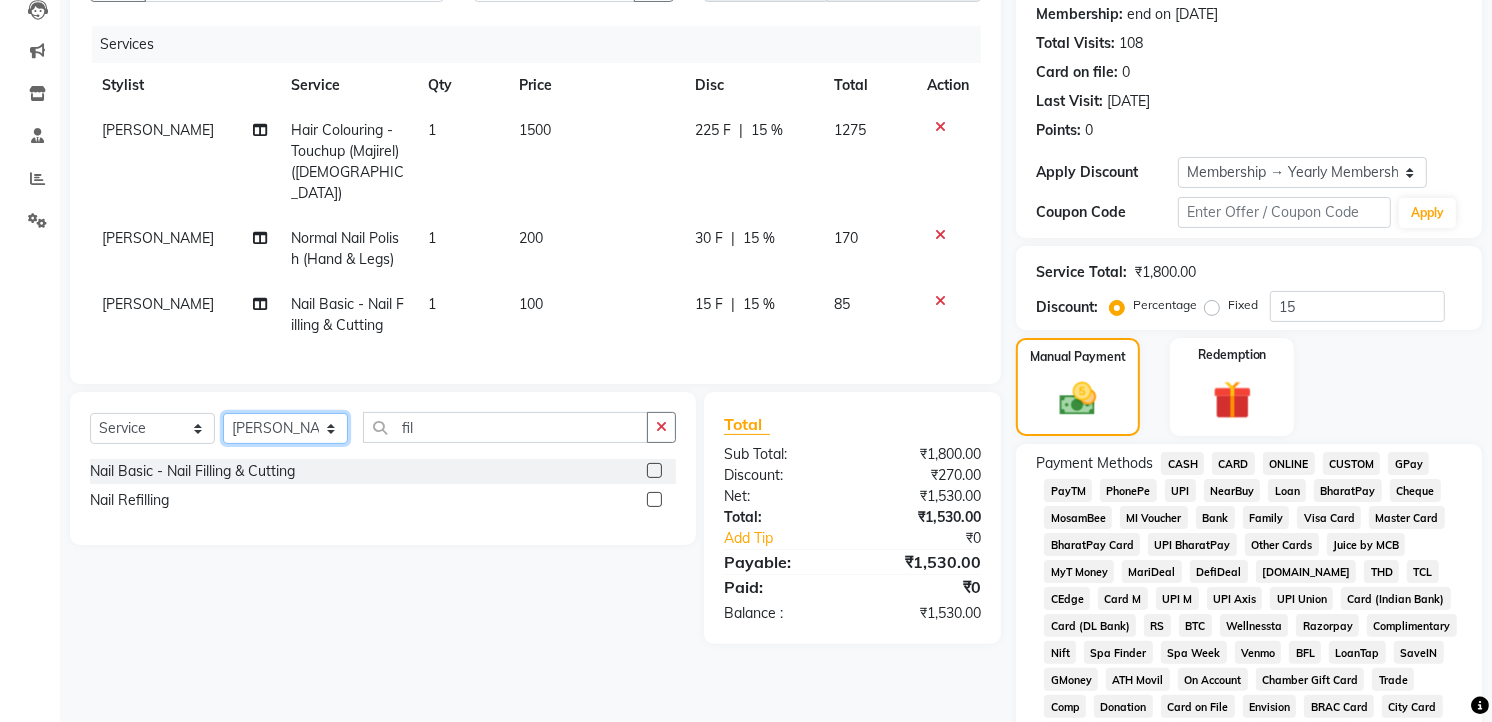 click on "Select Stylist [PERSON_NAME] [PERSON_NAME] [PERSON_NAME] Front Desk Kajal [PERSON_NAME] [PERSON_NAME] [MEDICAL_DATA][PERSON_NAME] rishi  [PERSON_NAME] suraj" 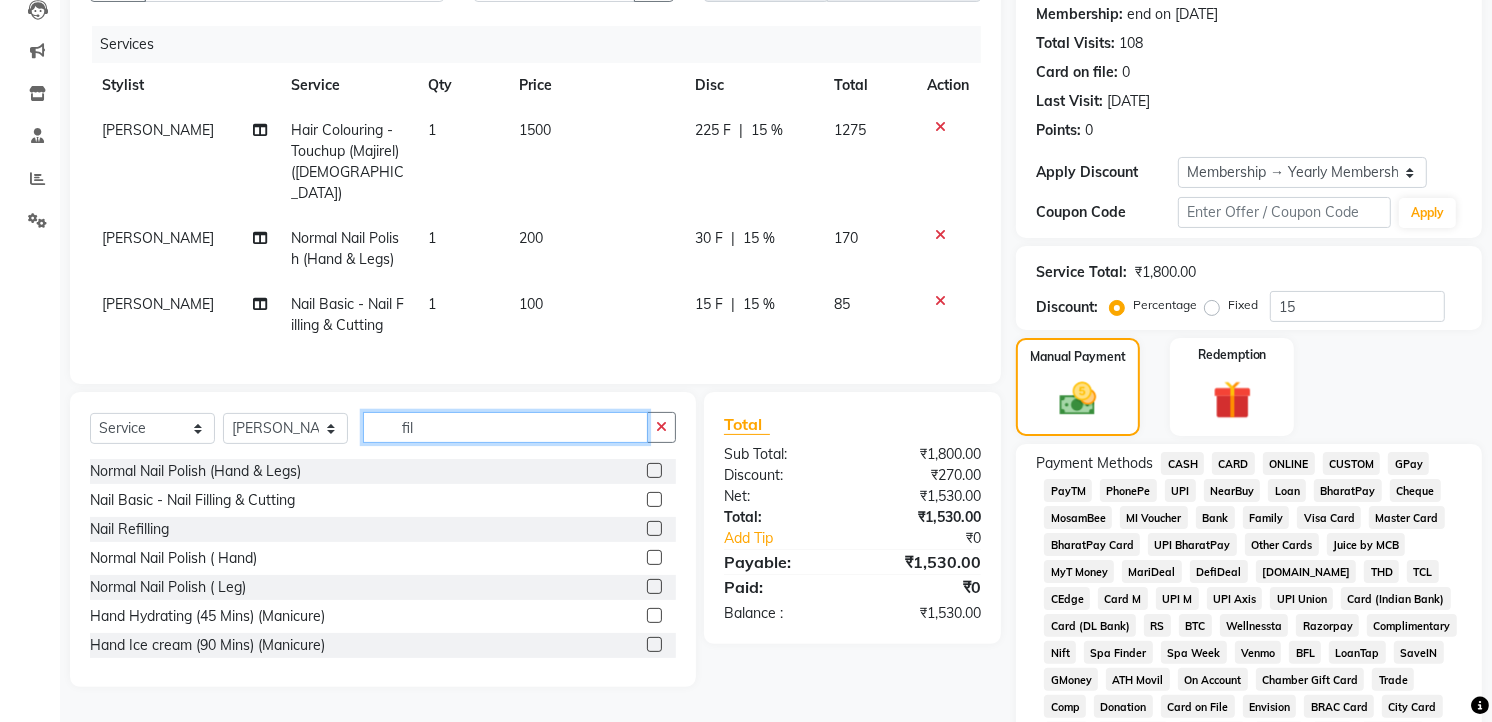 click on "fil" 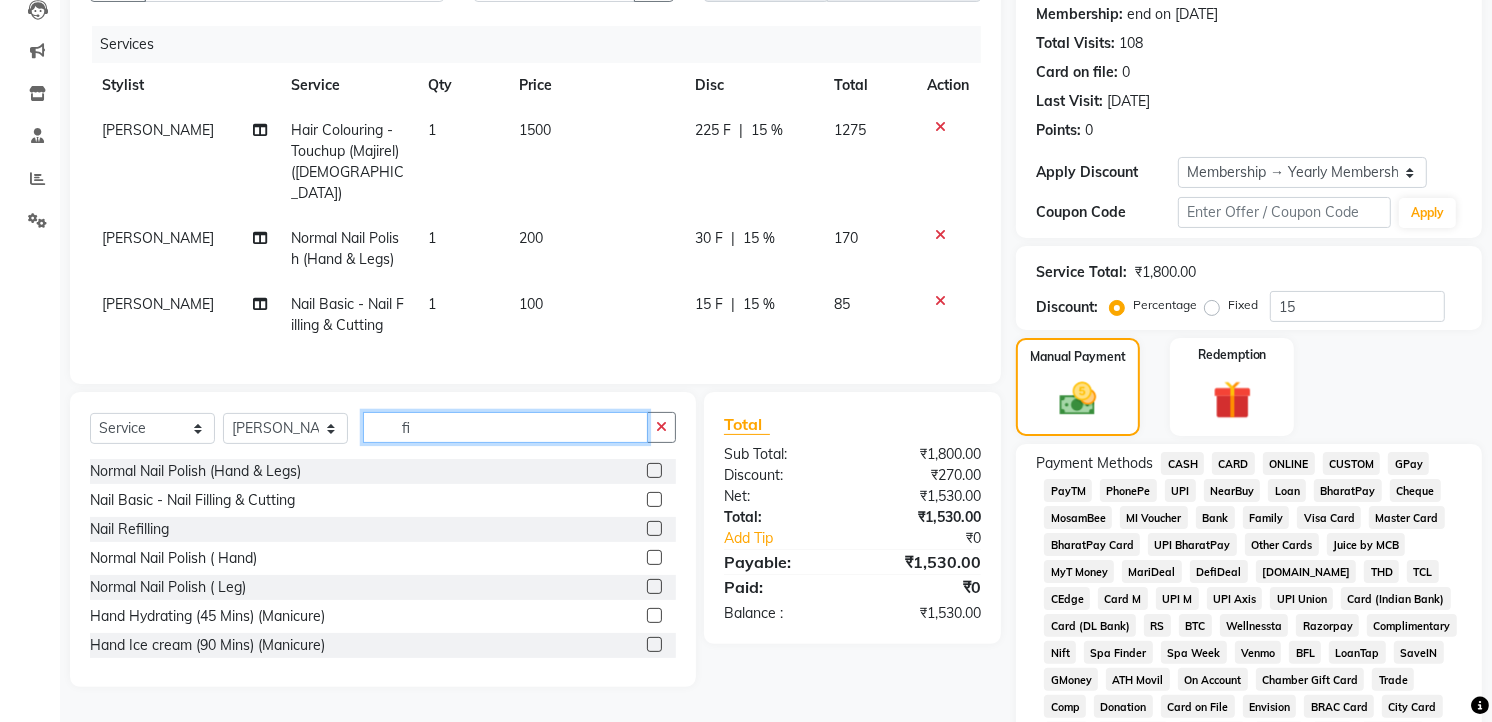 type on "f" 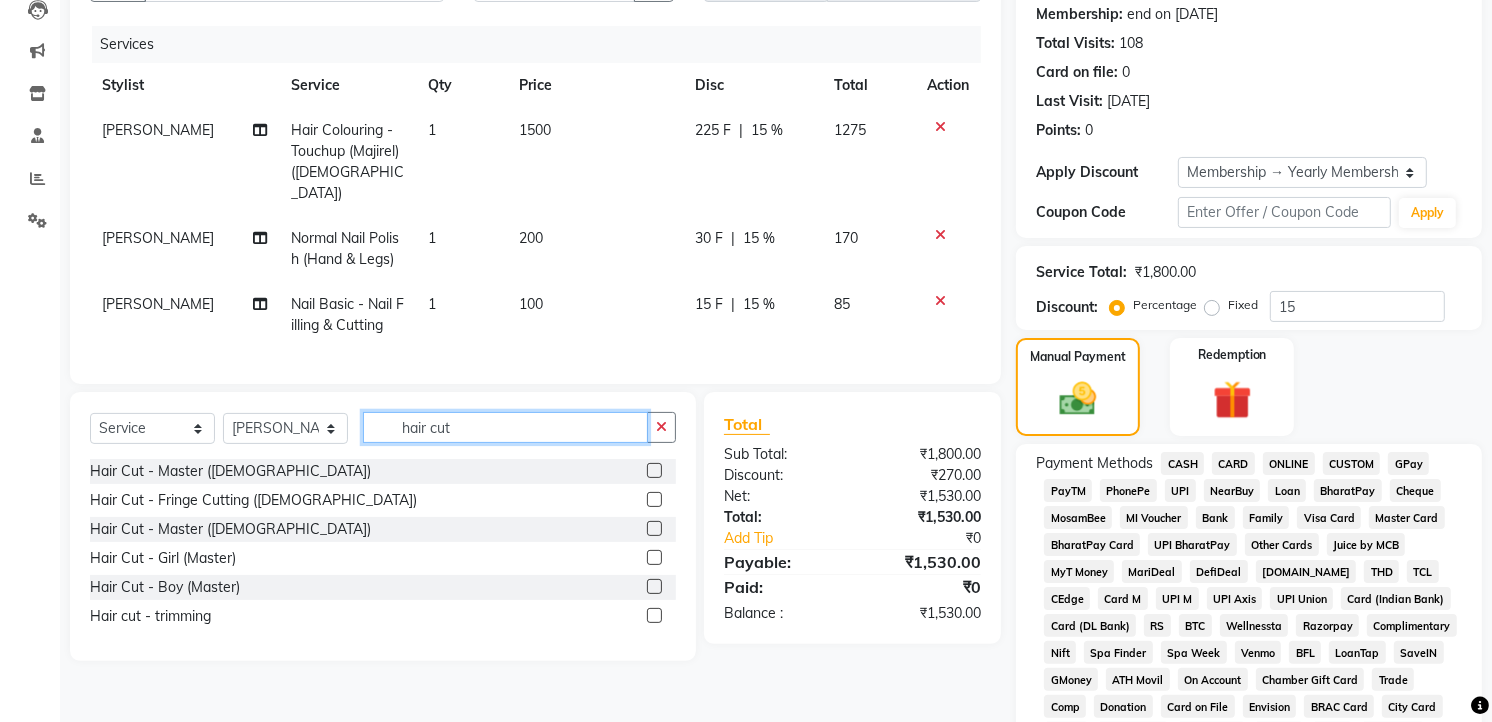 type on "hair cut" 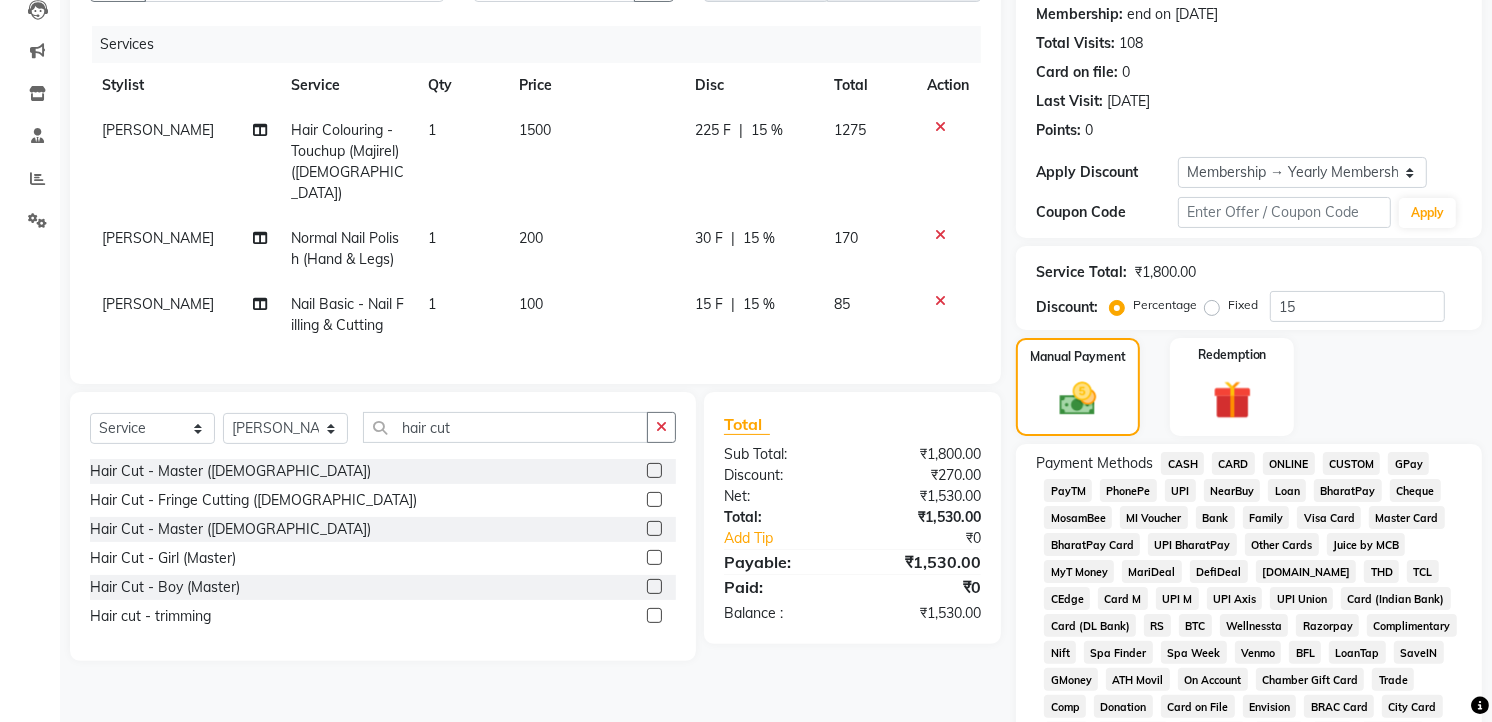 click 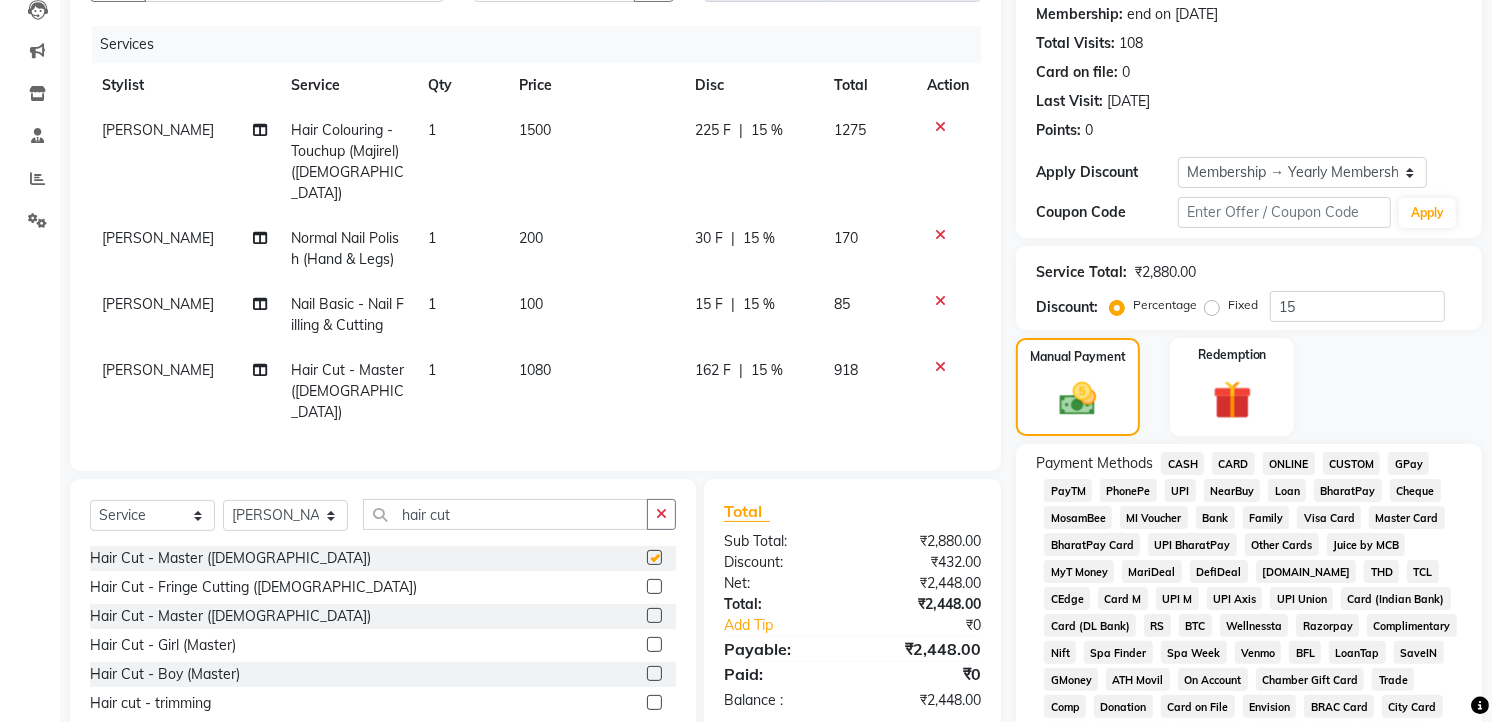 checkbox on "false" 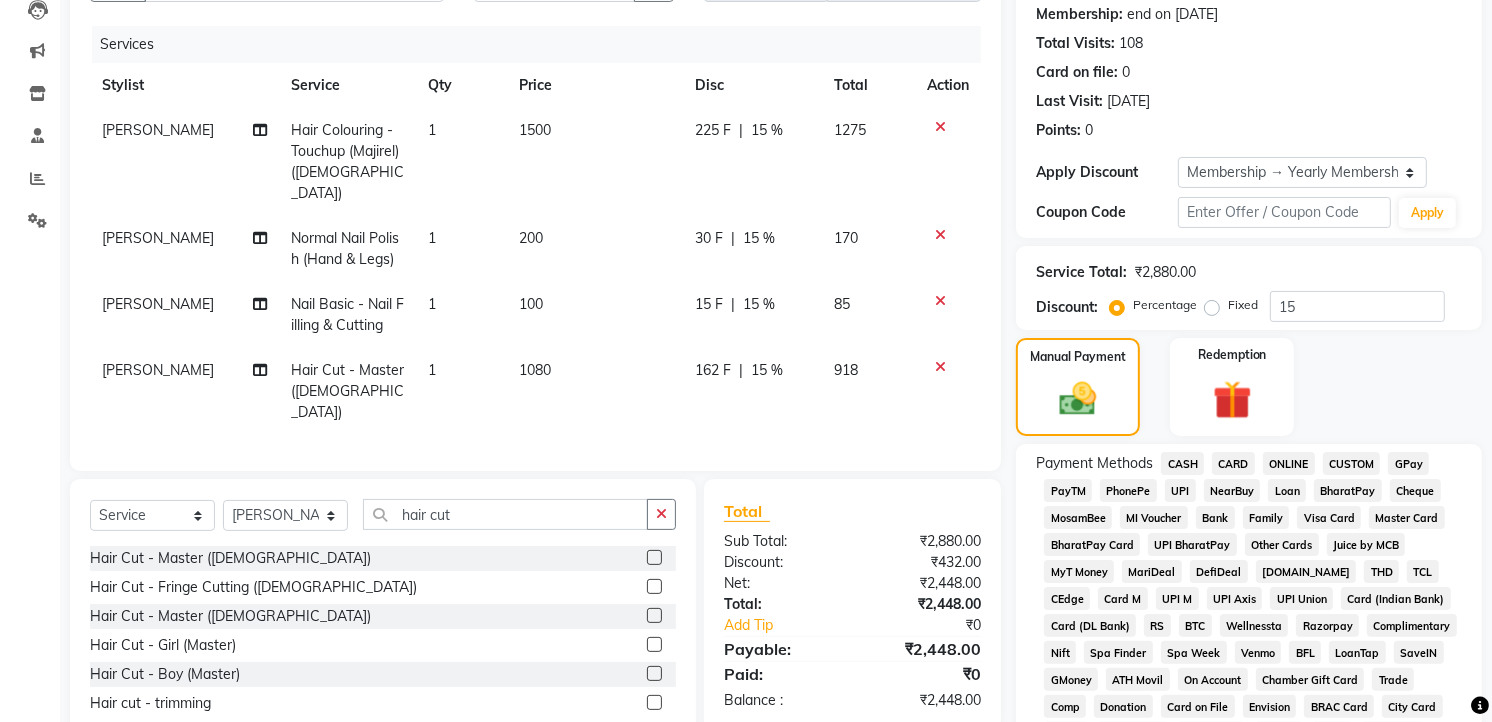 click on "GPay" 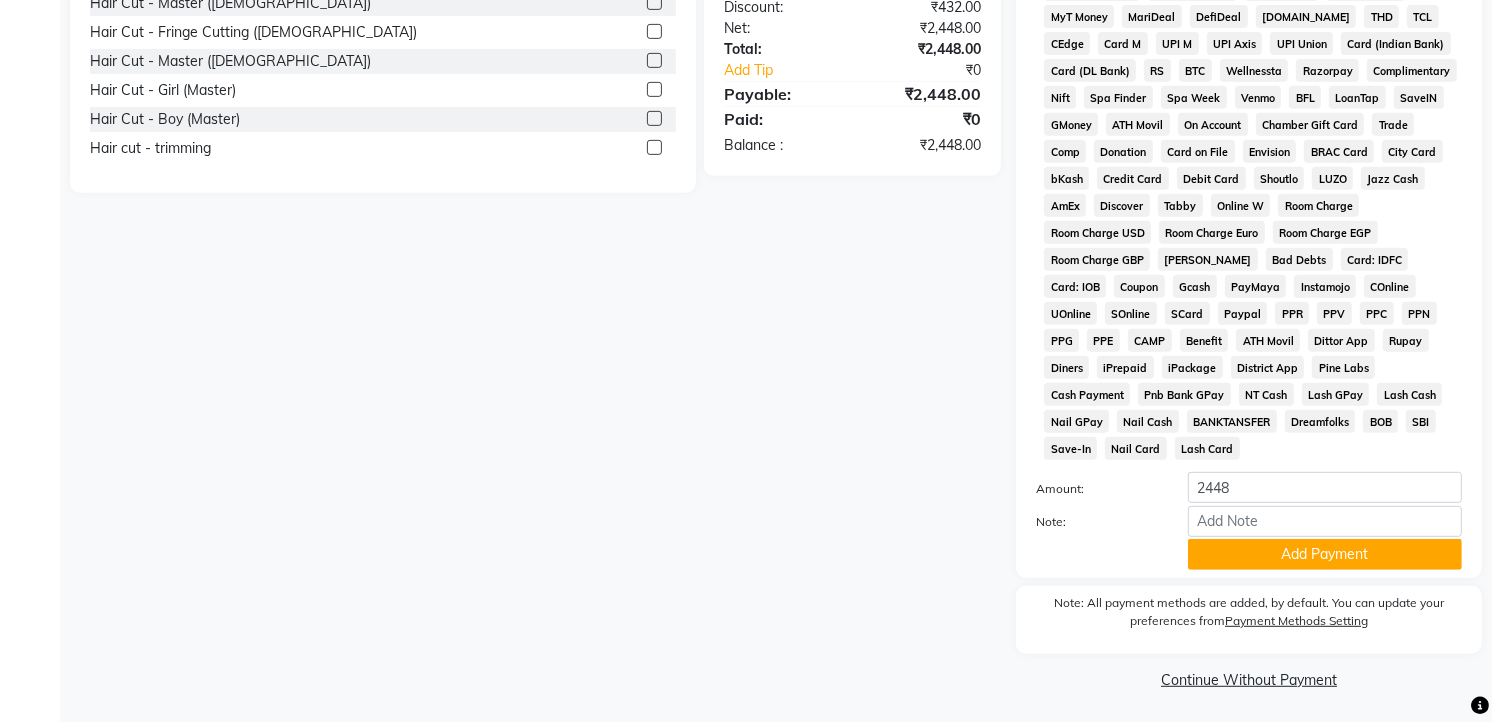 scroll, scrollTop: 666, scrollLeft: 0, axis: vertical 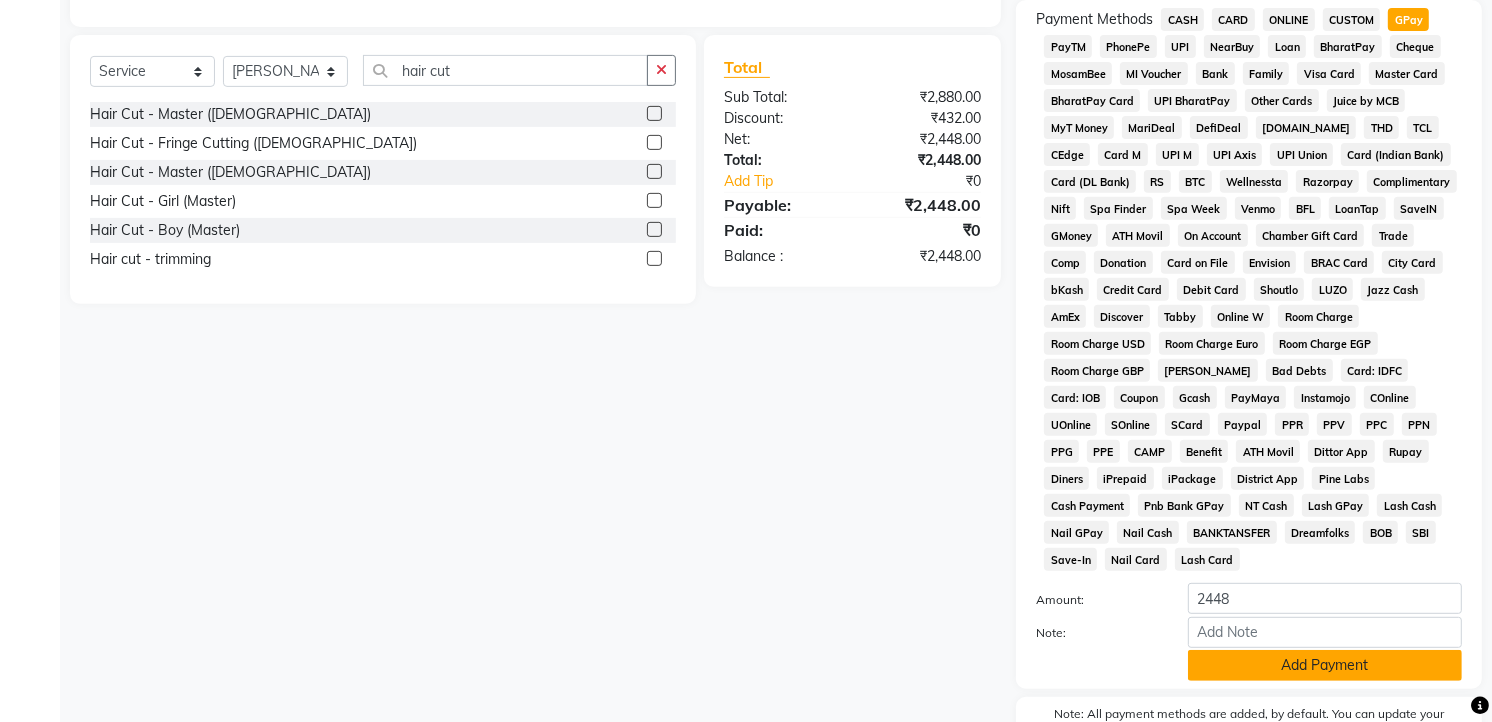click on "Add Payment" 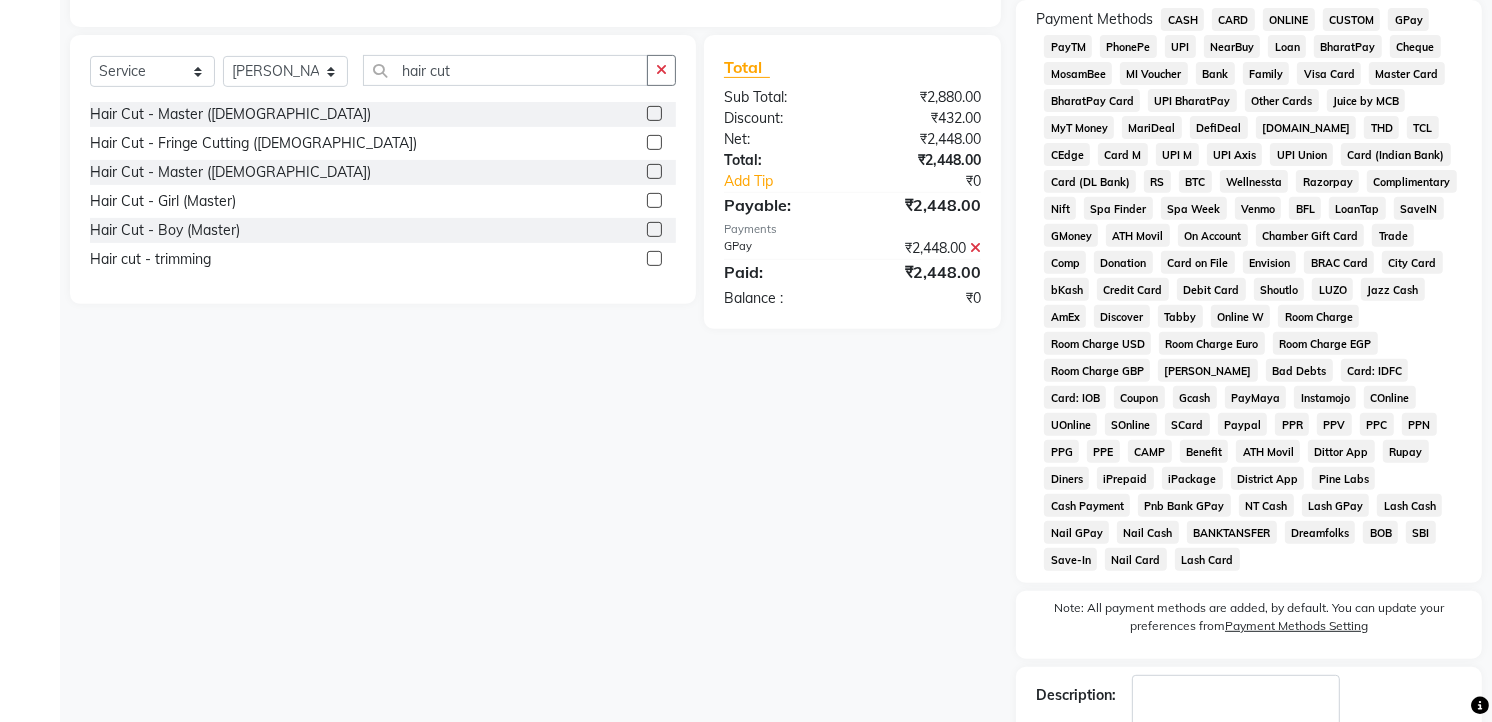 scroll, scrollTop: 333, scrollLeft: 0, axis: vertical 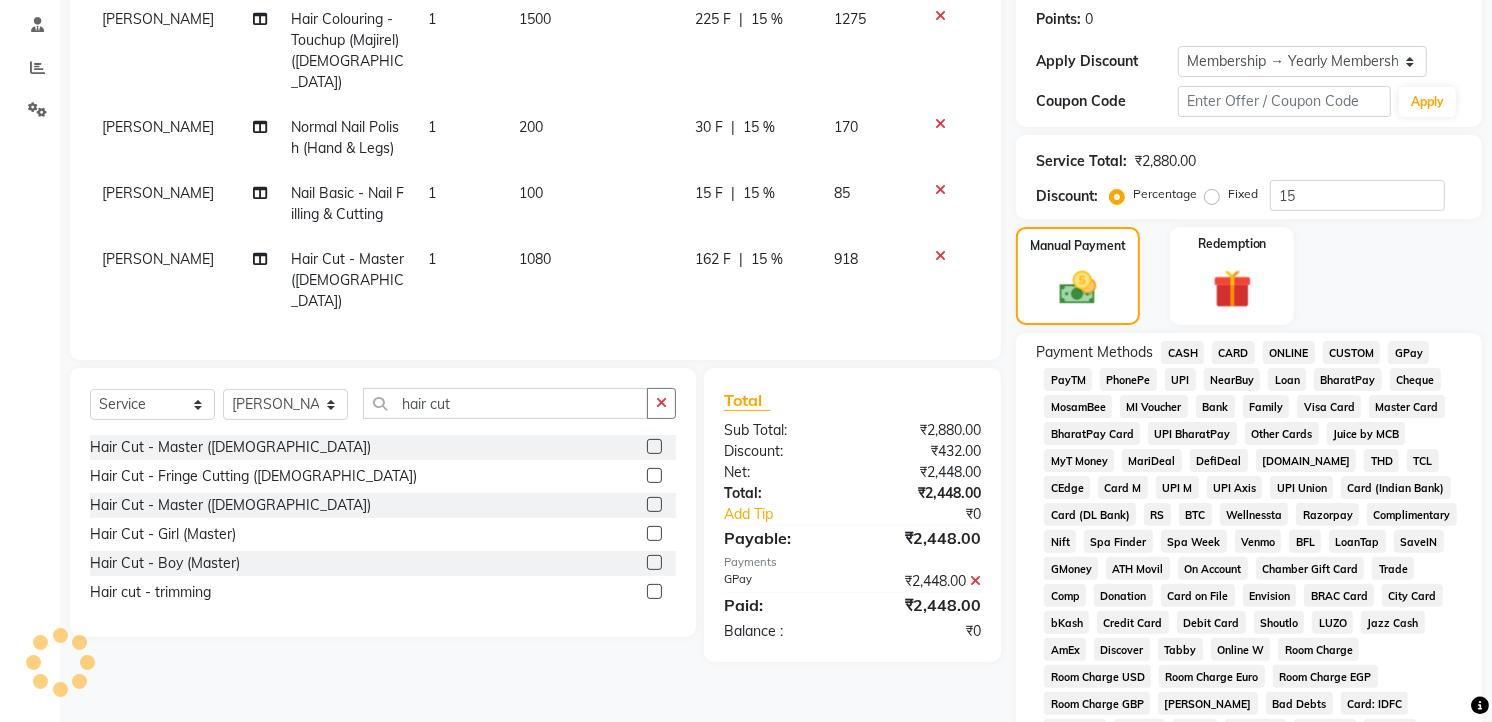 click on "GPay" 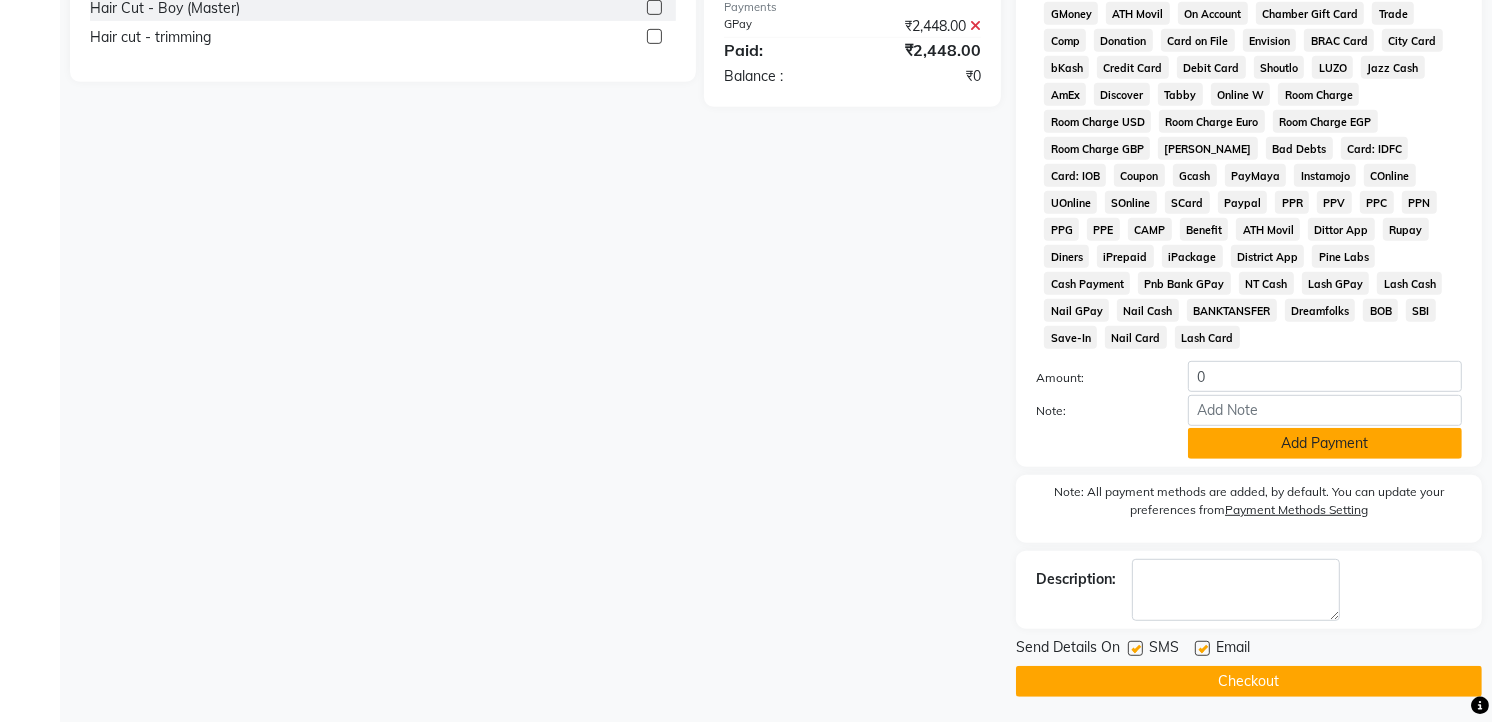 click on "Add Payment" 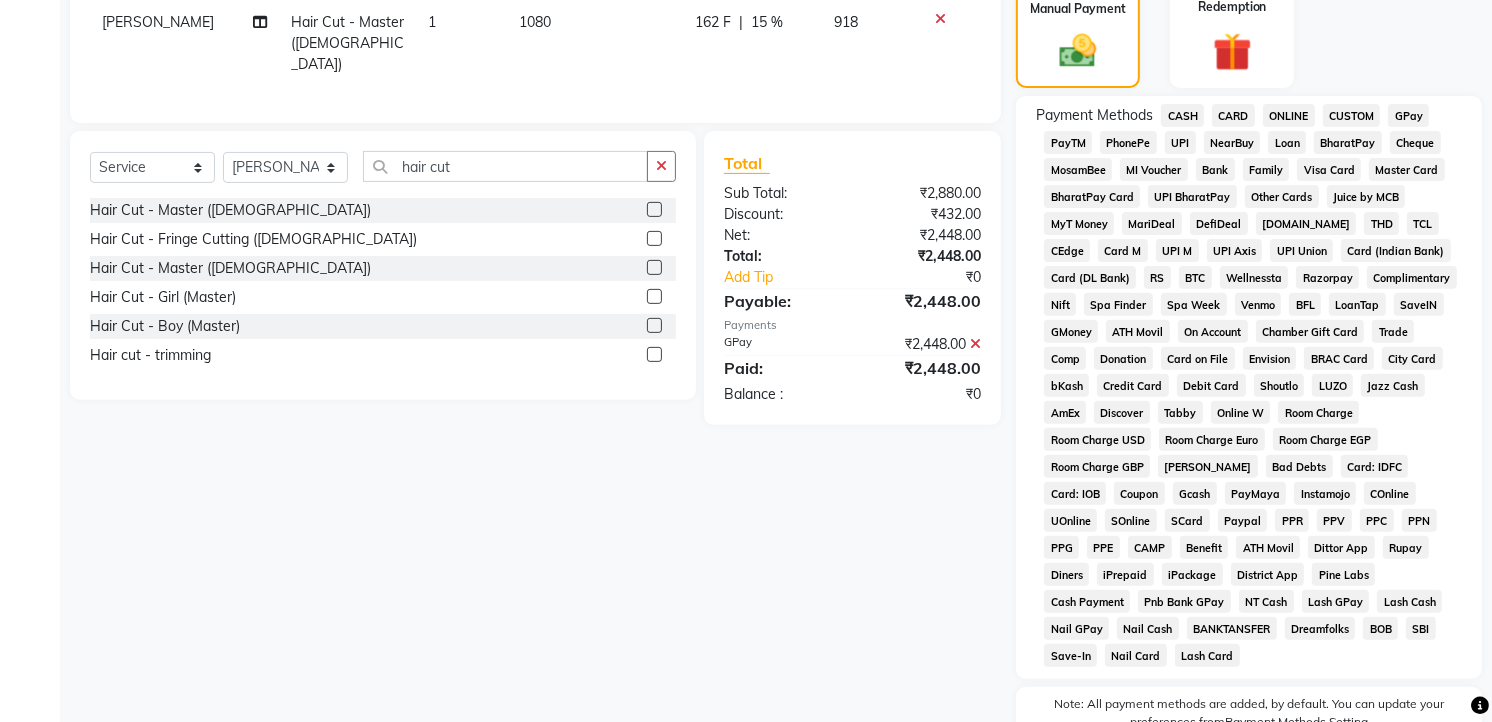 scroll, scrollTop: 792, scrollLeft: 0, axis: vertical 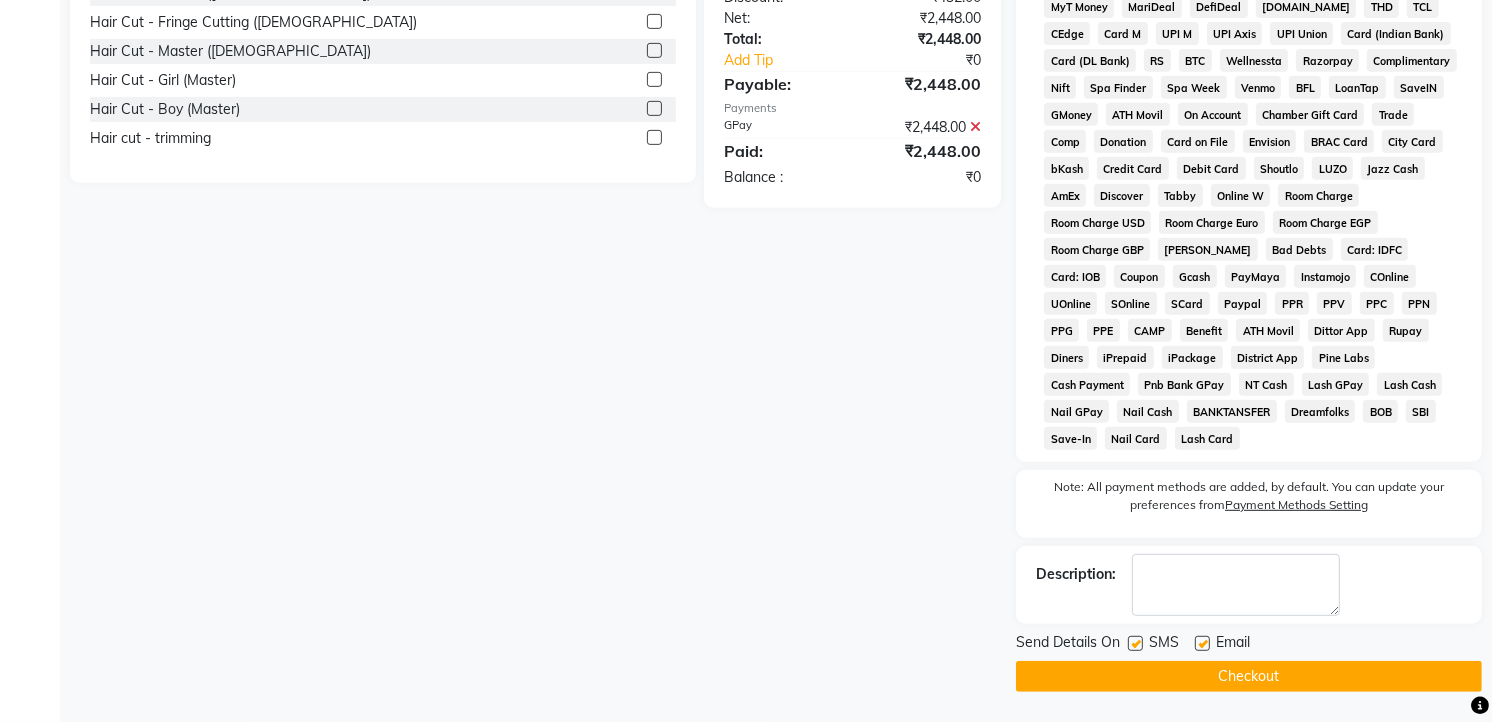 click on "Checkout" 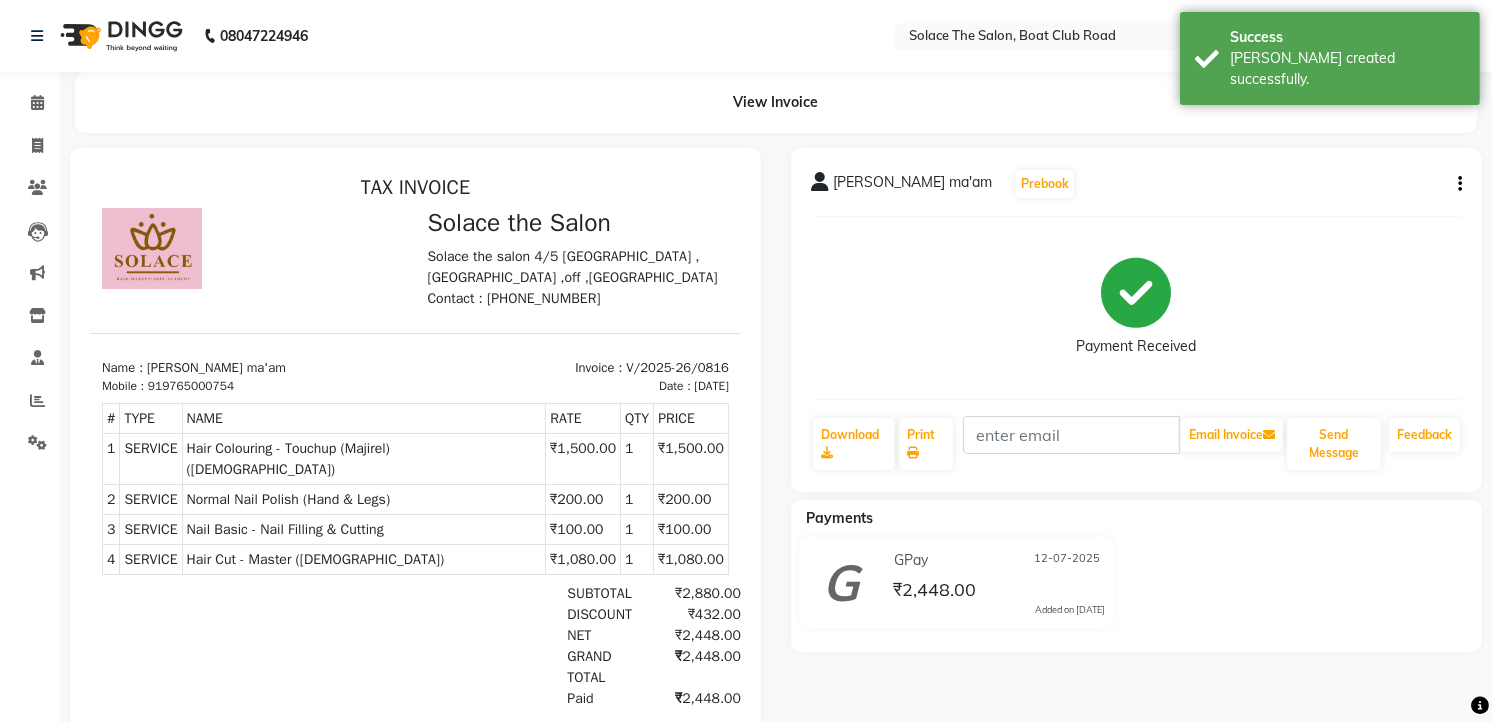 scroll, scrollTop: 0, scrollLeft: 0, axis: both 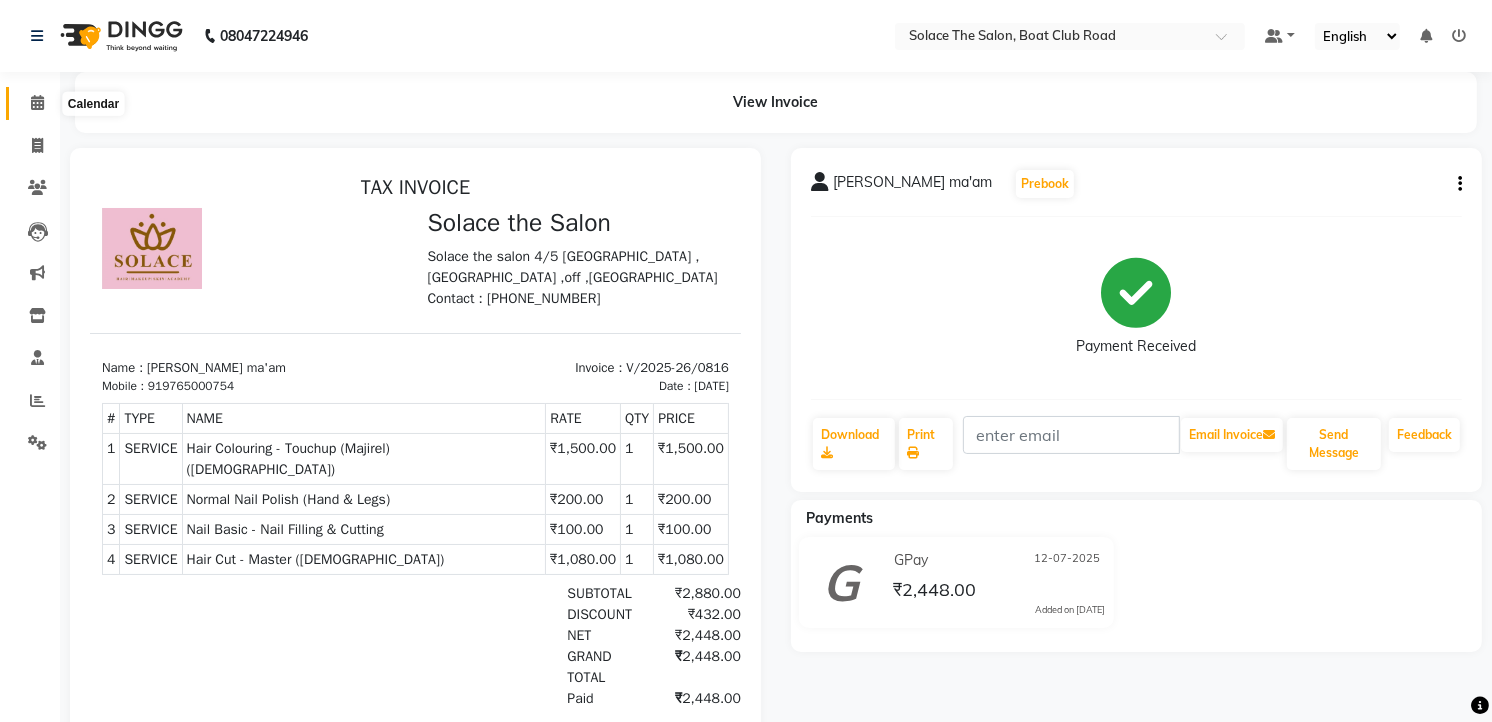 click 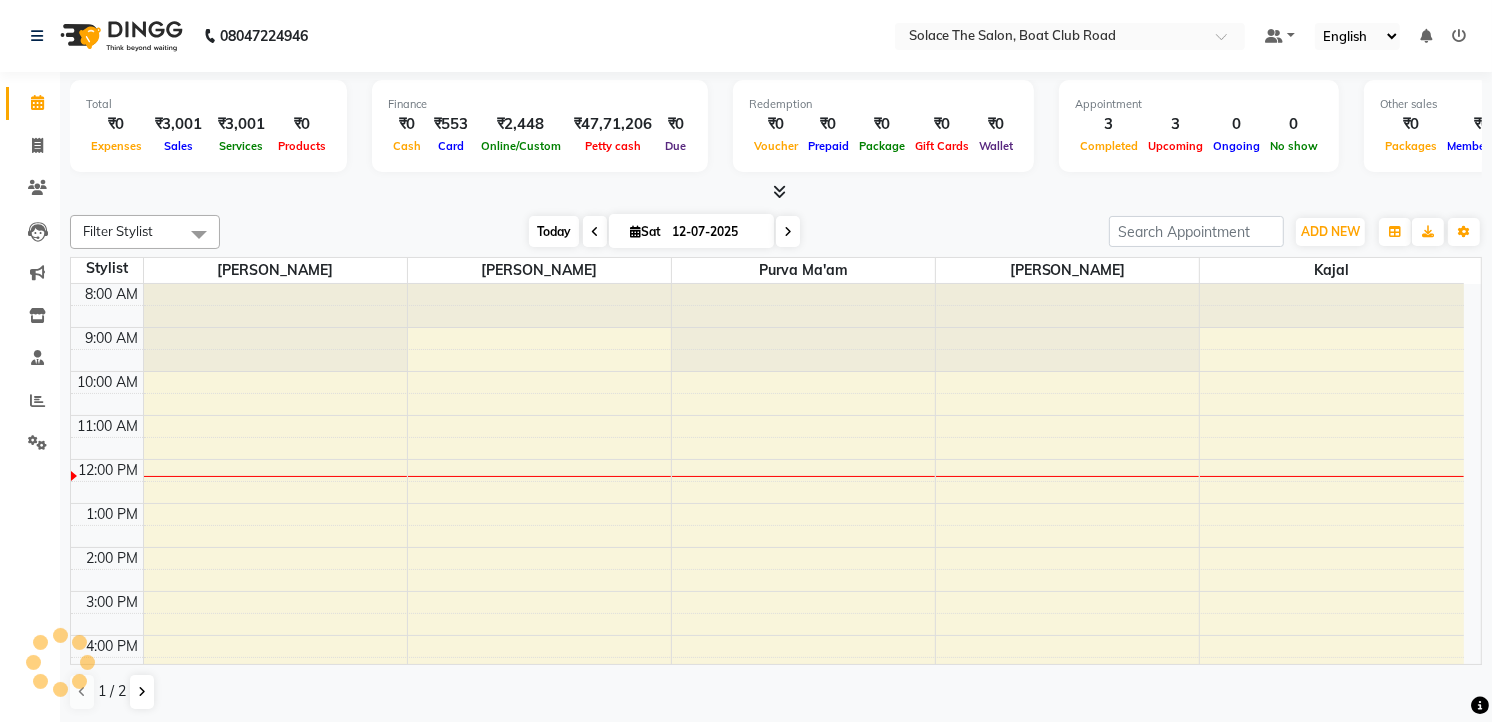 scroll, scrollTop: 0, scrollLeft: 0, axis: both 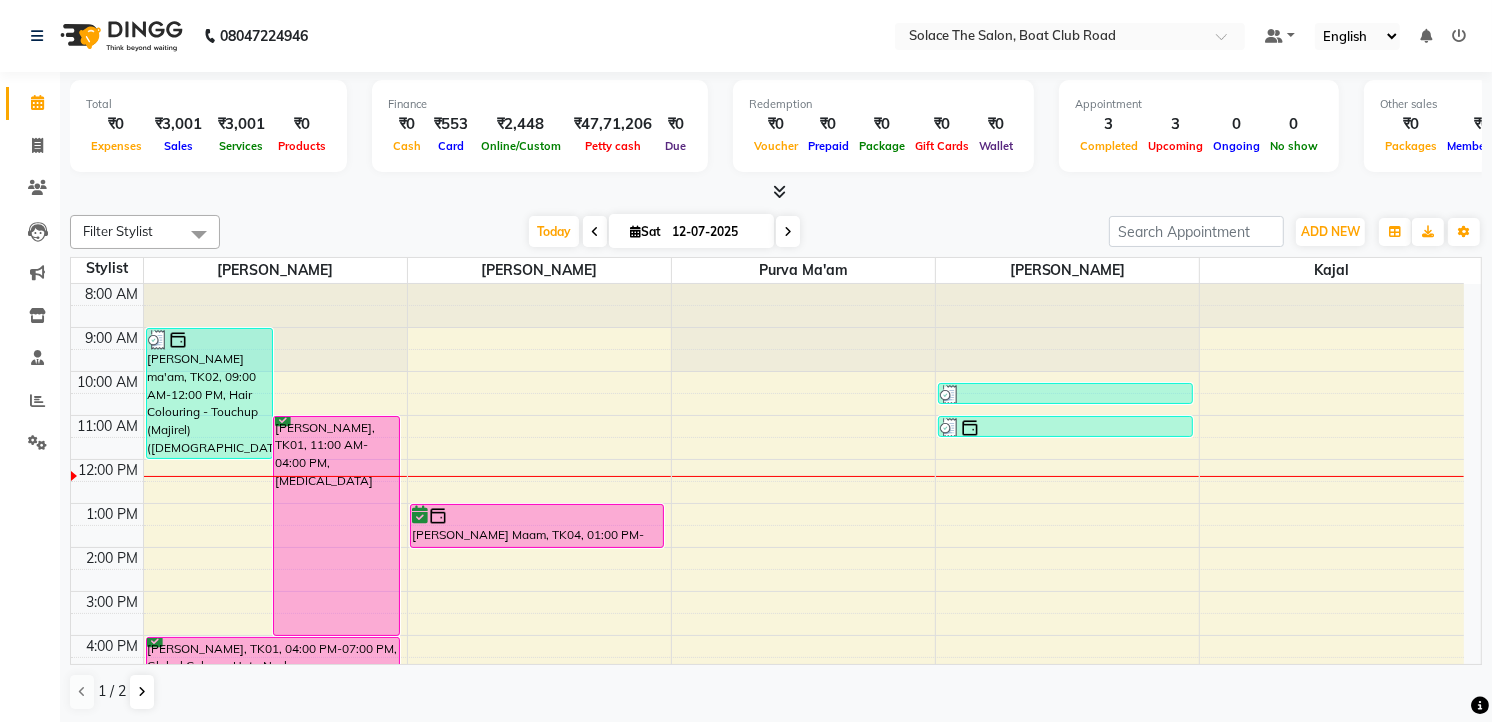 click at bounding box center [788, 232] 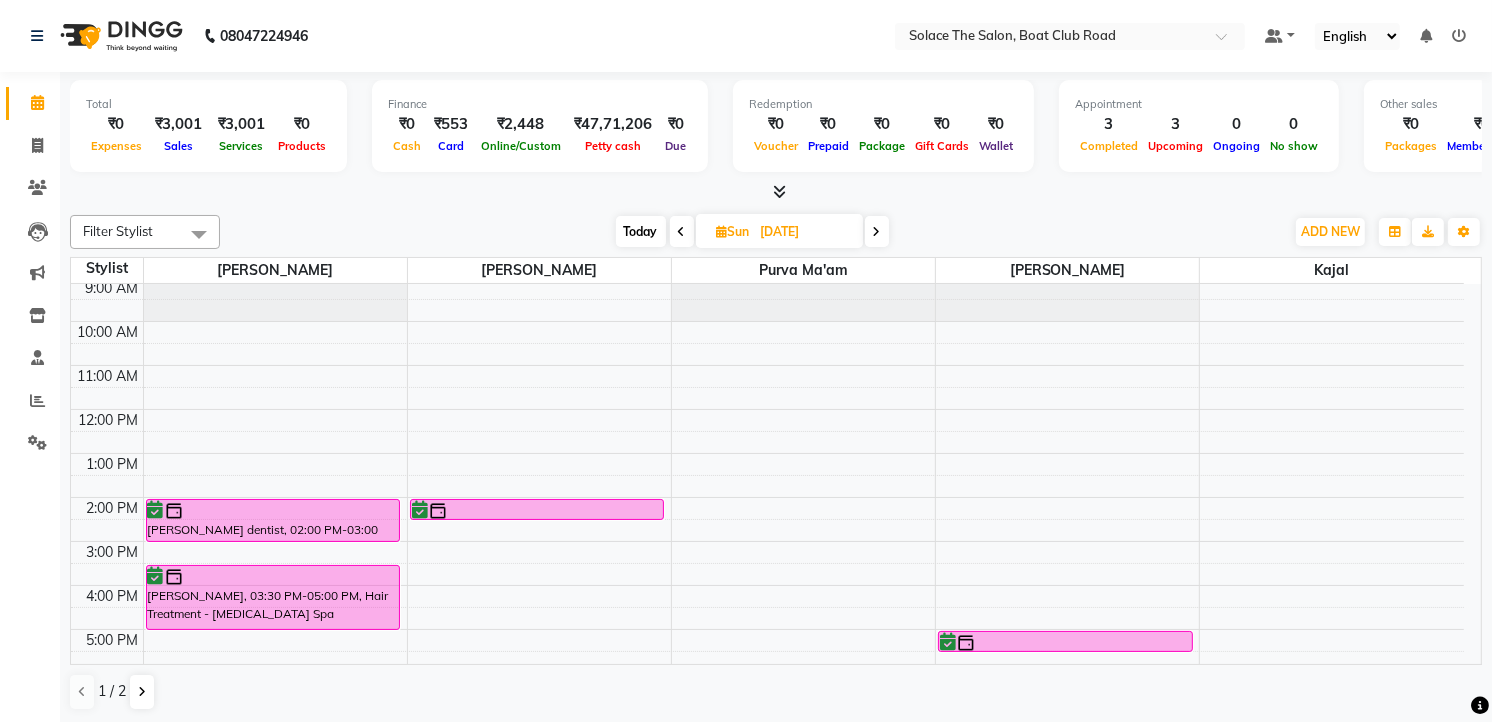 scroll, scrollTop: 0, scrollLeft: 0, axis: both 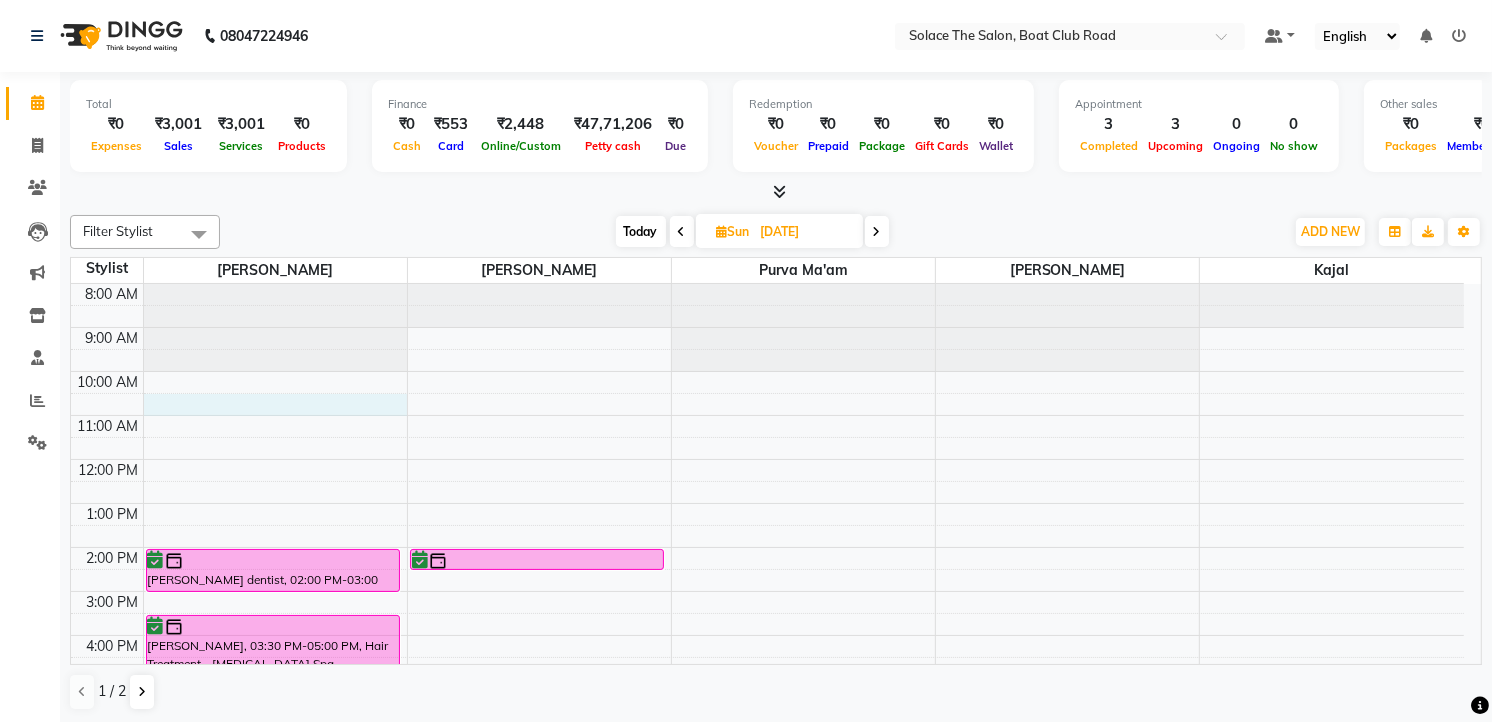 click on "8:00 AM 9:00 AM 10:00 AM 11:00 AM 12:00 PM 1:00 PM 2:00 PM 3:00 PM 4:00 PM 5:00 PM 6:00 PM 7:00 PM 8:00 PM 9:00 PM     [PERSON_NAME] dentist, 02:00 PM-03:00 PM, Hair Cut - Master ([DEMOGRAPHIC_DATA])     [PERSON_NAME], 03:30 PM-05:00 PM, Hair Treatment - [MEDICAL_DATA] Spa      [PERSON_NAME], 06:00 PM-07:00 PM, Hair Cut - Master ([DEMOGRAPHIC_DATA])     [PERSON_NAME] dentist, 02:00 PM-02:30 PM, Hair wash ([DEMOGRAPHIC_DATA])     [PERSON_NAME], 05:00 PM-05:30 PM, Foot massage     [PERSON_NAME], 07:00 PM-07:15 PM, Threading-Upper Lips" at bounding box center (767, 591) 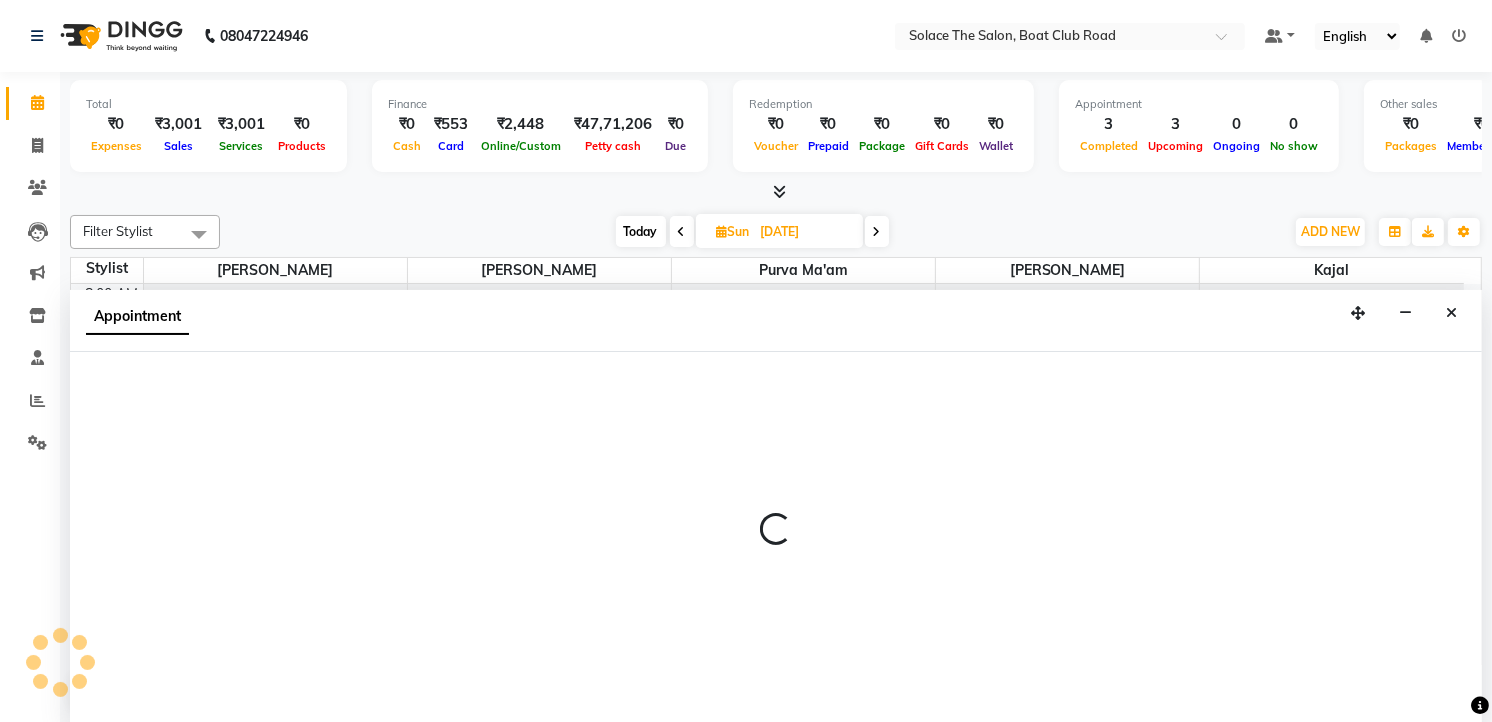select on "9746" 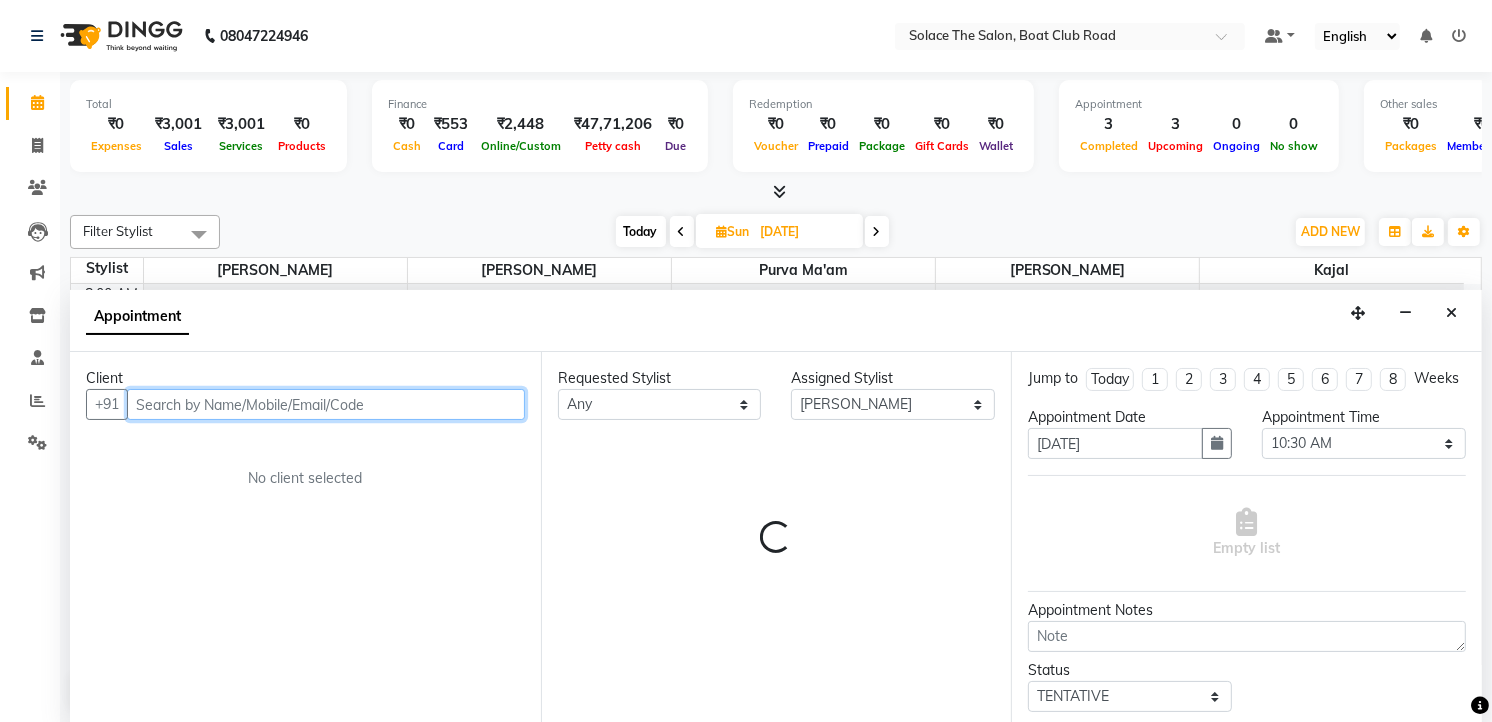scroll, scrollTop: 1, scrollLeft: 0, axis: vertical 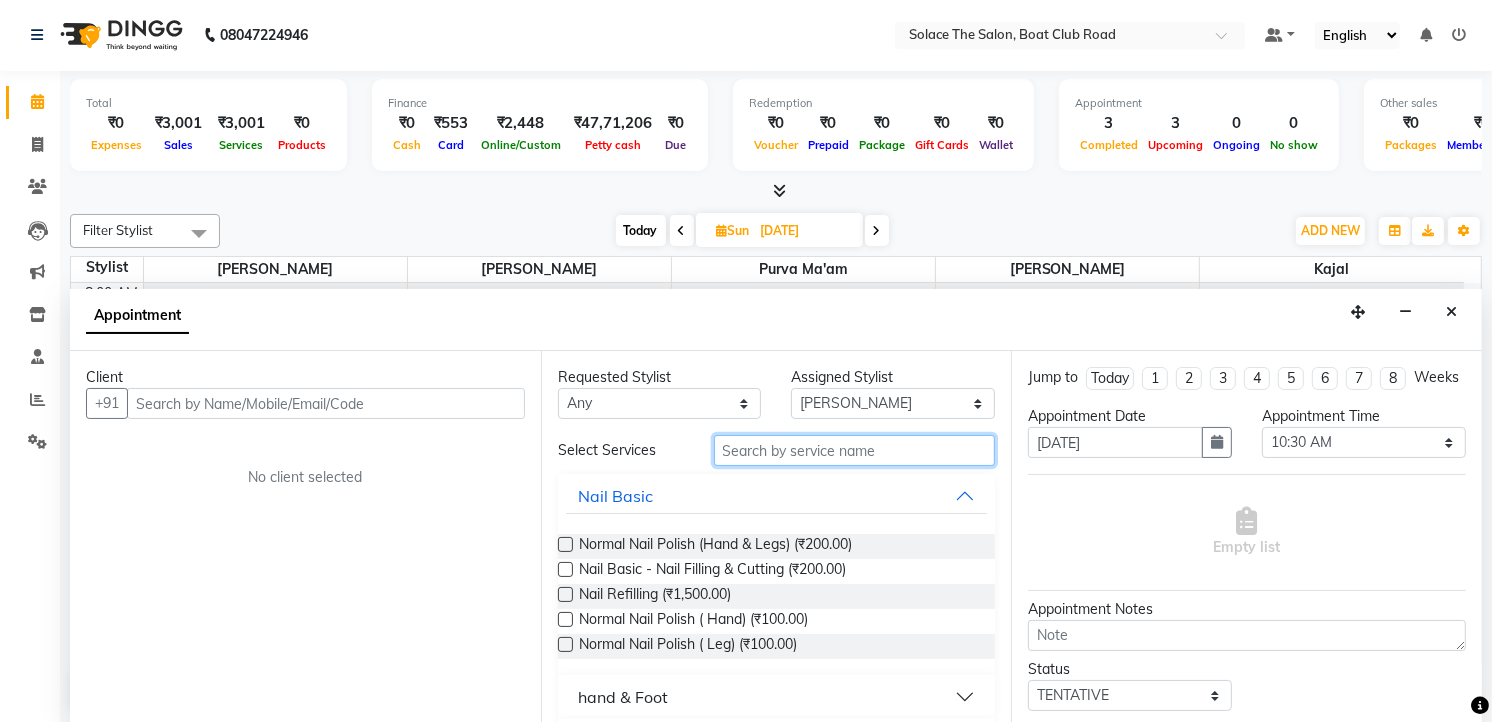 click at bounding box center [855, 450] 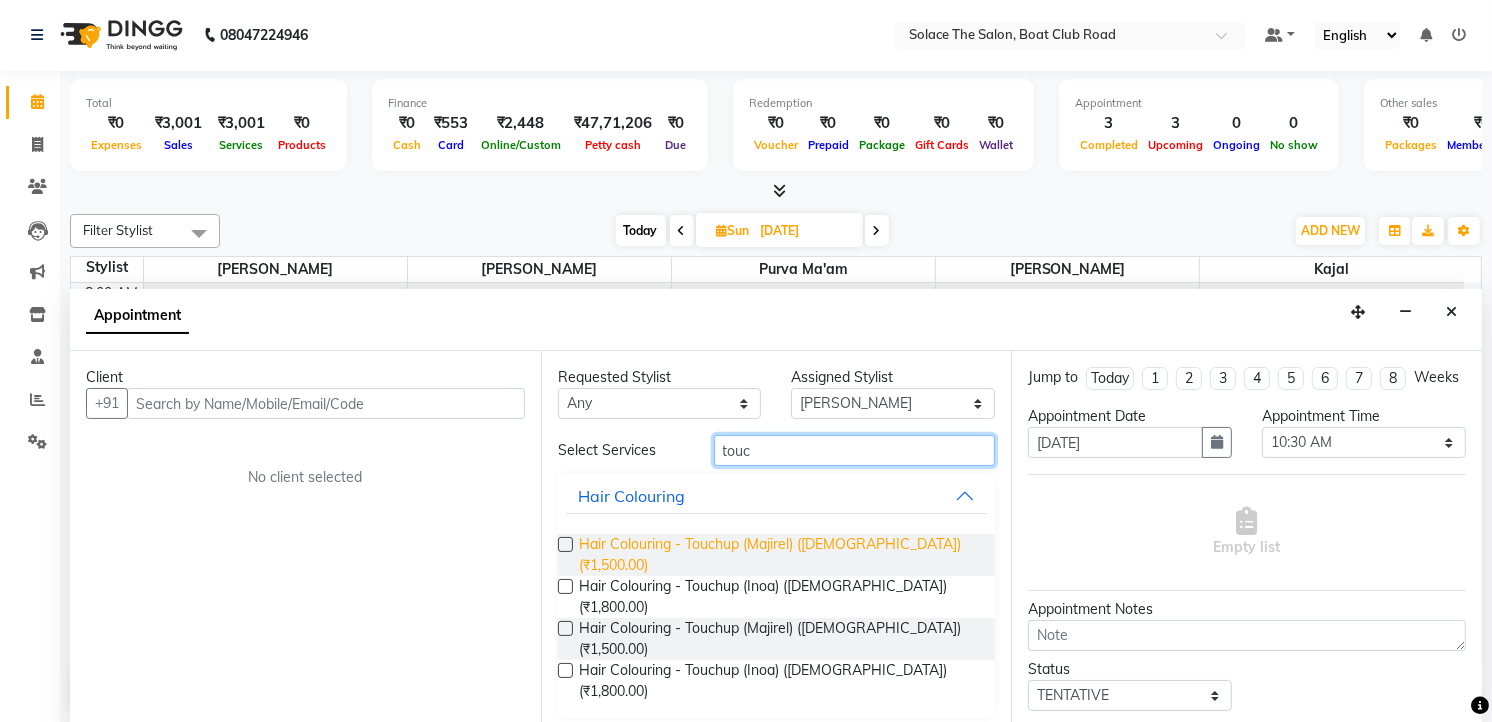 type on "touc" 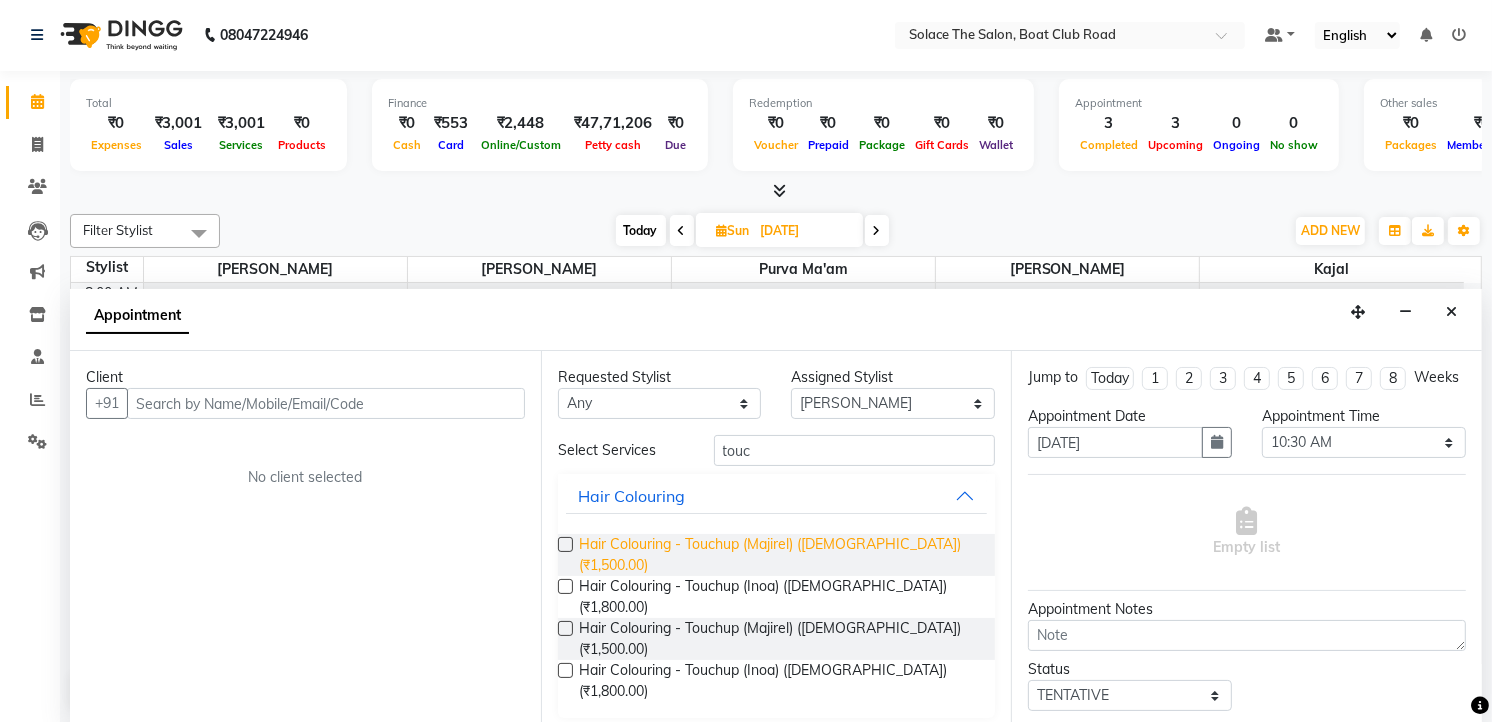 click on "Hair Colouring - Touchup (Majirel) ([DEMOGRAPHIC_DATA]) (₹1,500.00)" at bounding box center (779, 555) 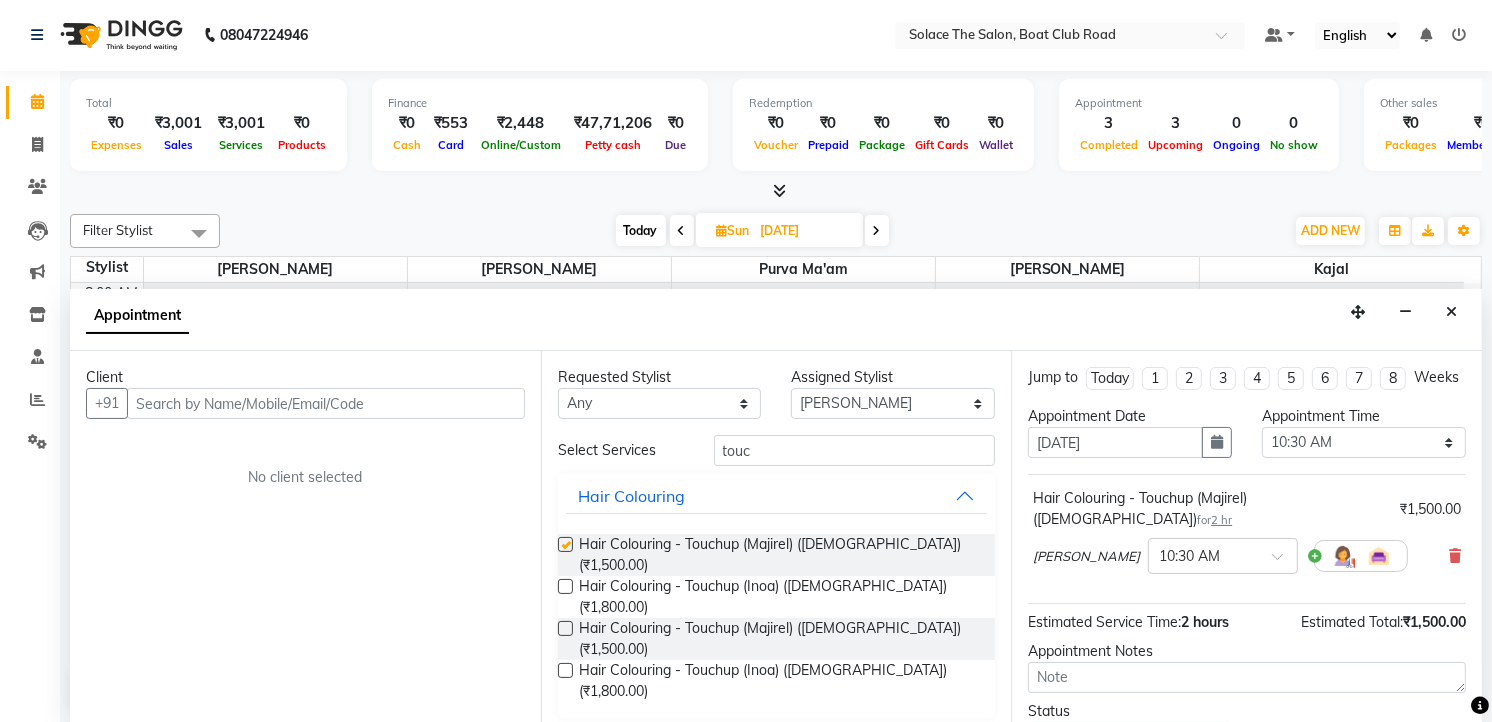 checkbox on "false" 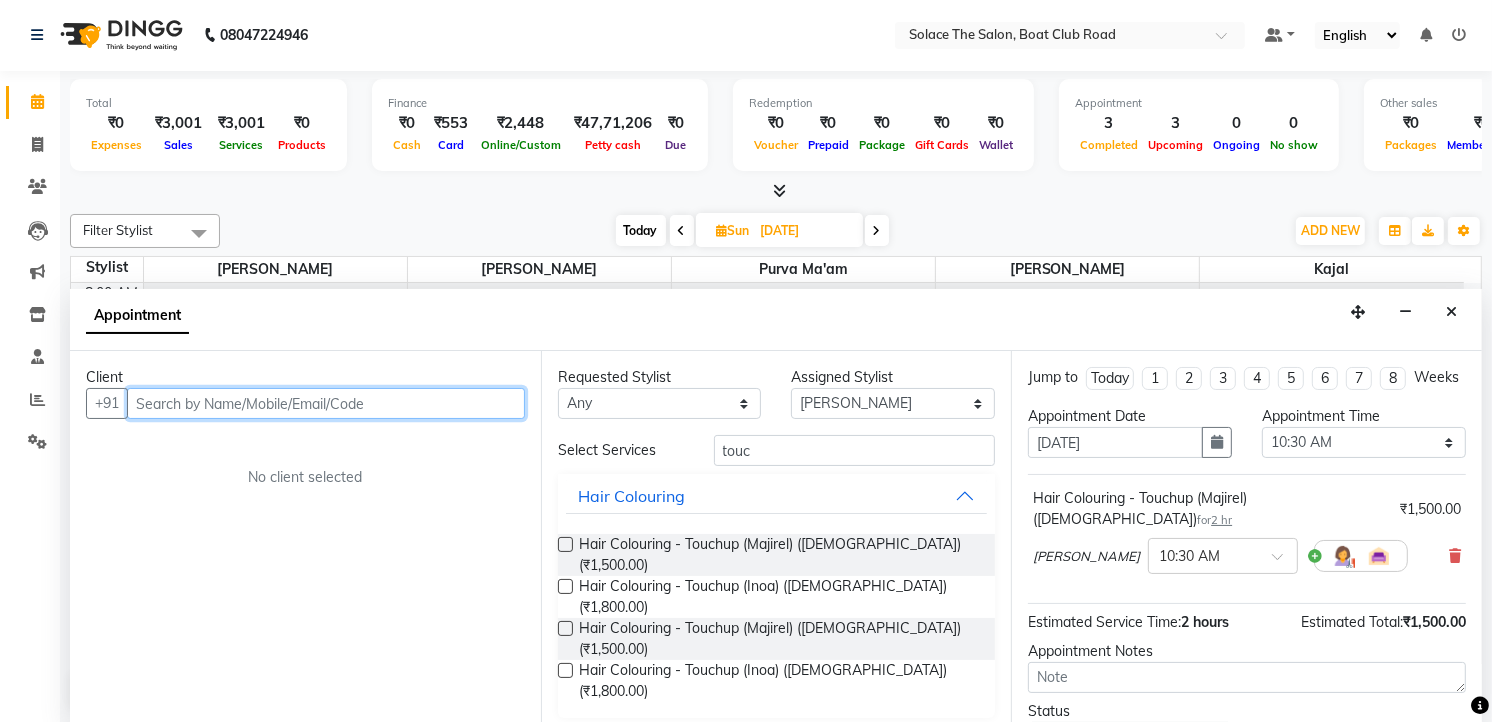 click at bounding box center [326, 403] 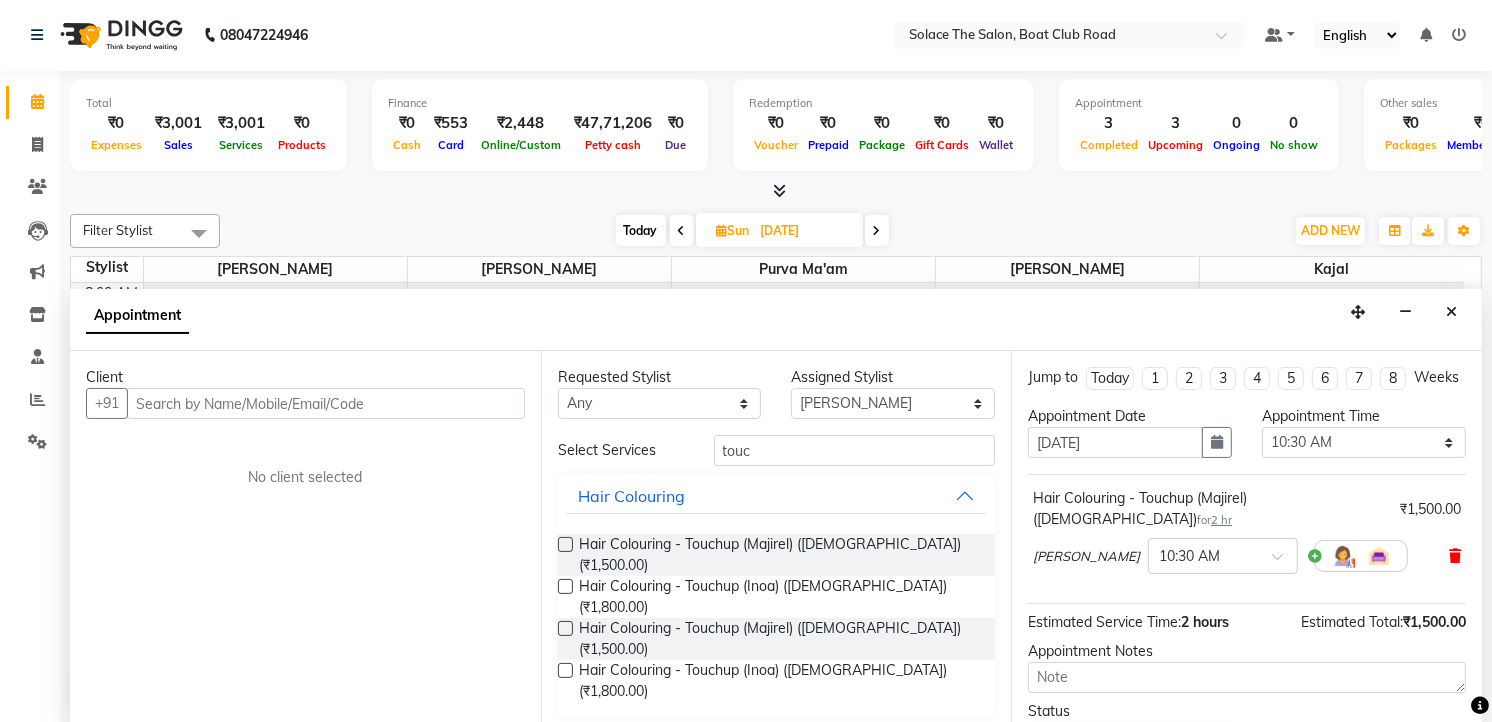click at bounding box center (1455, 556) 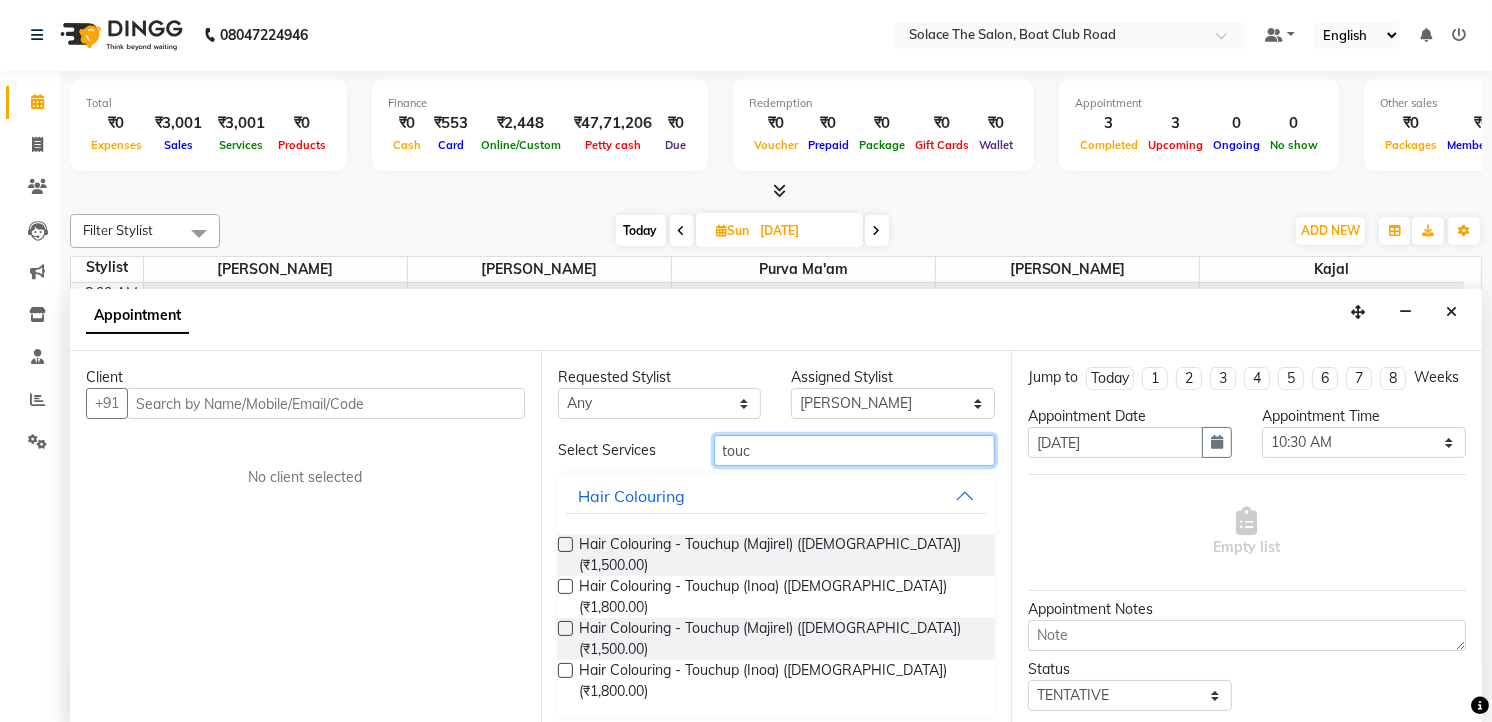 click on "touc" at bounding box center [855, 450] 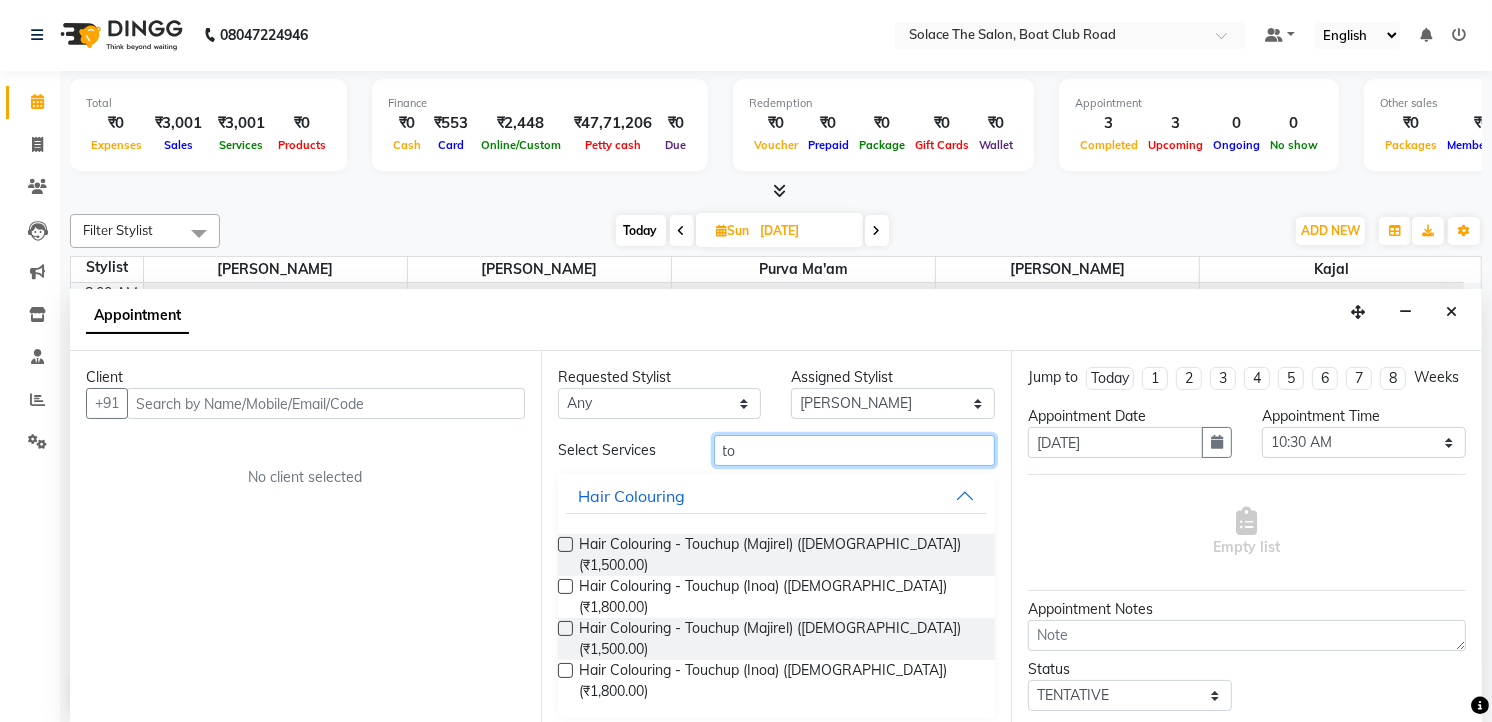 type on "t" 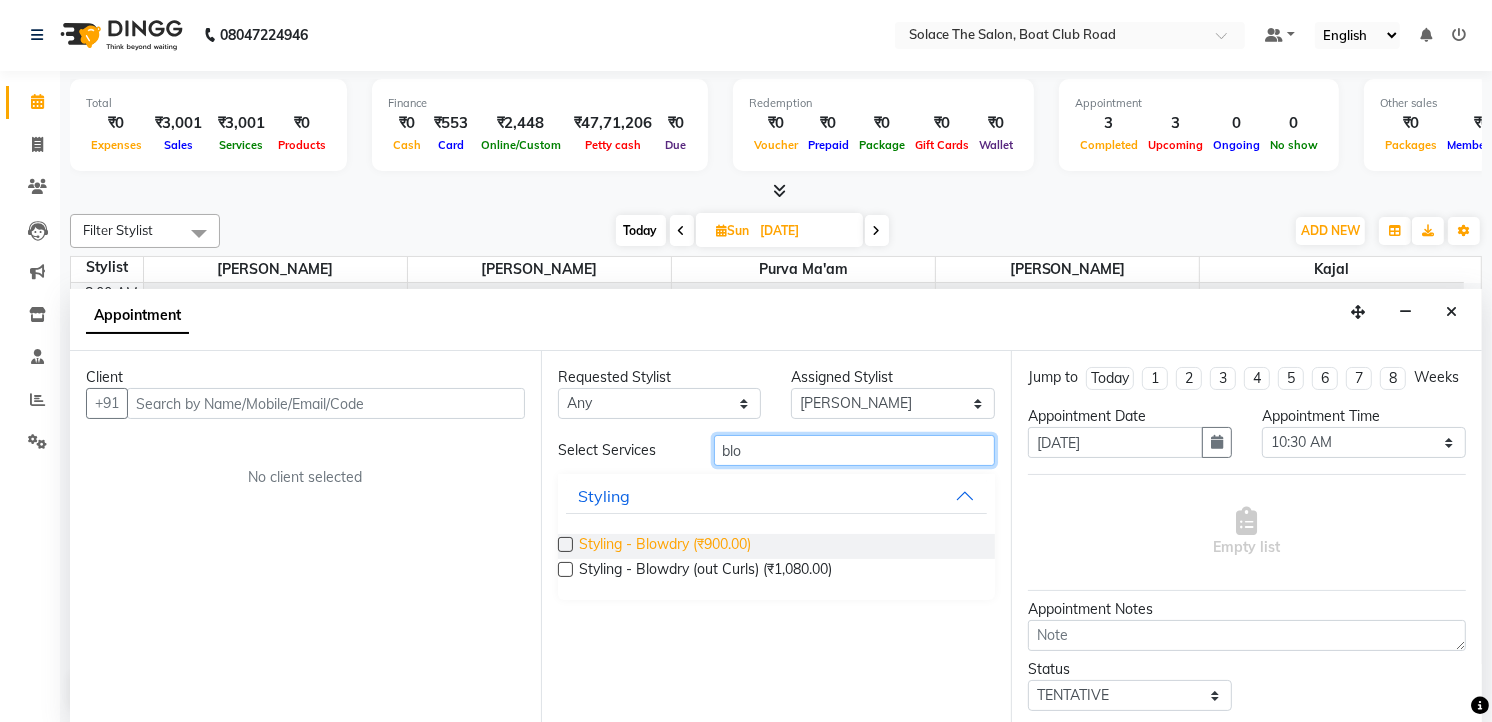 type on "blo" 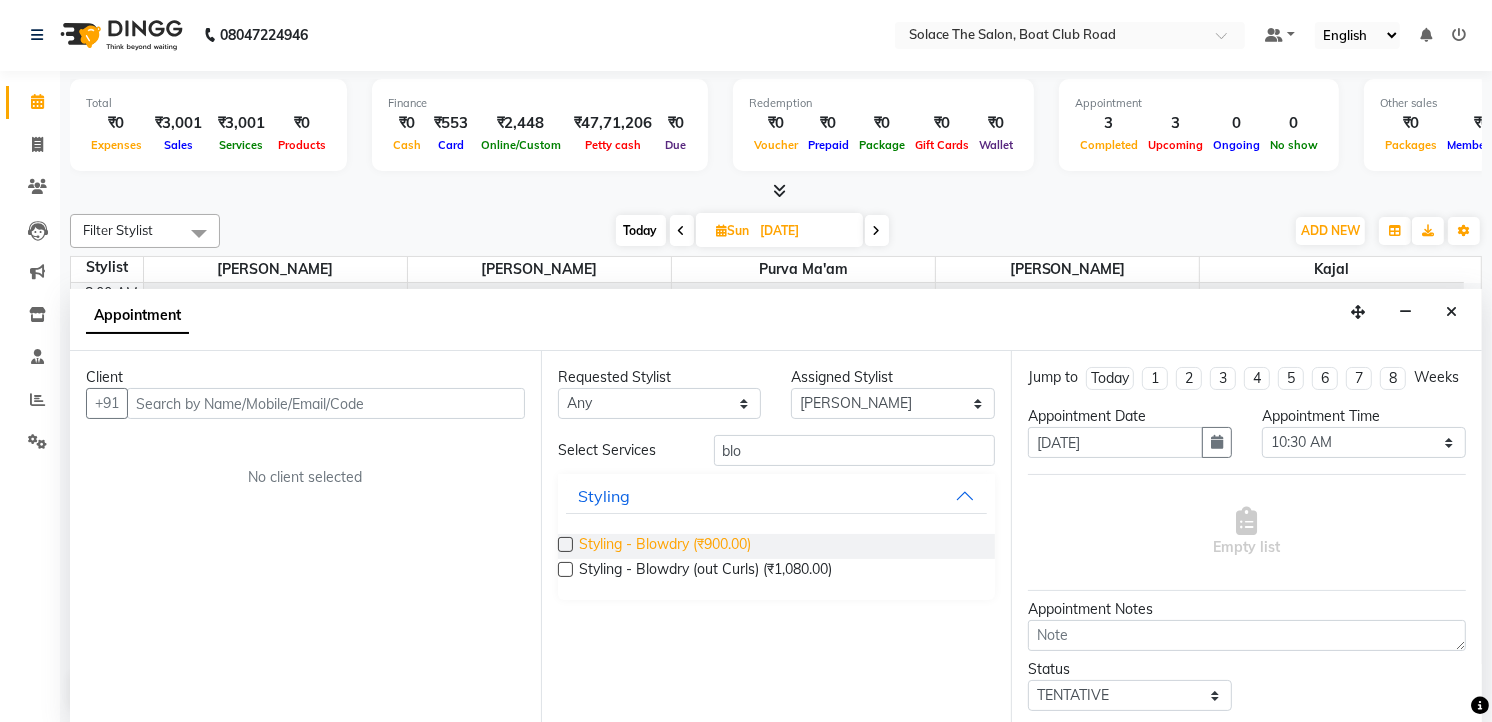 click on "Styling - Blowdry (₹900.00)" at bounding box center (665, 546) 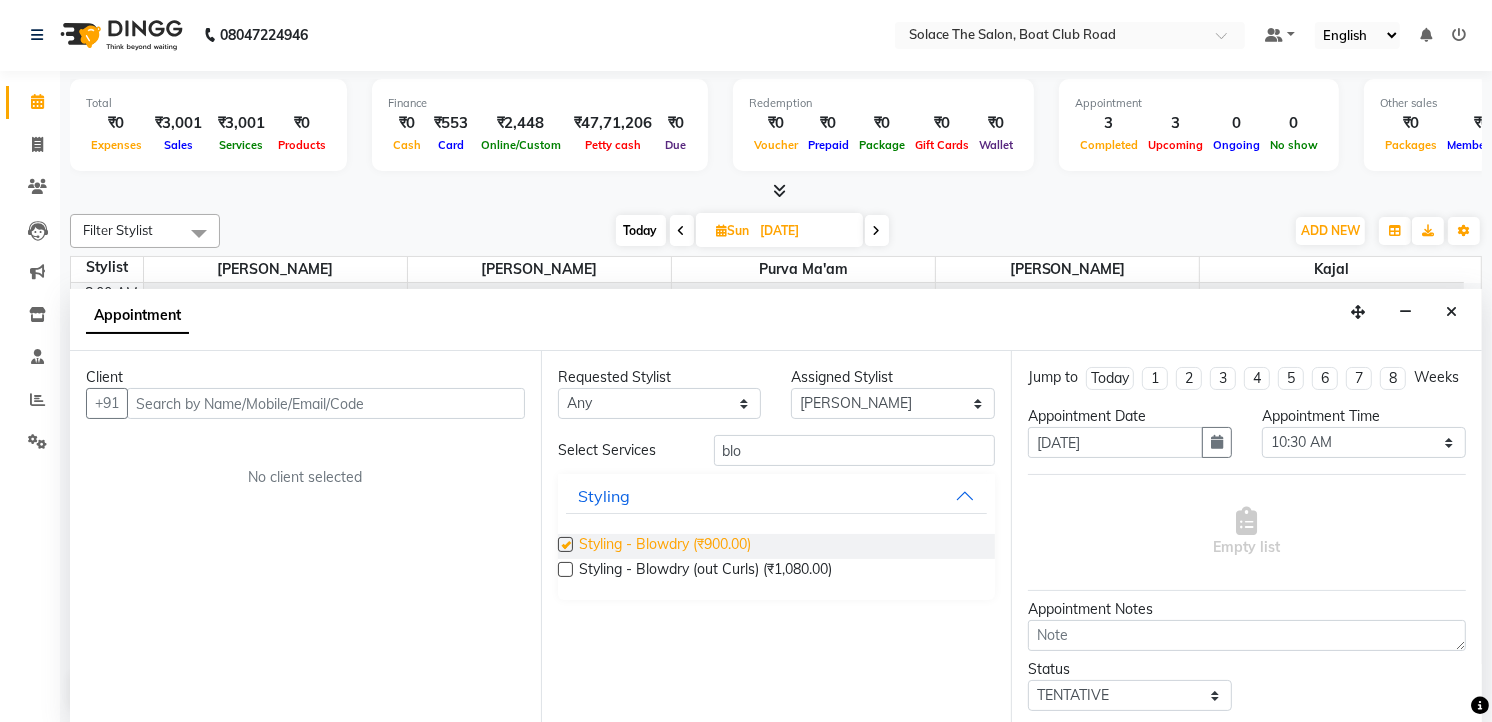 checkbox on "false" 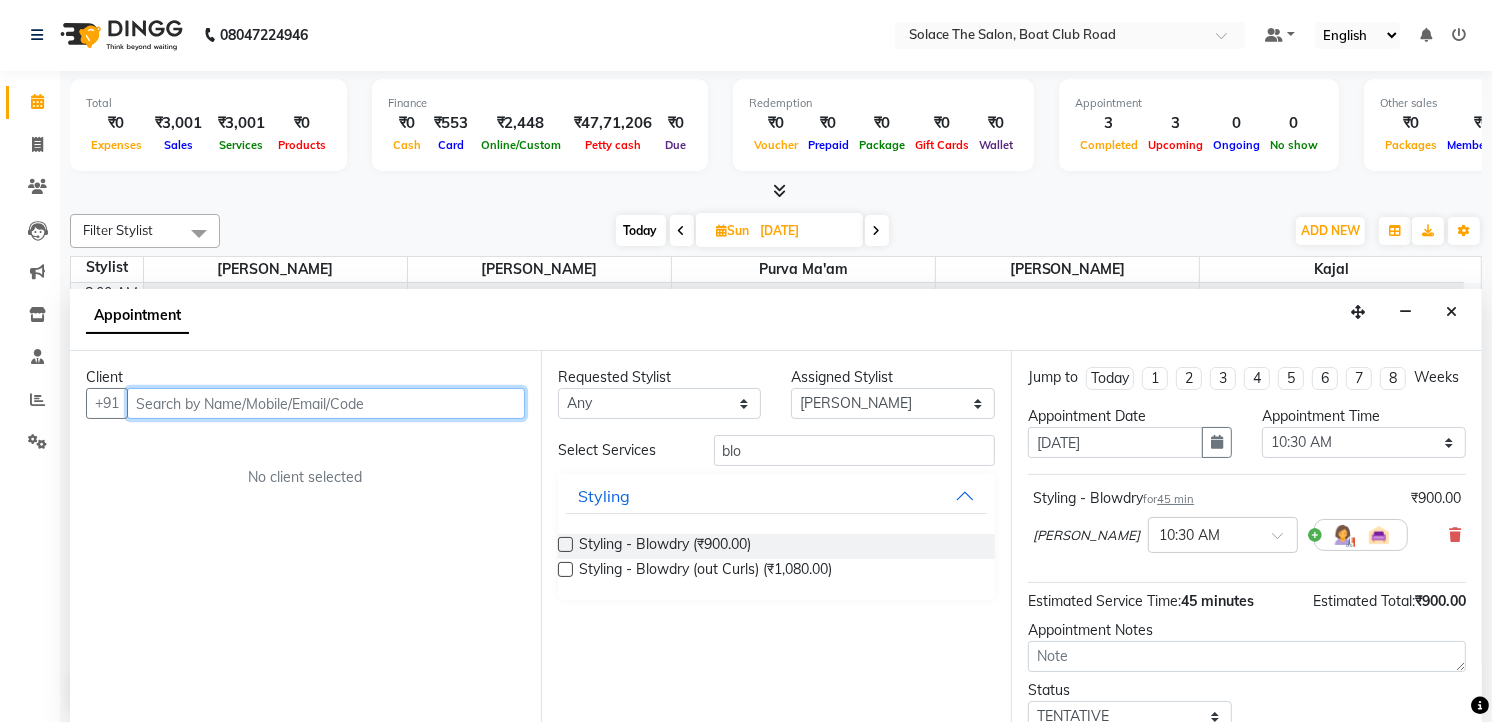 click at bounding box center [326, 403] 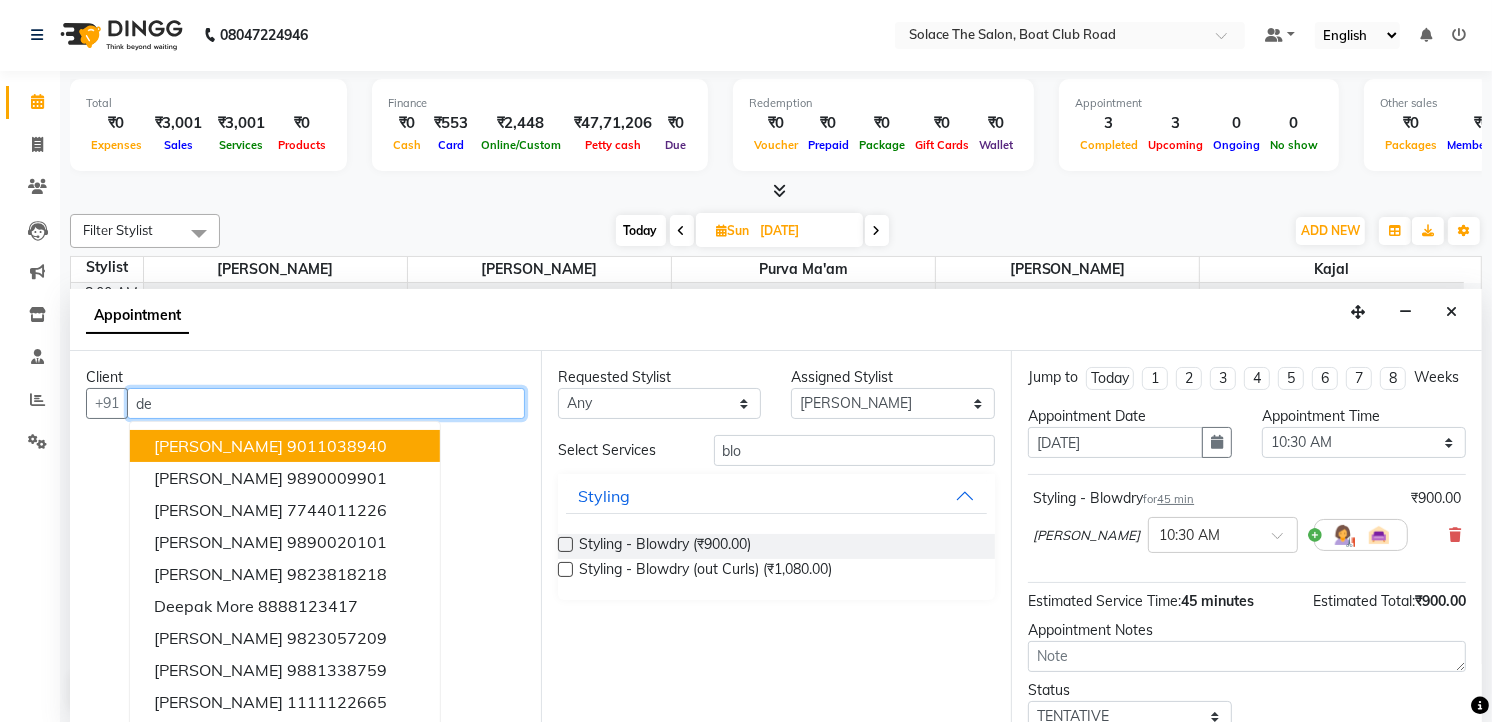 type on "d" 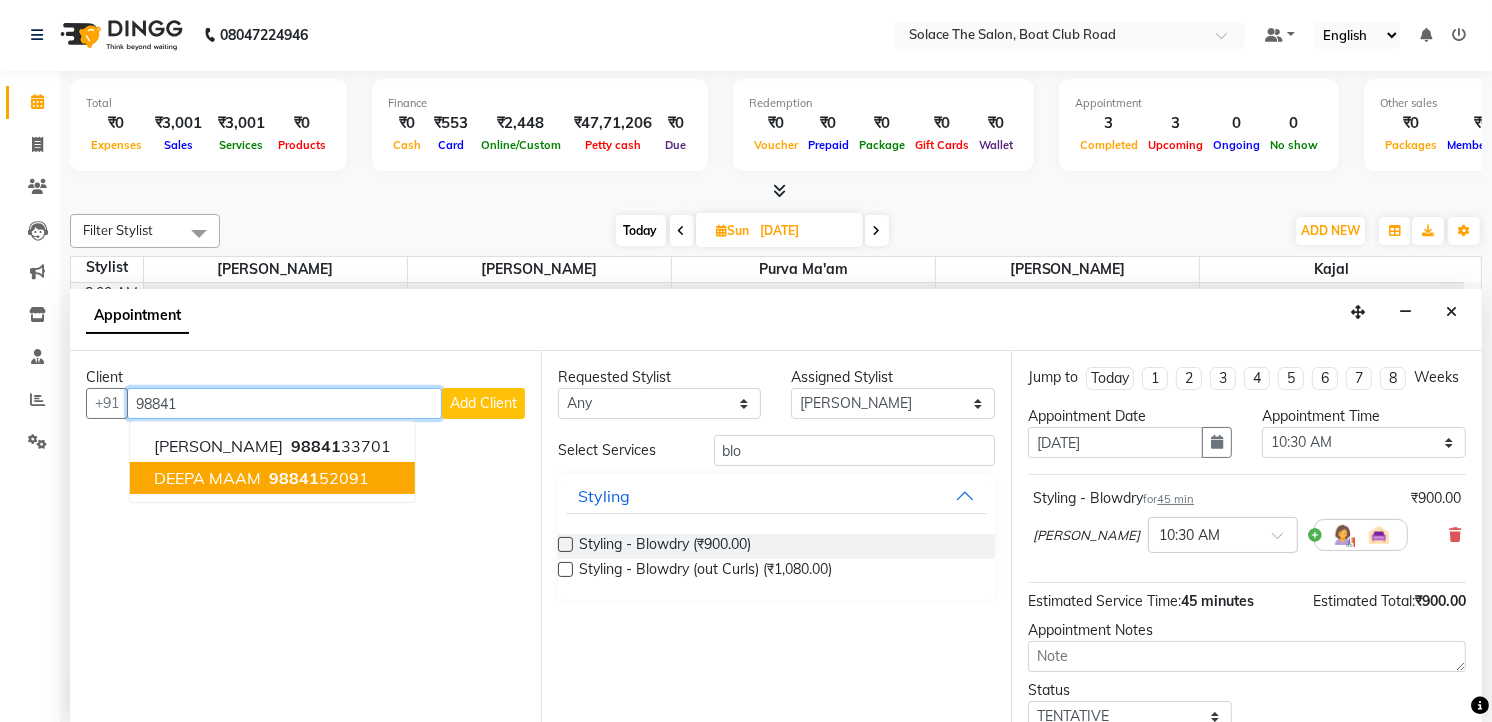 drag, startPoint x: 253, startPoint y: 464, endPoint x: 267, endPoint y: 464, distance: 14 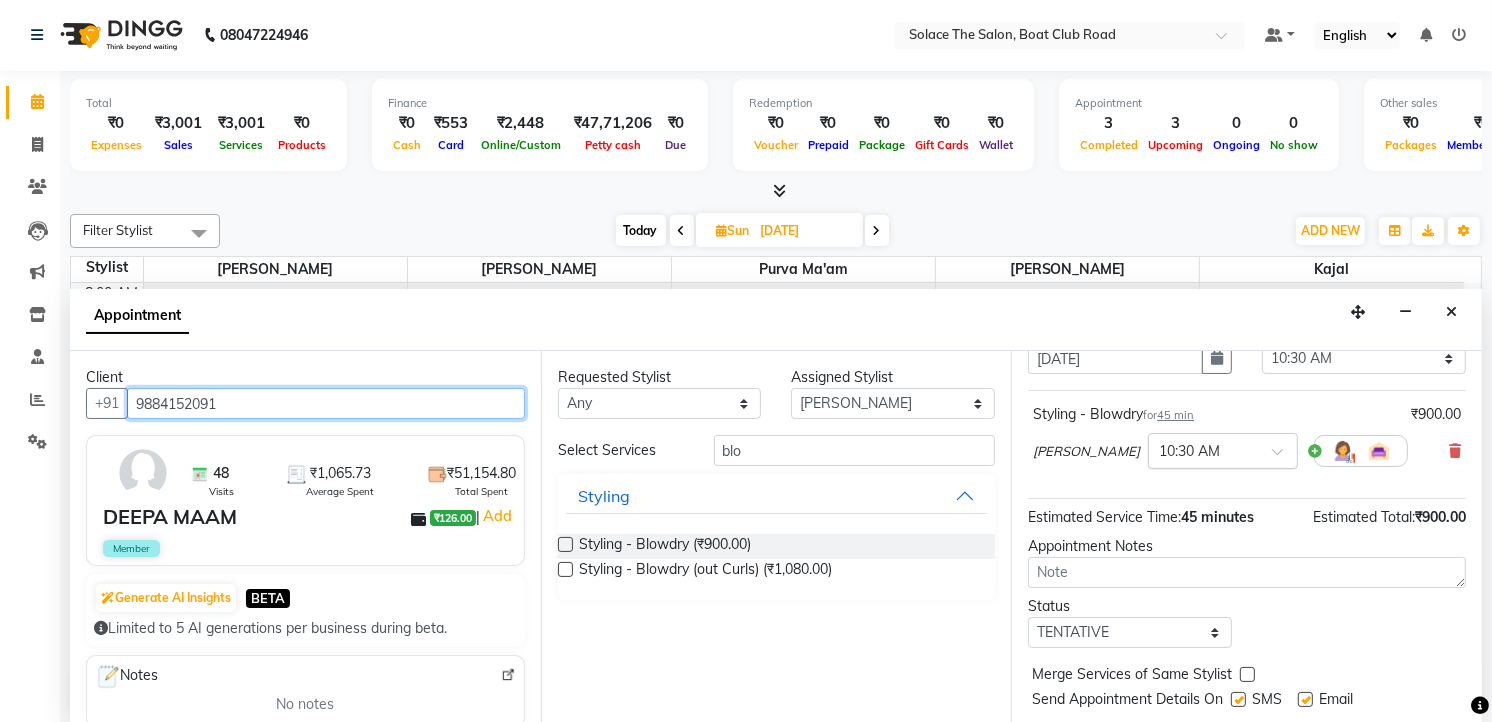 scroll, scrollTop: 154, scrollLeft: 0, axis: vertical 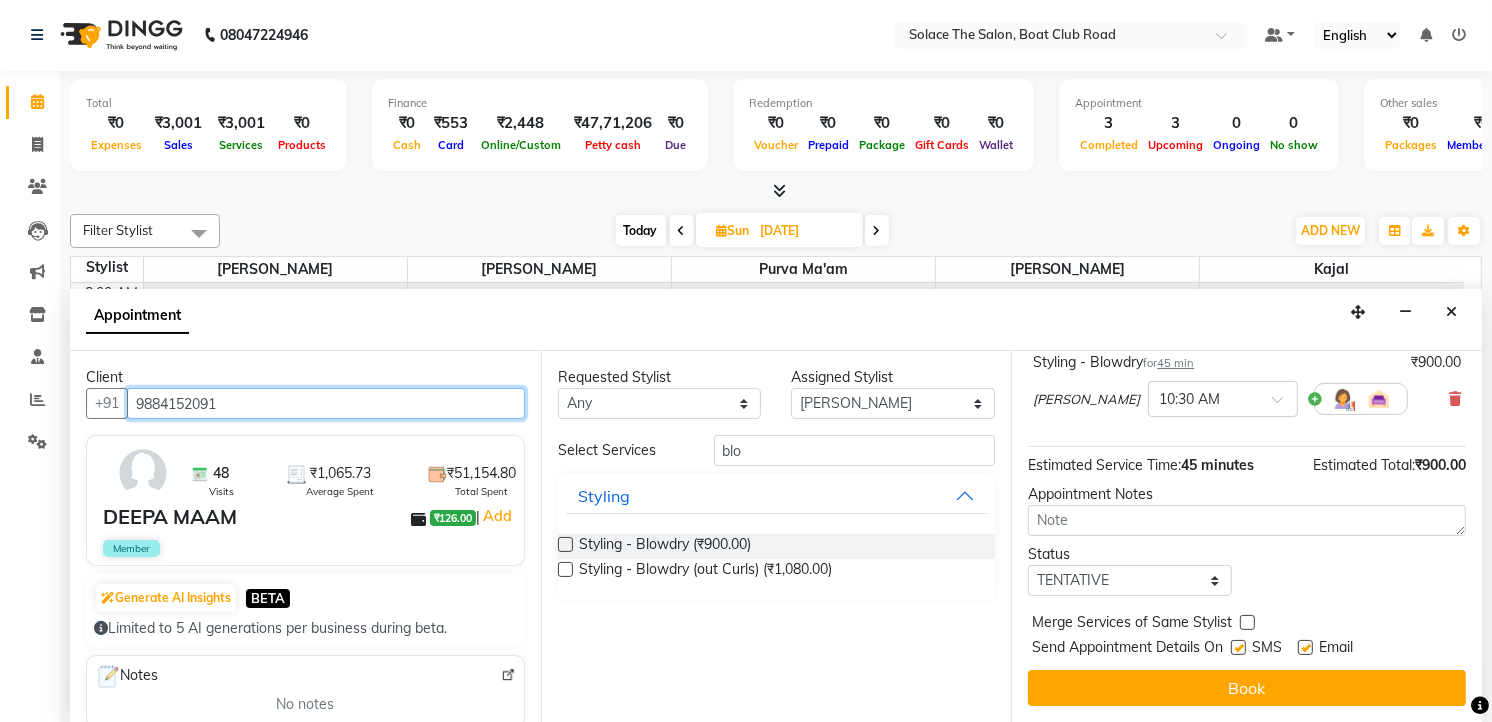 type on "9884152091" 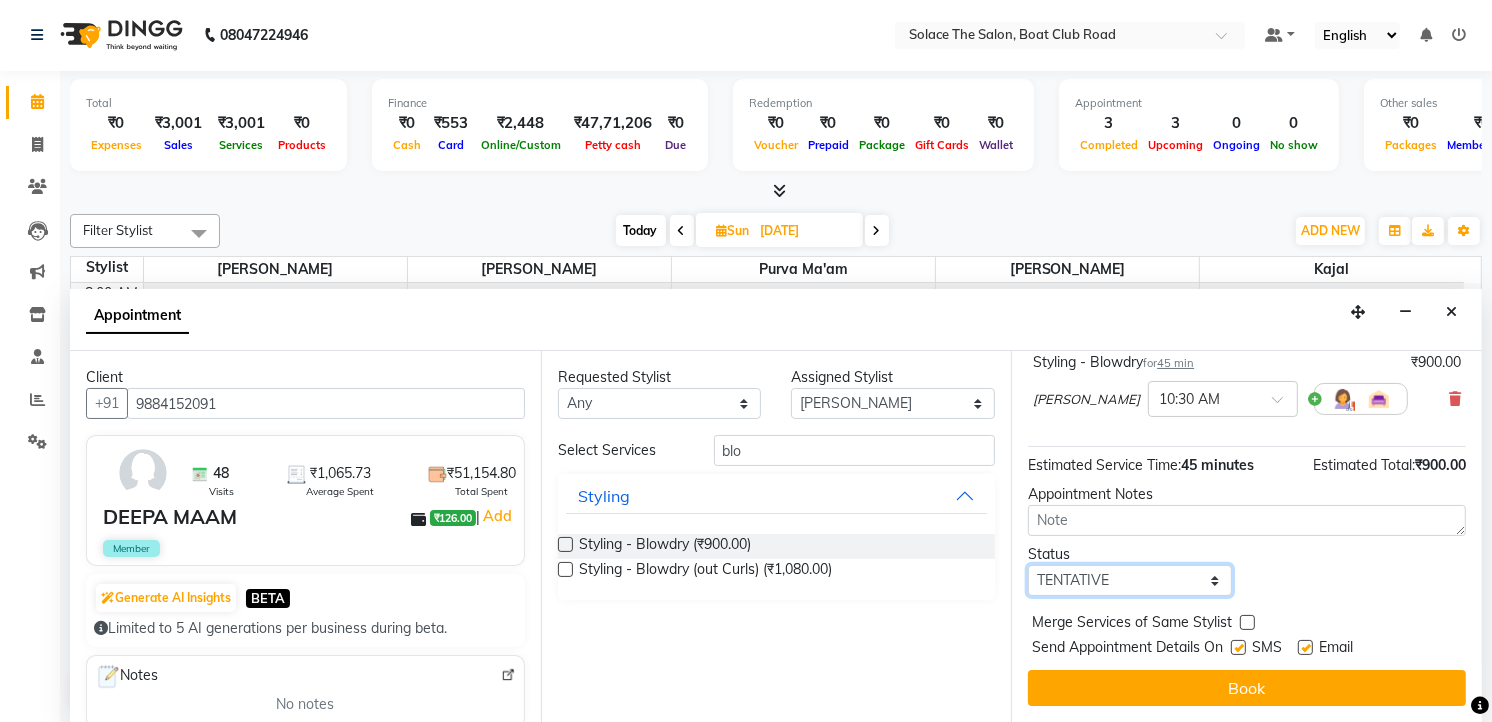 click on "Select TENTATIVE CONFIRM UPCOMING" at bounding box center [1130, 580] 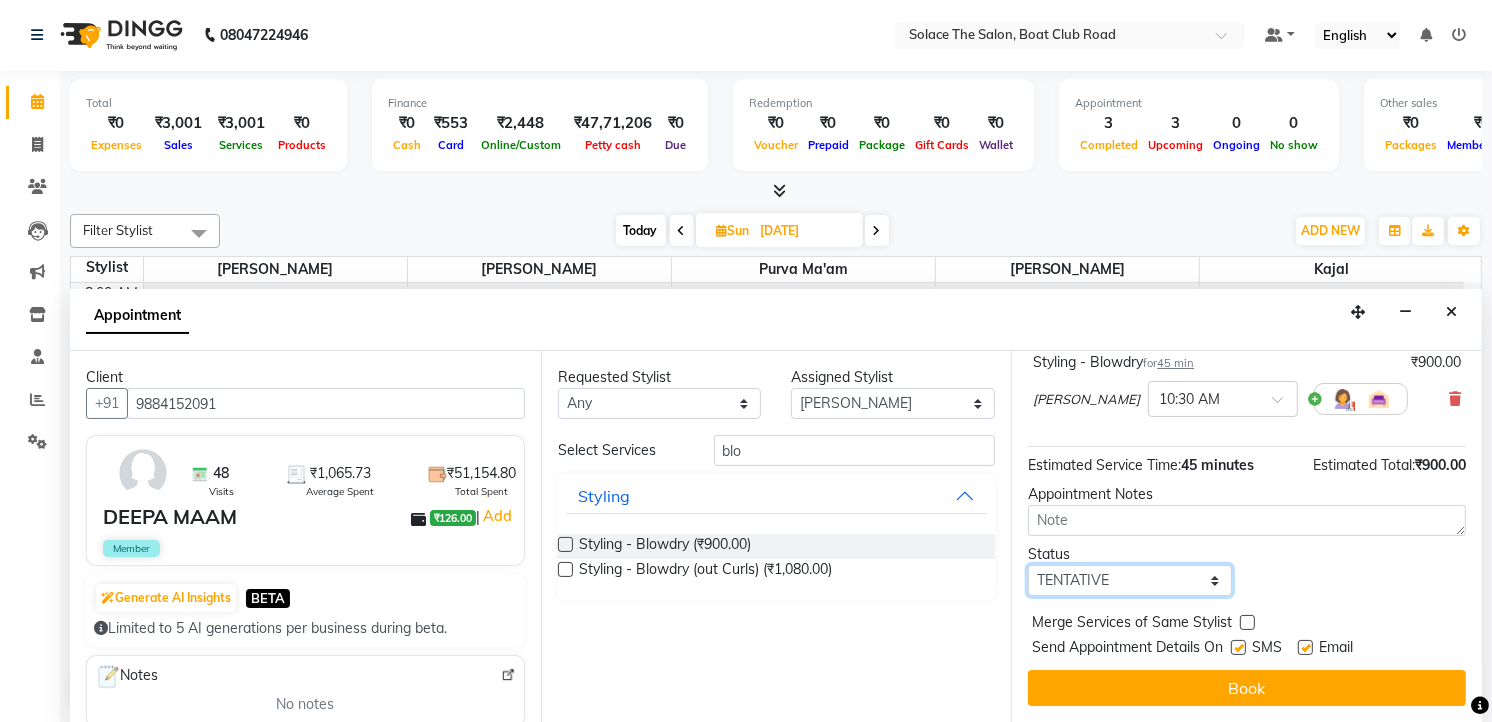 select on "confirm booking" 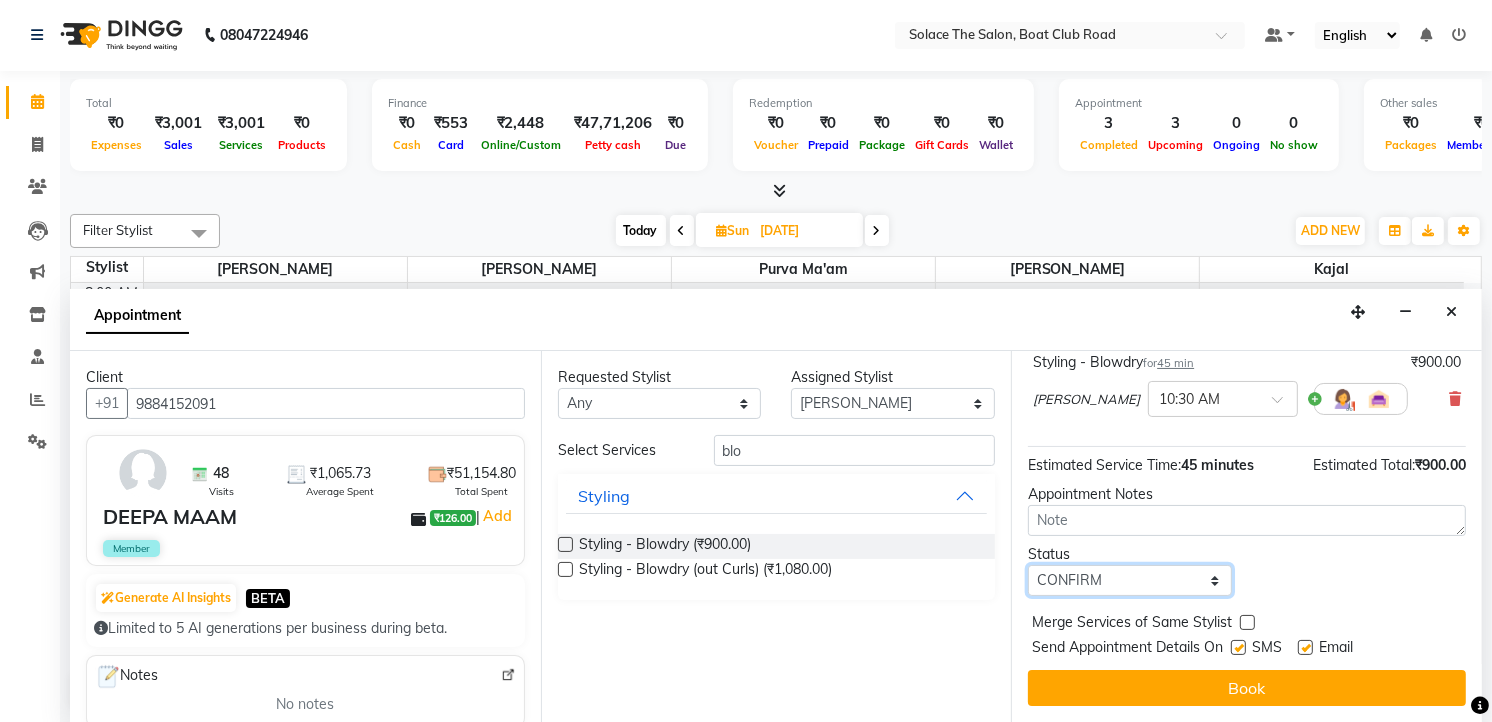 click on "Select TENTATIVE CONFIRM UPCOMING" at bounding box center (1130, 580) 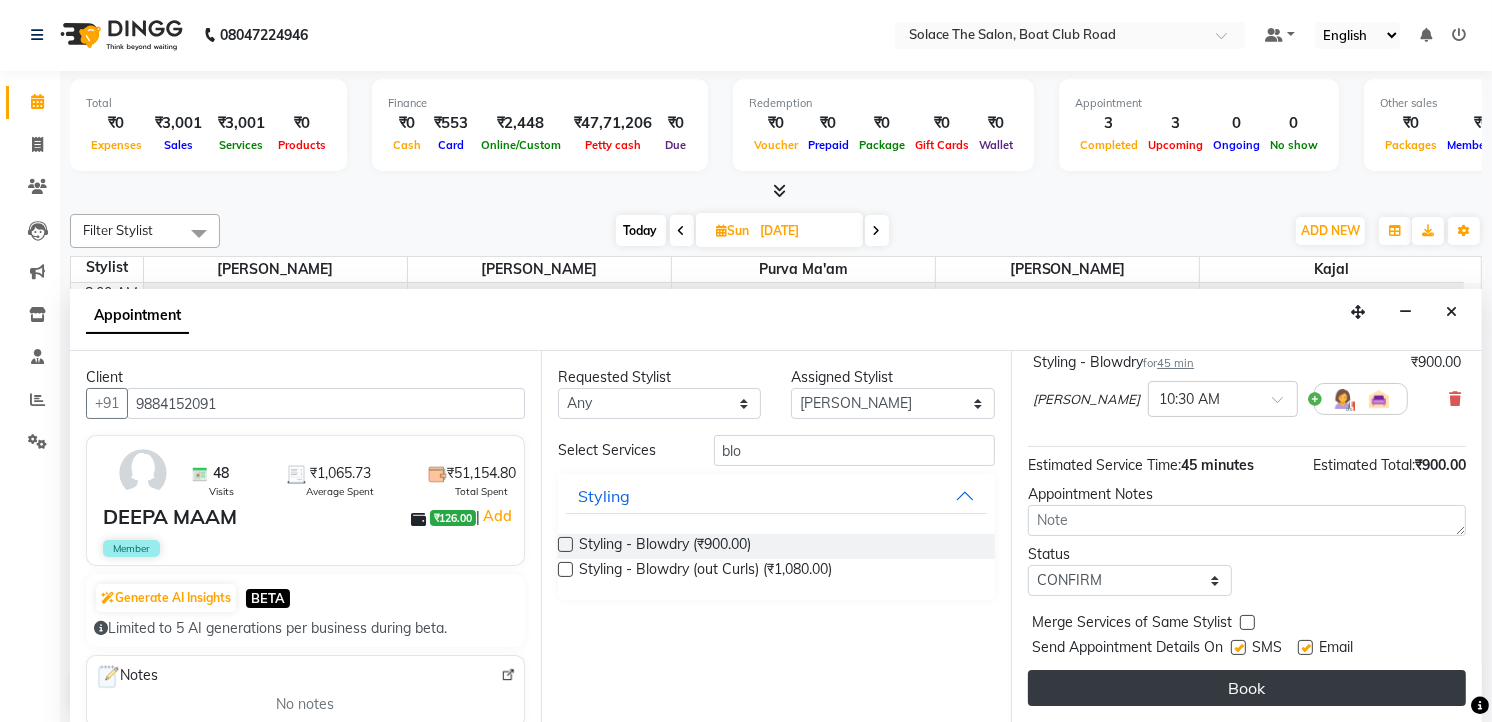 click on "Book" at bounding box center (1247, 688) 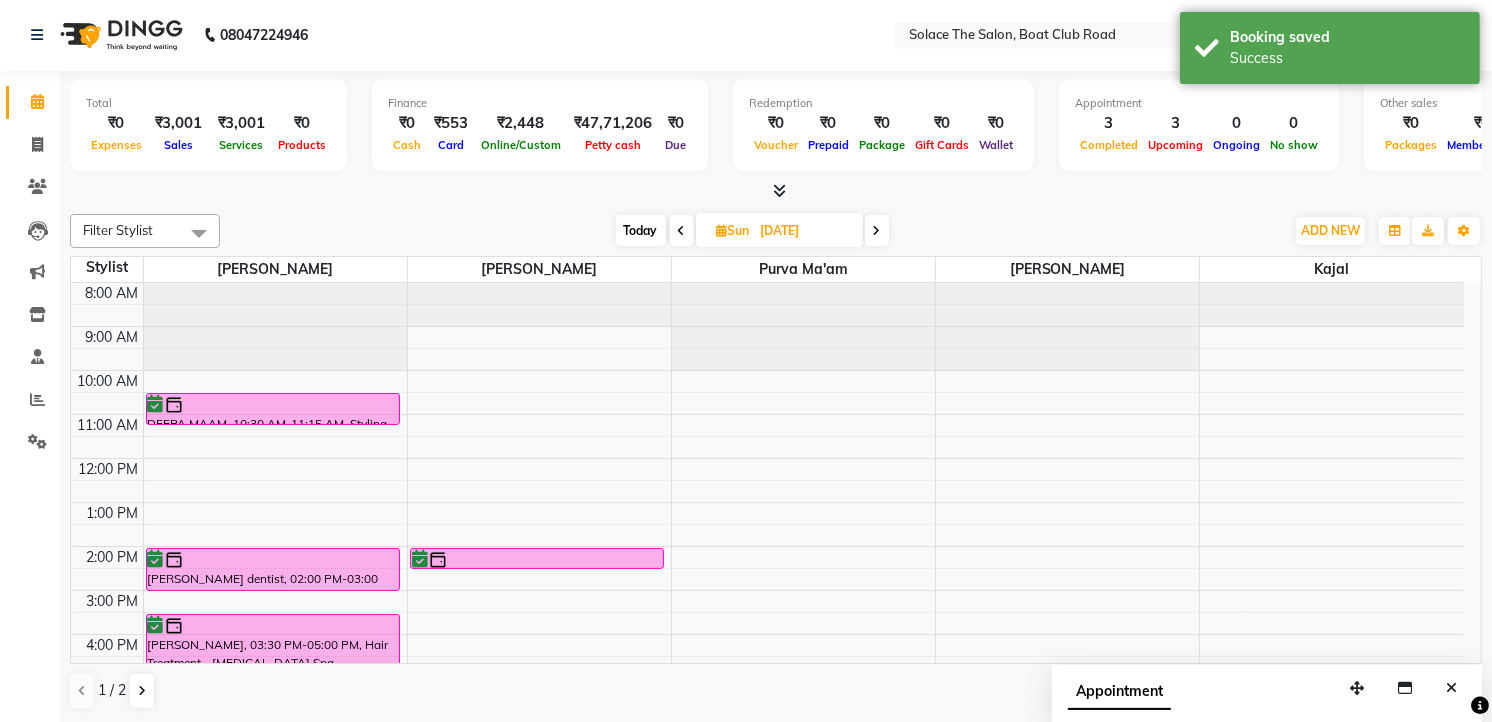 scroll, scrollTop: 0, scrollLeft: 0, axis: both 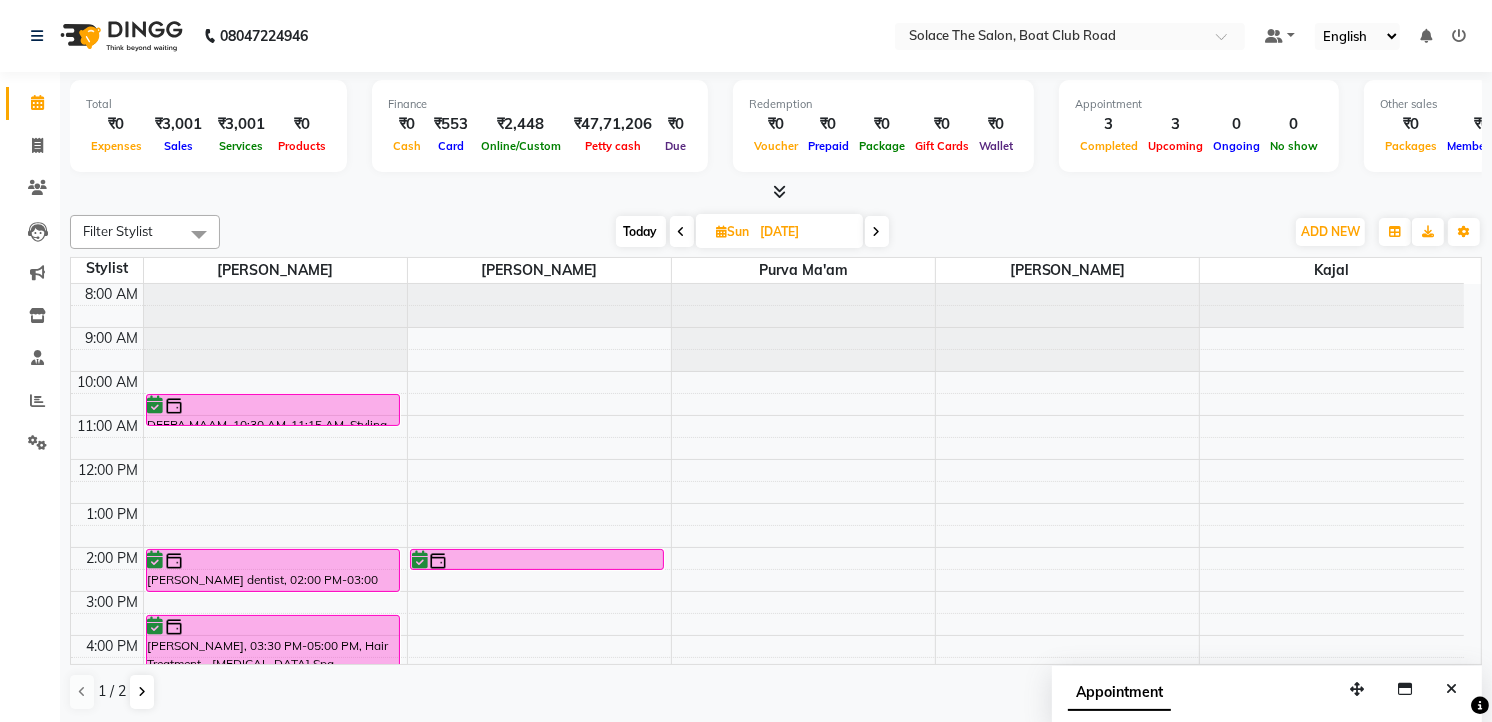 click at bounding box center (682, 232) 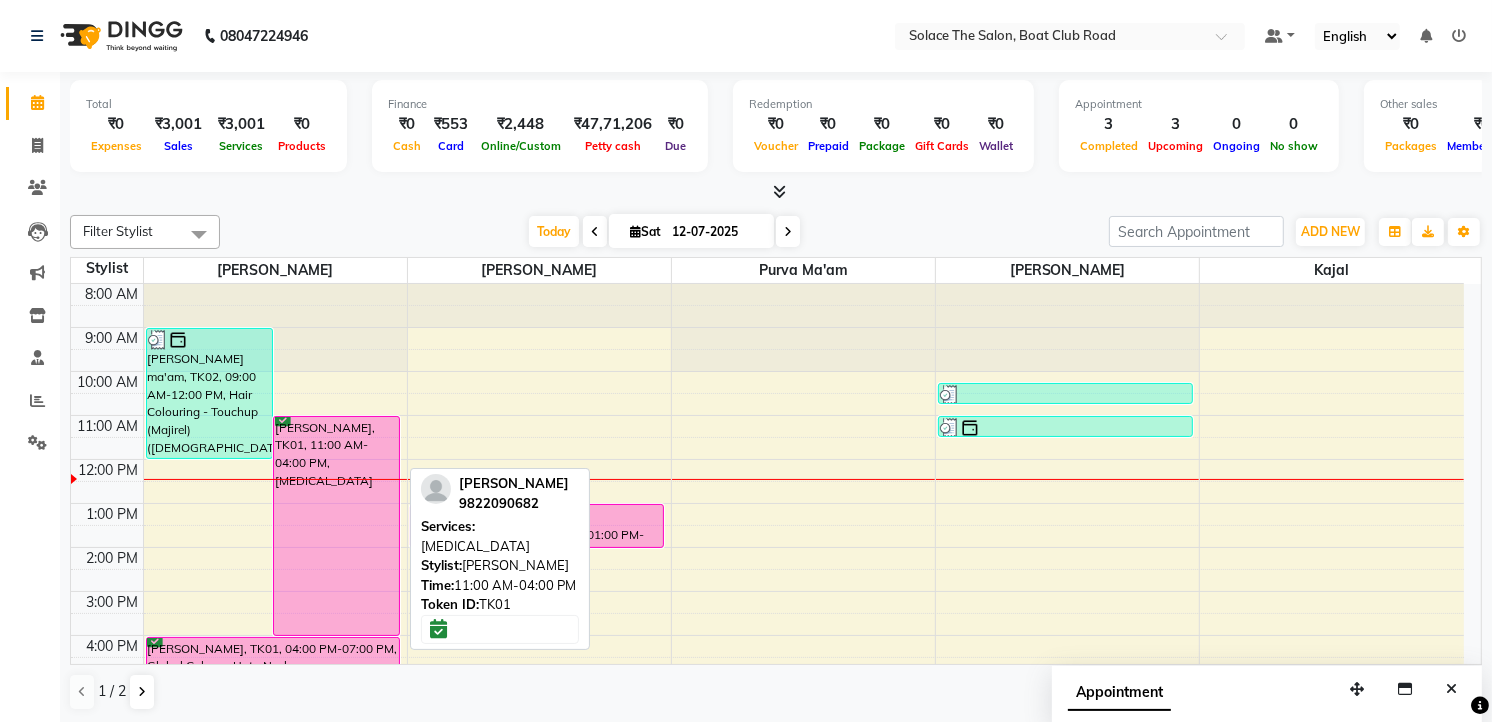 scroll, scrollTop: 222, scrollLeft: 0, axis: vertical 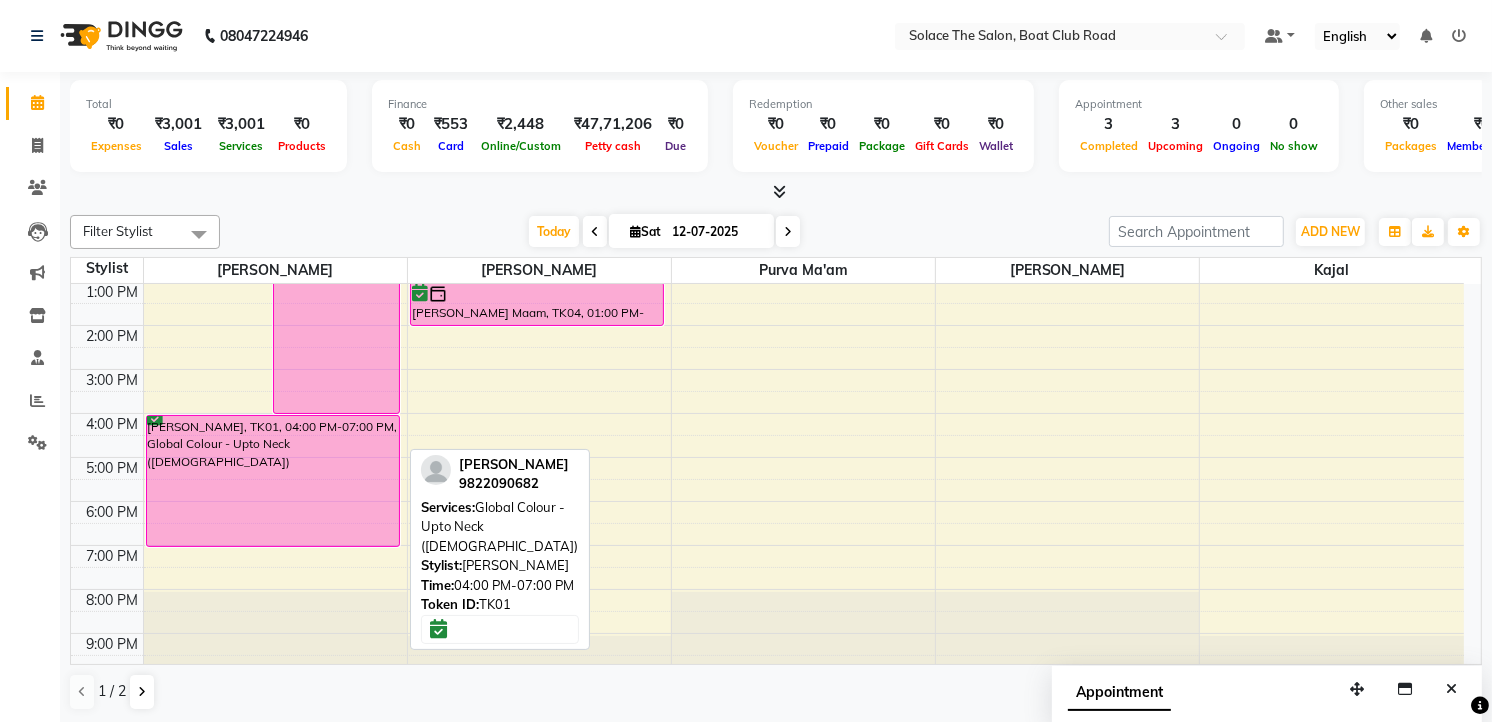 click on "[PERSON_NAME], TK01, 04:00 PM-07:00 PM, Global Colour - Upto Neck ([DEMOGRAPHIC_DATA])" at bounding box center (273, 481) 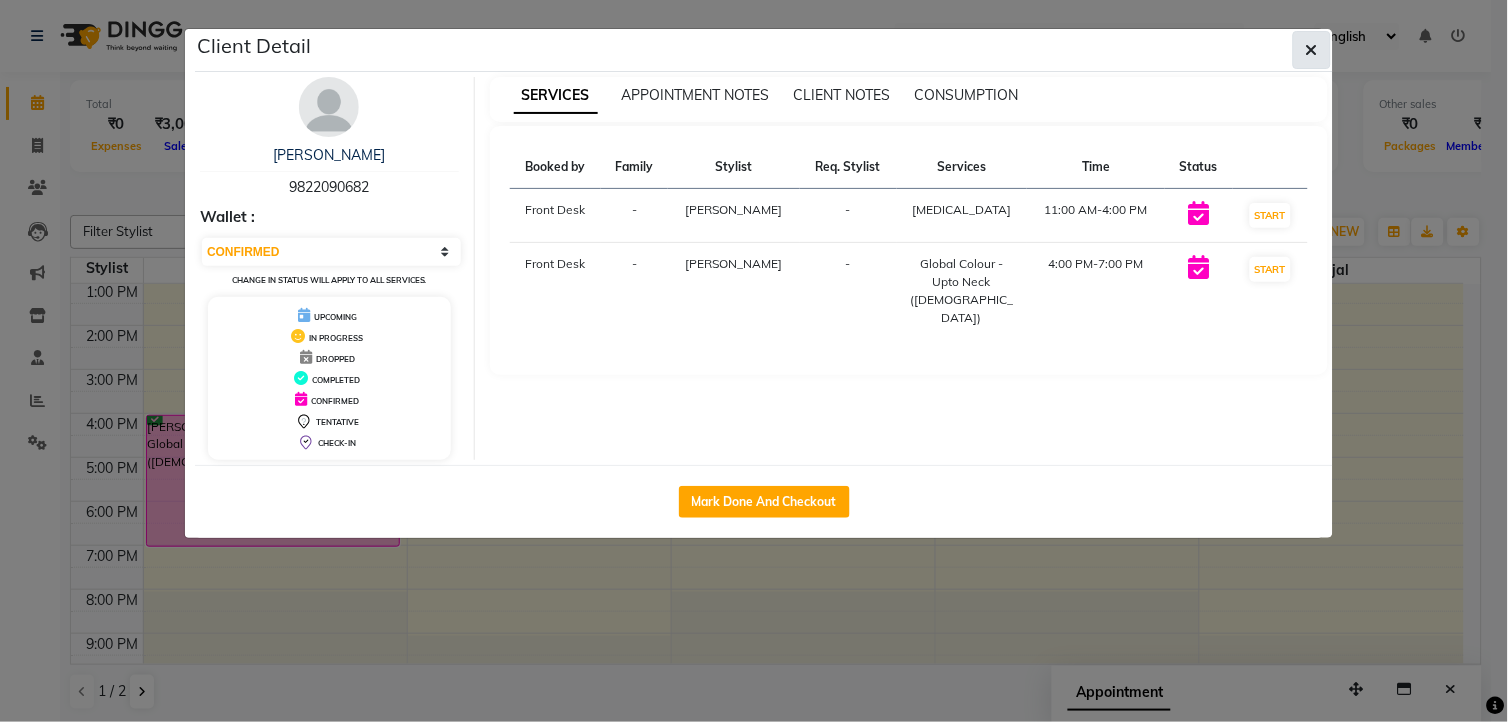 click 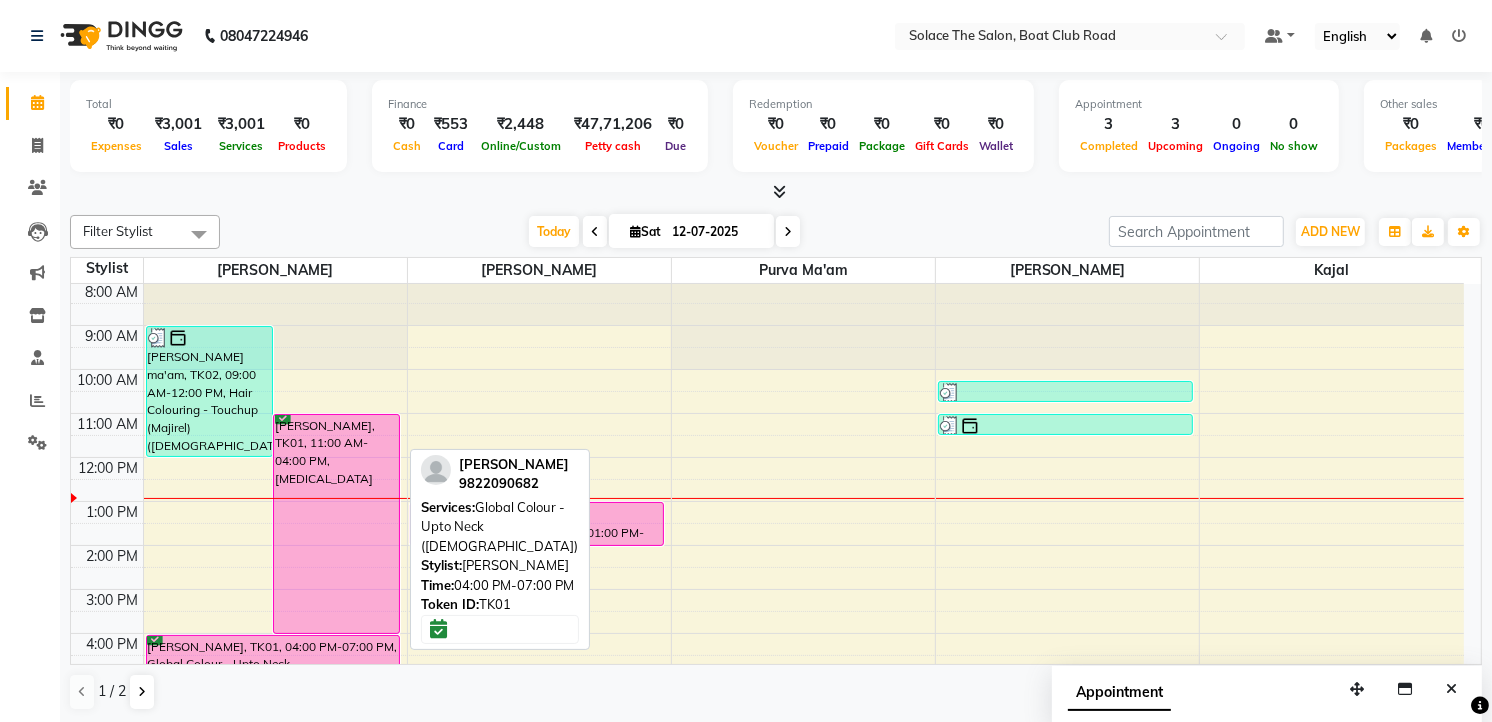scroll, scrollTop: 0, scrollLeft: 0, axis: both 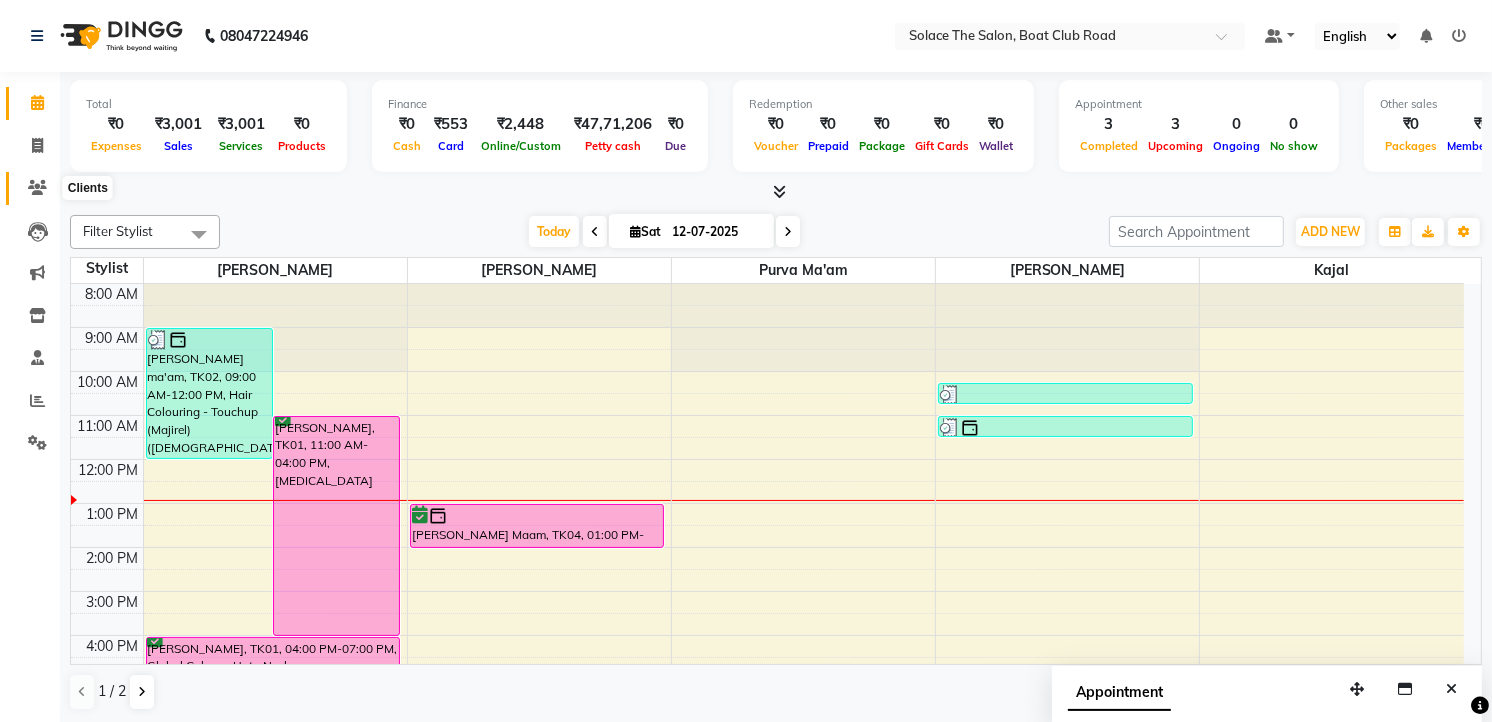 click 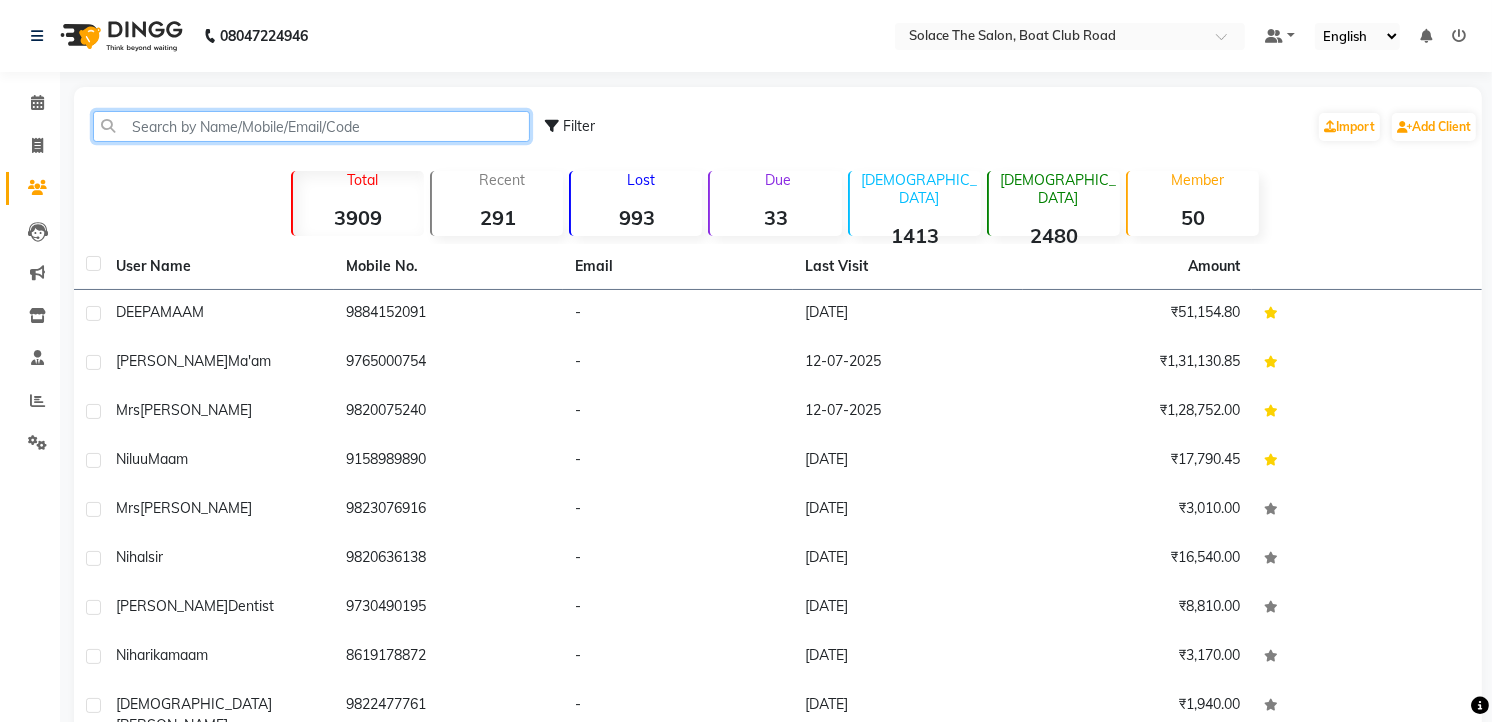 click 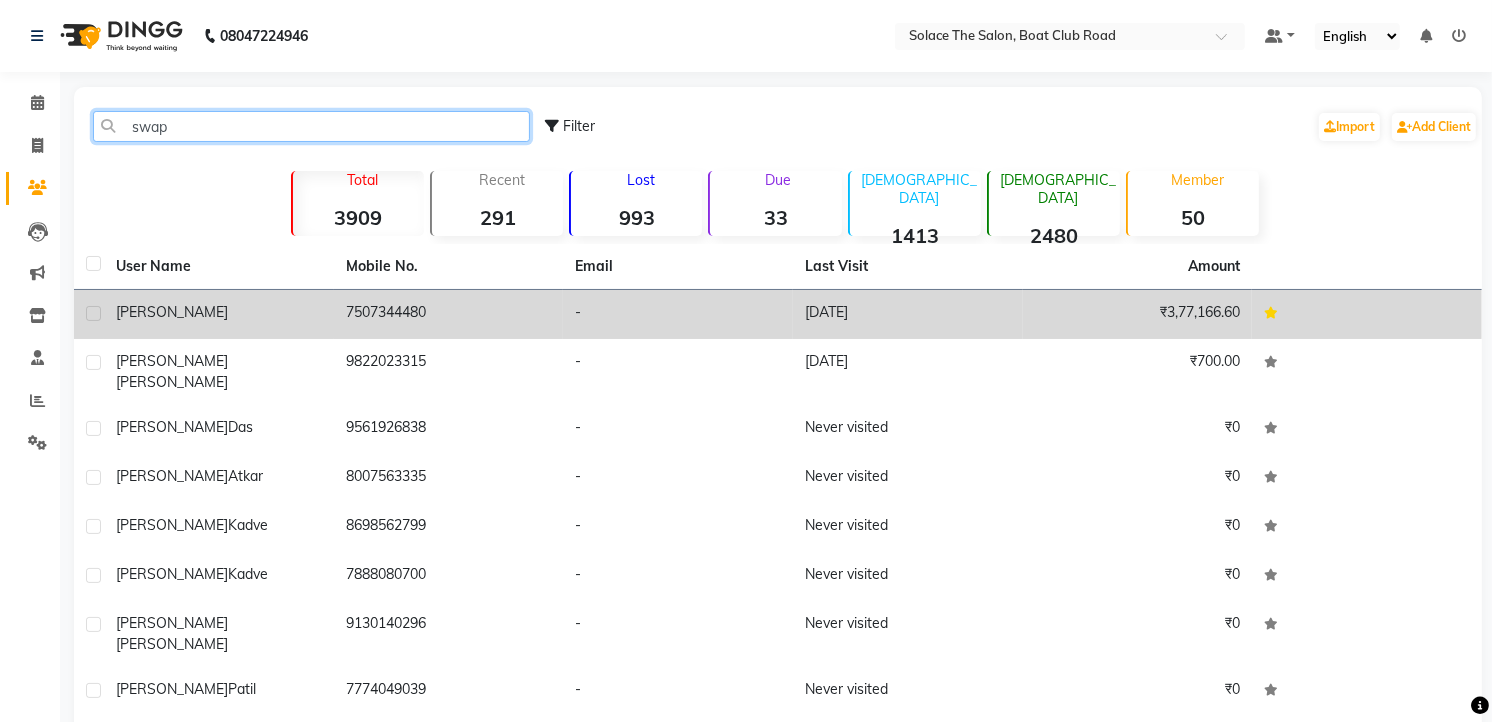 type on "swap" 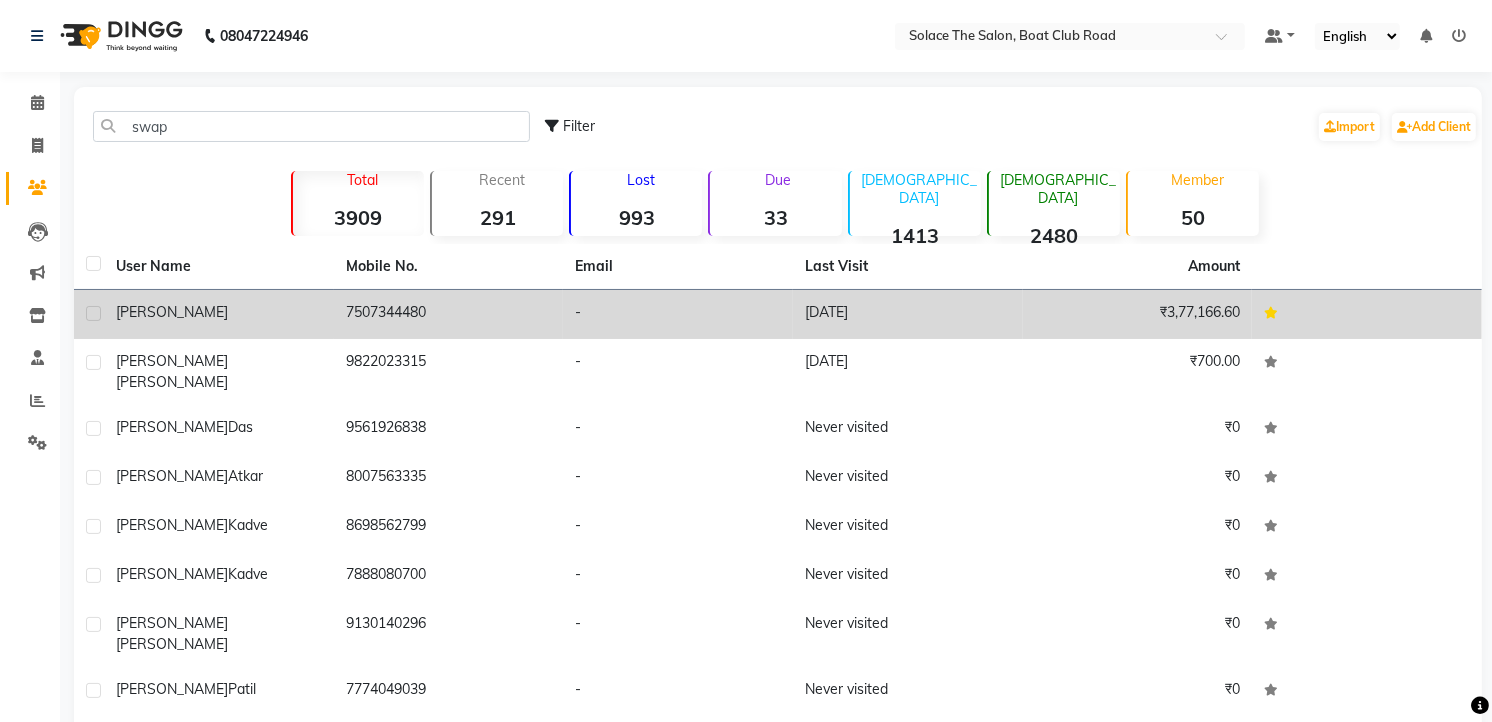 click on "7507344480" 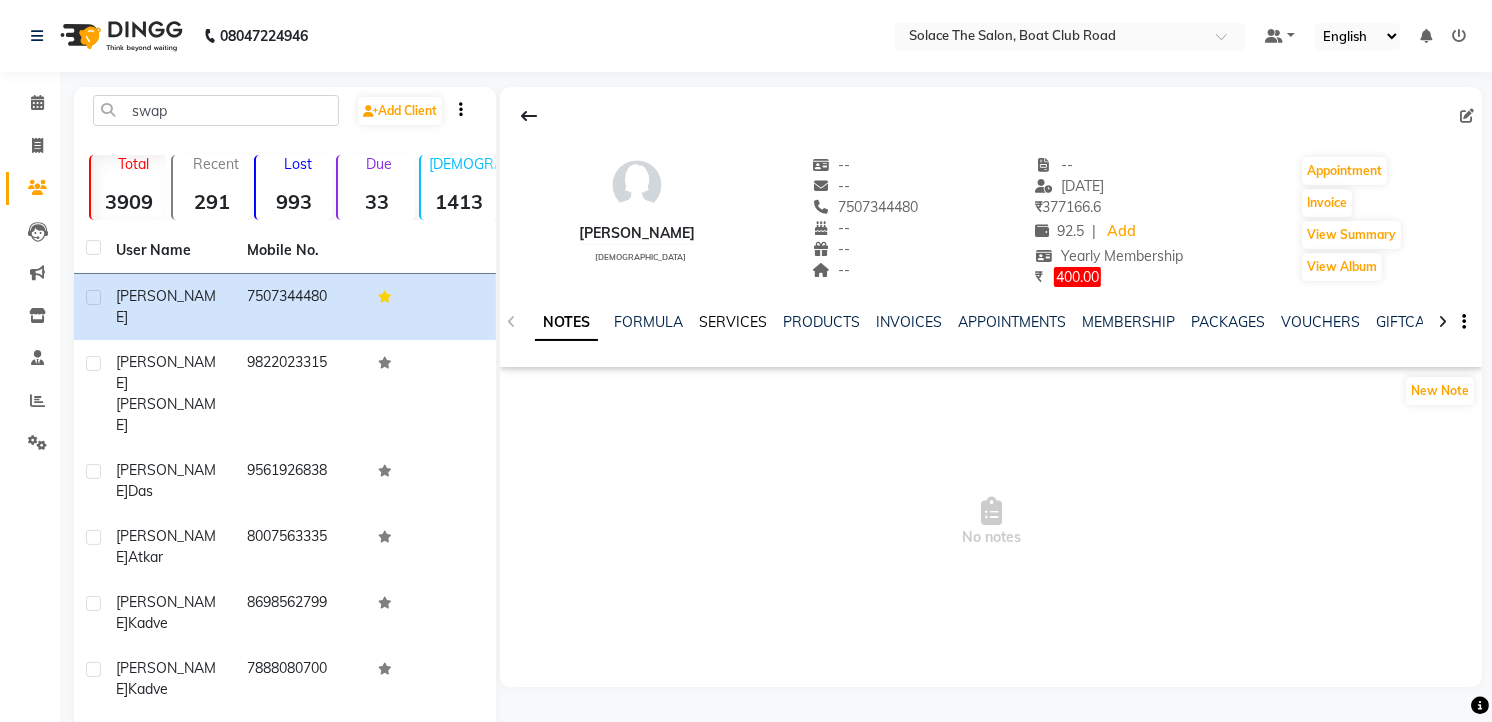 click on "SERVICES" 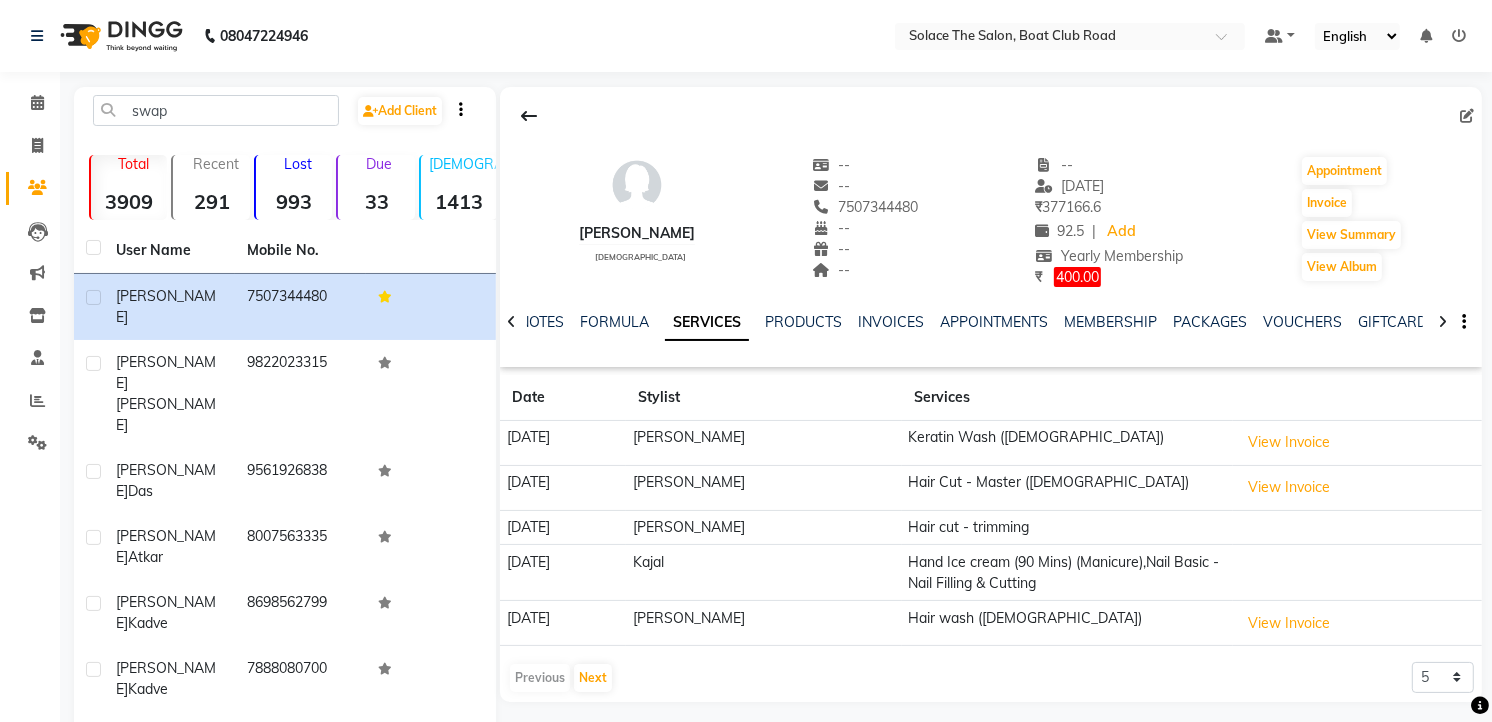 scroll, scrollTop: 111, scrollLeft: 0, axis: vertical 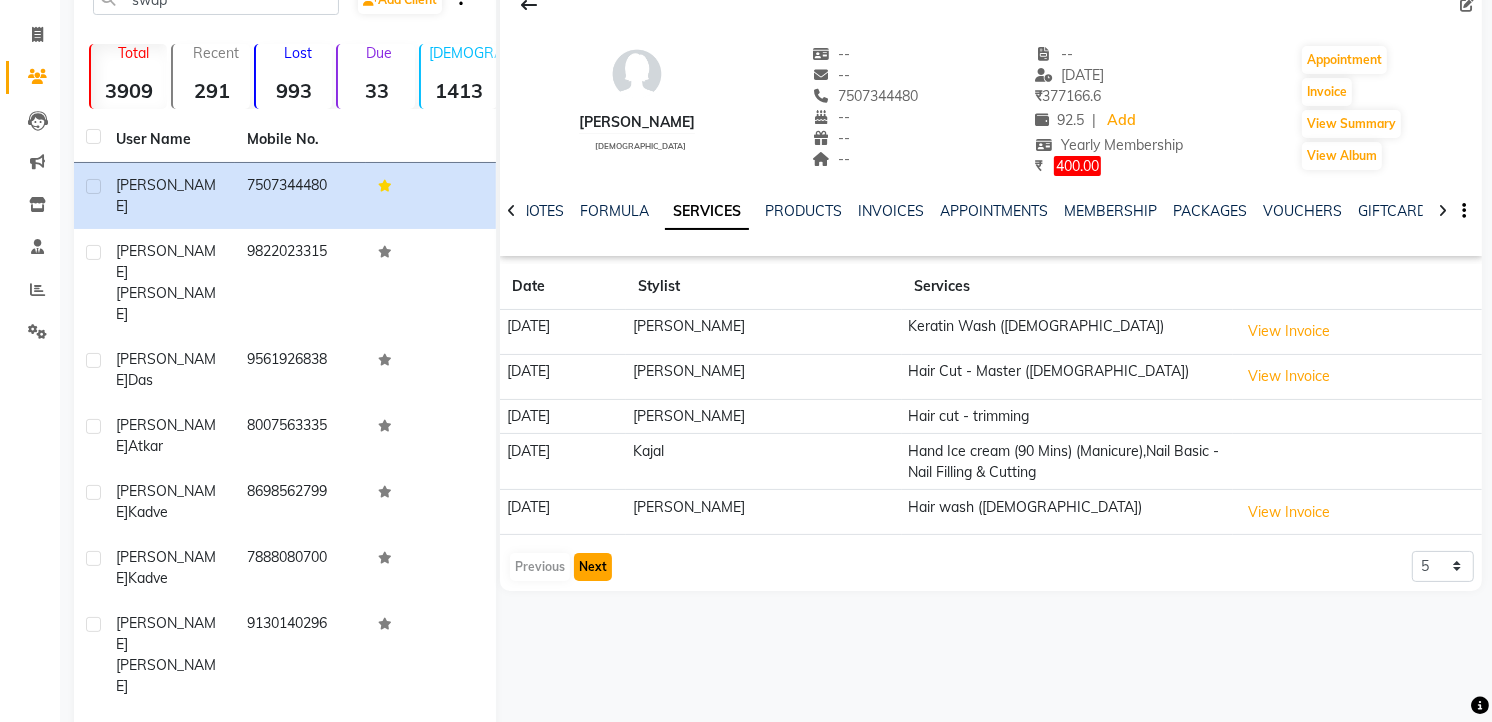click on "Next" 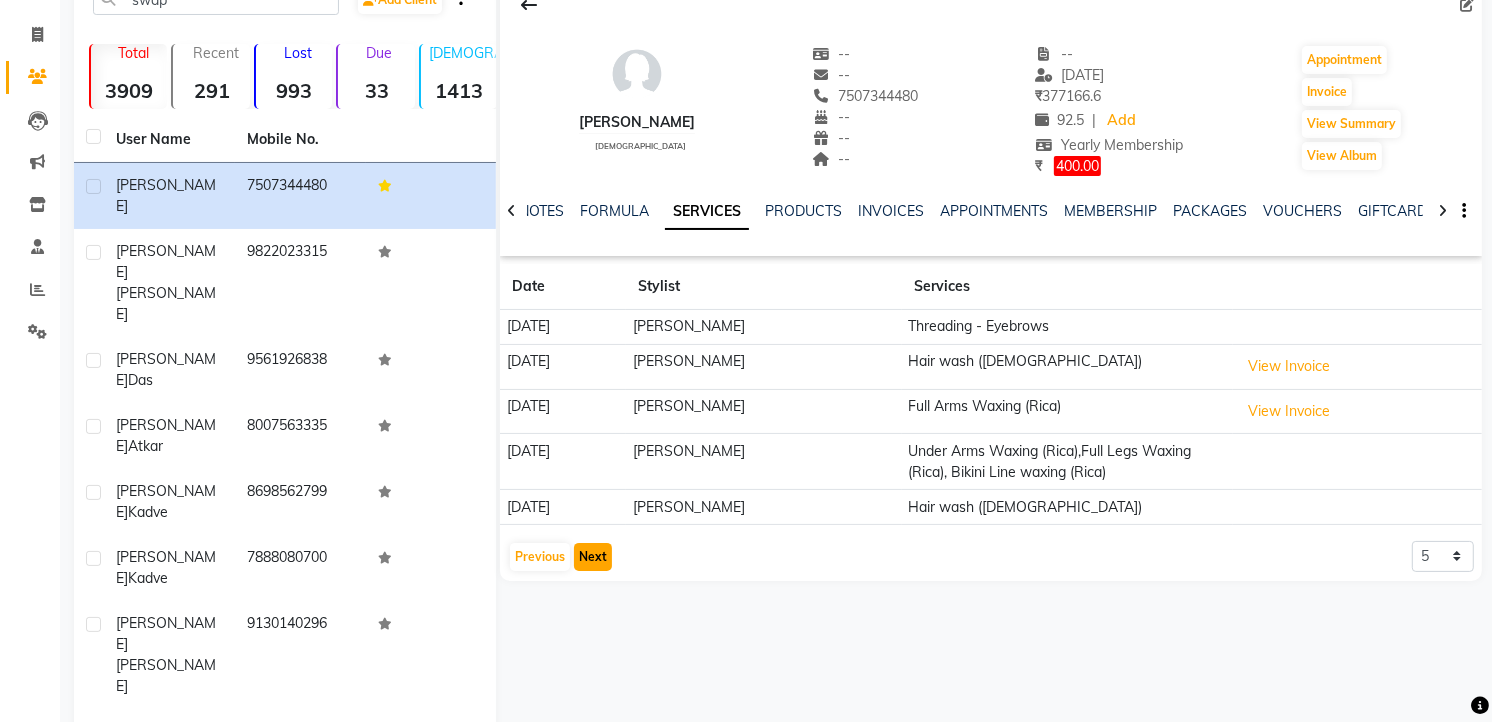 click on "Next" 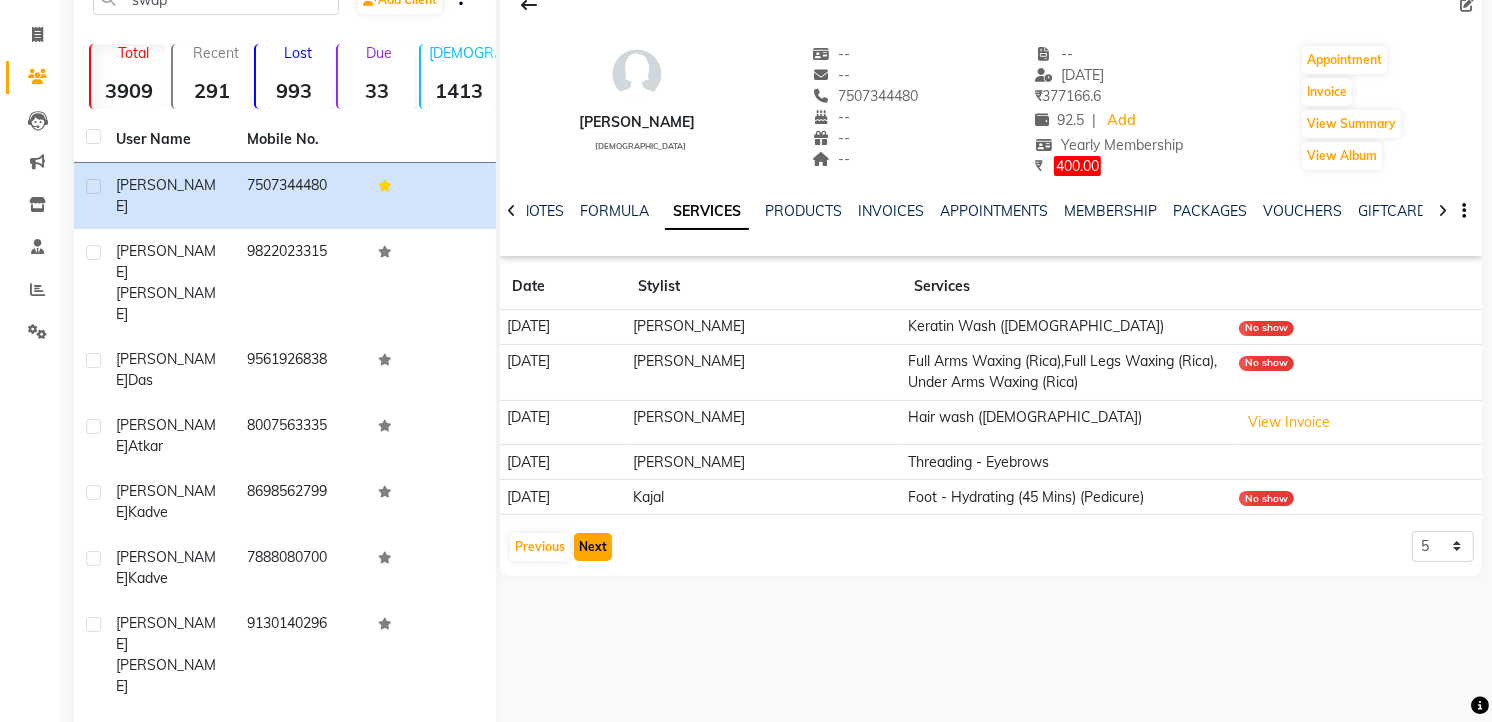 click on "Next" 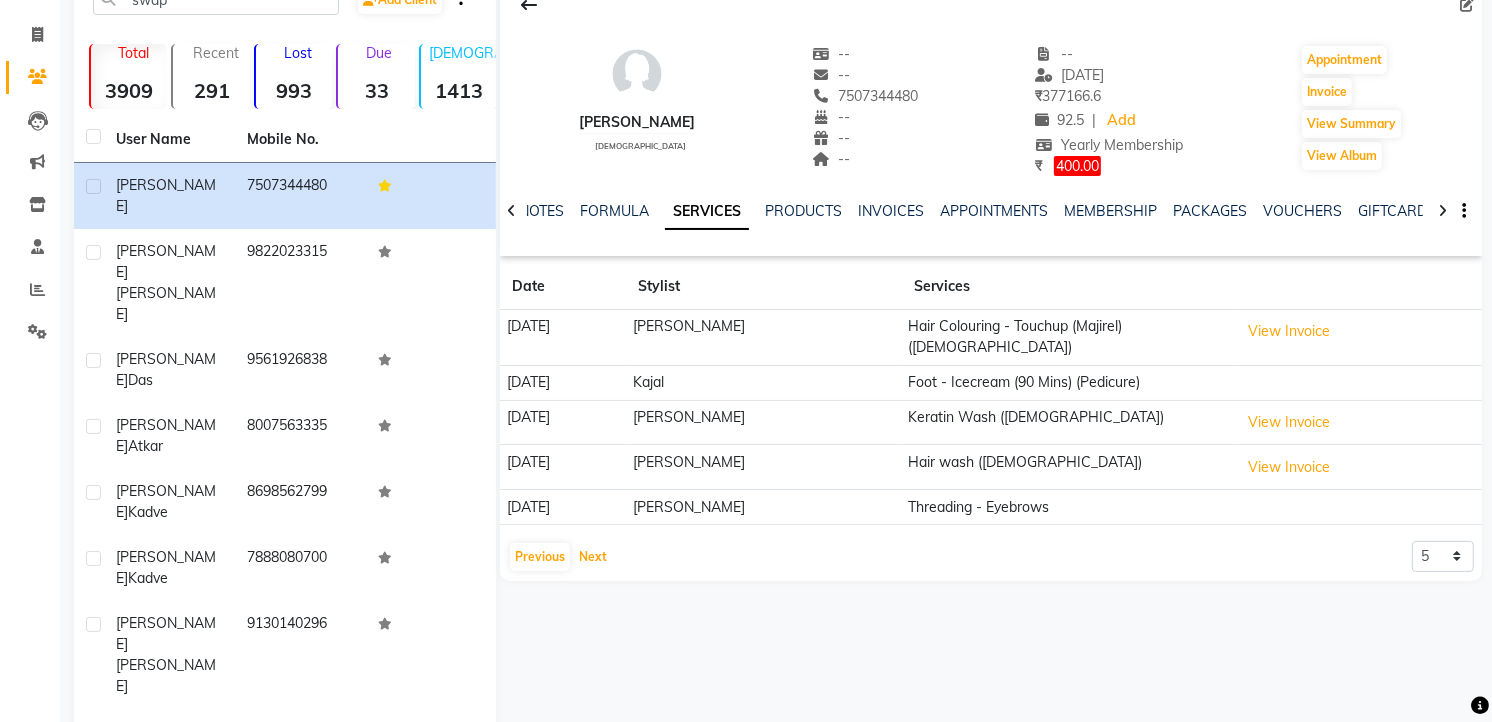 scroll, scrollTop: 0, scrollLeft: 0, axis: both 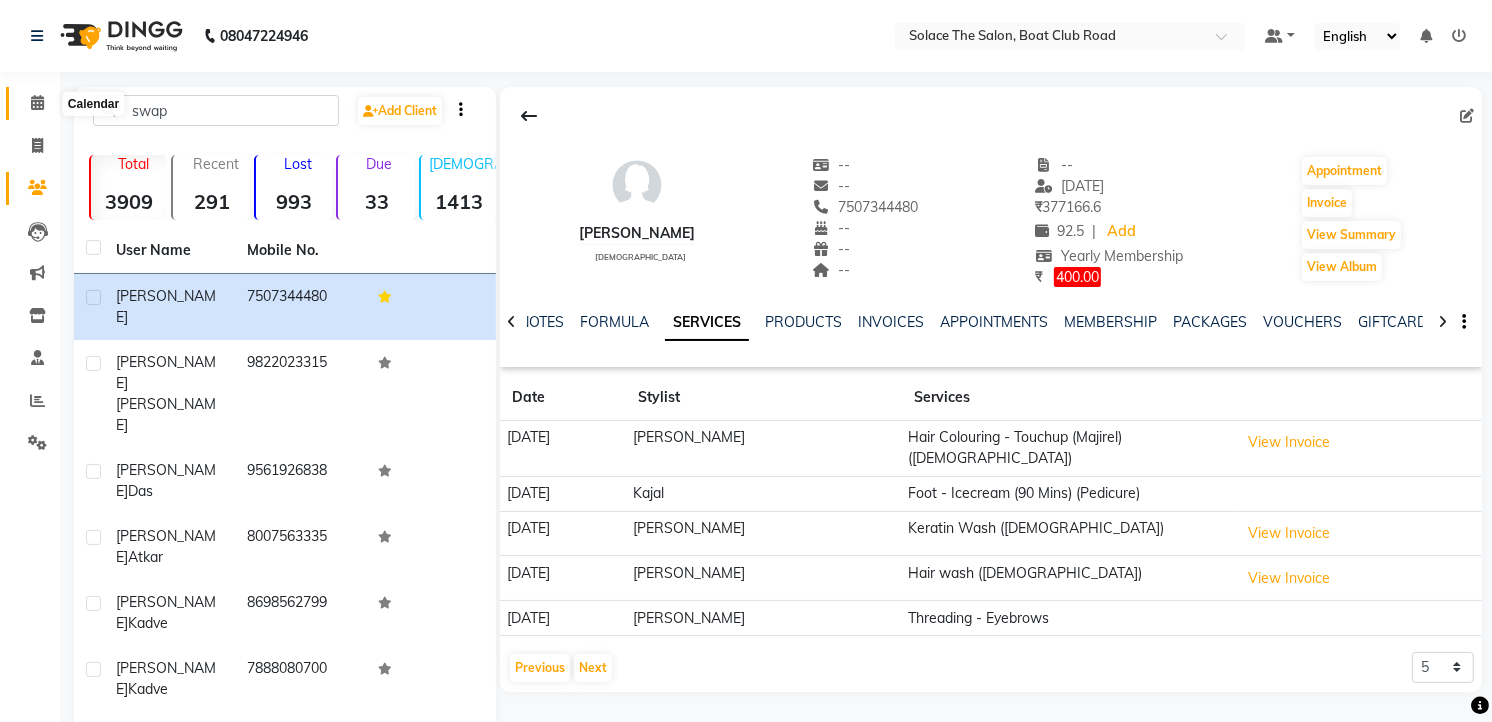 click 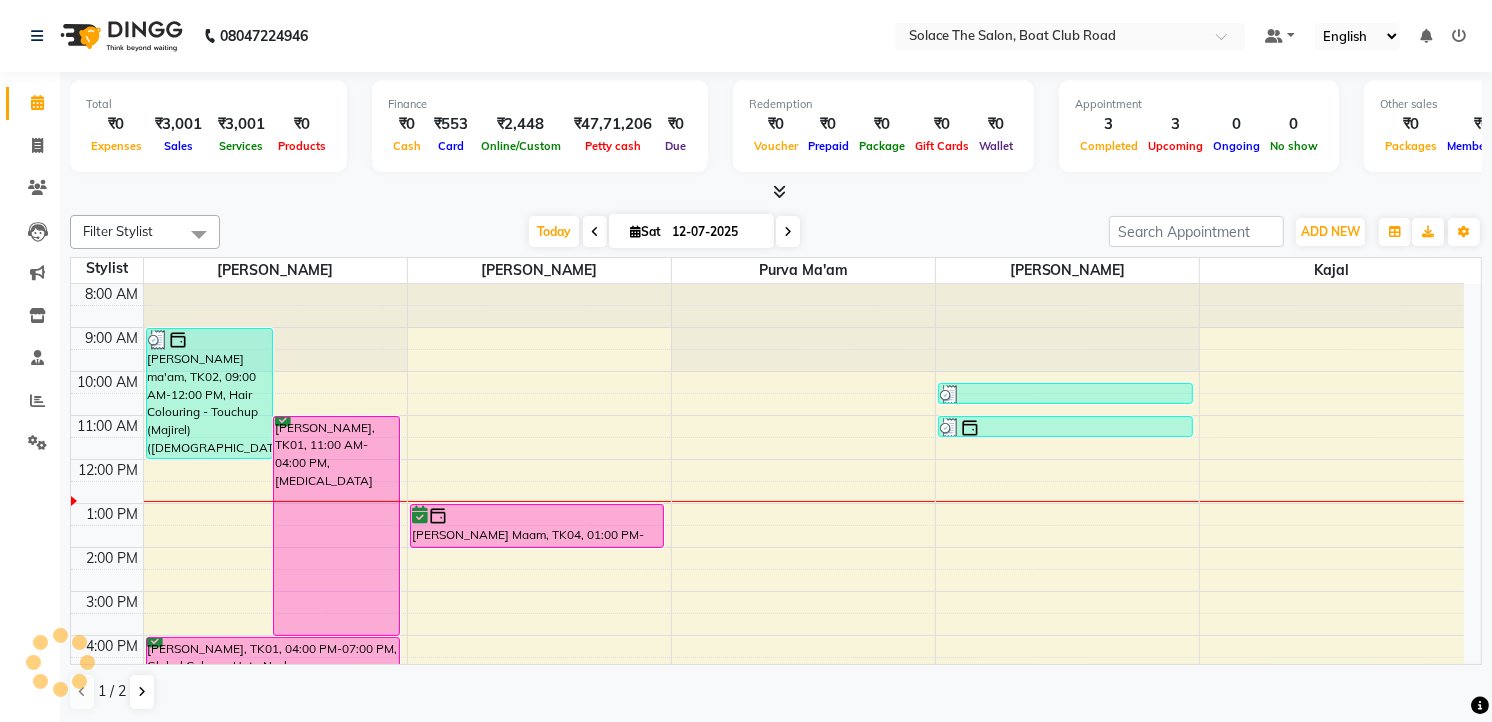scroll, scrollTop: 177, scrollLeft: 0, axis: vertical 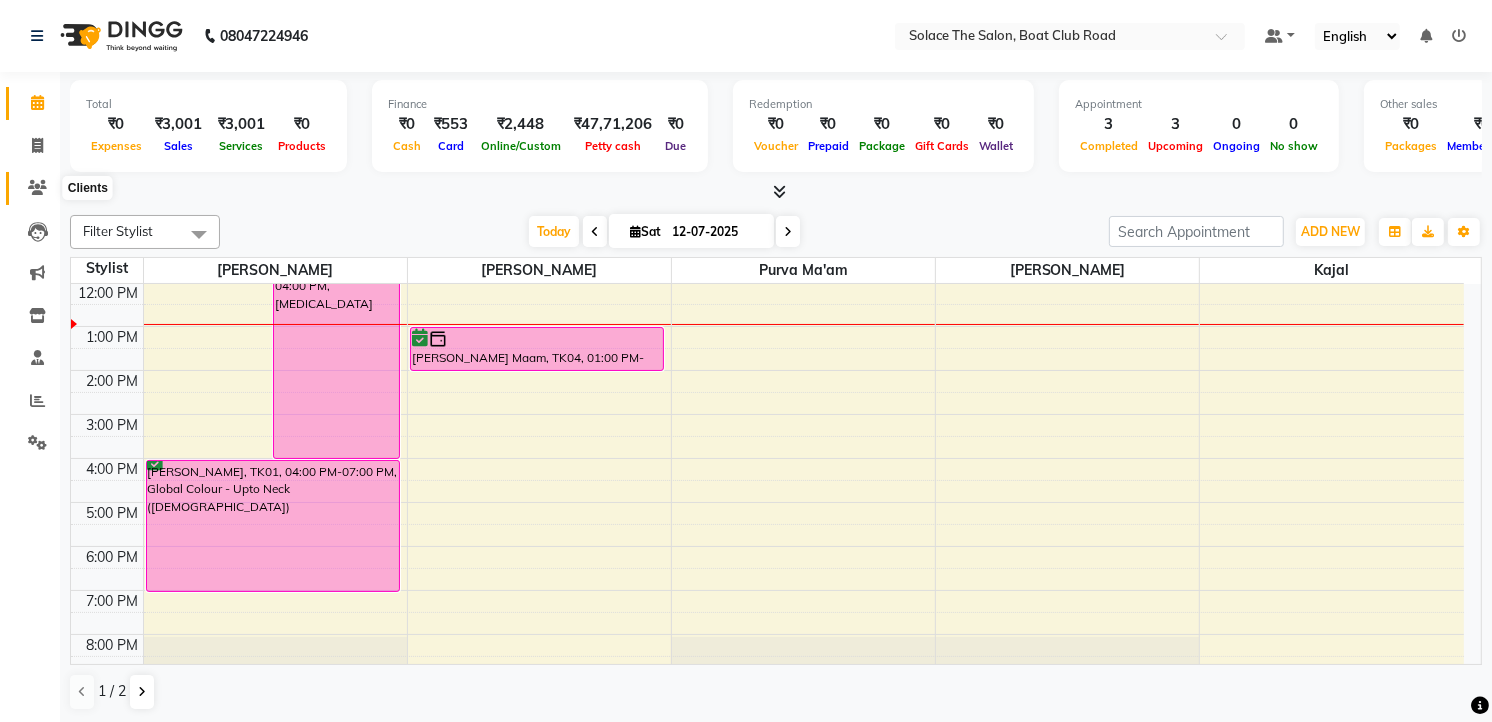 click 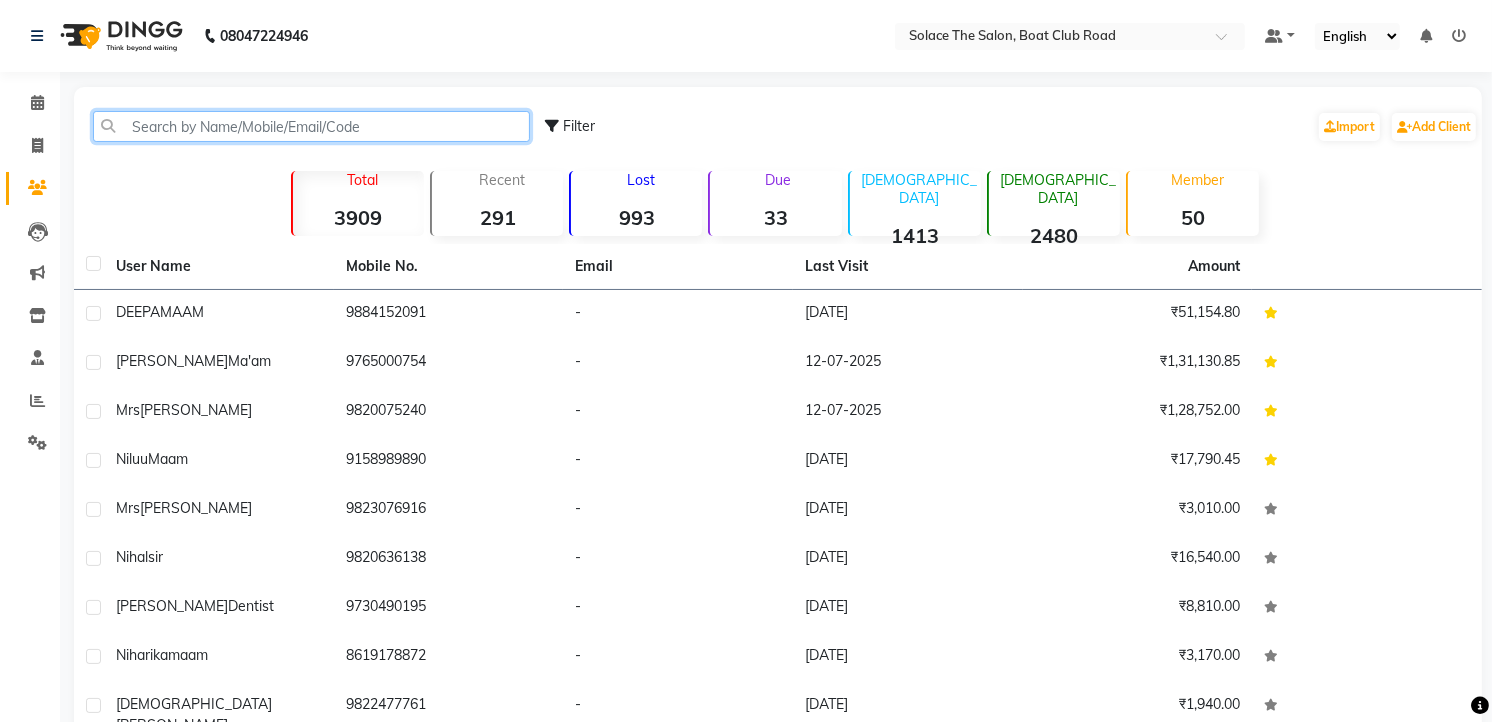 click 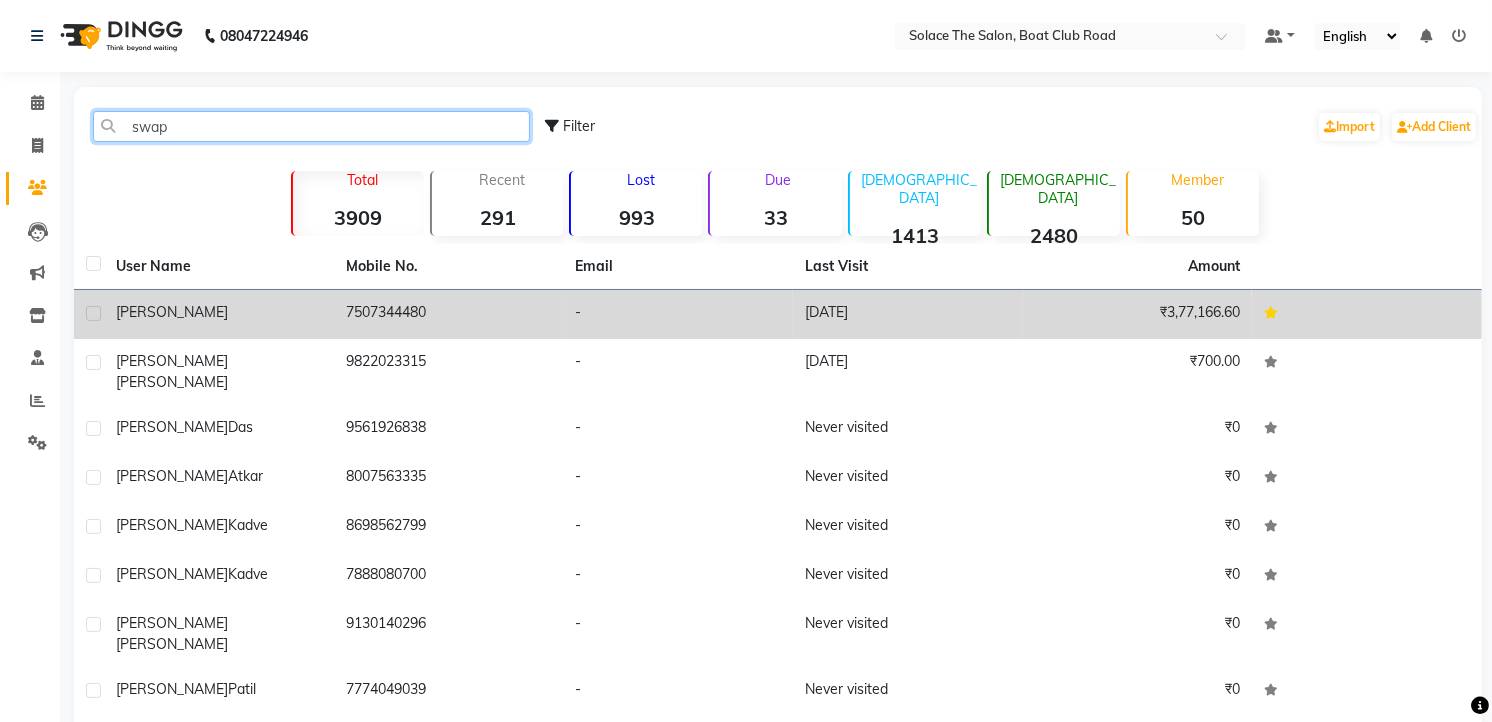 type on "swap" 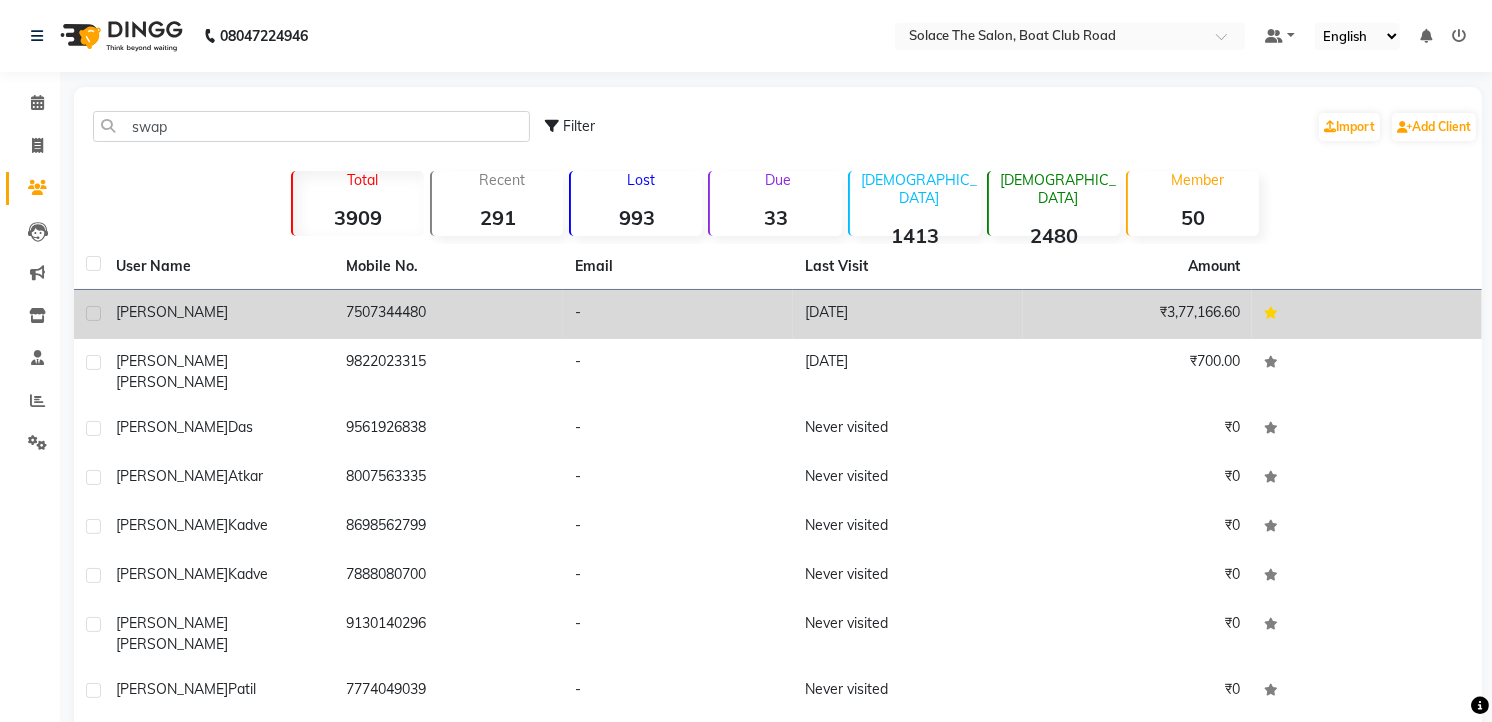 click on "7507344480" 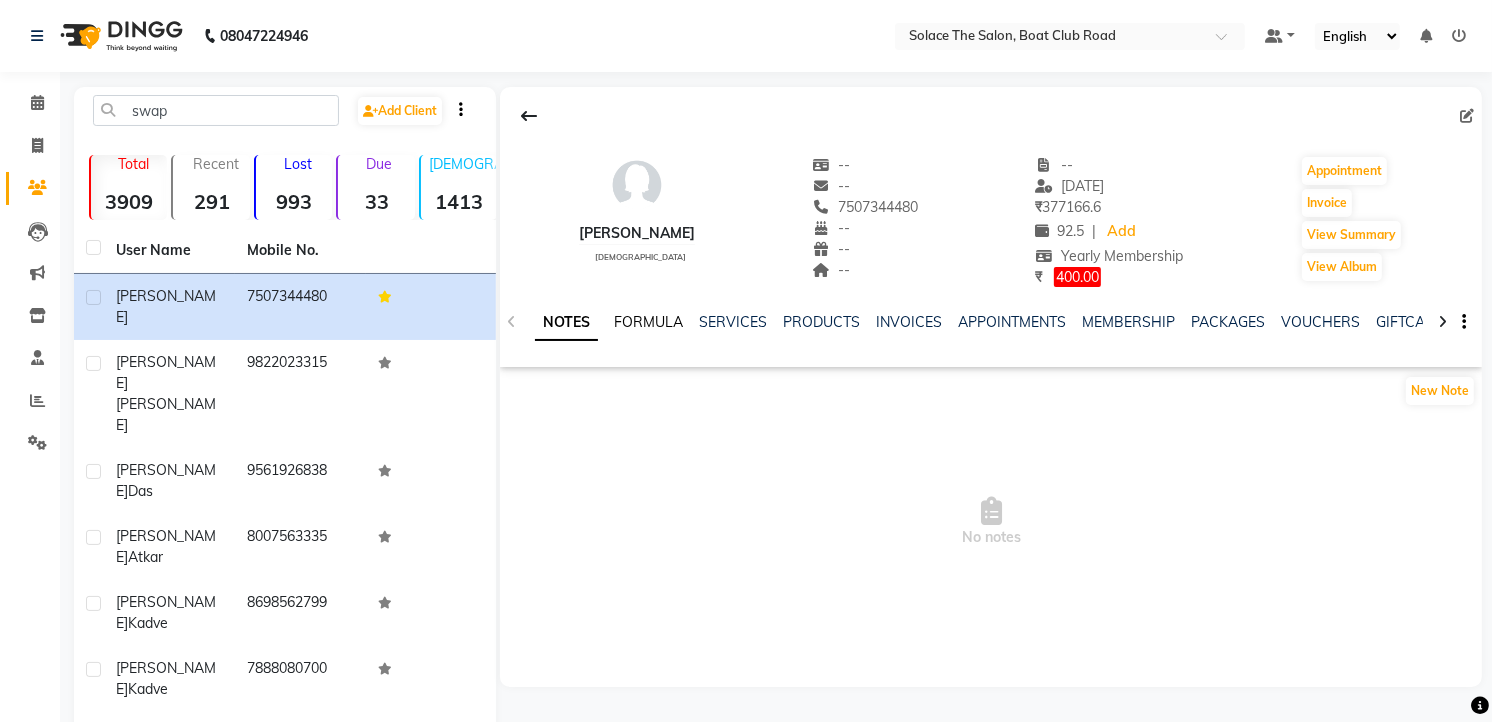 click on "FORMULA" 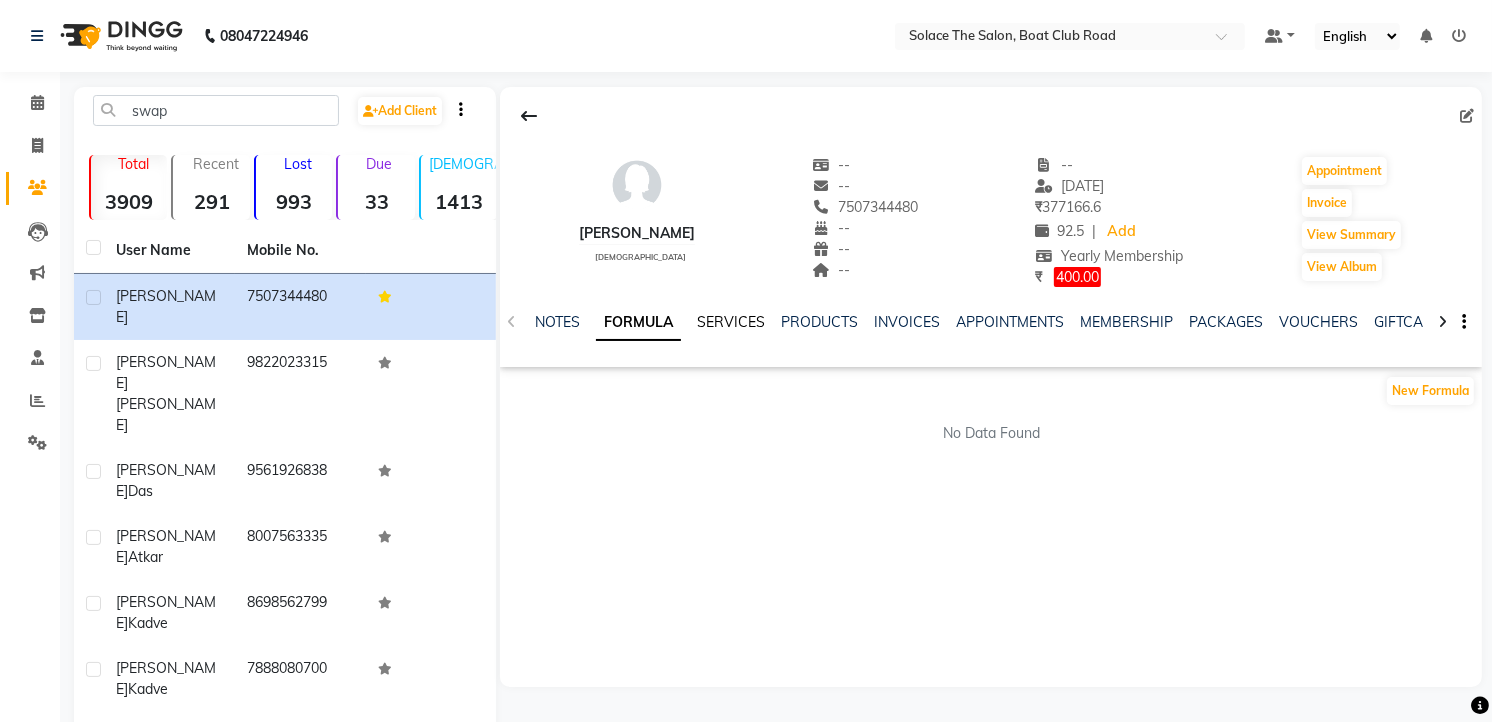 click on "SERVICES" 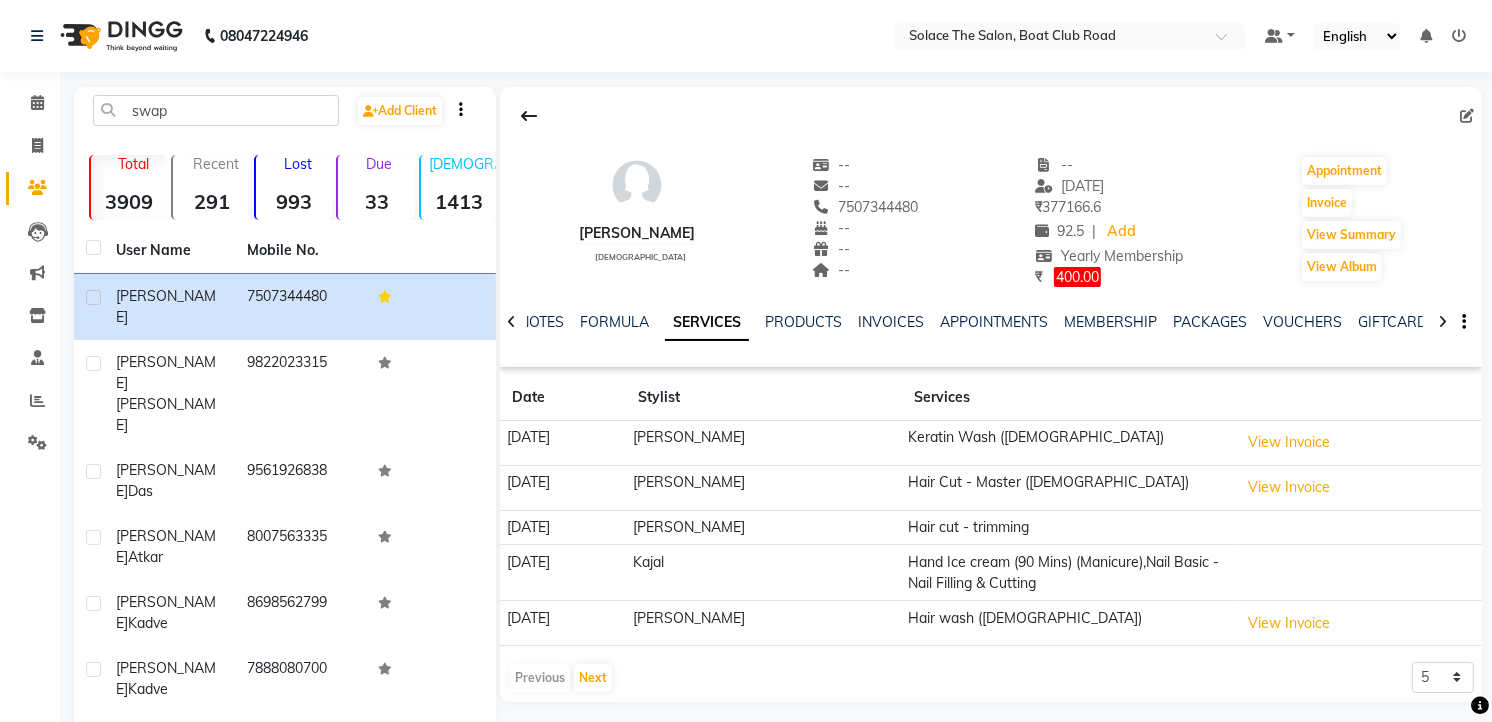 scroll, scrollTop: 111, scrollLeft: 0, axis: vertical 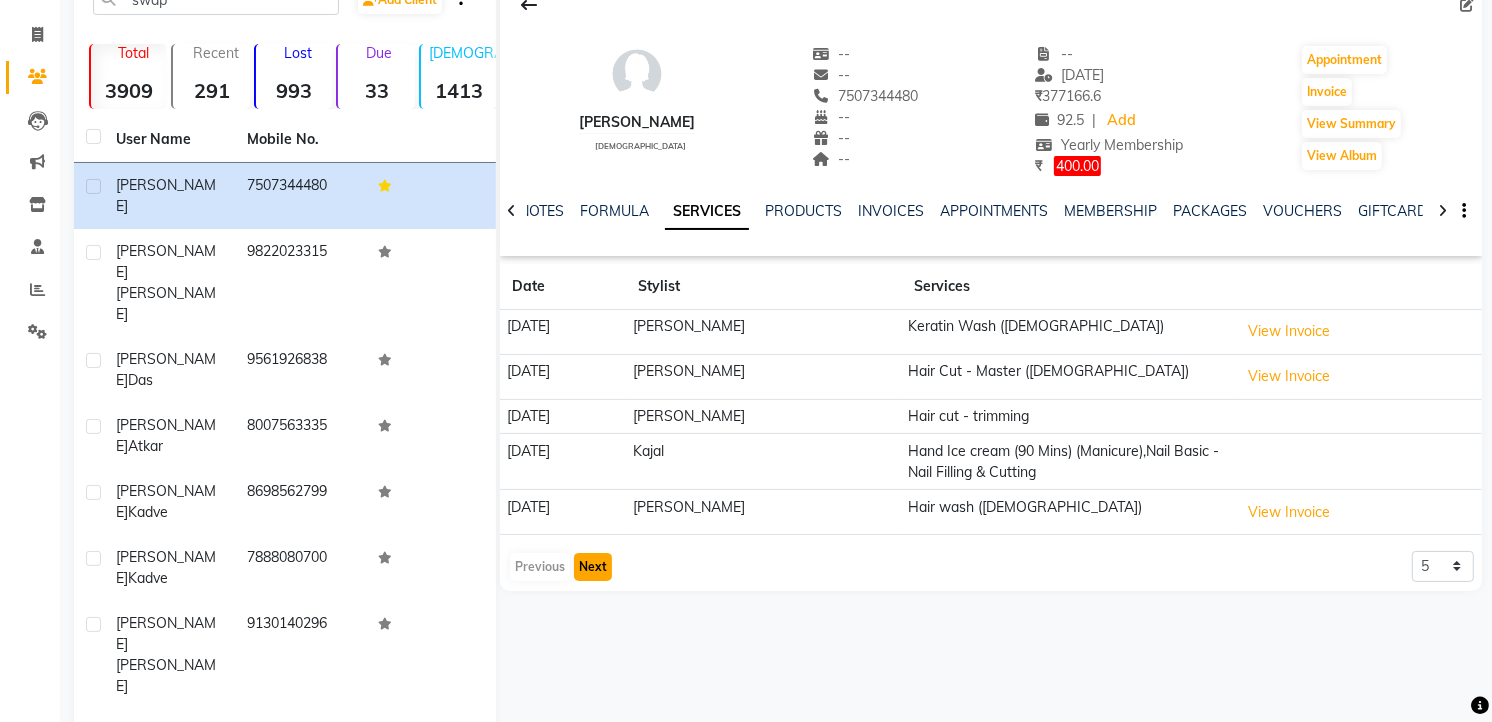 click on "Next" 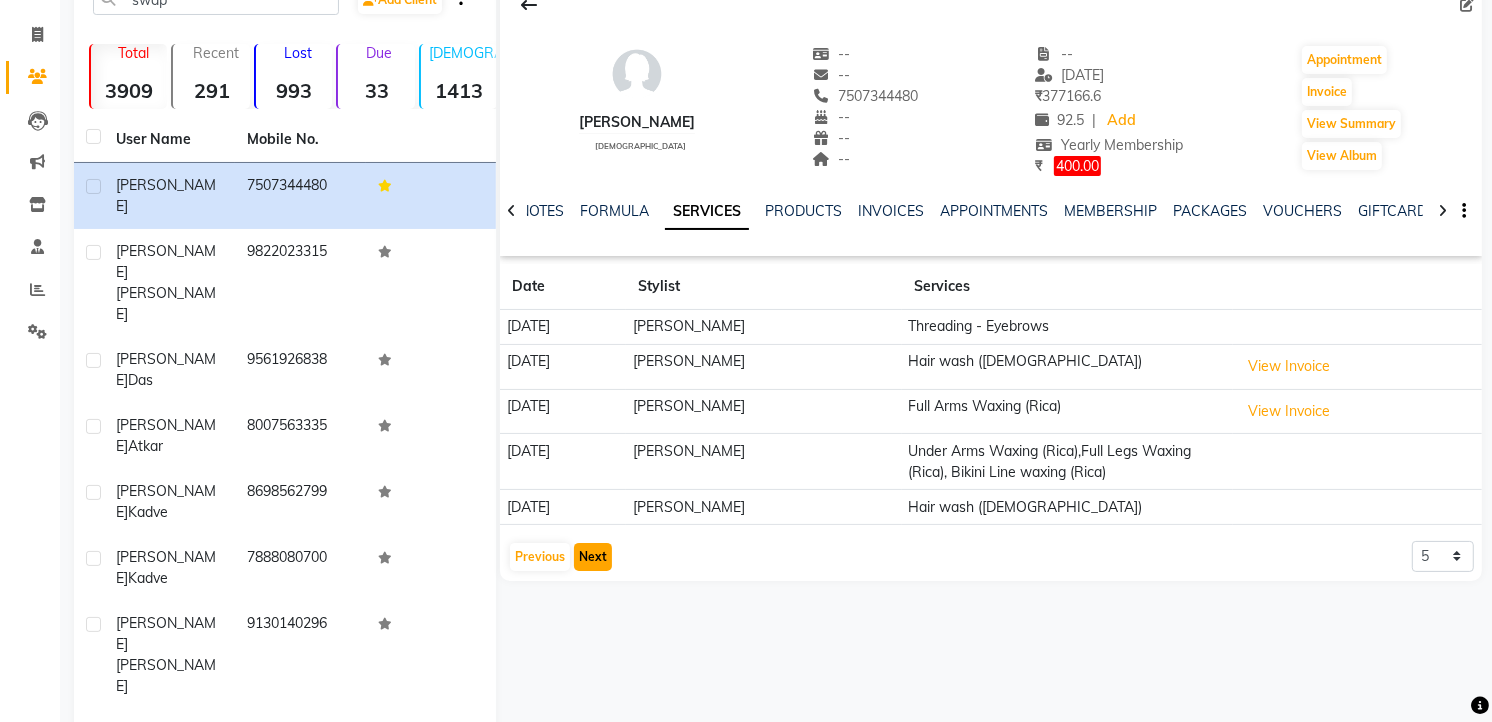 click on "Next" 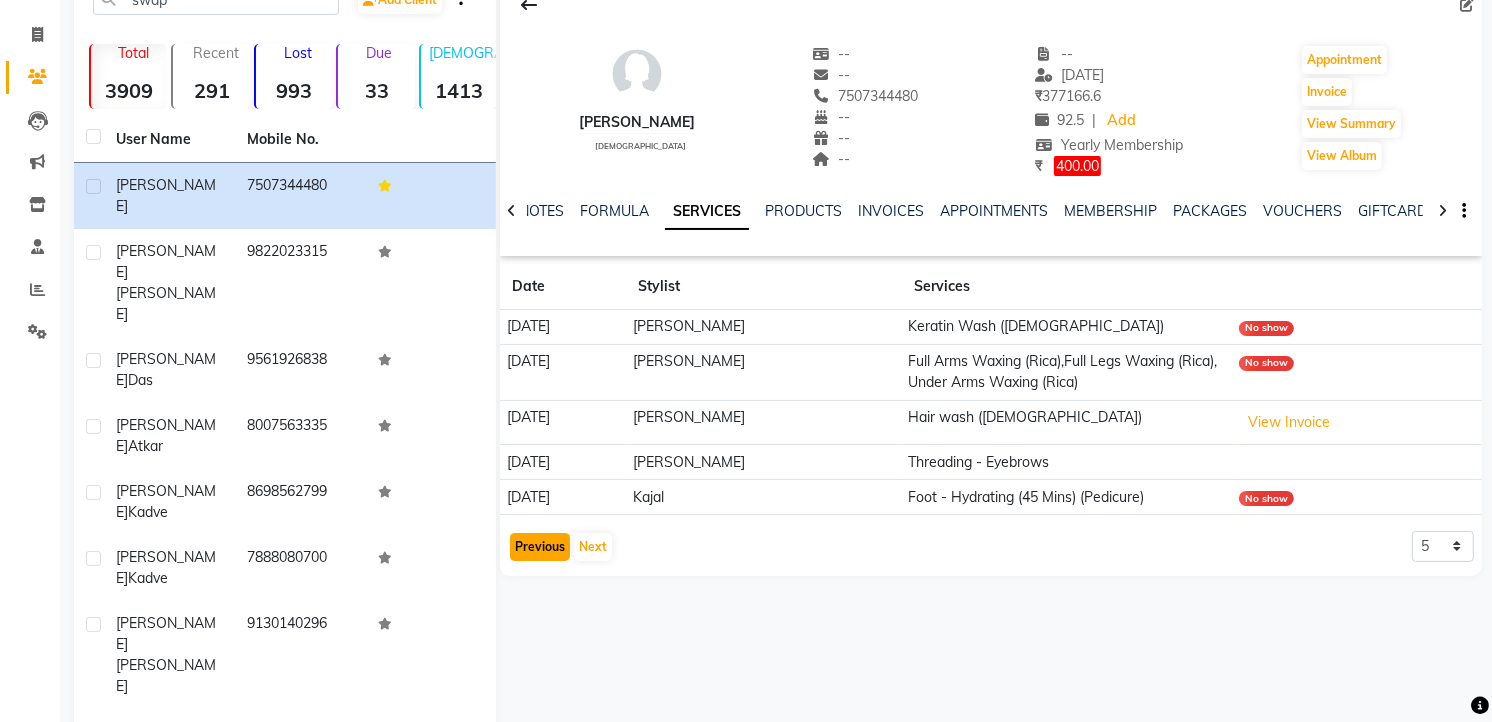 click on "Previous" 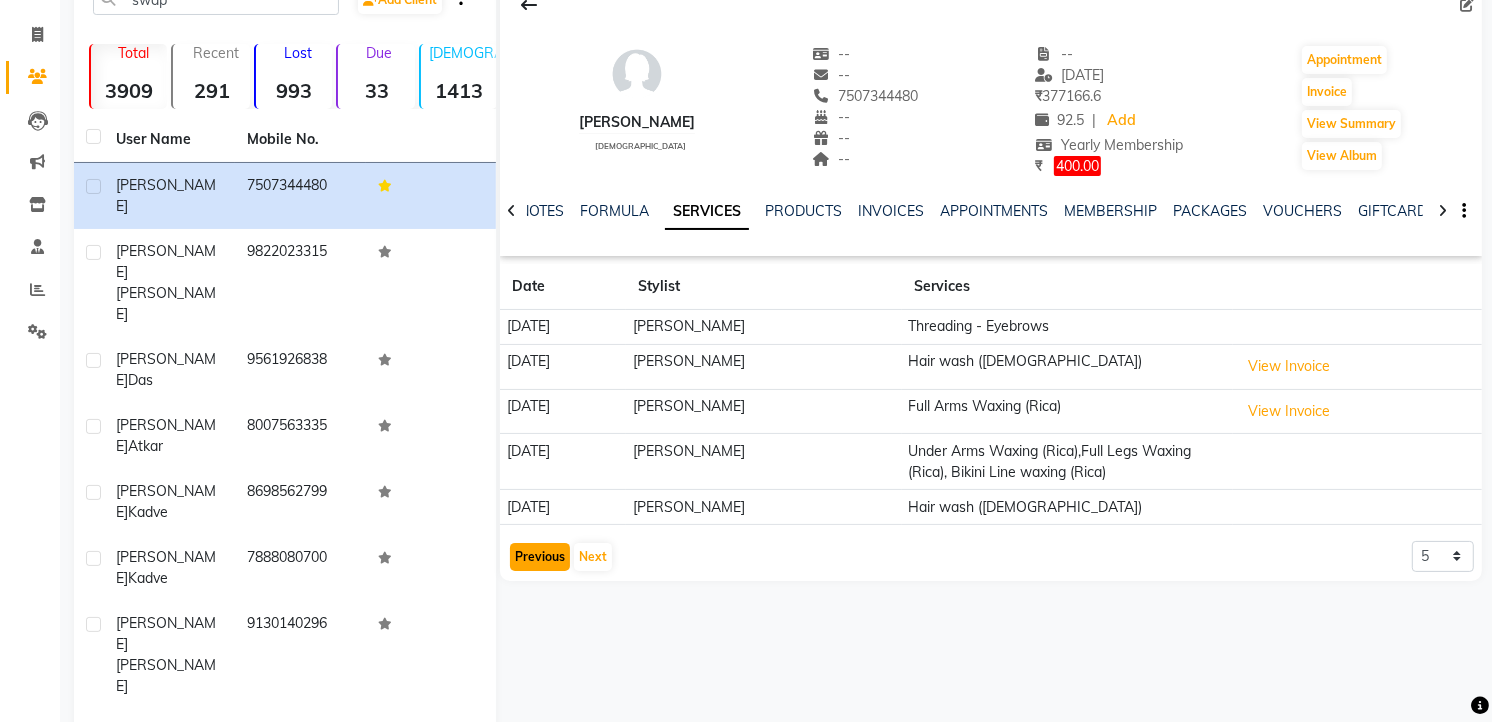 click on "Previous" 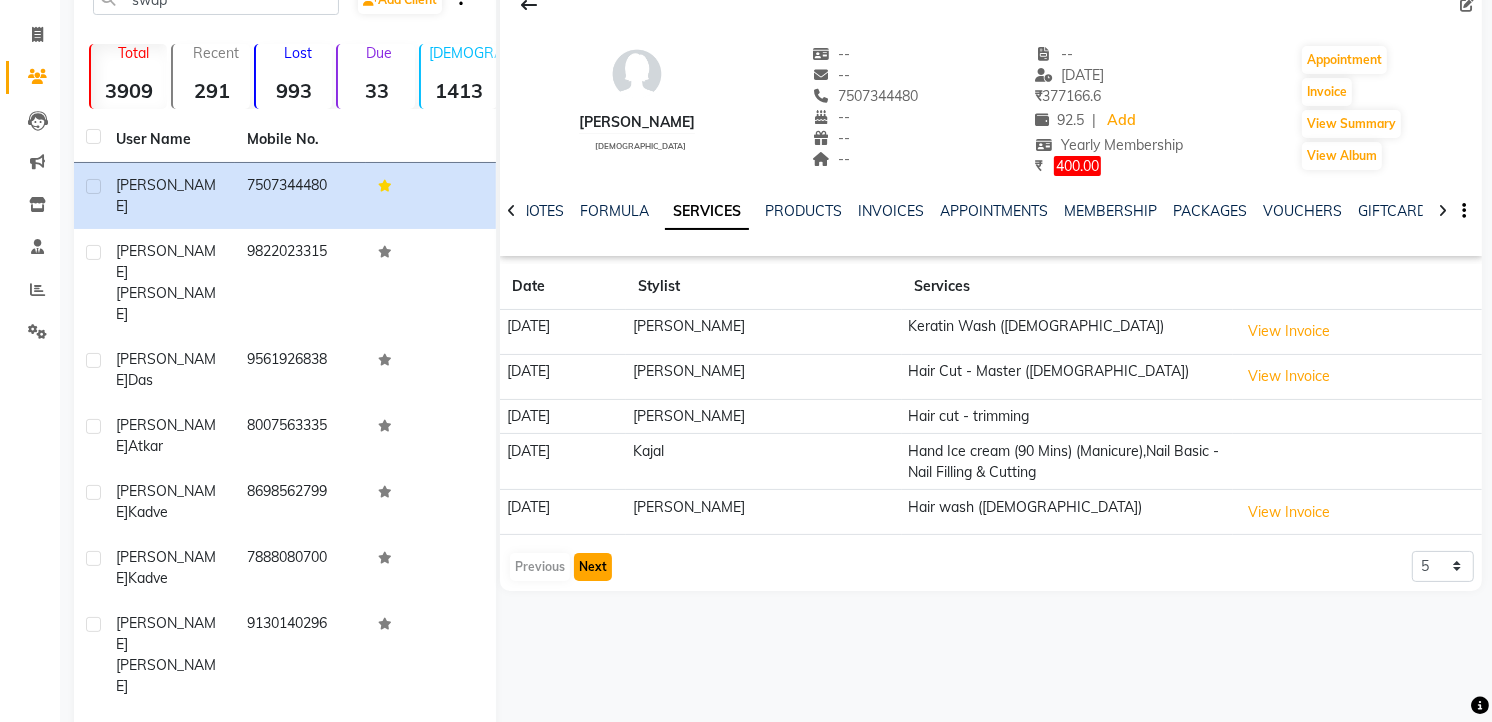 click on "Next" 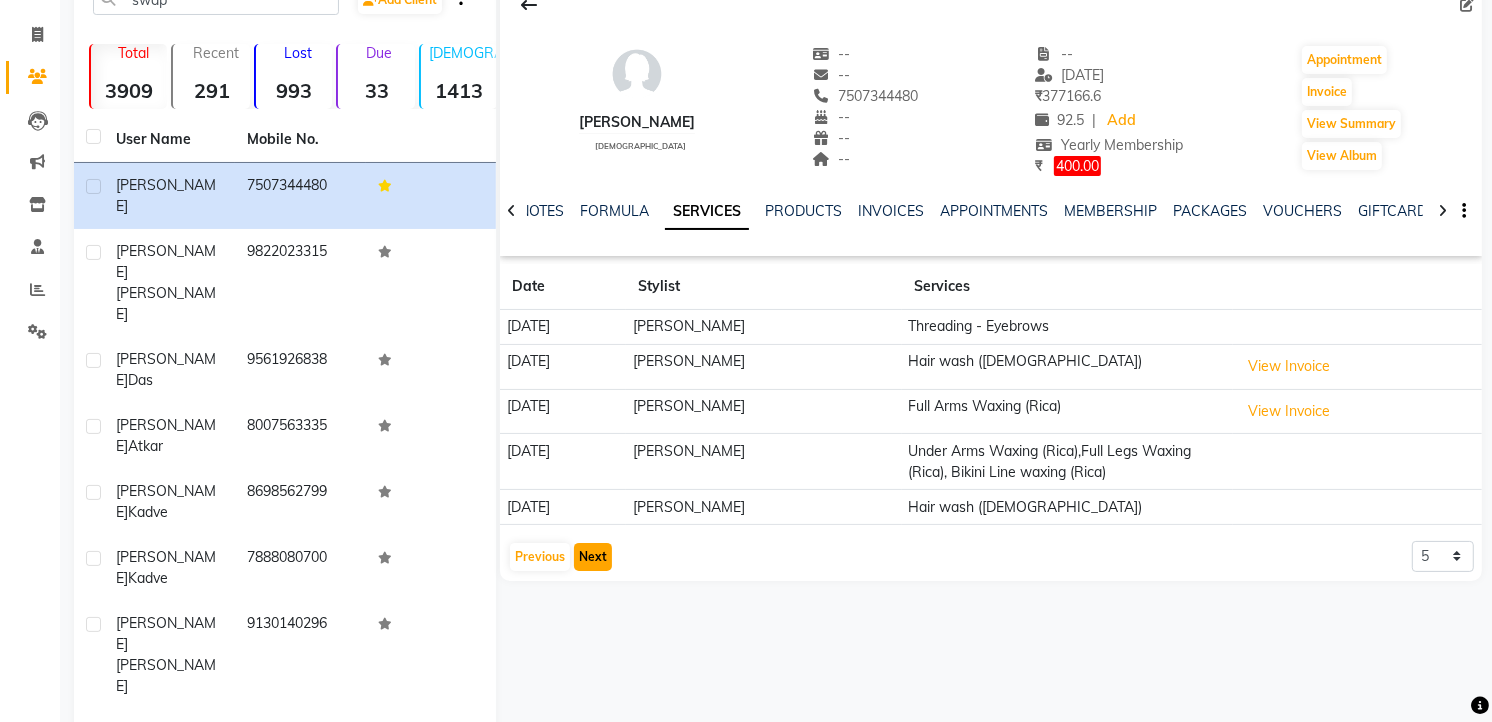 click on "Next" 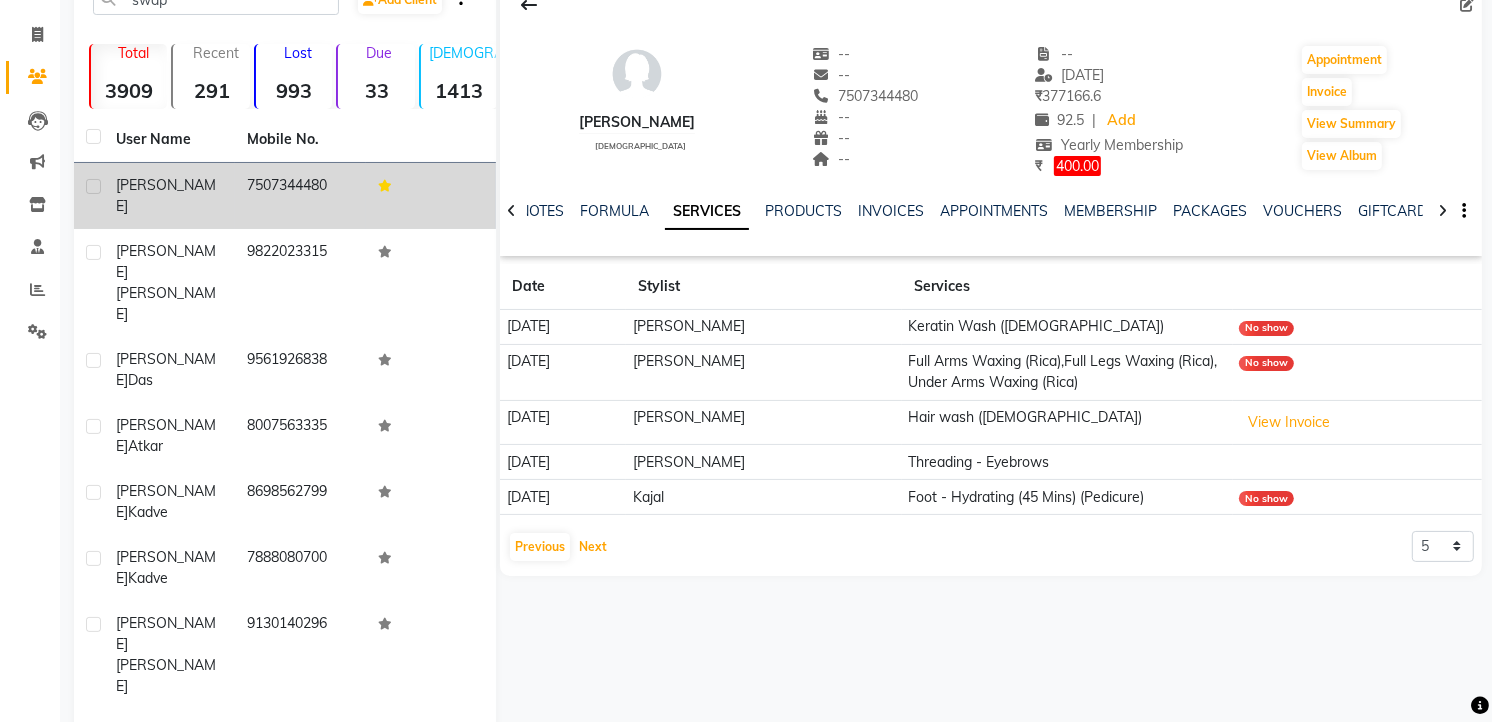 scroll, scrollTop: 0, scrollLeft: 0, axis: both 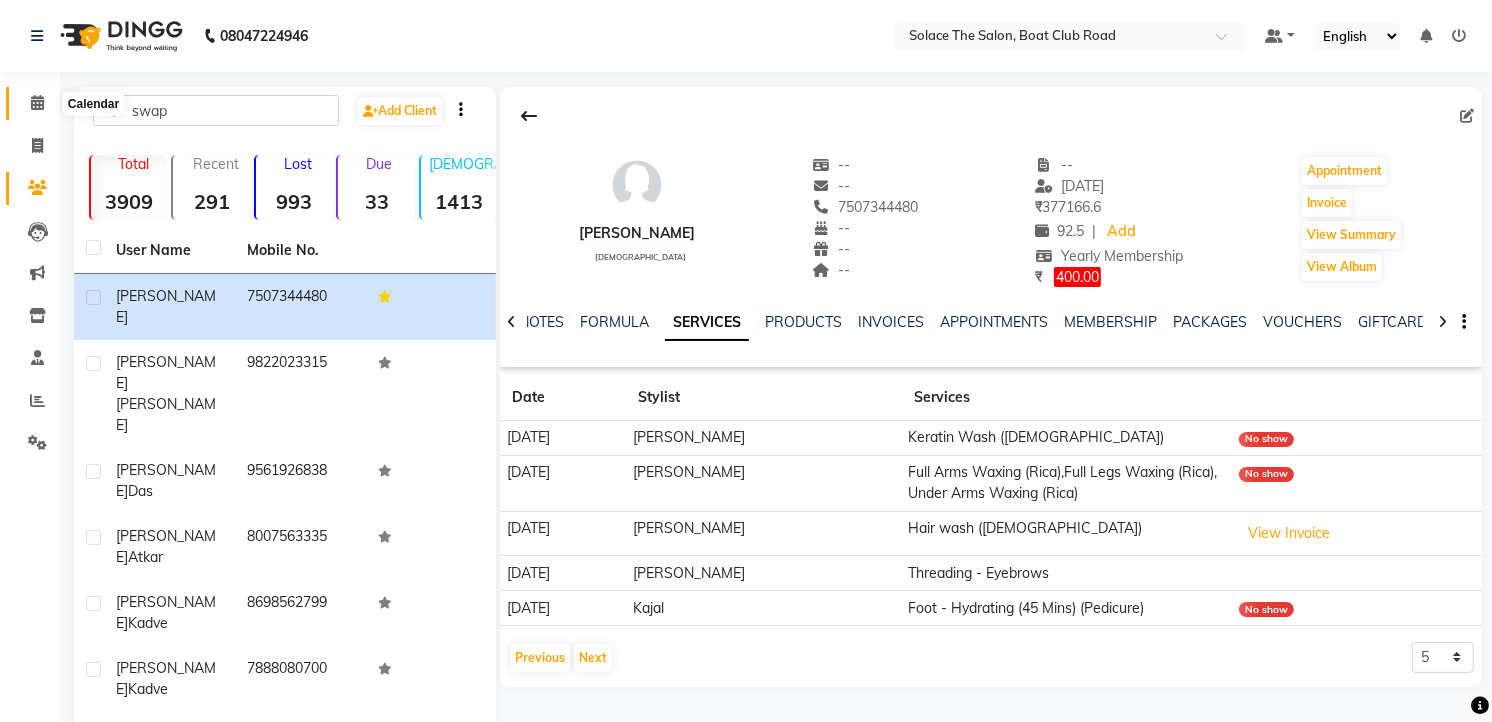 click 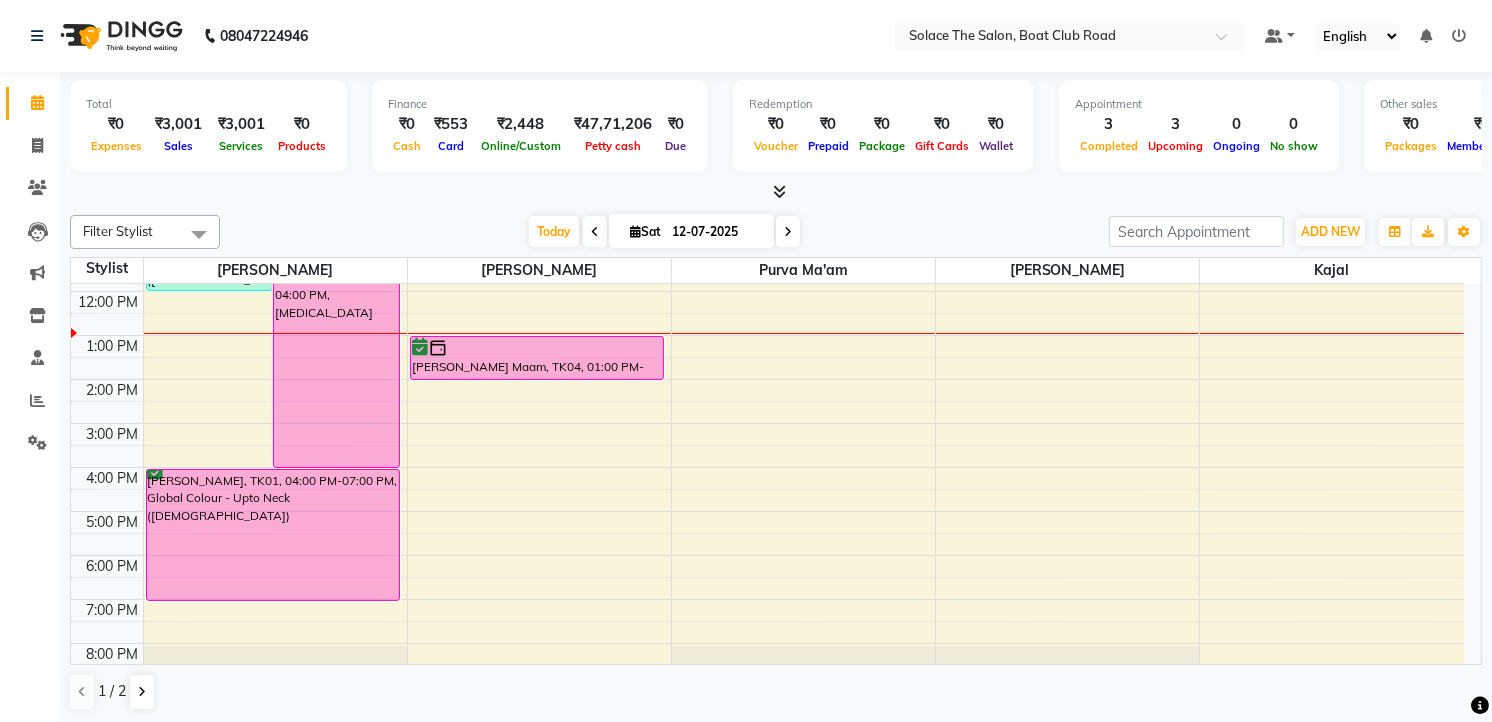 scroll, scrollTop: 237, scrollLeft: 0, axis: vertical 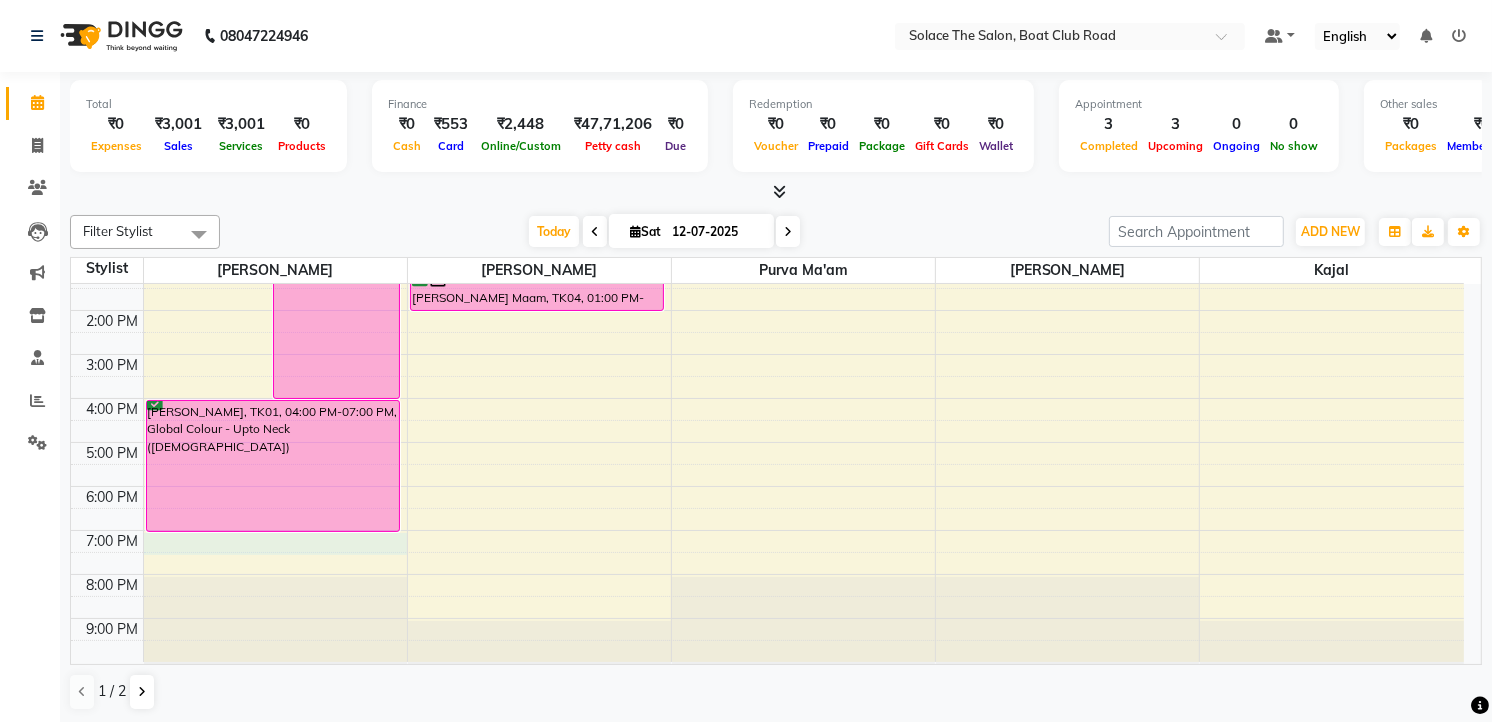 click on "8:00 AM 9:00 AM 10:00 AM 11:00 AM 12:00 PM 1:00 PM 2:00 PM 3:00 PM 4:00 PM 5:00 PM 6:00 PM 7:00 PM 8:00 PM 9:00 PM     [PERSON_NAME] ma'am, TK02, 09:00 AM-12:00 PM, Hair Colouring - Touchup (Majirel) ([DEMOGRAPHIC_DATA]),Hair Cut - Master ([DEMOGRAPHIC_DATA])     [PERSON_NAME], TK01, 11:00 AM-04:00 PM, [MEDICAL_DATA]     [PERSON_NAME], TK01, 04:00 PM-07:00 PM, Global Colour - Upto Neck ([DEMOGRAPHIC_DATA])     [PERSON_NAME] Maam, TK04, 01:00 PM-02:00 PM,  Head Massage With Wash ([DEMOGRAPHIC_DATA])     [PERSON_NAME], TK03, 10:15 AM-10:45 AM,   Face Waxing (Rica)     [PERSON_NAME] ma'am, TK02, 11:00 AM-11:30 AM, Normal Nail Polish (Hand & Legs),Nail Basic - Nail Filling & Cutting" at bounding box center [767, 354] 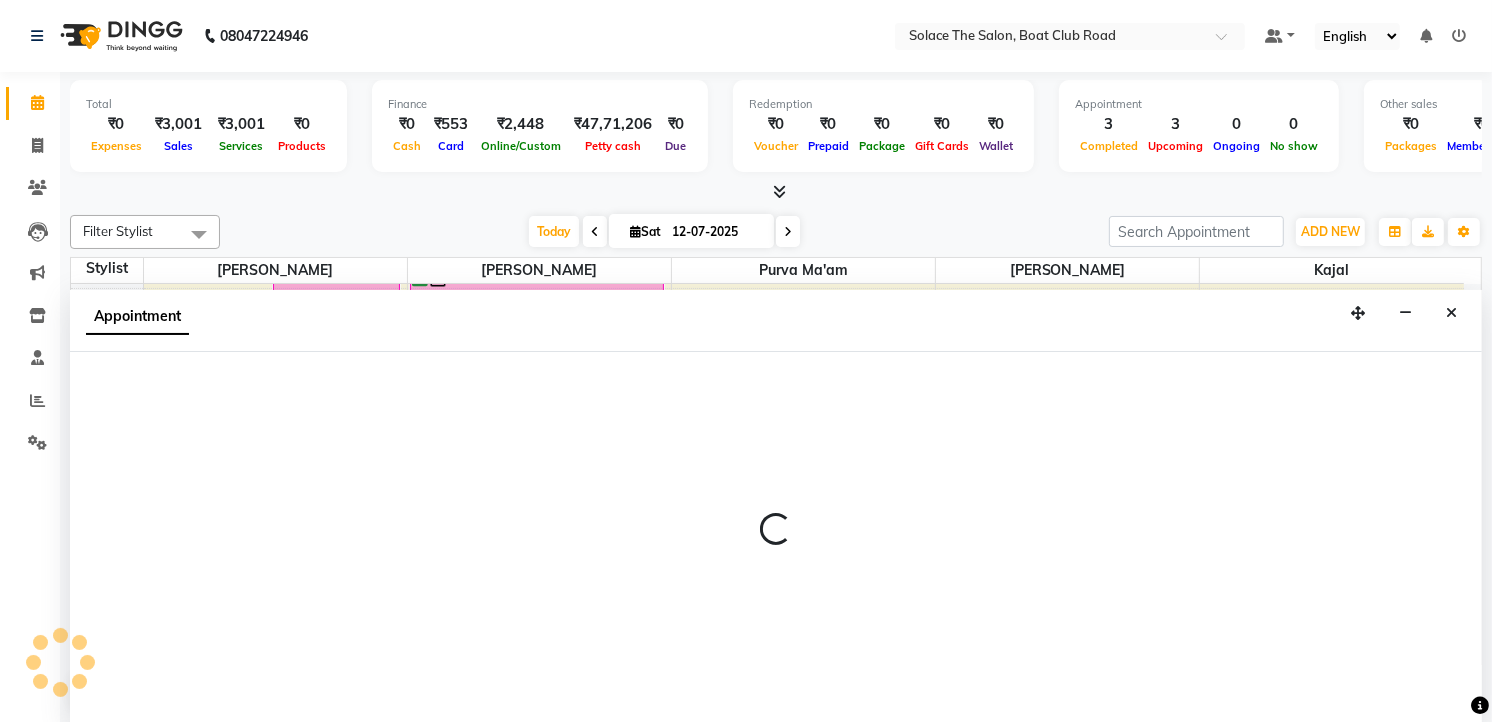 select on "9746" 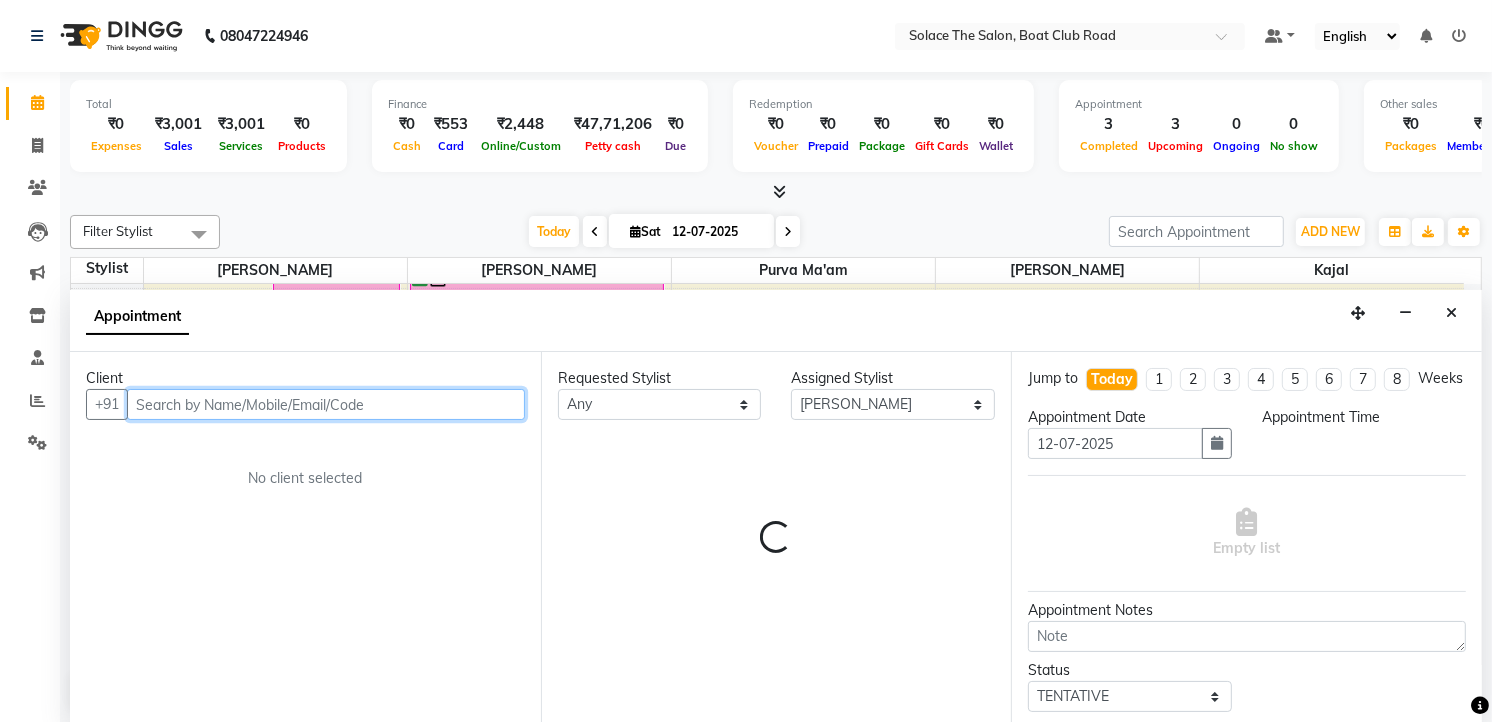 select on "1140" 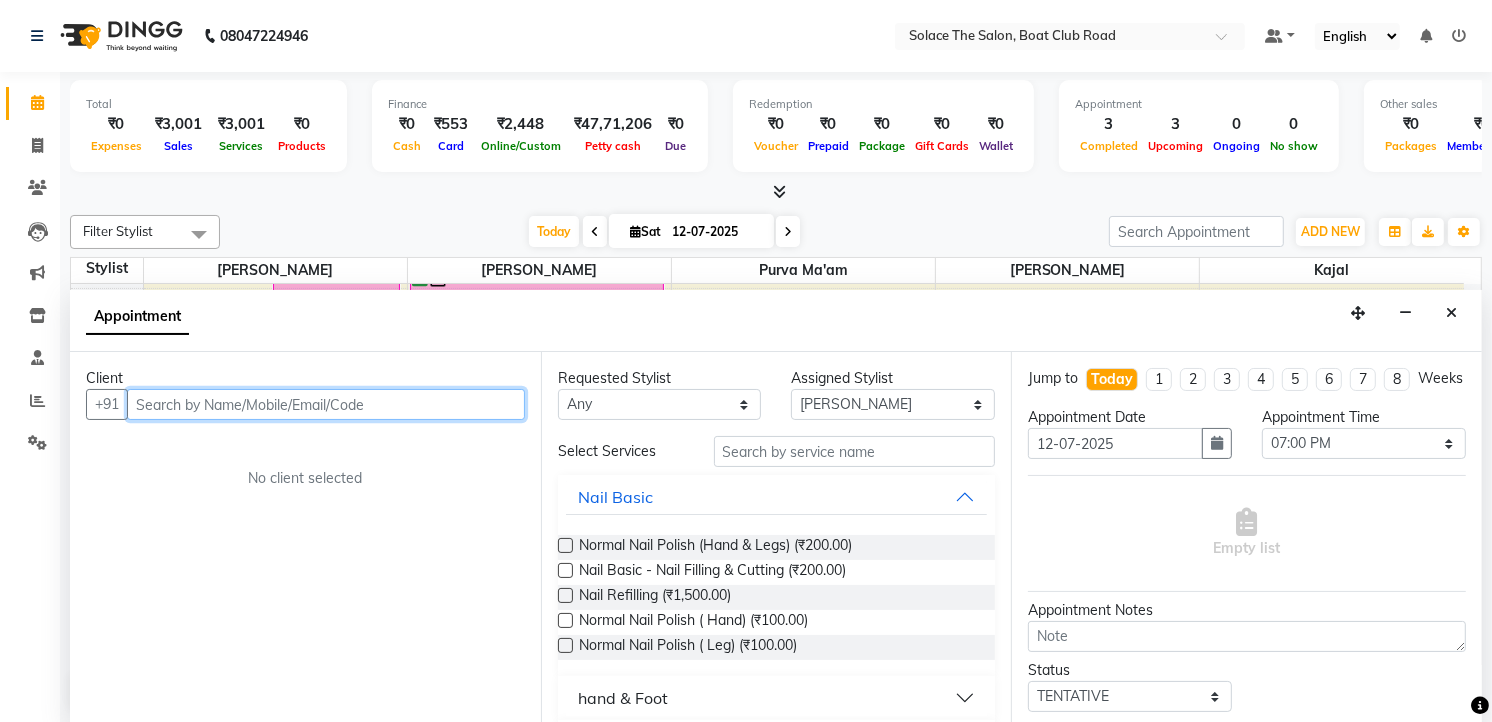 scroll, scrollTop: 1, scrollLeft: 0, axis: vertical 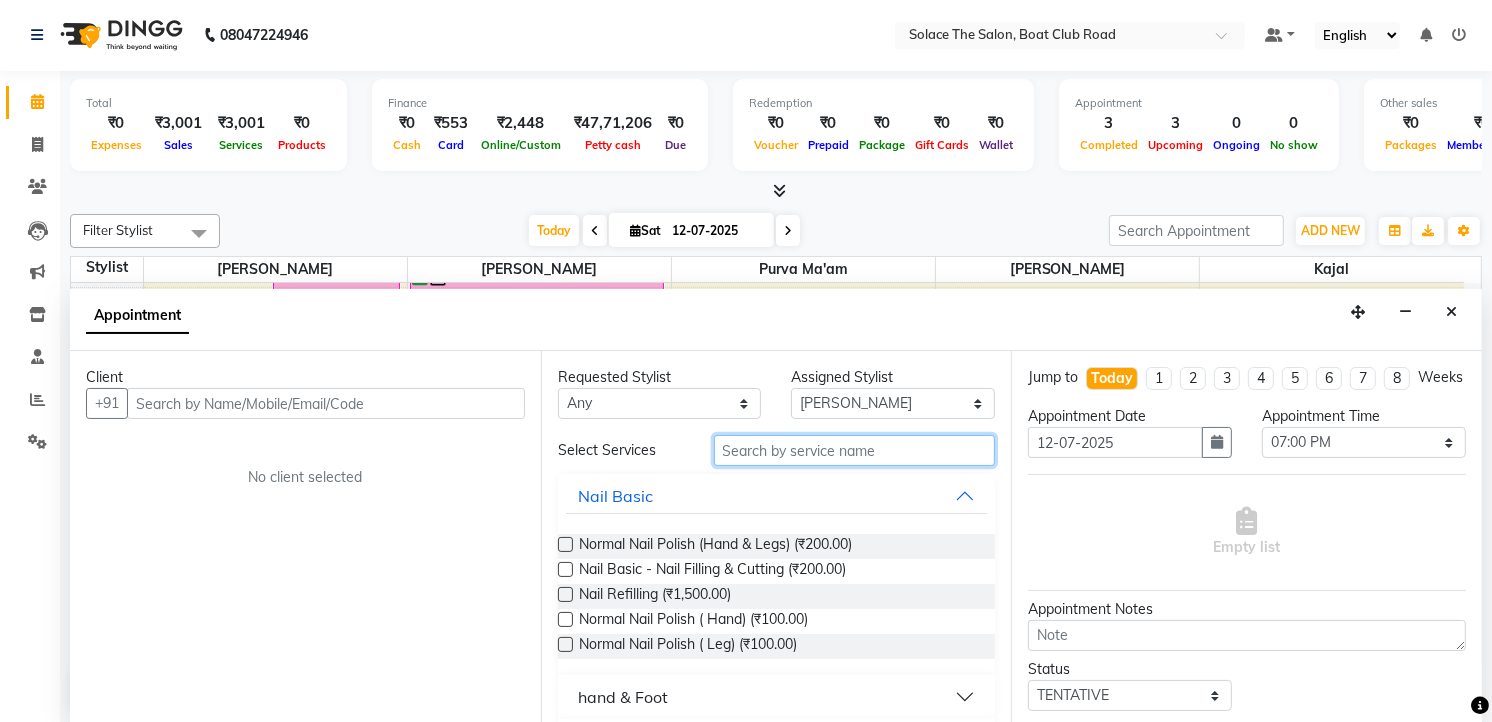 click at bounding box center [855, 450] 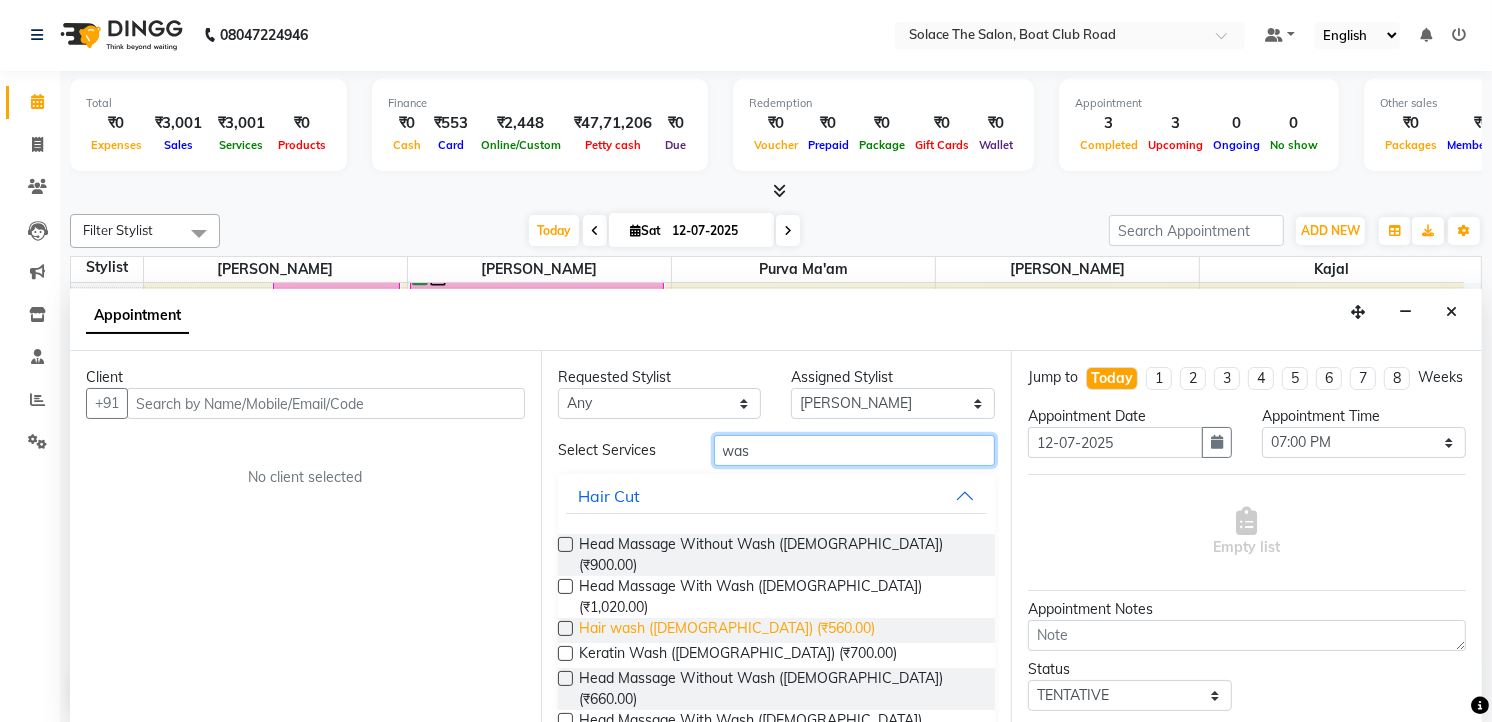 type on "was" 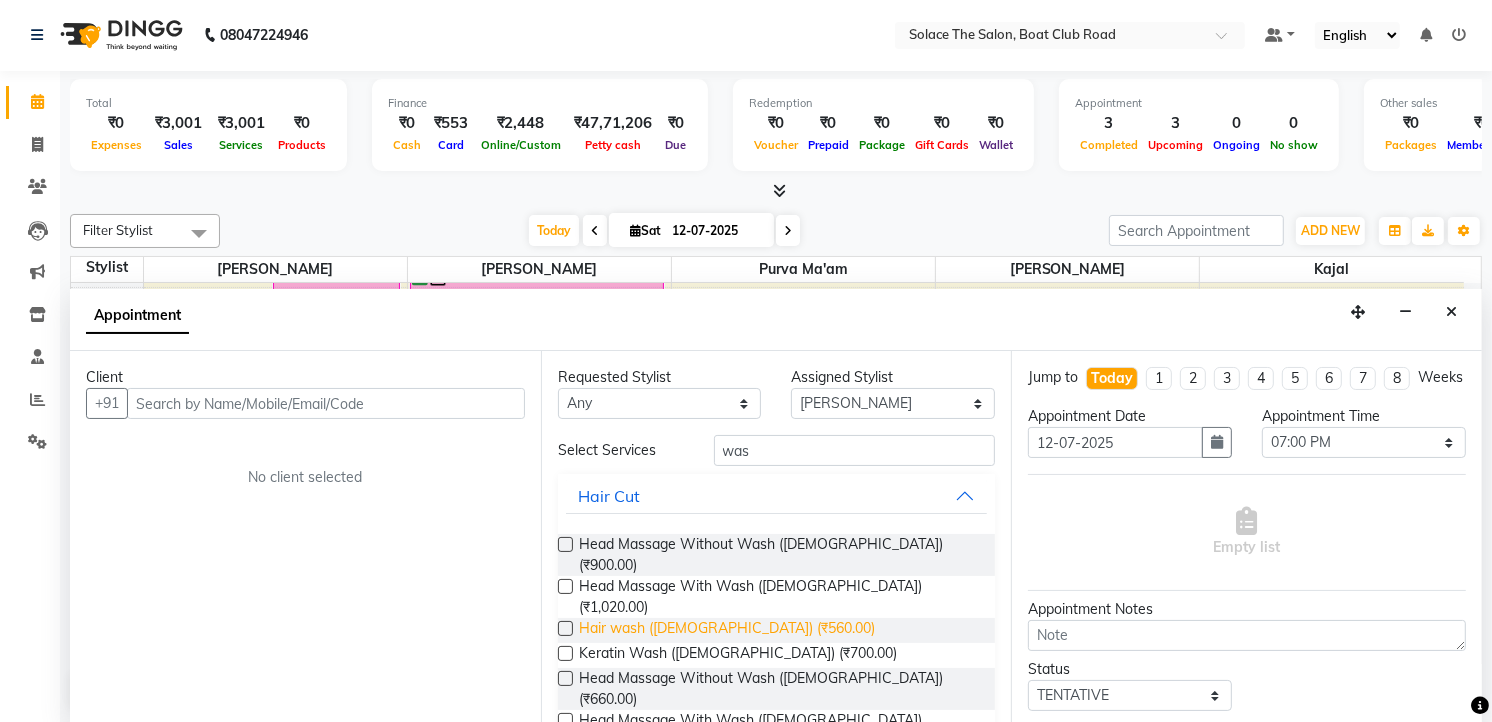 click on "Hair wash ([DEMOGRAPHIC_DATA]) (₹560.00)" at bounding box center (727, 630) 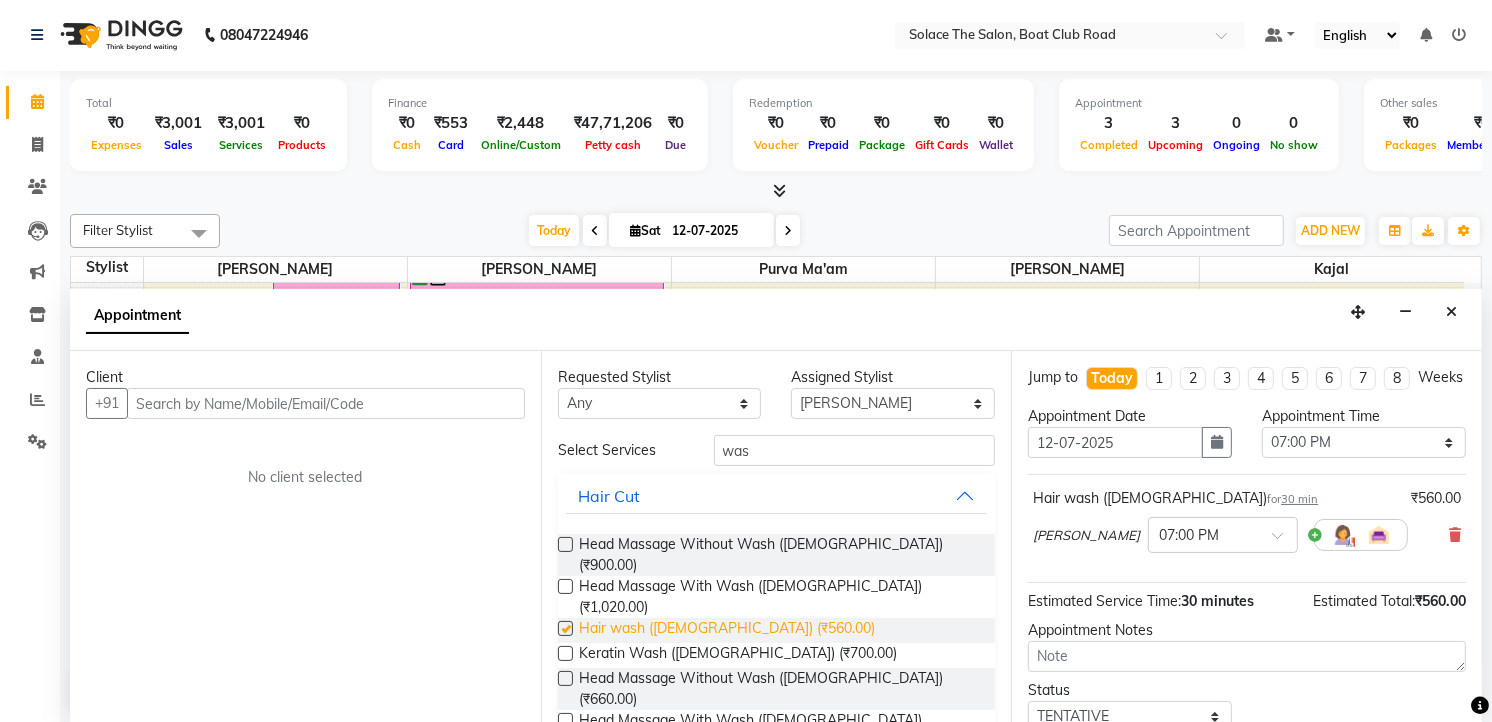 checkbox on "false" 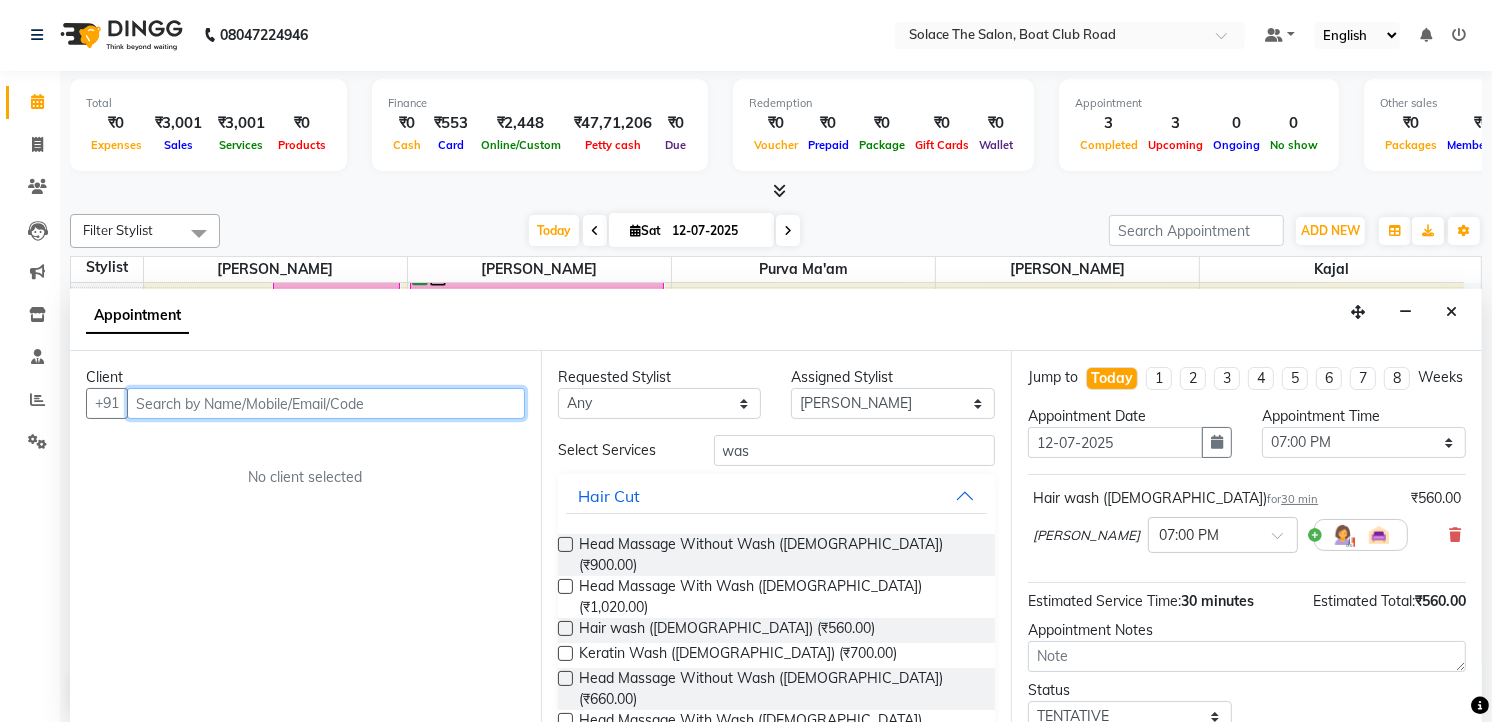 click at bounding box center [326, 403] 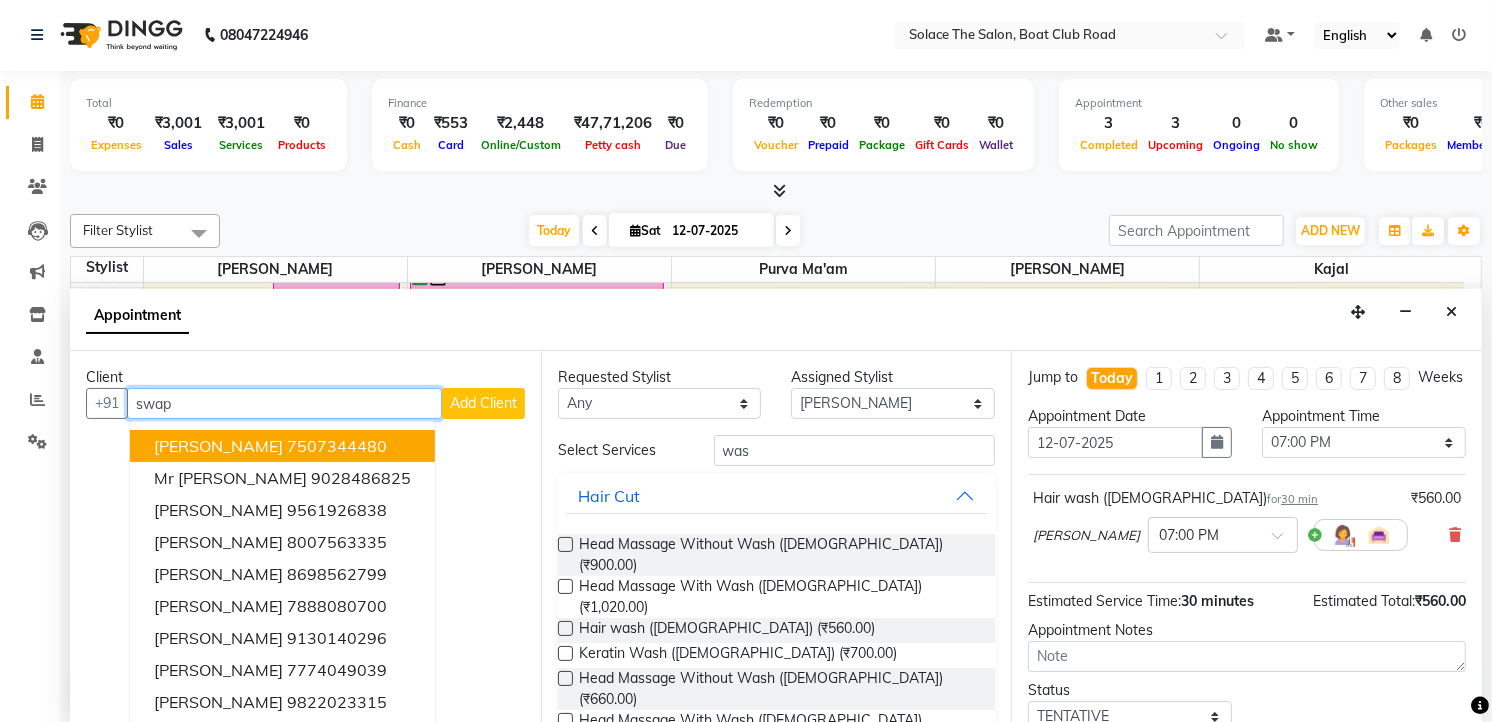 click on "[PERSON_NAME]" at bounding box center (218, 446) 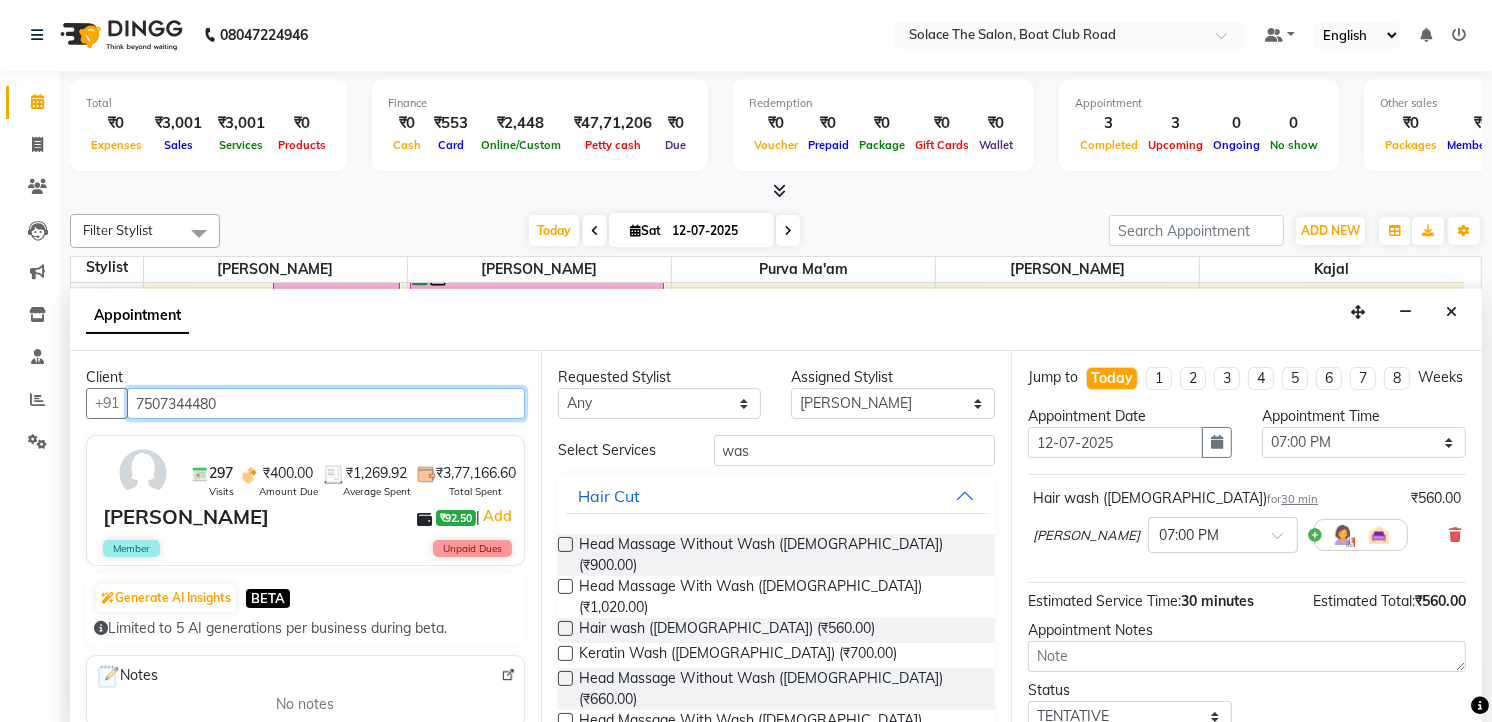 scroll, scrollTop: 154, scrollLeft: 0, axis: vertical 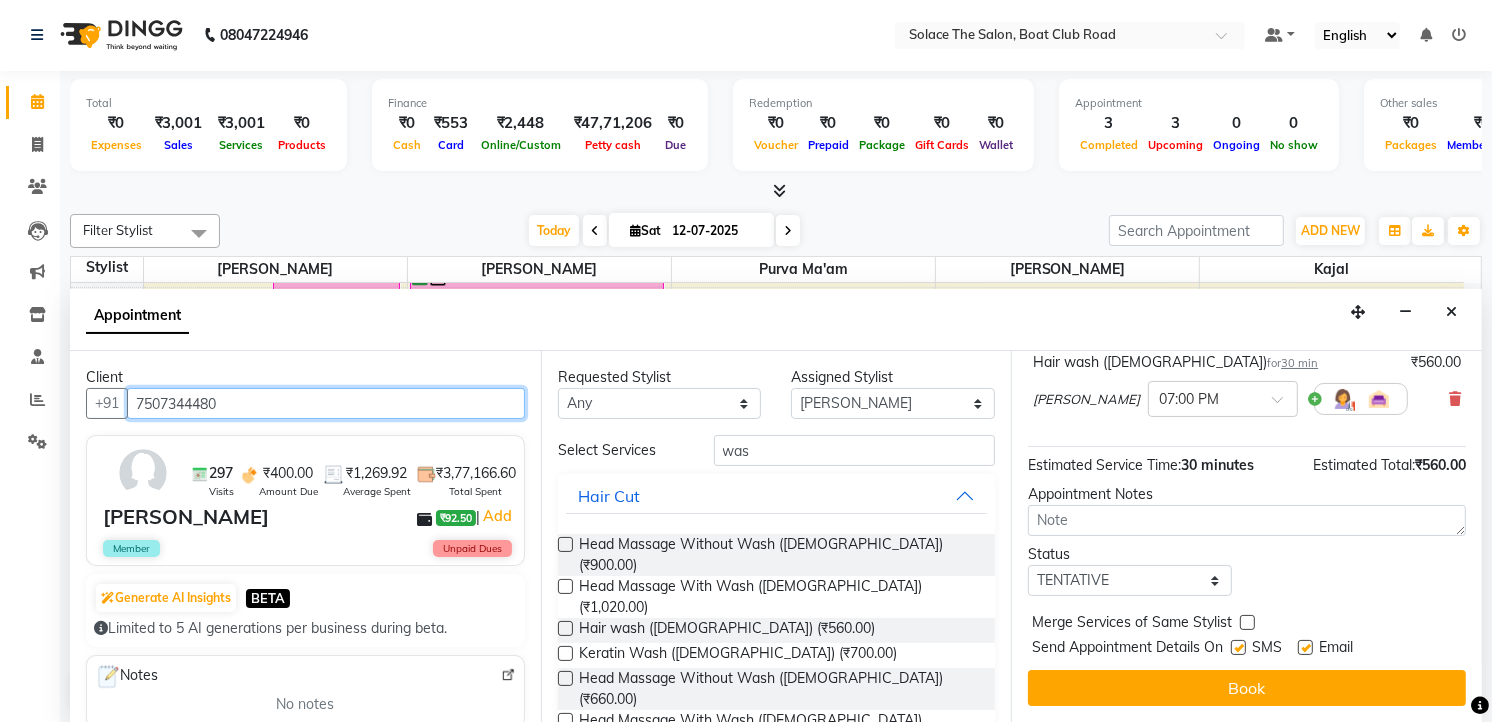 type on "7507344480" 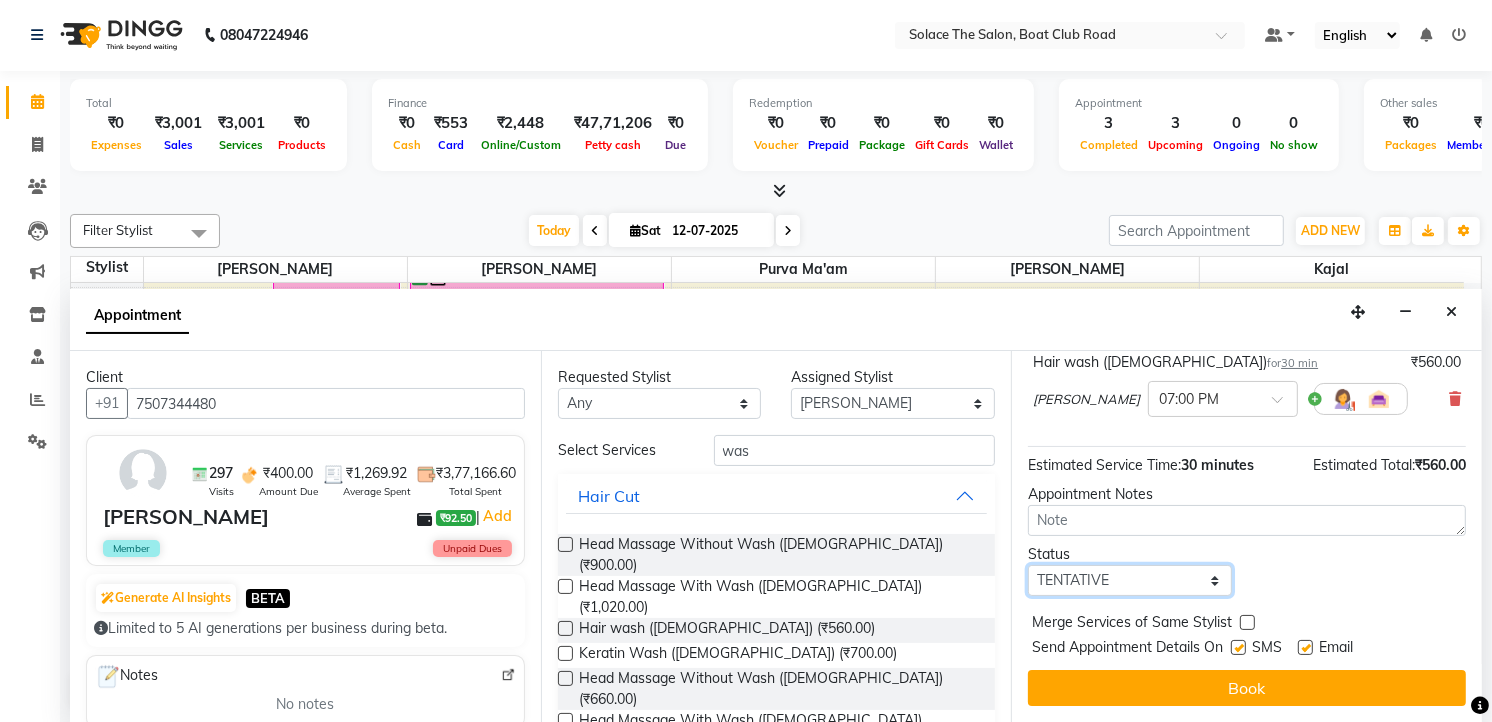 click on "Select TENTATIVE CONFIRM CHECK-IN UPCOMING" at bounding box center (1130, 580) 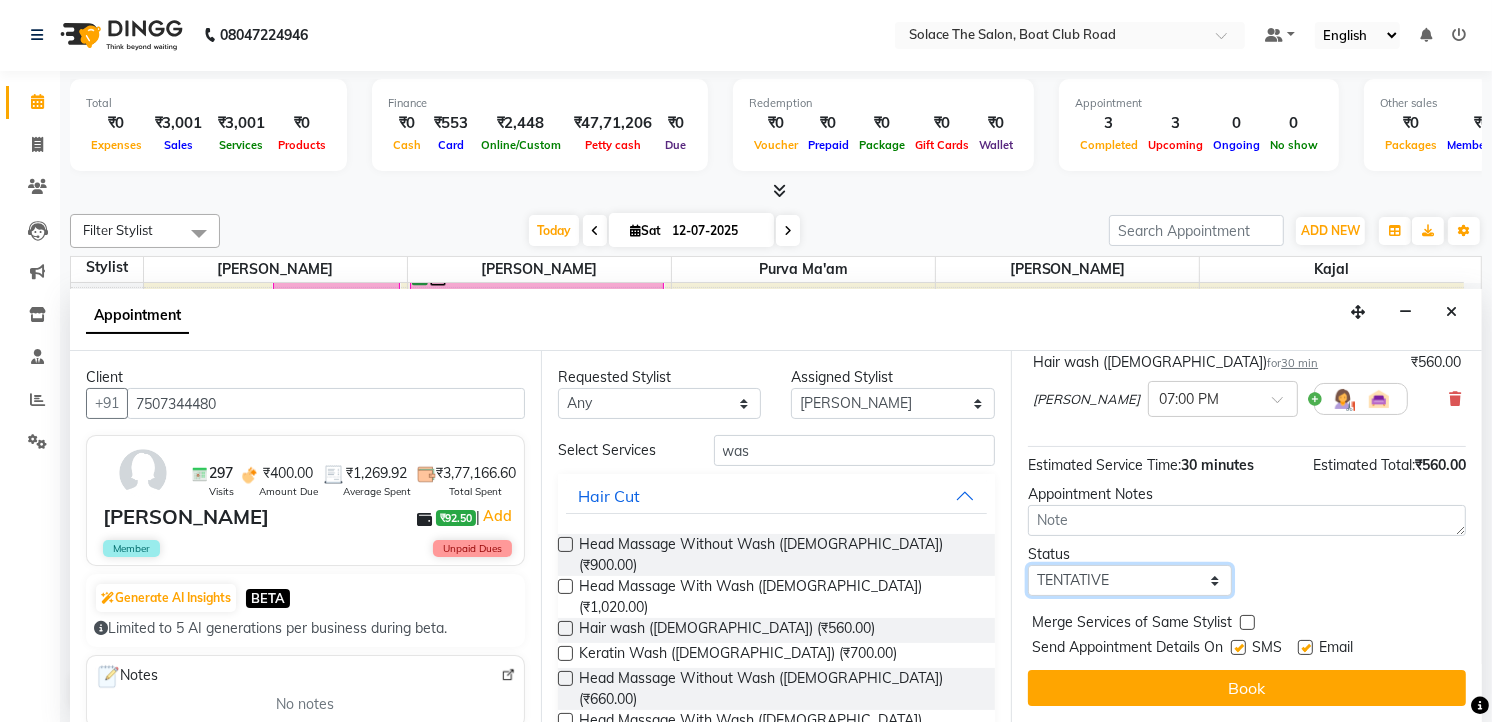 select on "confirm booking" 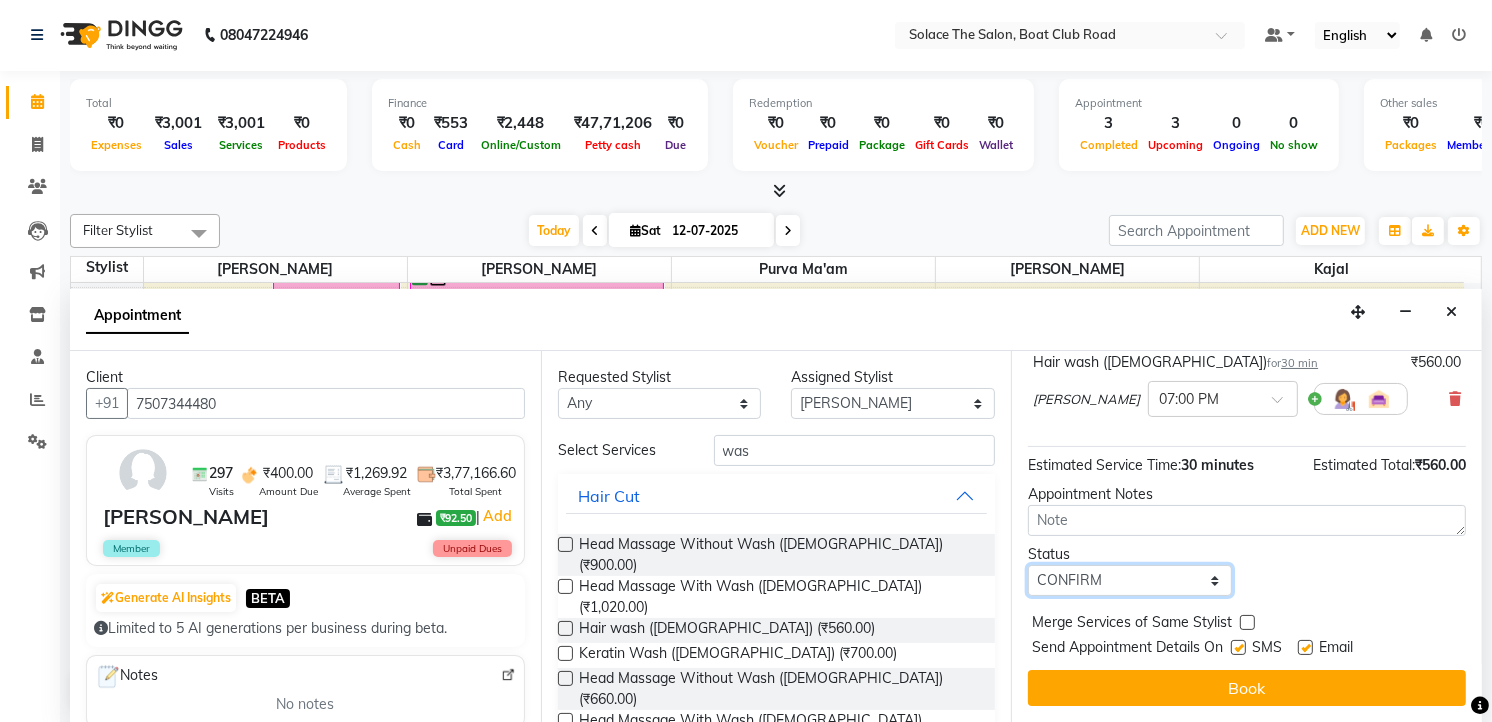 click on "Select TENTATIVE CONFIRM CHECK-IN UPCOMING" at bounding box center [1130, 580] 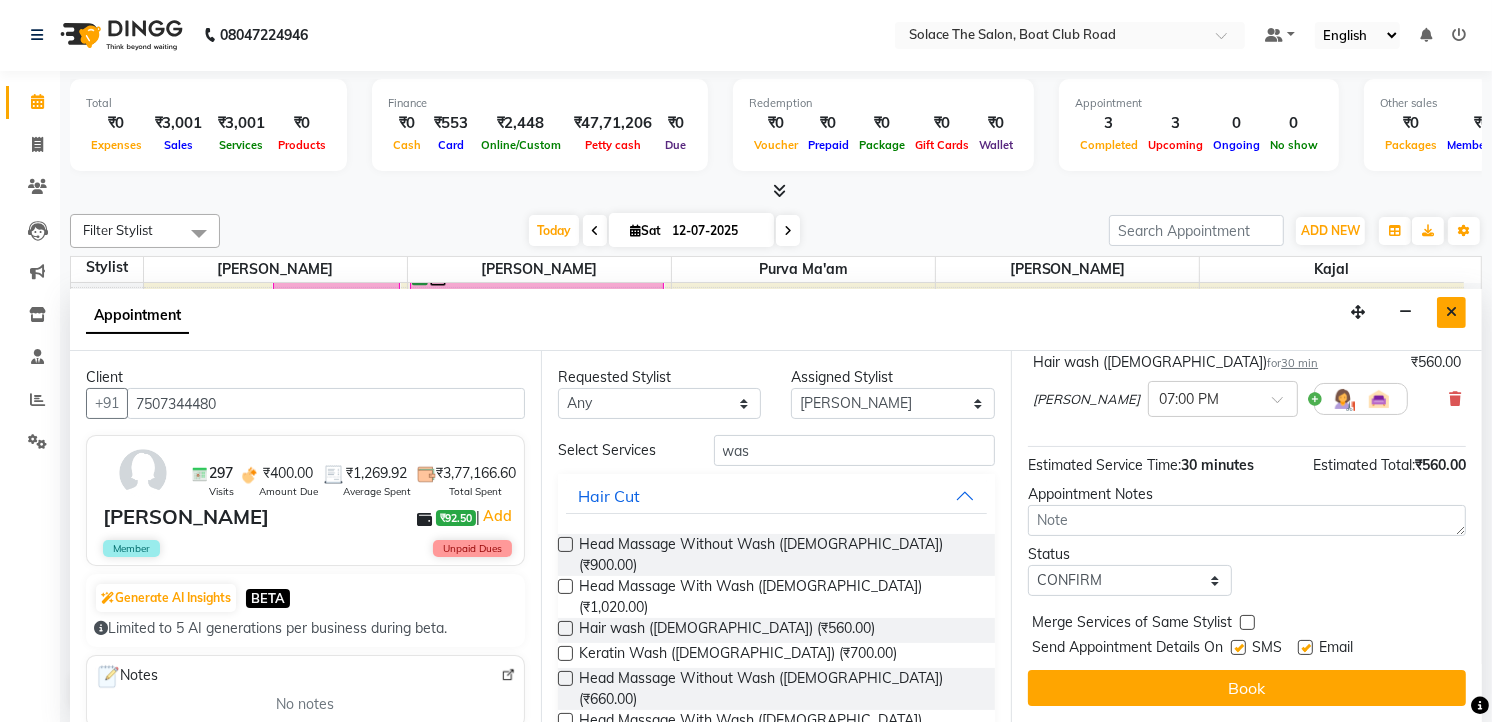 click at bounding box center [1451, 312] 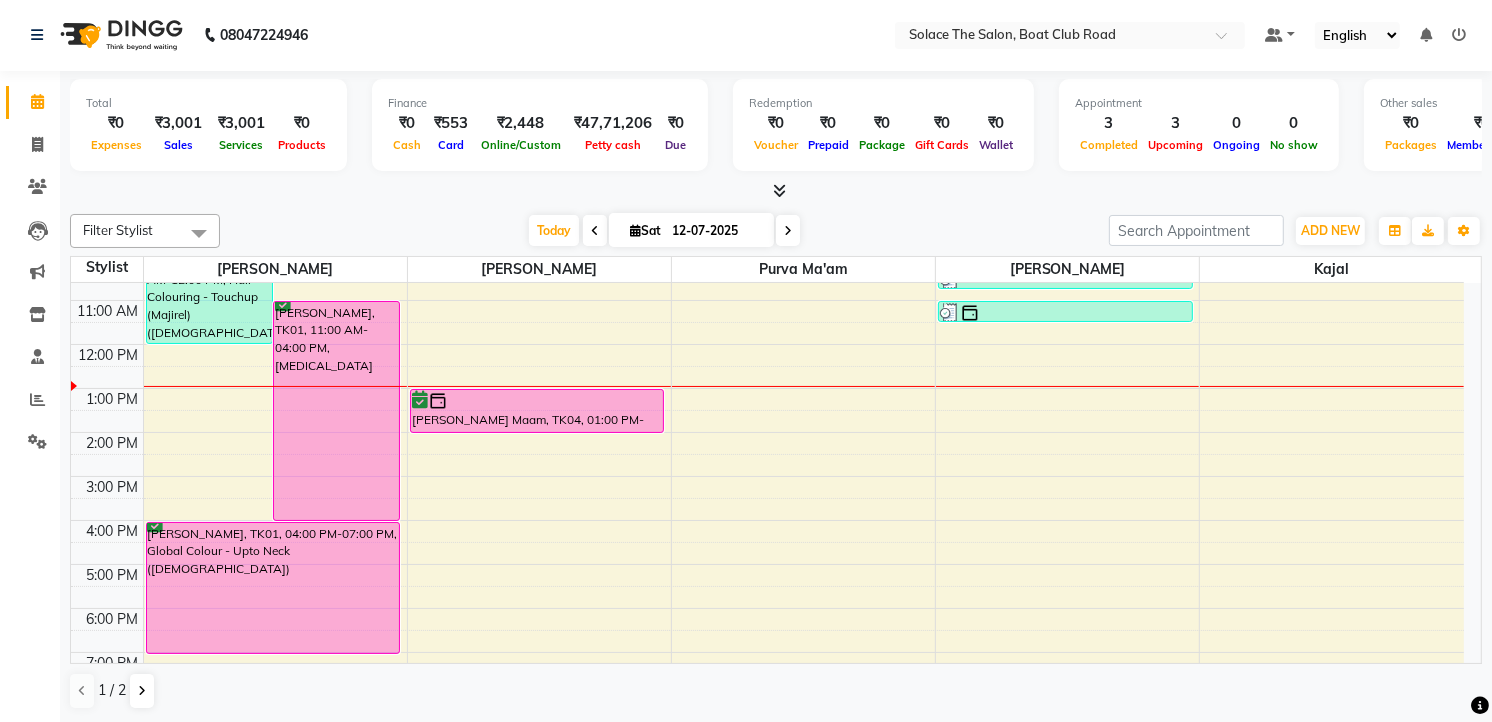 scroll, scrollTop: 237, scrollLeft: 0, axis: vertical 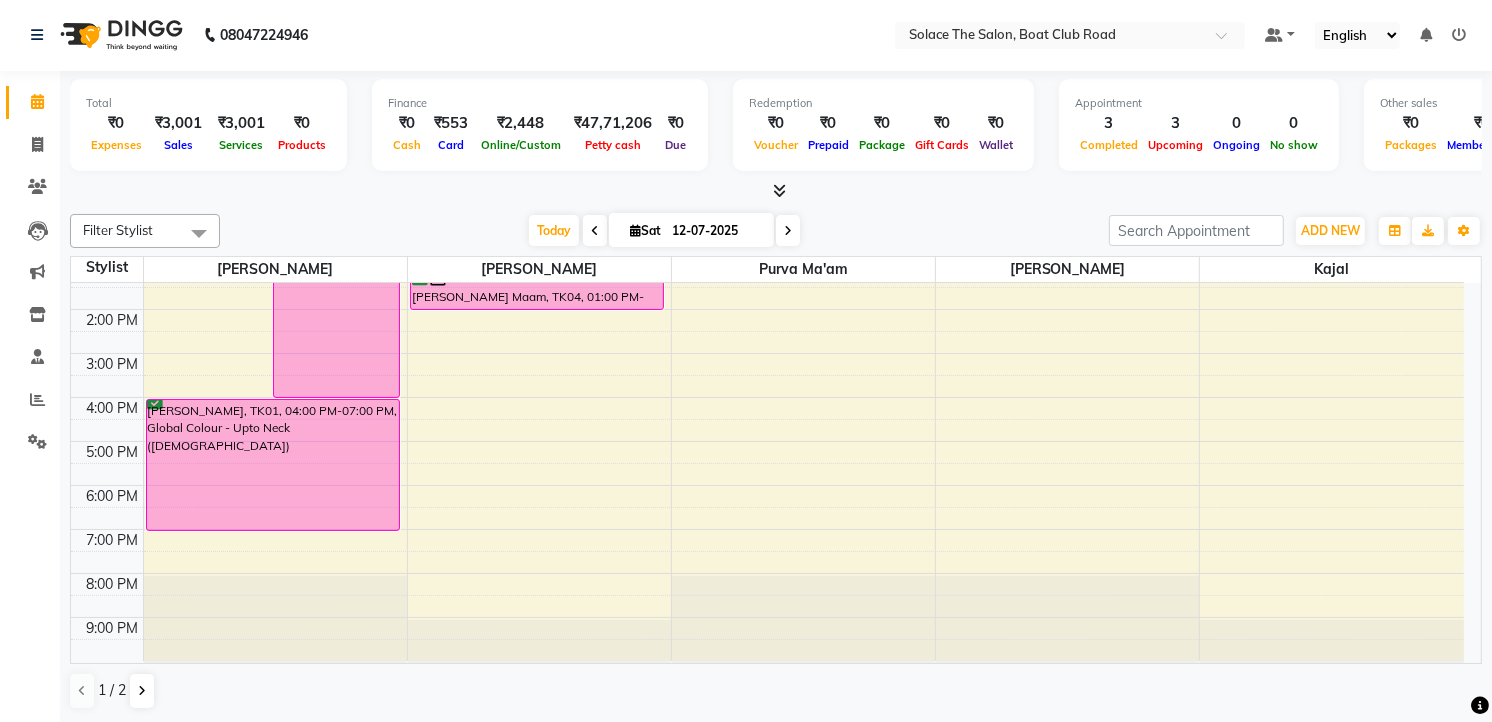 click on "8:00 AM 9:00 AM 10:00 AM 11:00 AM 12:00 PM 1:00 PM 2:00 PM 3:00 PM 4:00 PM 5:00 PM 6:00 PM 7:00 PM 8:00 PM 9:00 PM     [PERSON_NAME] ma'am, TK02, 09:00 AM-12:00 PM, Hair Colouring - Touchup (Majirel) ([DEMOGRAPHIC_DATA]),Hair Cut - Master ([DEMOGRAPHIC_DATA])     [PERSON_NAME], TK01, 11:00 AM-04:00 PM, [MEDICAL_DATA]     [PERSON_NAME], TK01, 04:00 PM-07:00 PM, Global Colour - Upto Neck ([DEMOGRAPHIC_DATA])     [PERSON_NAME] Maam, TK04, 01:00 PM-02:00 PM,  Head Massage With Wash ([DEMOGRAPHIC_DATA])     [PERSON_NAME], TK03, 10:15 AM-10:45 AM,   Face Waxing (Rica)     [PERSON_NAME] ma'am, TK02, 11:00 AM-11:30 AM, Normal Nail Polish (Hand & Legs),Nail Basic - Nail Filling & Cutting" at bounding box center [767, 353] 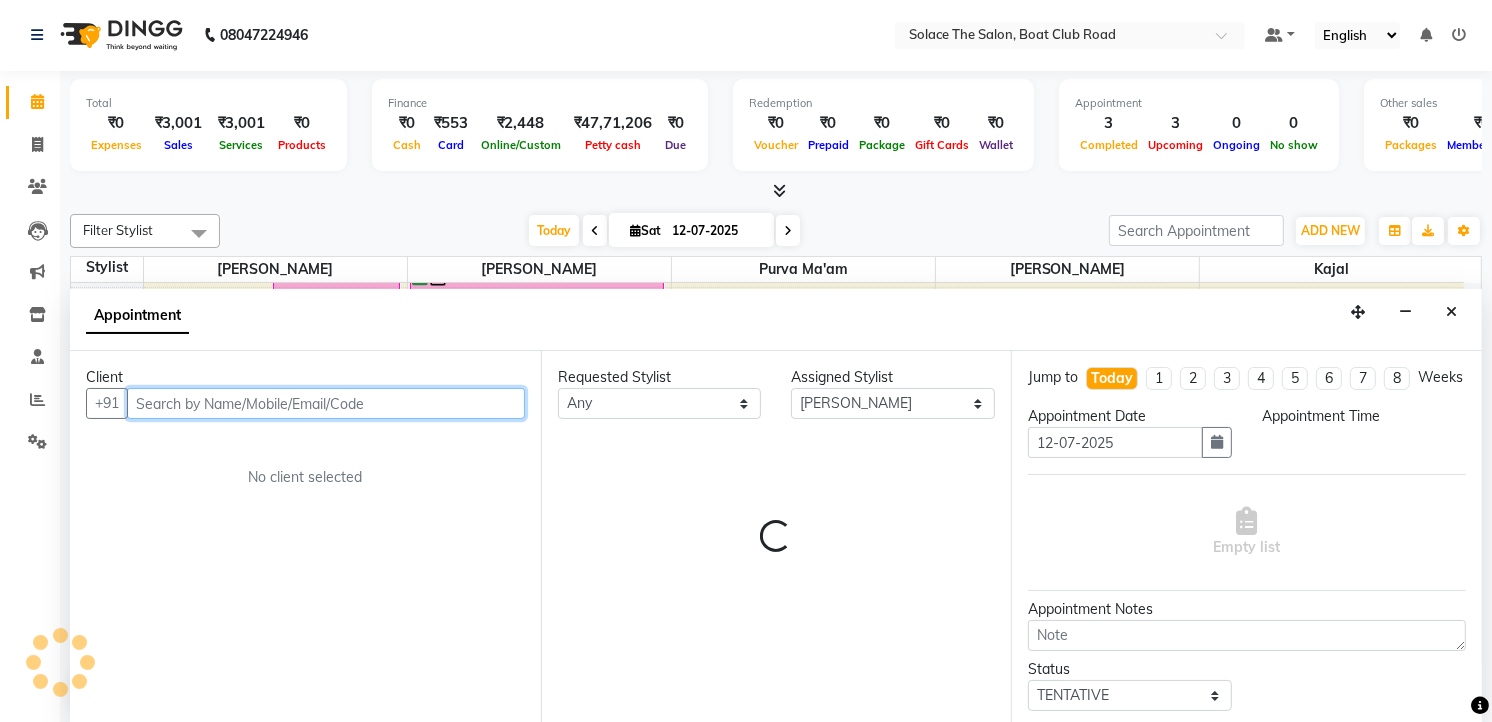 select on "1140" 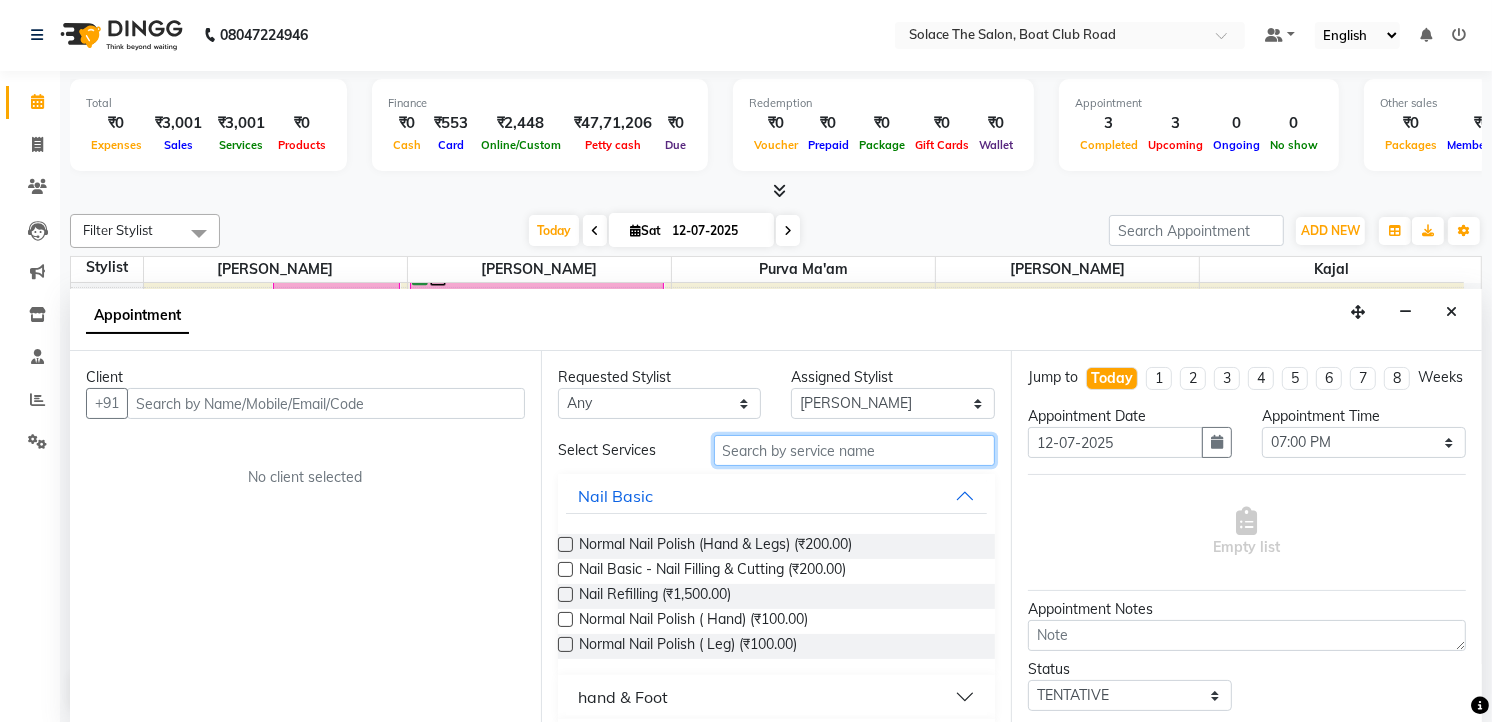 click at bounding box center [855, 450] 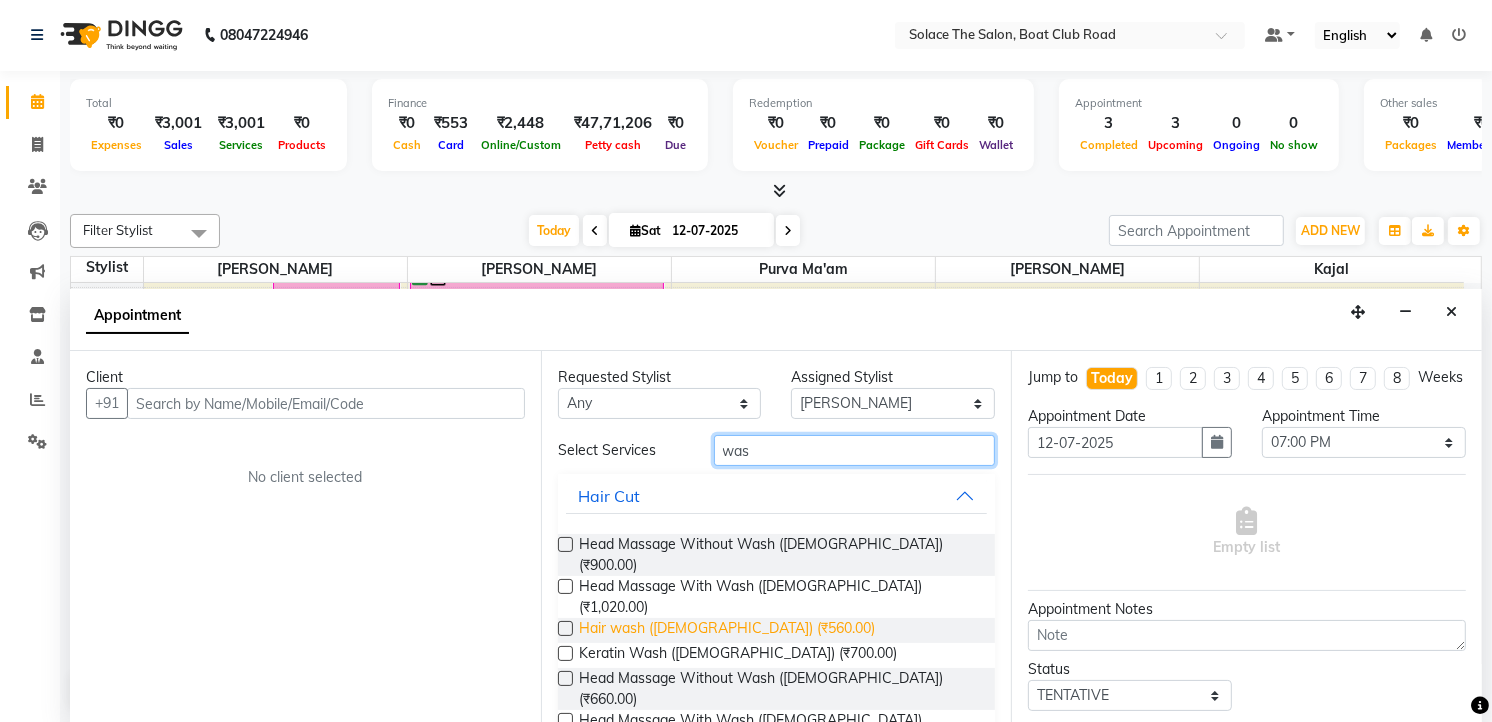 type on "was" 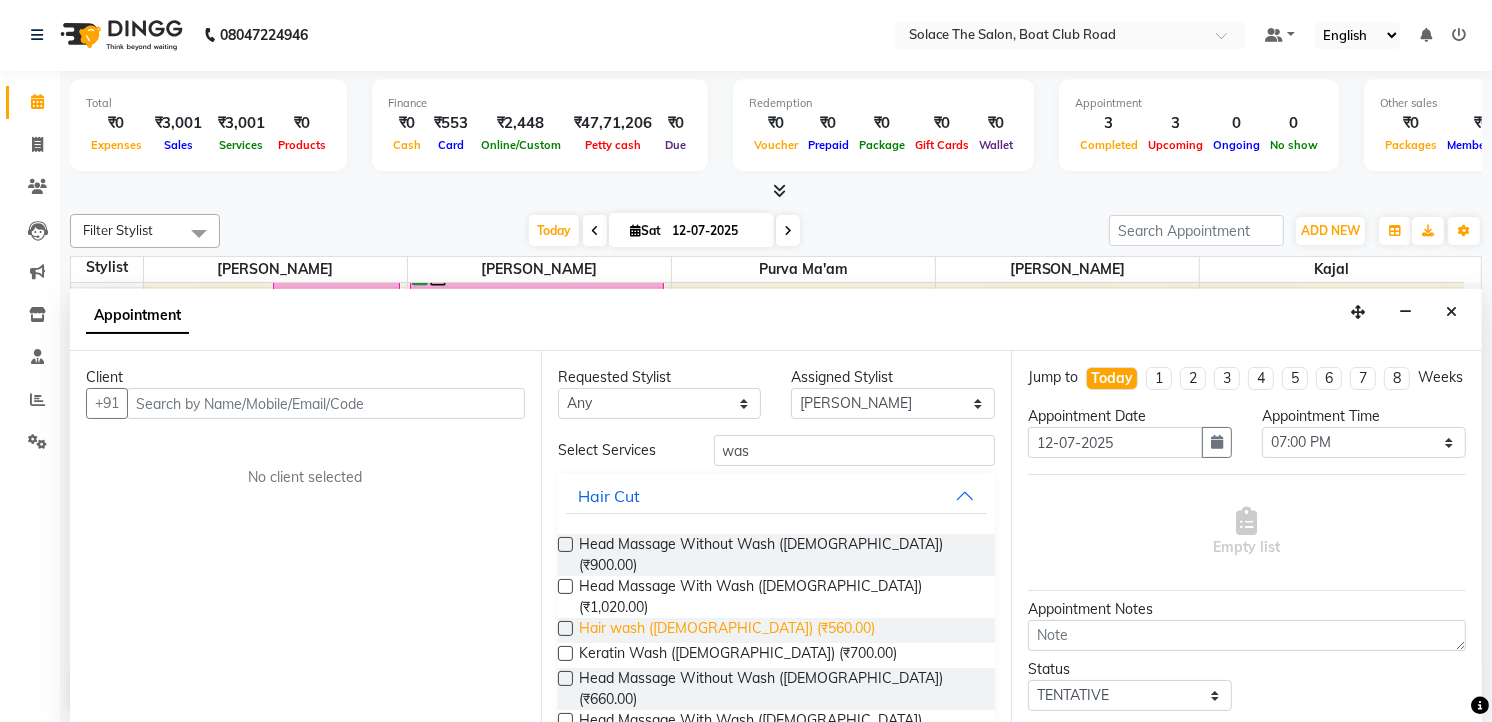 click on "Hair wash ([DEMOGRAPHIC_DATA]) (₹560.00)" at bounding box center [727, 630] 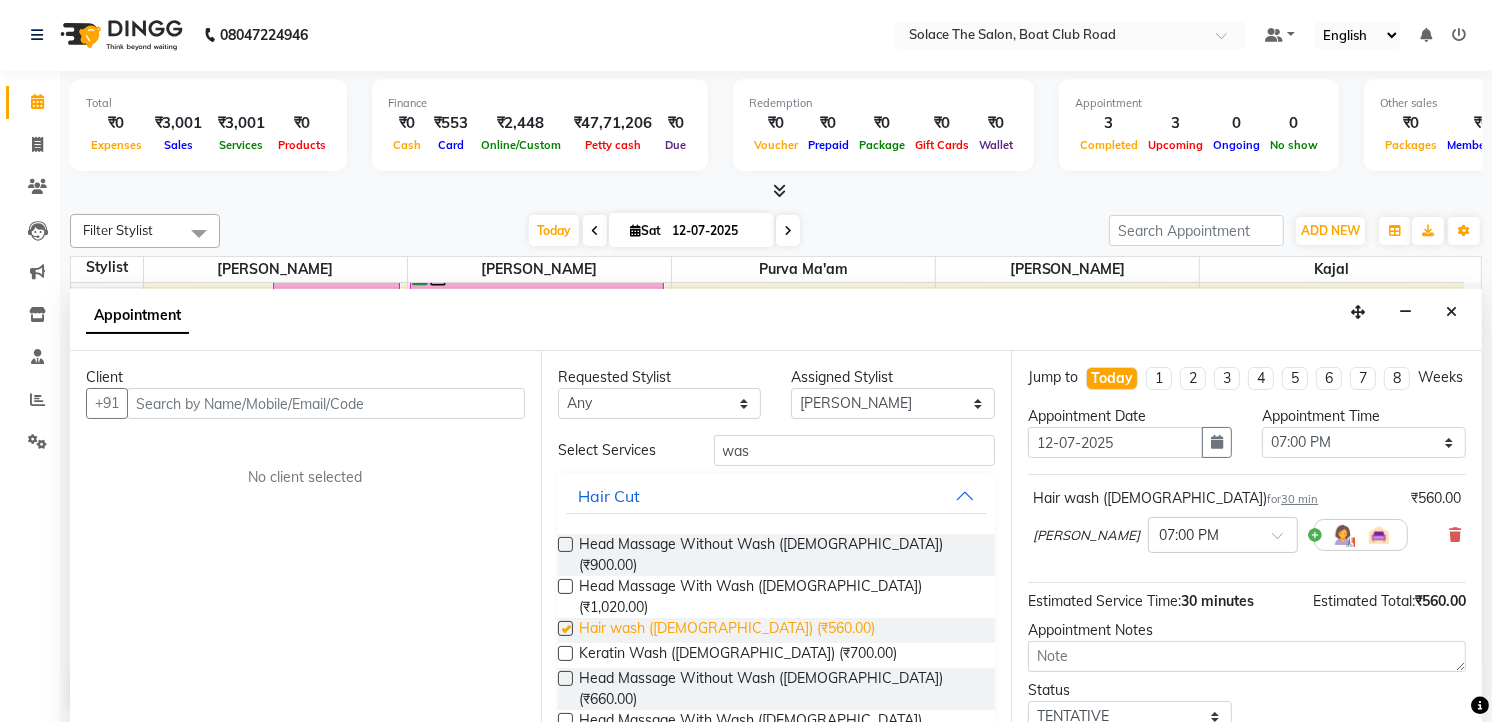 checkbox on "false" 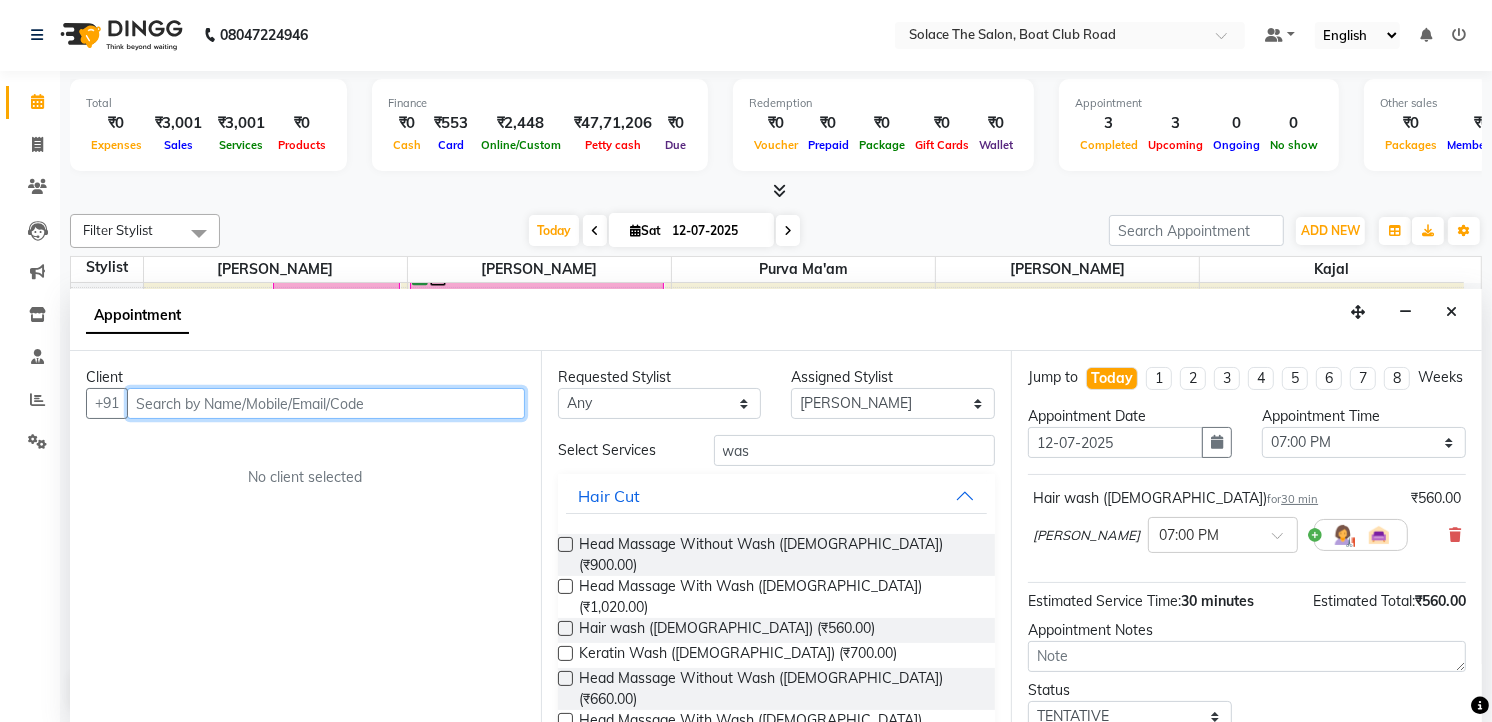 click at bounding box center (326, 403) 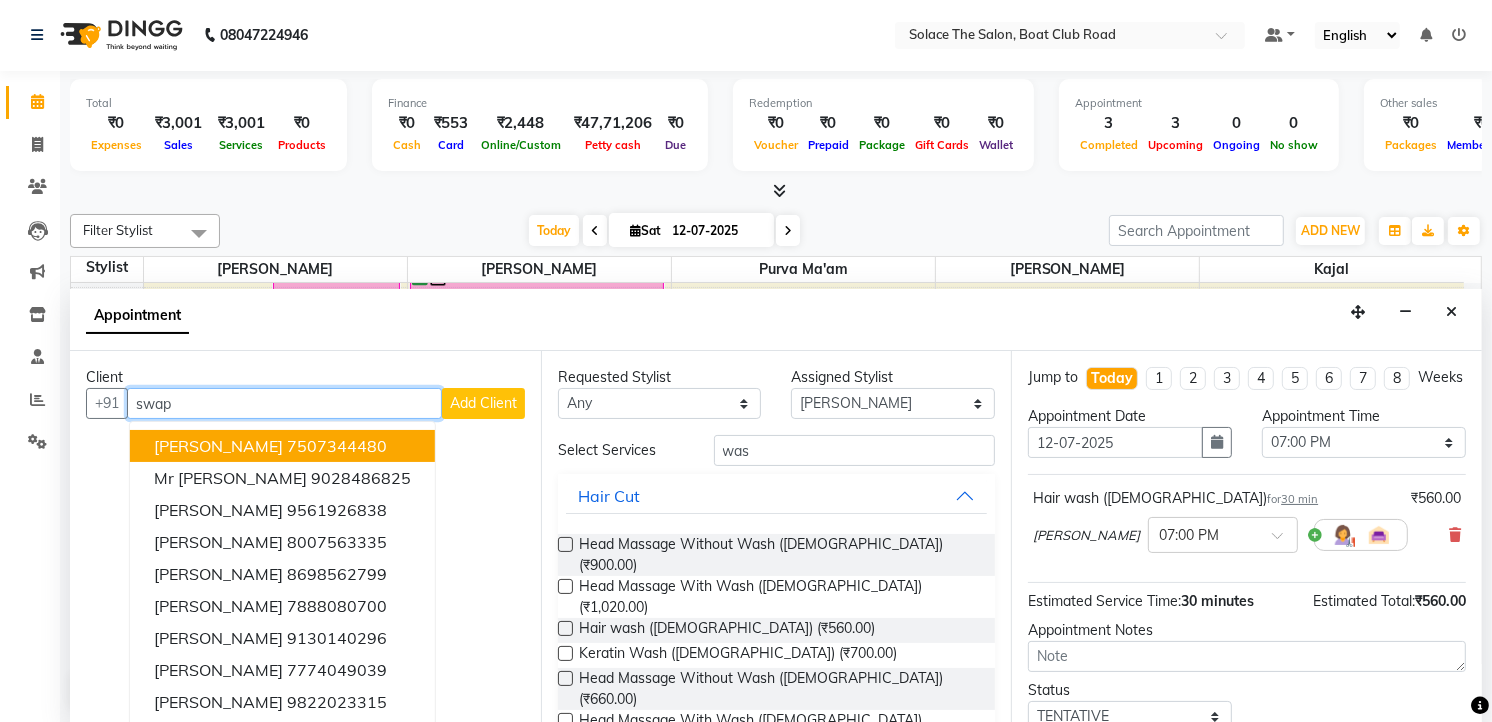 click on "7507344480" at bounding box center (337, 446) 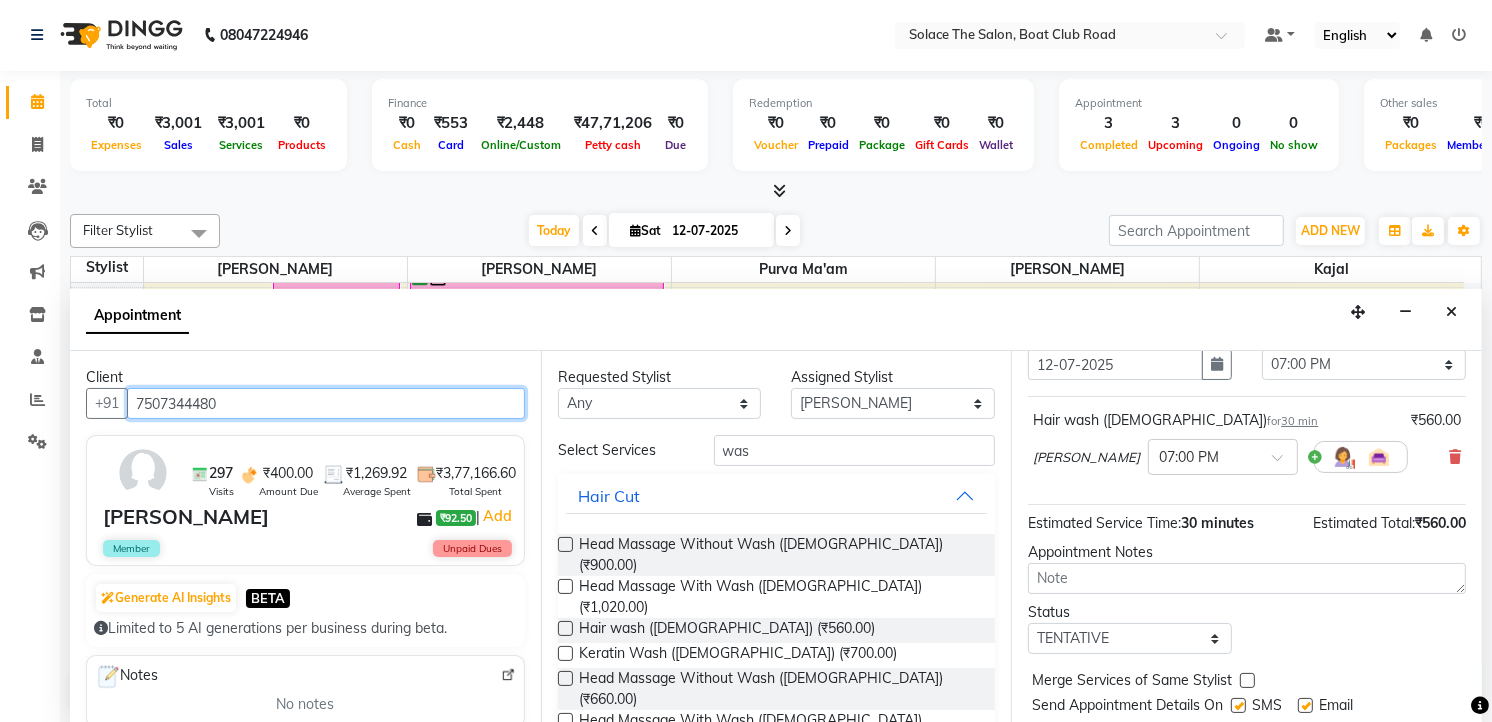 scroll, scrollTop: 154, scrollLeft: 0, axis: vertical 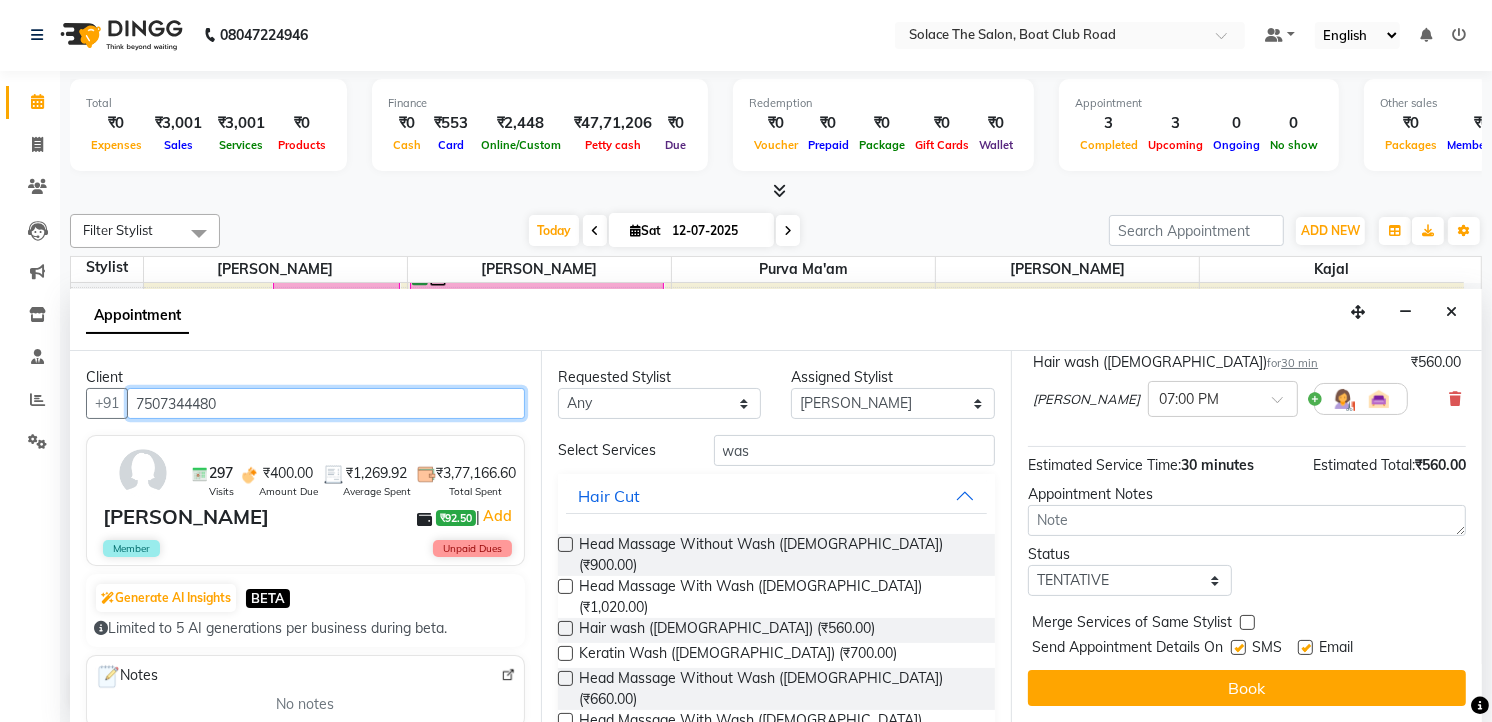 type on "7507344480" 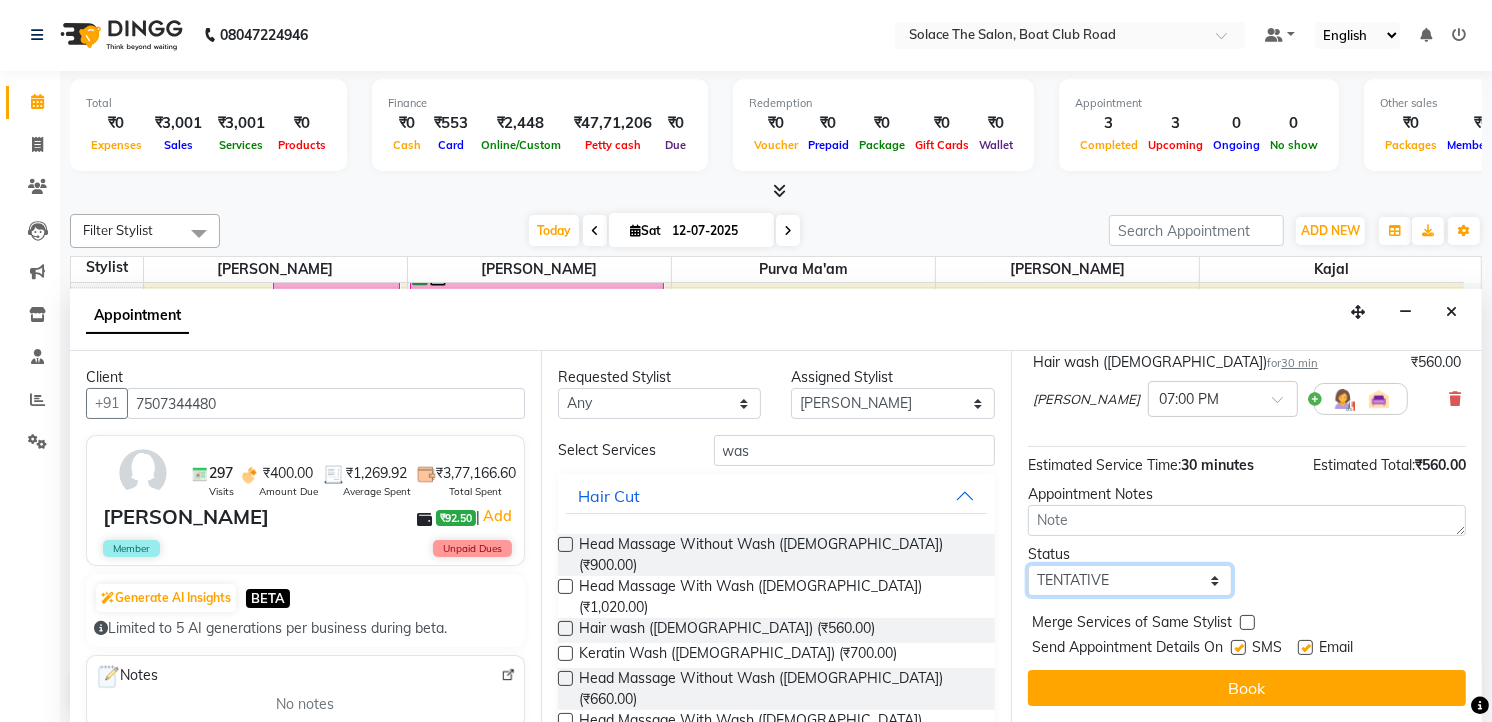 click on "Select TENTATIVE CONFIRM CHECK-IN UPCOMING" at bounding box center [1130, 580] 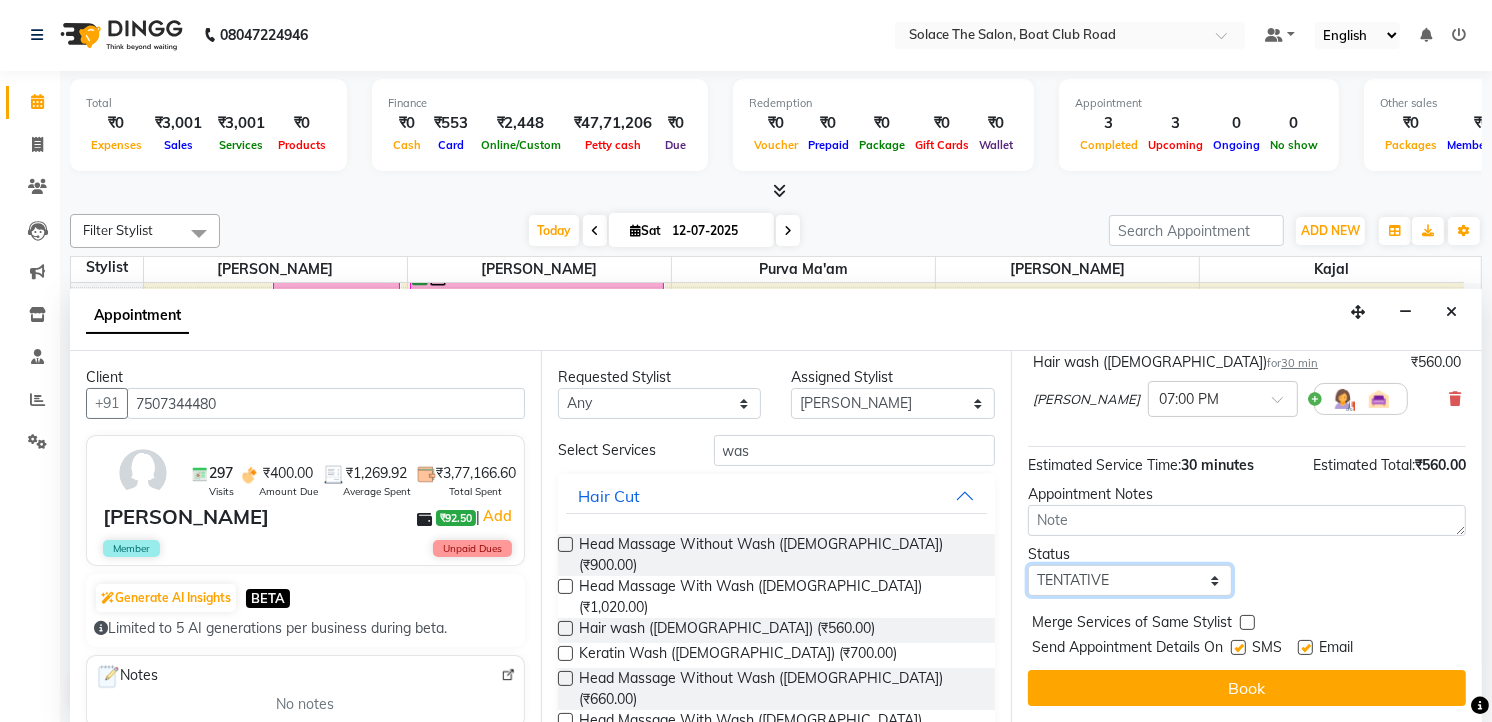 select on "confirm booking" 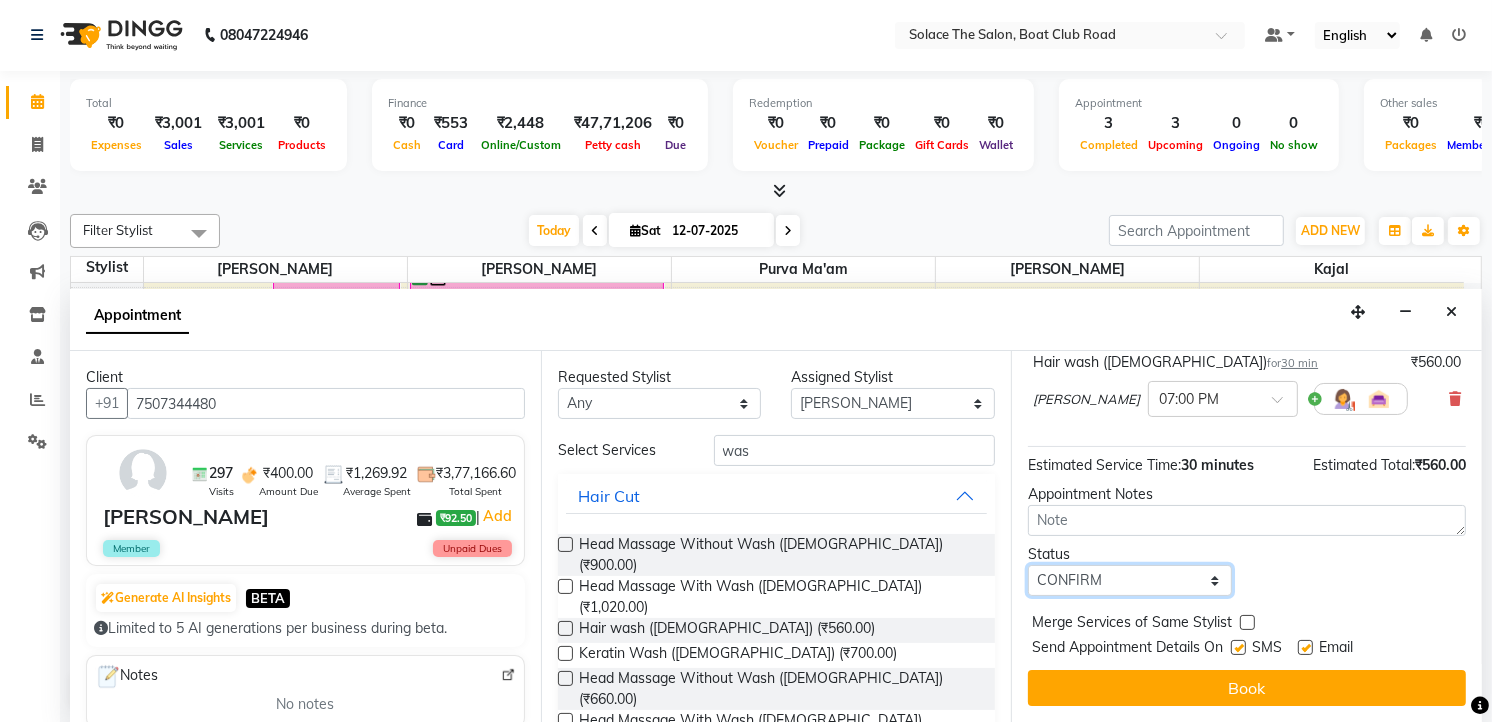 click on "Select TENTATIVE CONFIRM CHECK-IN UPCOMING" at bounding box center [1130, 580] 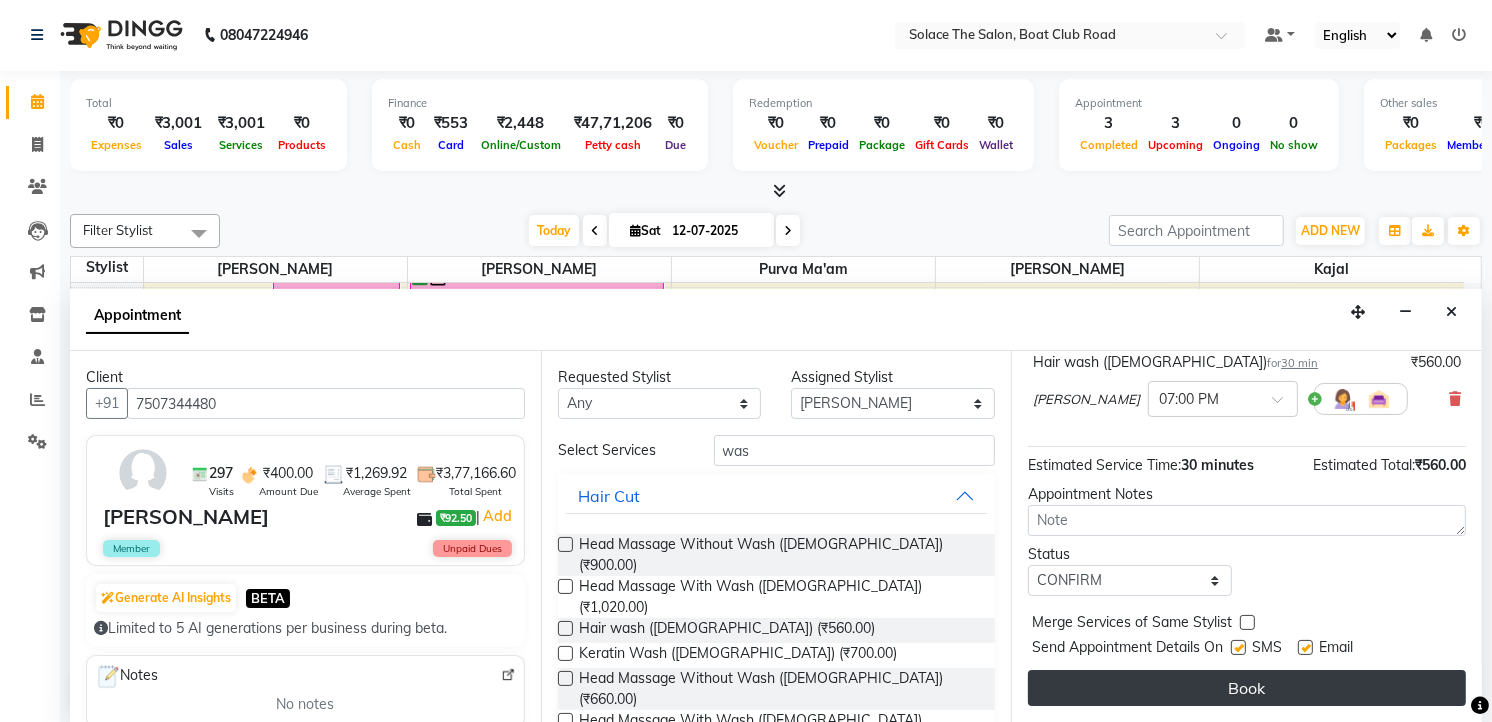 click on "Book" at bounding box center [1247, 688] 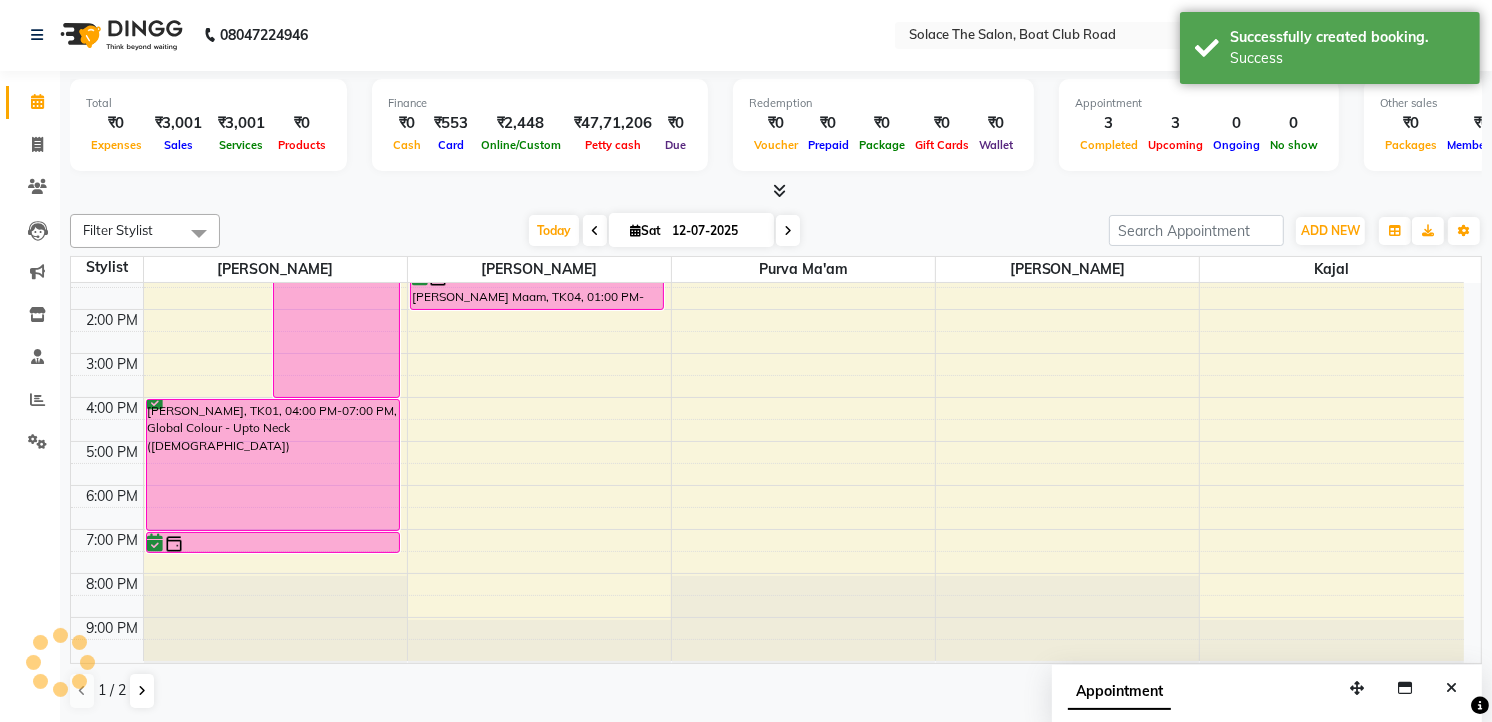 scroll, scrollTop: 0, scrollLeft: 0, axis: both 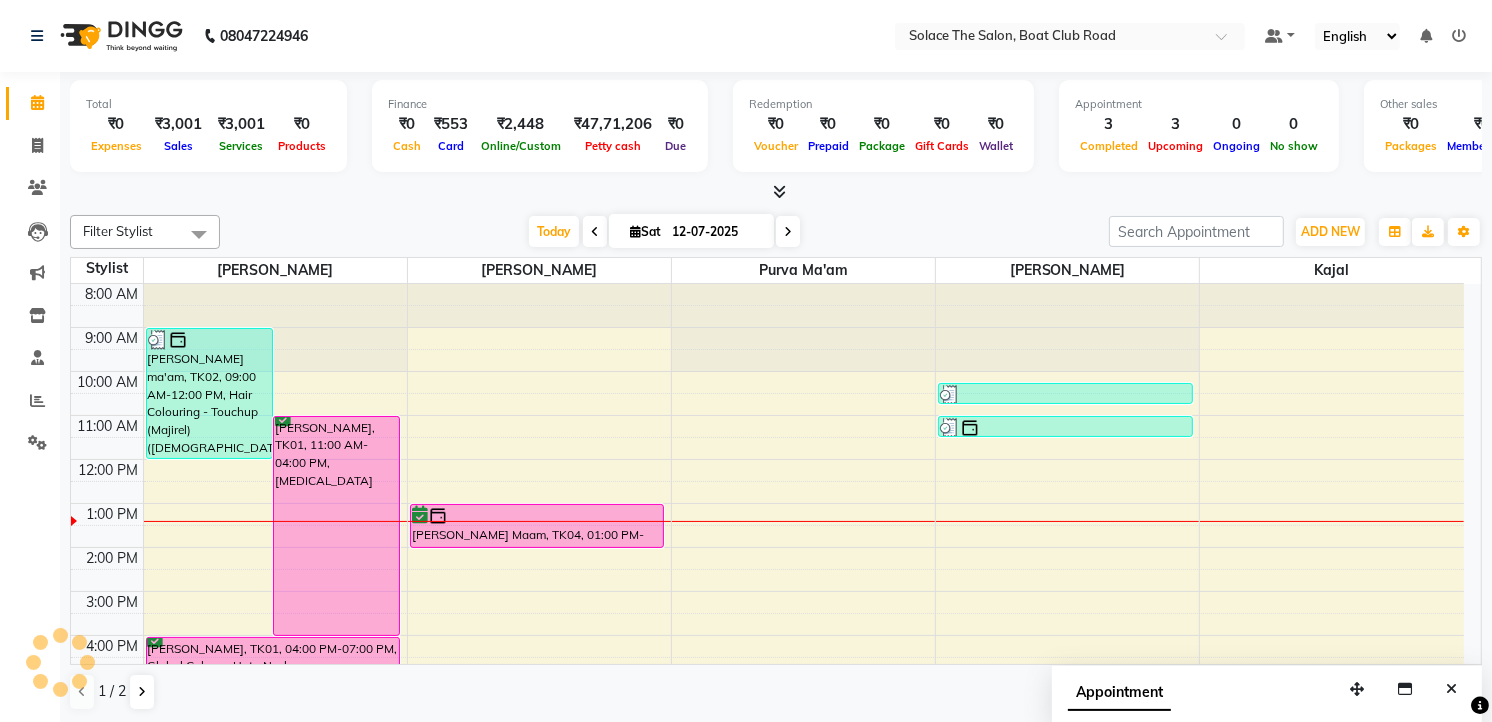 click on "Redemption" at bounding box center [883, 104] 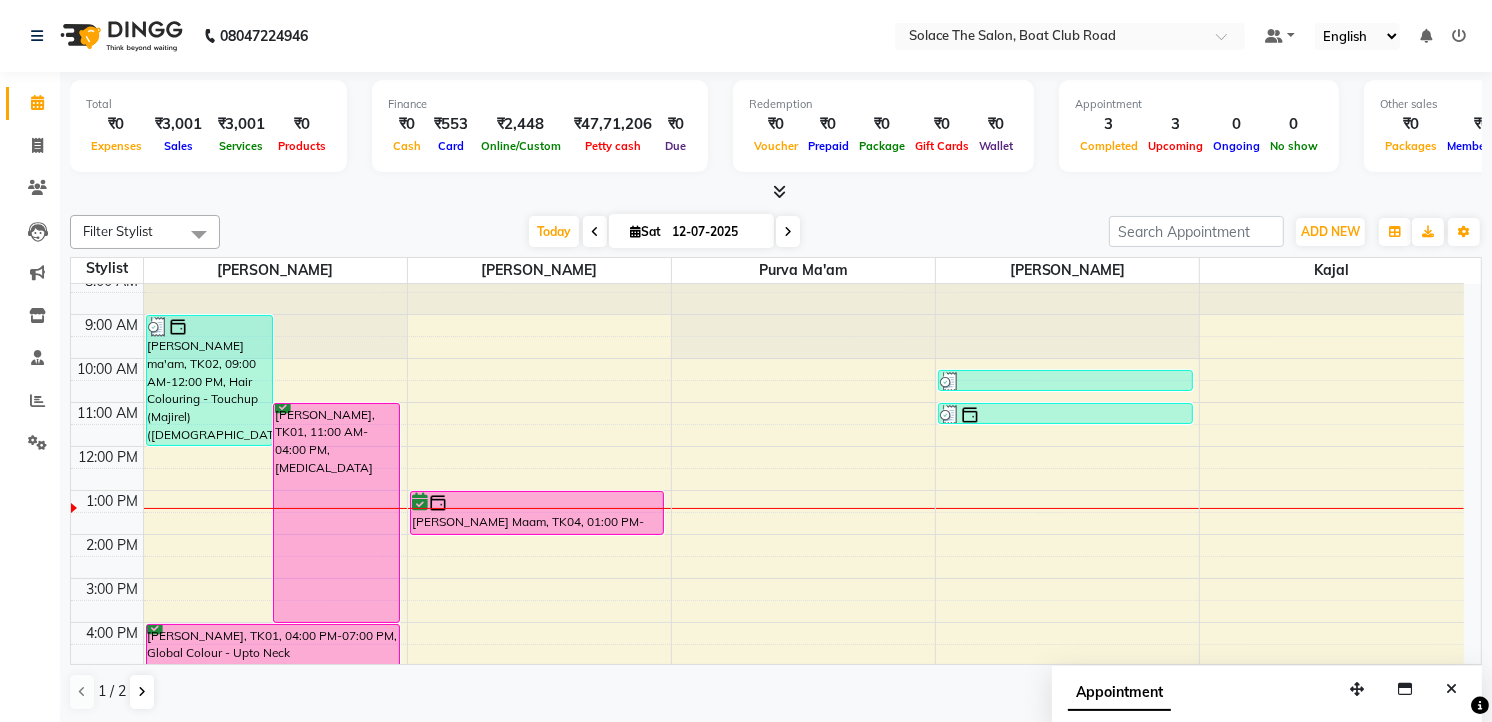 scroll, scrollTop: 0, scrollLeft: 0, axis: both 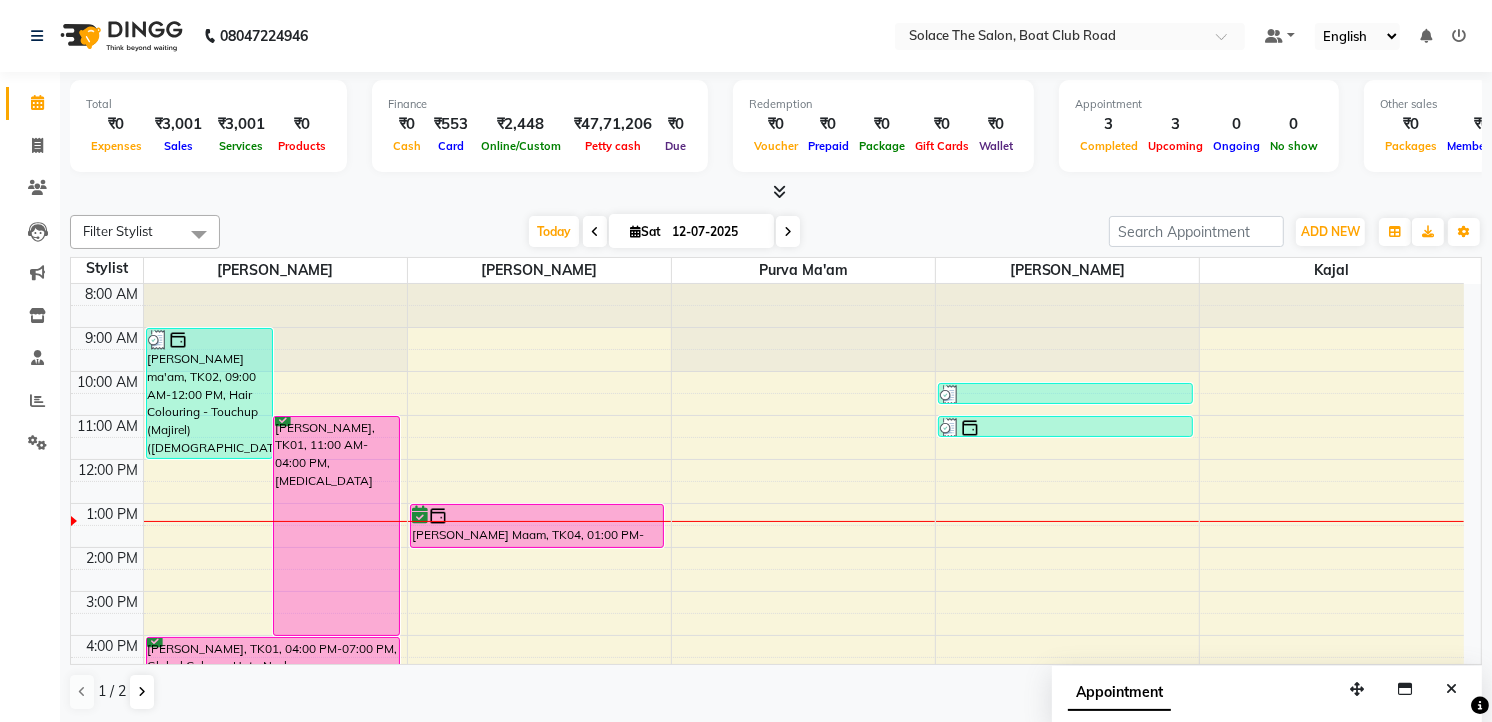 click at bounding box center [788, 232] 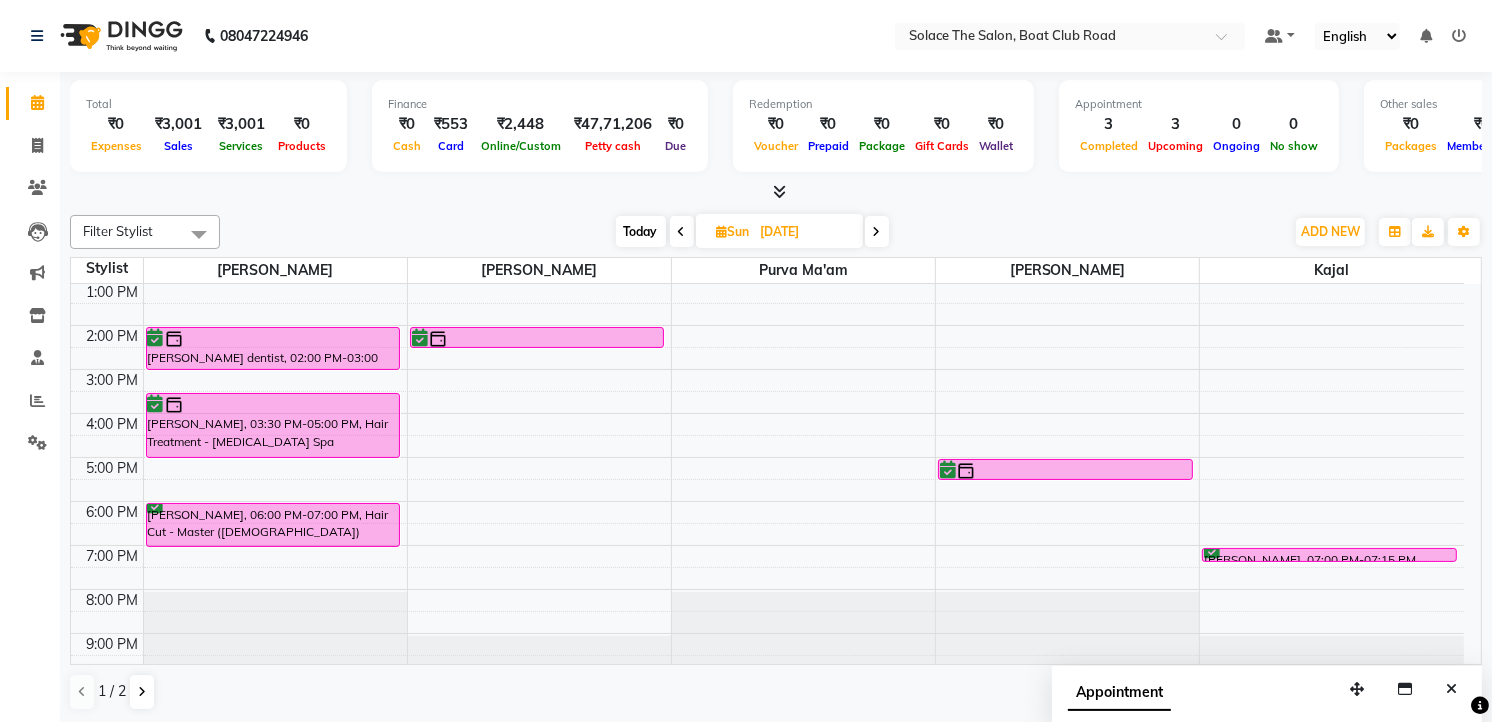 scroll, scrollTop: 0, scrollLeft: 0, axis: both 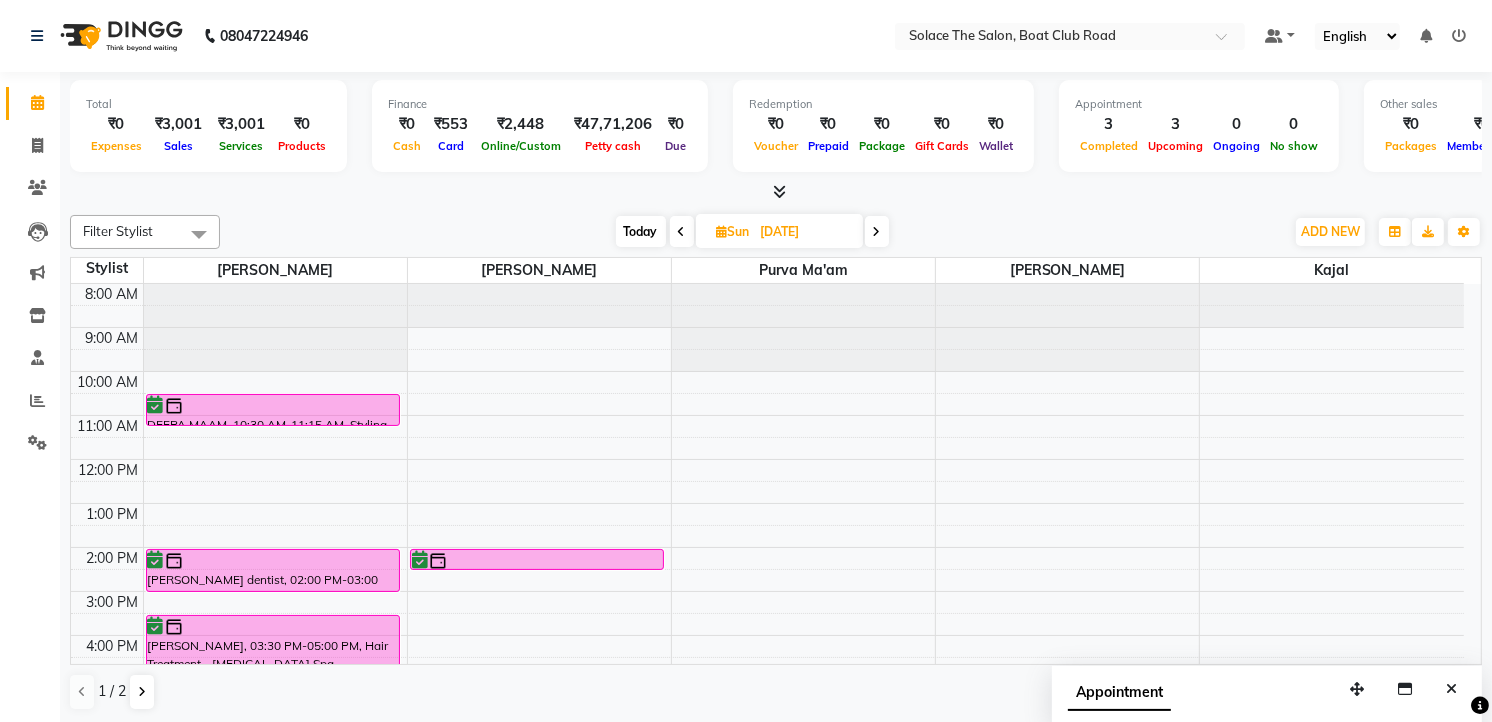 click on "Filter Stylist Select All Atul [PERSON_NAME] Kajal Purva Ma'am rishi  [PERSON_NAME] suraj [DATE]  [DATE] Toggle Dropdown Add Appointment Add Invoice Add Expense Add Attendance Add Client Toggle Dropdown Add Appointment Add Invoice Add Expense Add Attendance Add Client ADD NEW Toggle Dropdown Add Appointment Add Invoice Add Expense Add Attendance Add Client Filter Stylist Select All Atul [PERSON_NAME] Kajal Purva Ma'am rishi  [PERSON_NAME] suraj Group By  Staff View   Room View  View as Vertical  Vertical - Week View  Horizontal  Horizontal - Week View  List  Toggle Dropdown Calendar Settings Manage Tags   Arrange Stylists   Reset Stylists  Full Screen Appointment Form Zoom 50% Staff/Room Display Count 5" at bounding box center [776, 232] 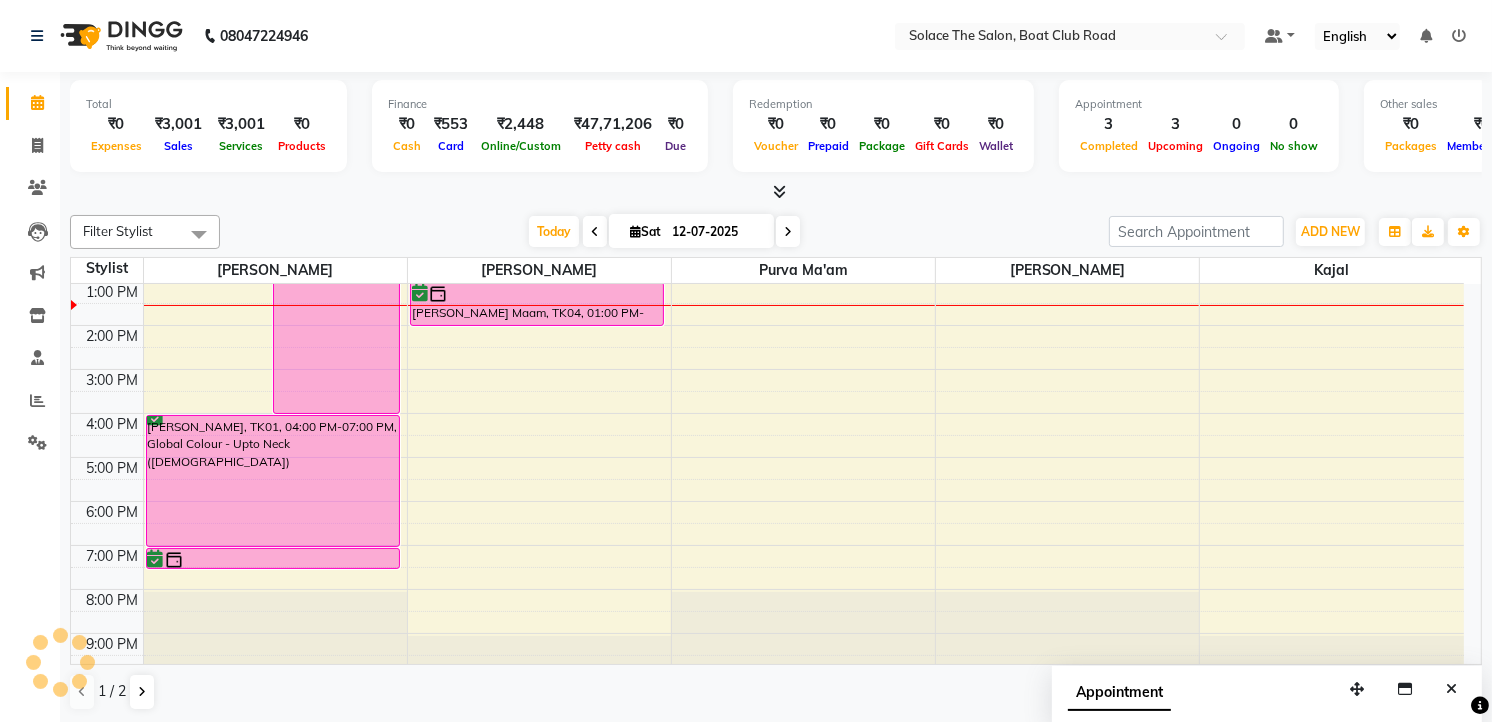 scroll, scrollTop: 0, scrollLeft: 0, axis: both 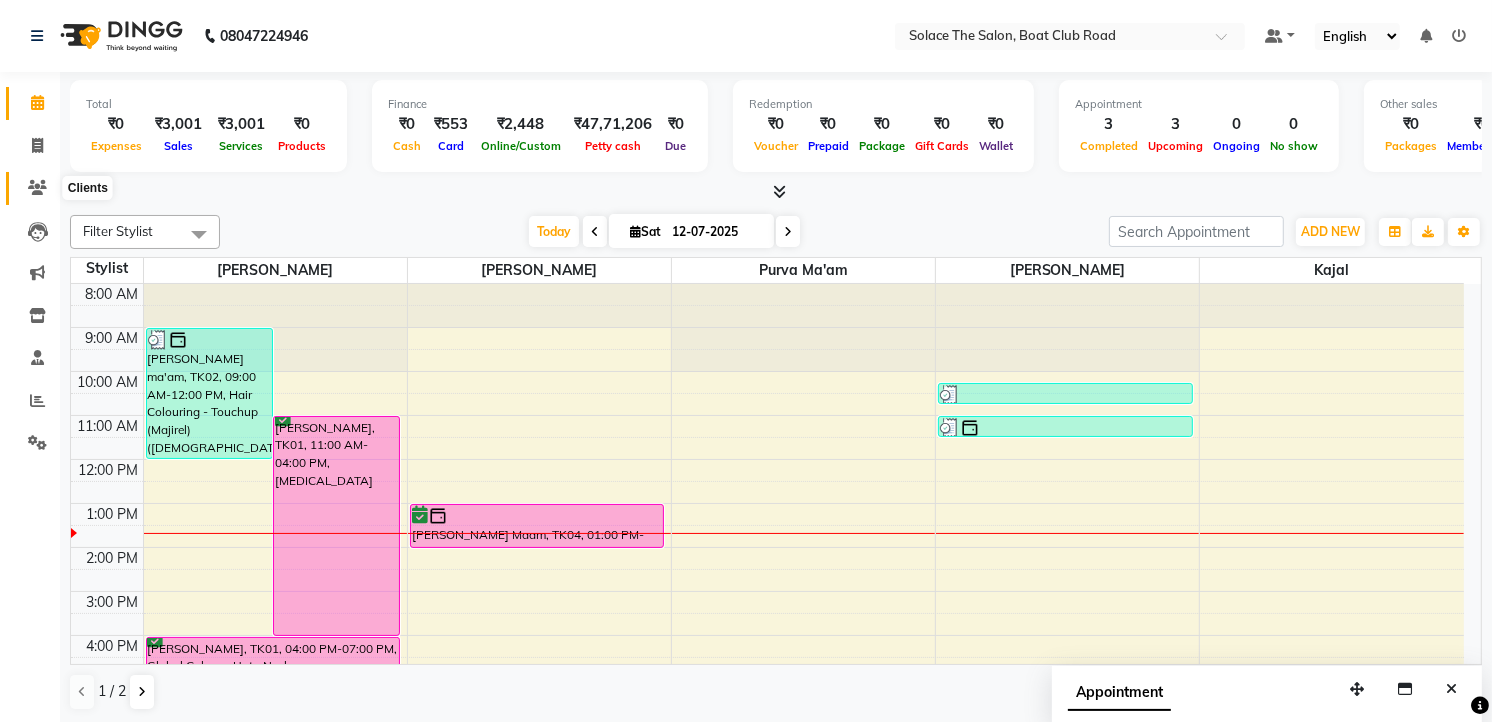 click 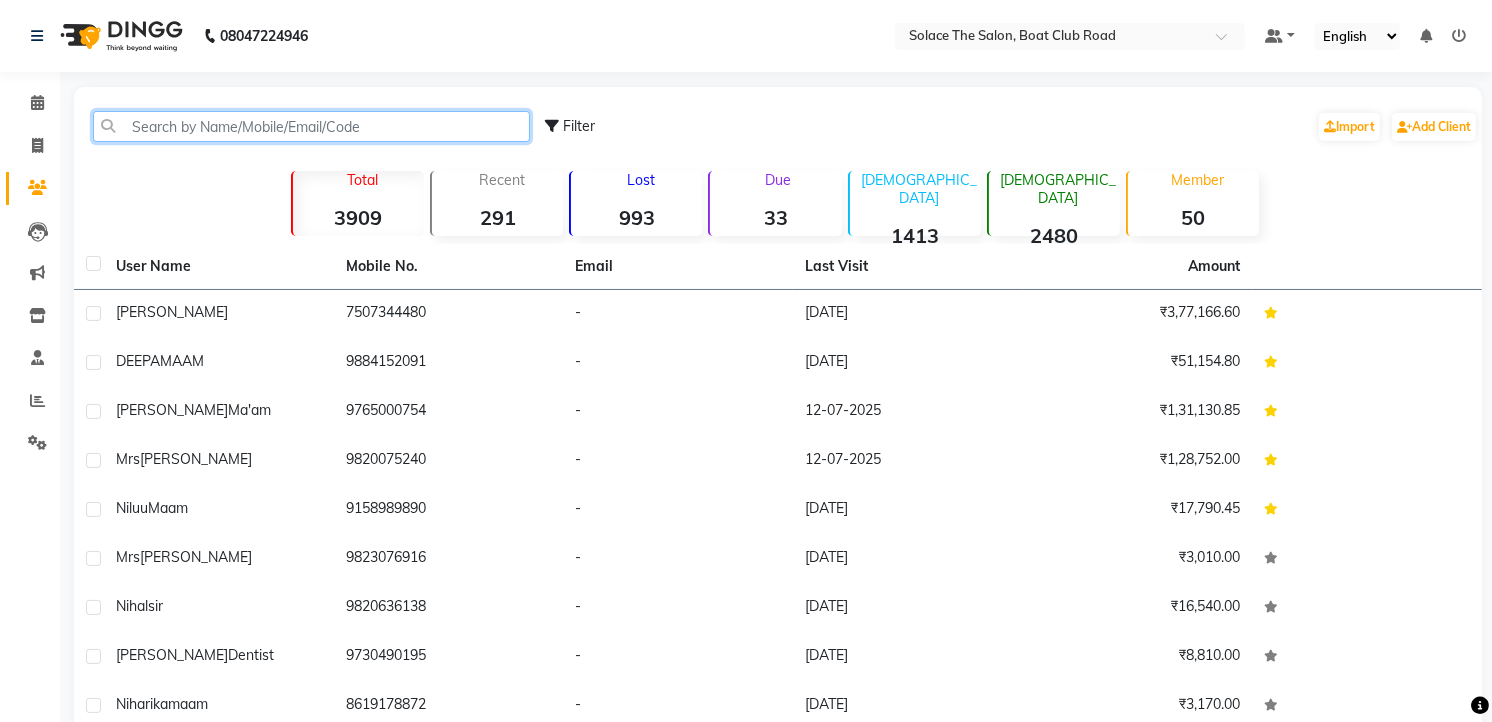 click 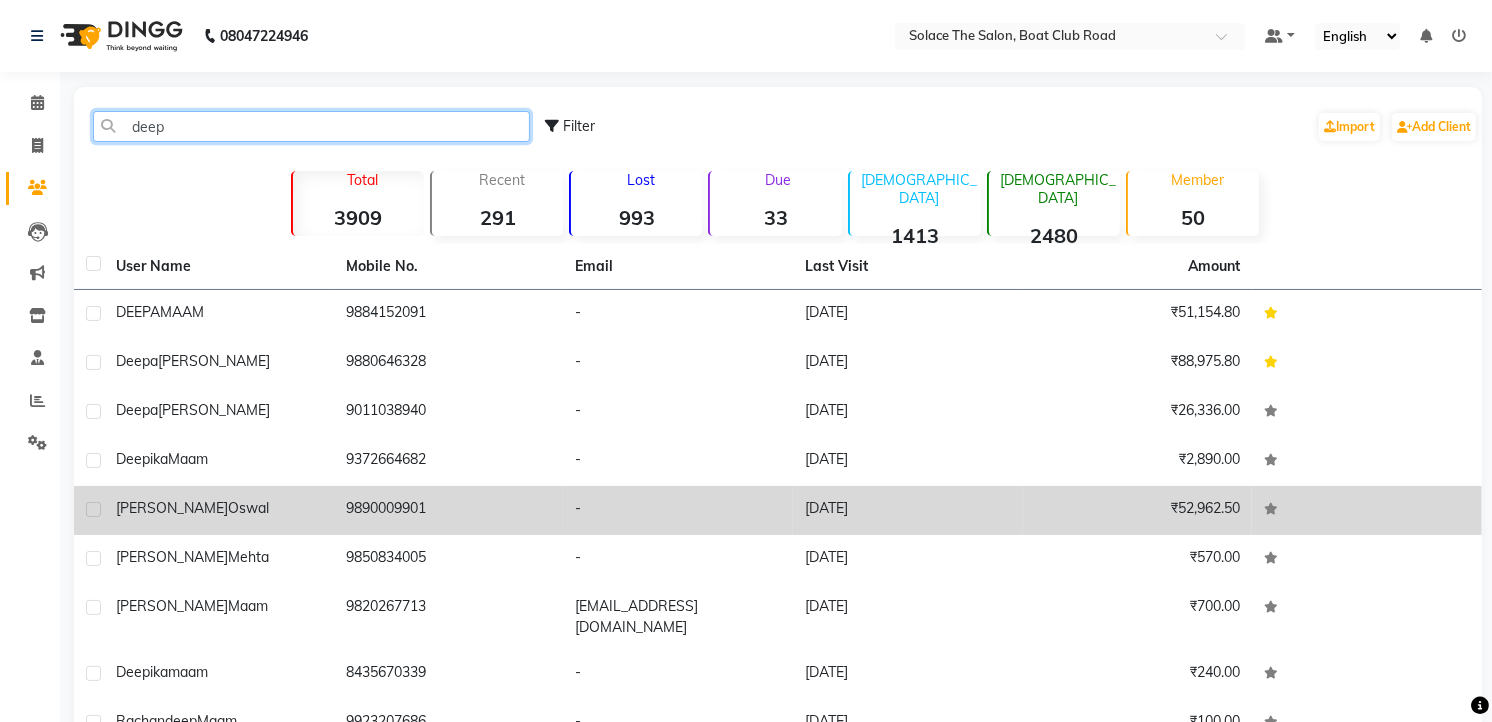 type on "deep" 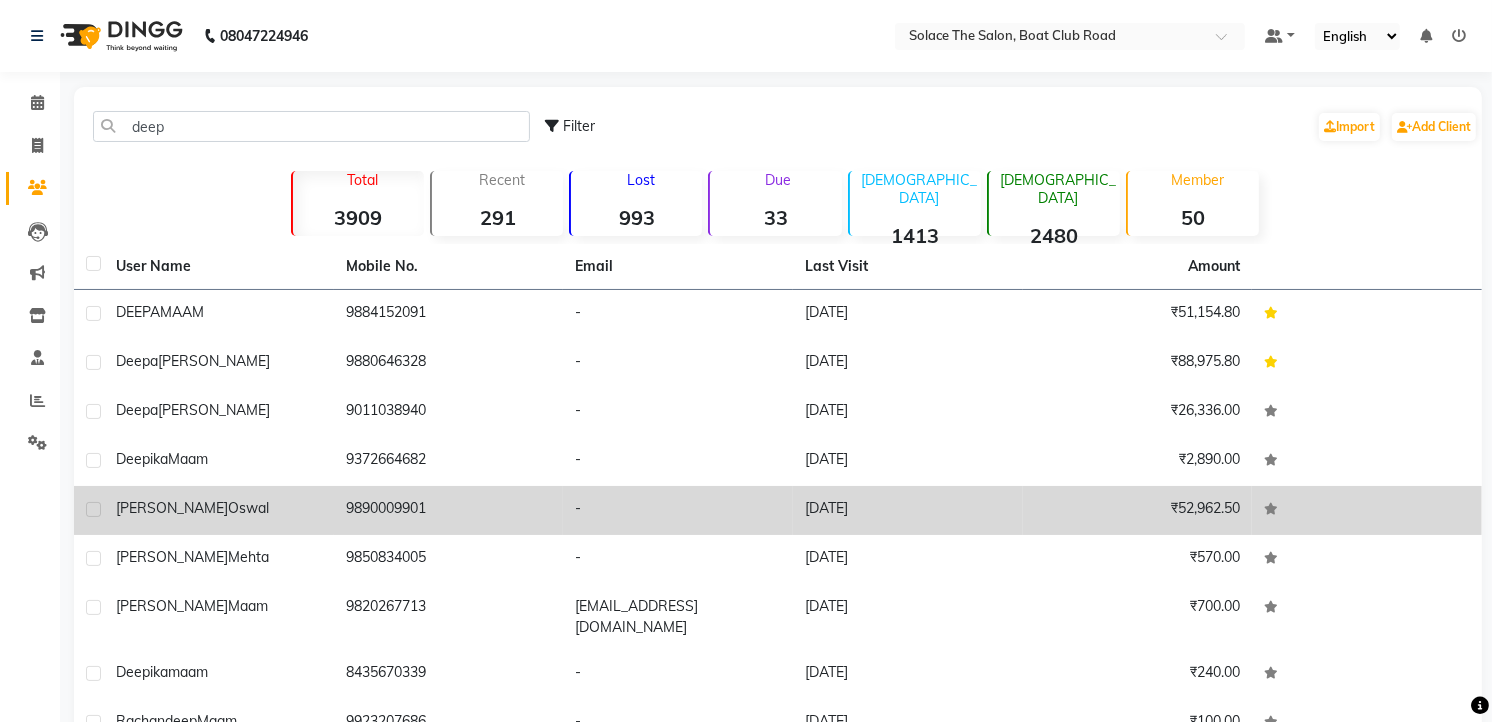click on "9890009901" 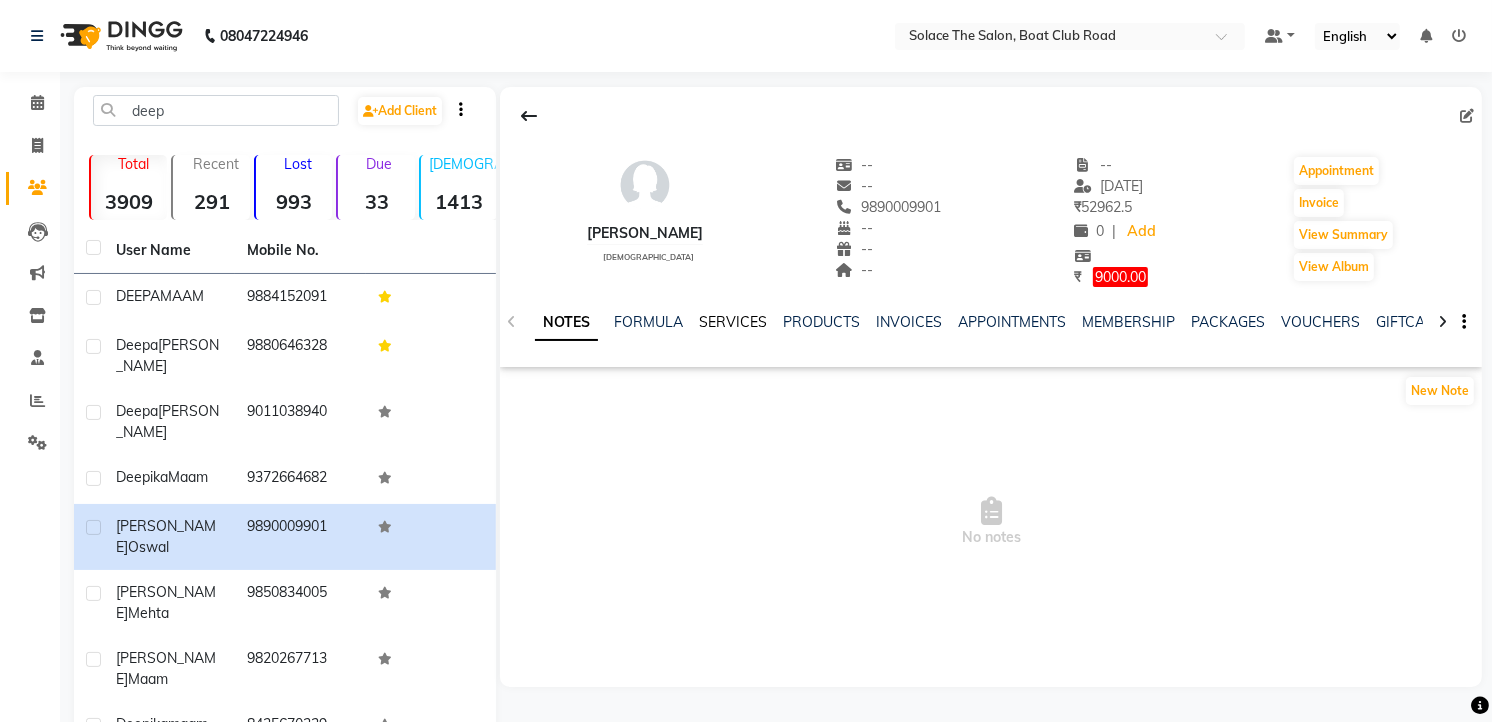click on "SERVICES" 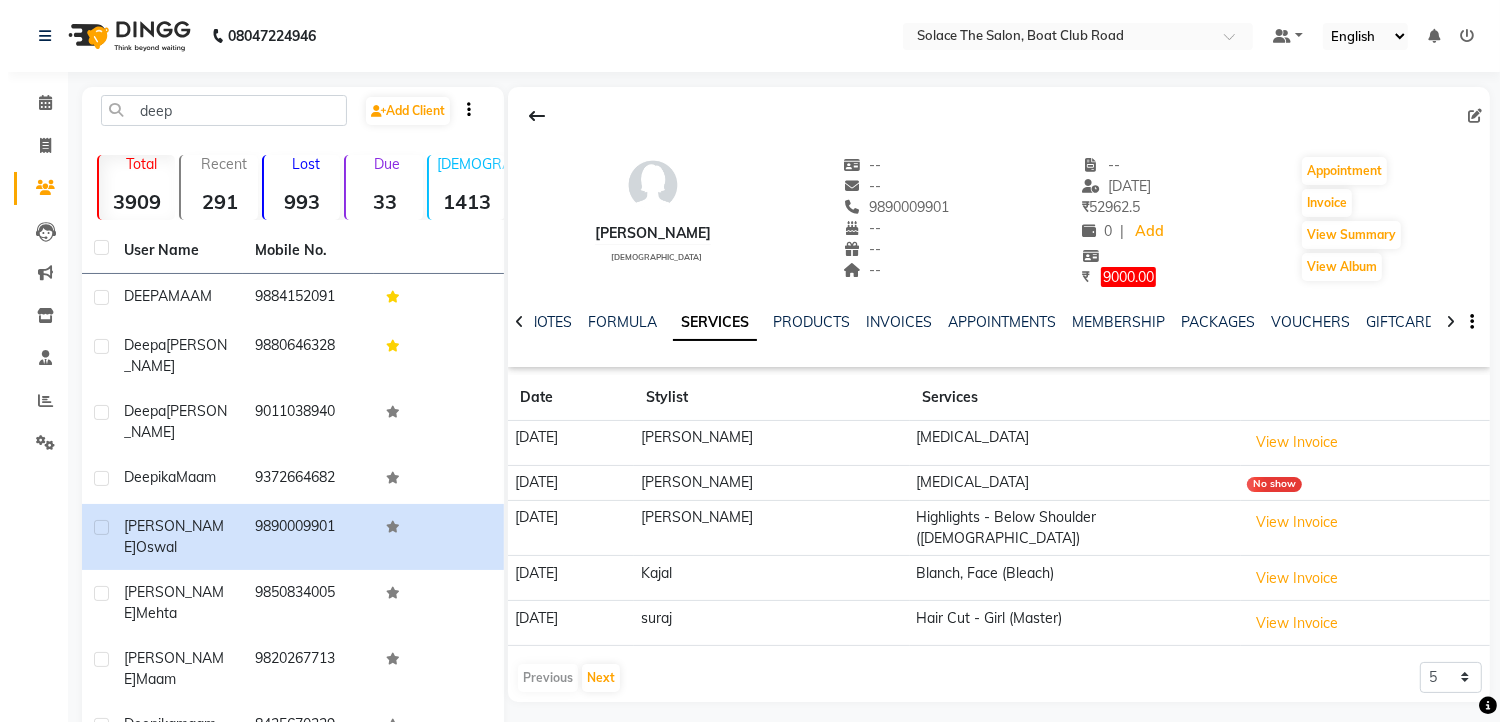 scroll, scrollTop: 144, scrollLeft: 0, axis: vertical 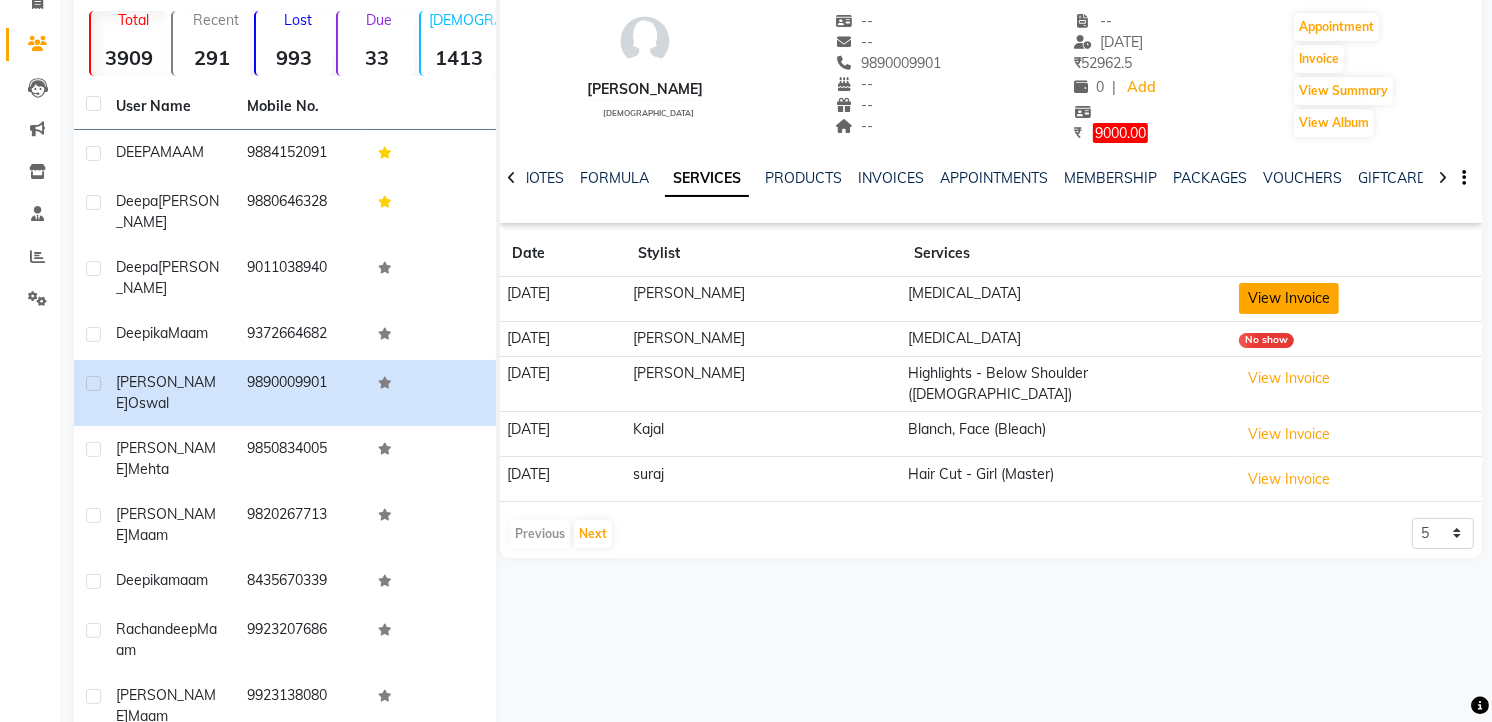 click on "View Invoice" 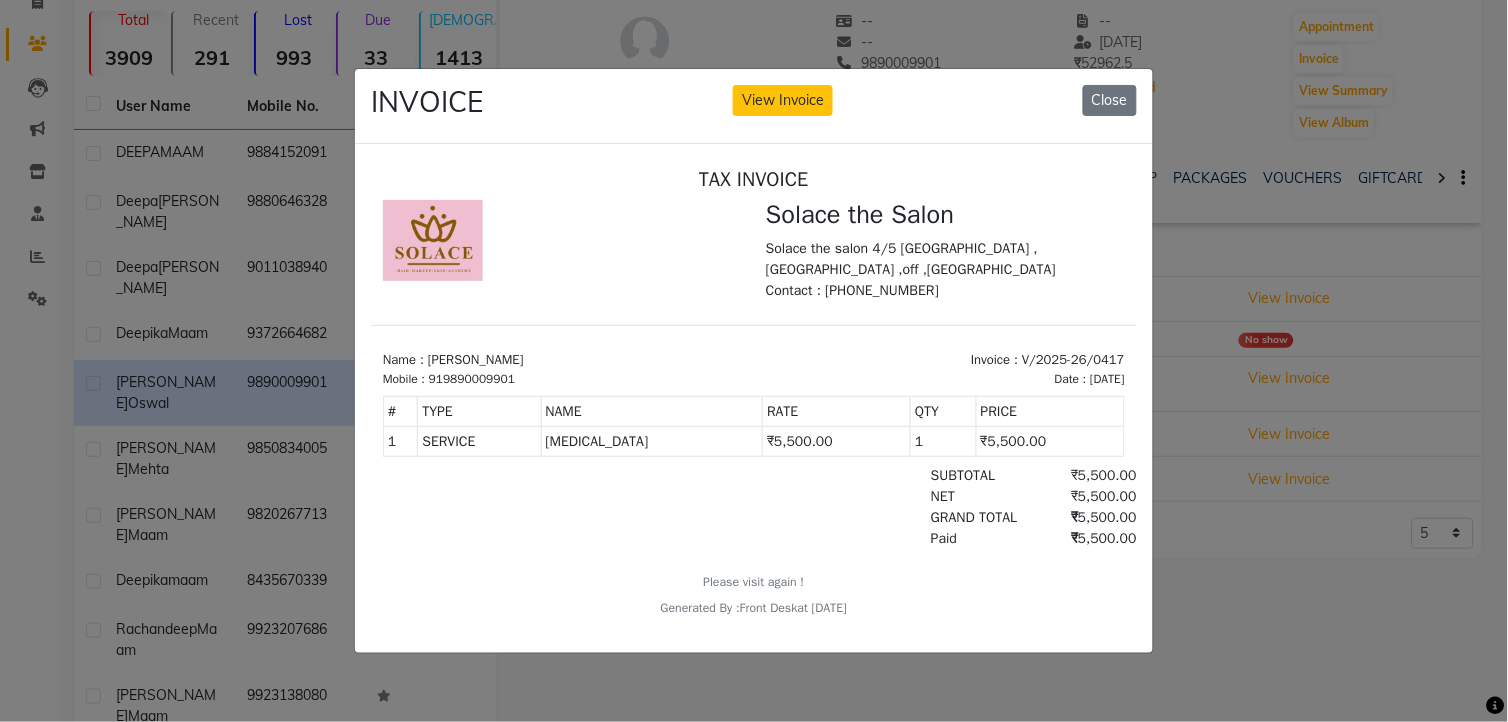 scroll, scrollTop: 0, scrollLeft: 0, axis: both 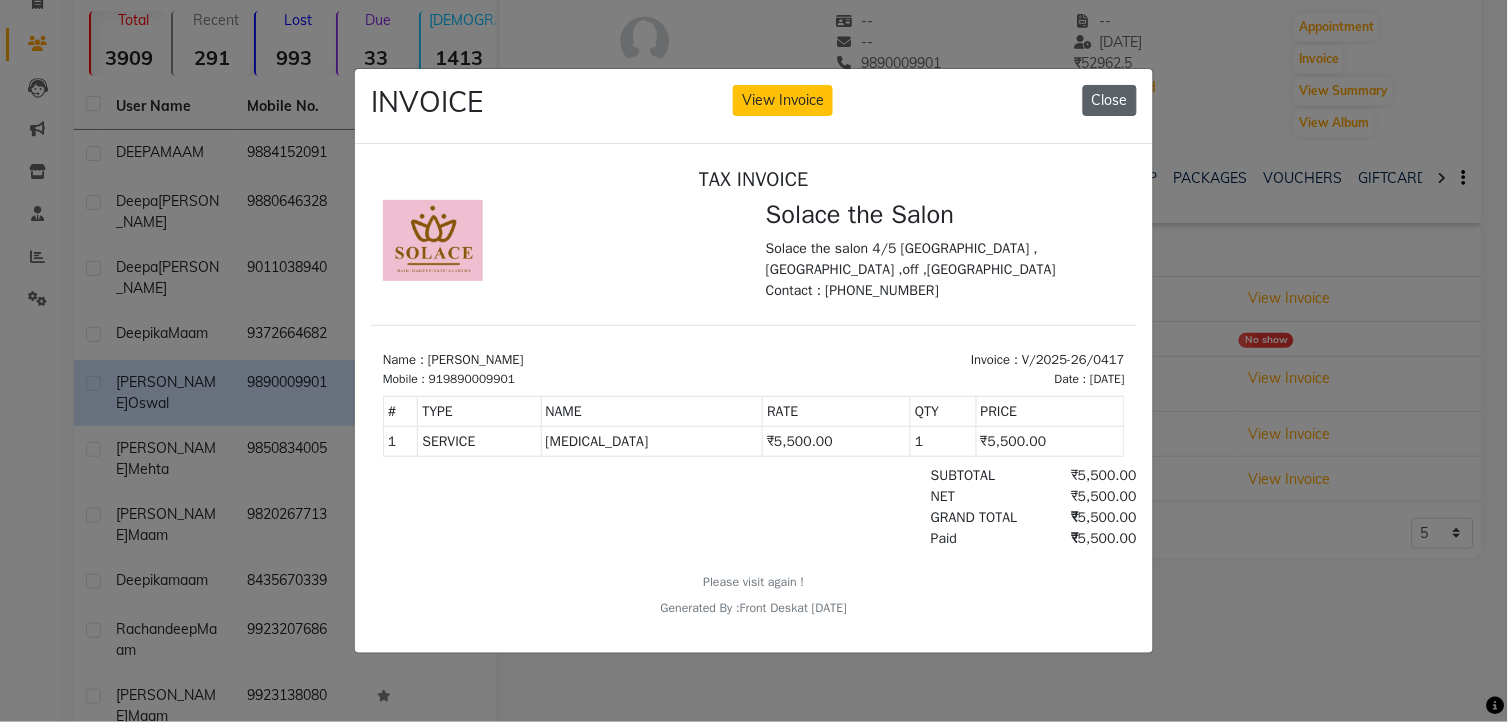 click on "Close" 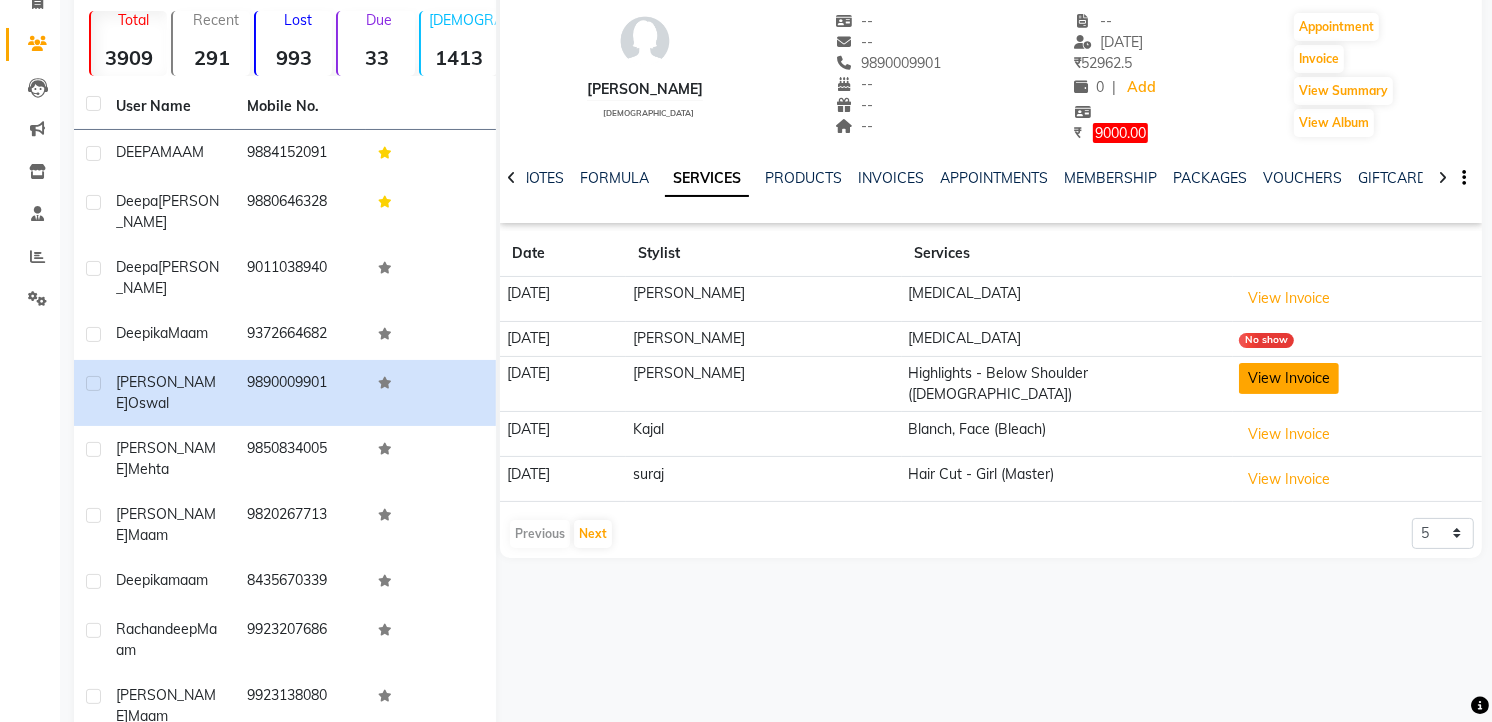 click on "View Invoice" 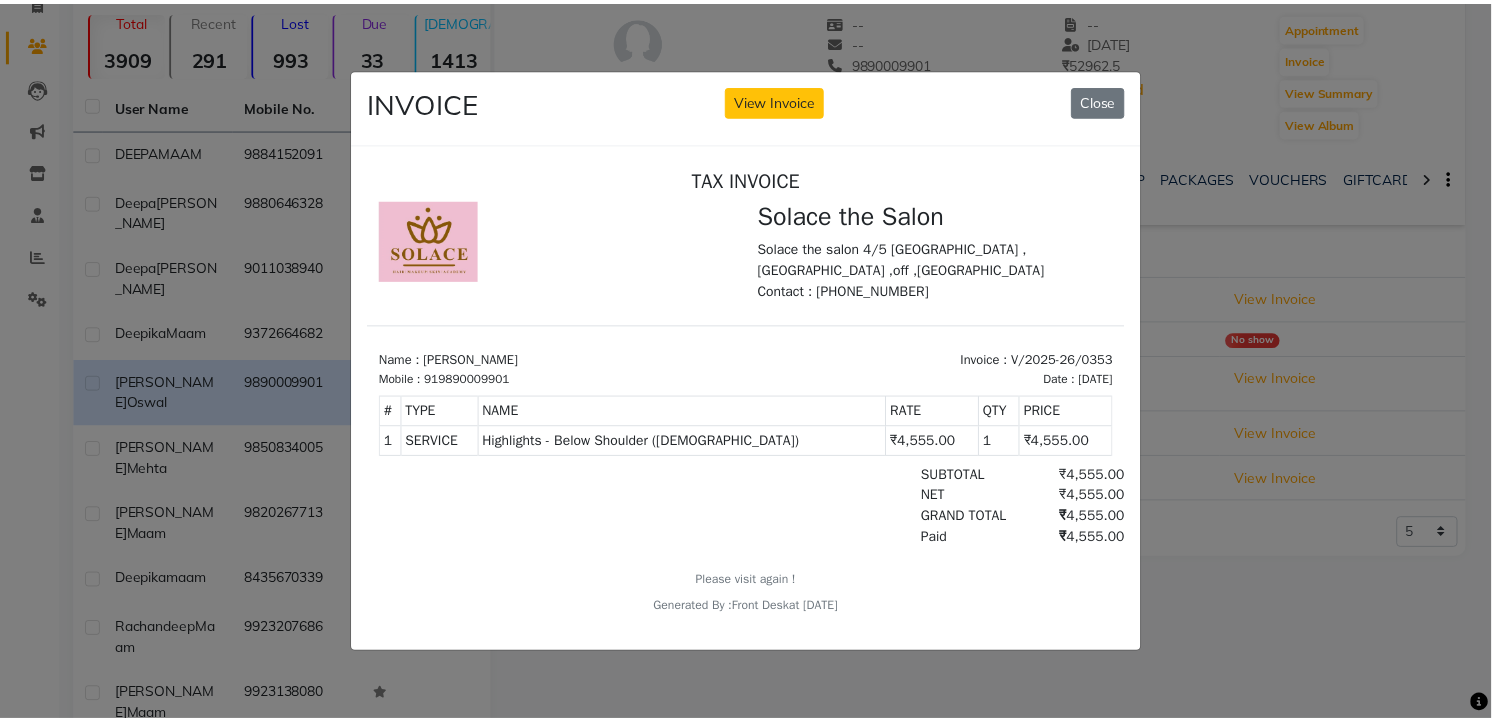 scroll, scrollTop: 0, scrollLeft: 0, axis: both 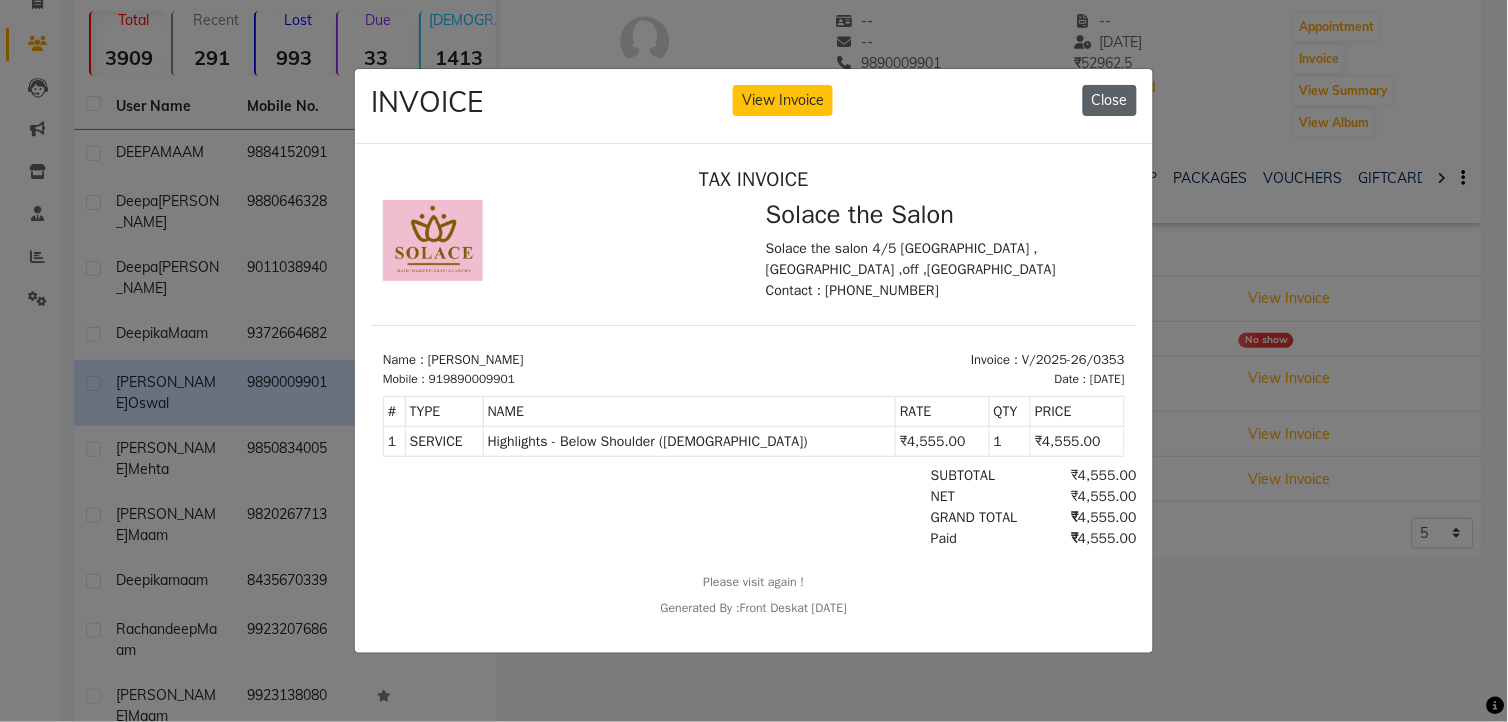 click on "Close" 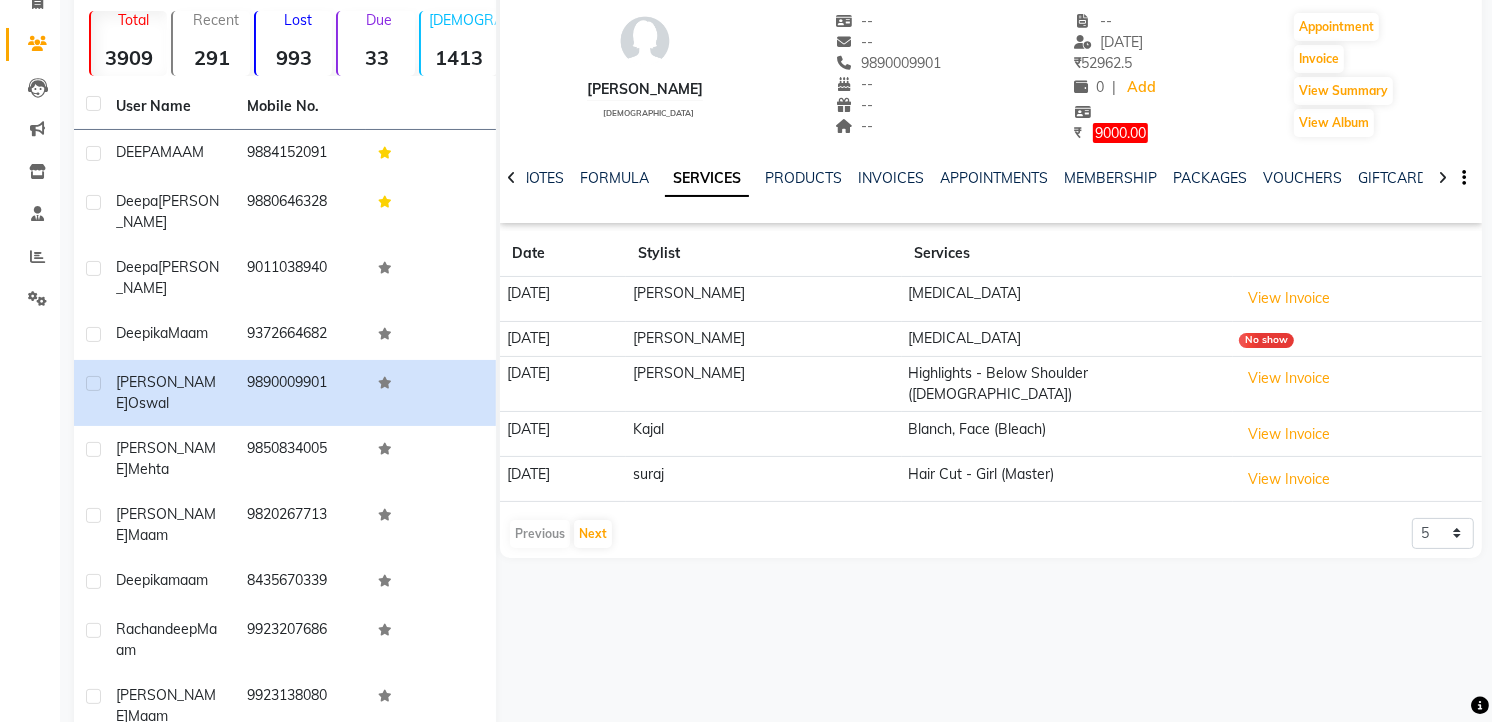 scroll, scrollTop: 0, scrollLeft: 0, axis: both 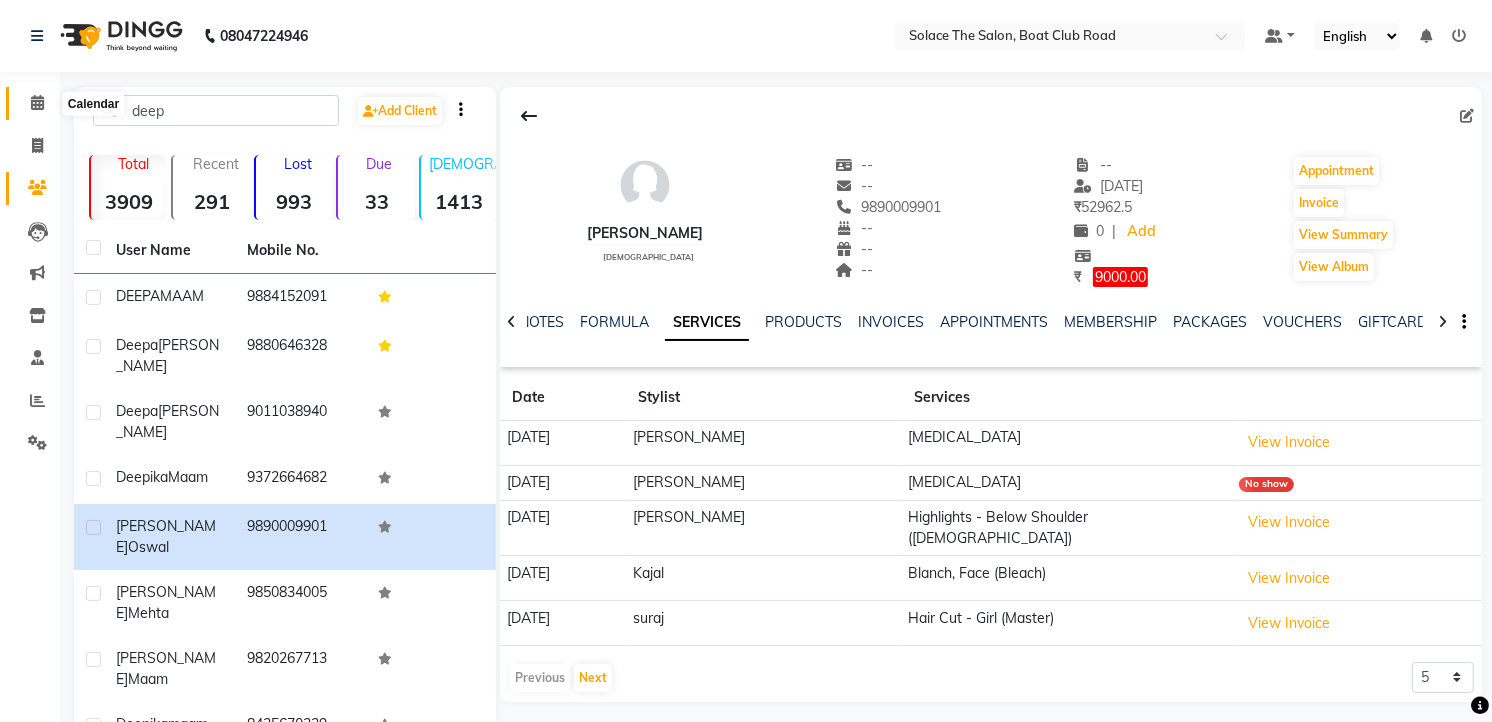 click 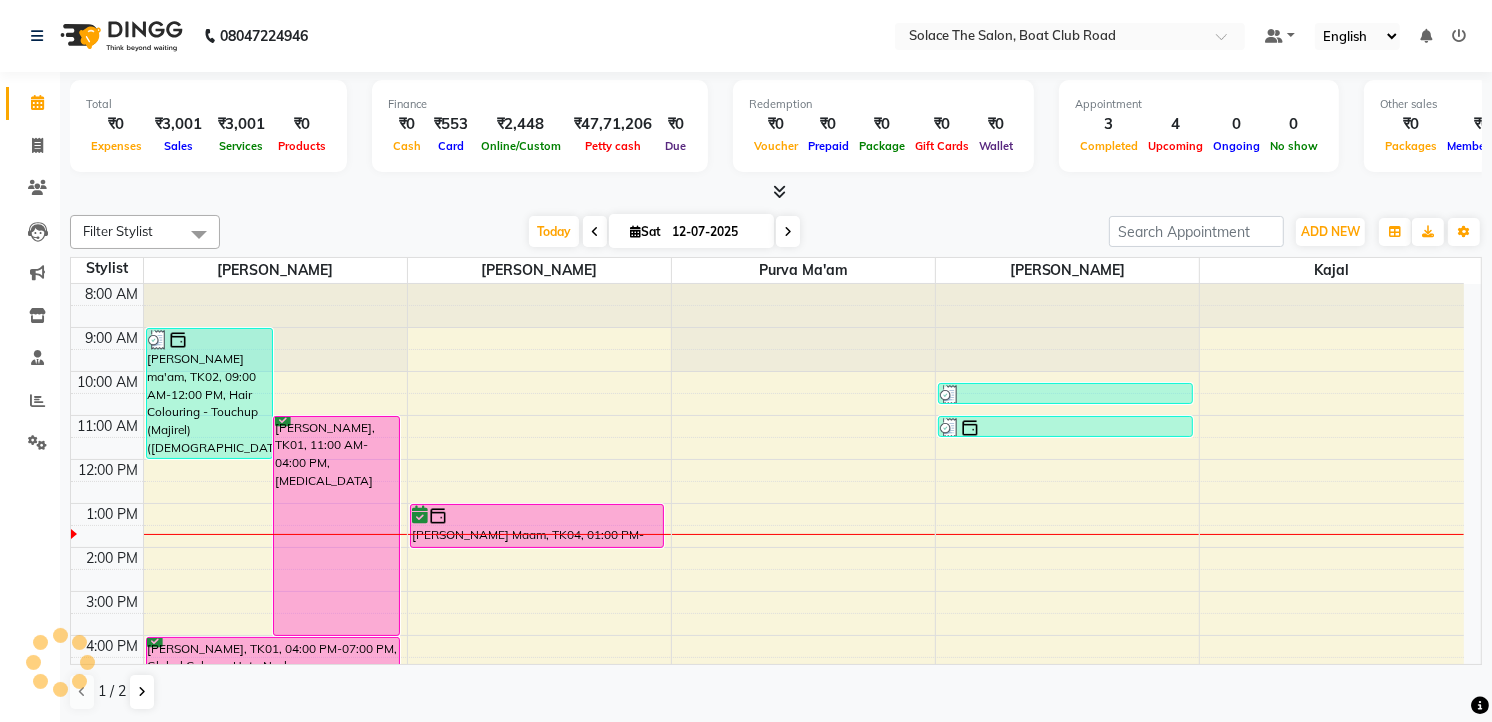 scroll, scrollTop: 200, scrollLeft: 0, axis: vertical 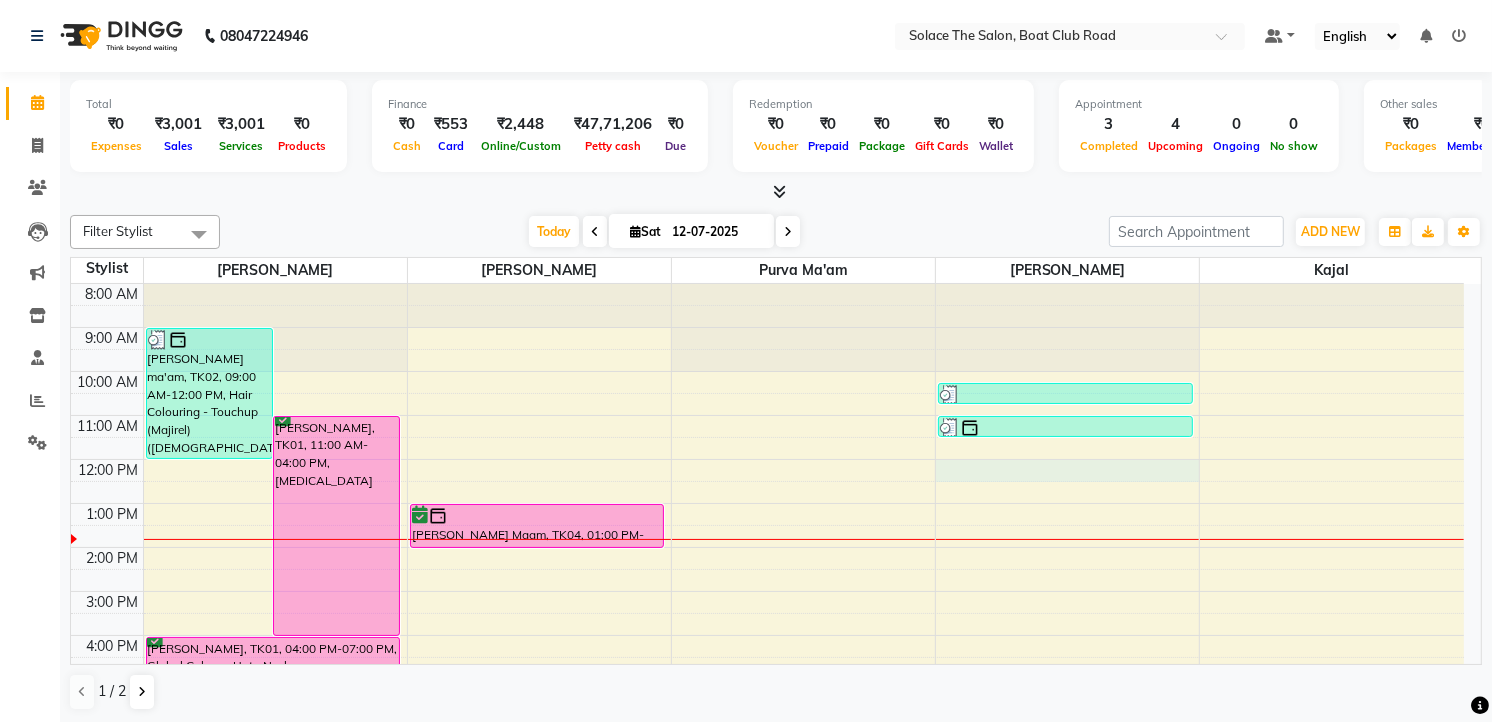 click on "8:00 AM 9:00 AM 10:00 AM 11:00 AM 12:00 PM 1:00 PM 2:00 PM 3:00 PM 4:00 PM 5:00 PM 6:00 PM 7:00 PM 8:00 PM 9:00 PM     [PERSON_NAME] ma'am, TK02, 09:00 AM-12:00 PM, Hair Colouring - Touchup (Majirel) ([DEMOGRAPHIC_DATA]),Hair Cut - Master ([DEMOGRAPHIC_DATA])     [PERSON_NAME], TK01, 11:00 AM-04:00 PM, [MEDICAL_DATA]     [PERSON_NAME], TK01, 04:00 PM-07:00 PM, Global Colour - Upto Neck ([DEMOGRAPHIC_DATA])     [PERSON_NAME], TK05, 07:00 PM-07:30 PM, Hair wash ([DEMOGRAPHIC_DATA])     [PERSON_NAME] Maam, TK04, 01:00 PM-02:00 PM,  Head Massage With Wash ([DEMOGRAPHIC_DATA])     [PERSON_NAME], TK03, 10:15 AM-10:45 AM,   Face Waxing (Rica)     [PERSON_NAME] ma'am, TK02, 11:00 AM-11:30 AM, Normal Nail Polish (Hand & Legs),Nail Basic - Nail Filling & Cutting" at bounding box center (767, 591) 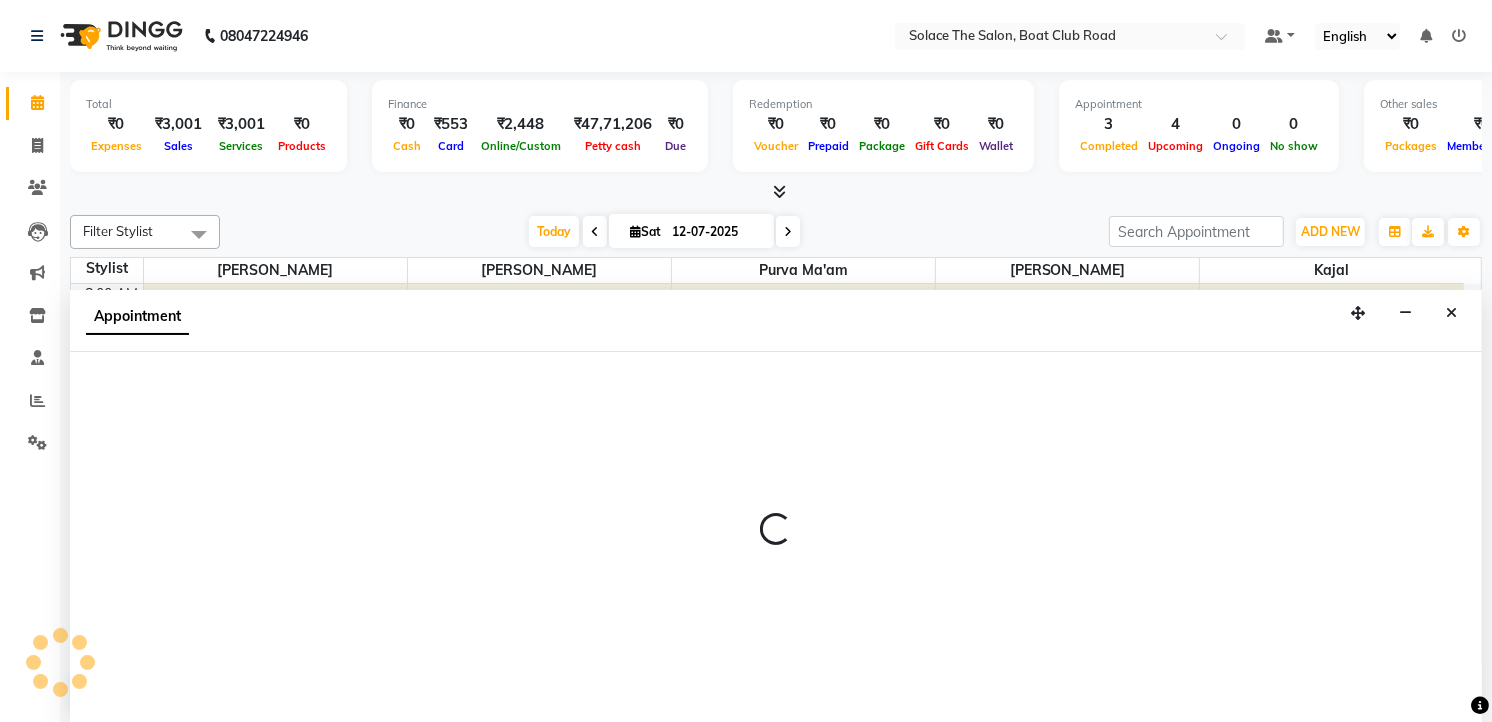 select on "9749" 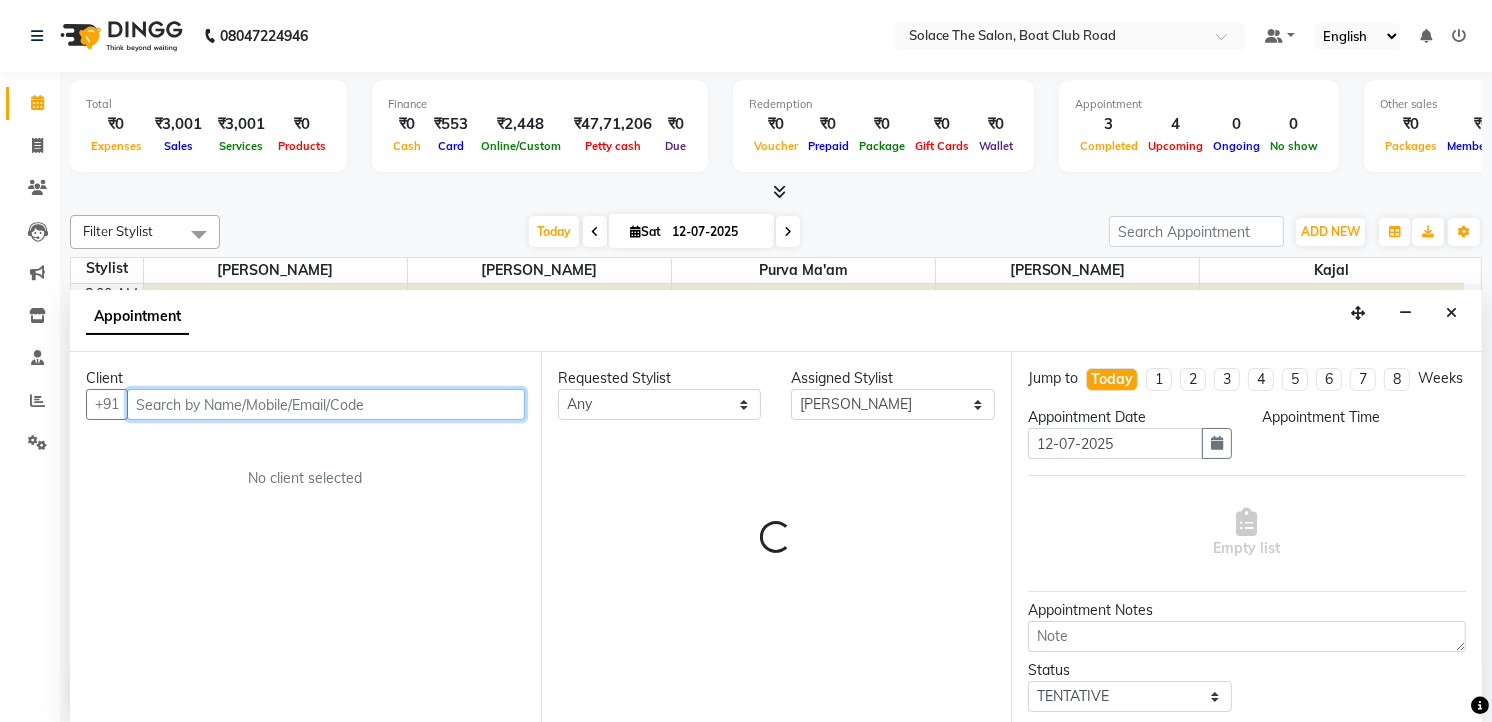 scroll, scrollTop: 1, scrollLeft: 0, axis: vertical 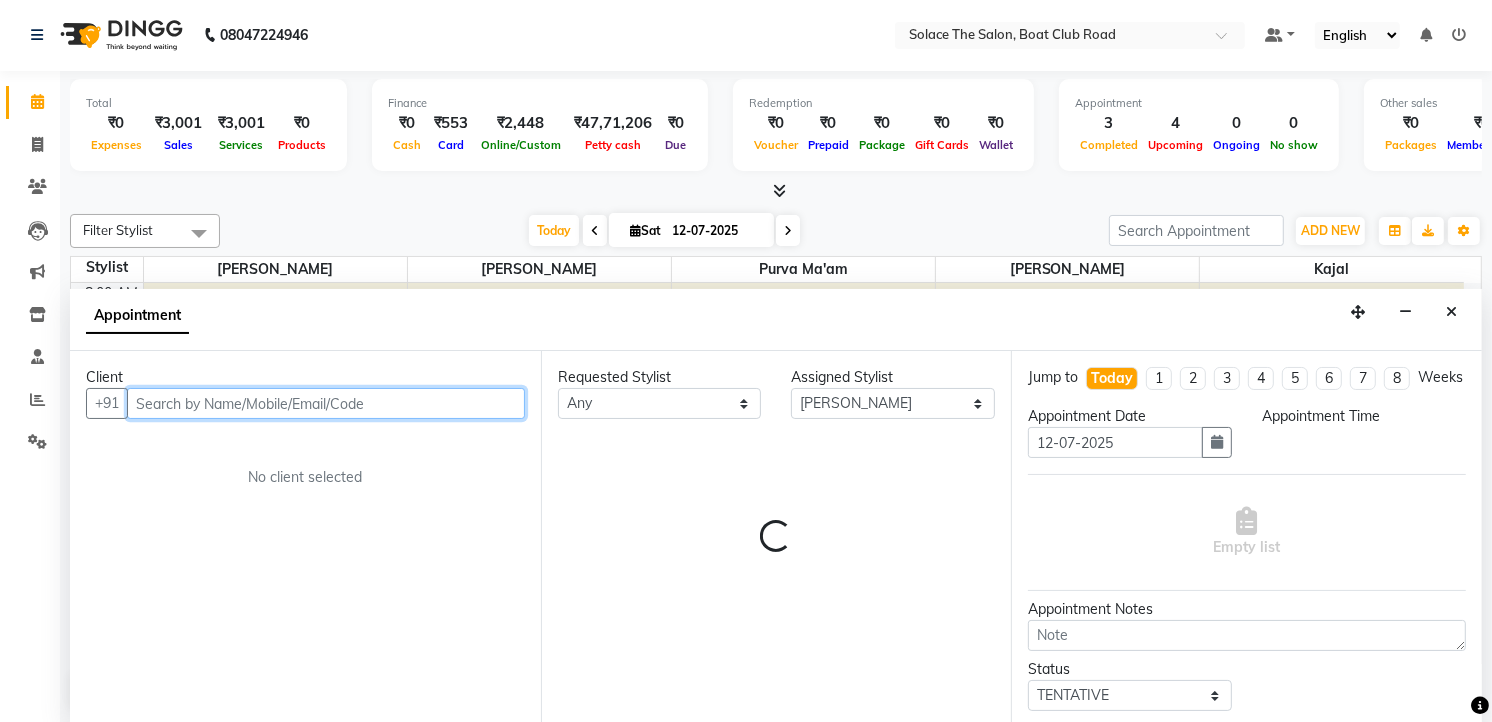 select on "720" 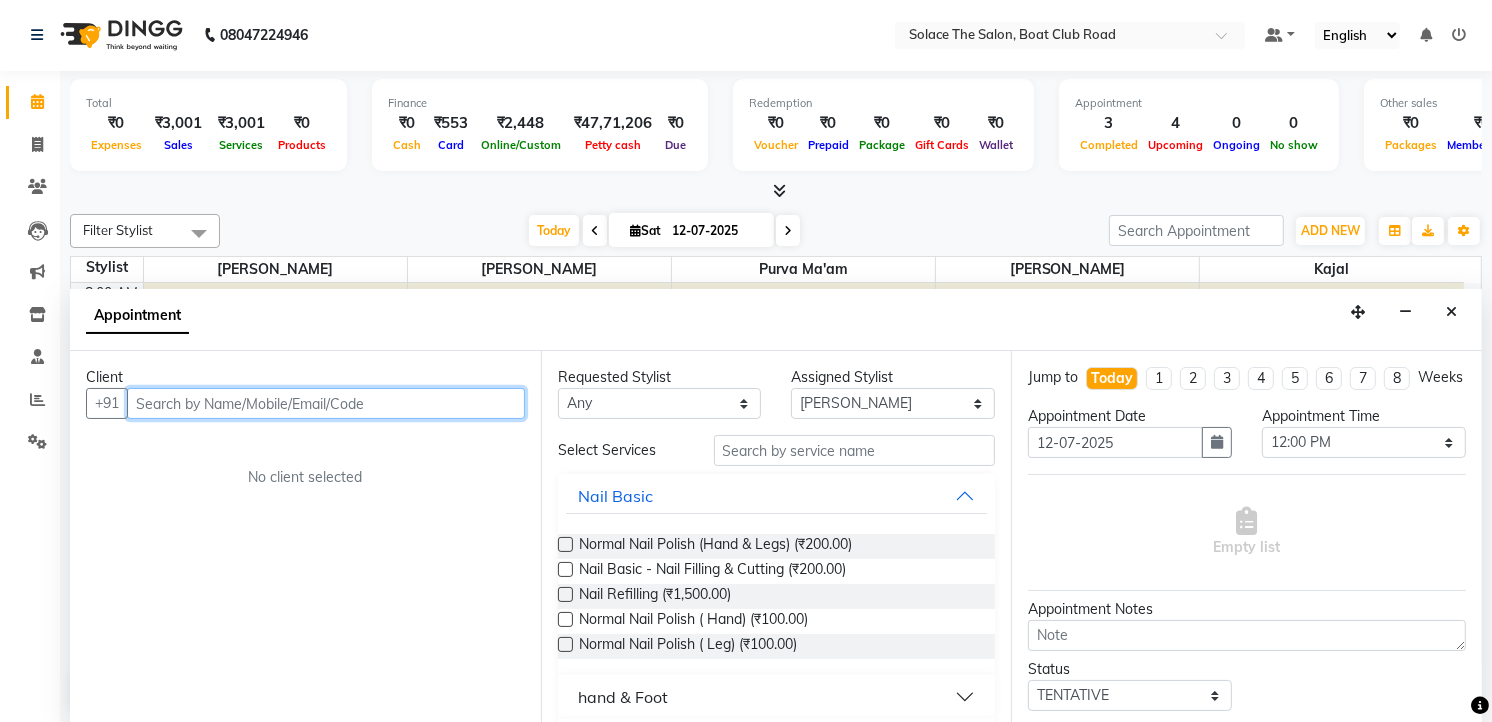 click at bounding box center [326, 403] 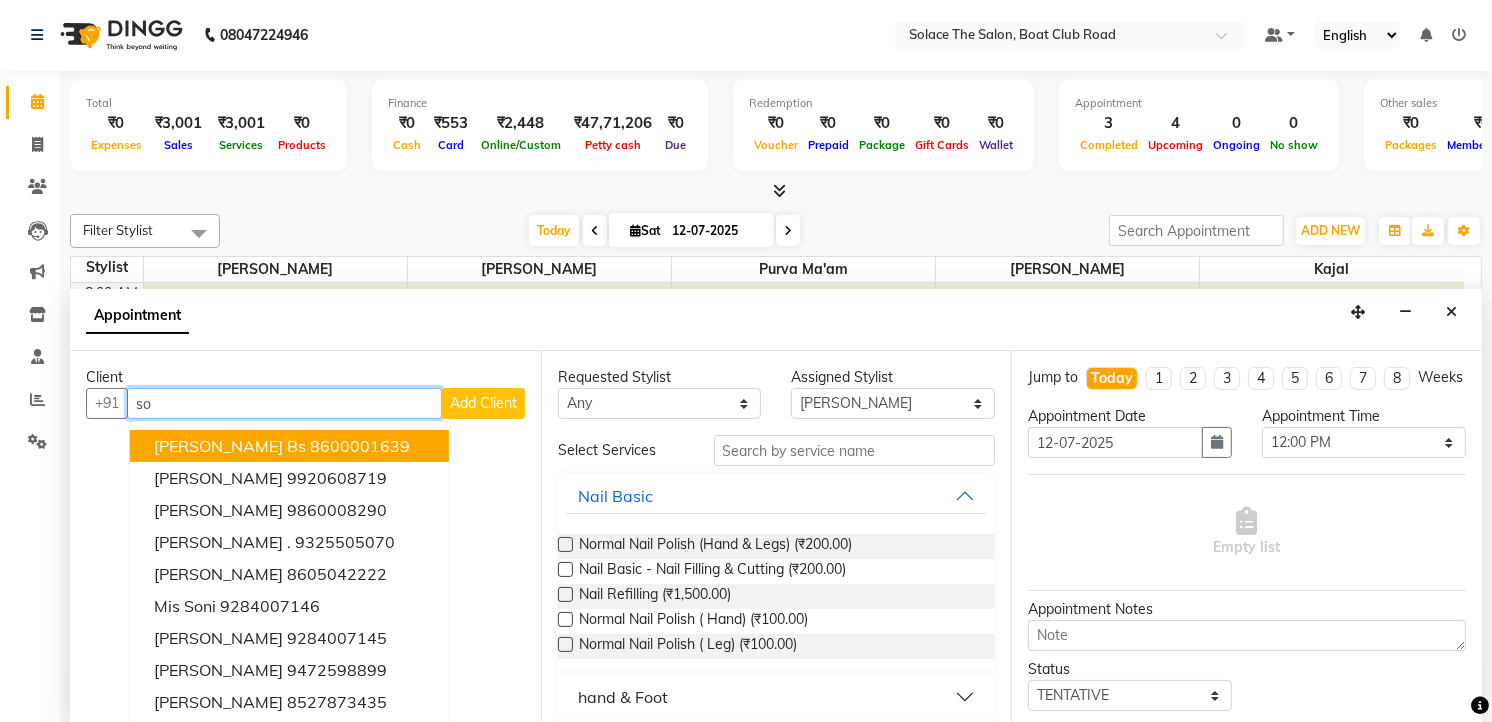 type on "s" 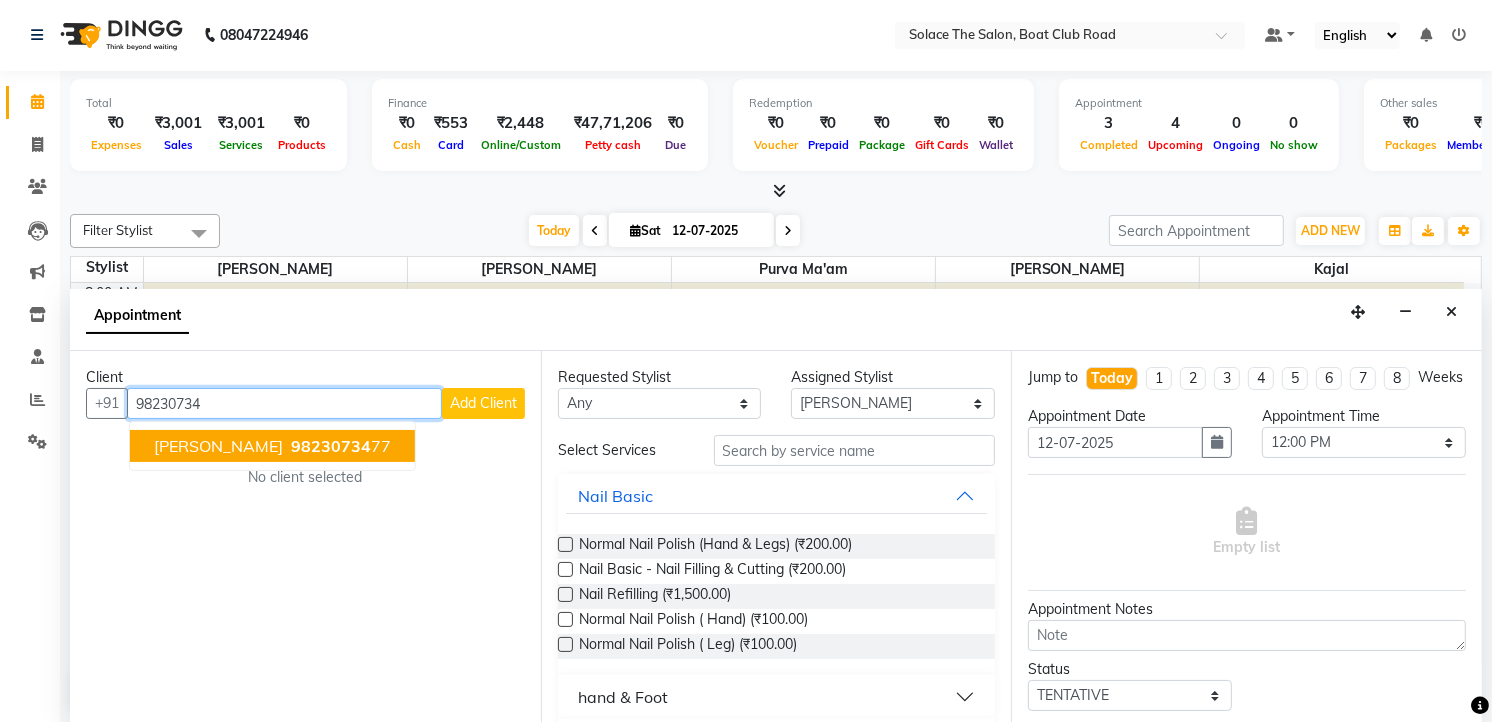 click on "98230734 77" at bounding box center (339, 446) 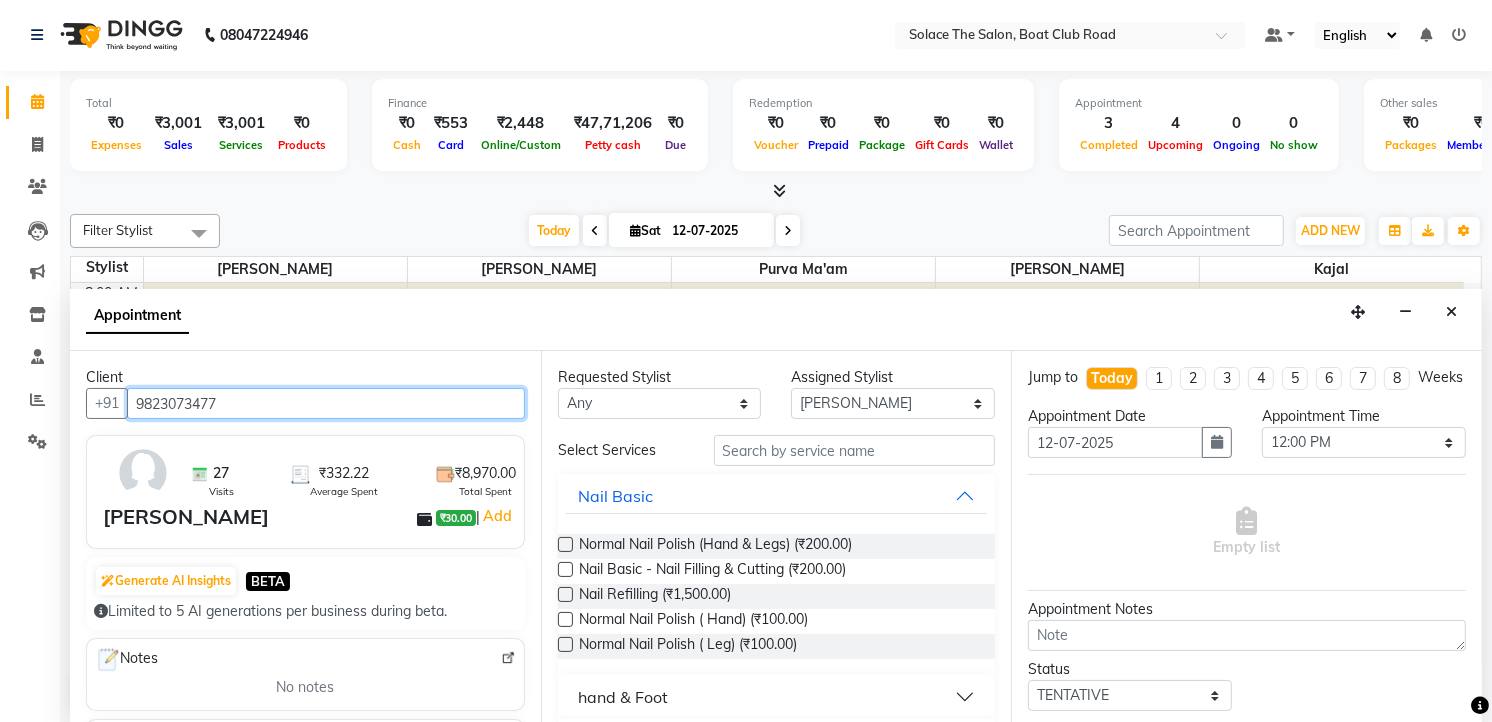 type on "9823073477" 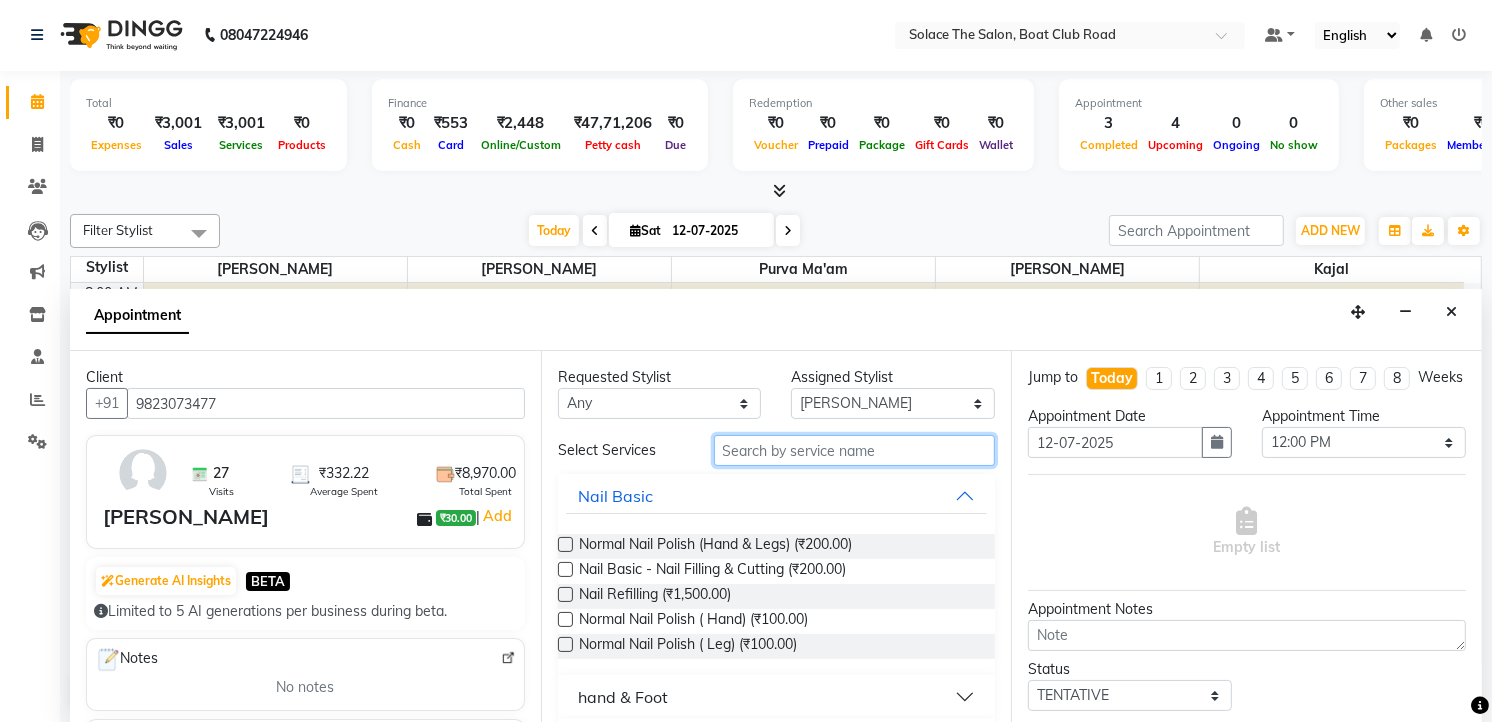 click at bounding box center (855, 450) 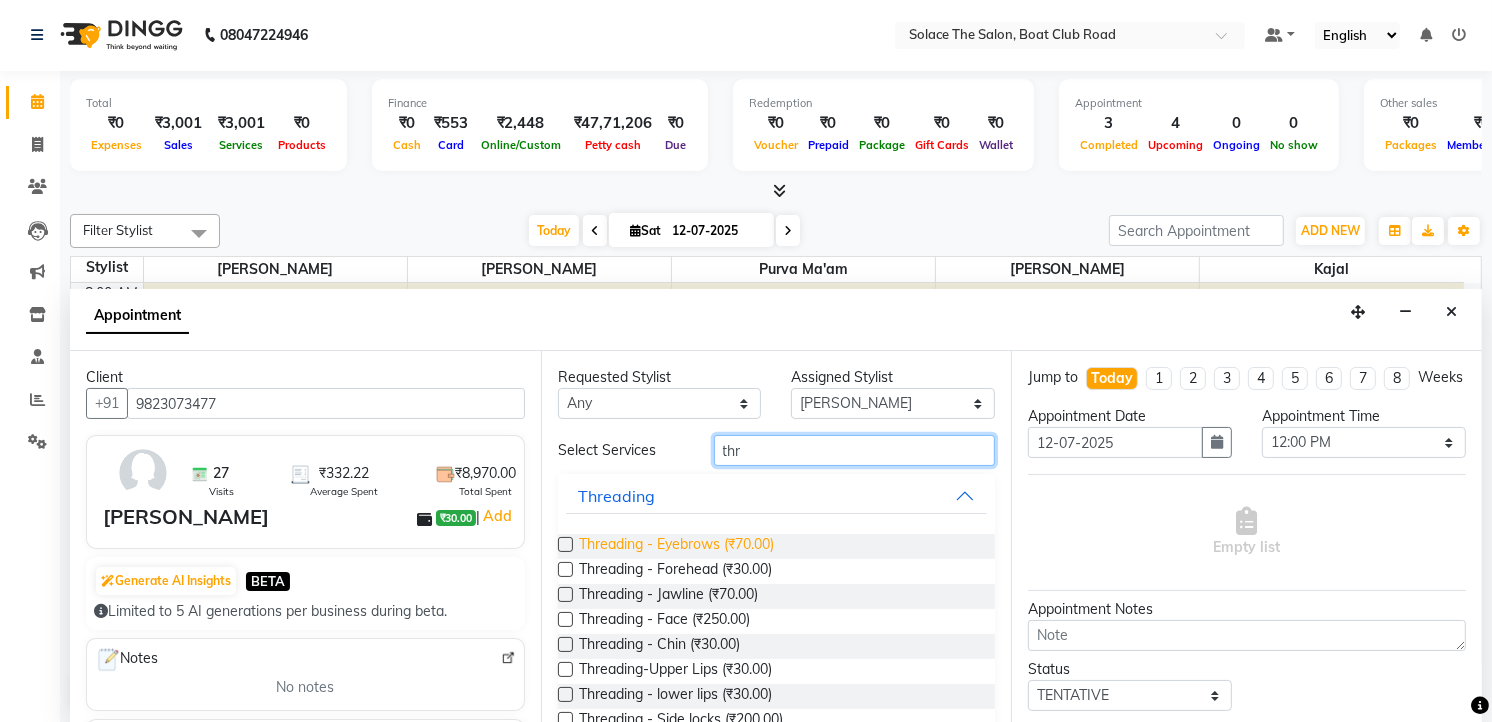 type on "thr" 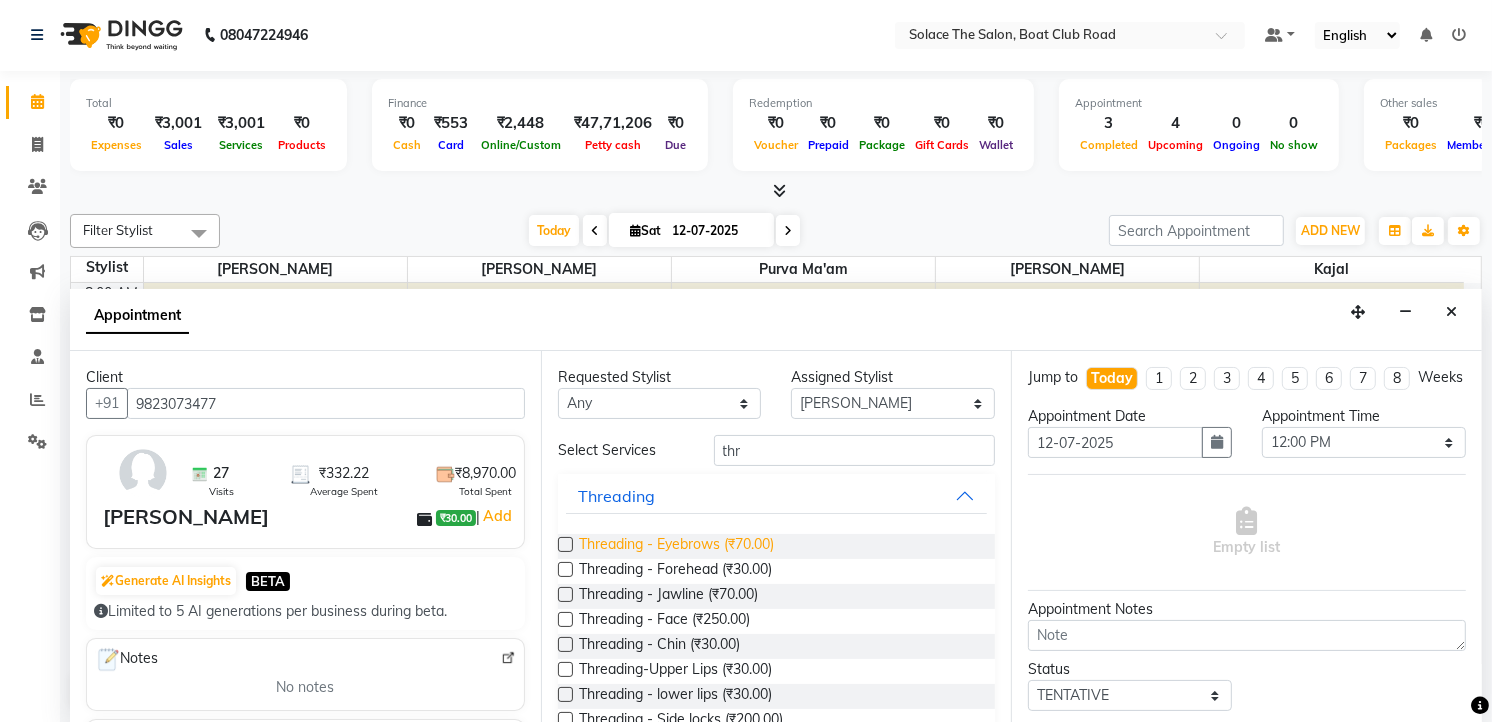 click on "Threading - Eyebrows (₹70.00)" at bounding box center [676, 546] 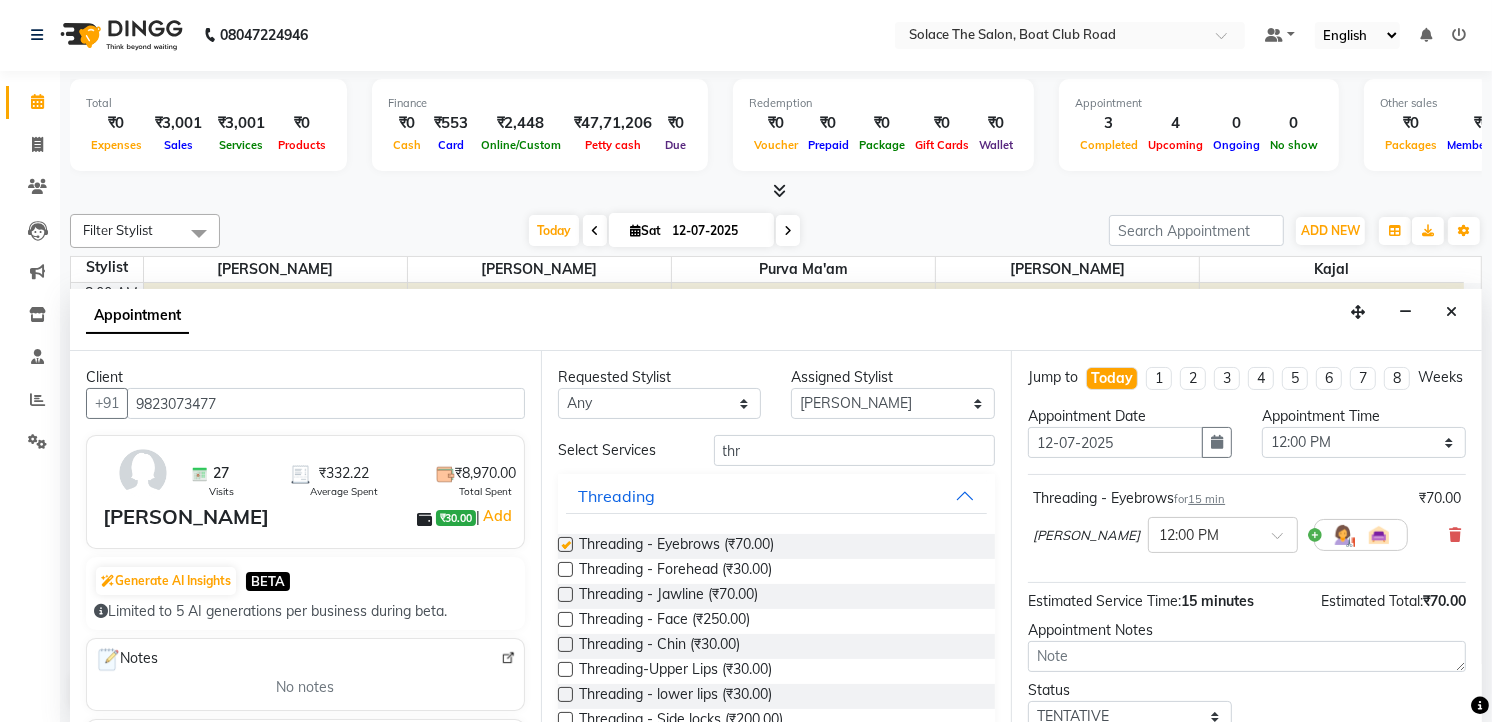 checkbox on "false" 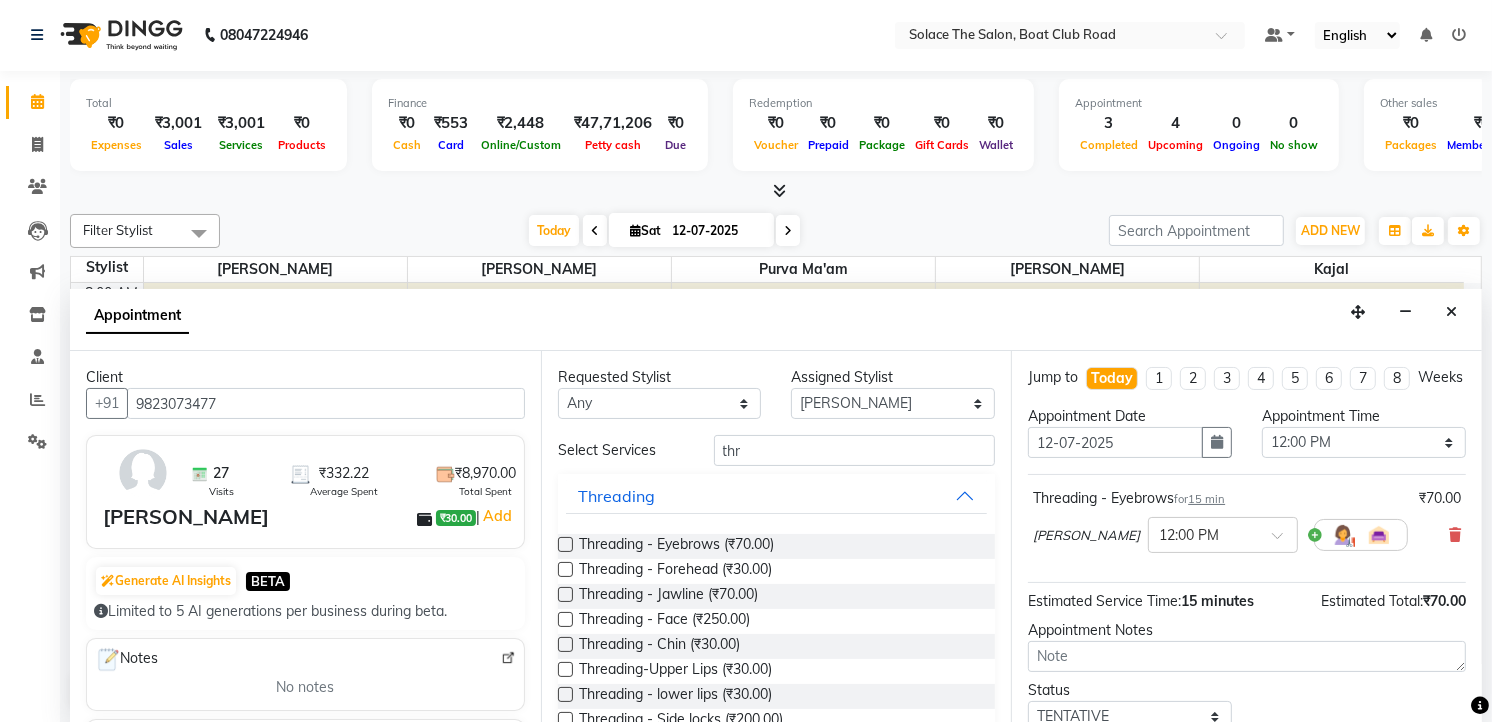 scroll, scrollTop: 154, scrollLeft: 0, axis: vertical 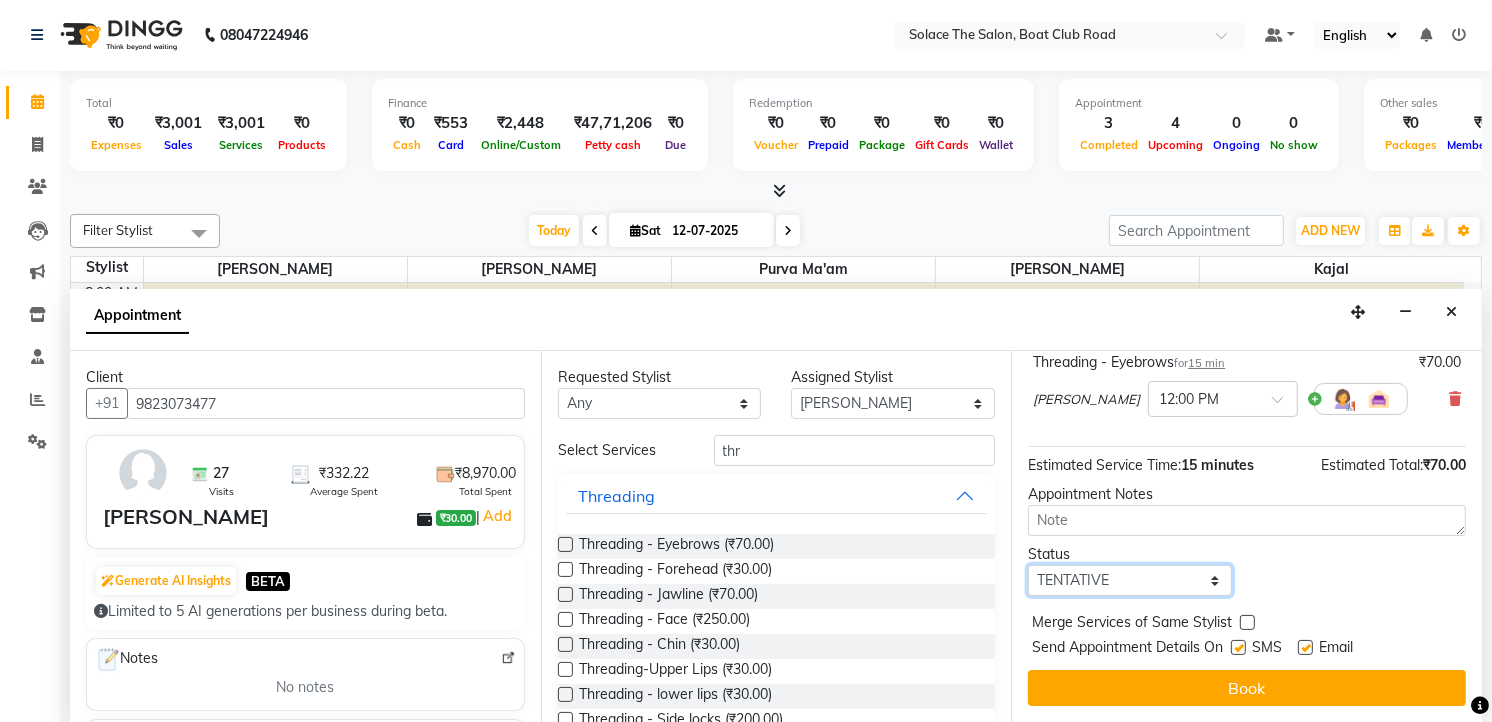 click on "Select TENTATIVE CONFIRM CHECK-IN UPCOMING" at bounding box center (1130, 580) 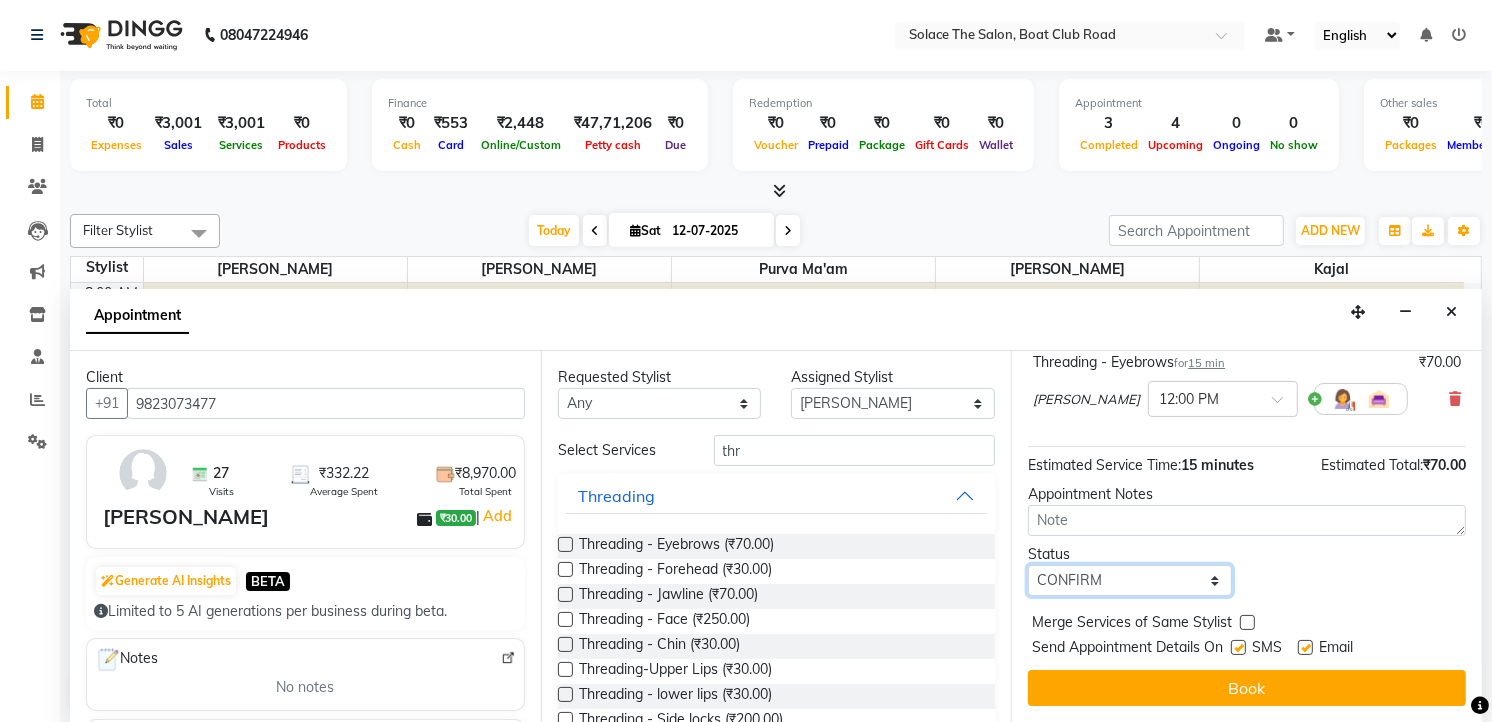 click on "Select TENTATIVE CONFIRM CHECK-IN UPCOMING" at bounding box center (1130, 580) 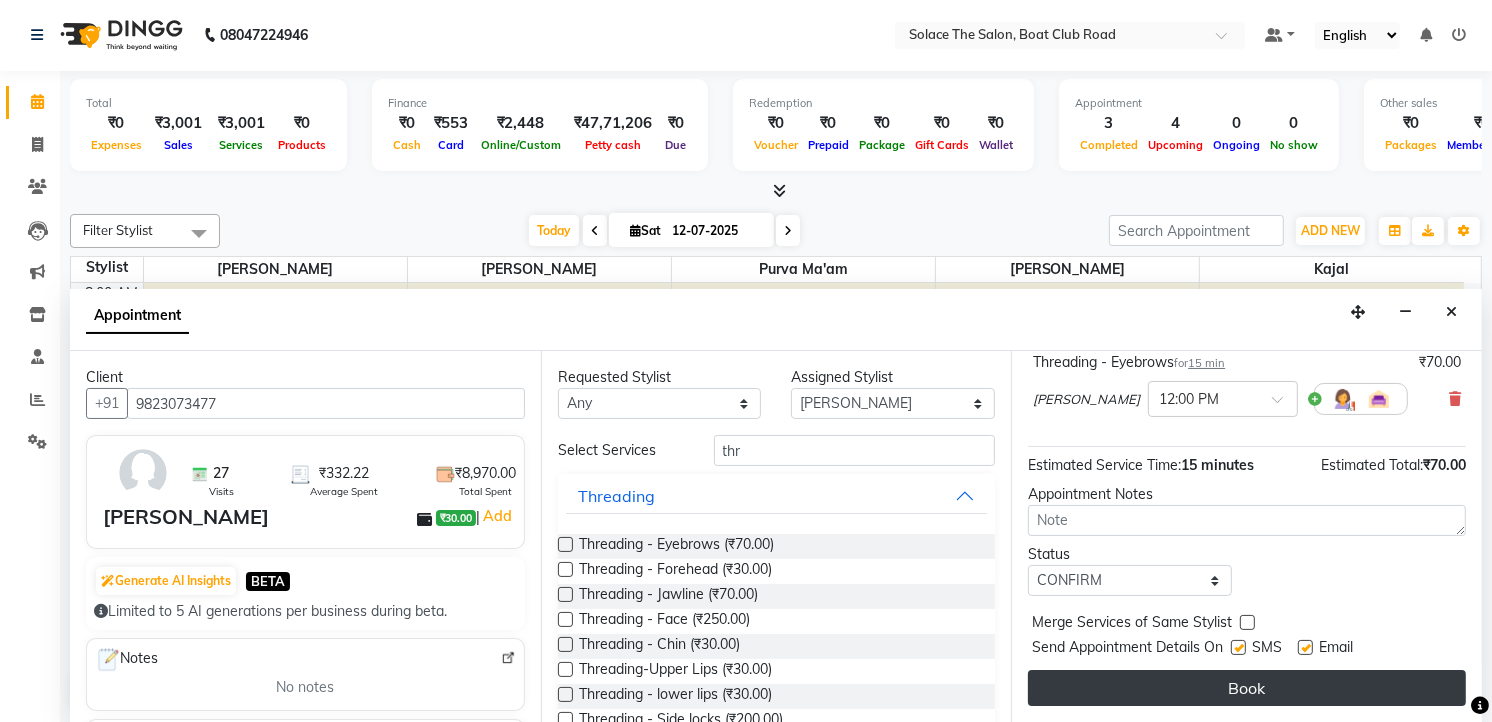 click on "Book" at bounding box center (1247, 688) 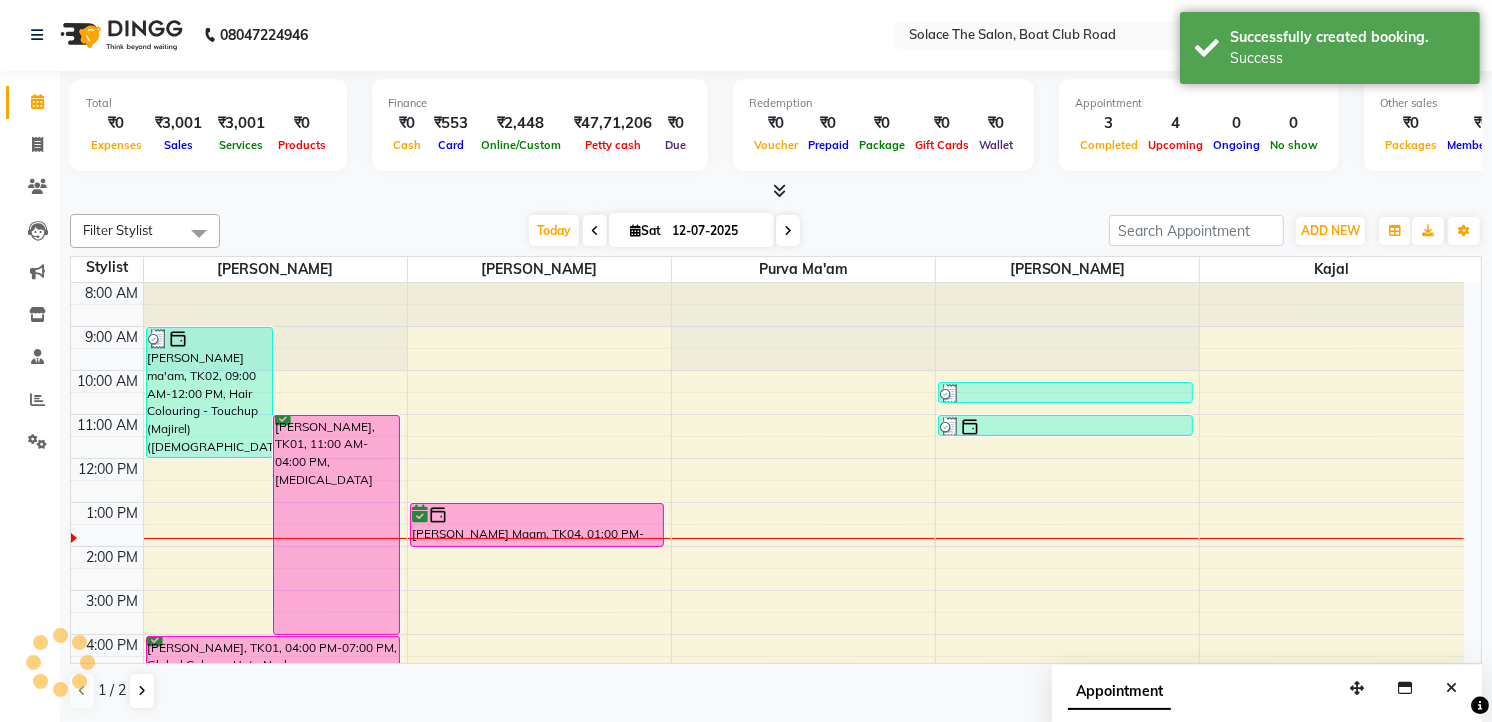 scroll, scrollTop: 0, scrollLeft: 0, axis: both 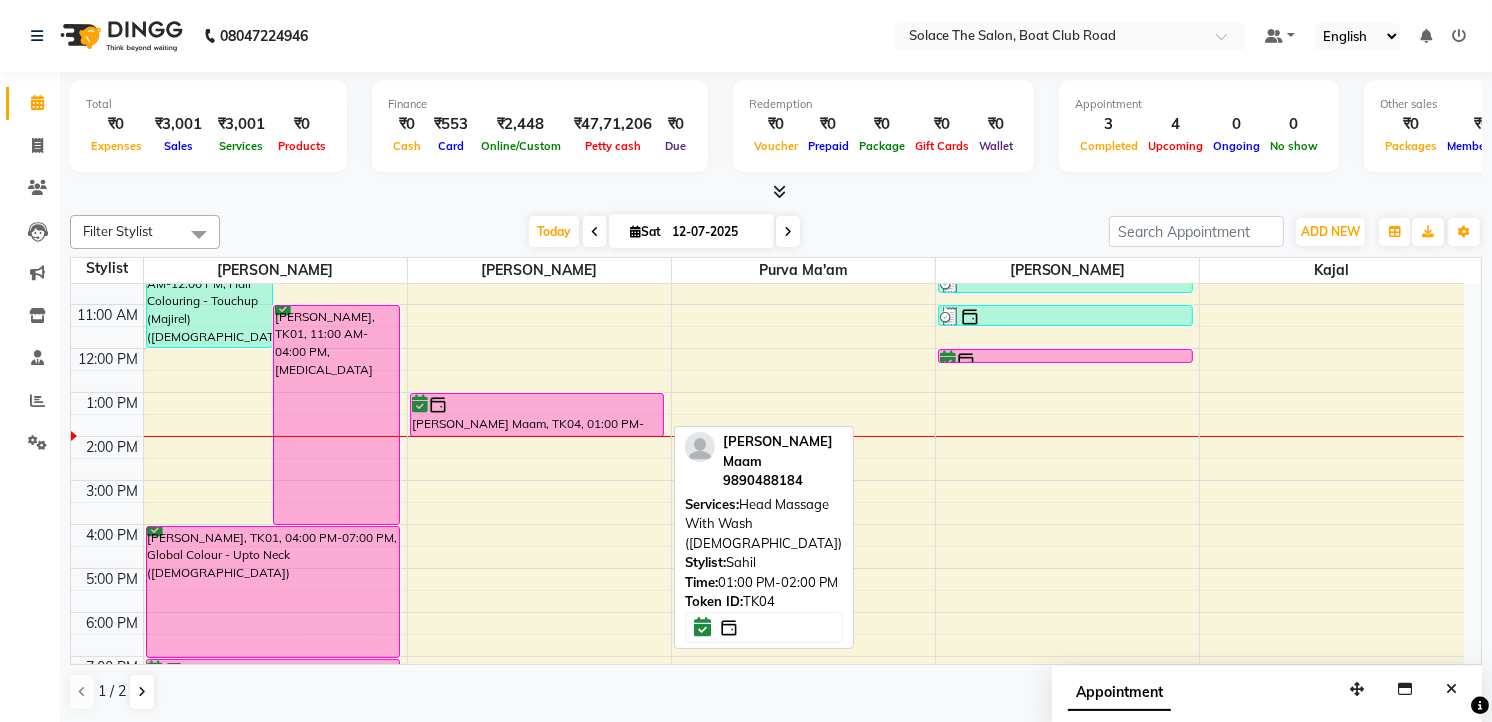 click at bounding box center (537, 405) 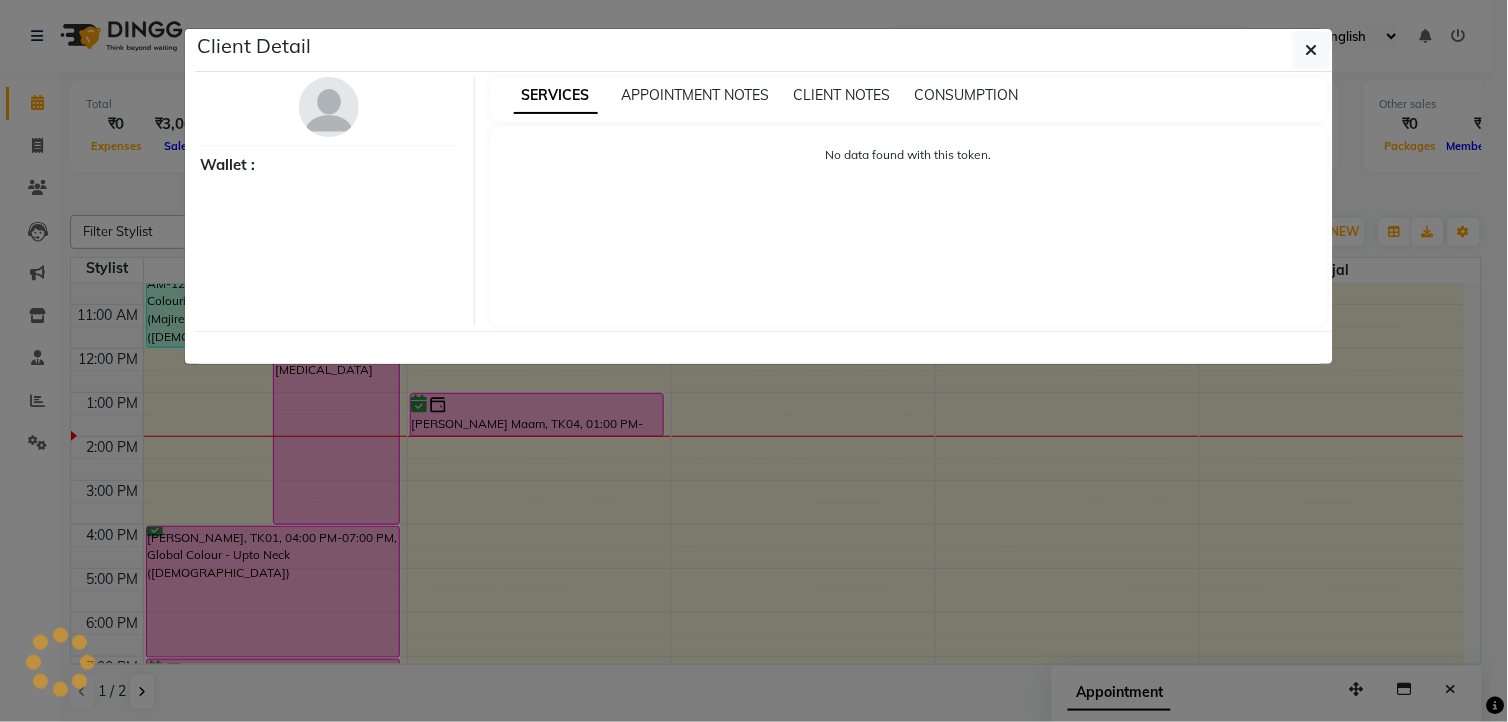 select on "6" 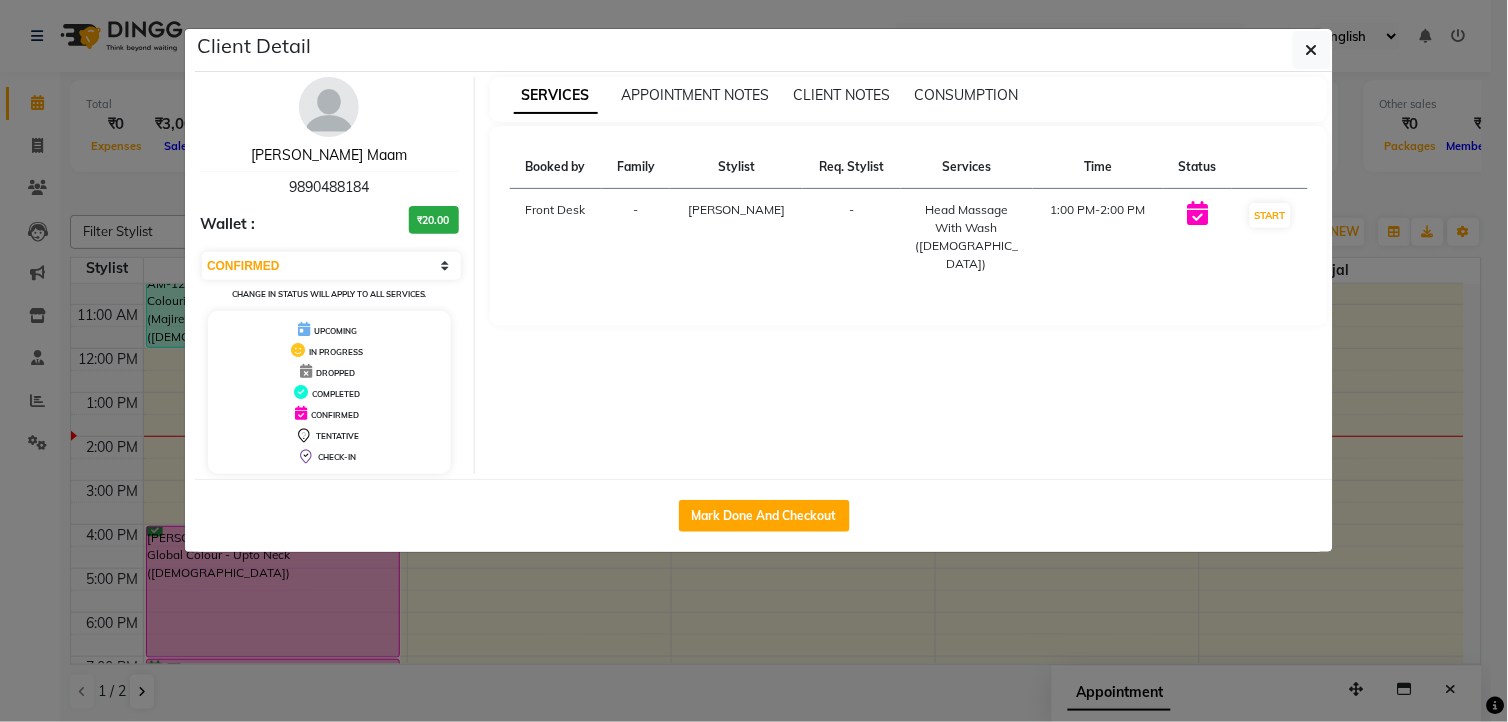 click on "[PERSON_NAME] Maam" at bounding box center (329, 155) 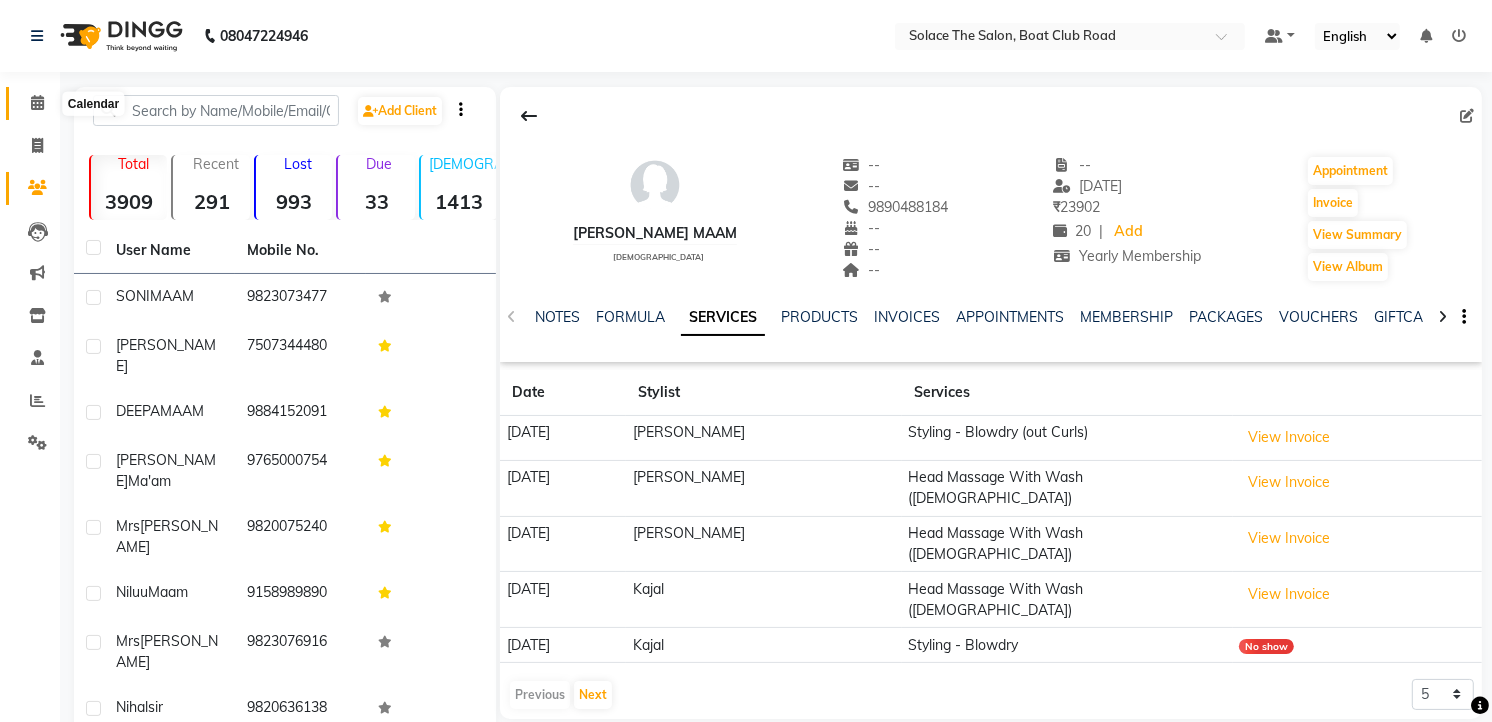 click 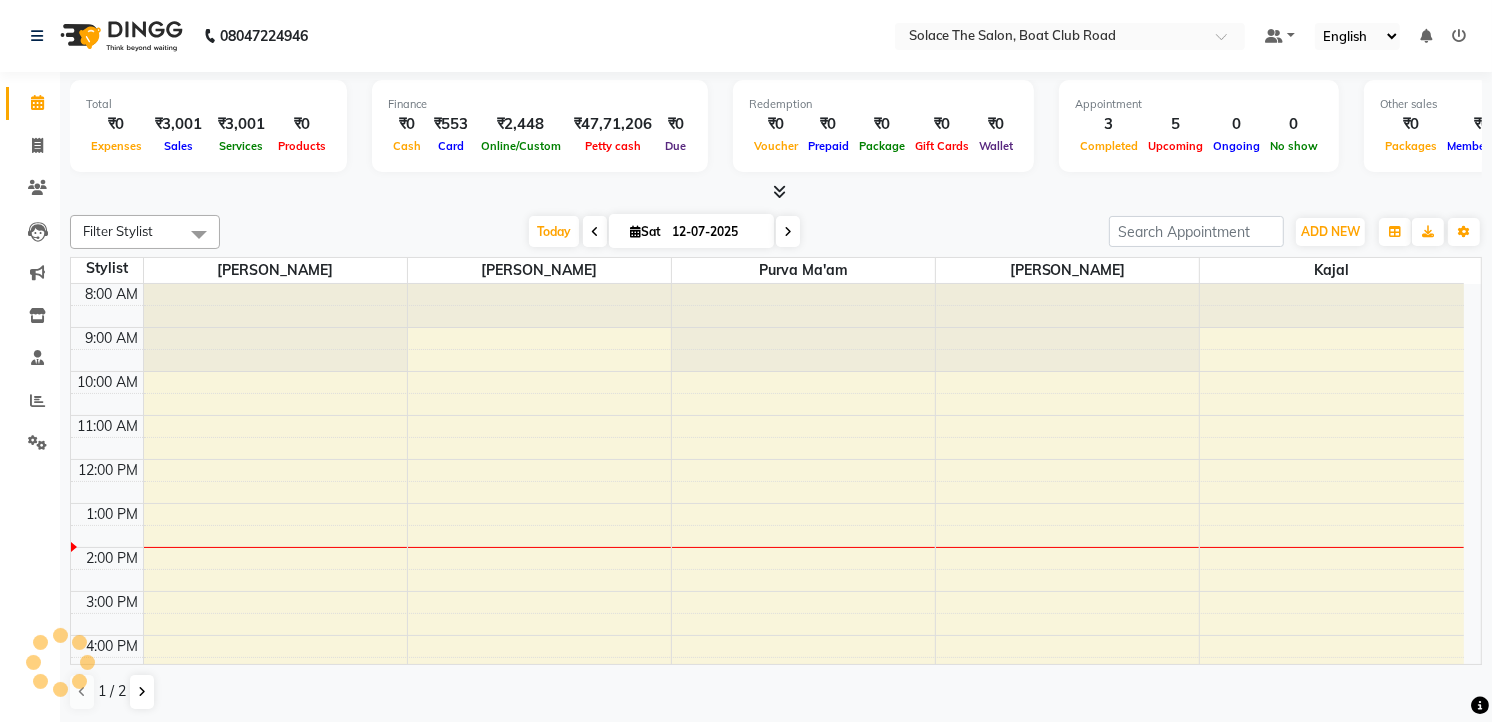 scroll, scrollTop: 0, scrollLeft: 0, axis: both 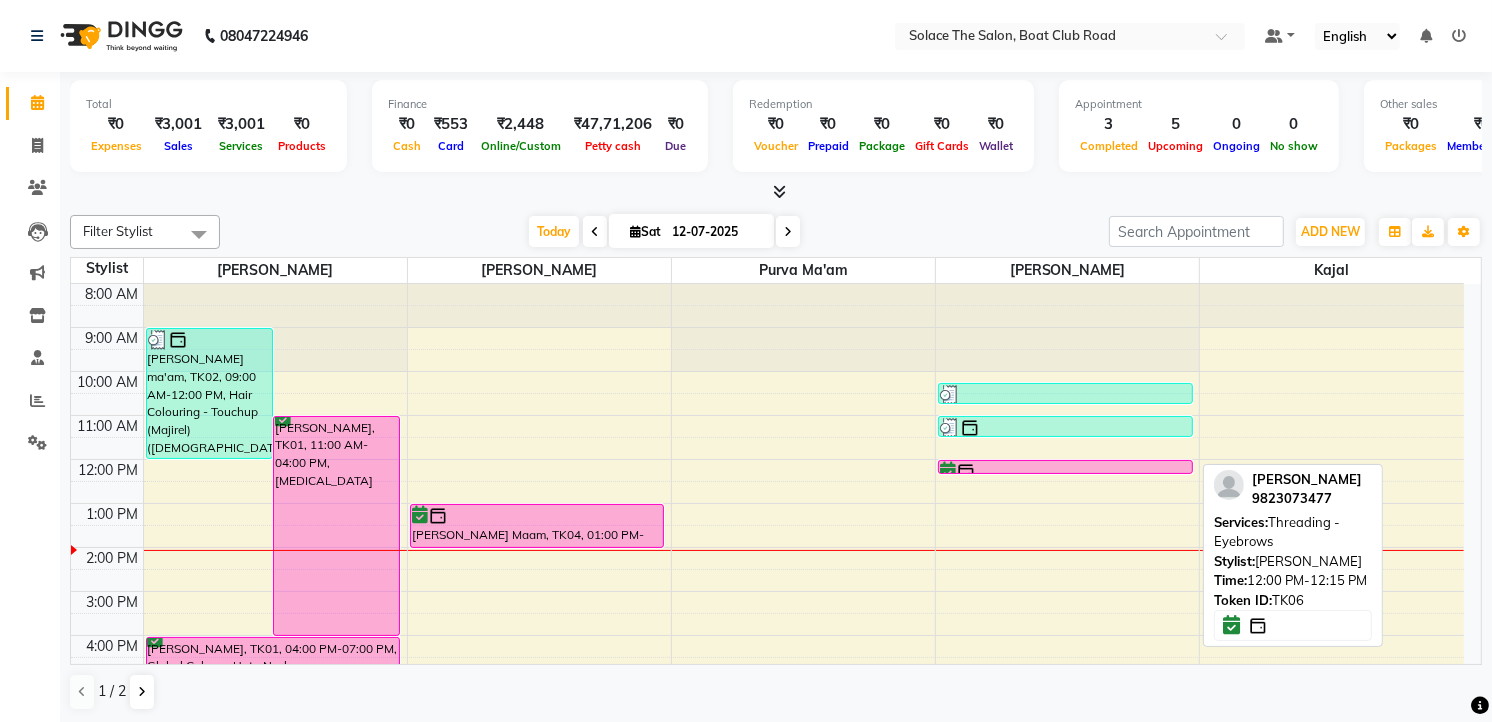 click at bounding box center [1065, 472] 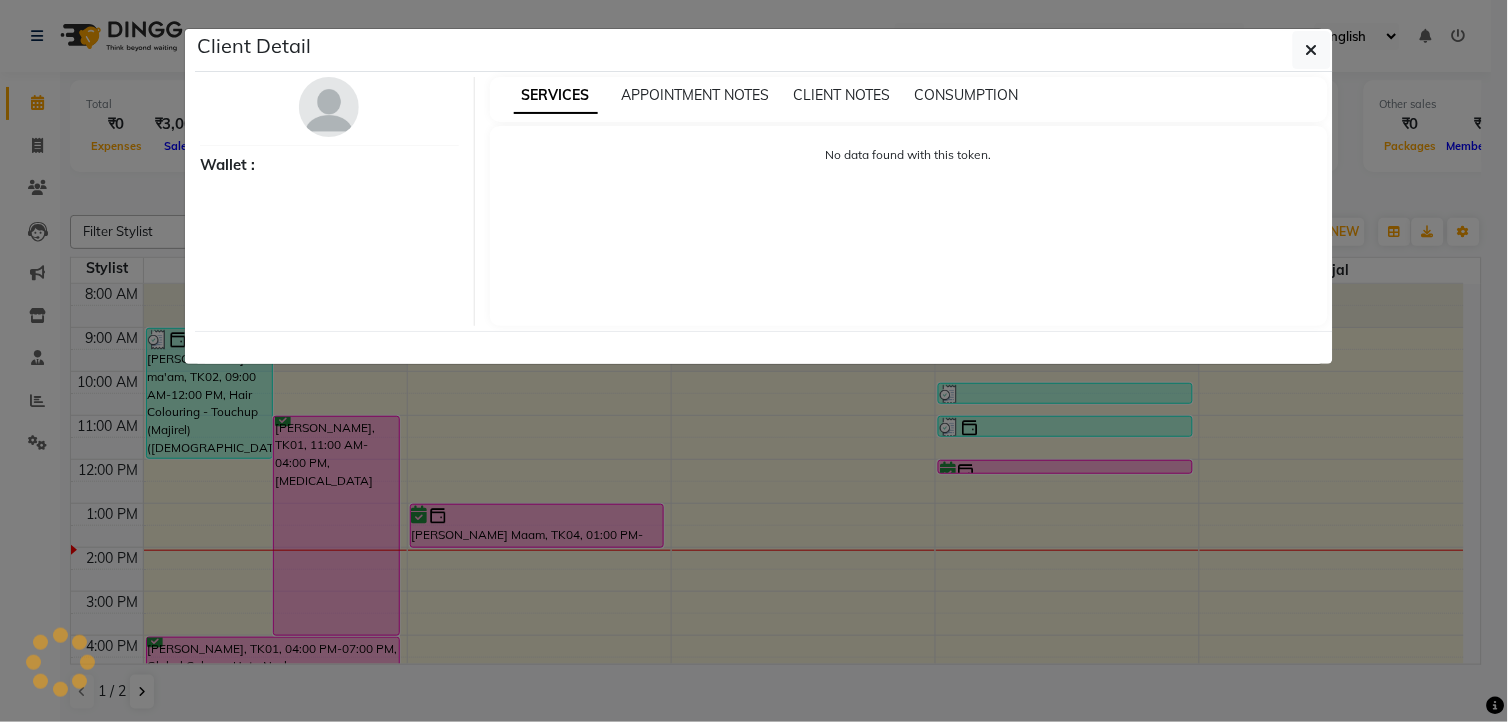 select on "6" 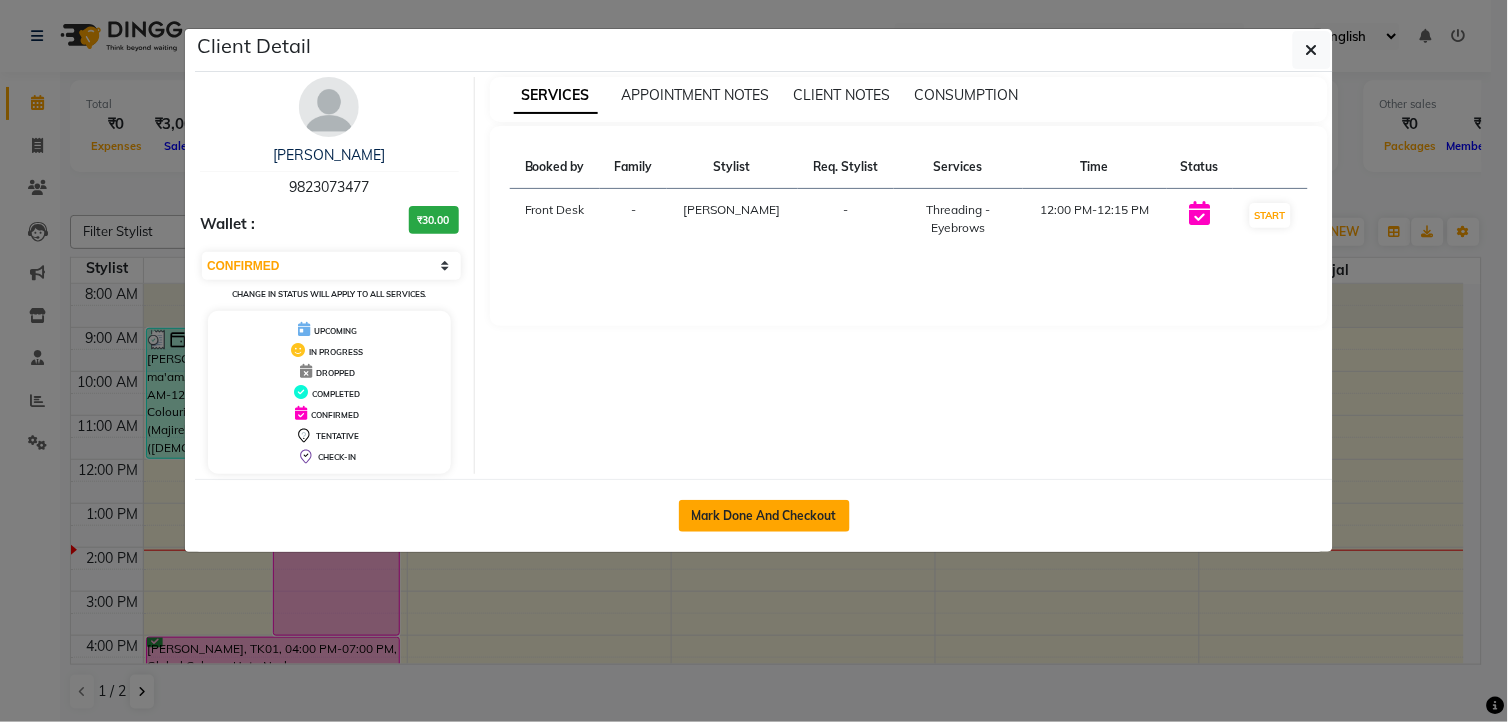 click on "Mark Done And Checkout" 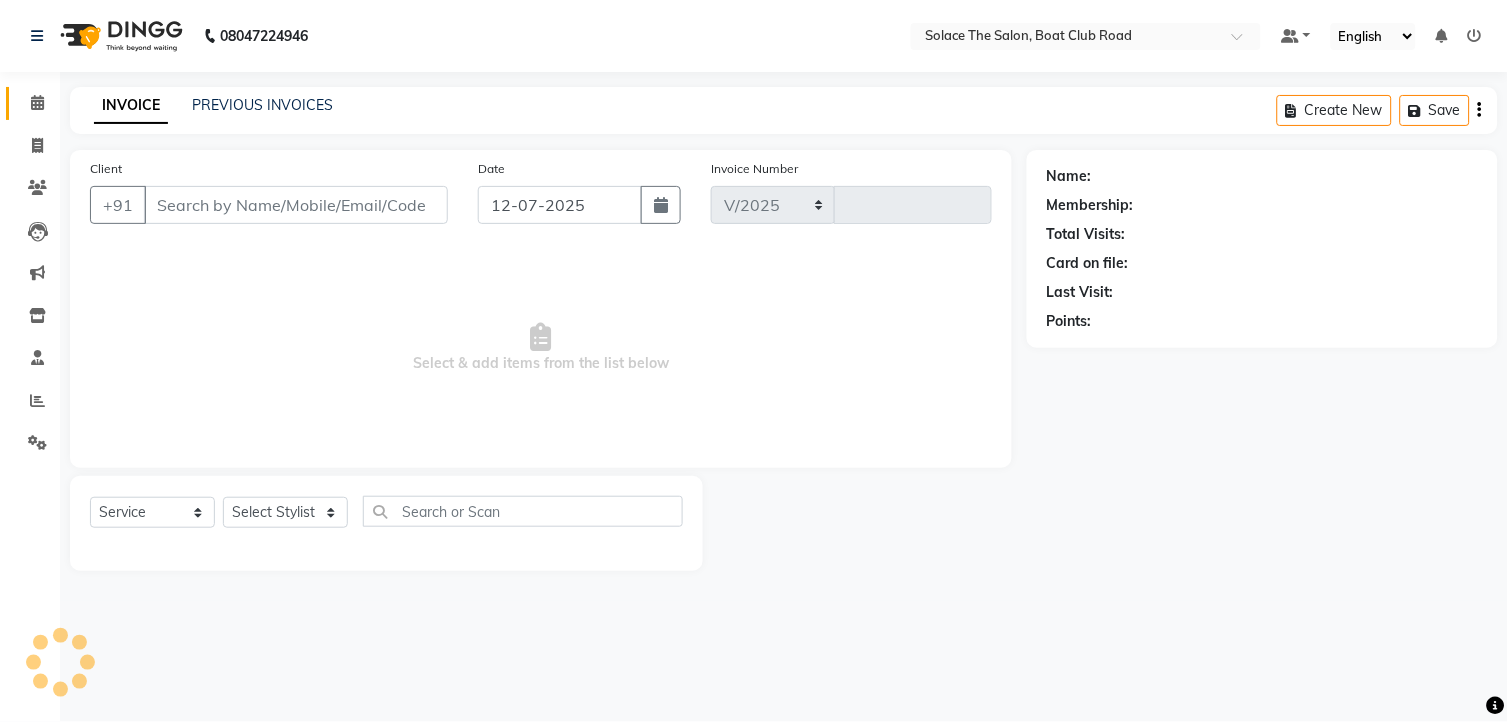select on "585" 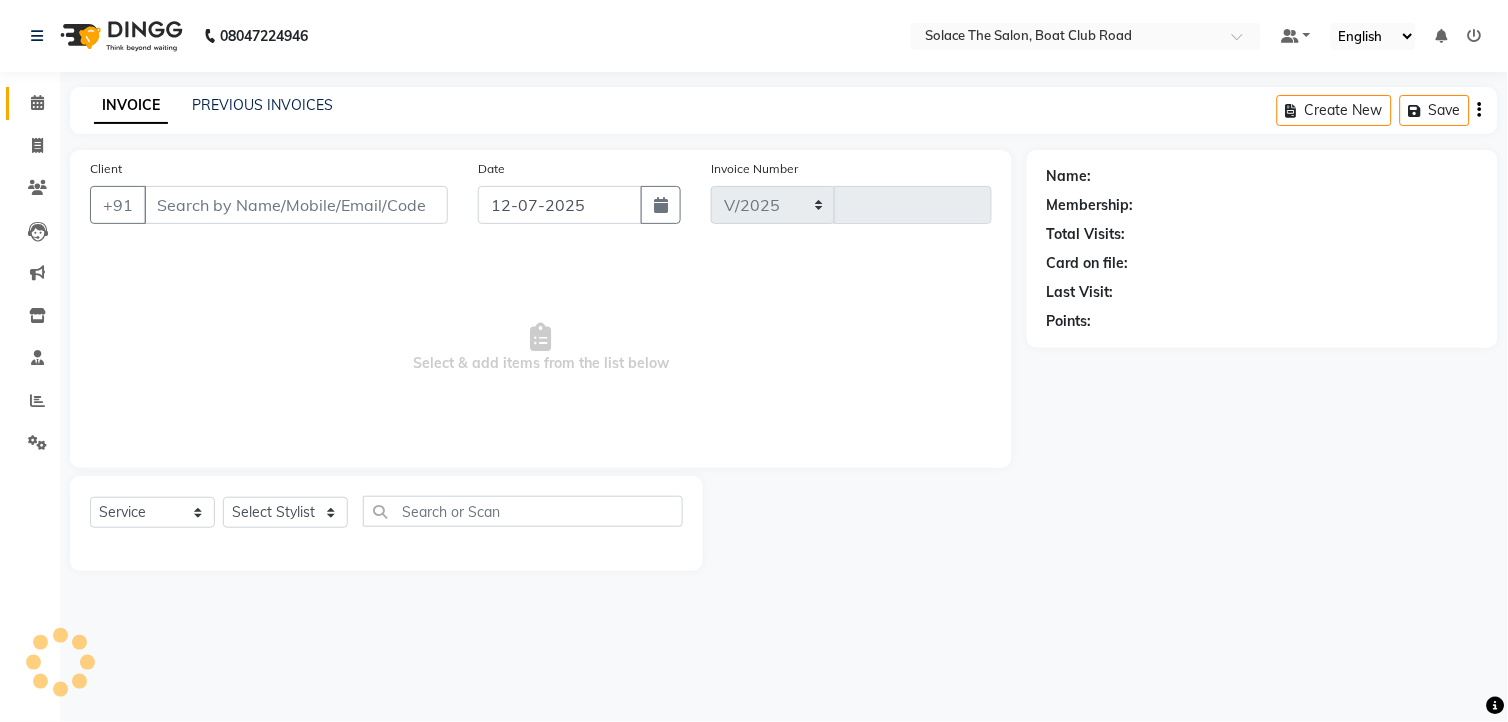 type on "0817" 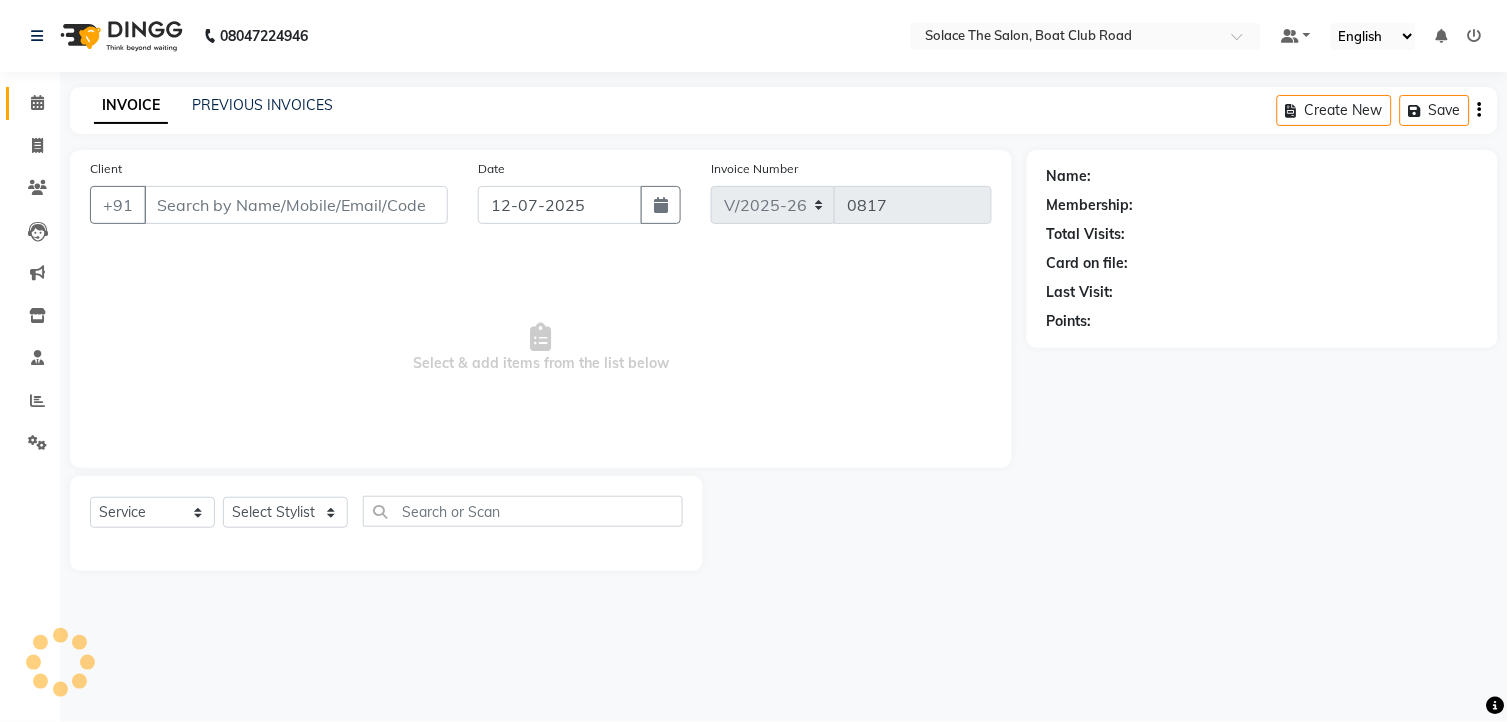 type on "9823073477" 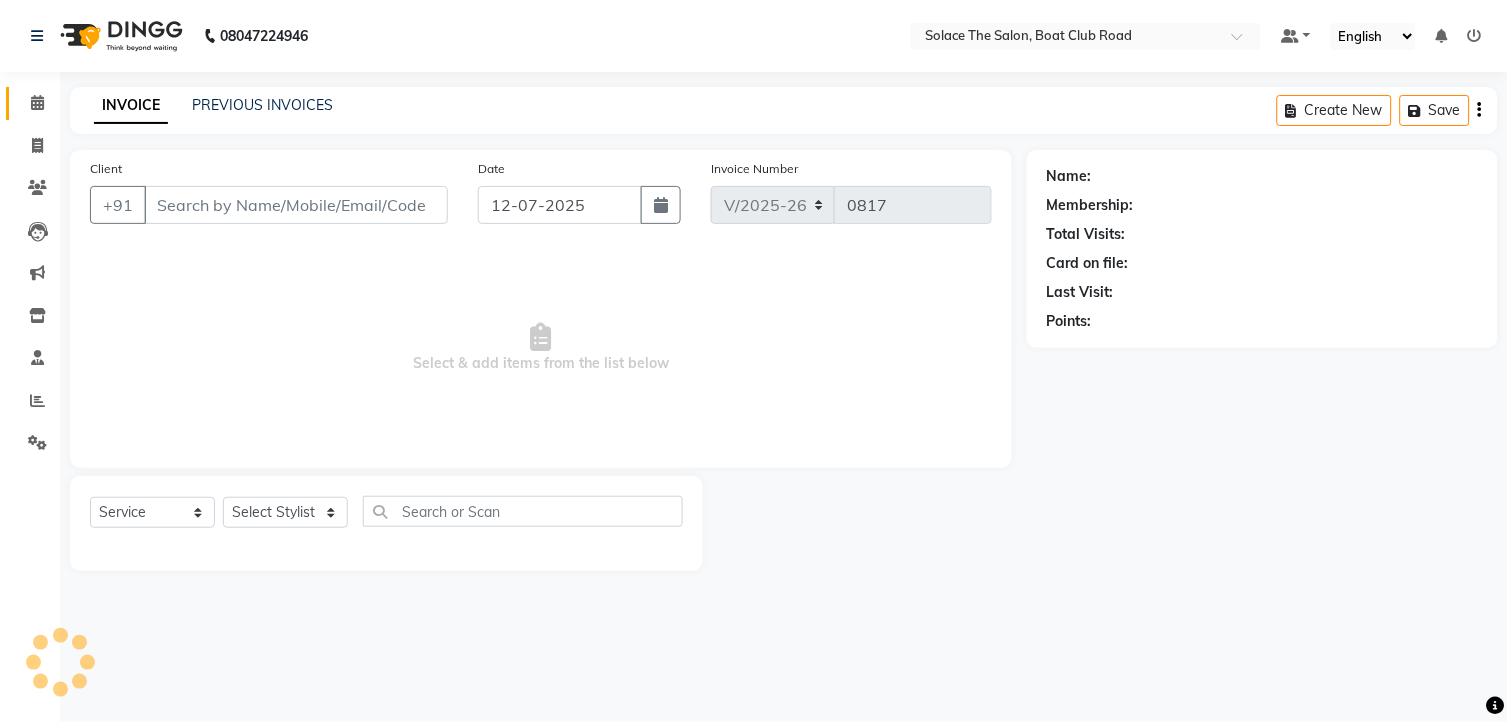 select on "9749" 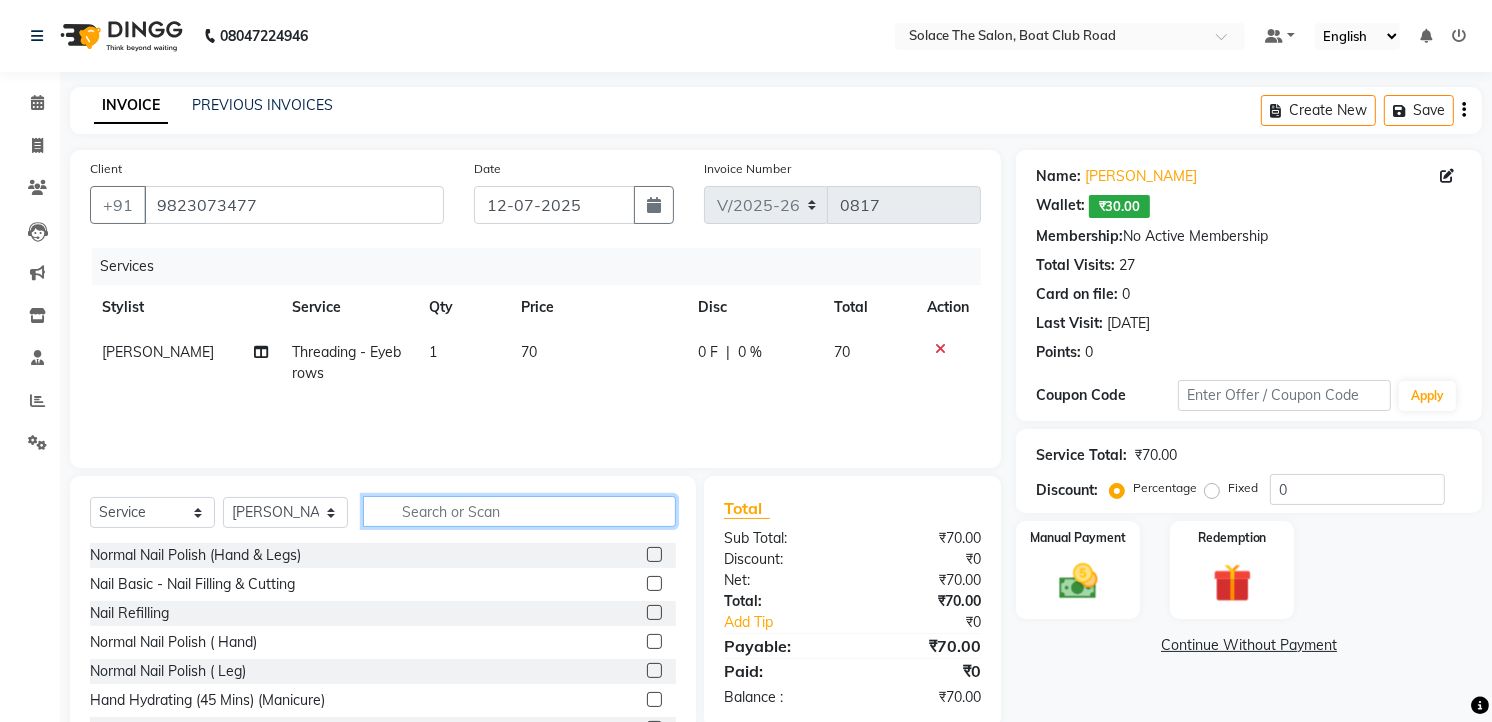 click 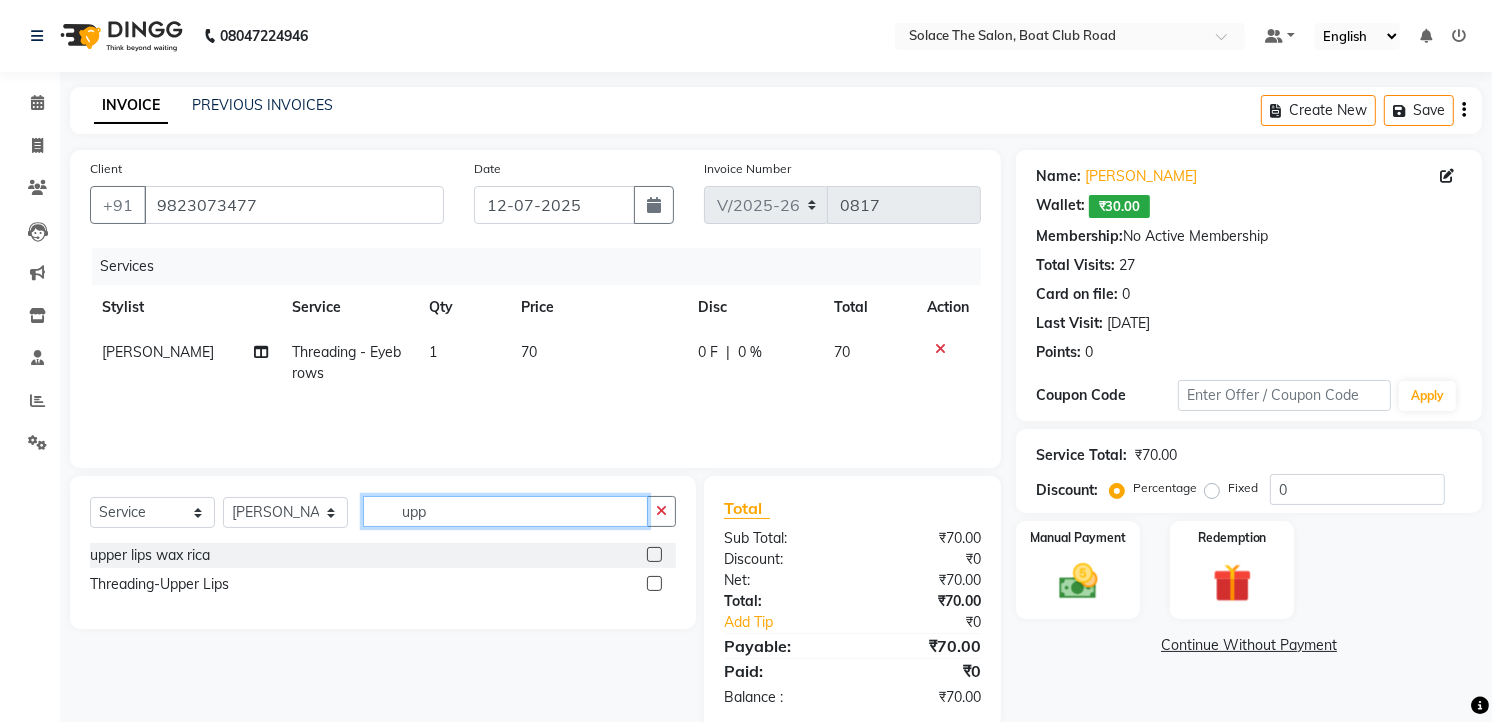 type on "upp" 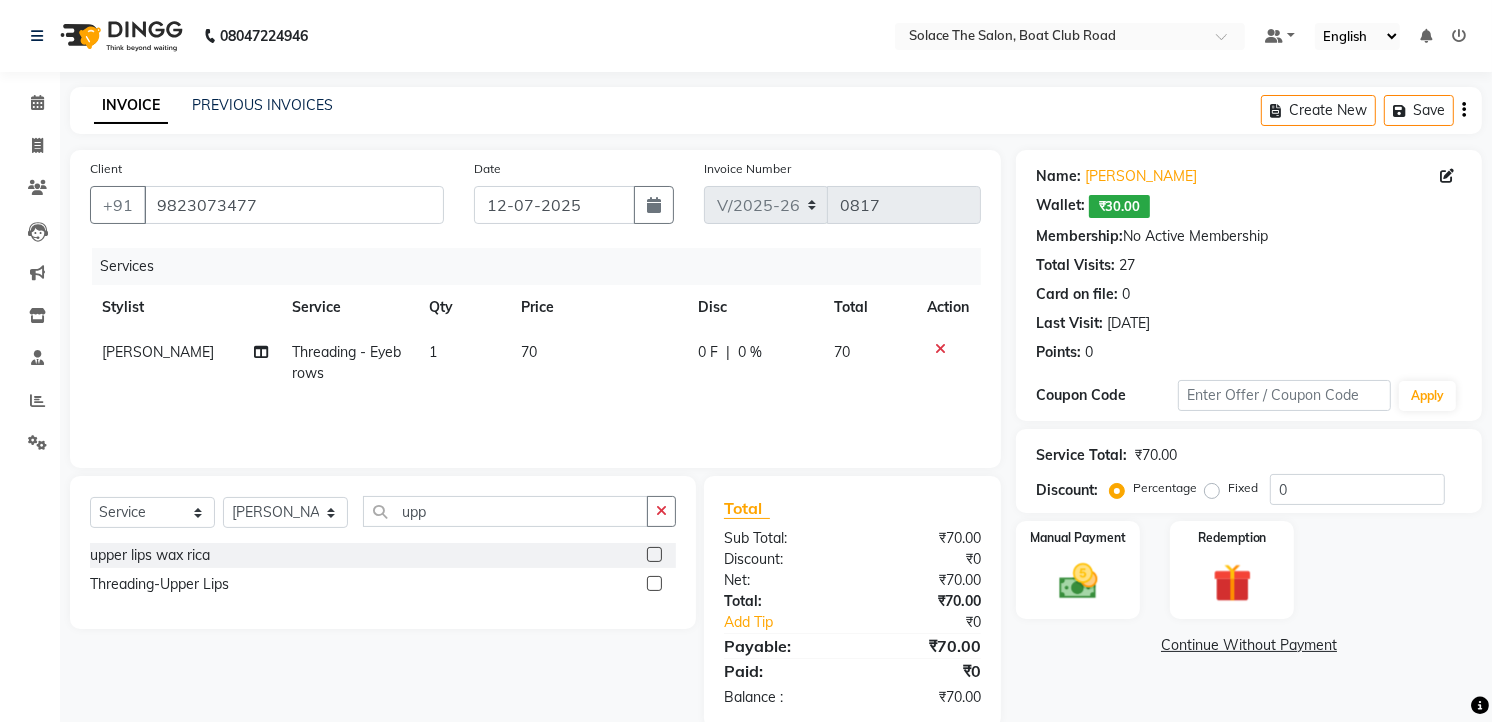 click 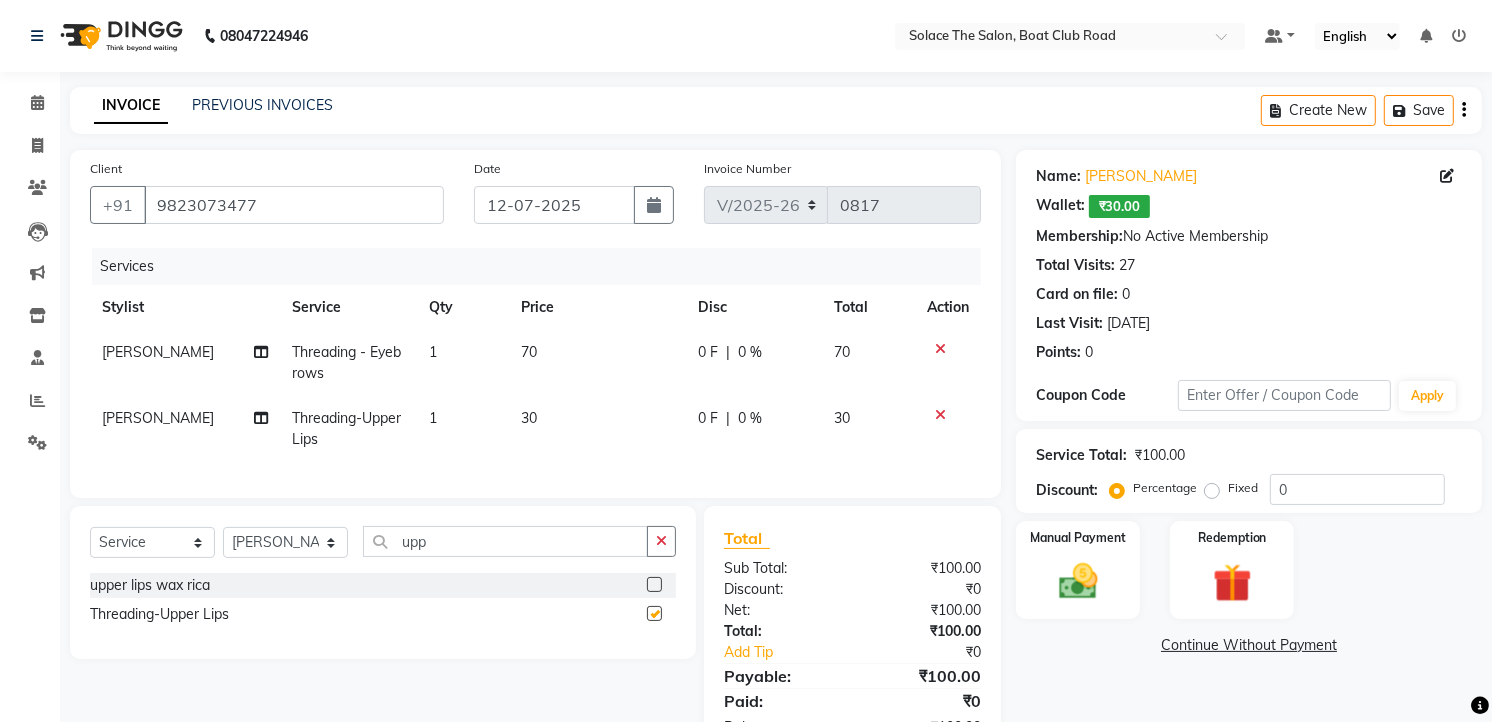 checkbox on "false" 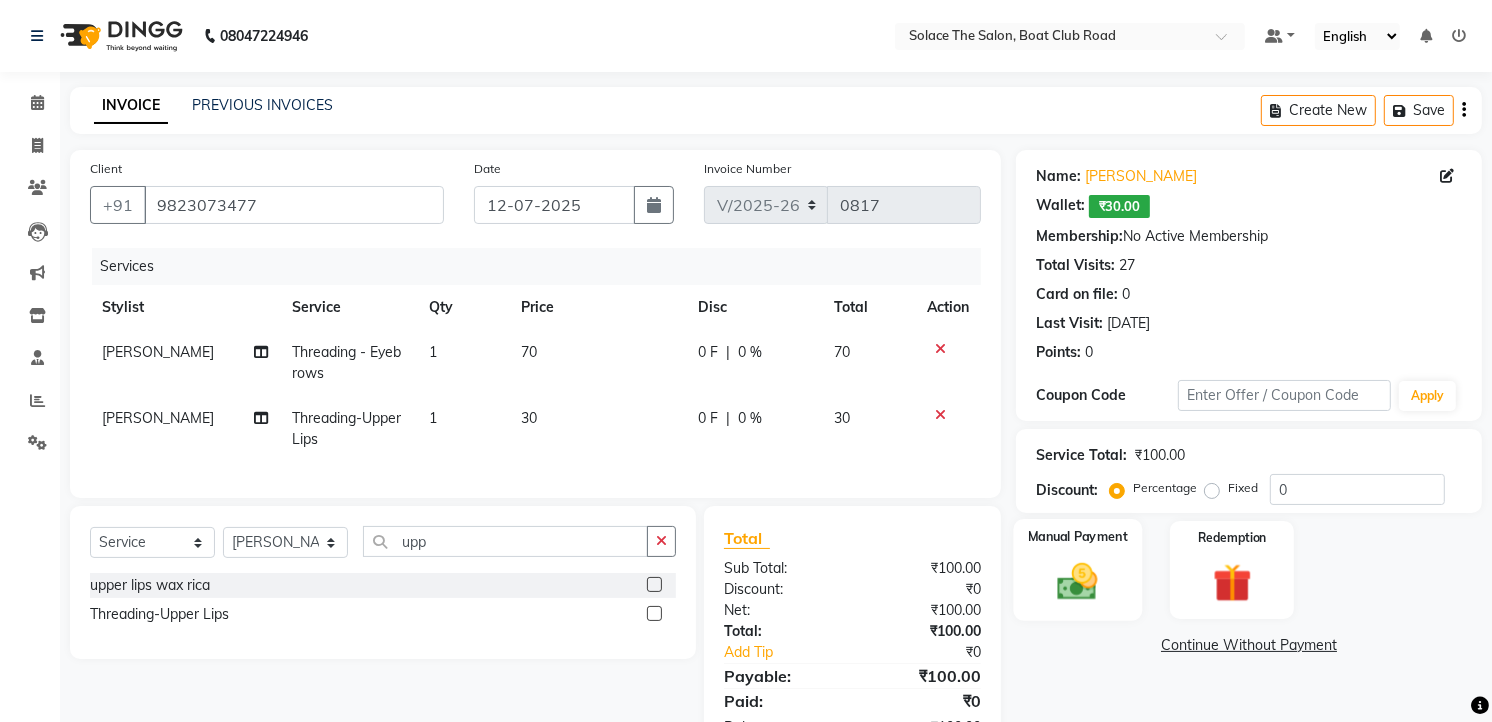 click 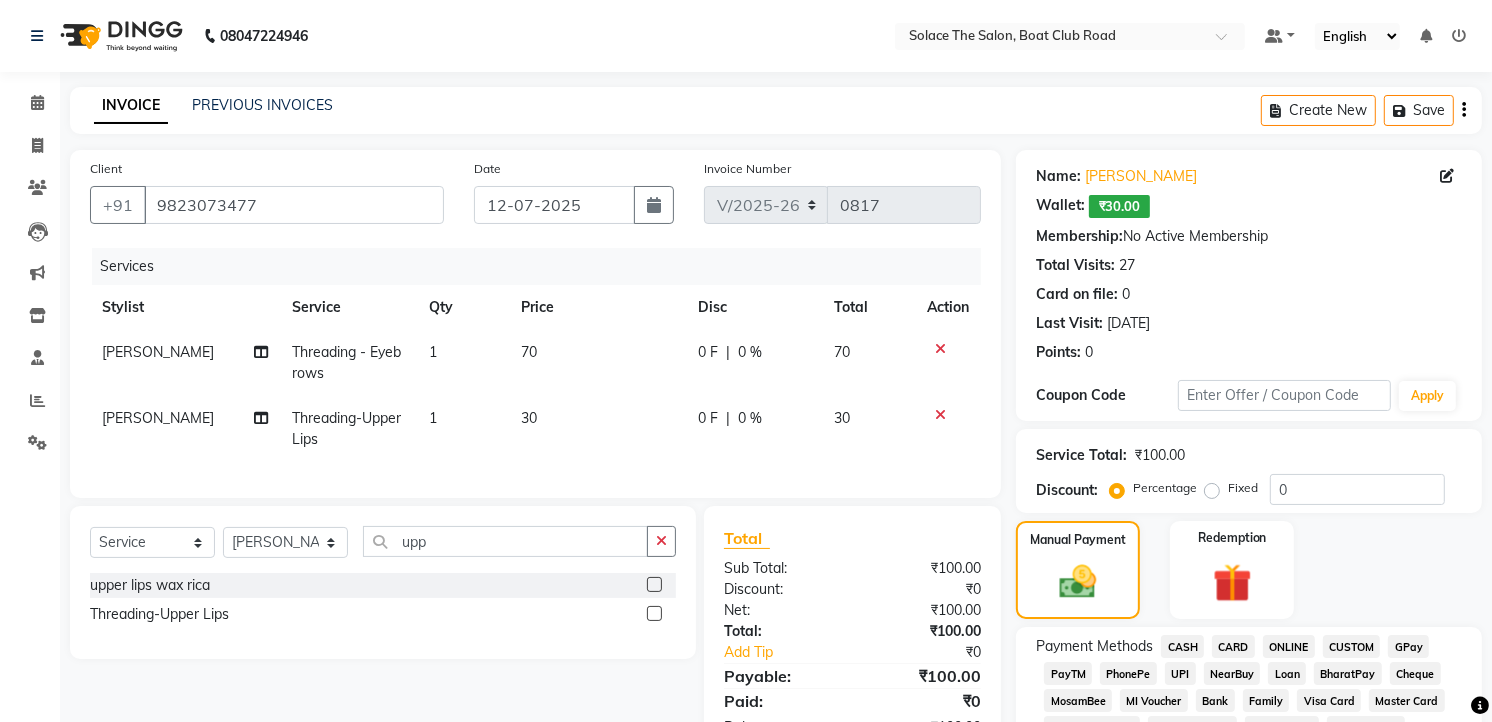 scroll, scrollTop: 333, scrollLeft: 0, axis: vertical 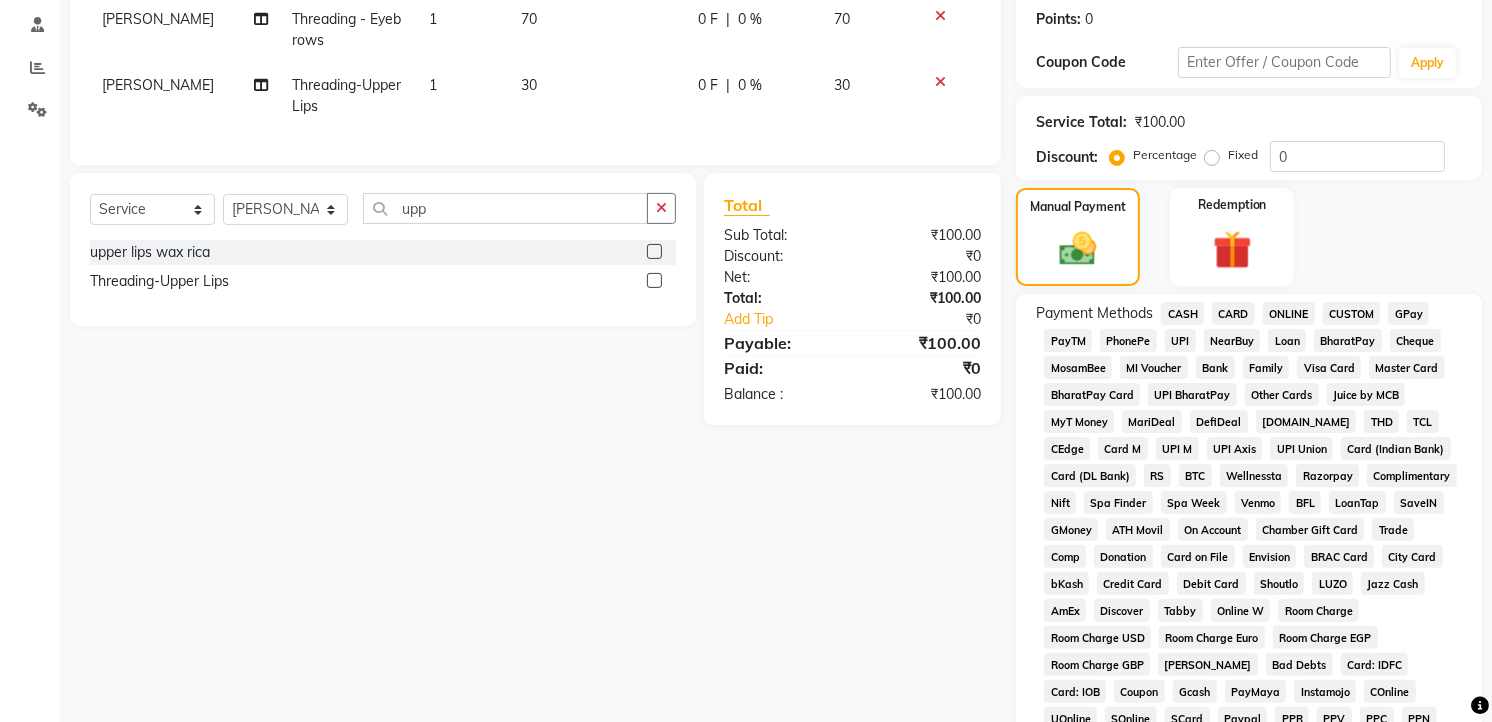 click on "GPay" 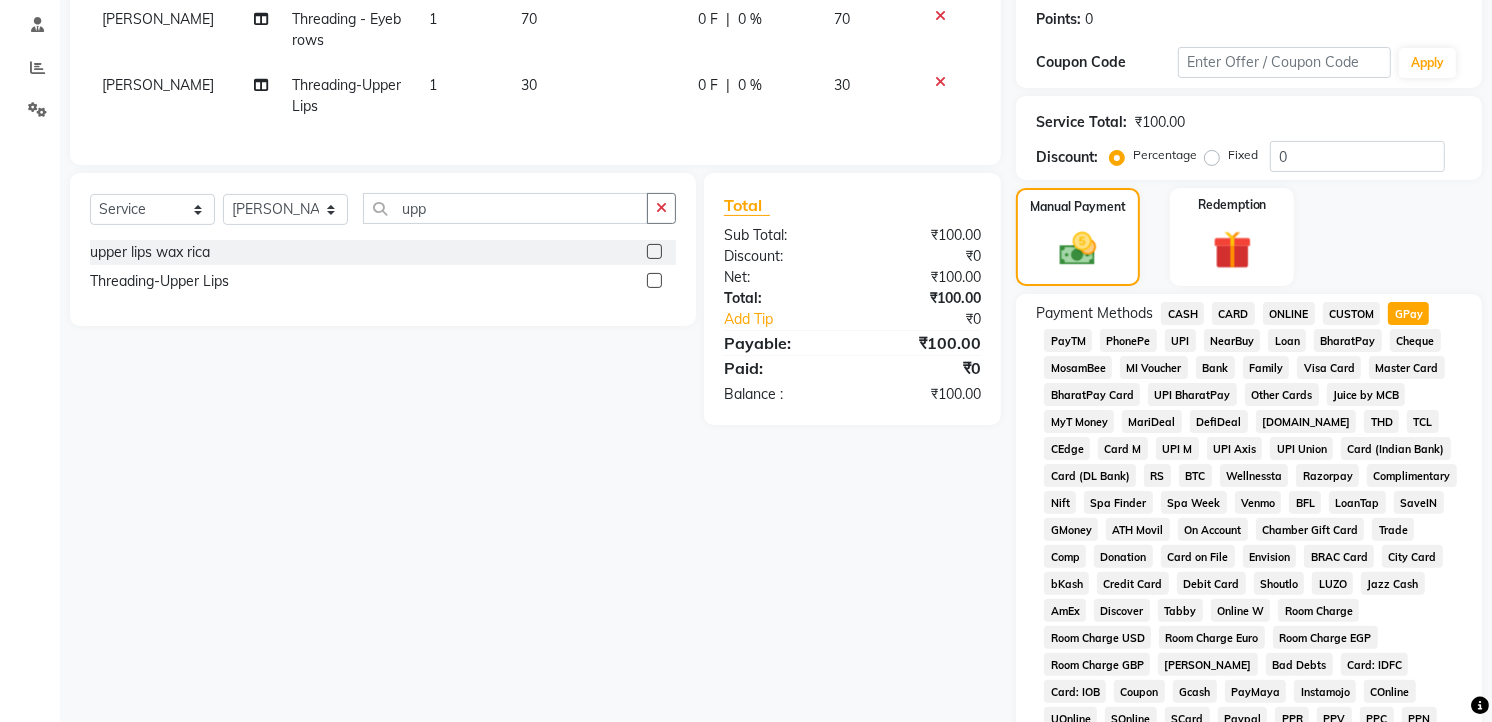 scroll, scrollTop: 746, scrollLeft: 0, axis: vertical 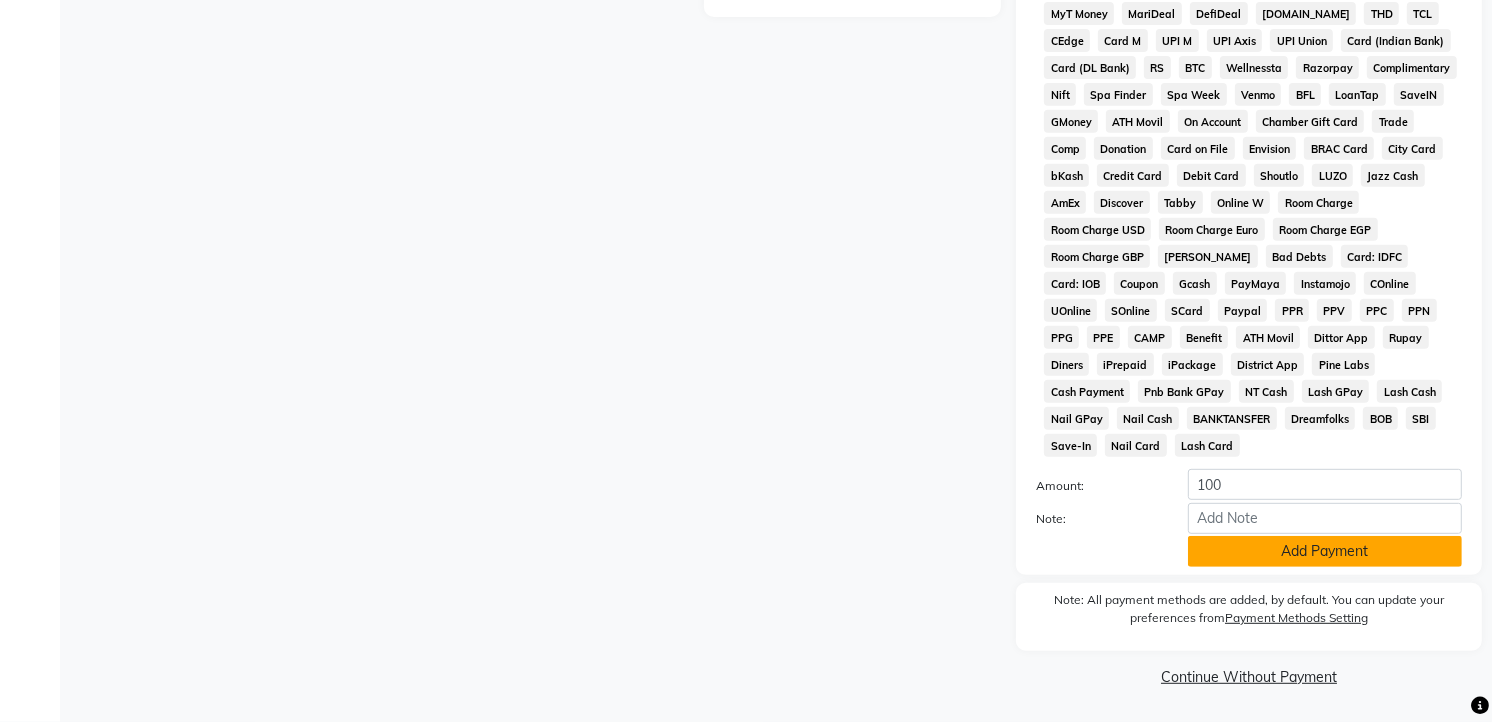 click on "Add Payment" 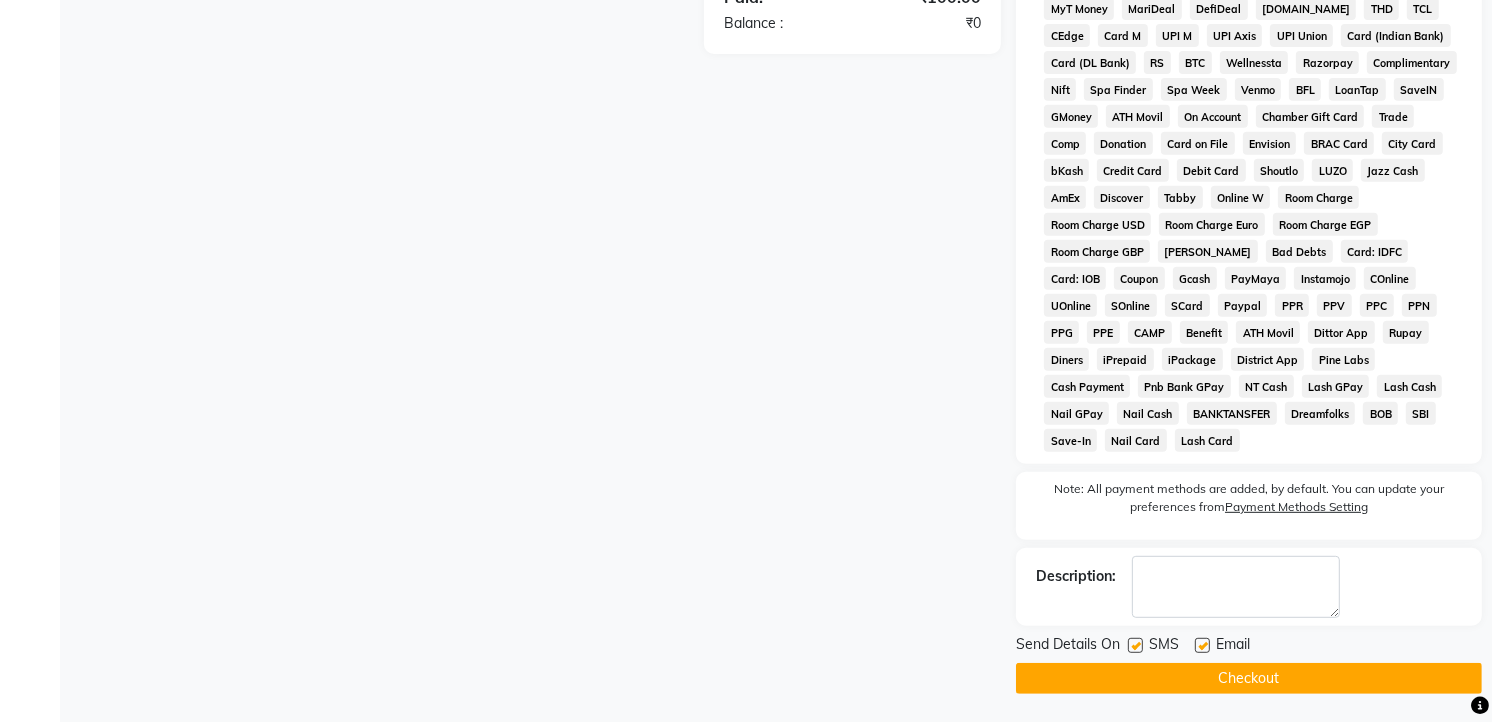 click on "Checkout" 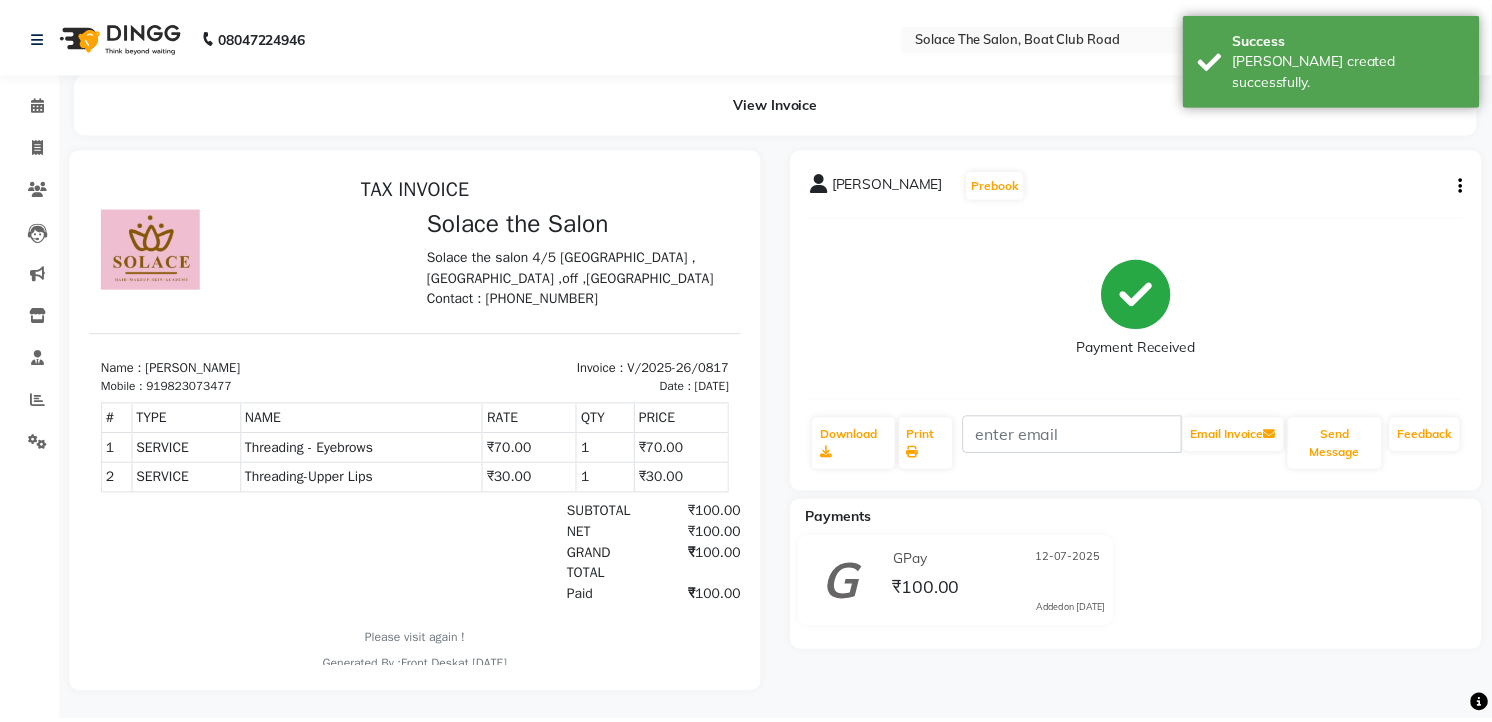 scroll, scrollTop: 0, scrollLeft: 0, axis: both 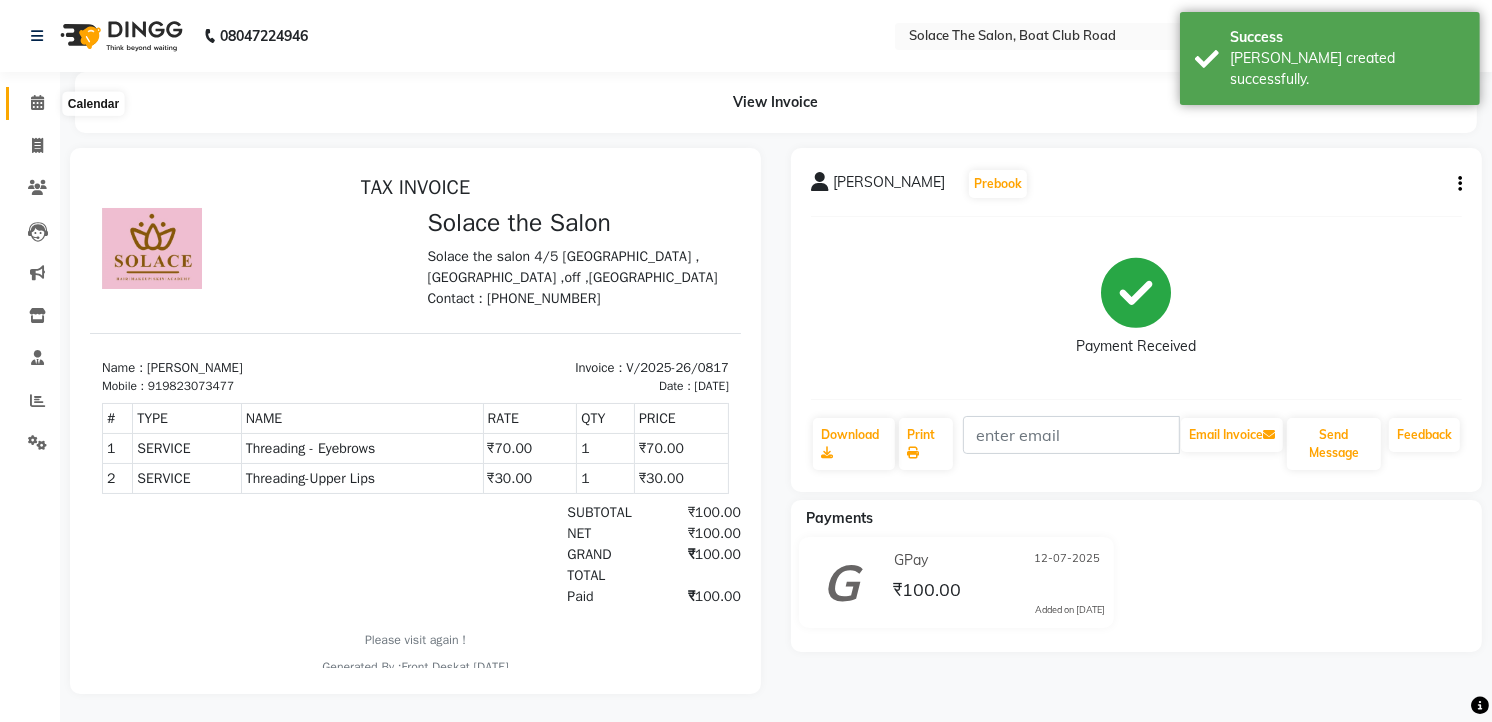 click 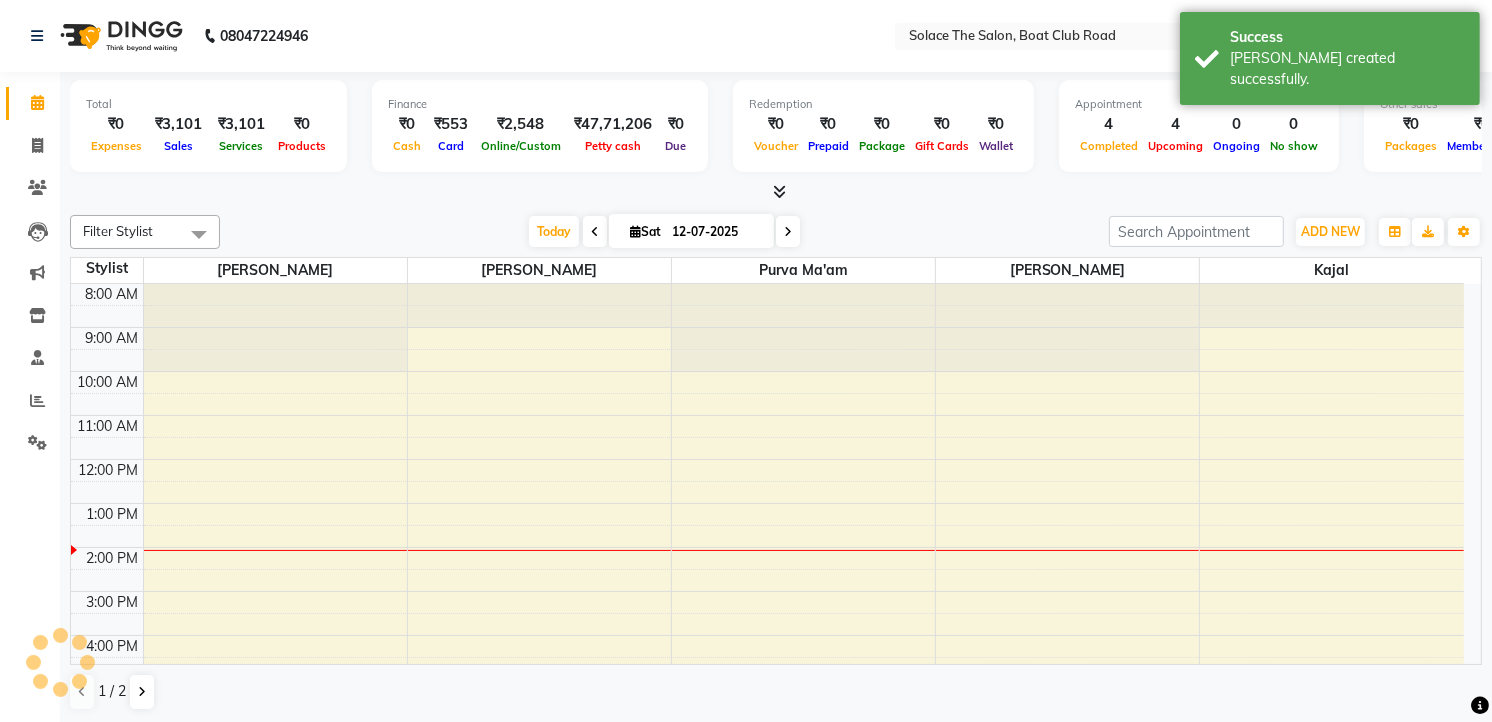 scroll, scrollTop: 0, scrollLeft: 0, axis: both 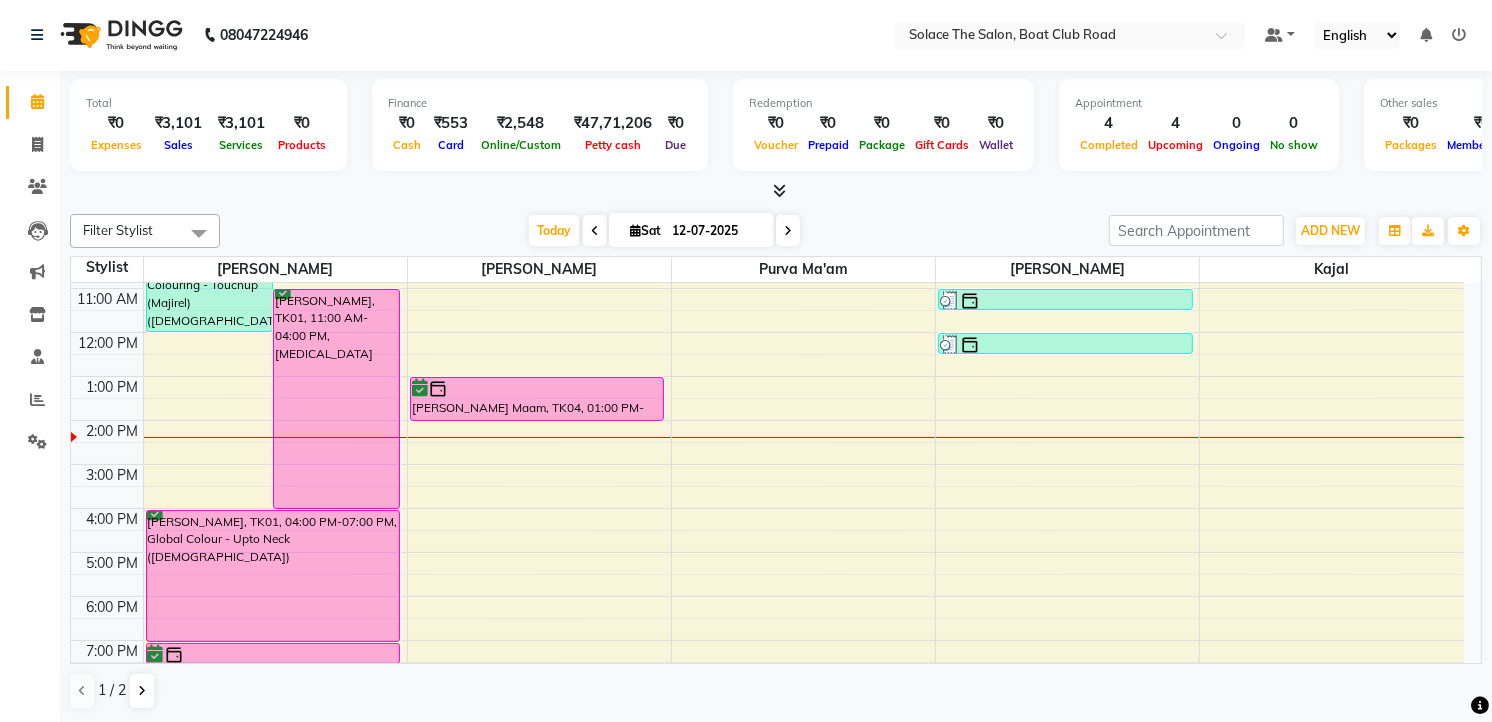 click at bounding box center [788, 231] 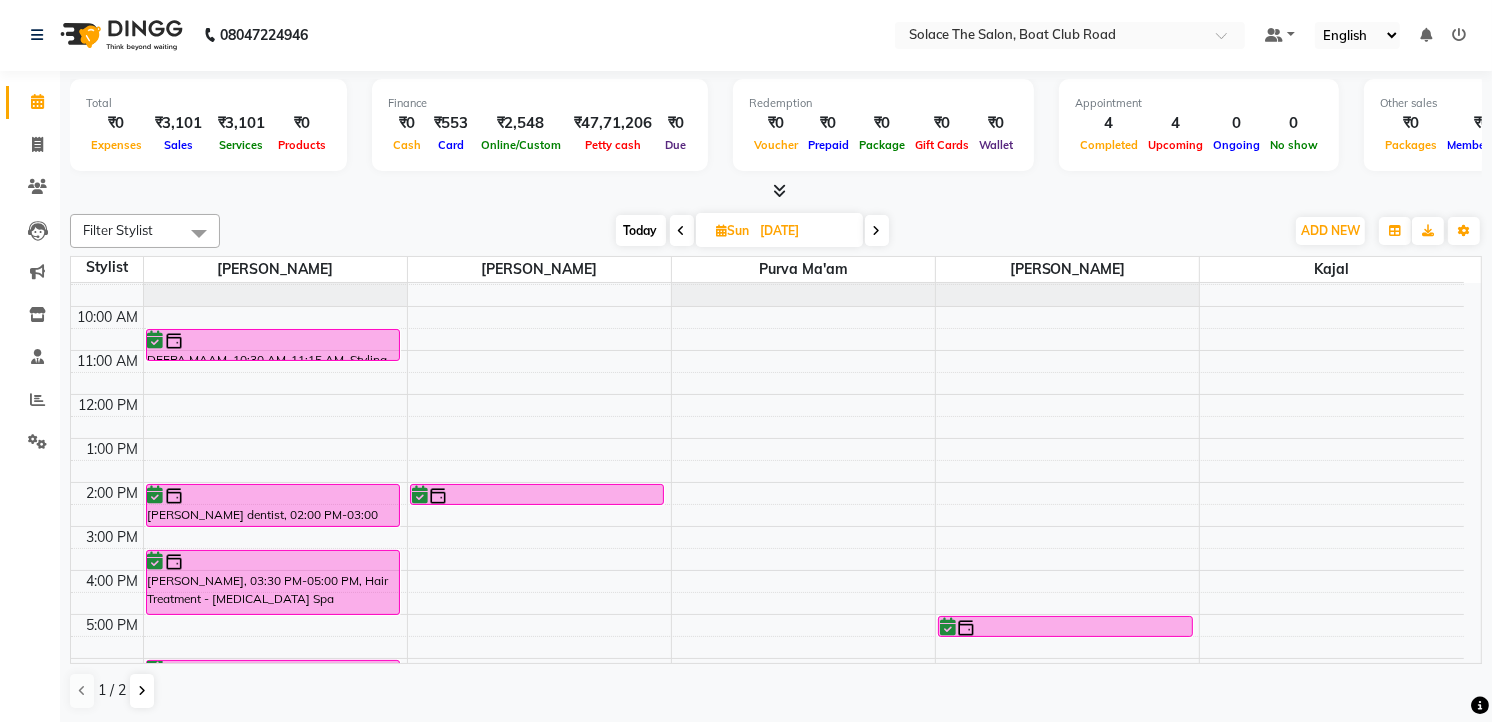 scroll, scrollTop: 0, scrollLeft: 0, axis: both 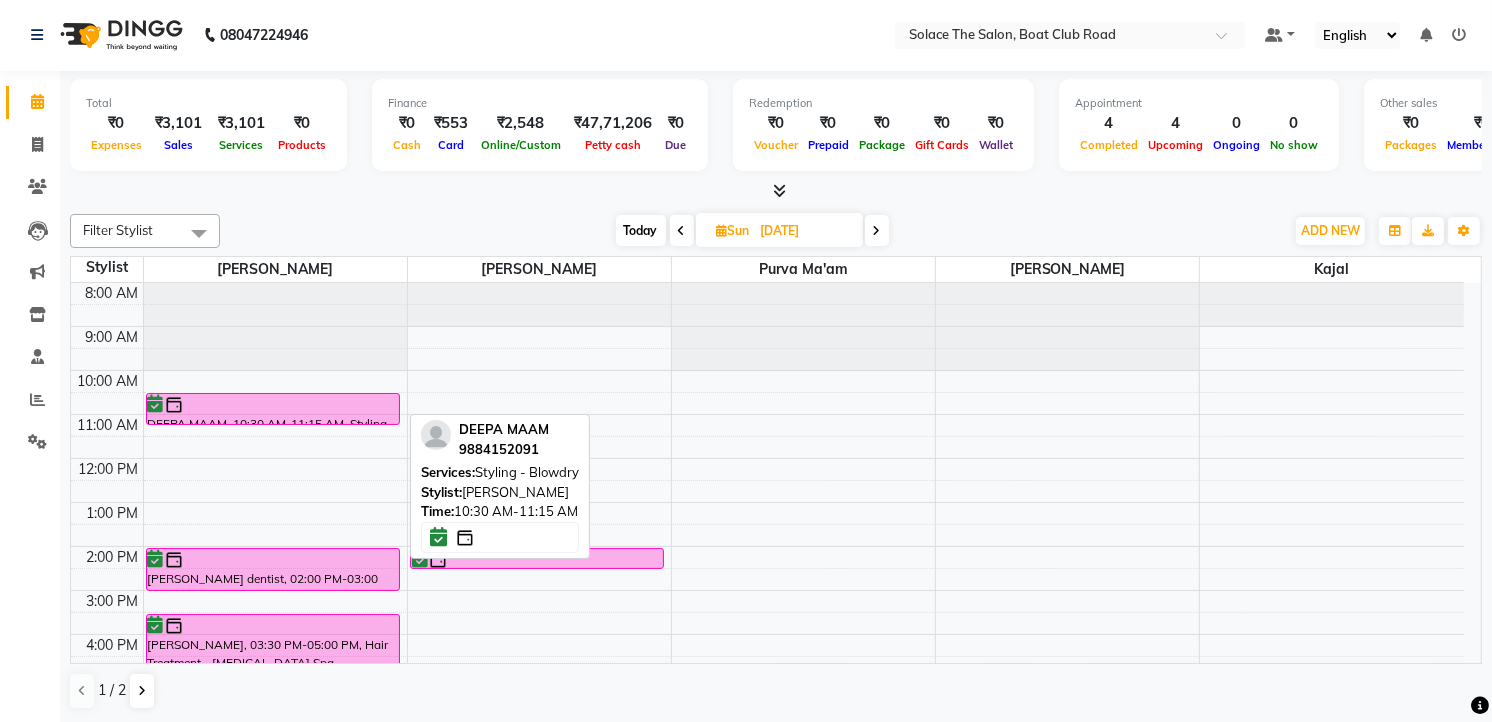 click at bounding box center [273, 405] 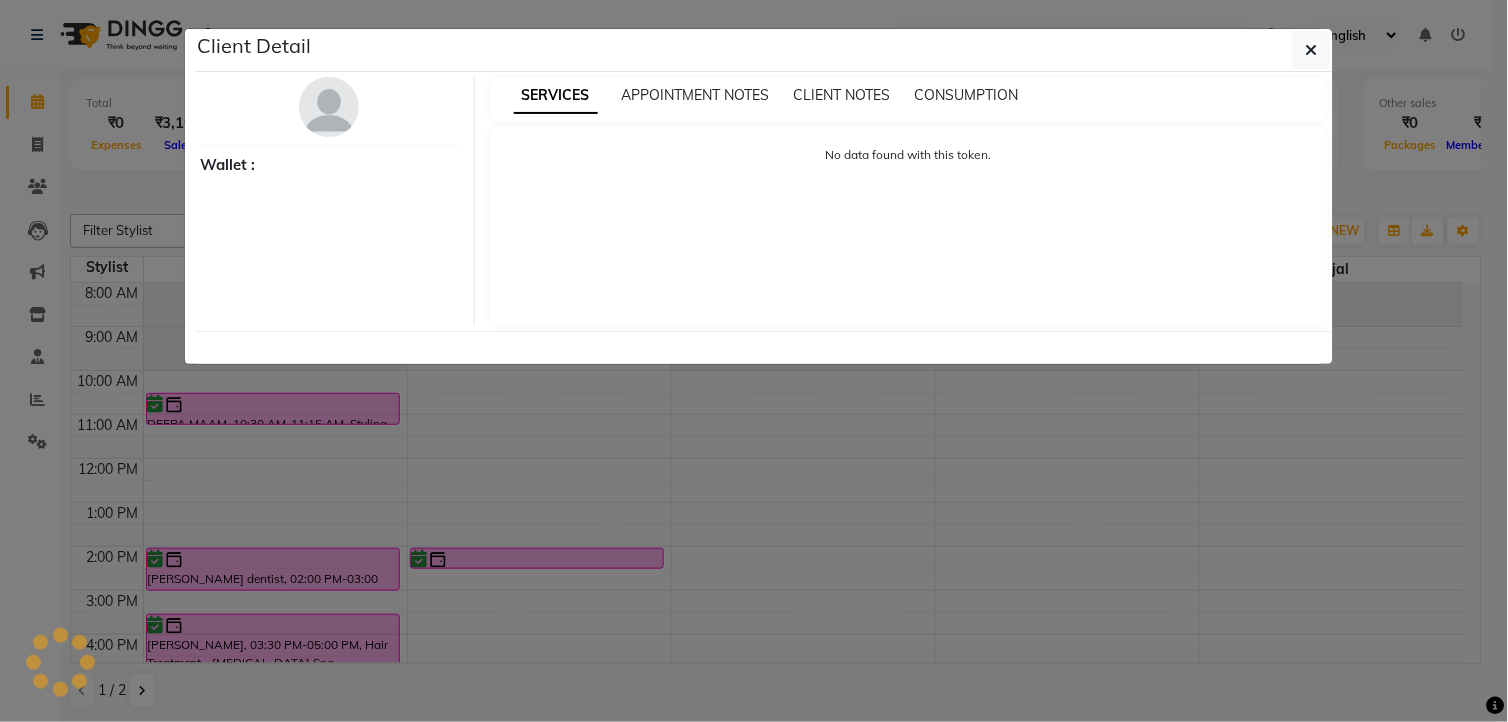 select on "6" 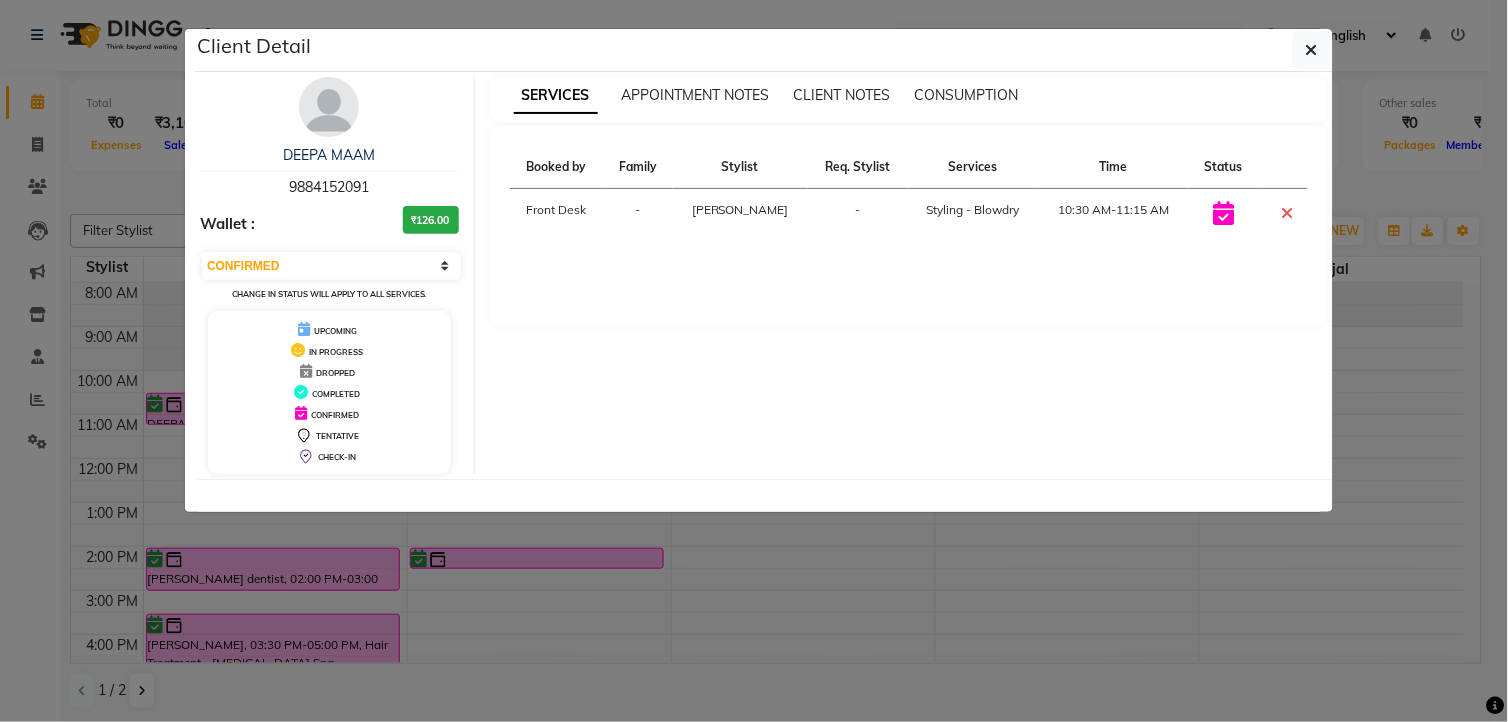 click at bounding box center [329, 107] 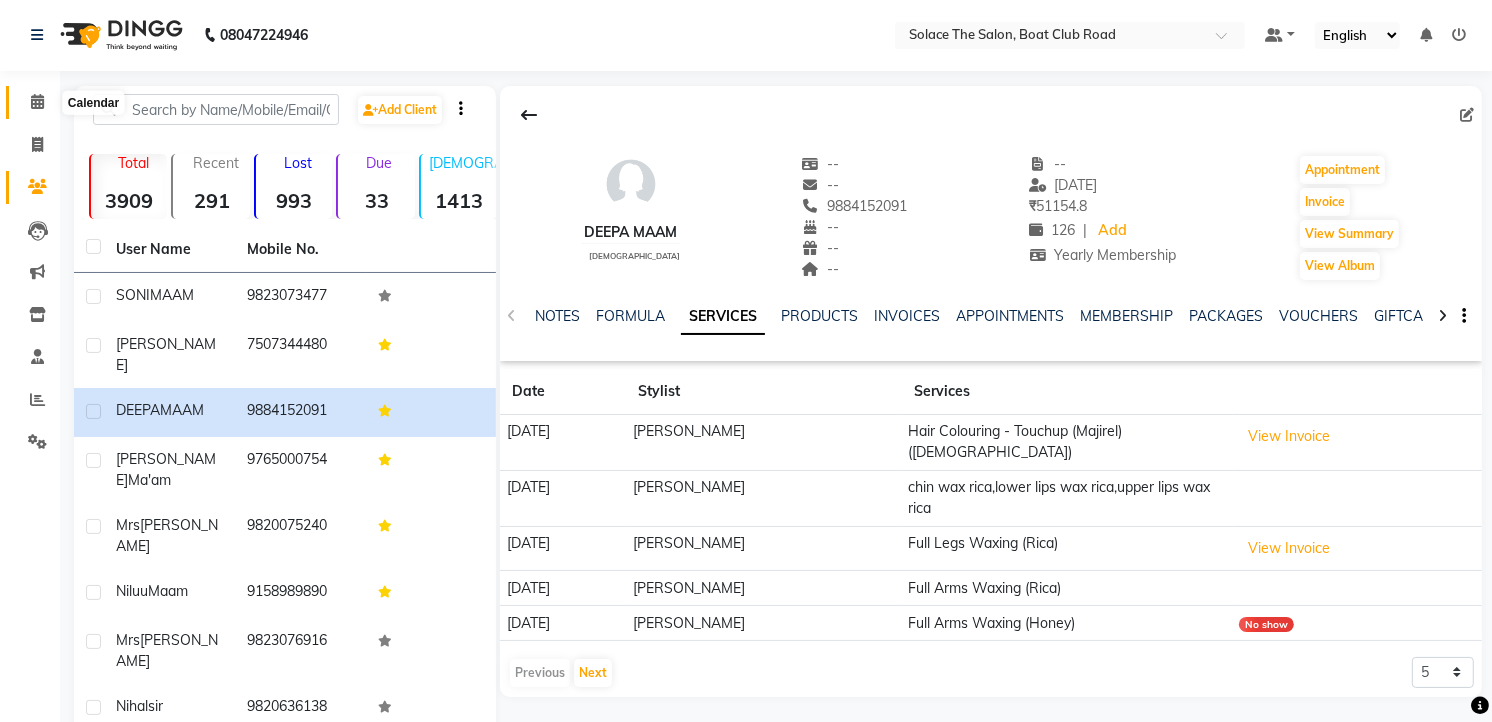 click 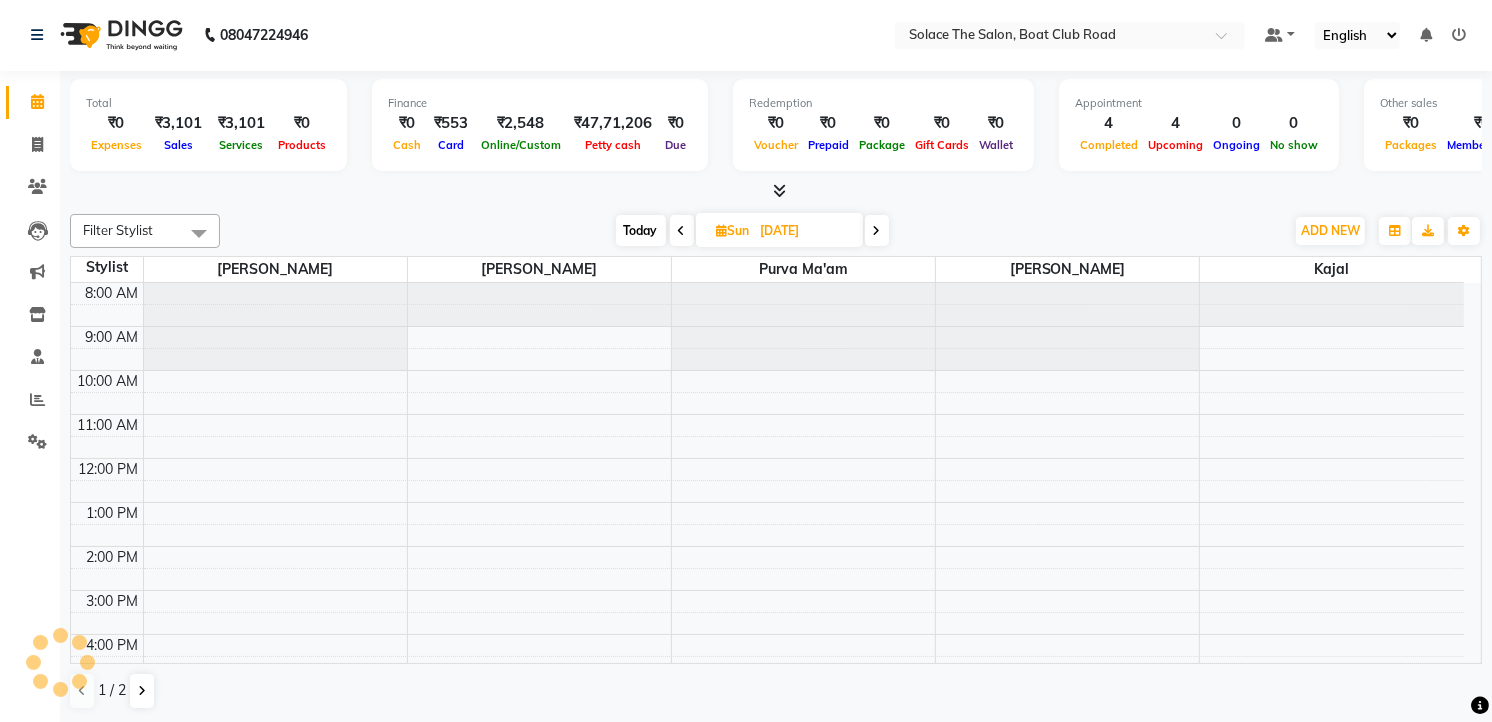 scroll, scrollTop: 0, scrollLeft: 0, axis: both 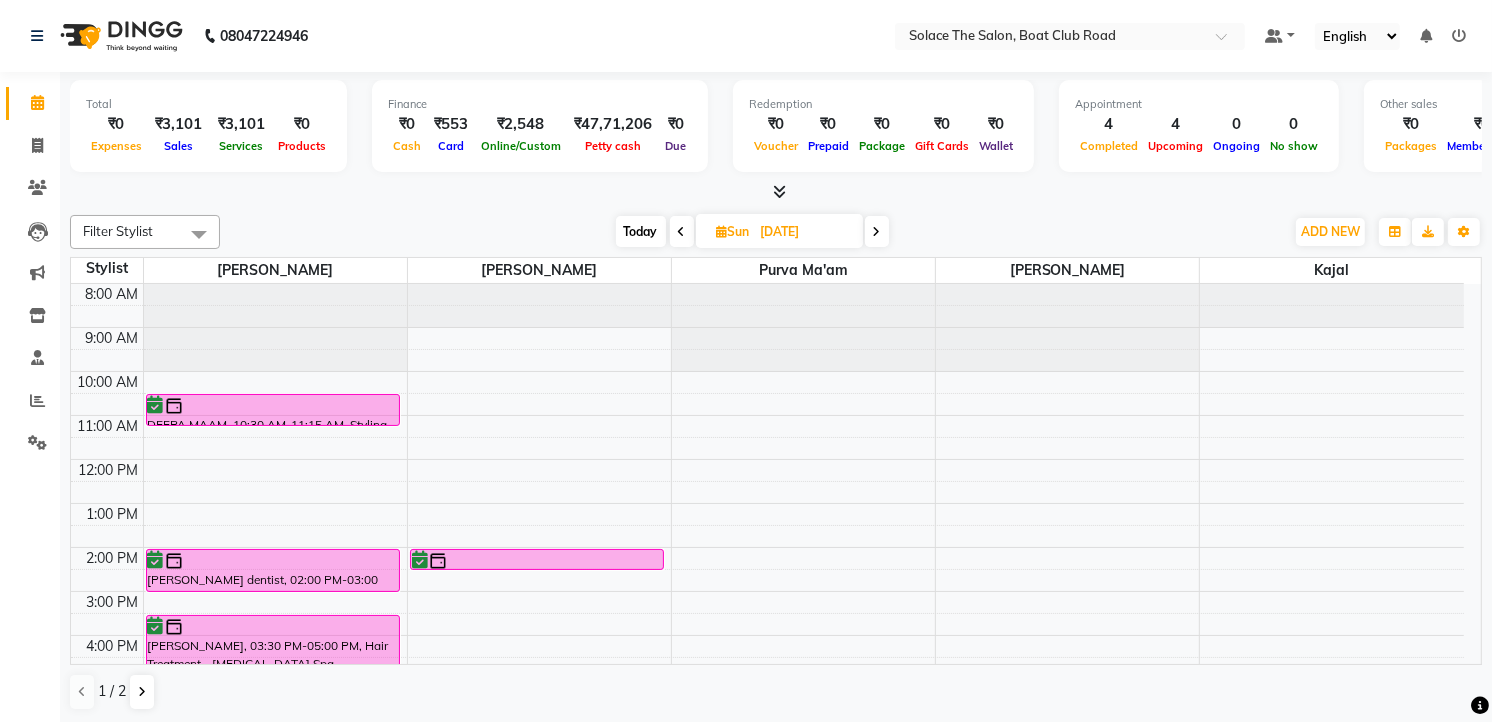 click on "Today" at bounding box center (641, 231) 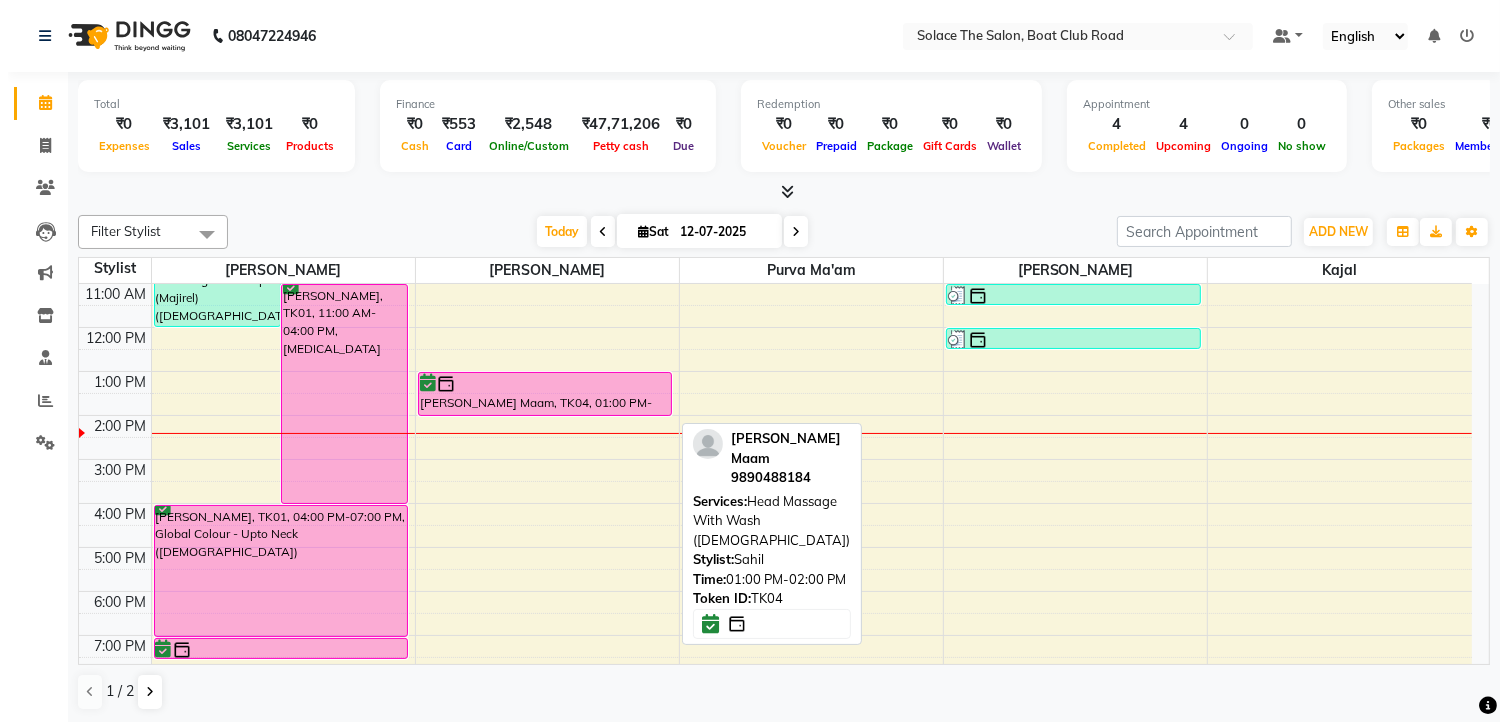 scroll, scrollTop: 111, scrollLeft: 0, axis: vertical 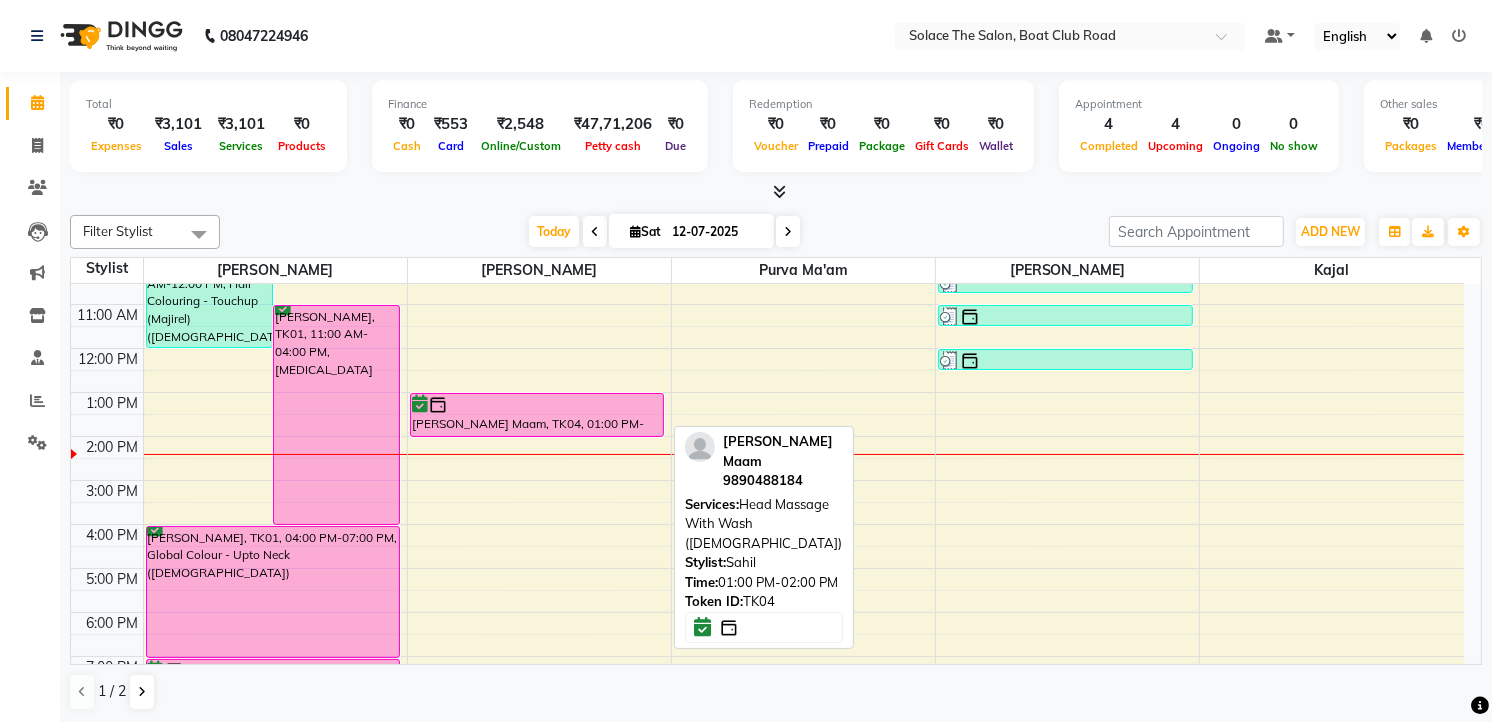 click on "[PERSON_NAME] Maam, TK04, 01:00 PM-02:00 PM,  Head Massage With Wash ([DEMOGRAPHIC_DATA])" at bounding box center (537, 415) 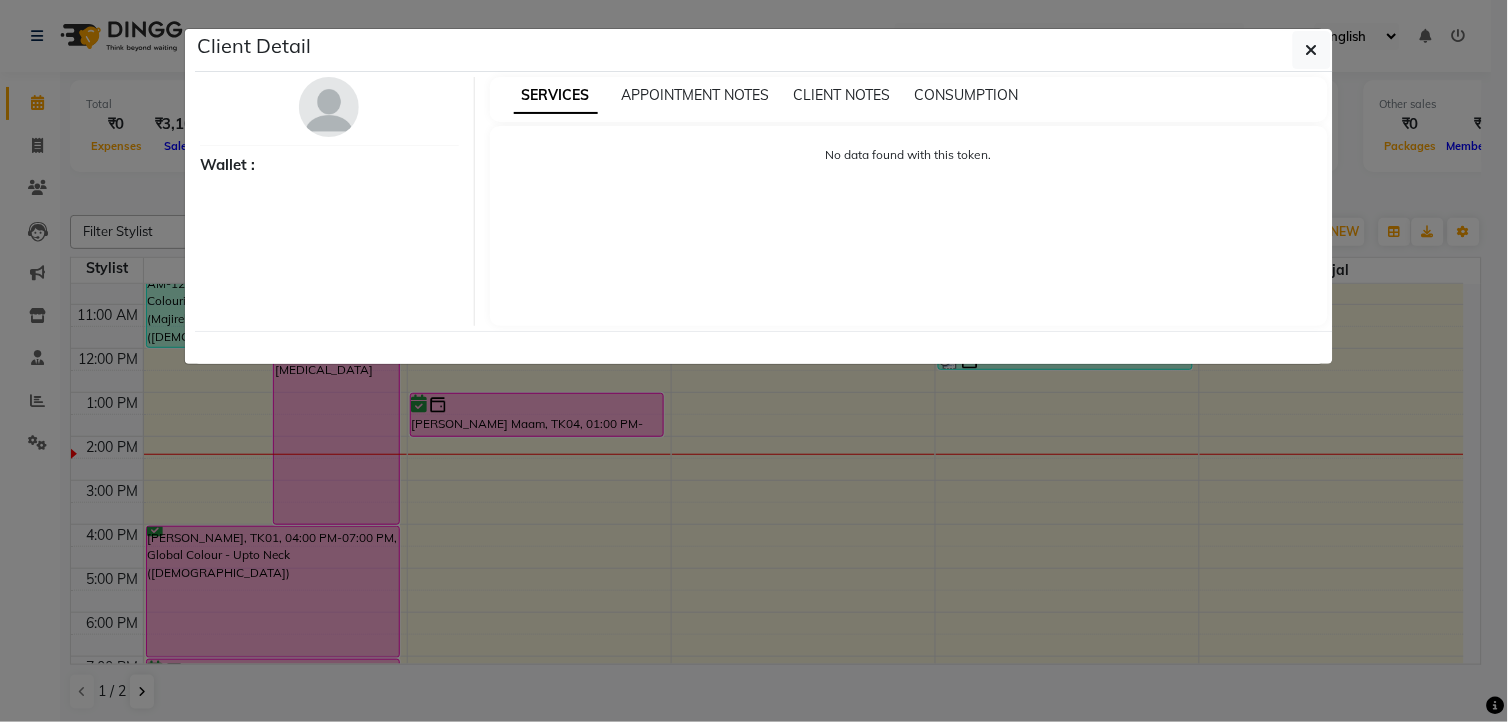 select on "6" 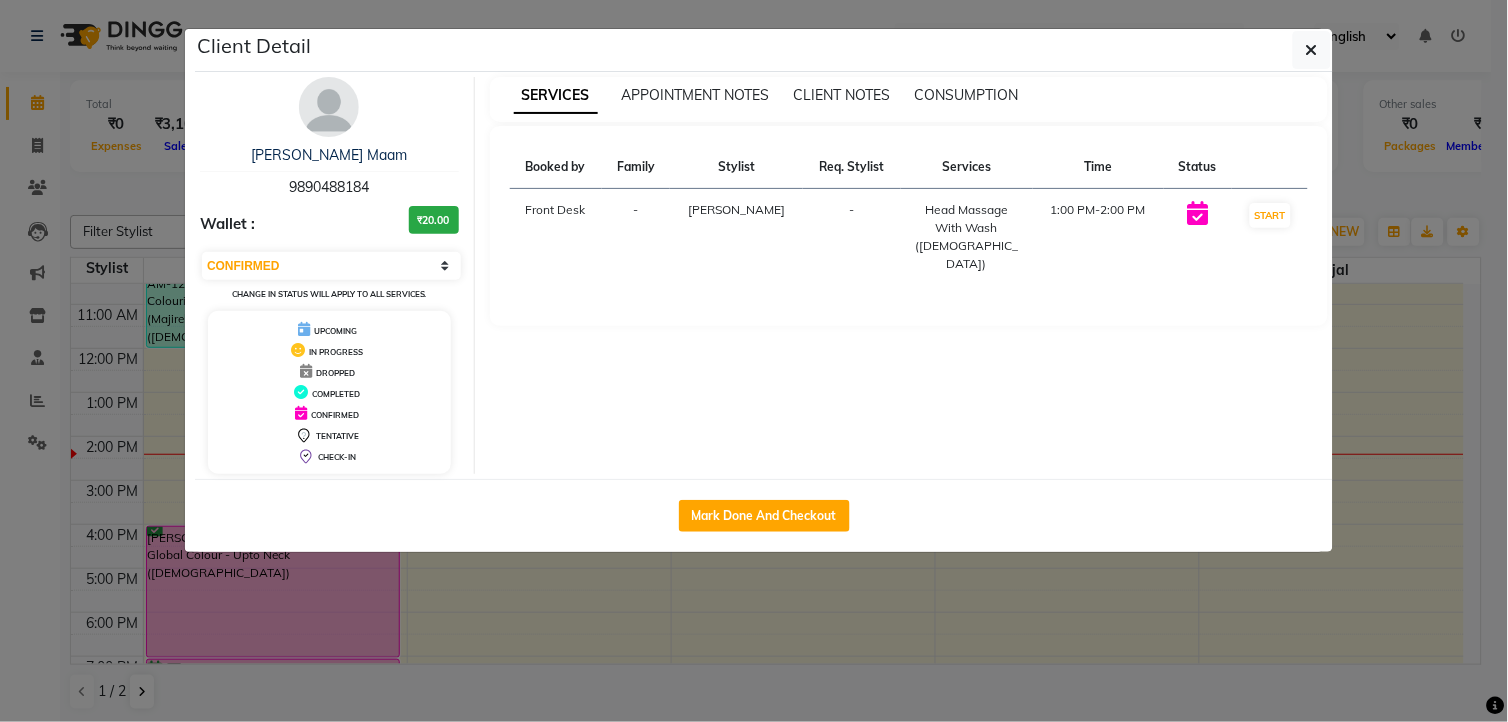 click at bounding box center [329, 107] 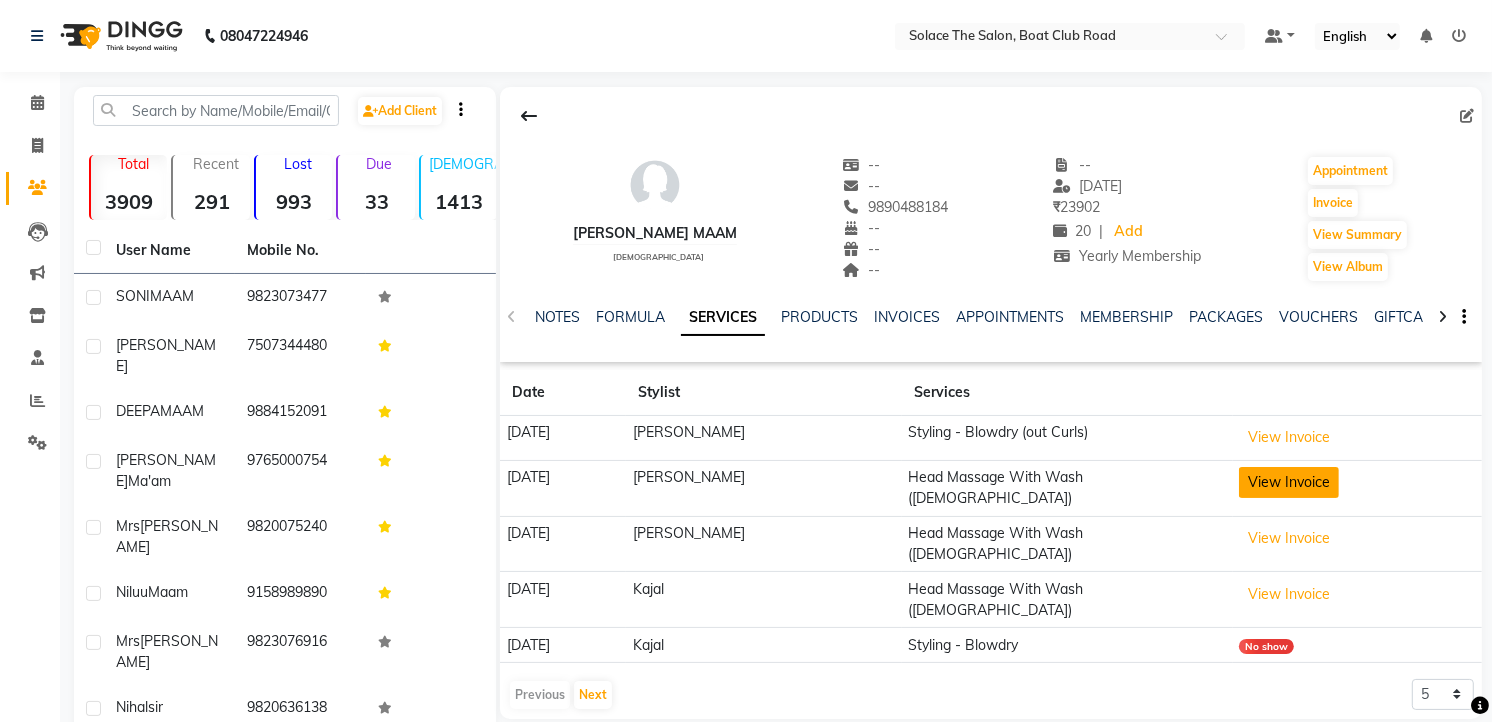 click on "View Invoice" 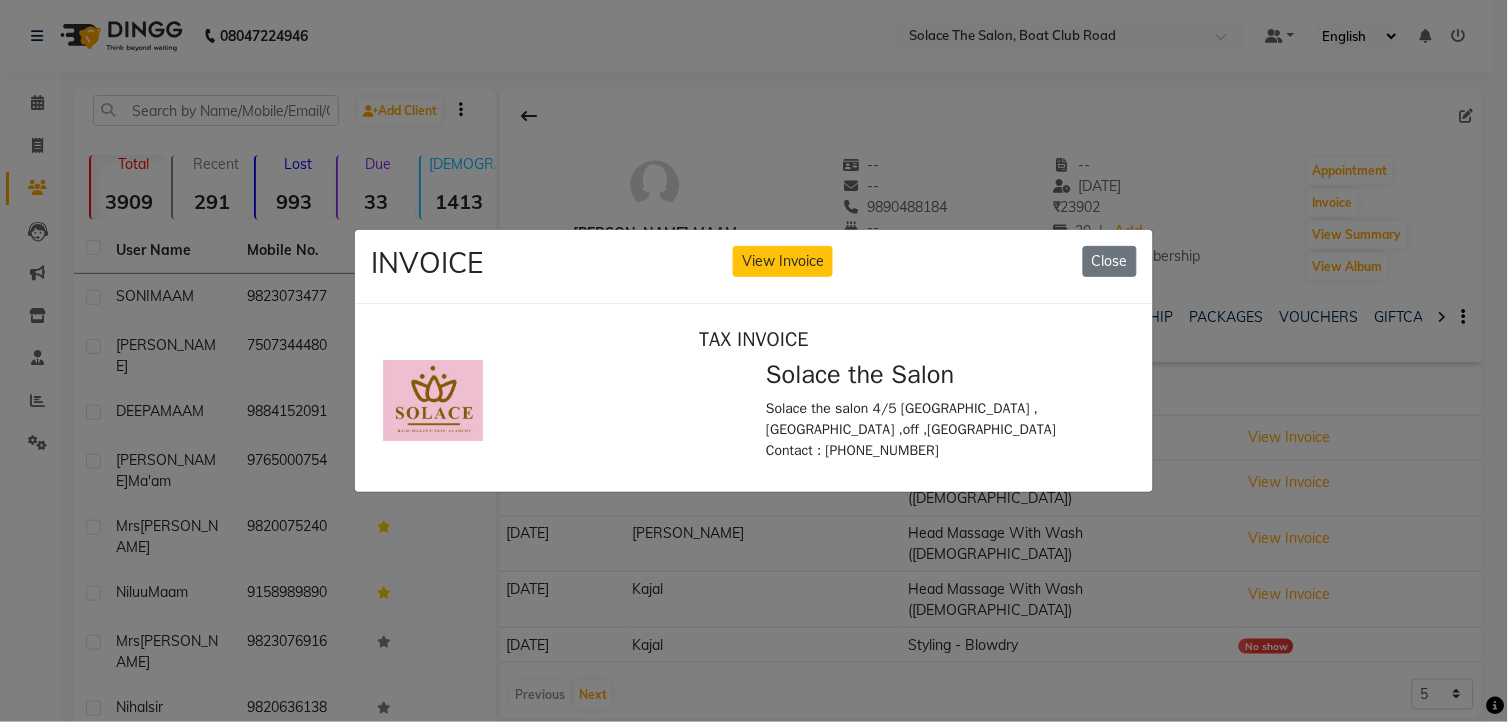 scroll, scrollTop: 0, scrollLeft: 0, axis: both 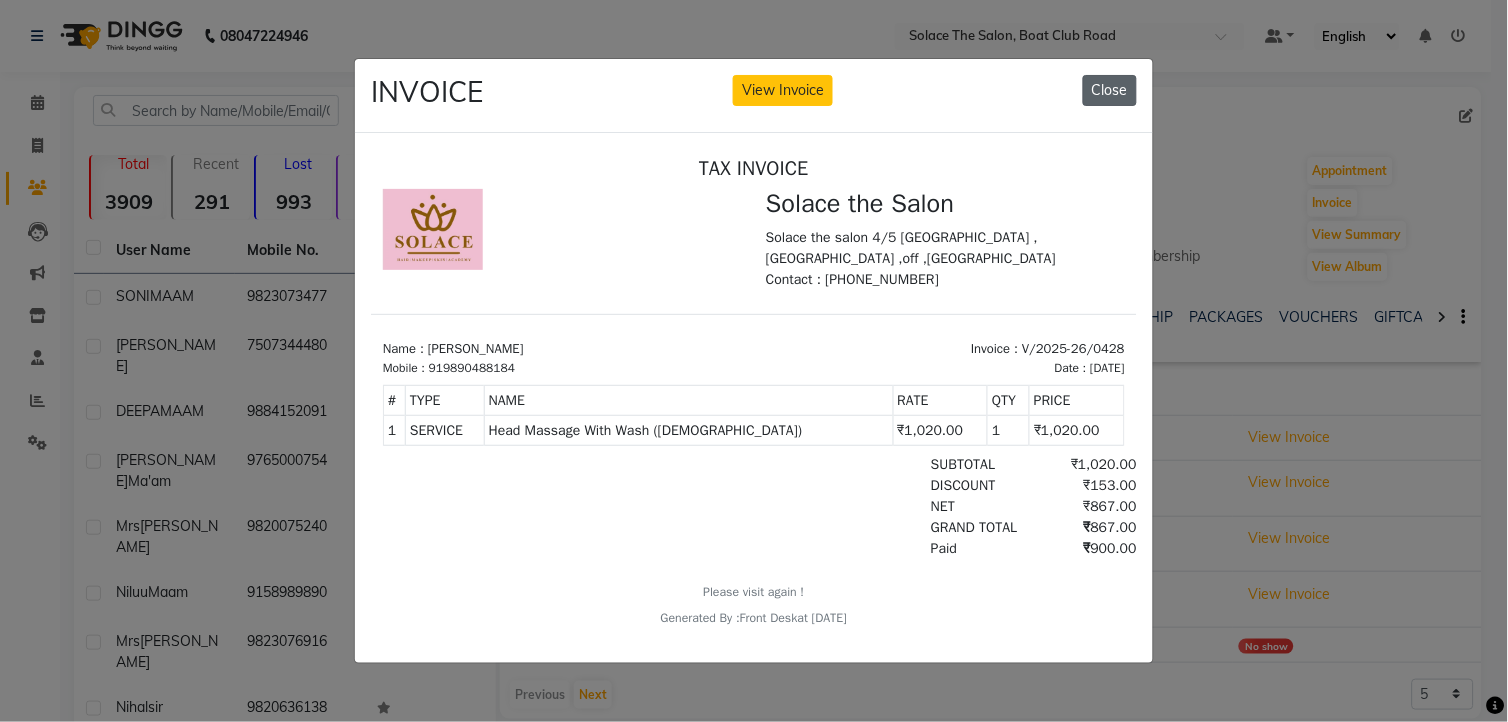 click on "Close" 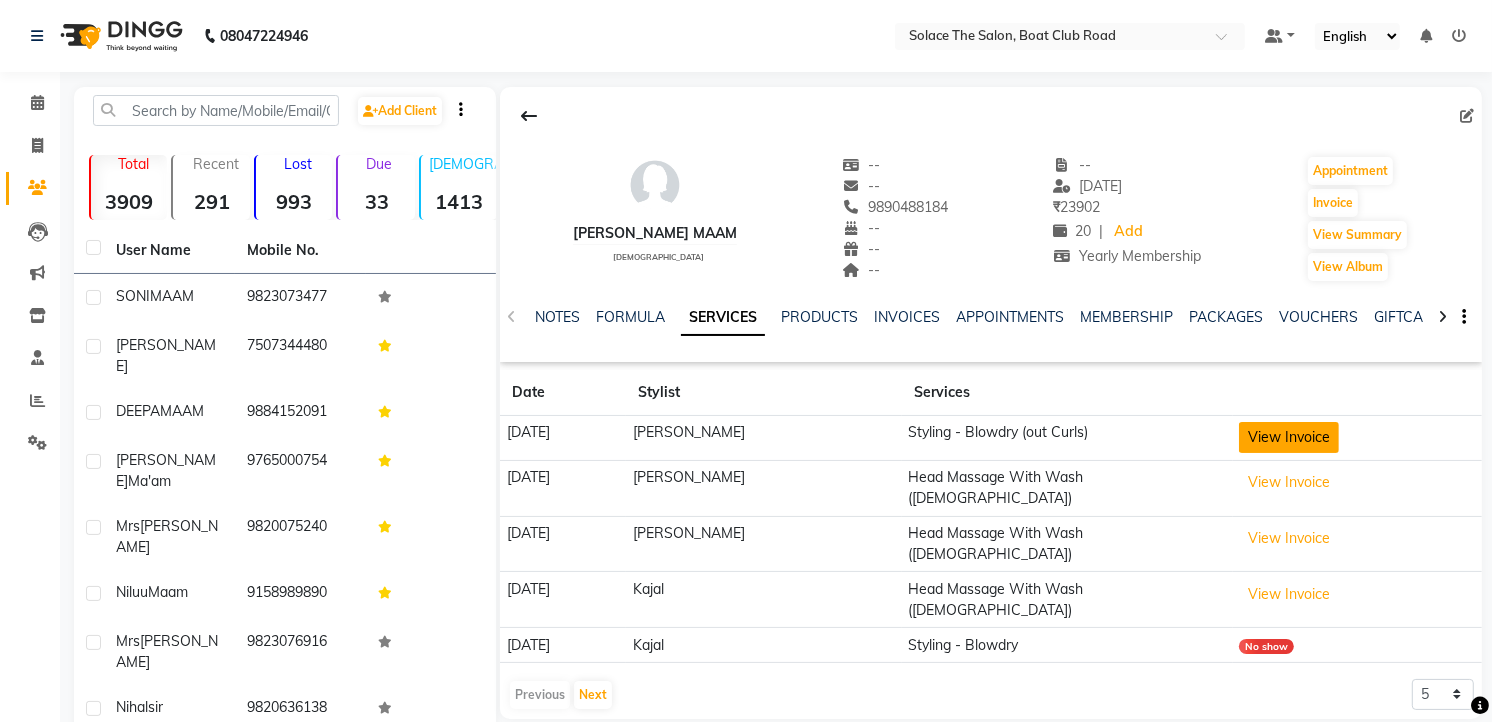click on "View Invoice" 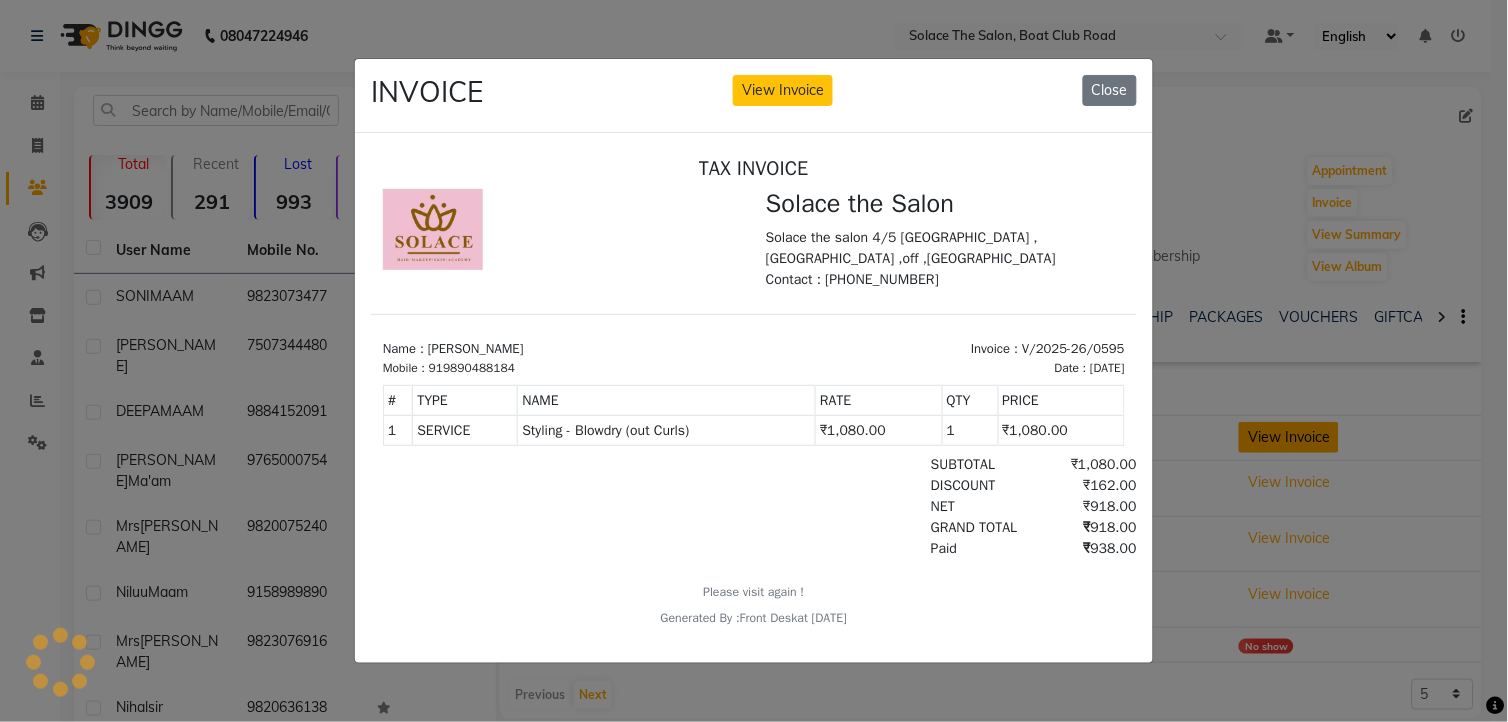 scroll, scrollTop: 0, scrollLeft: 0, axis: both 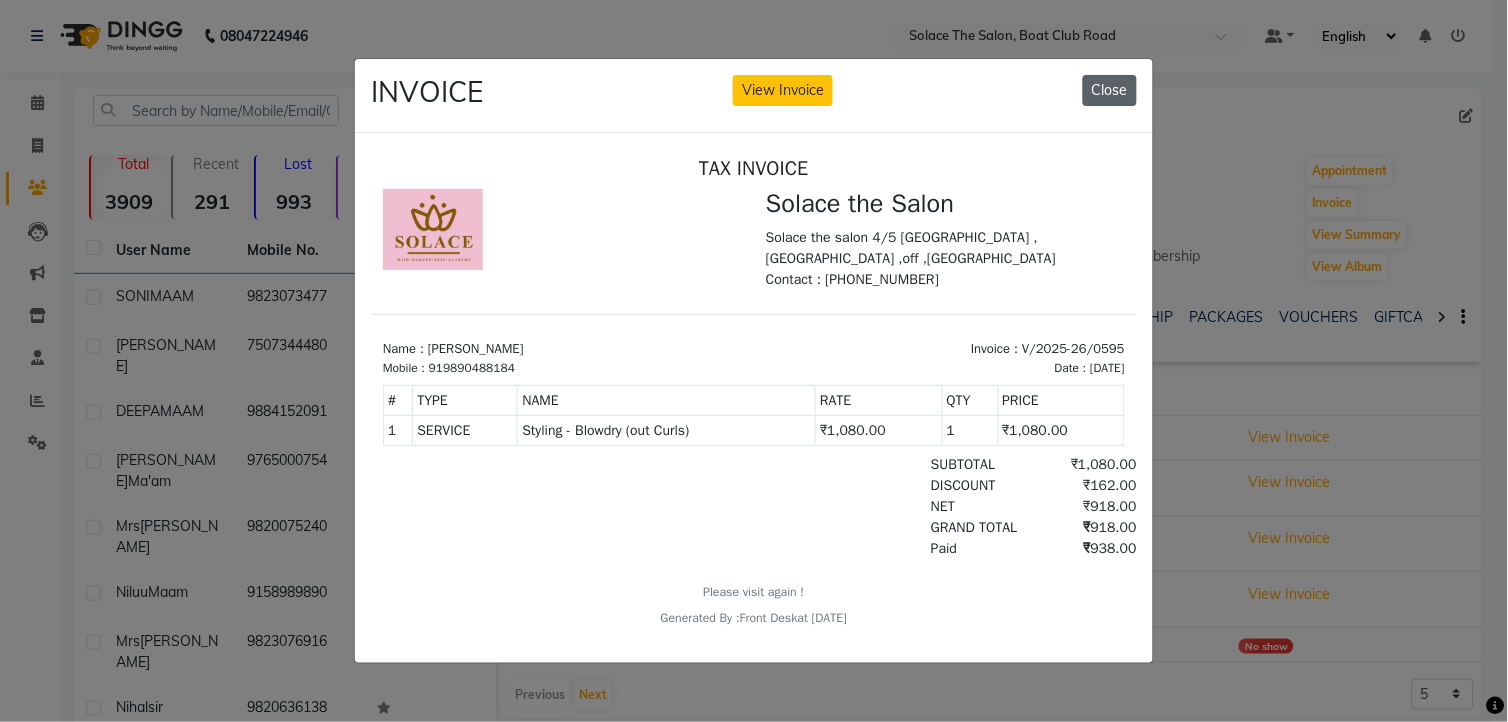 click on "Close" 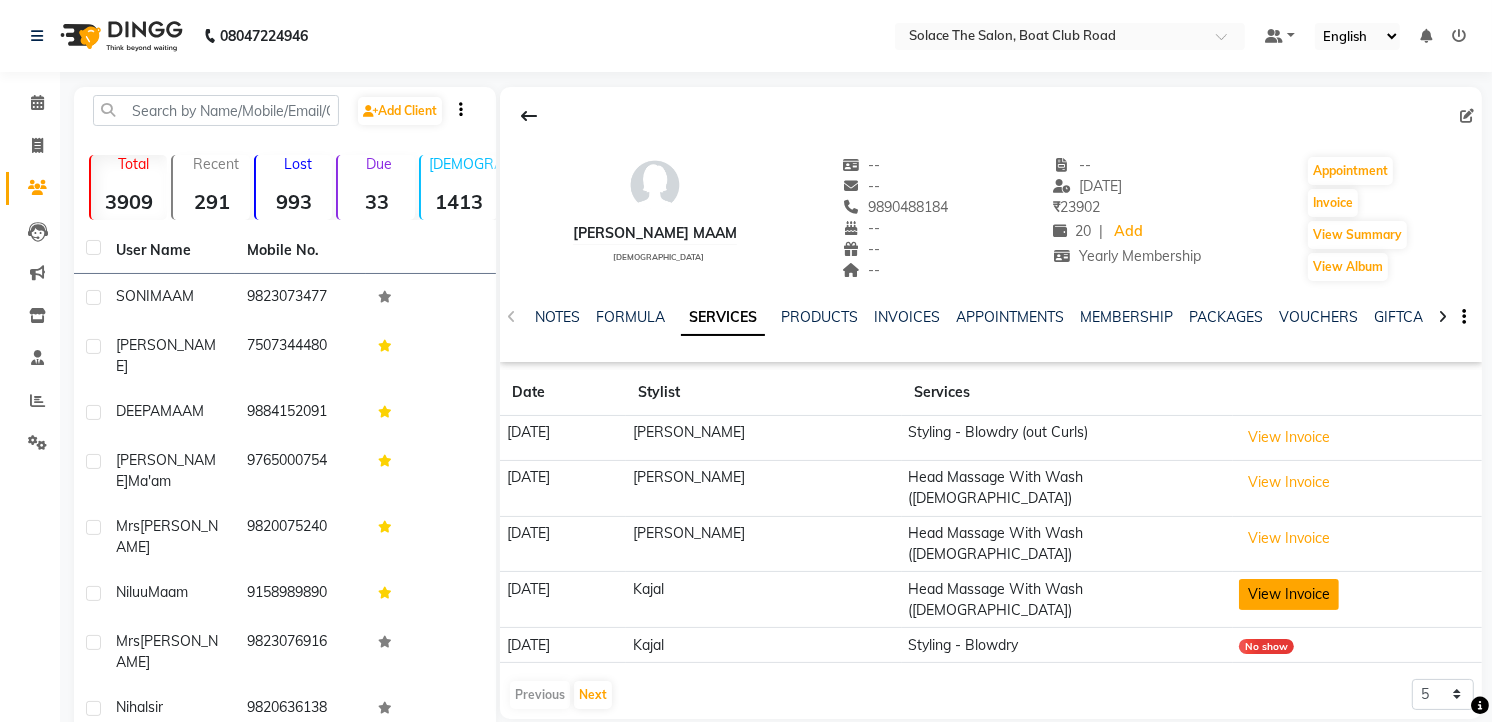 click on "View Invoice" 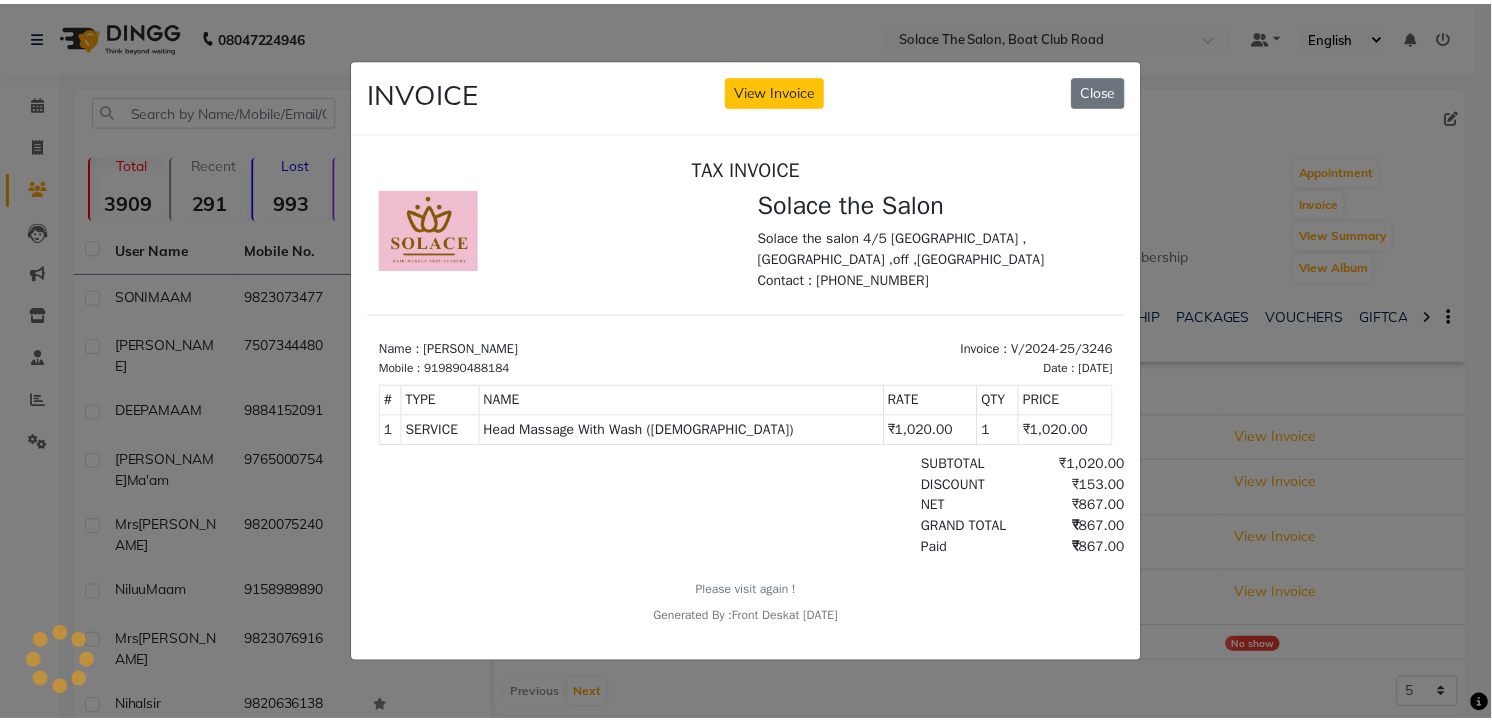 scroll, scrollTop: 0, scrollLeft: 0, axis: both 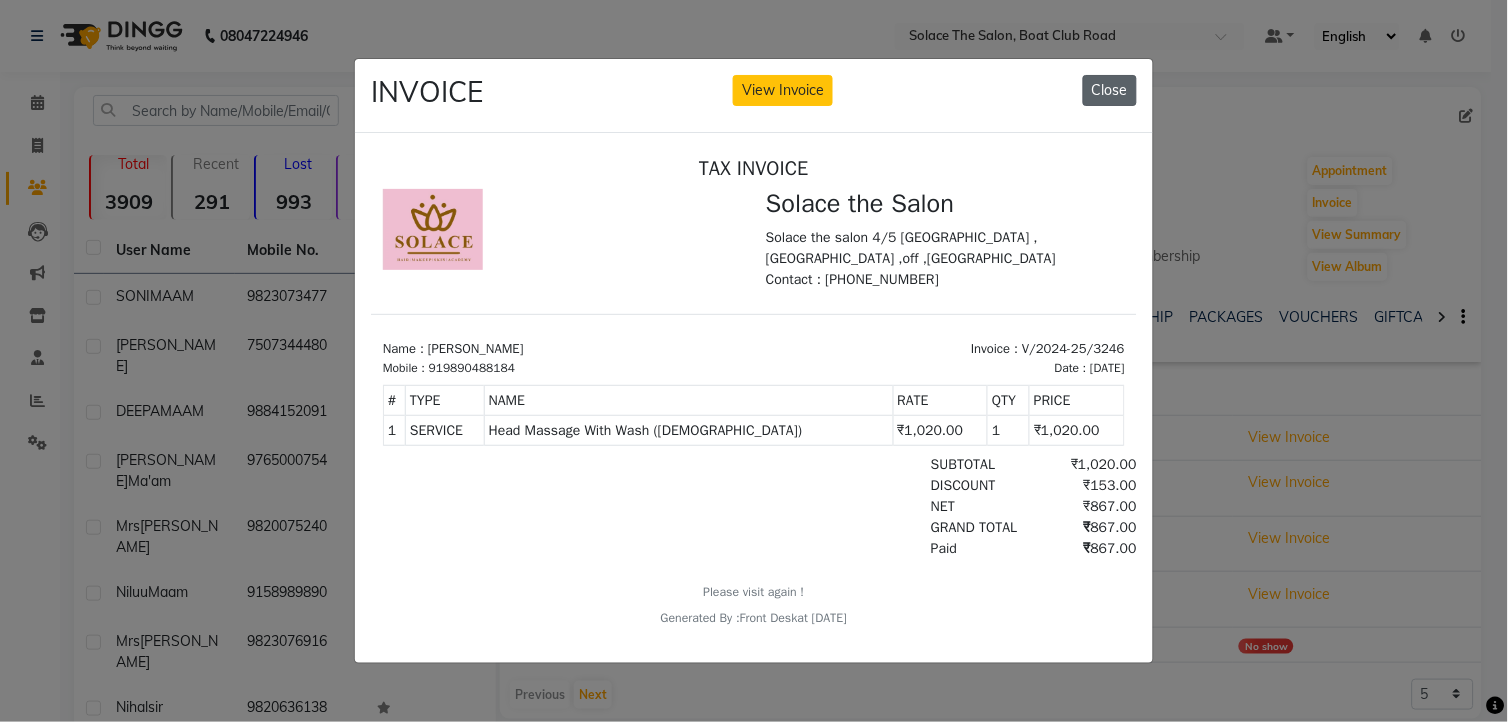 click on "Close" 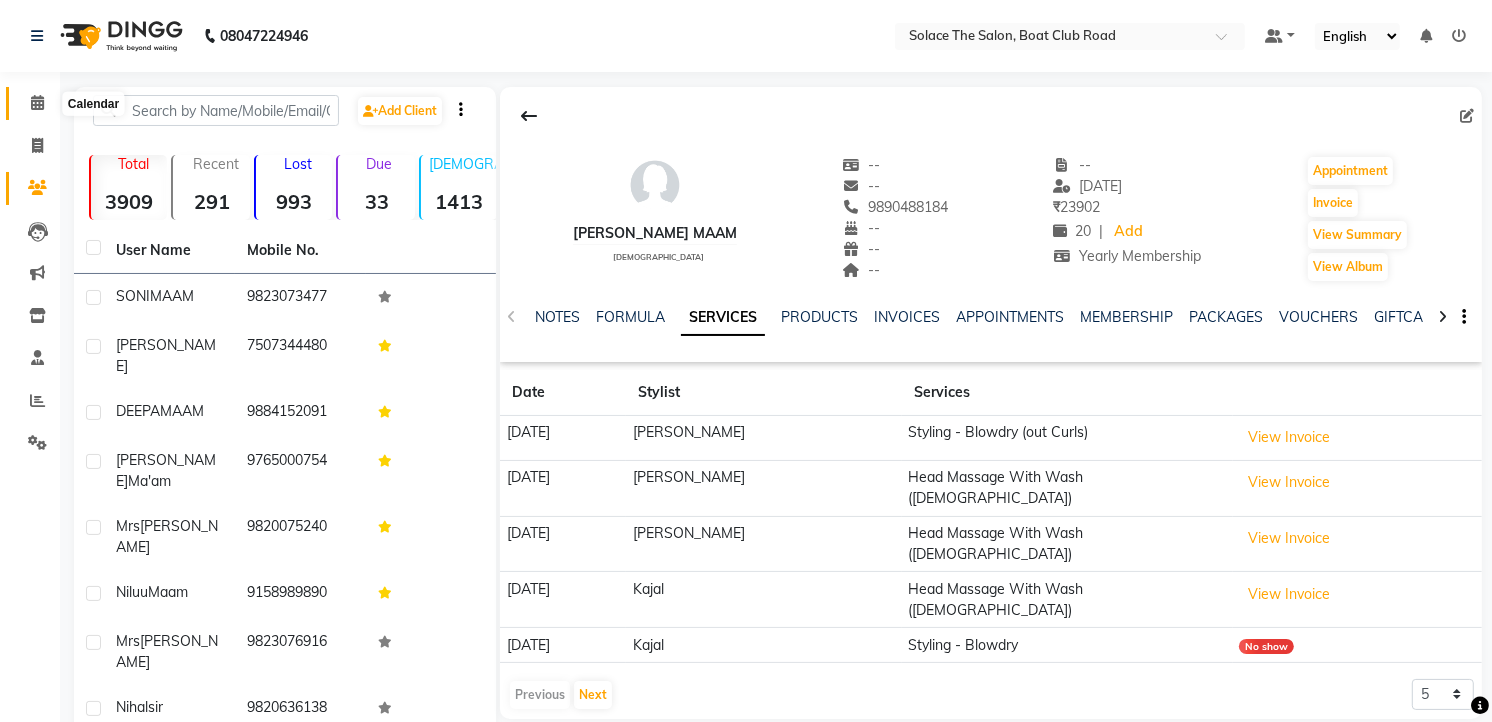 click 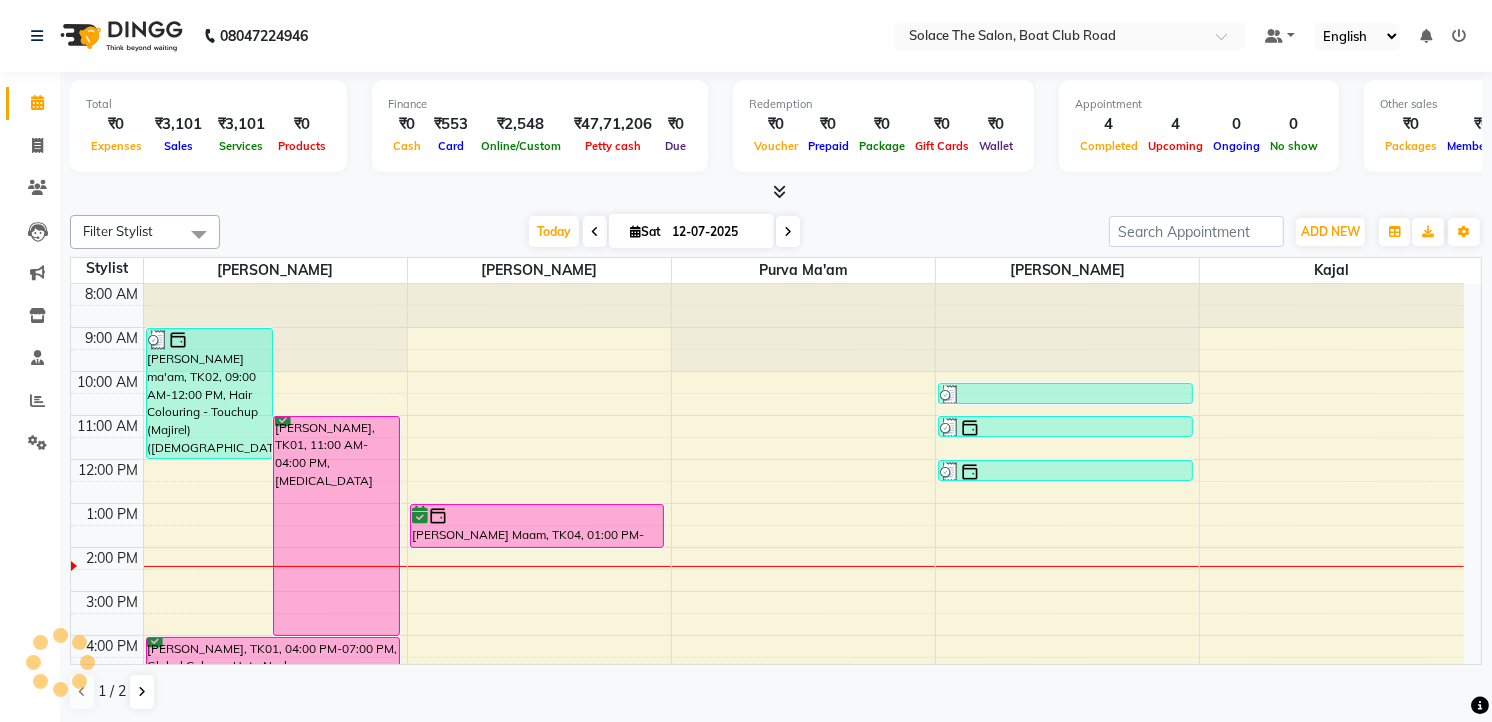 scroll, scrollTop: 200, scrollLeft: 0, axis: vertical 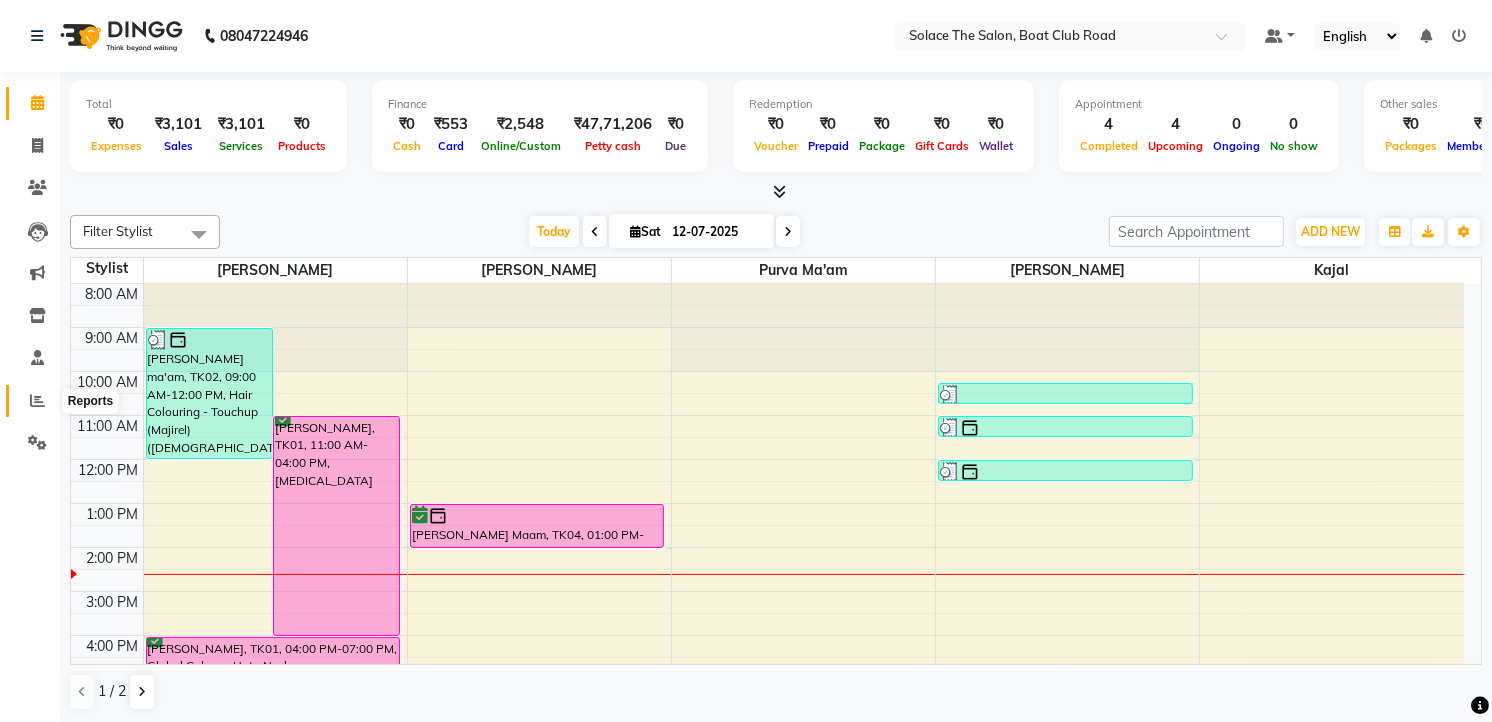 click 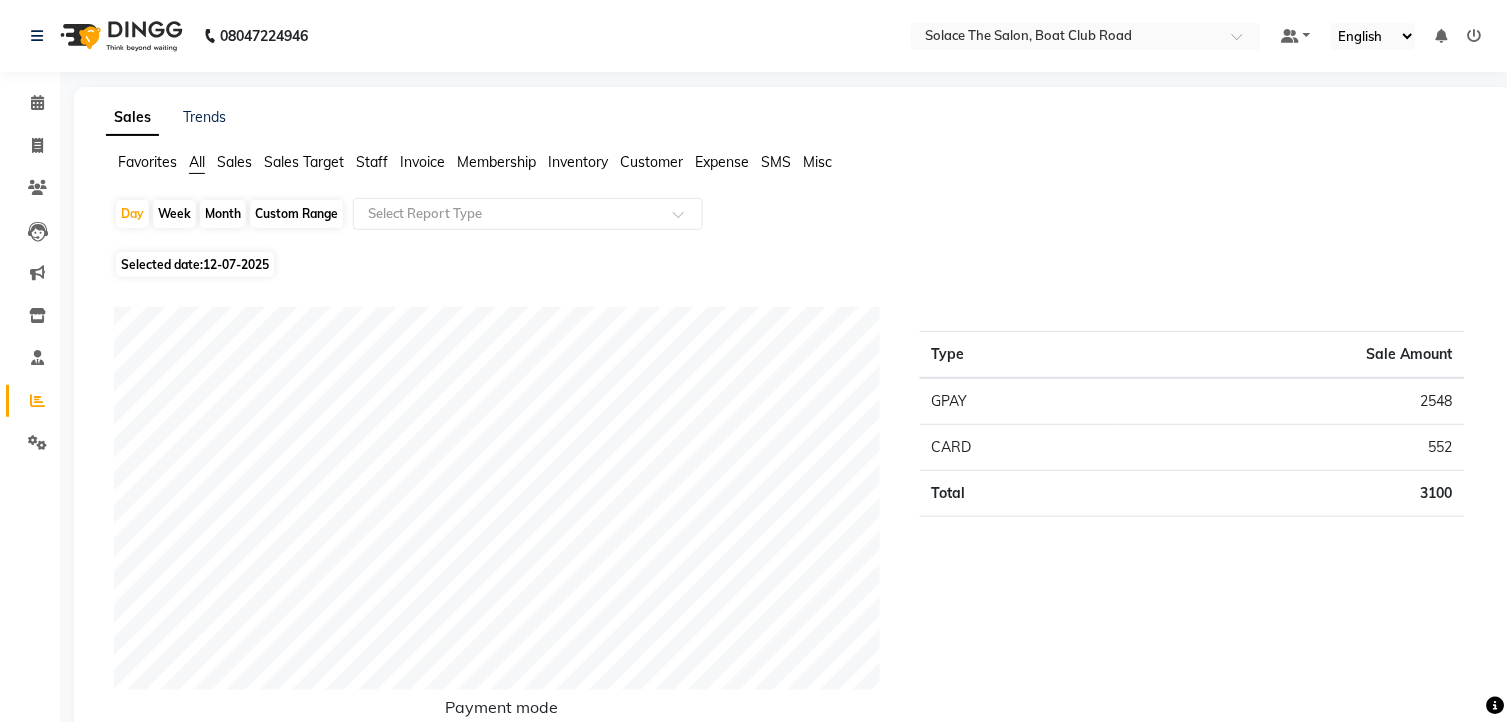 click on "Month" 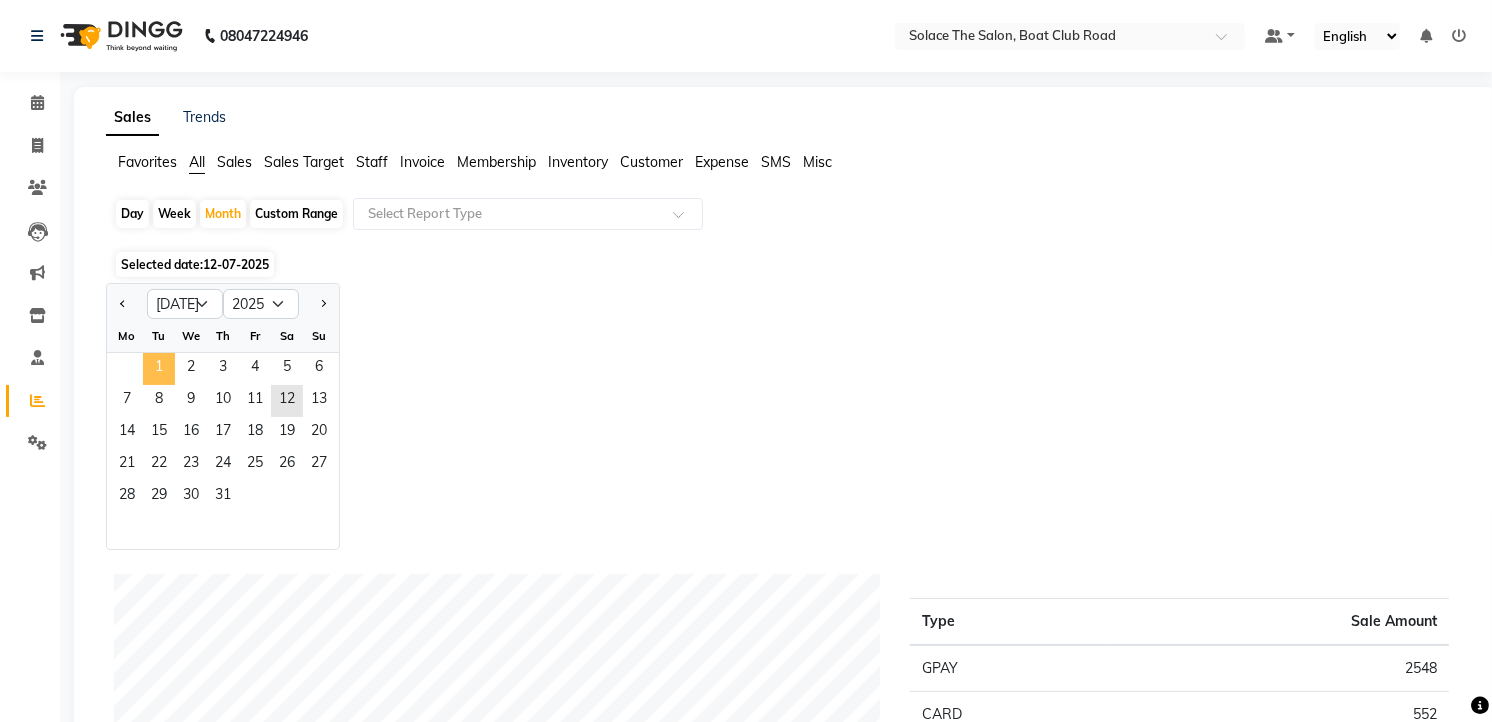 click on "1" 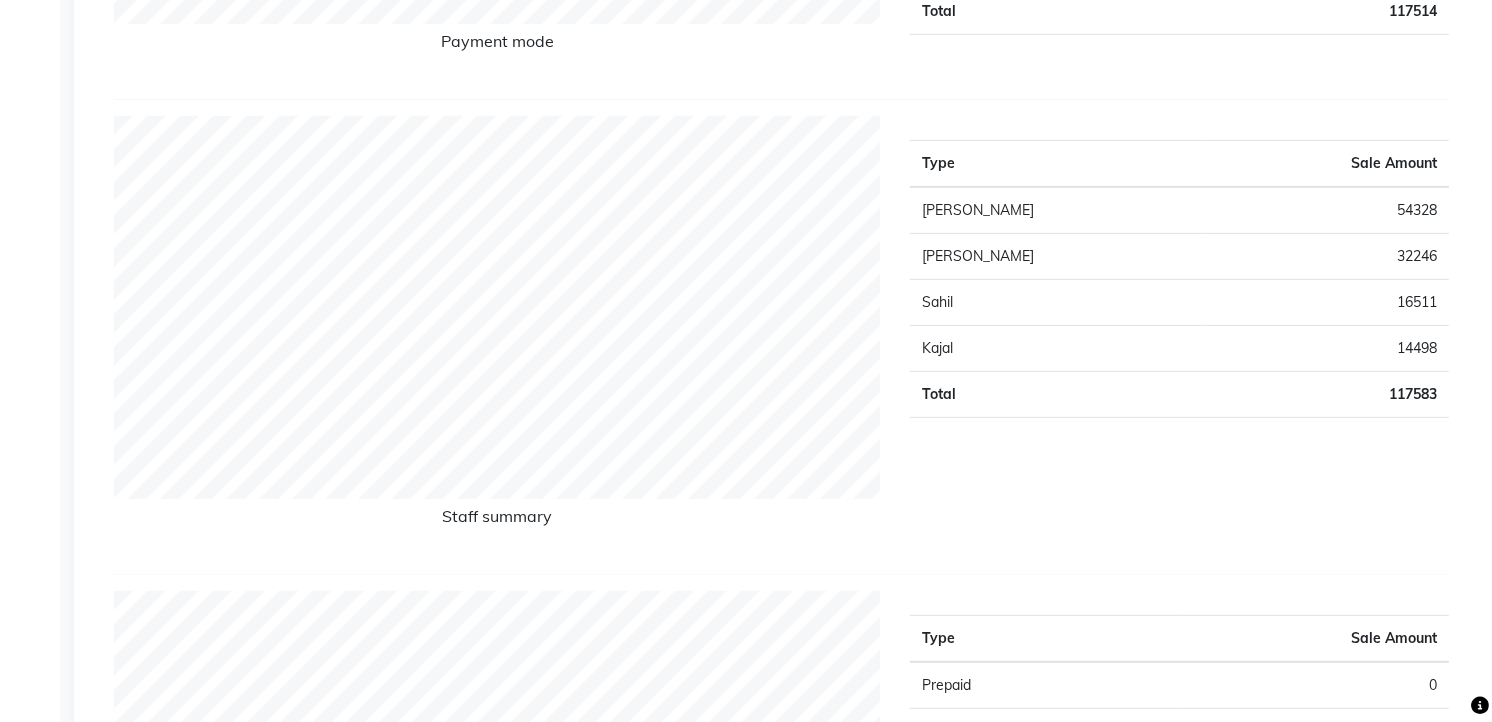 scroll, scrollTop: 0, scrollLeft: 0, axis: both 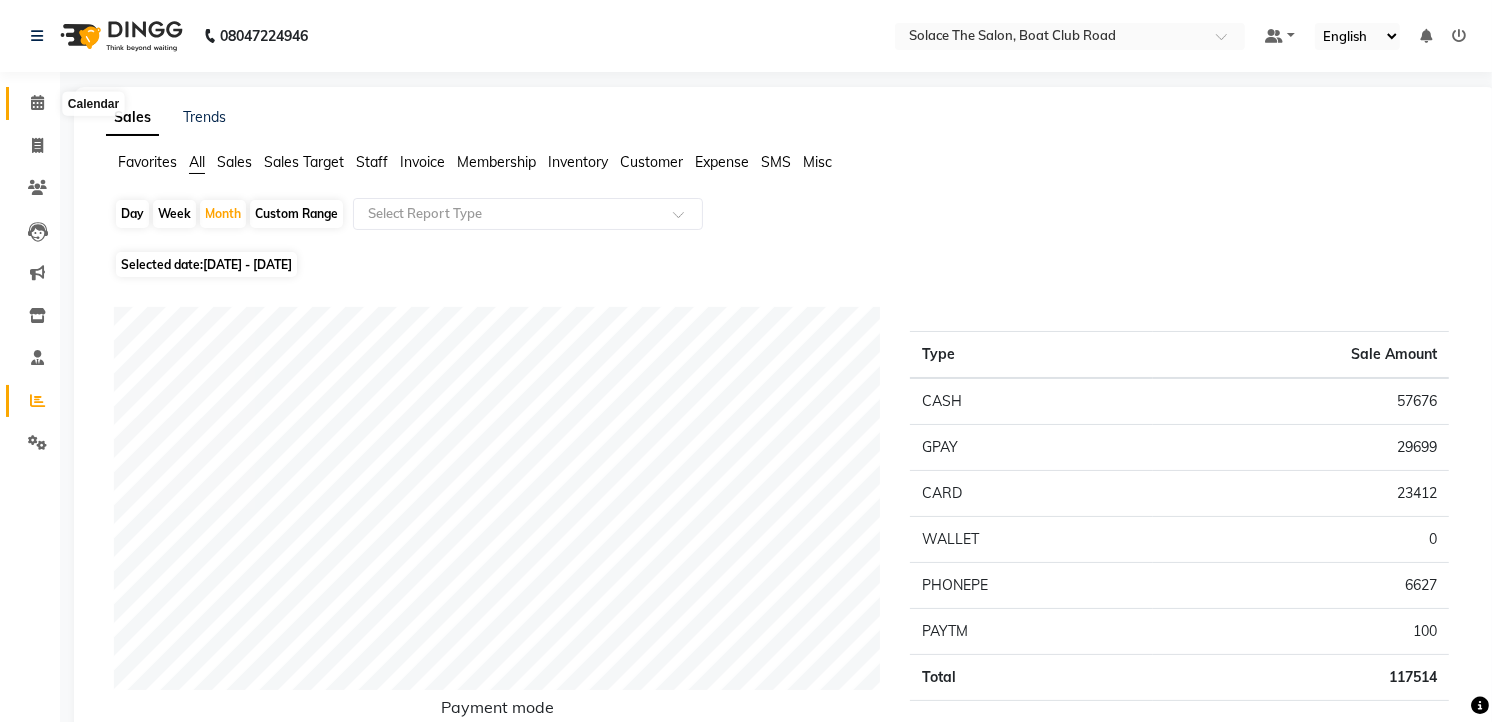 click 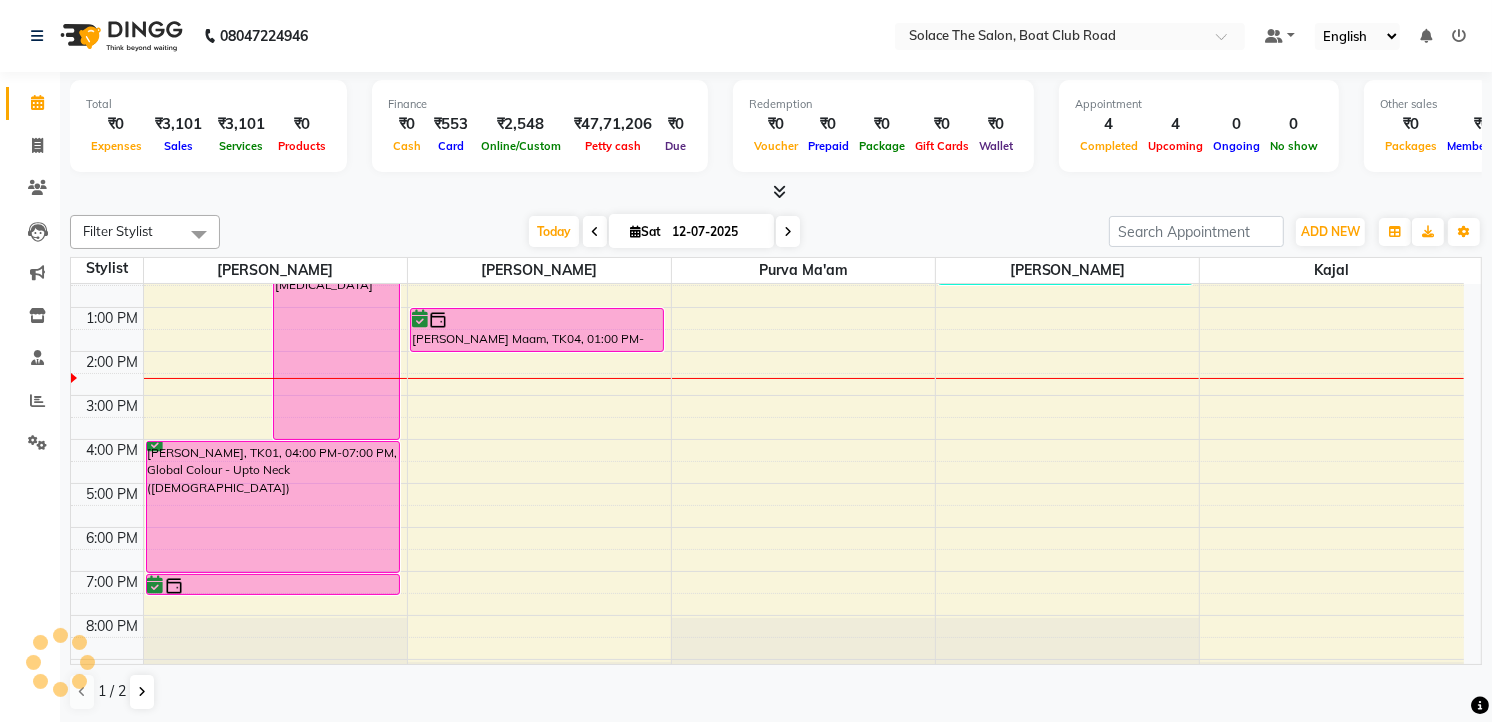 scroll, scrollTop: 0, scrollLeft: 0, axis: both 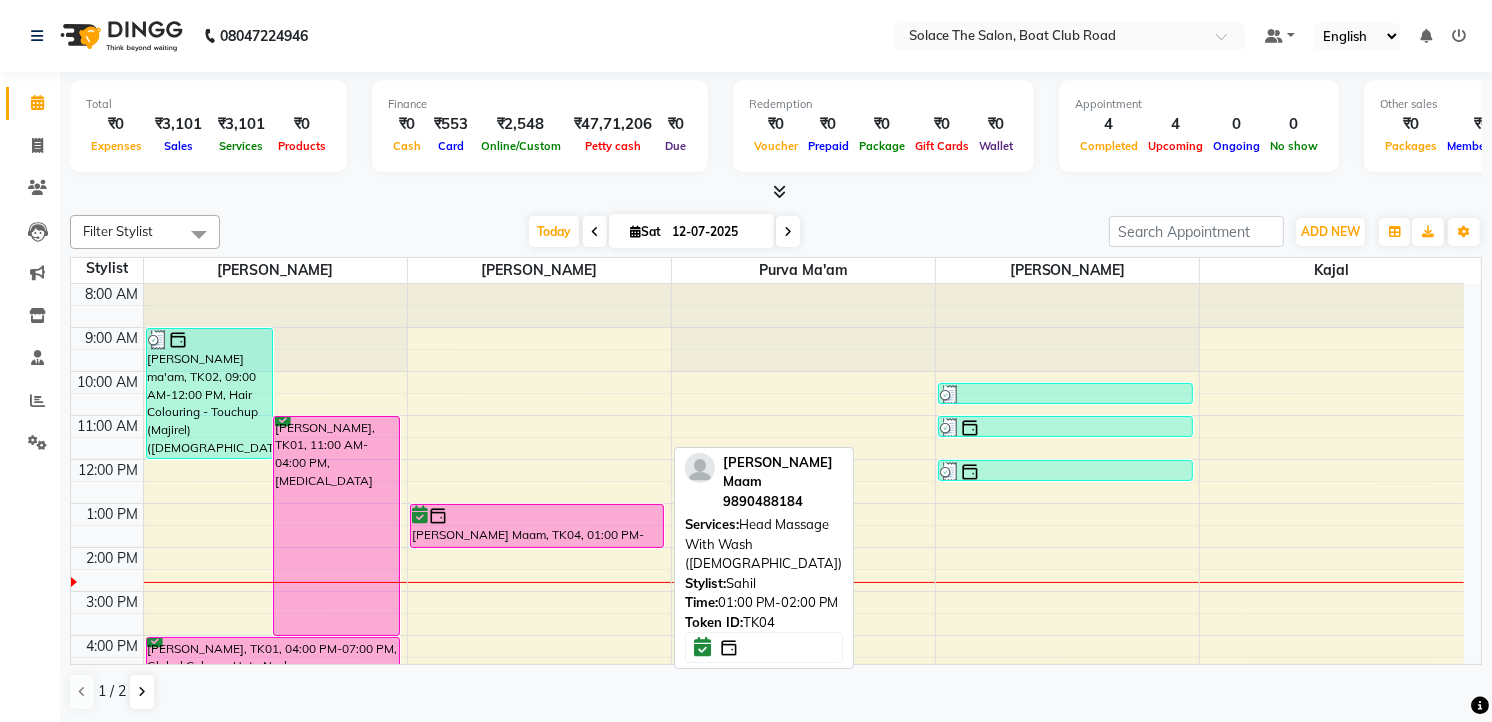 click at bounding box center (537, 516) 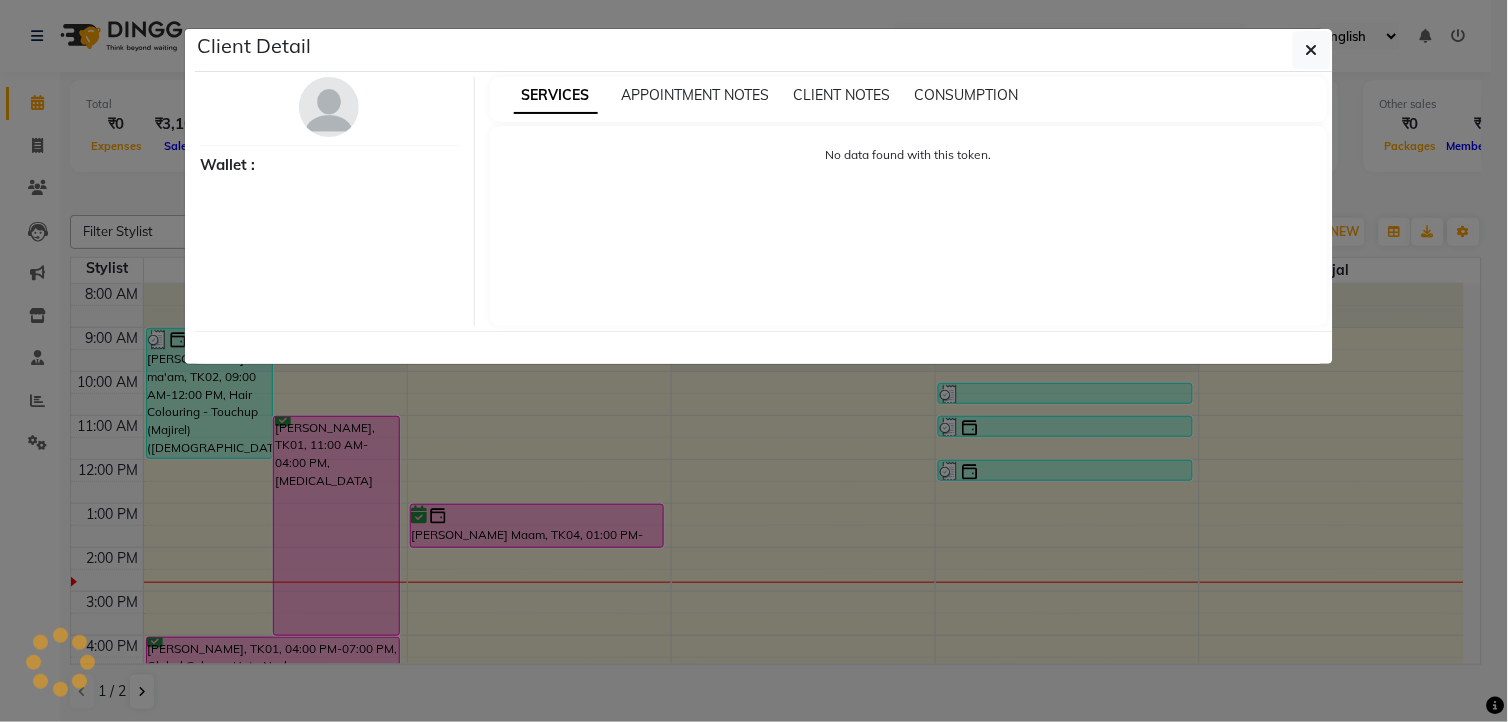 select on "6" 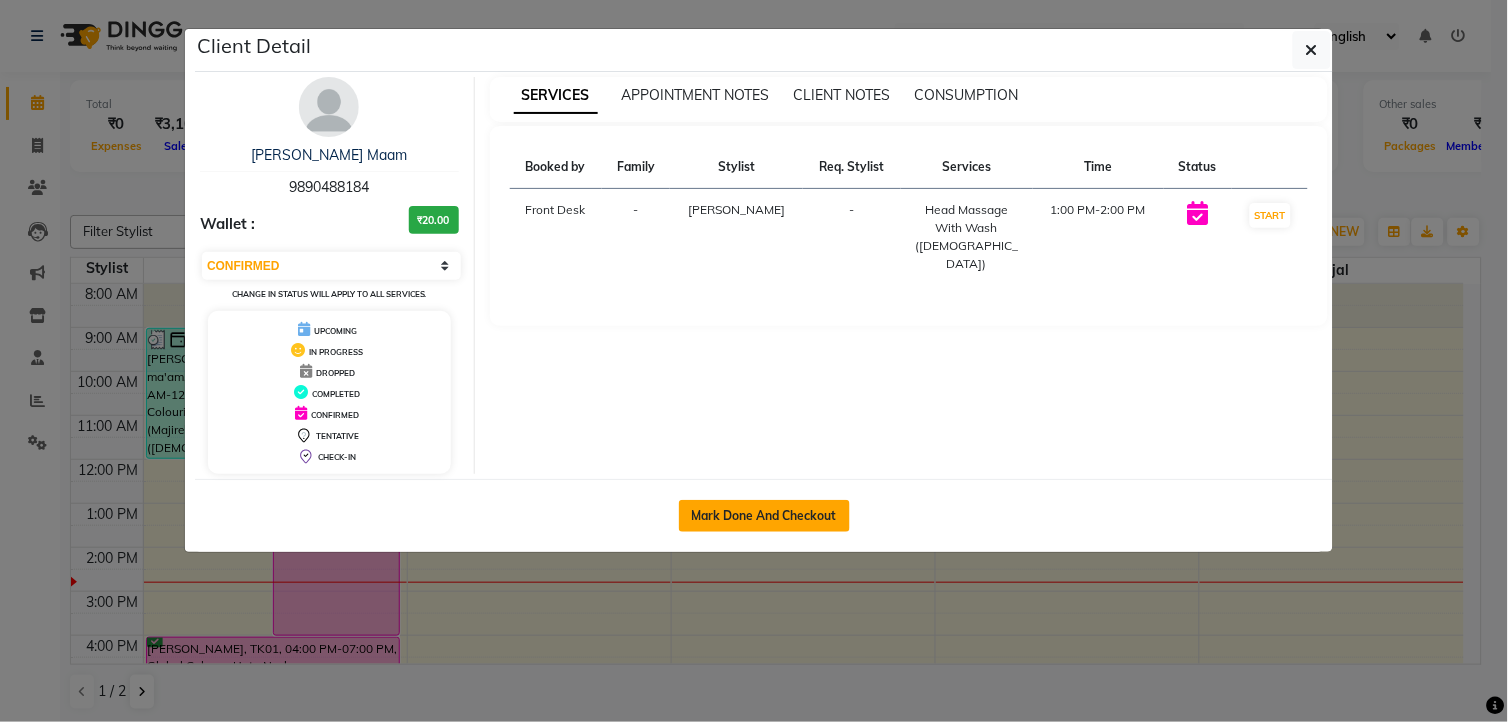 click on "Mark Done And Checkout" 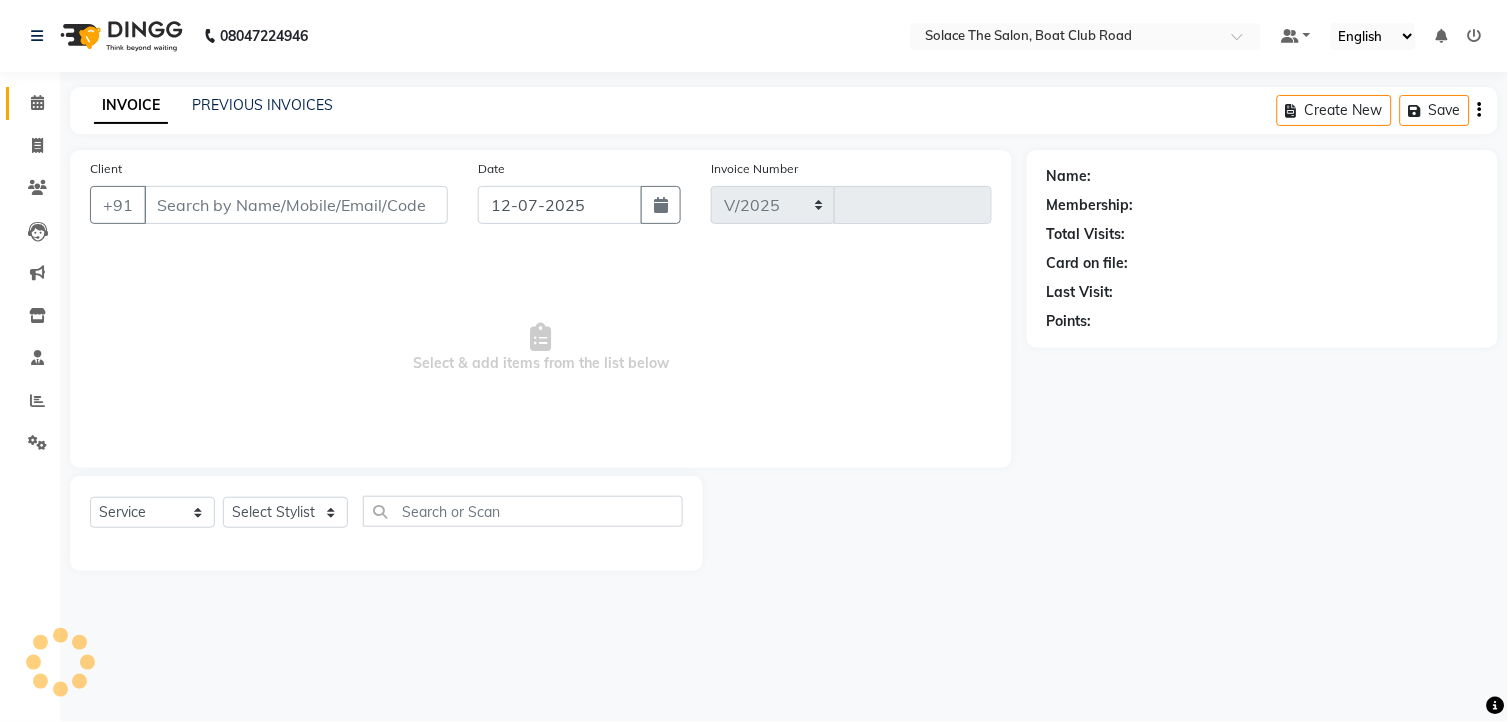 select on "585" 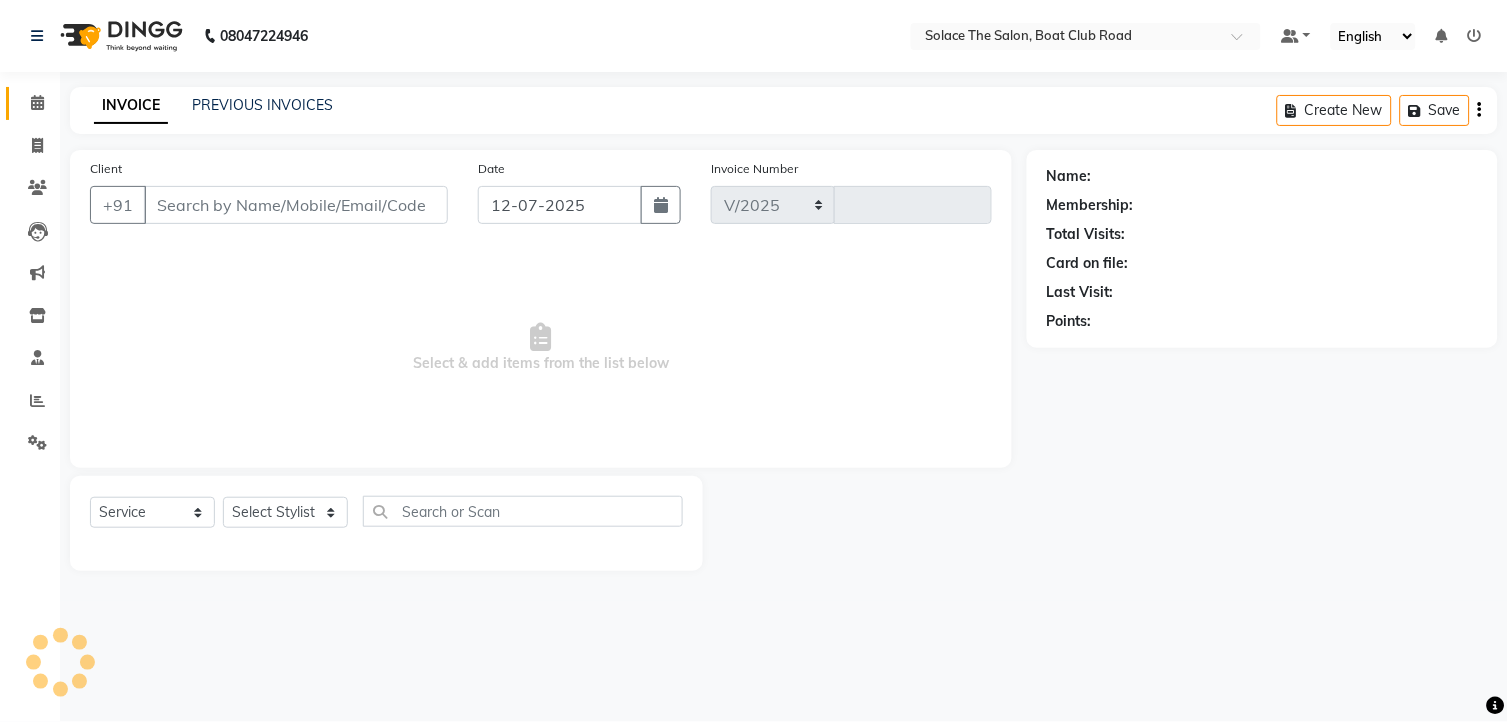 type on "0818" 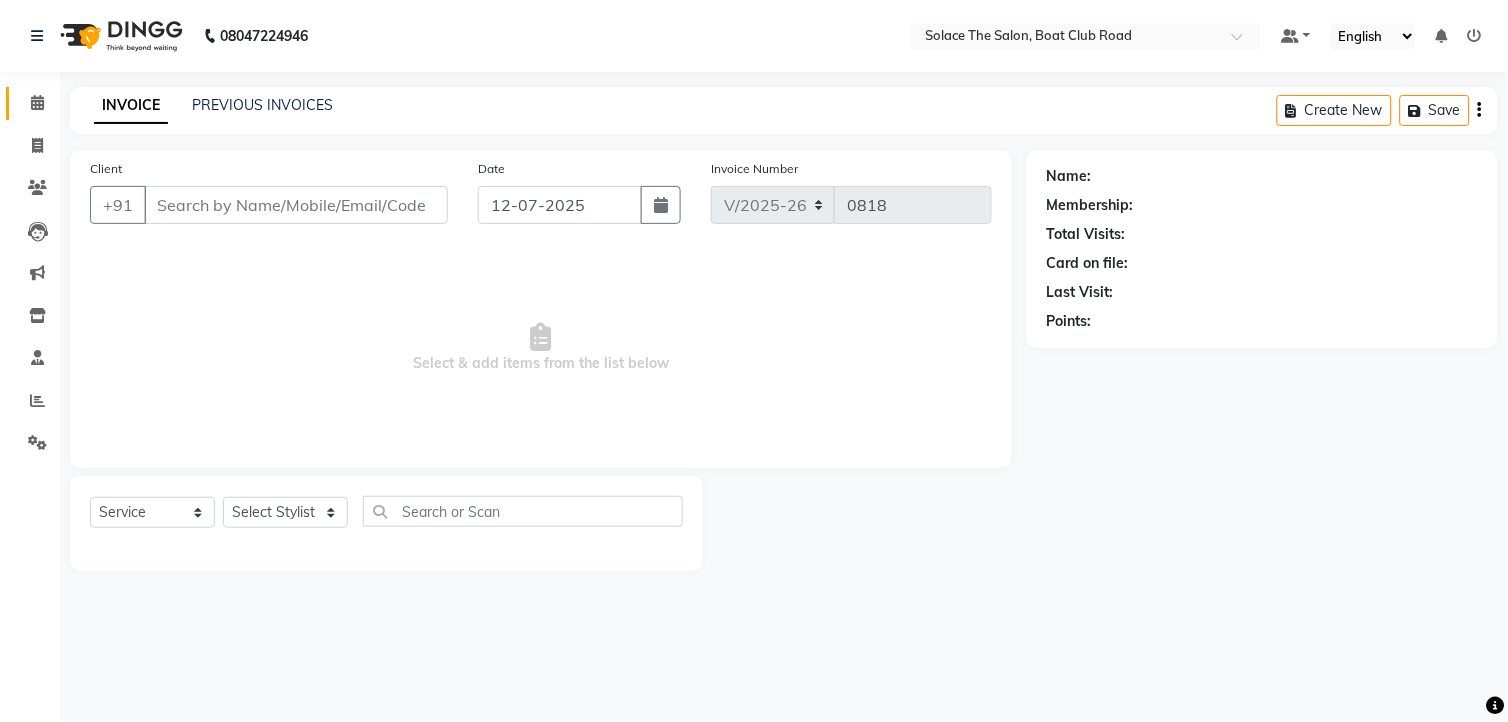 type on "9890488184" 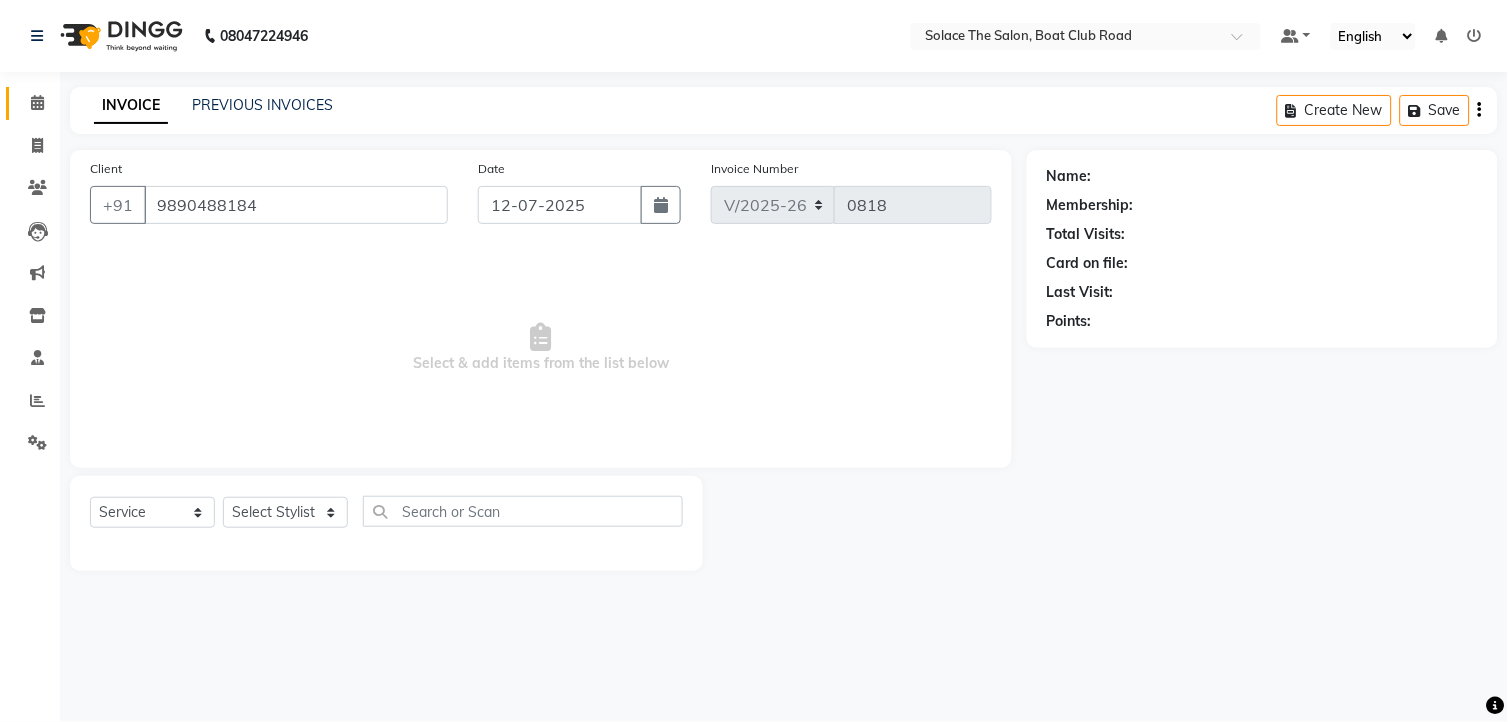 select on "74276" 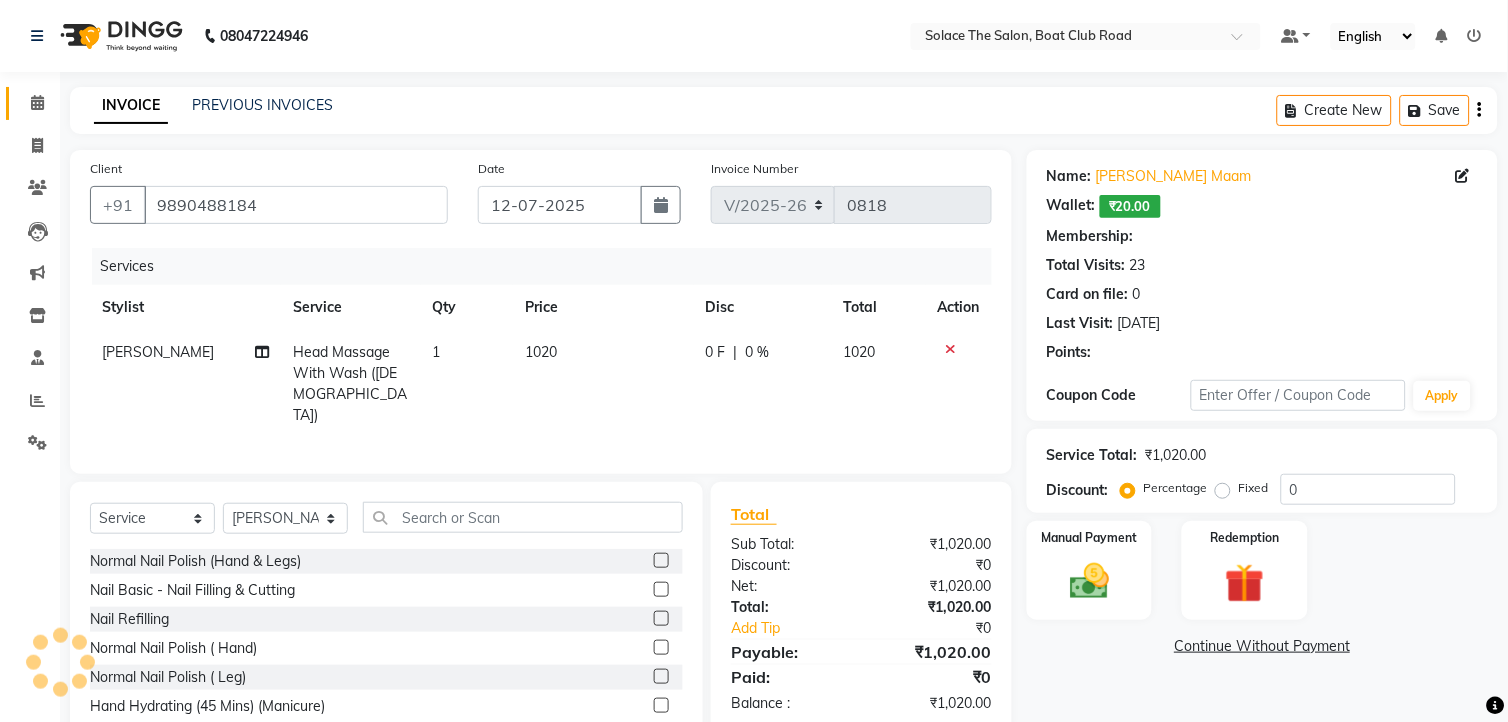 select on "1: Object" 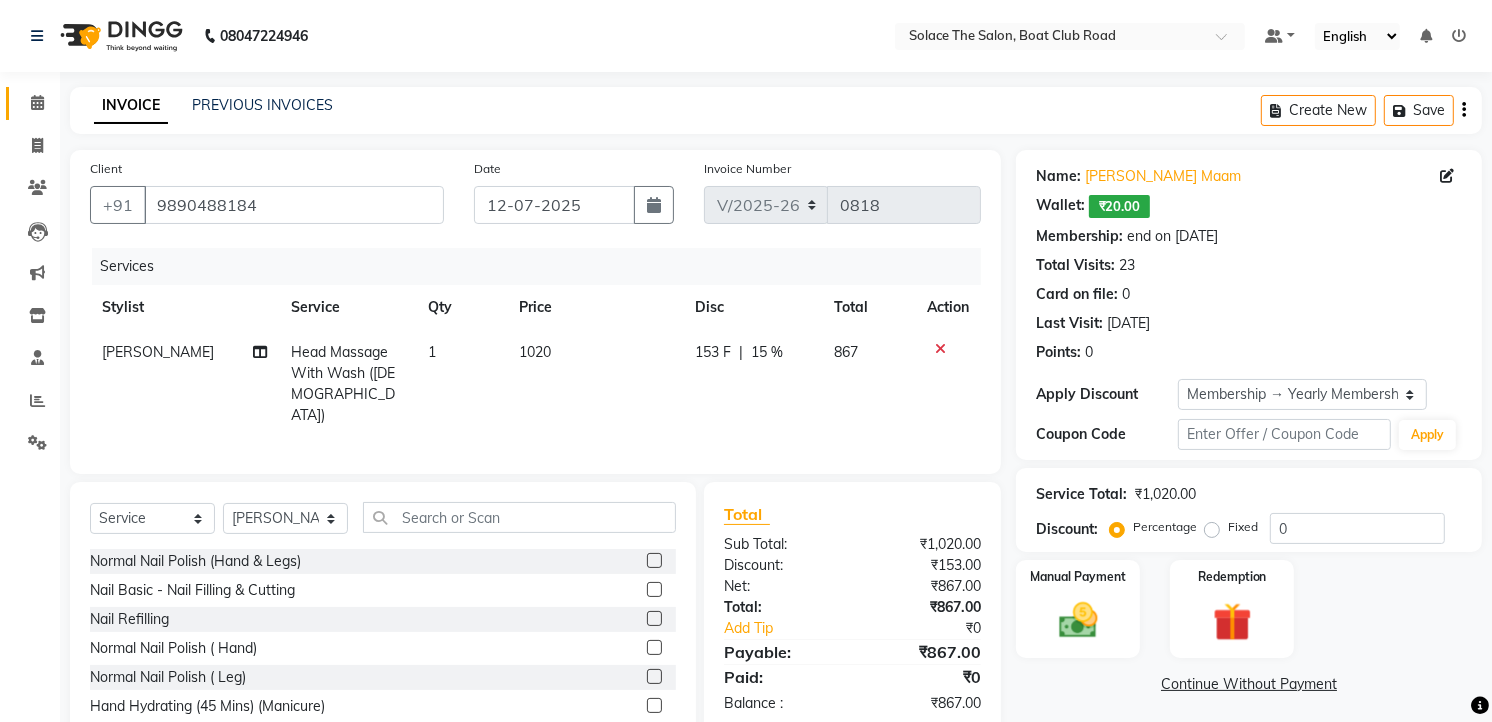 type on "15" 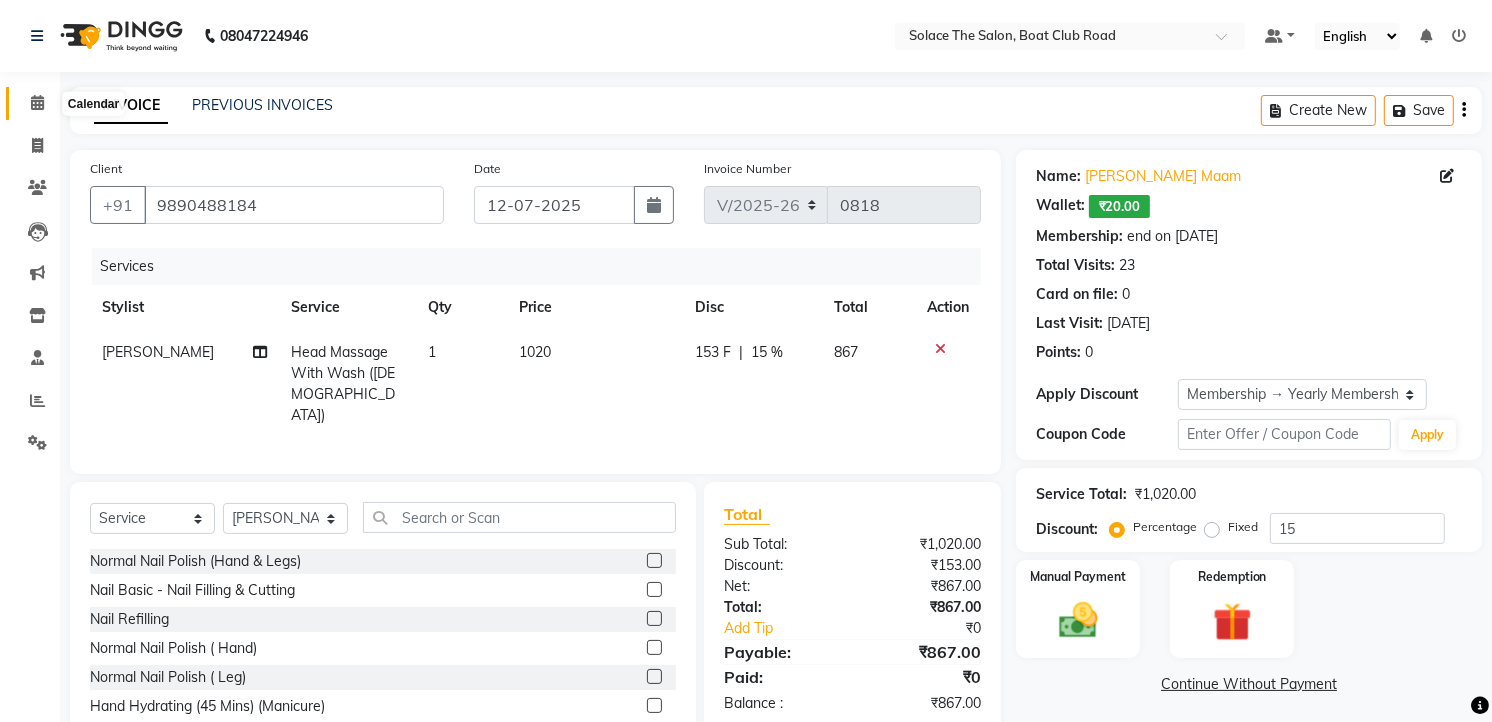 click 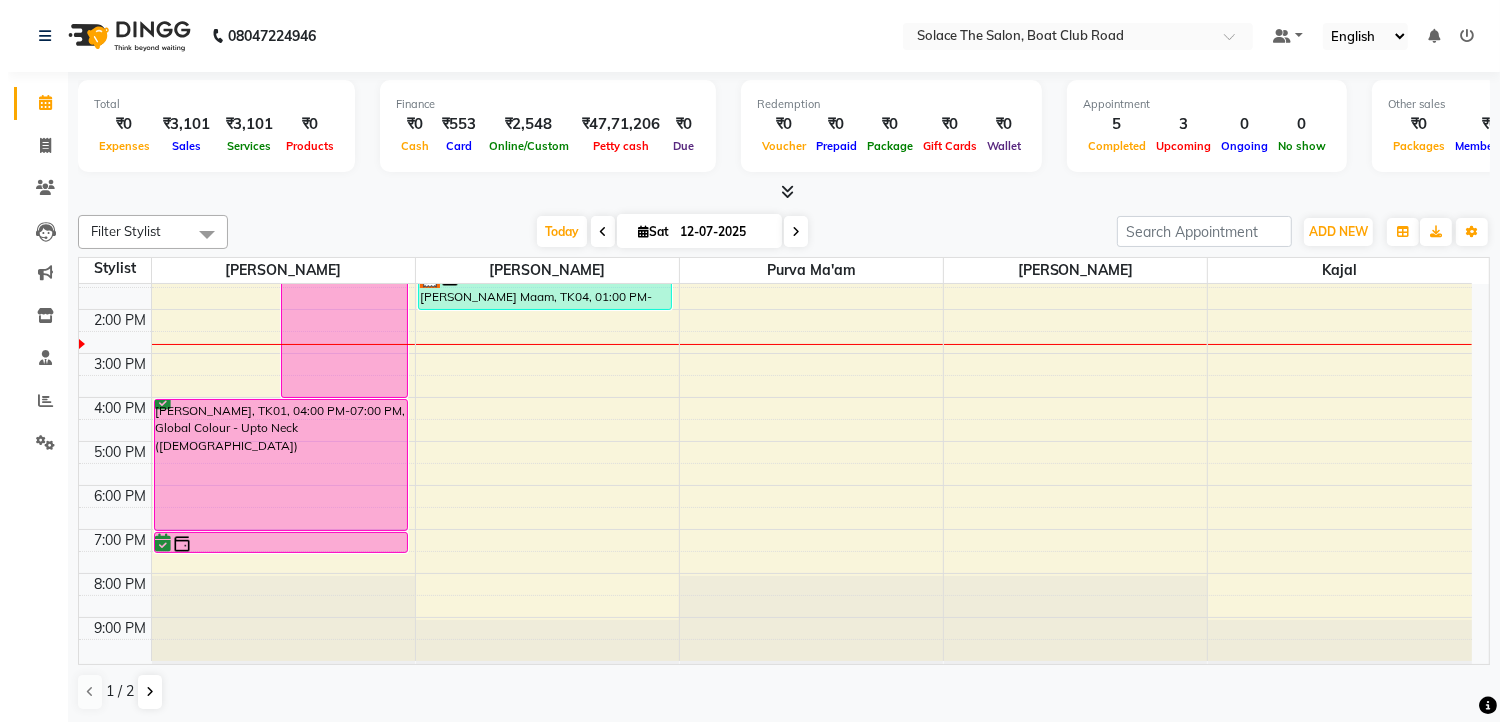 scroll, scrollTop: 127, scrollLeft: 0, axis: vertical 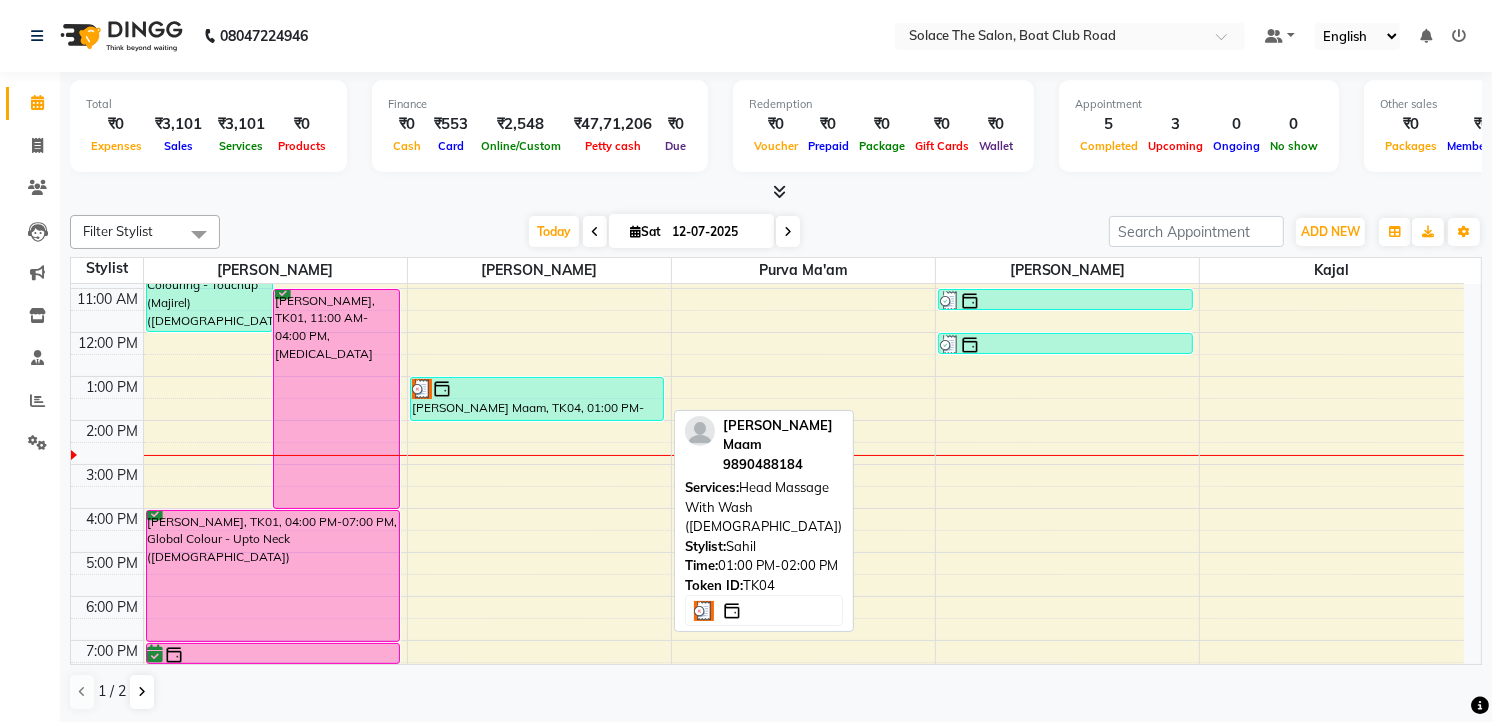 click at bounding box center [537, 389] 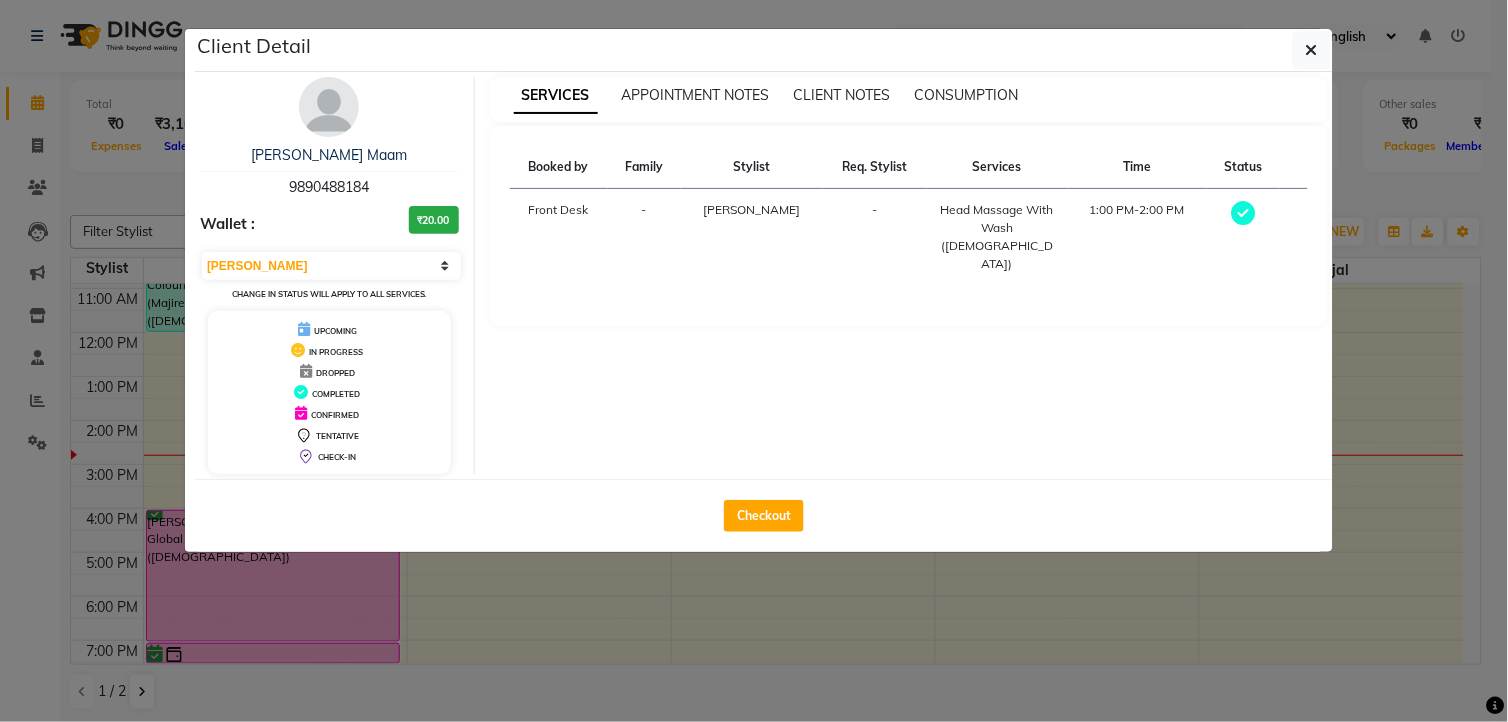 click at bounding box center [329, 107] 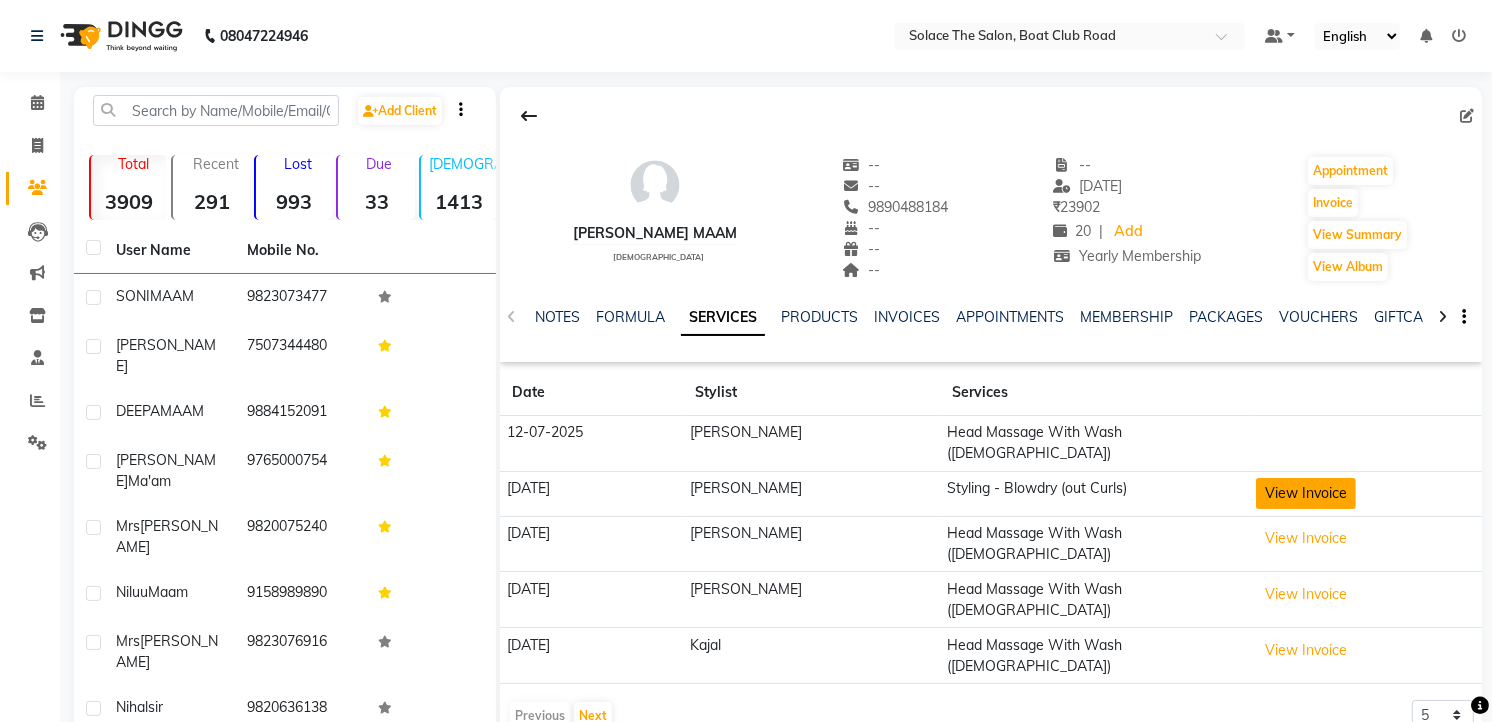 click on "View Invoice" 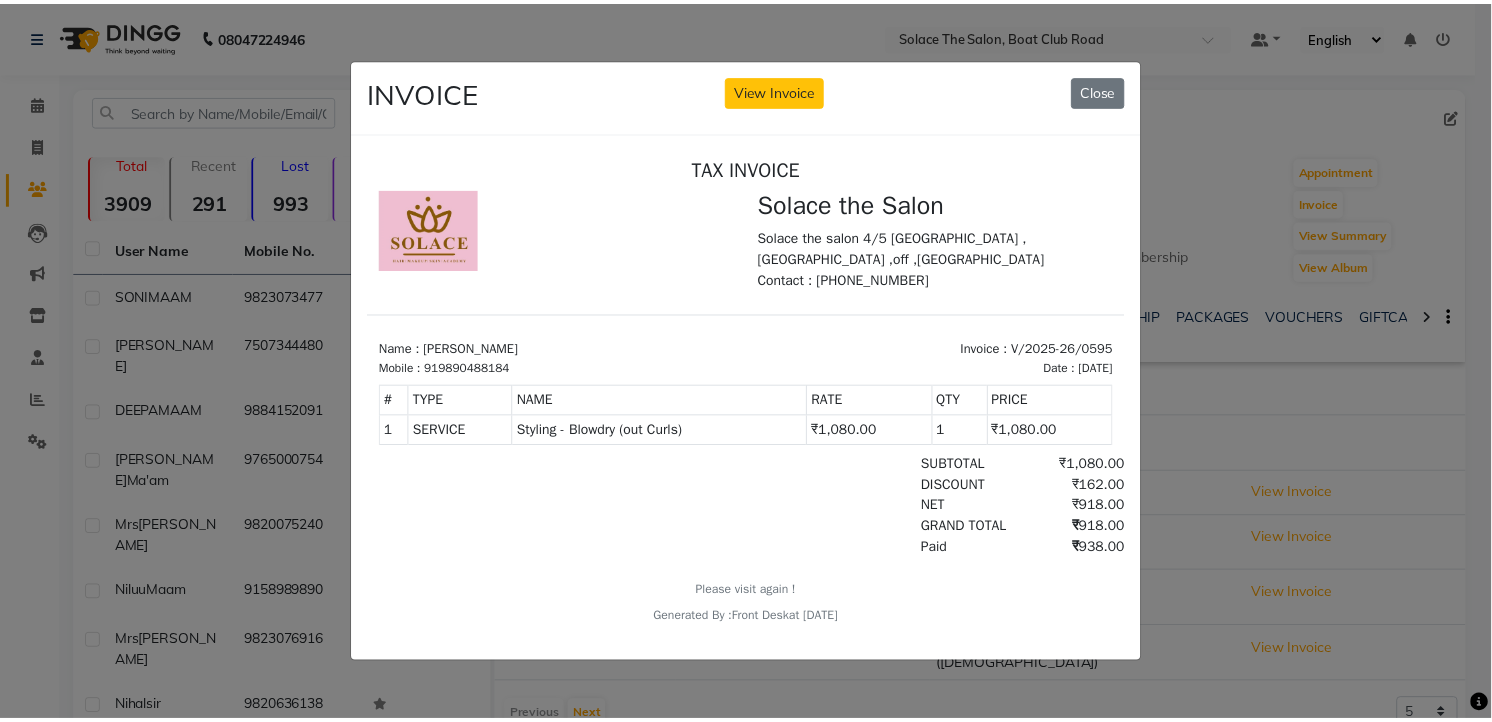 scroll, scrollTop: 0, scrollLeft: 0, axis: both 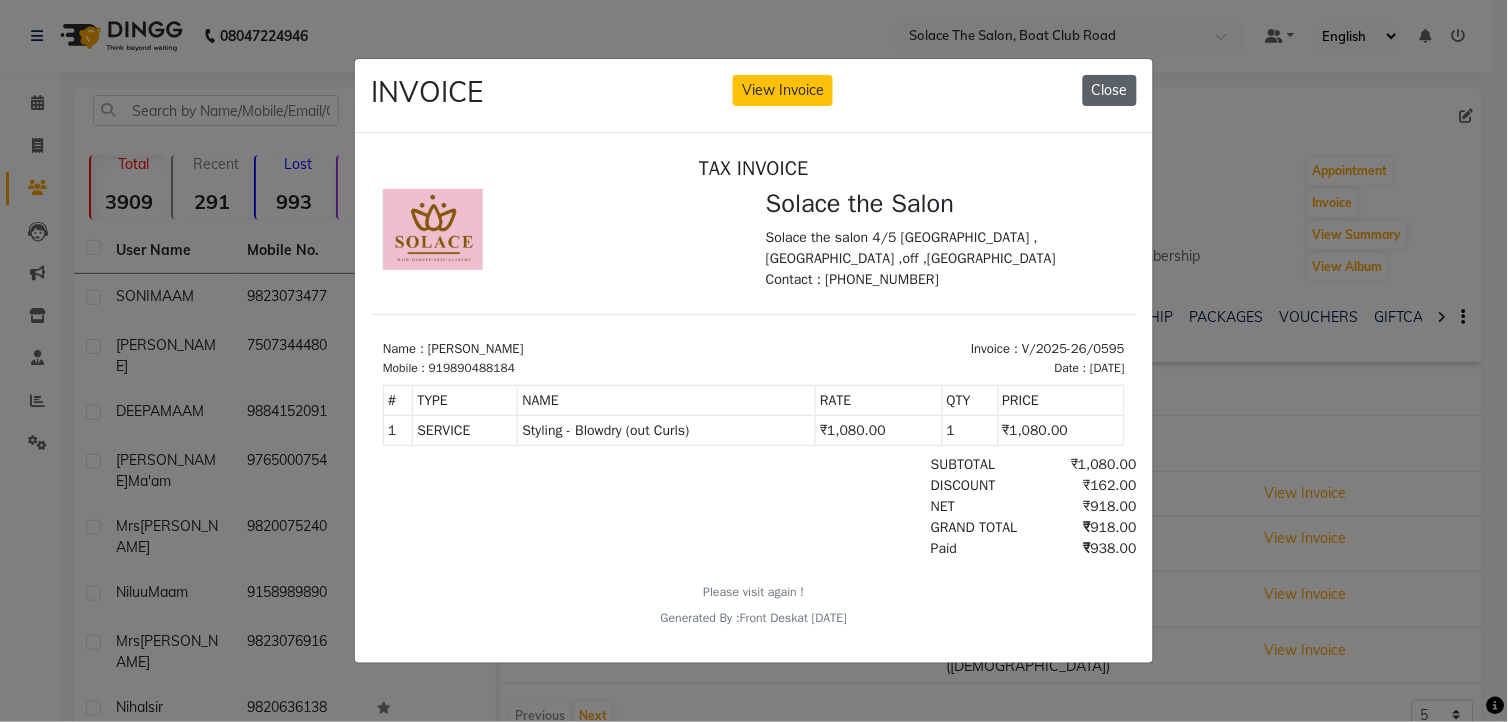 click on "Close" 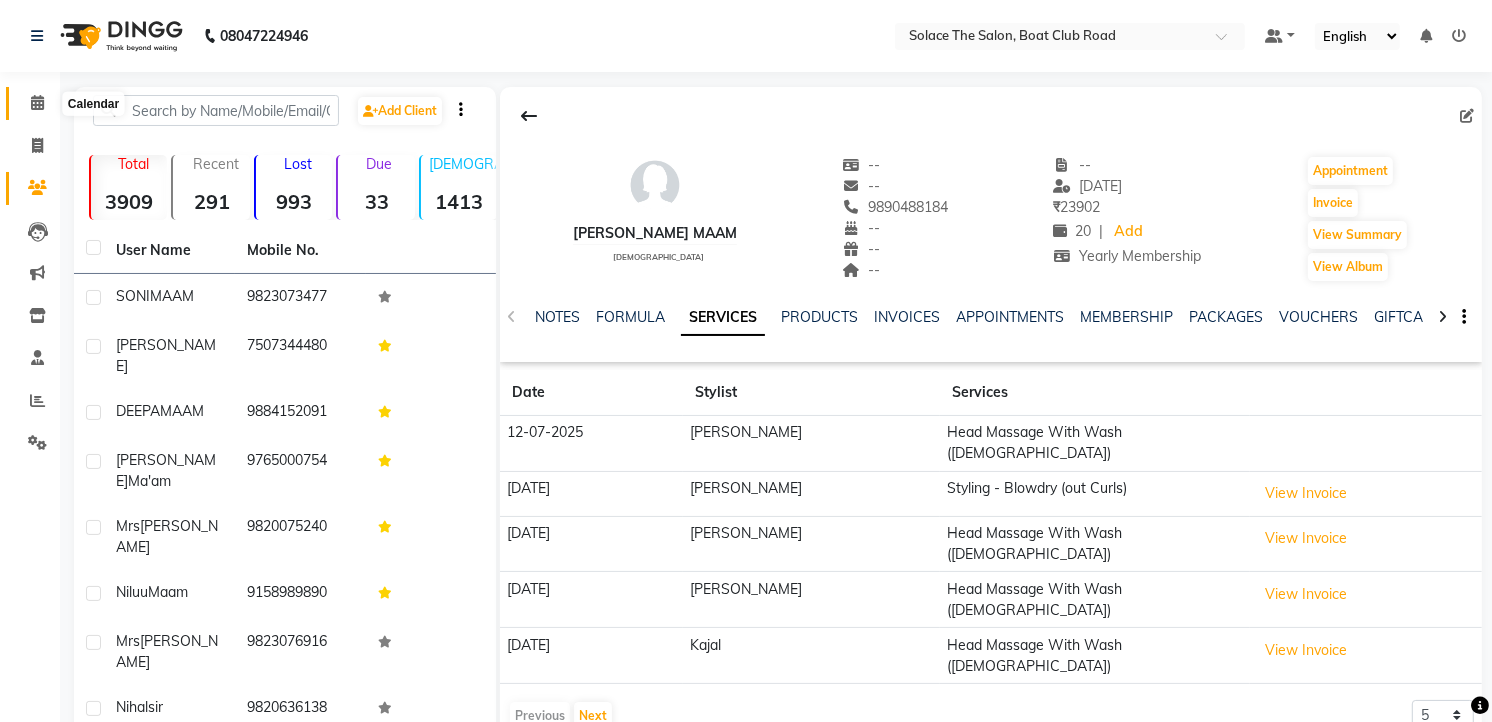 click 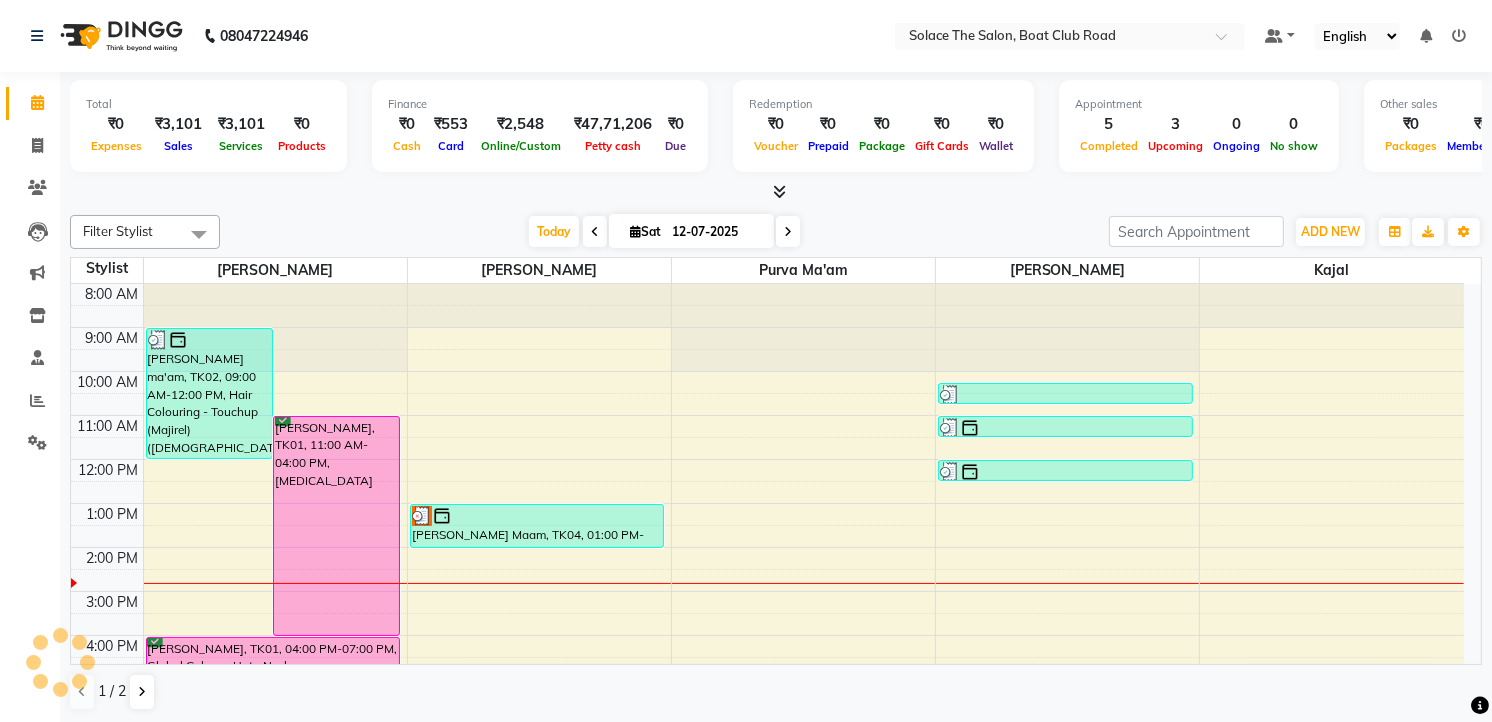 scroll, scrollTop: 0, scrollLeft: 0, axis: both 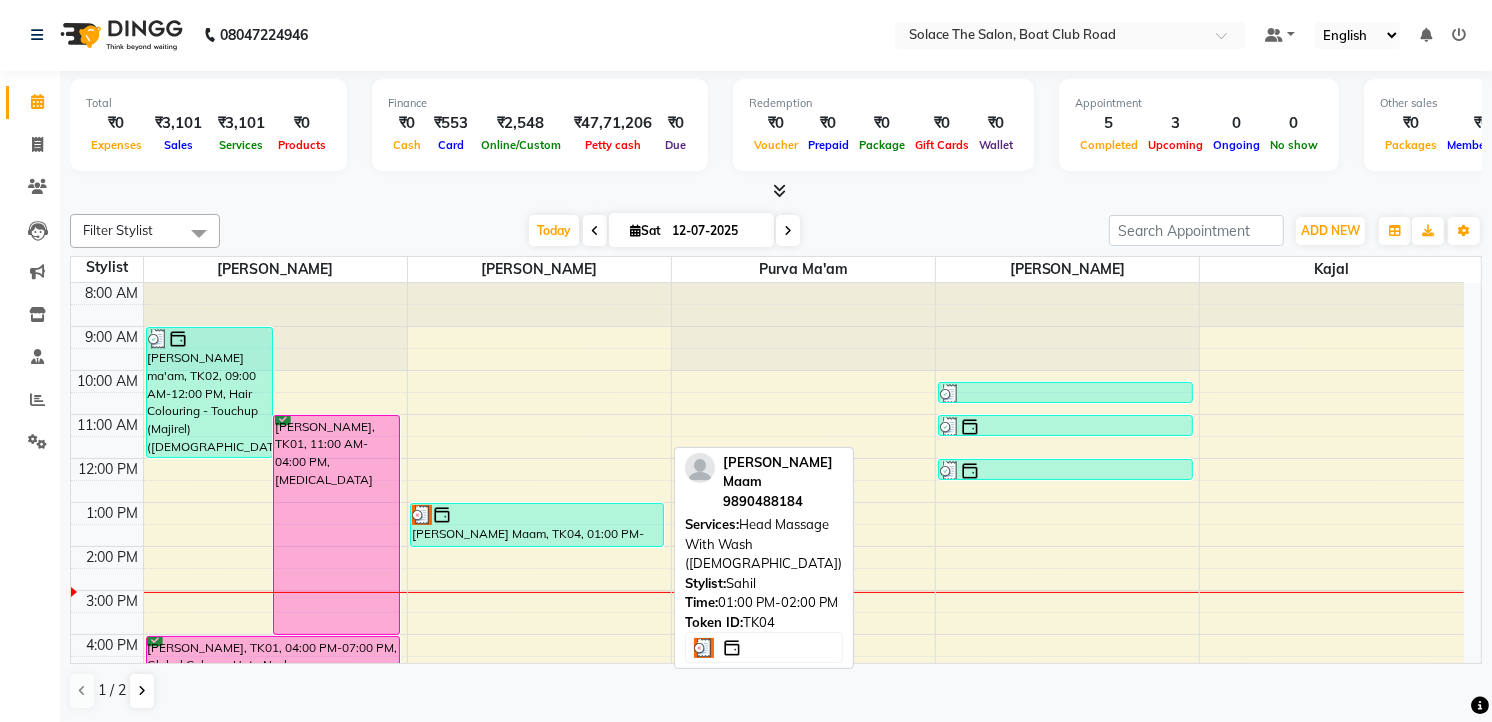 click at bounding box center (537, 515) 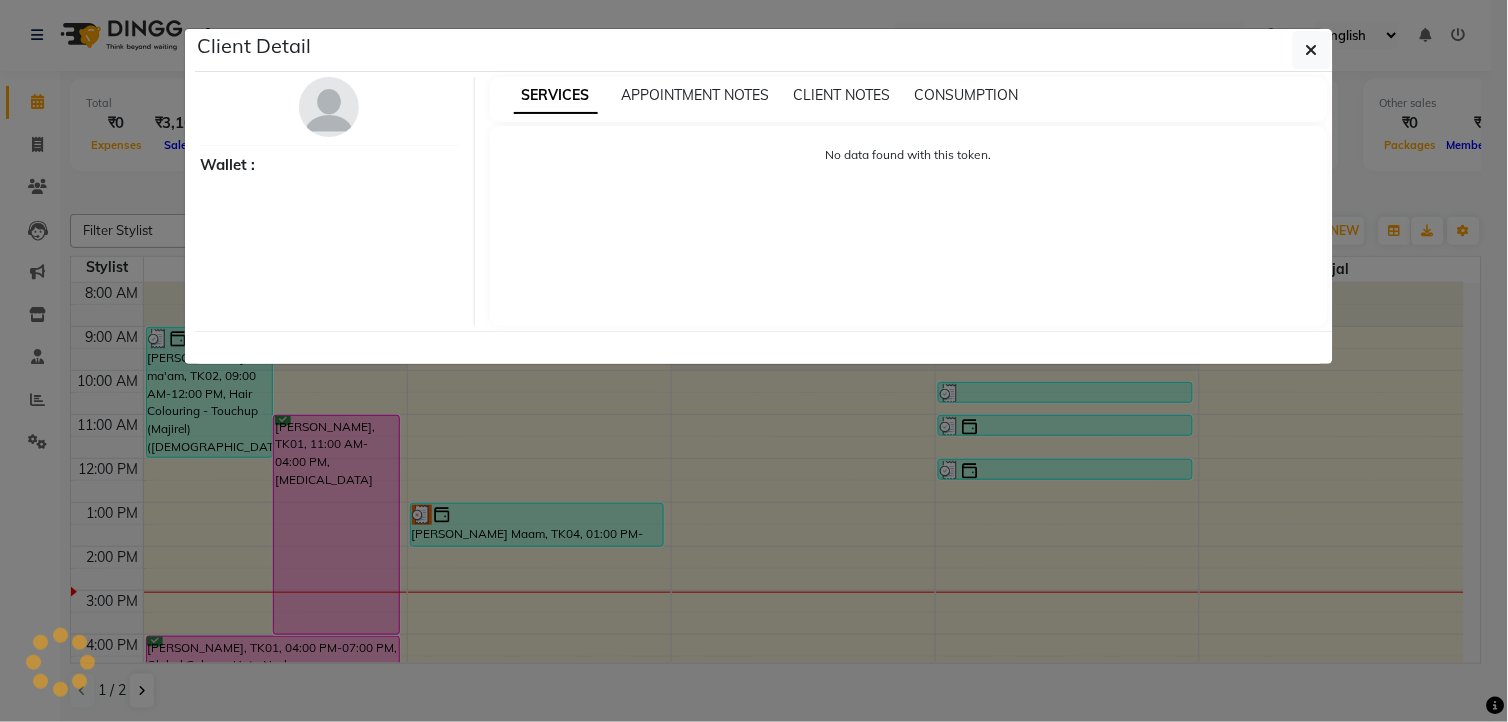 select on "3" 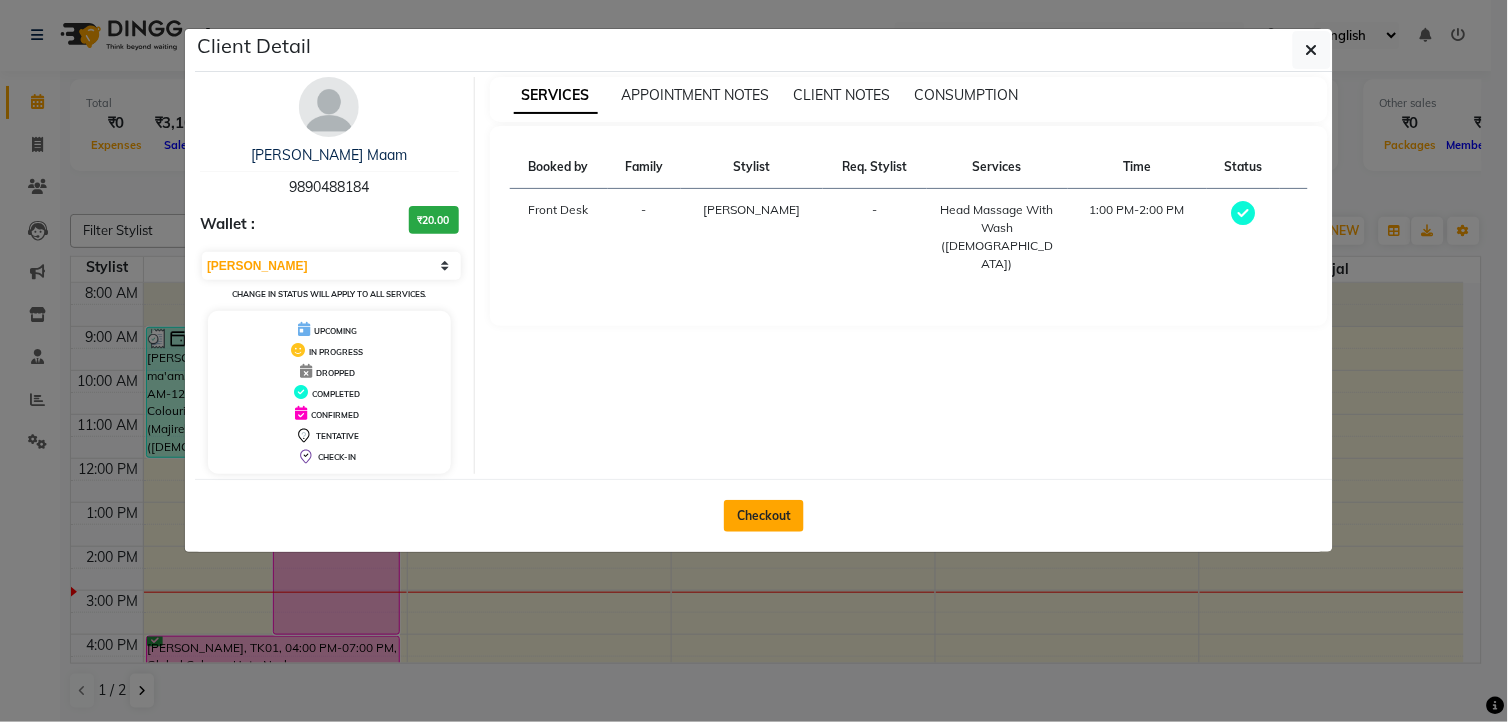 click on "Checkout" 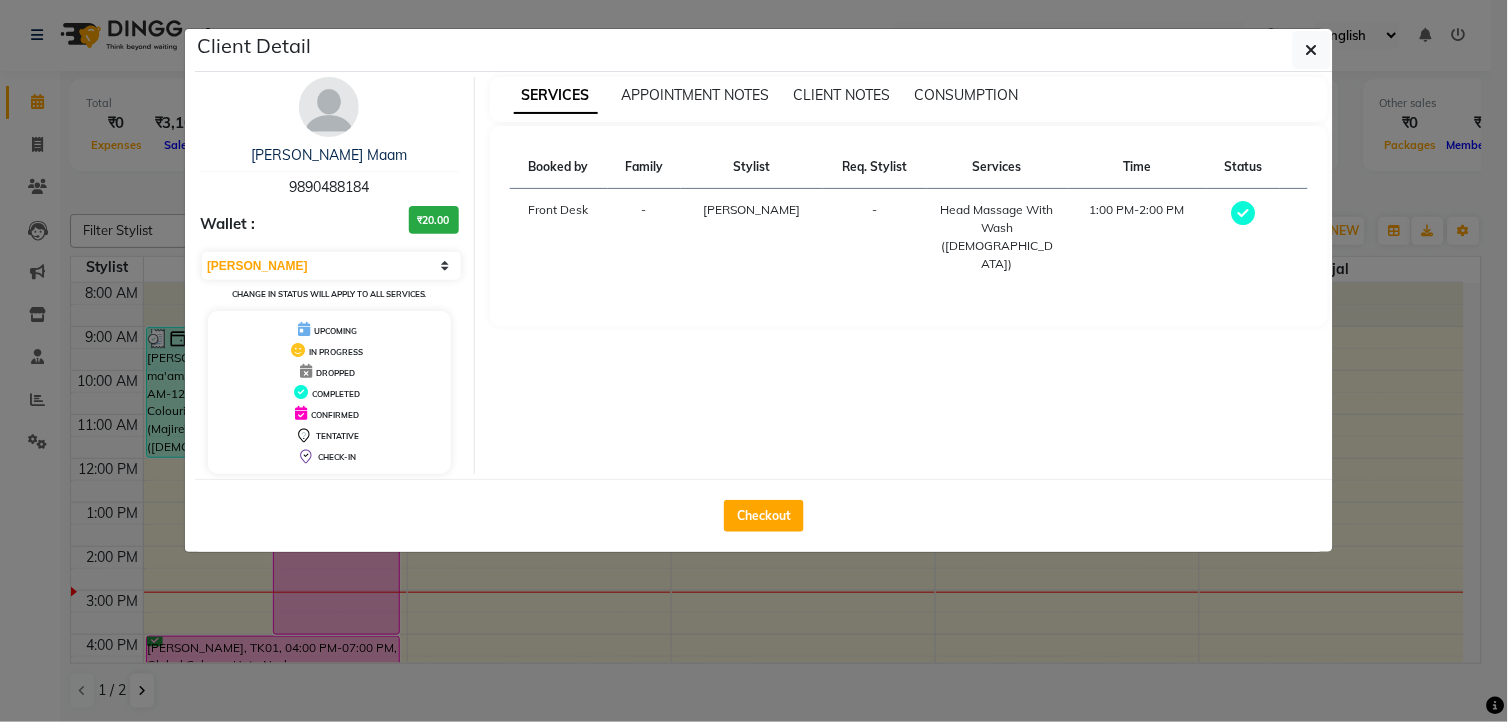 select on "service" 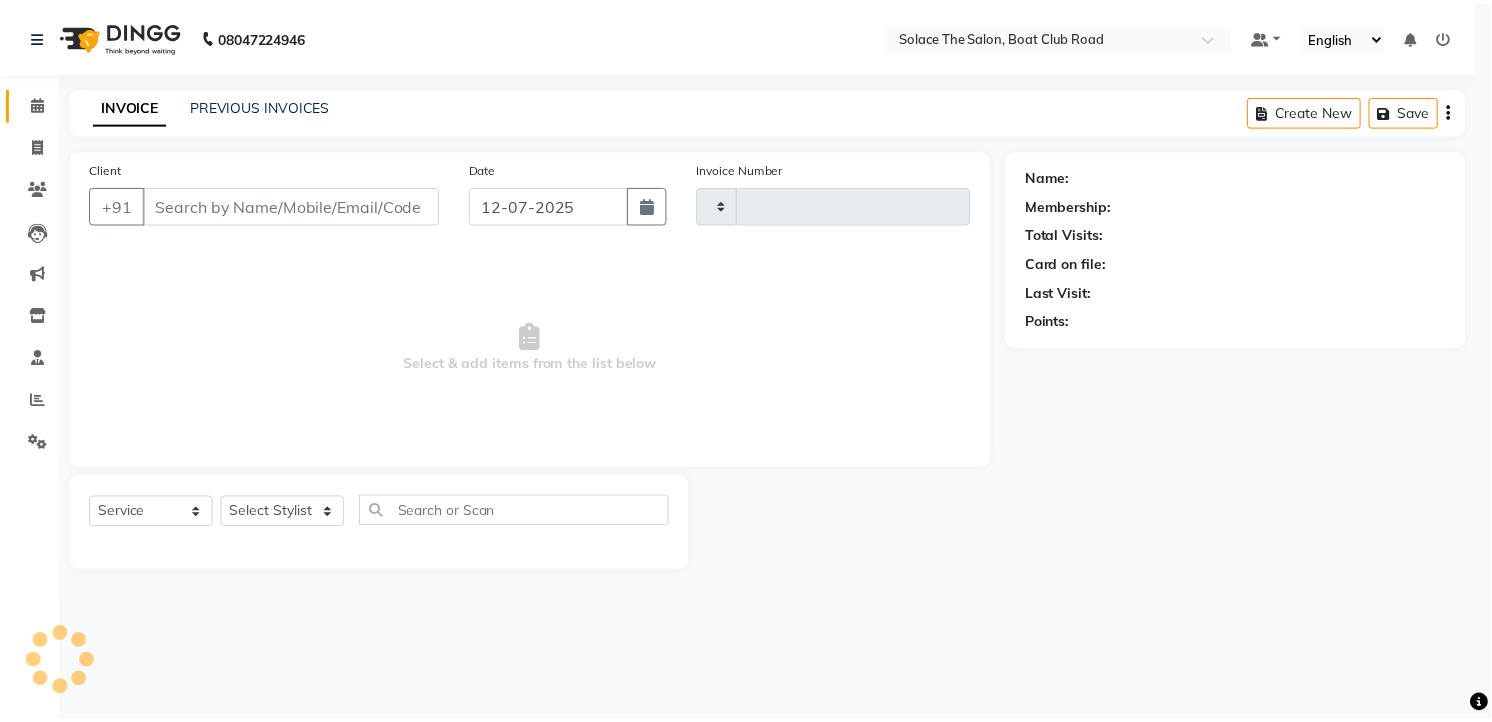 scroll, scrollTop: 0, scrollLeft: 0, axis: both 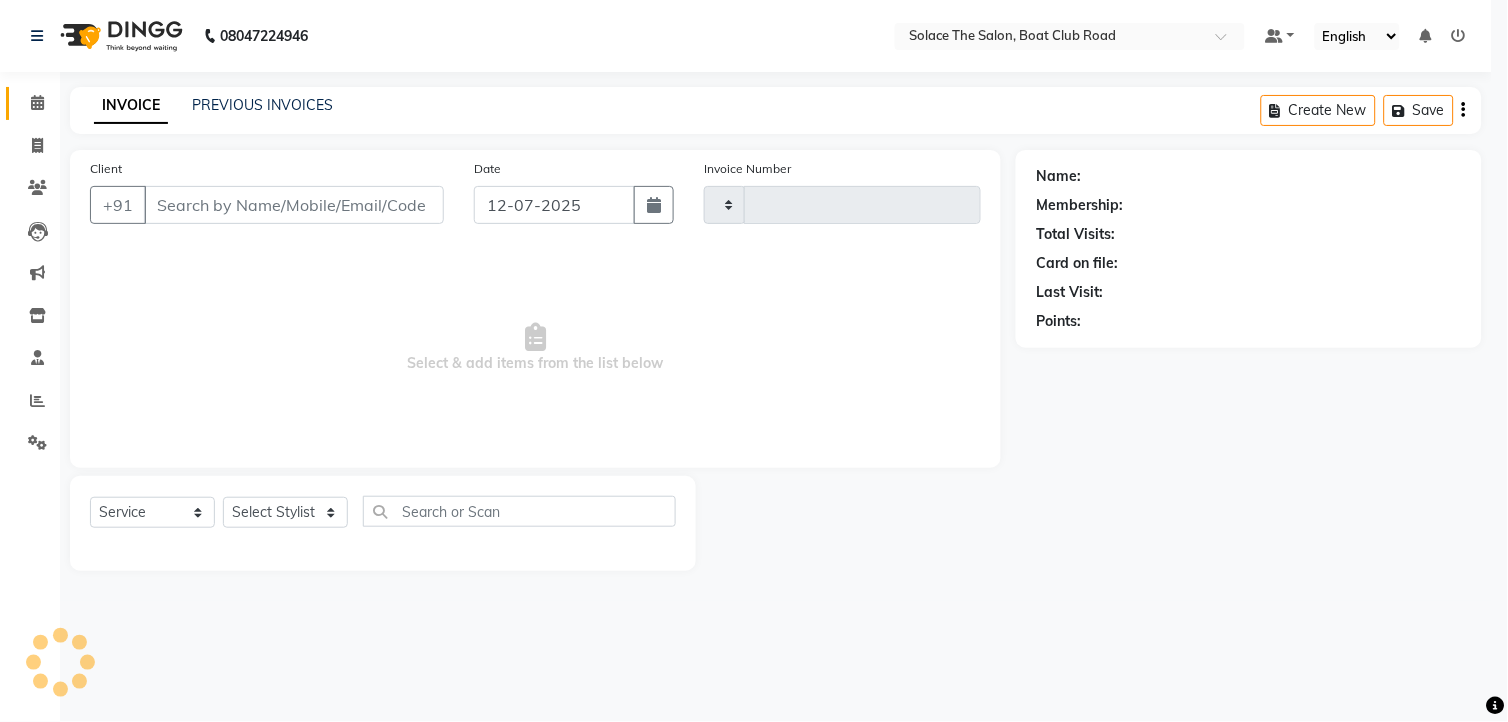 type on "0818" 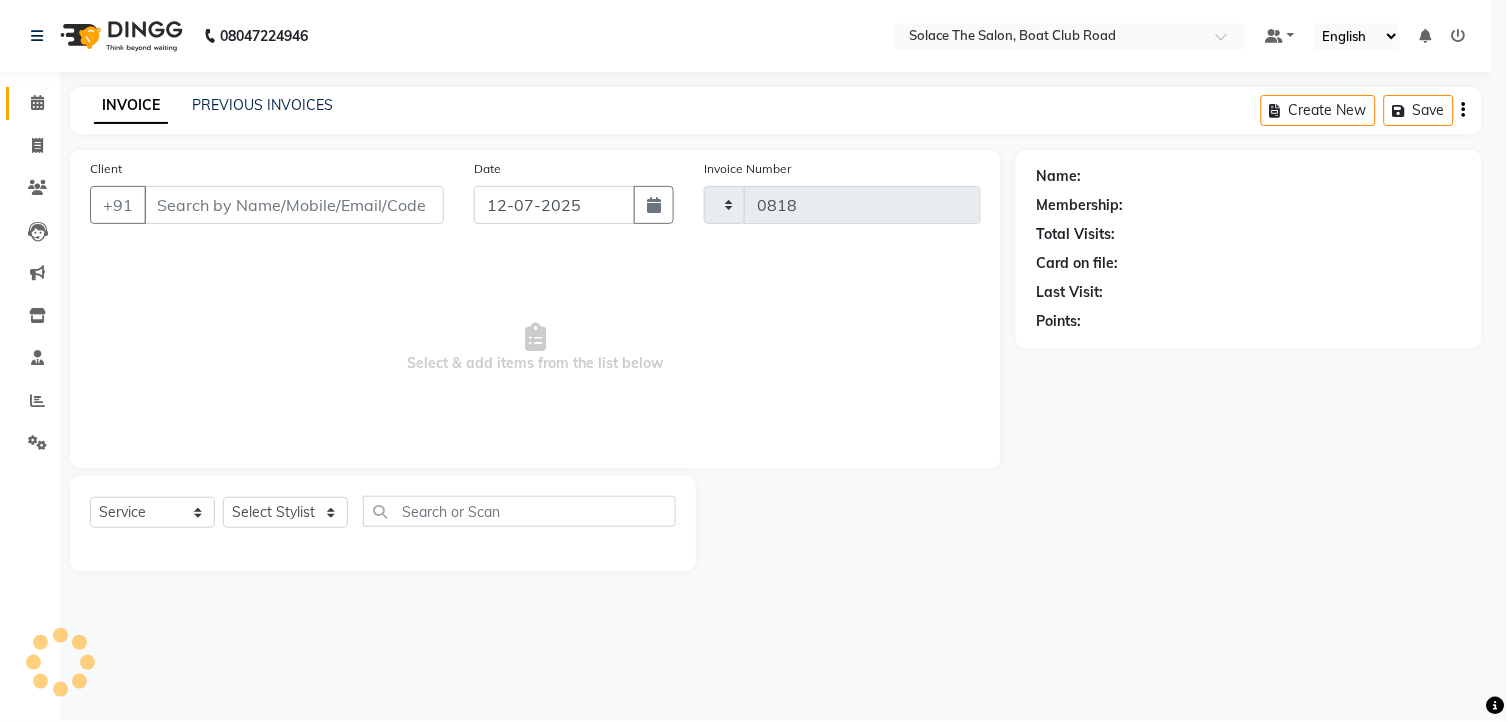 select on "585" 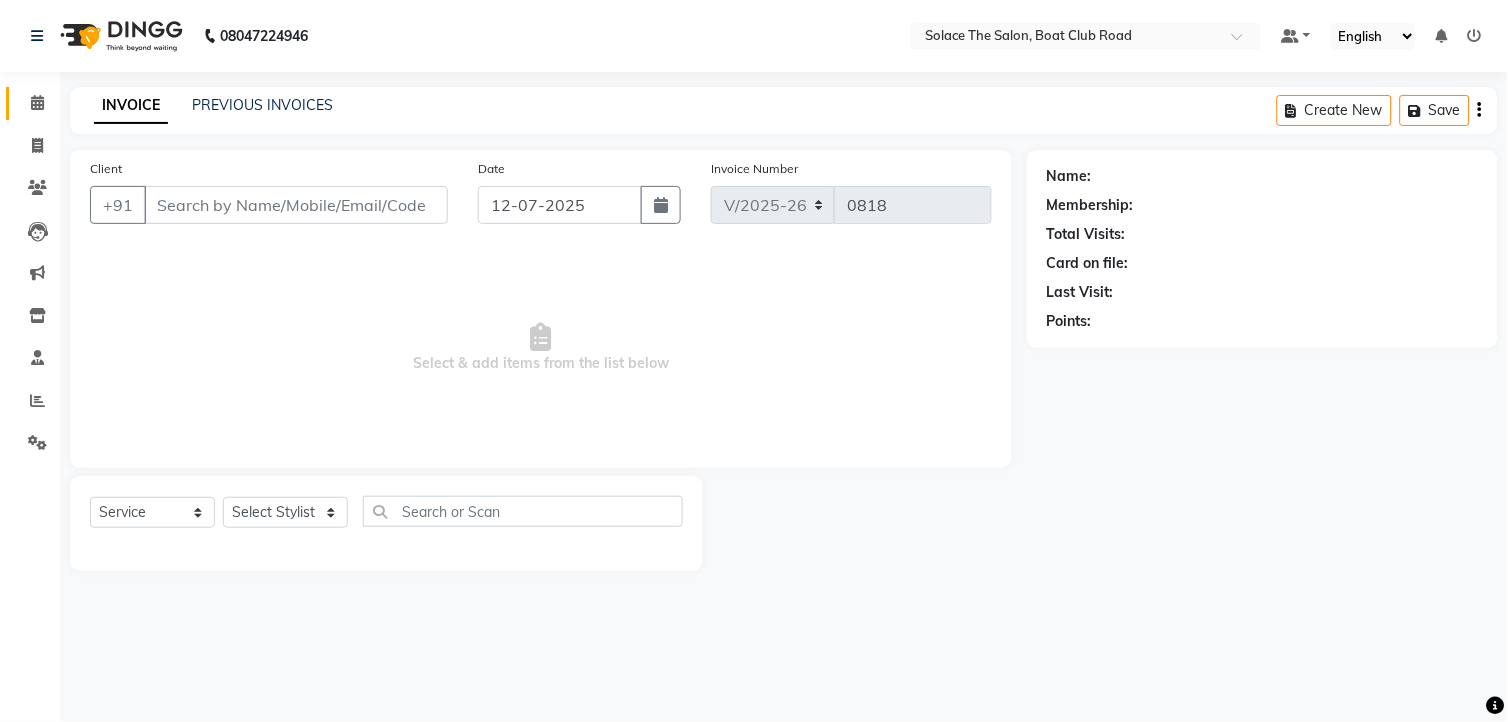 type on "9890488184" 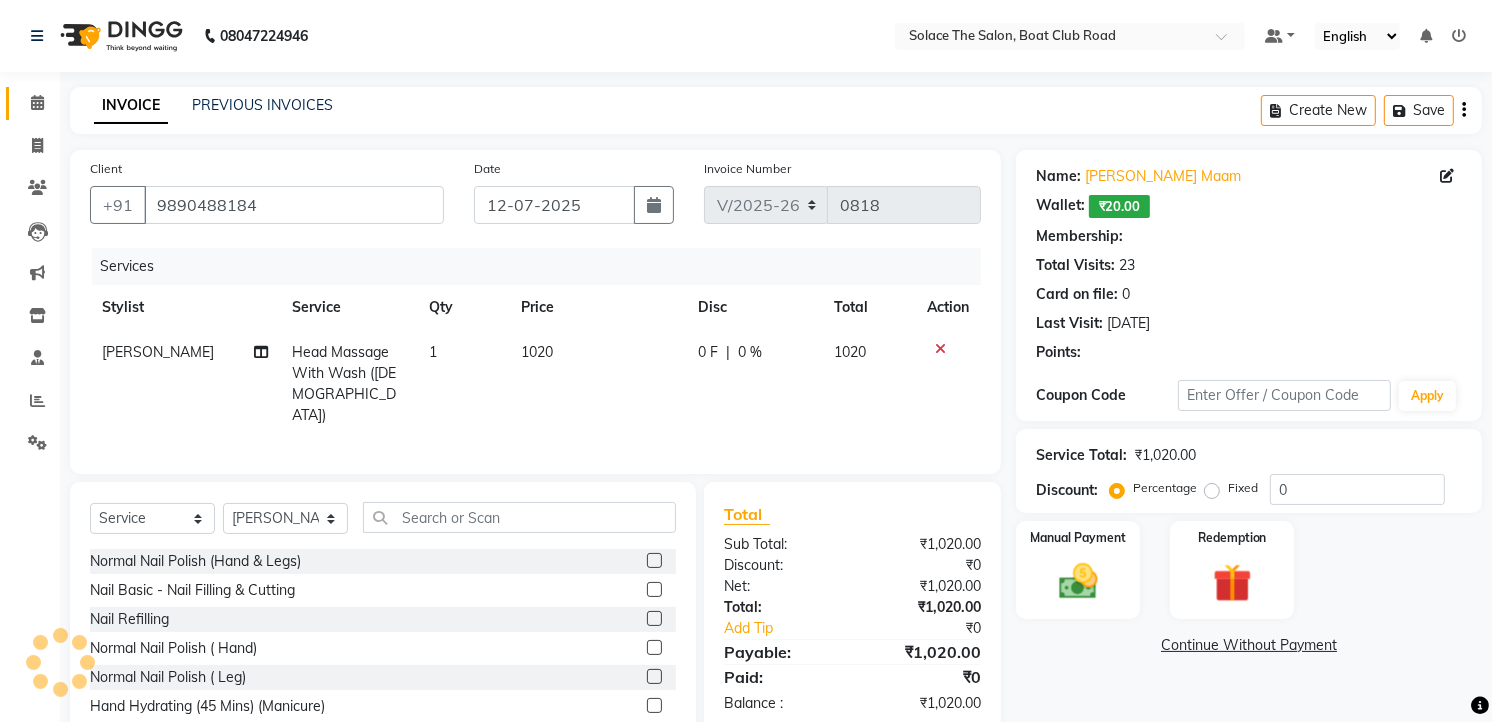 select on "1: Object" 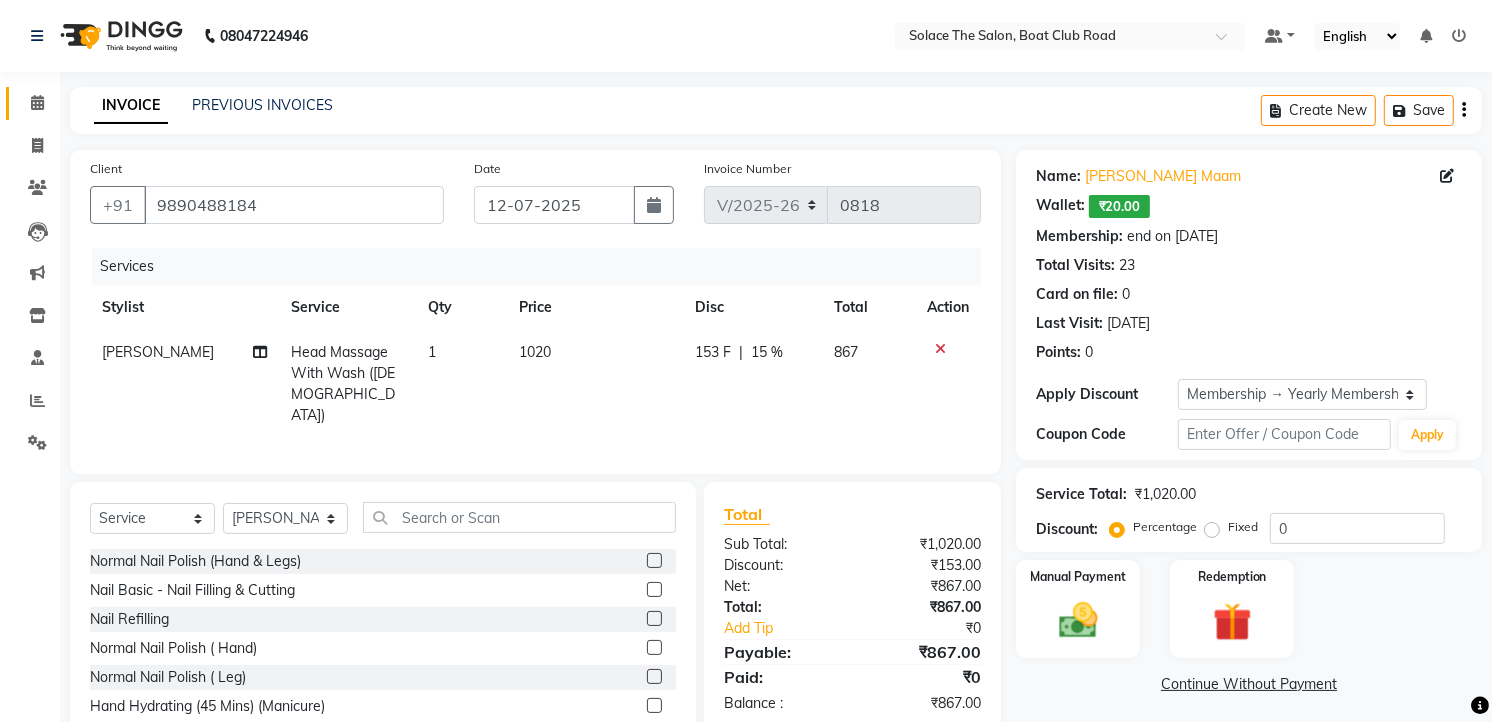 type on "15" 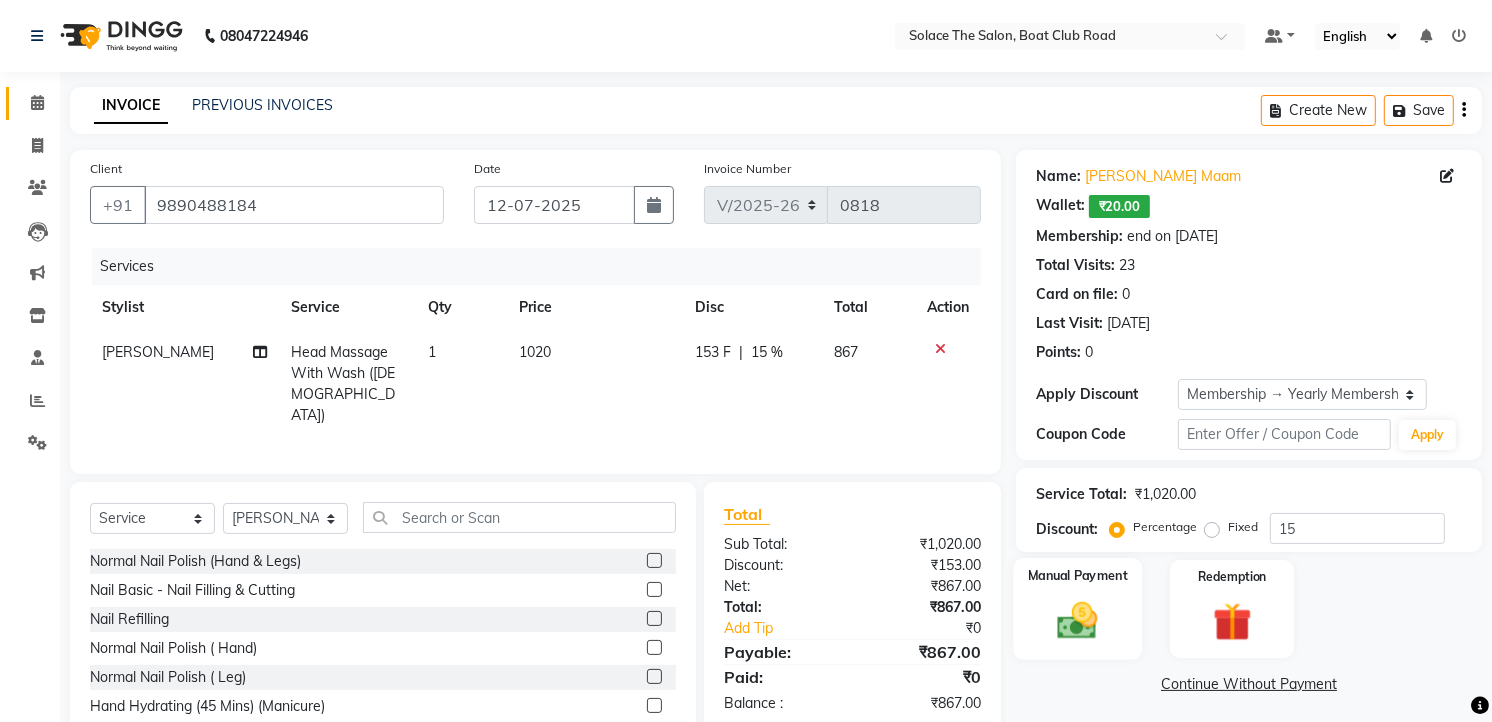 scroll, scrollTop: 81, scrollLeft: 0, axis: vertical 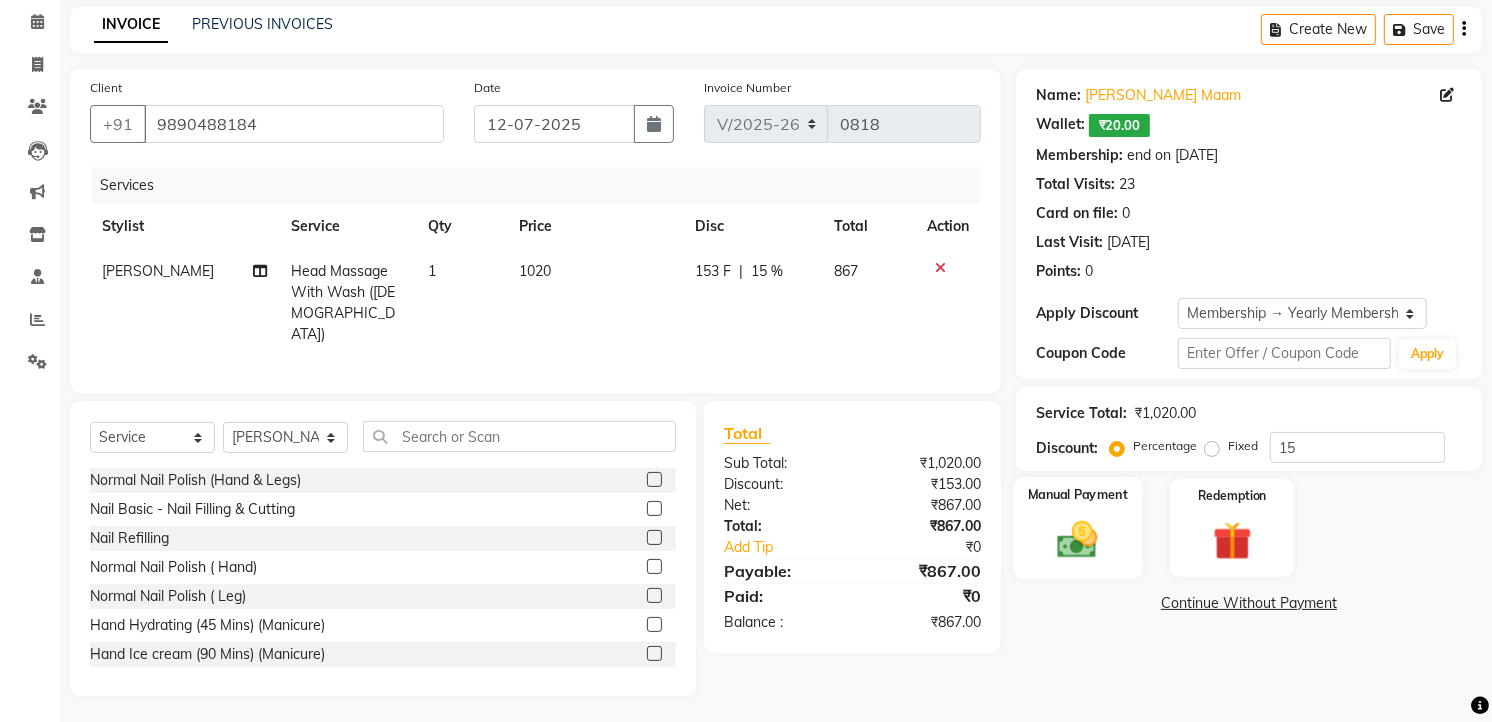 click 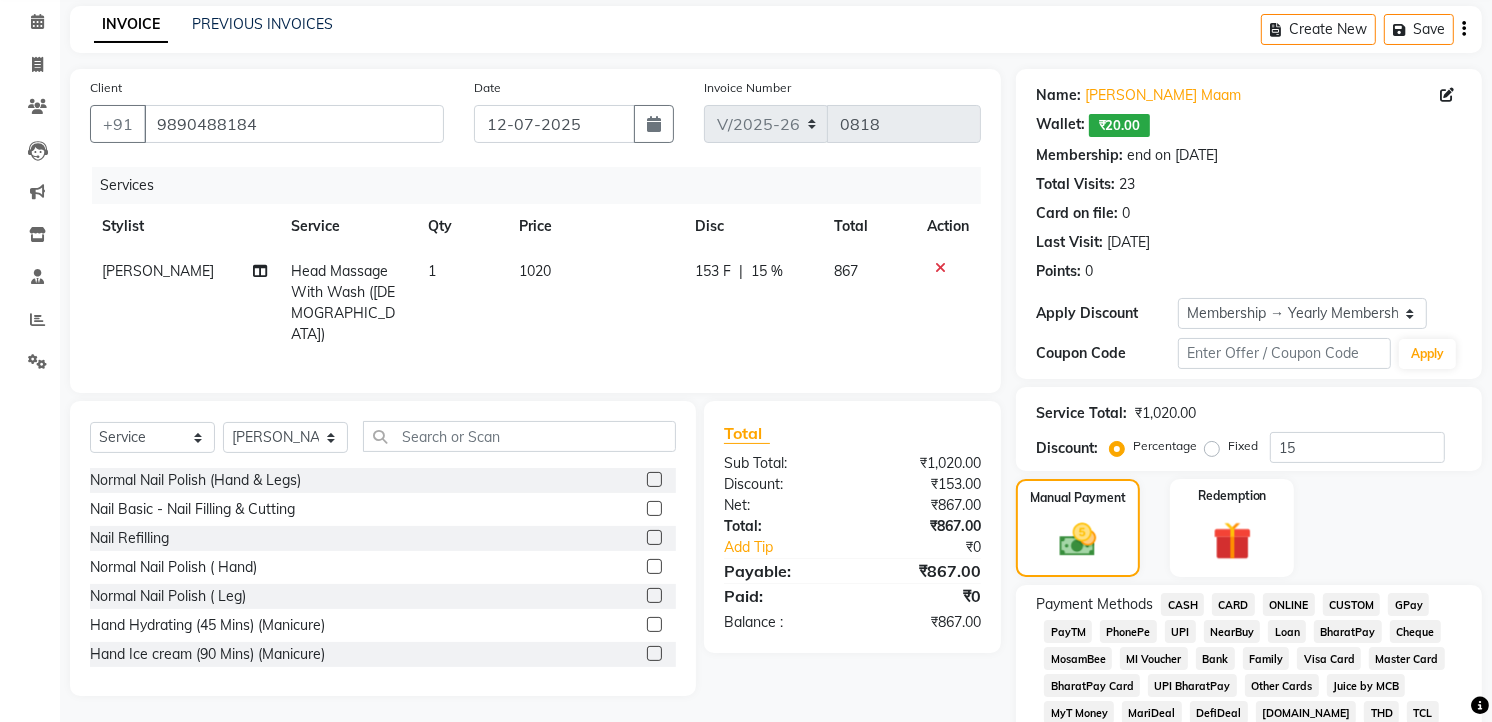 click on "CASH" 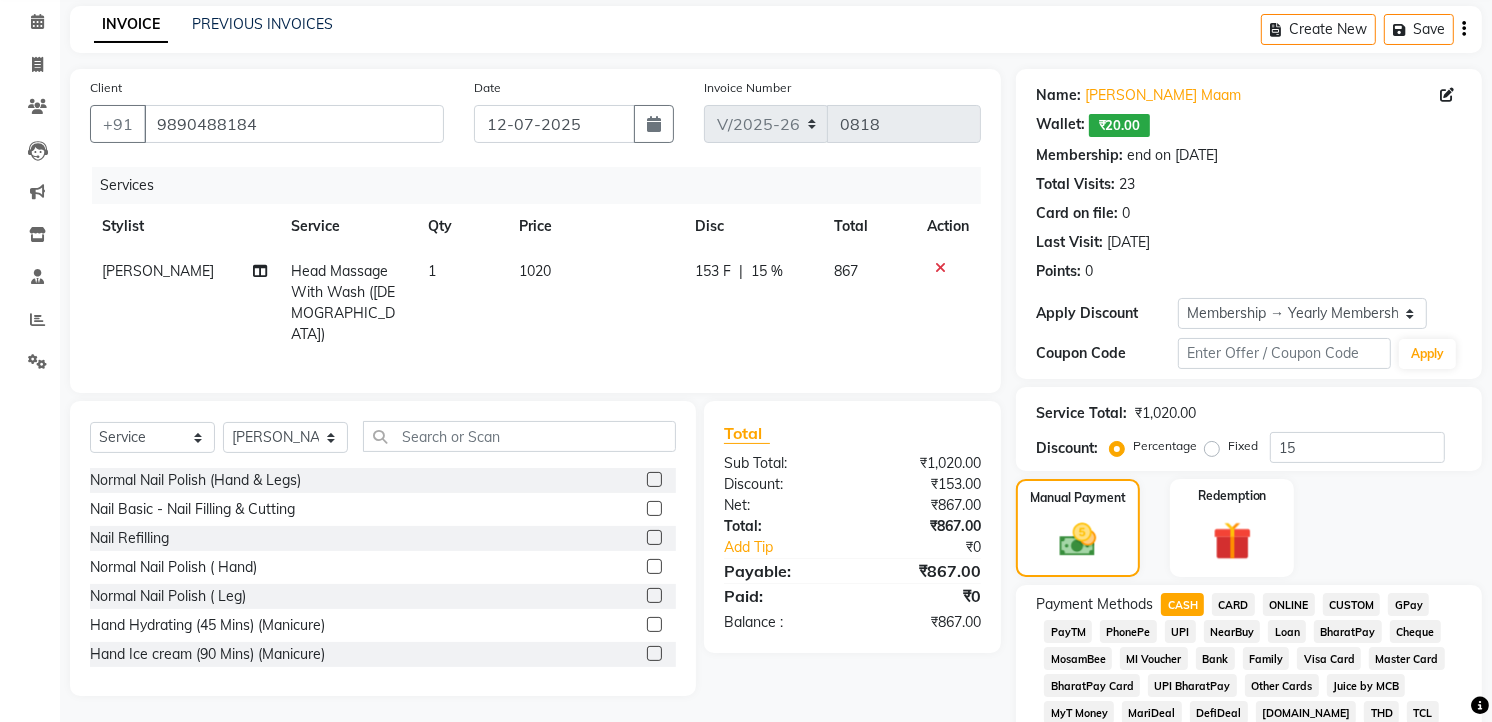 scroll, scrollTop: 636, scrollLeft: 0, axis: vertical 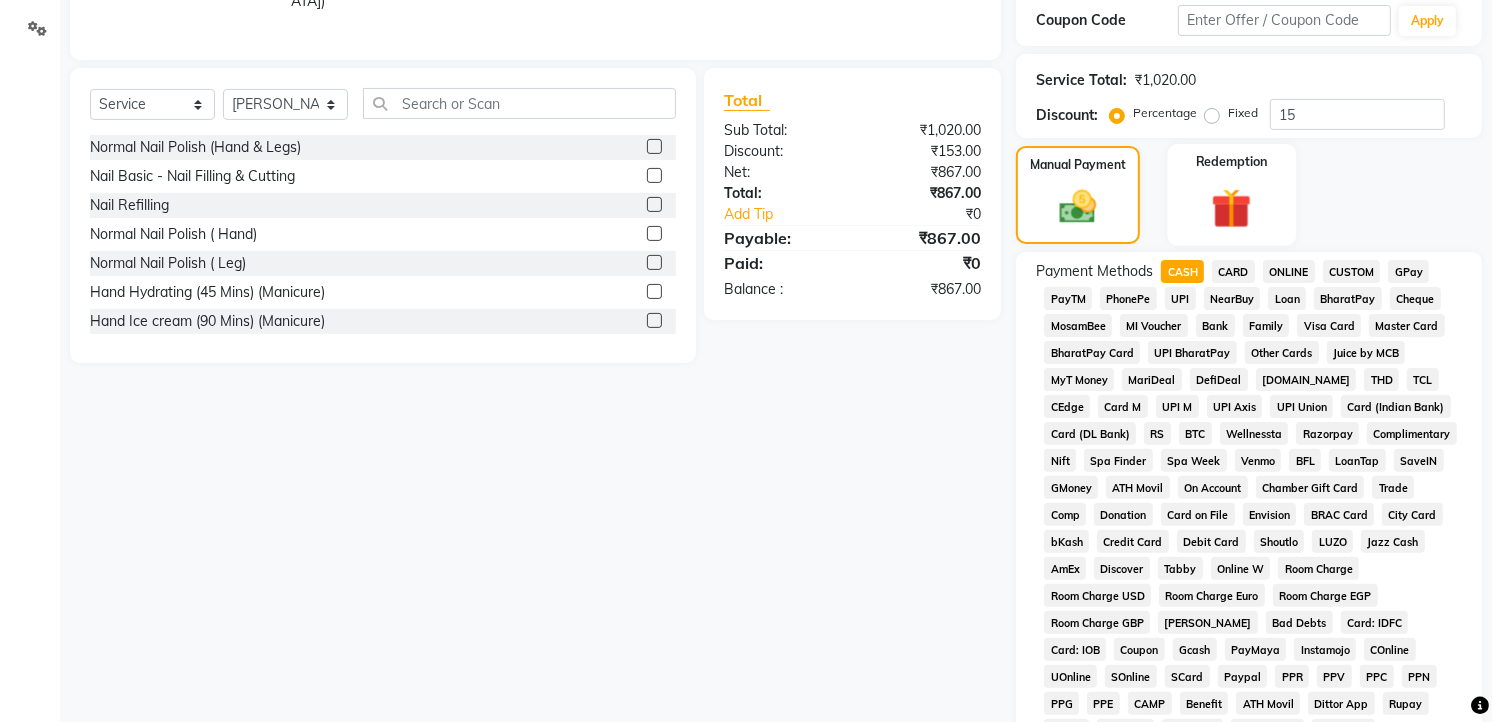 click 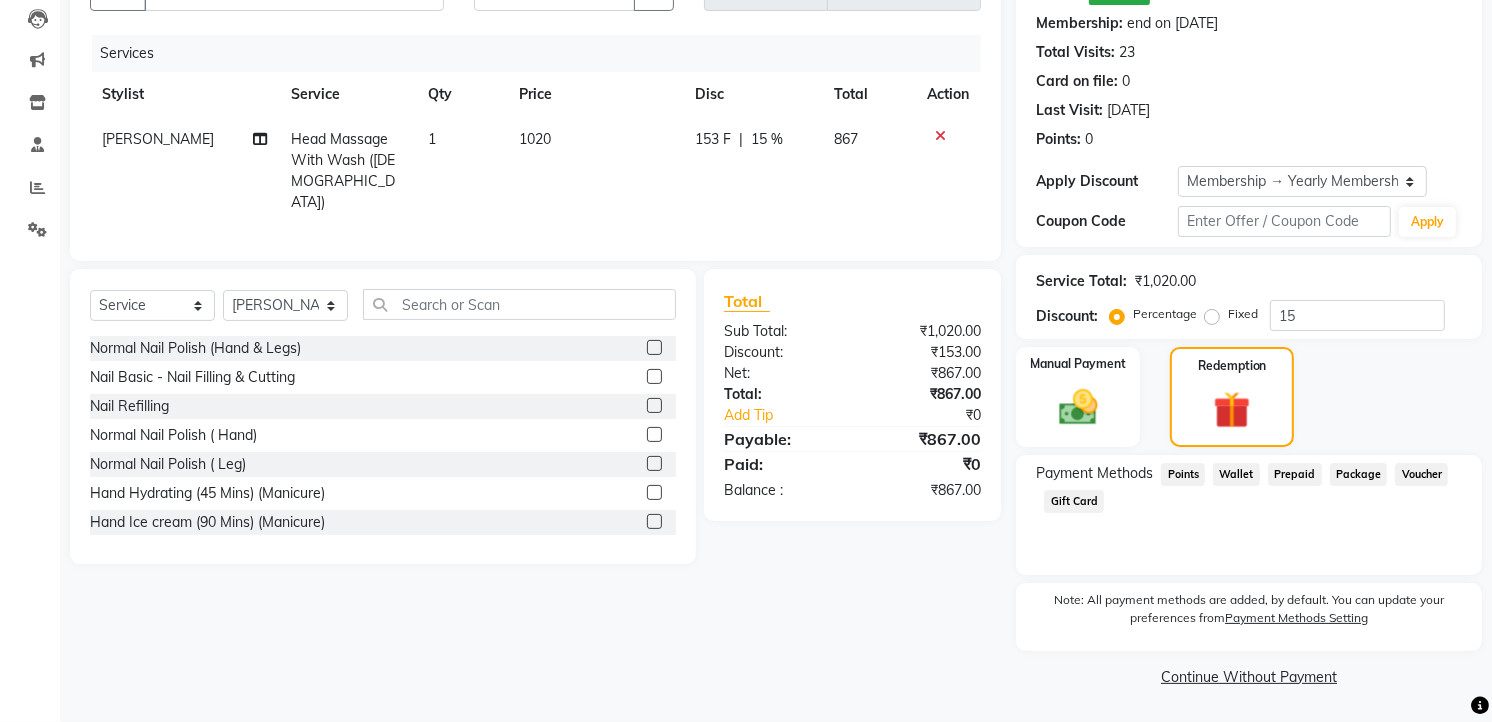 scroll, scrollTop: 211, scrollLeft: 0, axis: vertical 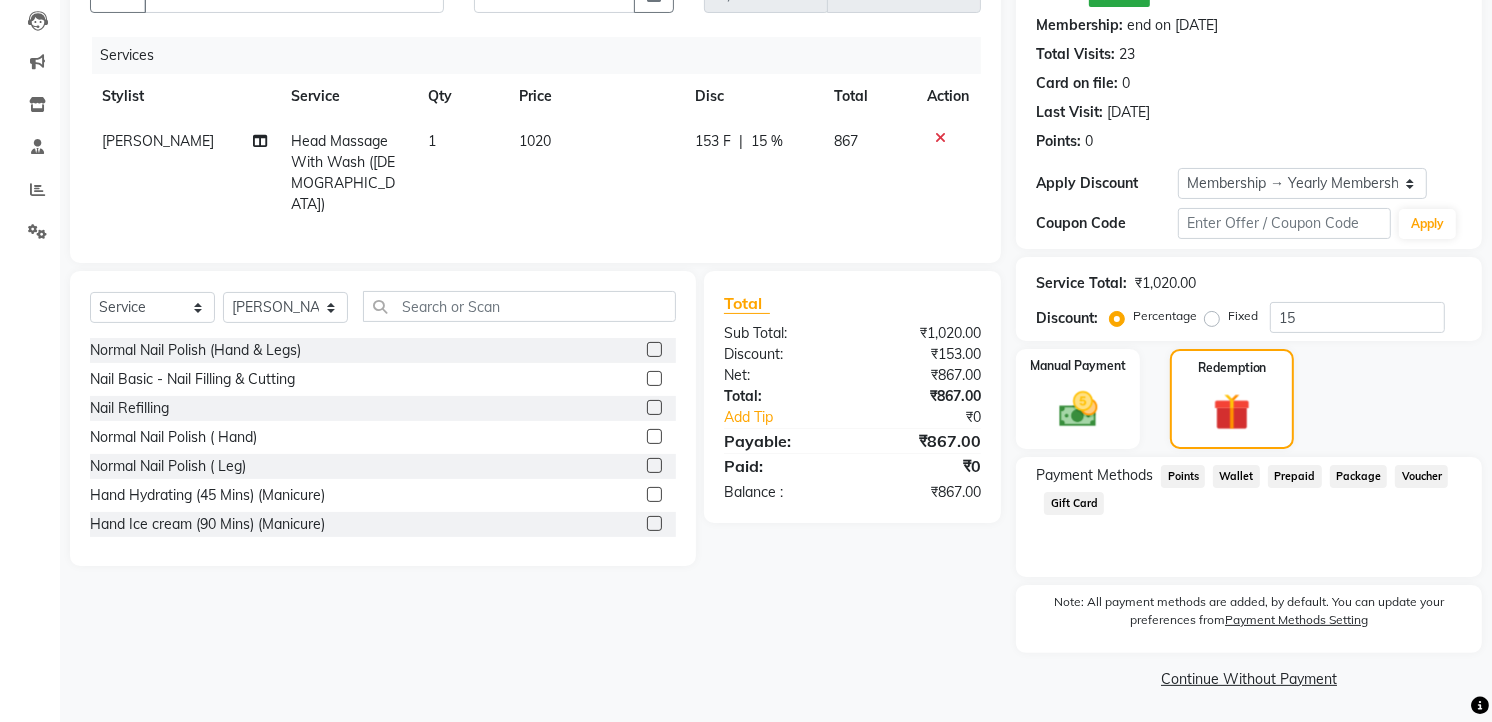 click on "Wallet" 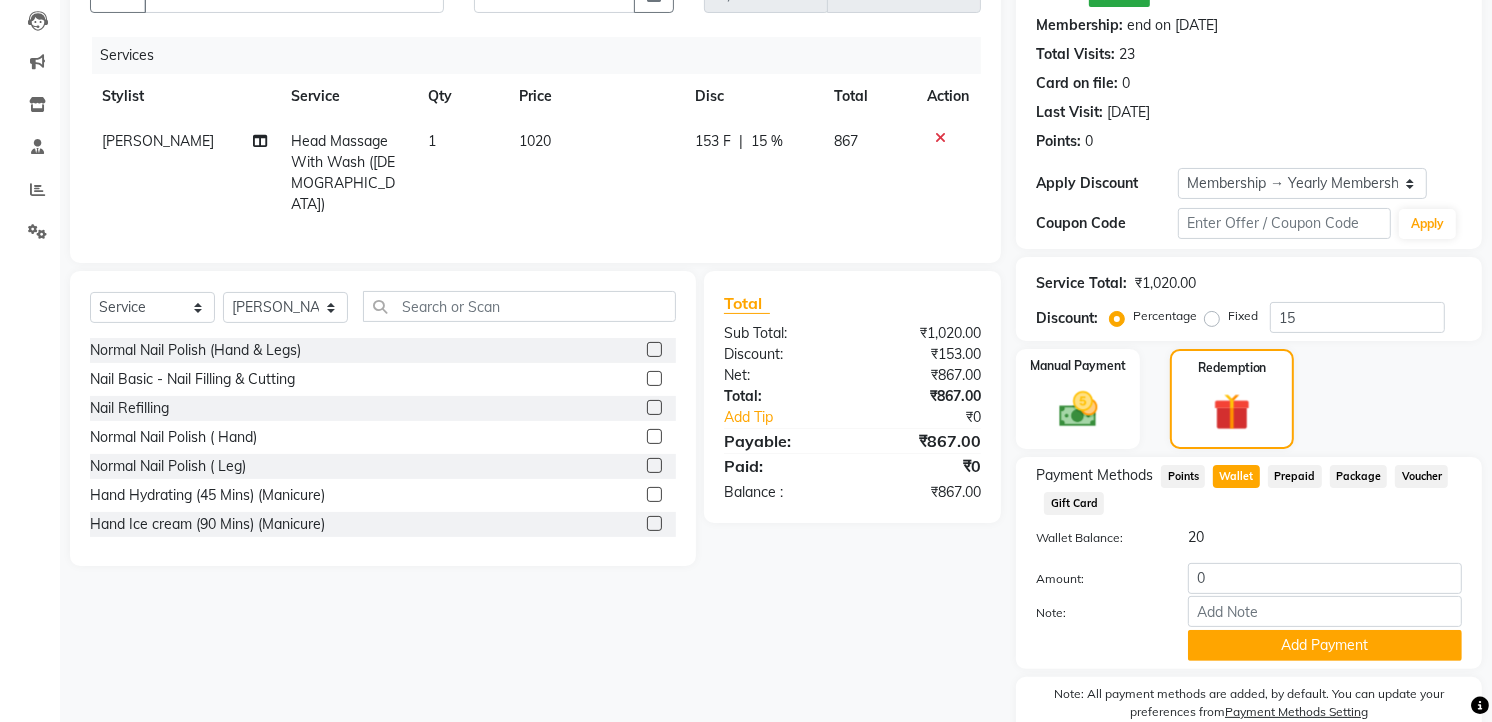 scroll, scrollTop: 304, scrollLeft: 0, axis: vertical 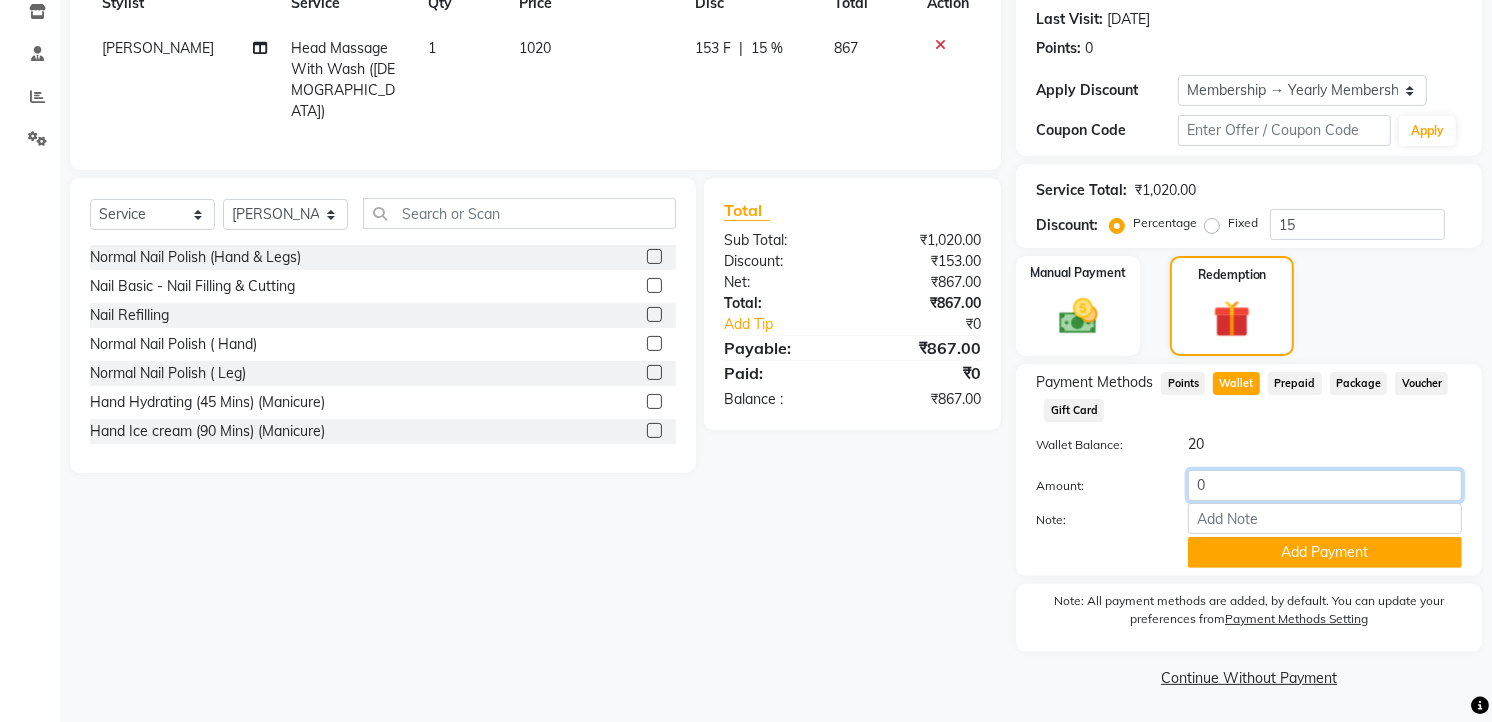 click on "0" 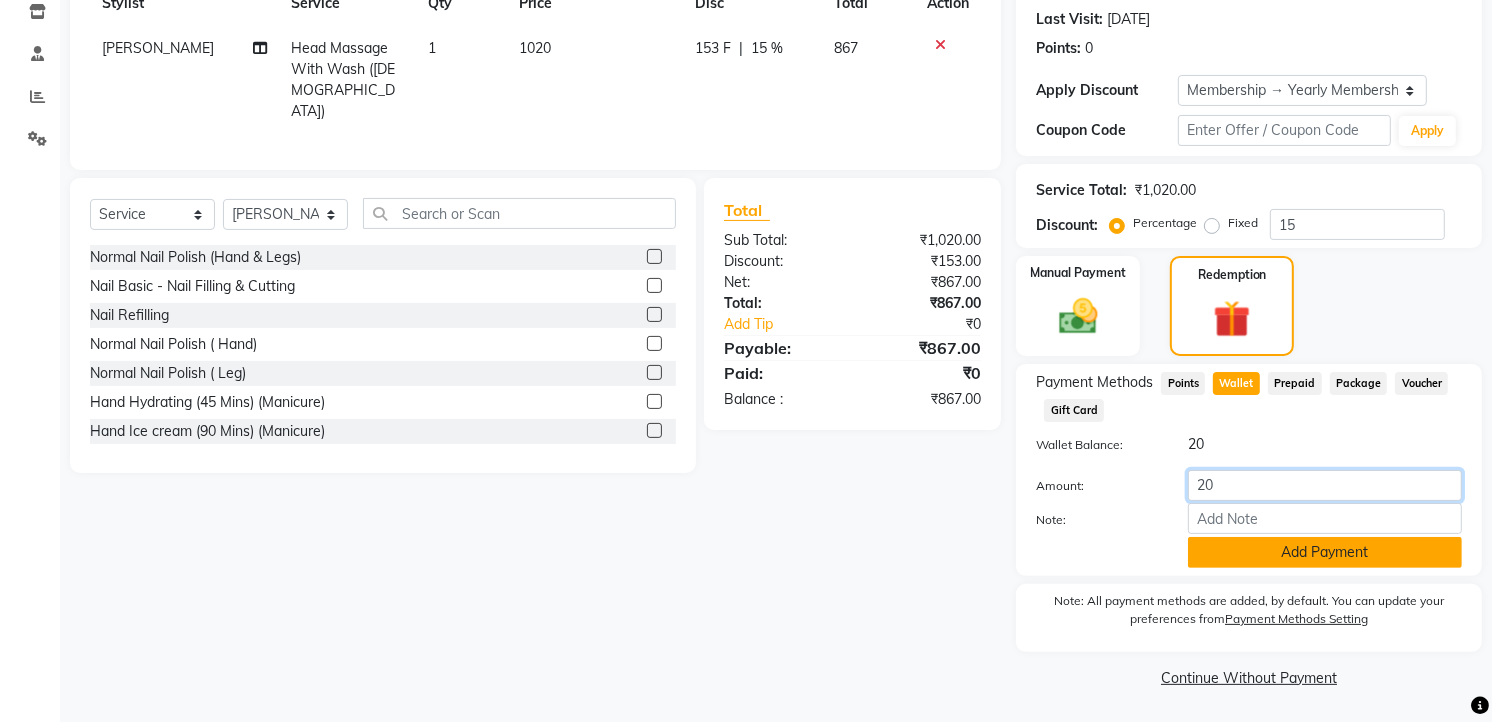 type on "20" 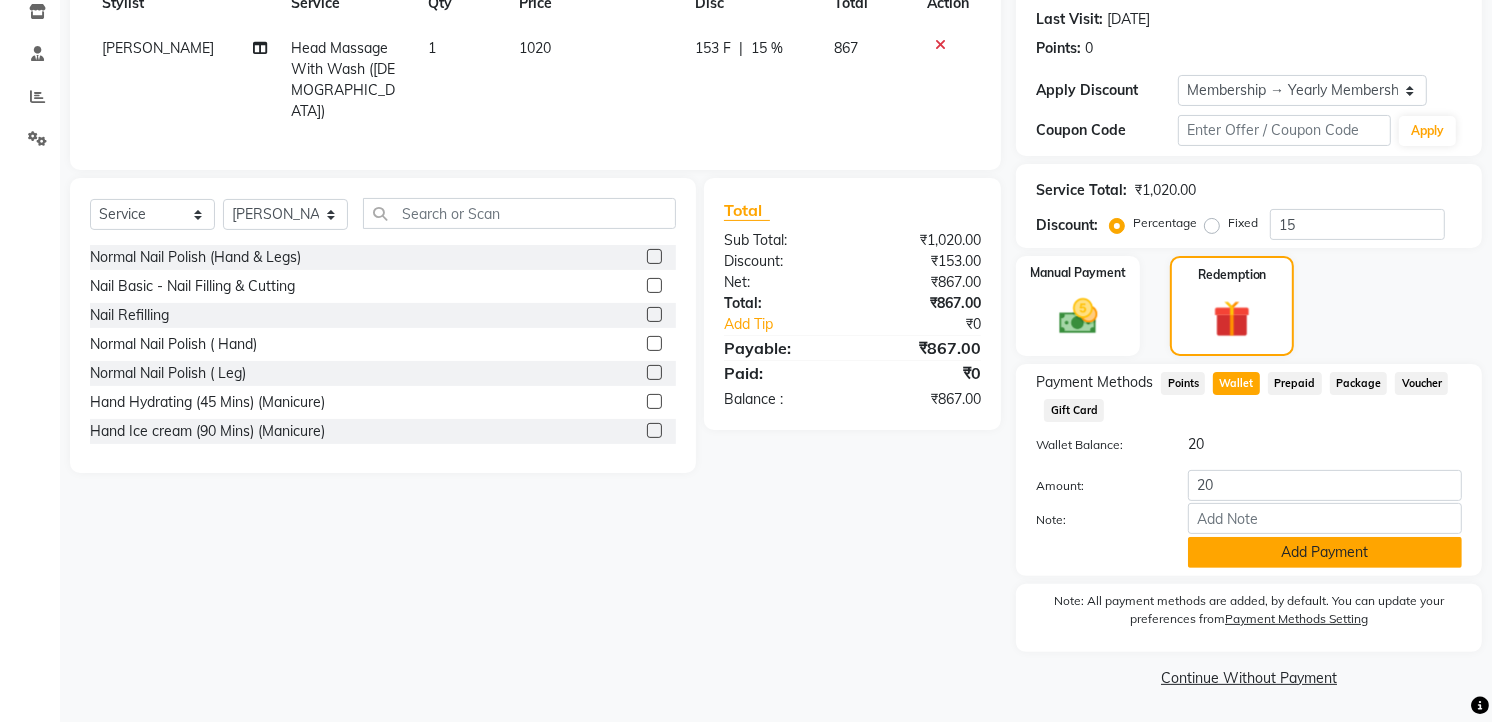 click on "Add Payment" 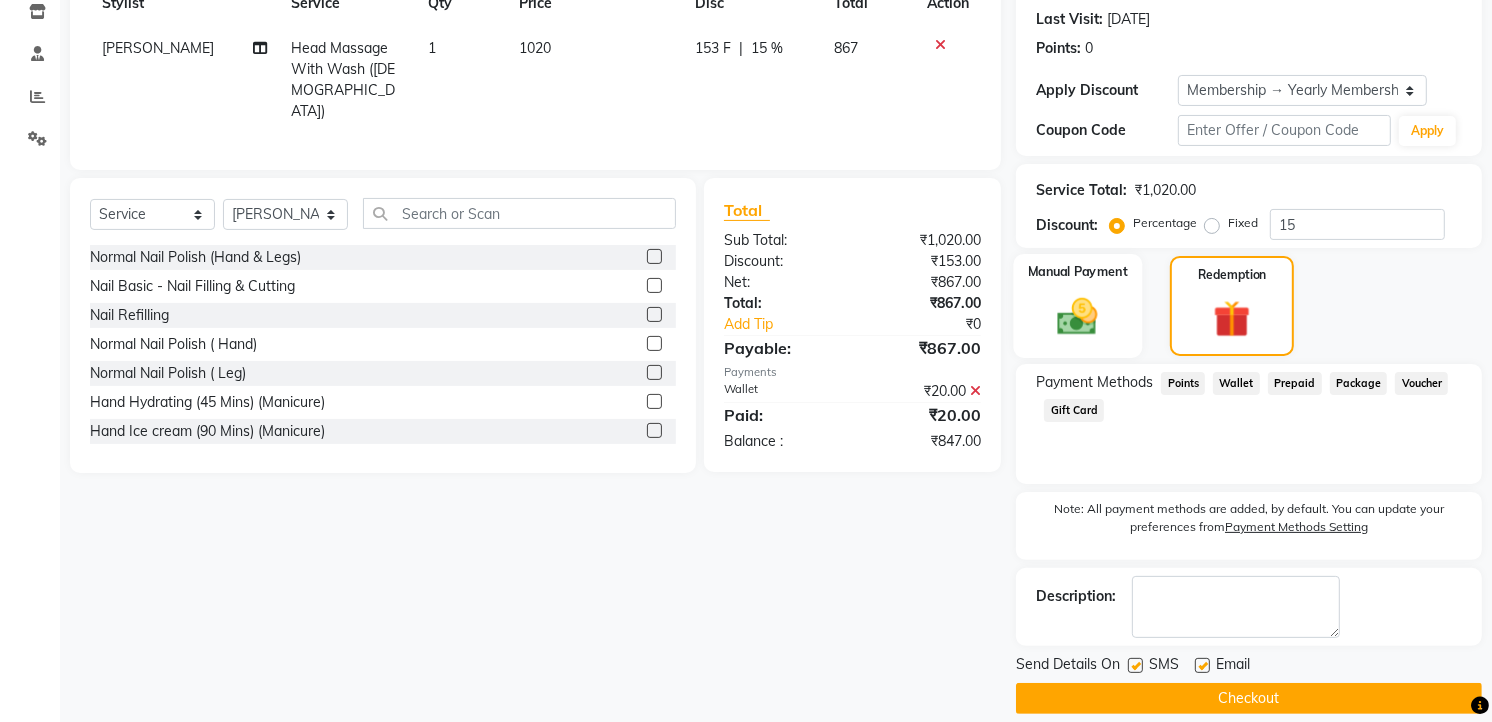 click 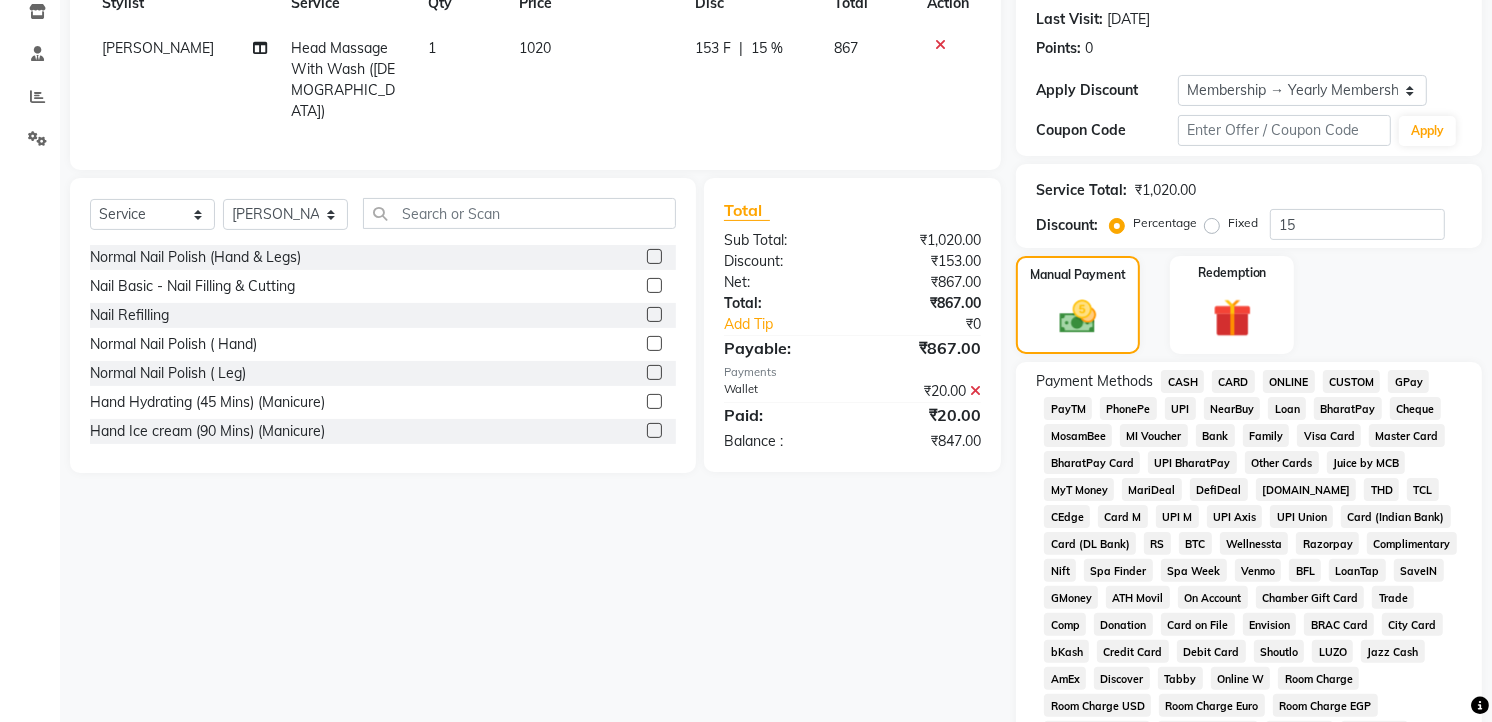 click on "CASH" 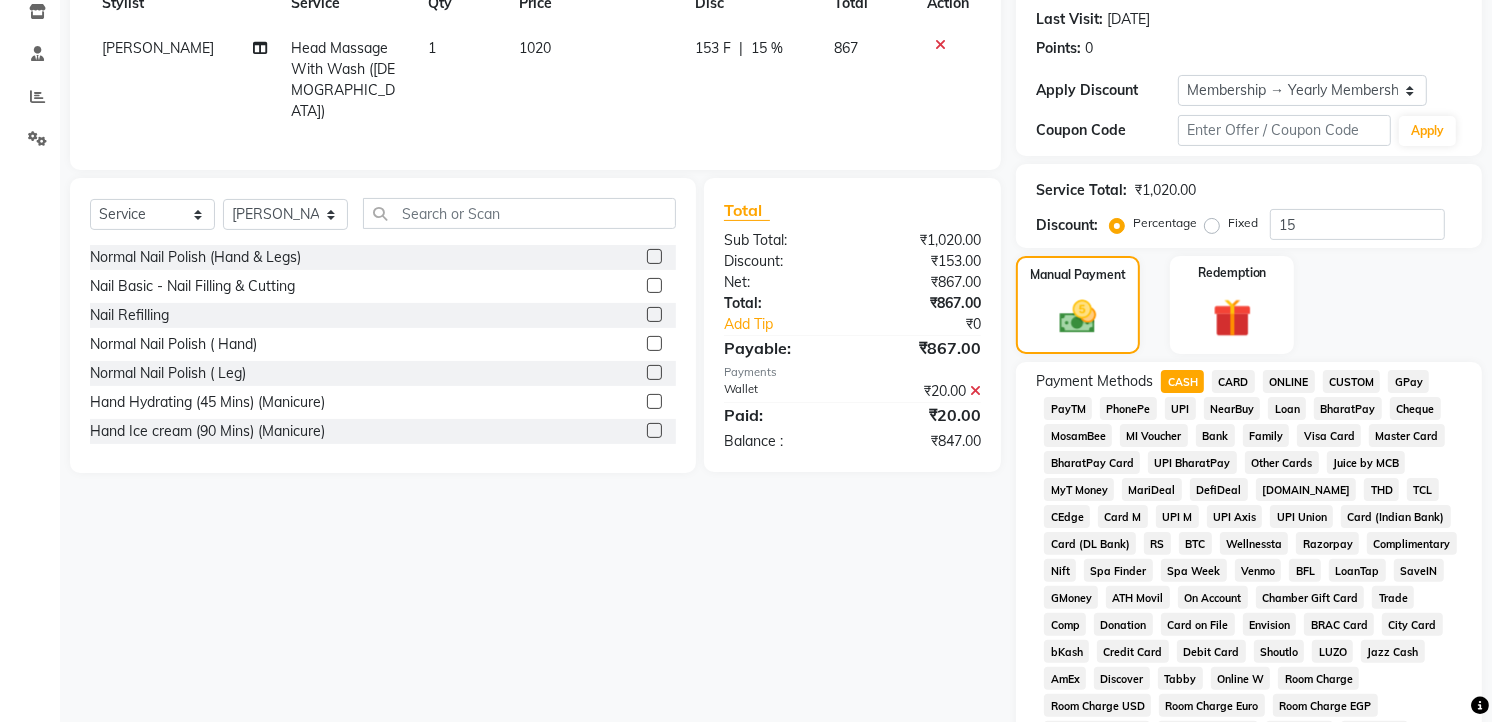 scroll, scrollTop: 860, scrollLeft: 0, axis: vertical 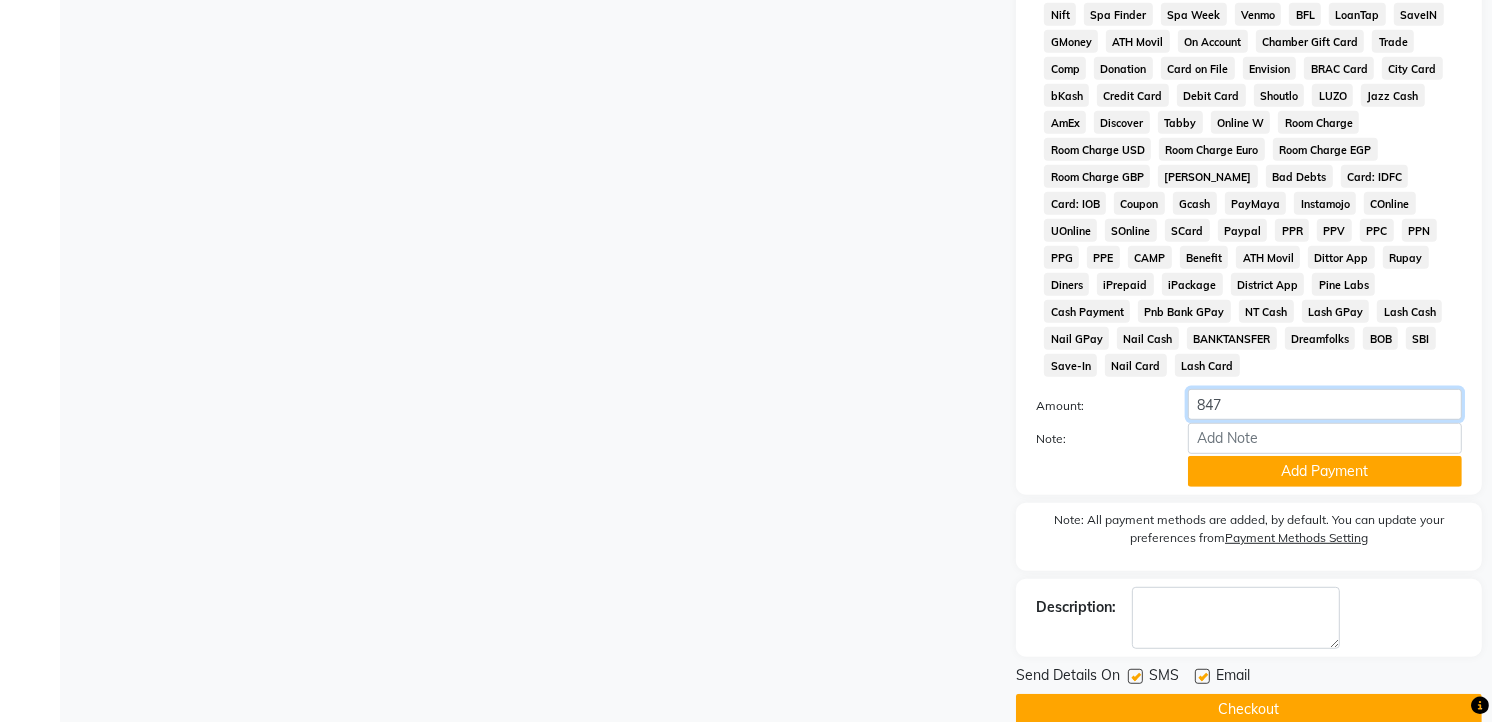 click on "847" 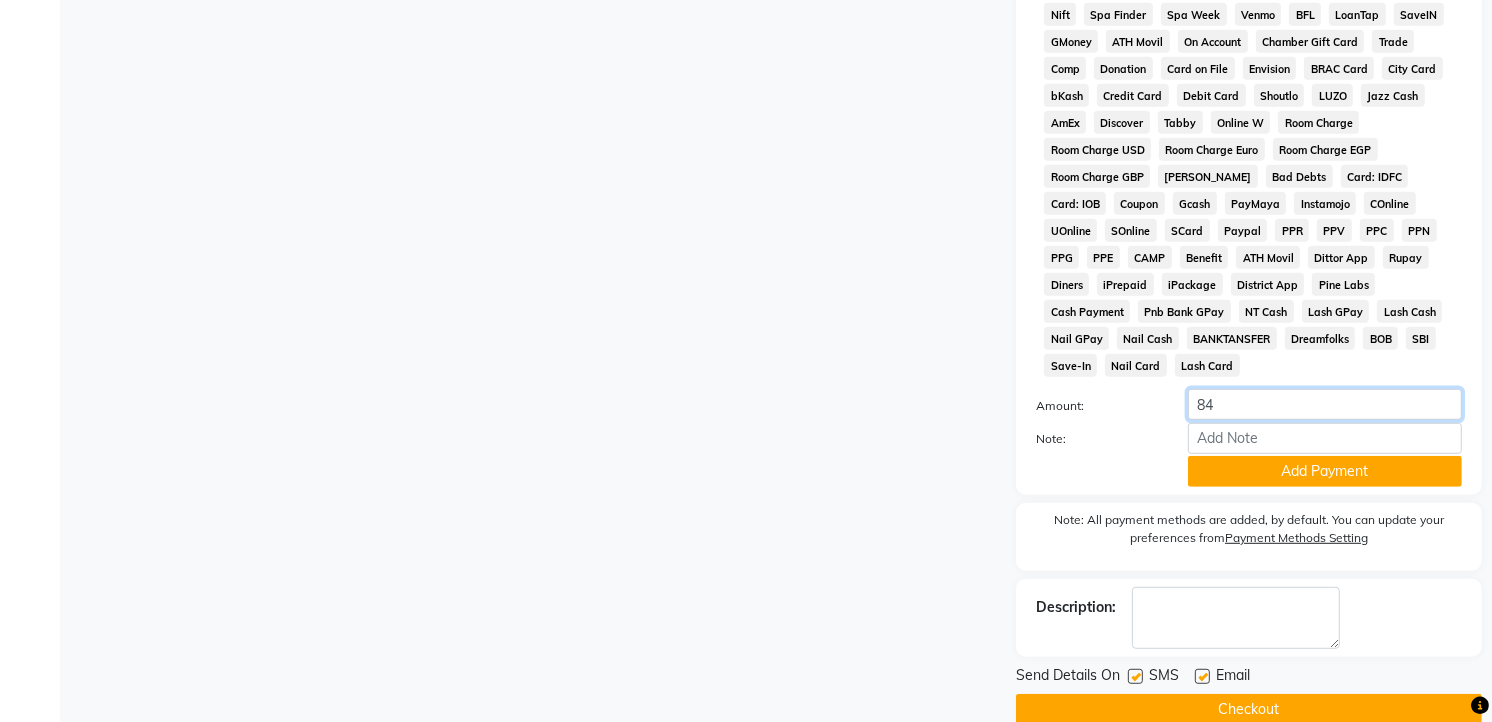 type on "8" 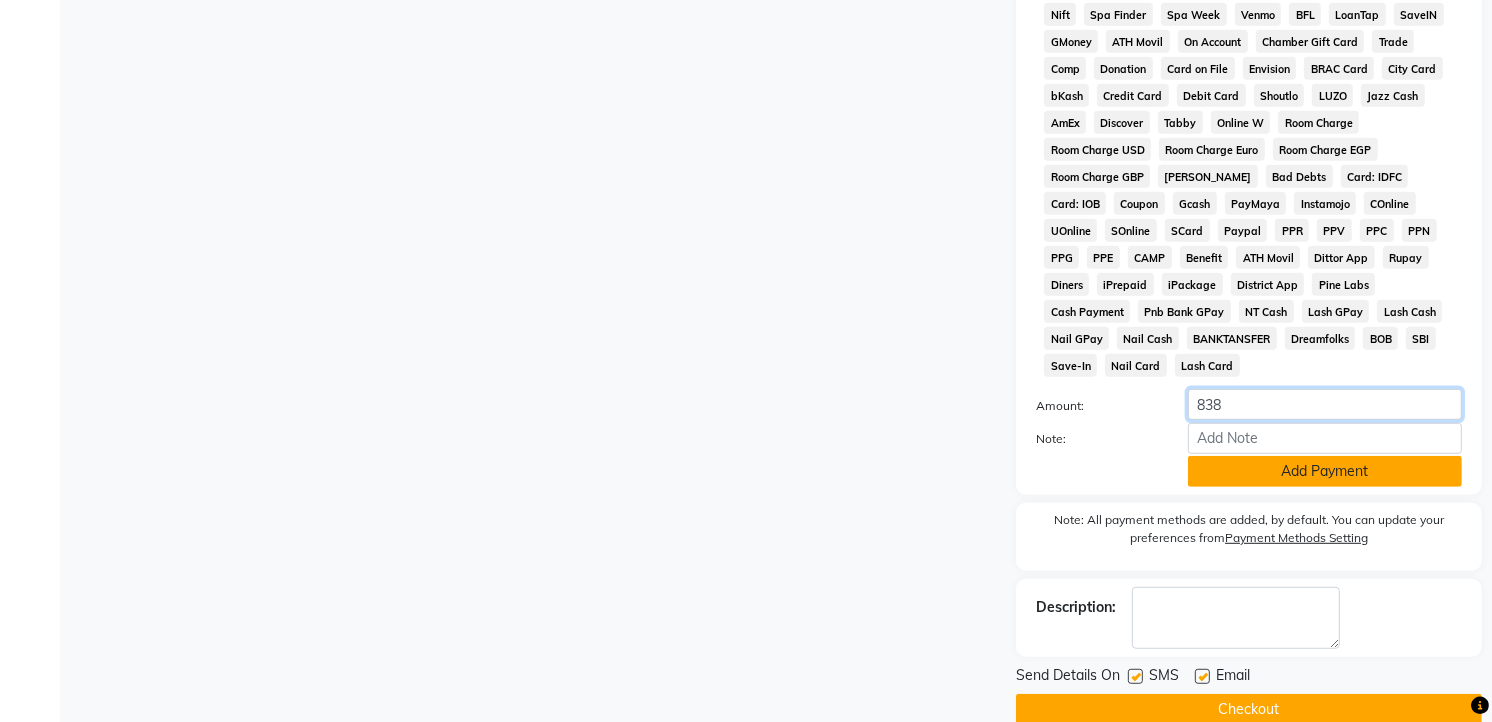 type on "838" 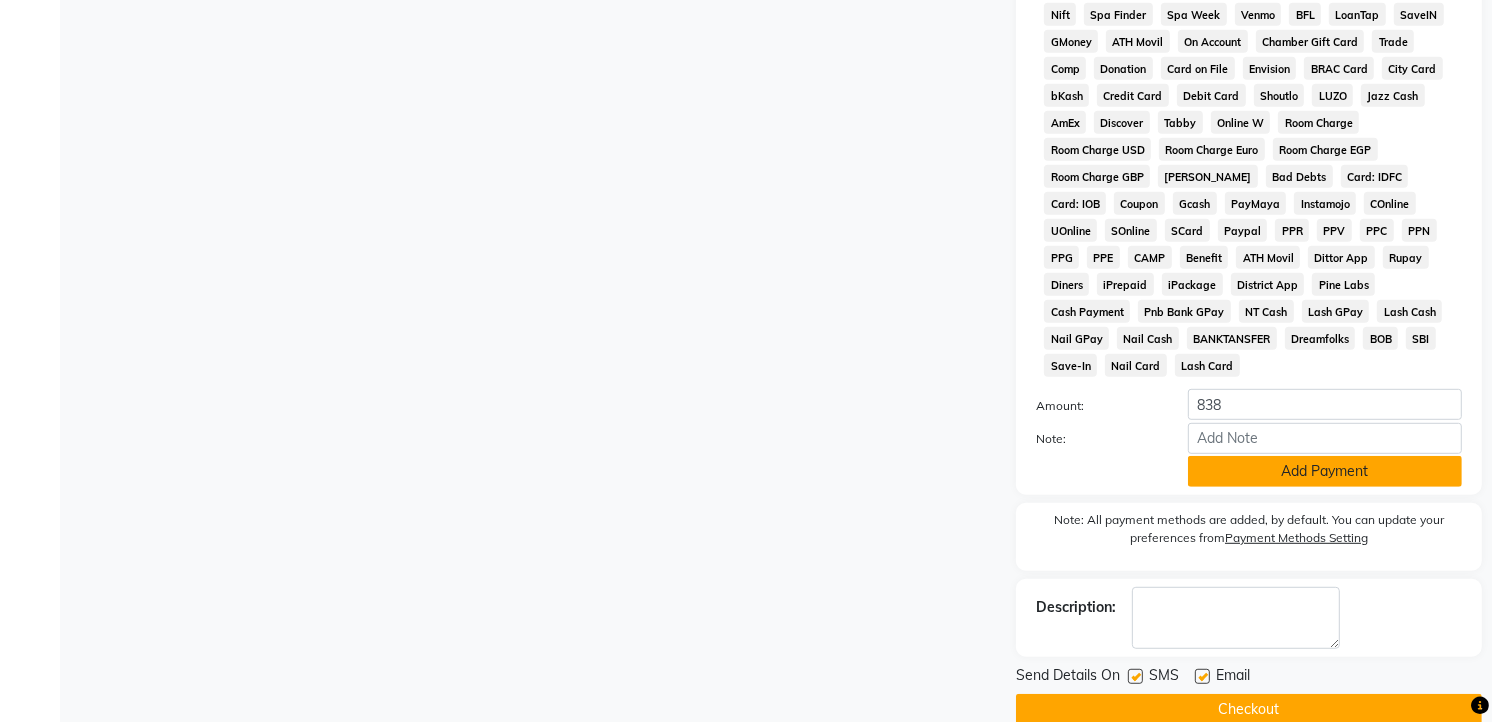 click on "Add Payment" 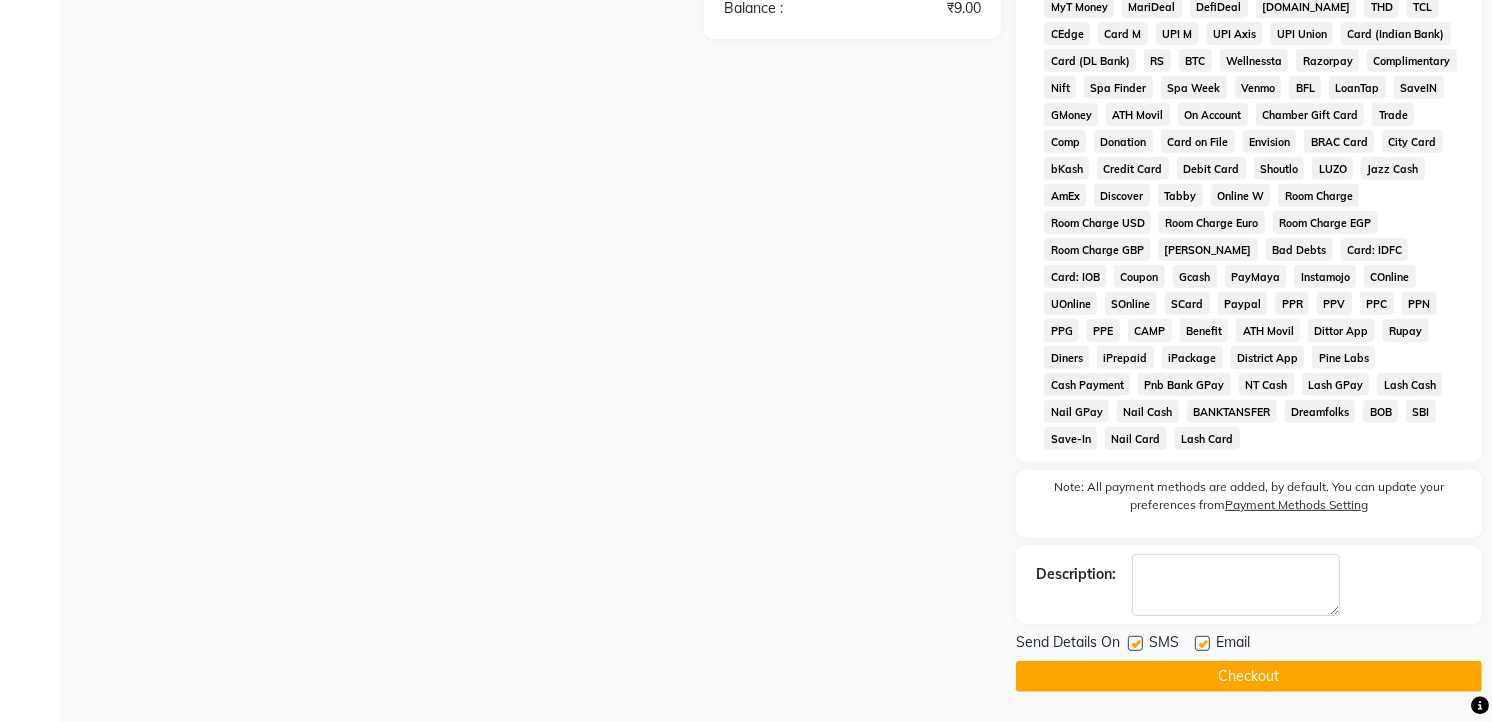 scroll, scrollTop: 570, scrollLeft: 0, axis: vertical 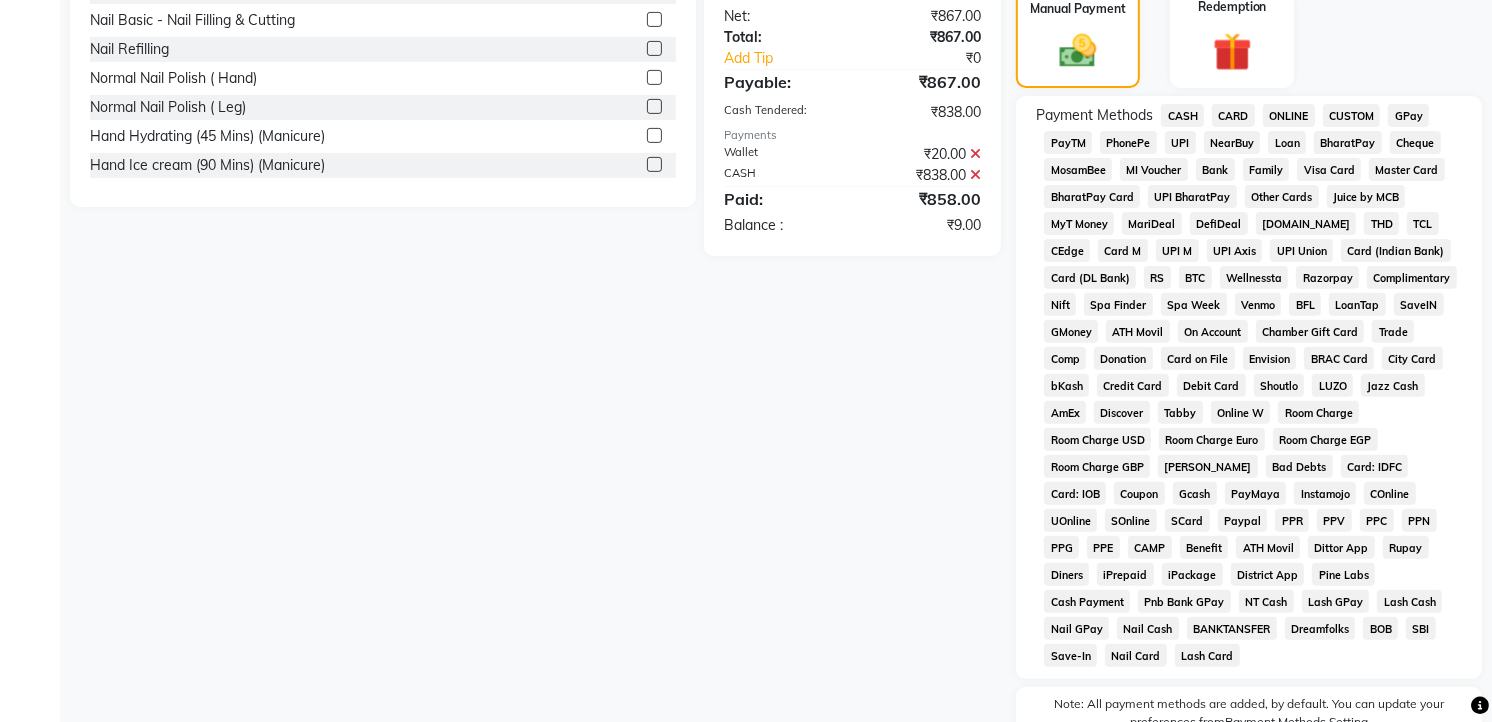 click 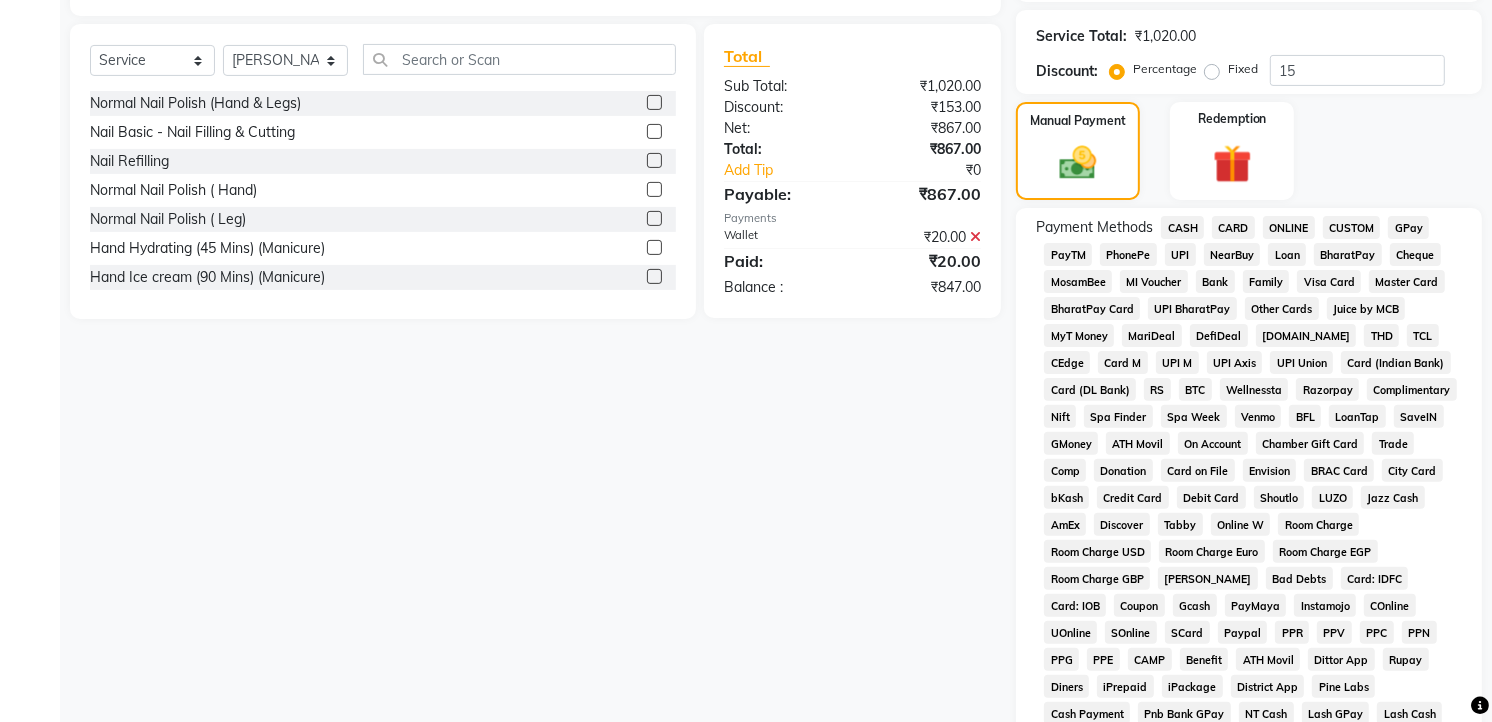 scroll, scrollTop: 792, scrollLeft: 0, axis: vertical 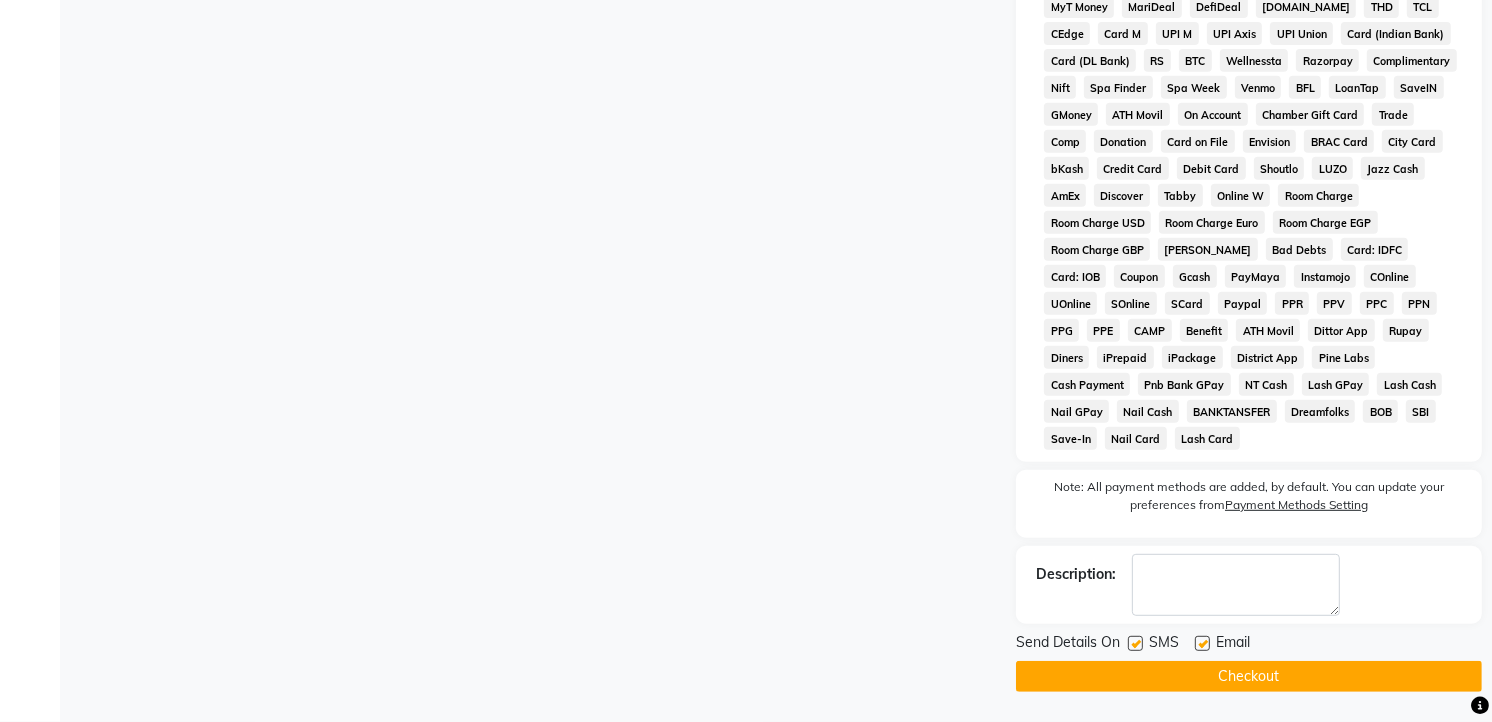 click on "CASH" 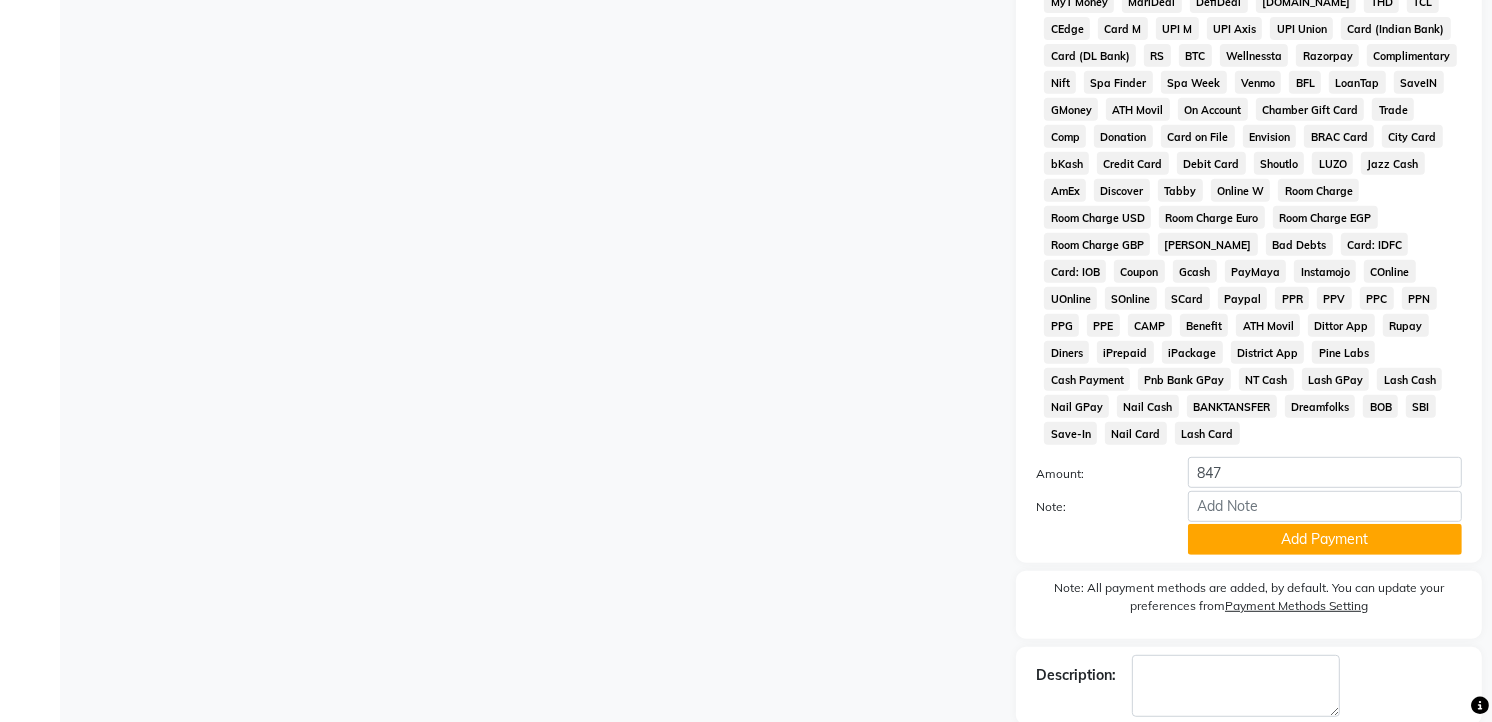 scroll, scrollTop: 681, scrollLeft: 0, axis: vertical 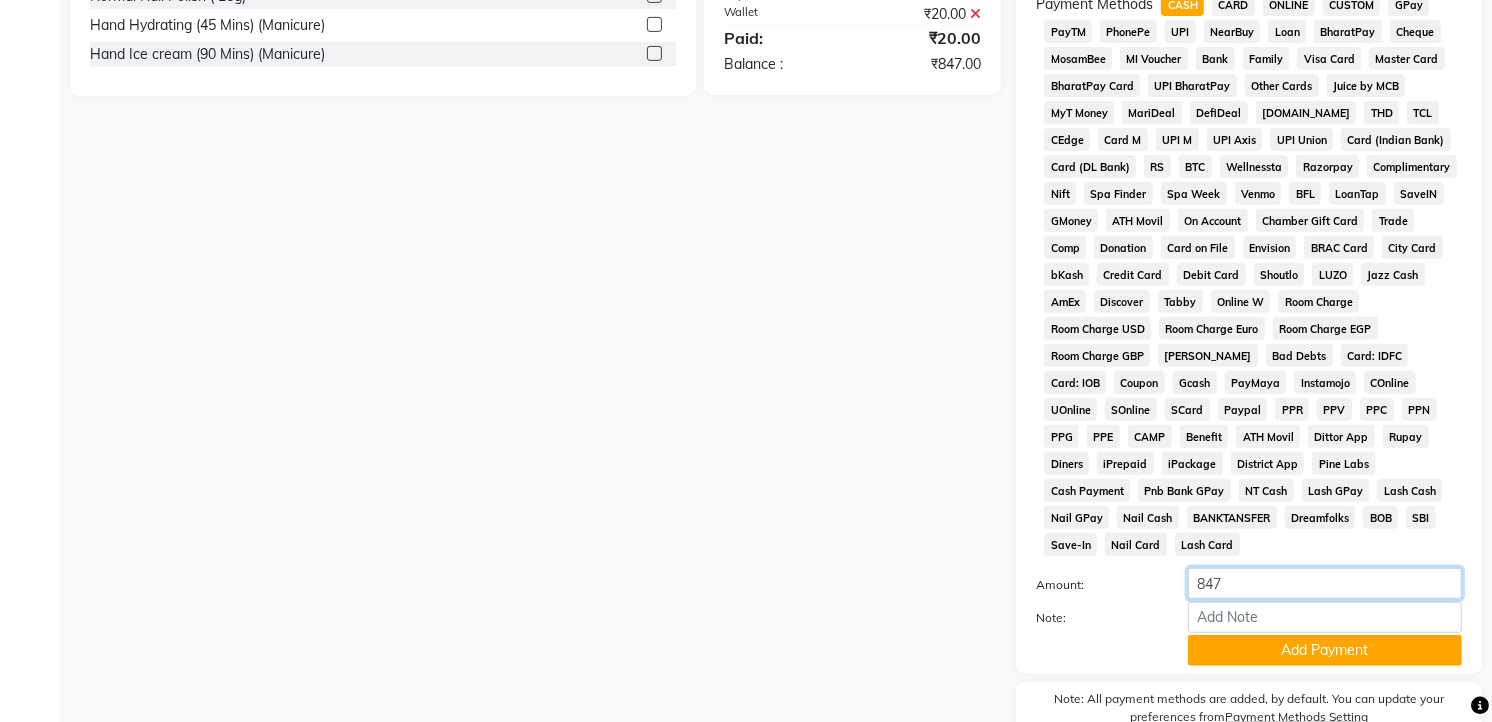 click on "847" 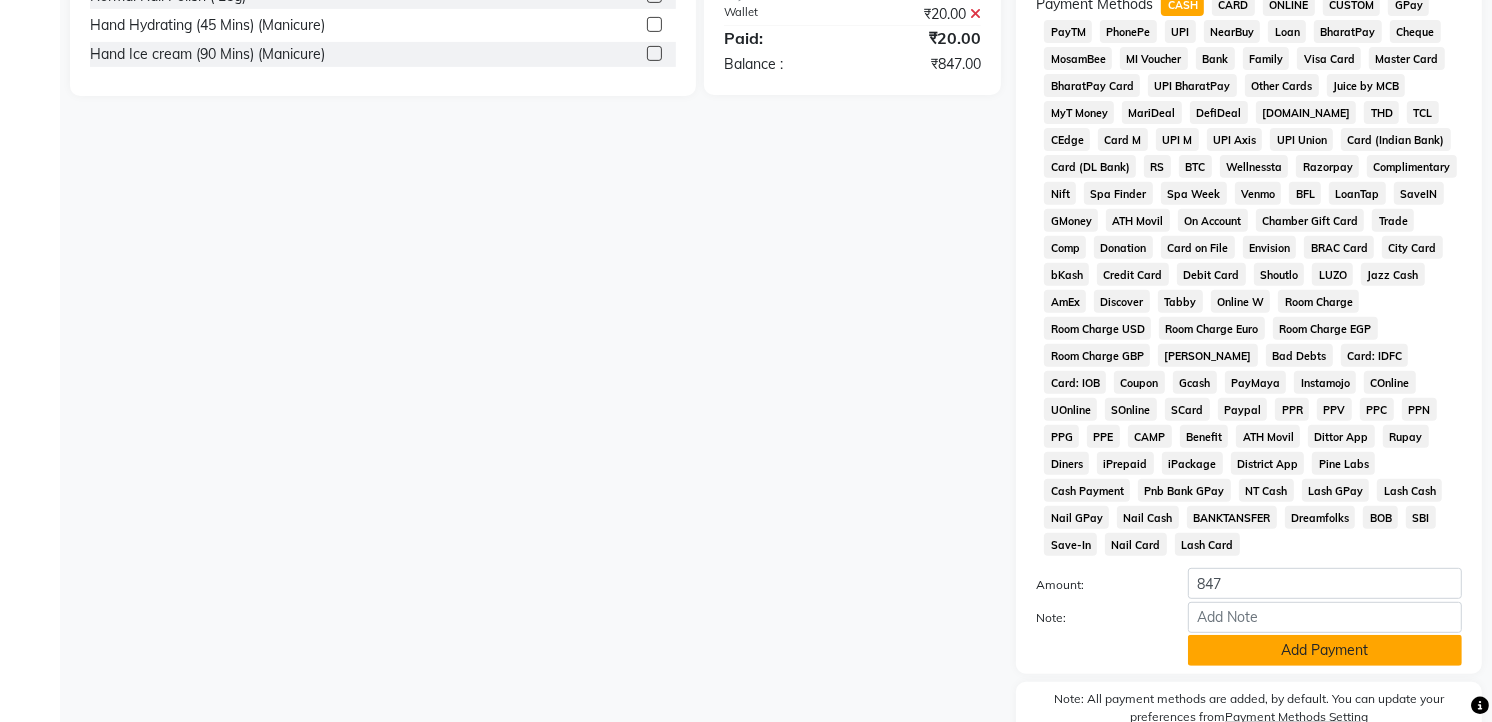click on "Add Payment" 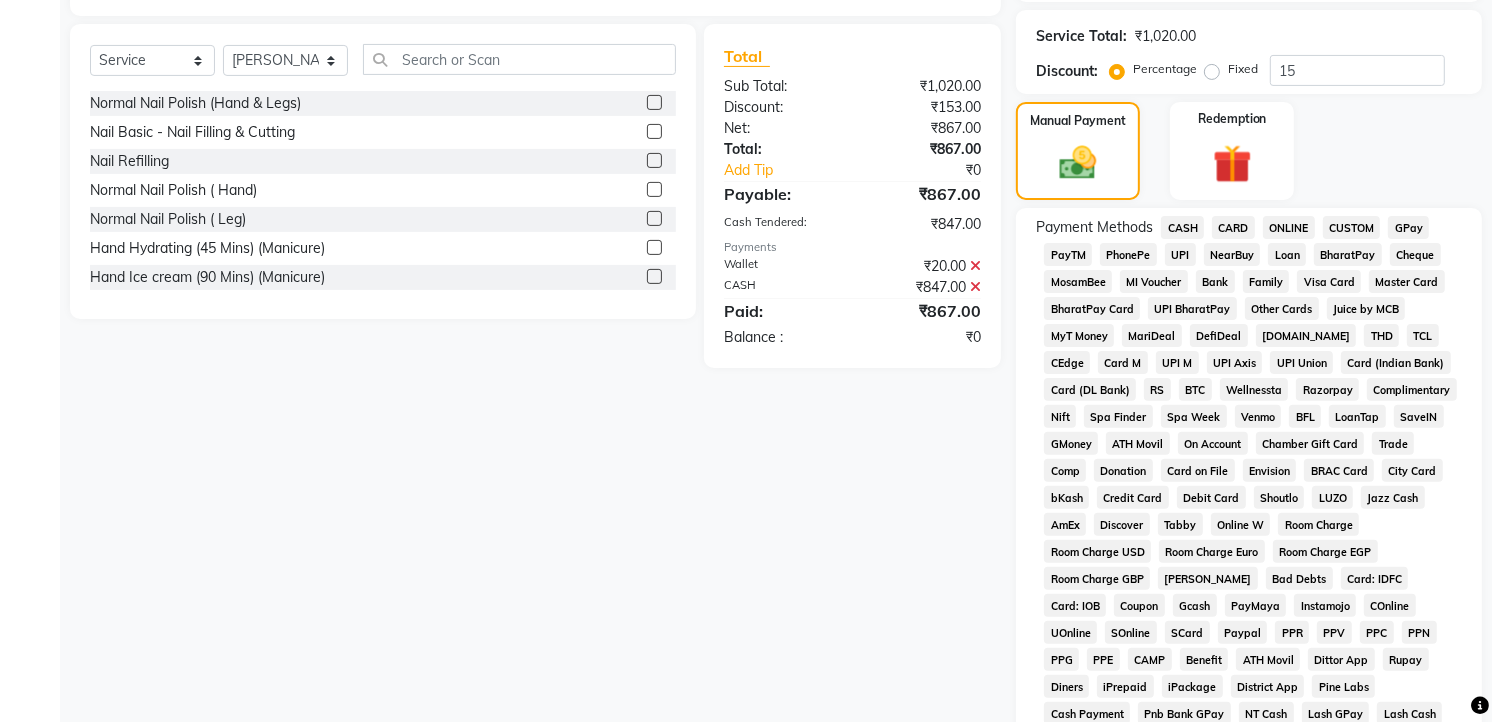 scroll, scrollTop: 0, scrollLeft: 0, axis: both 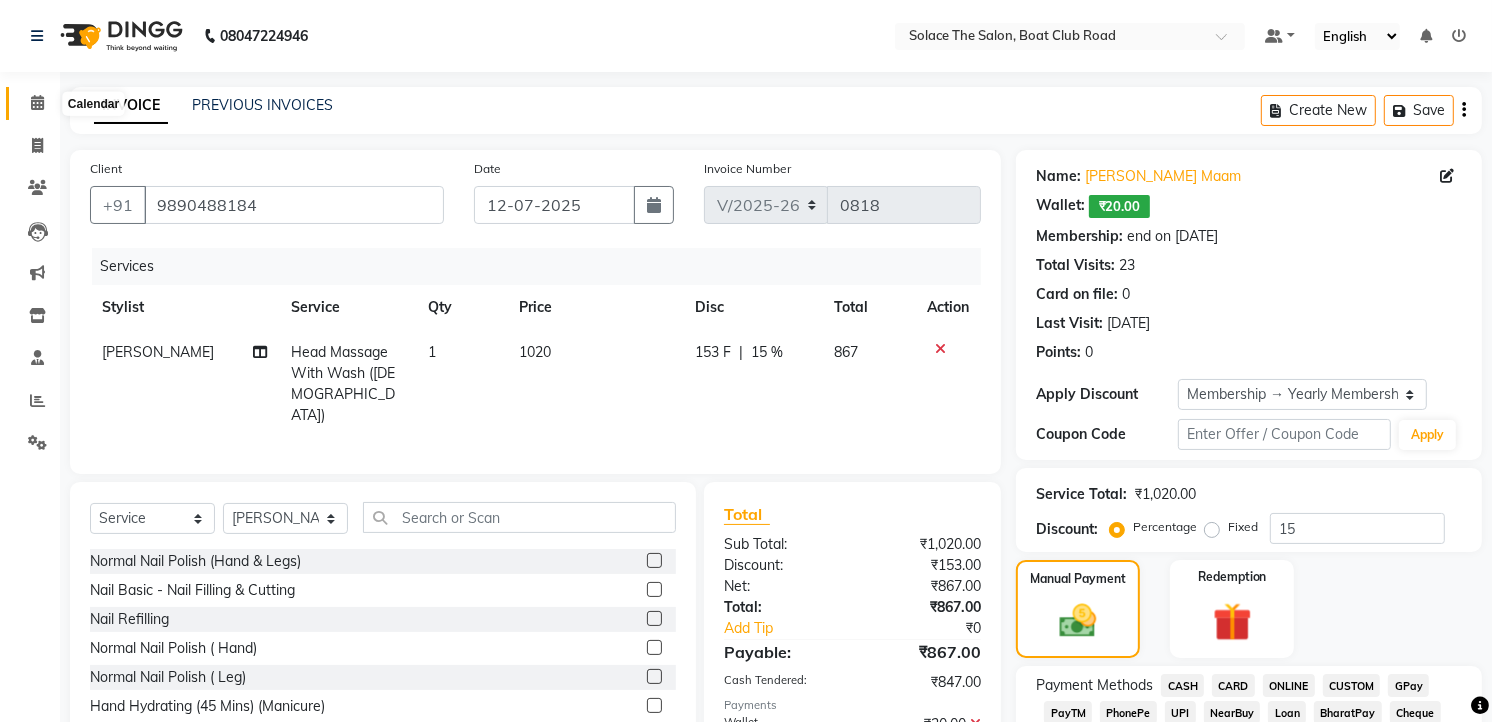 click 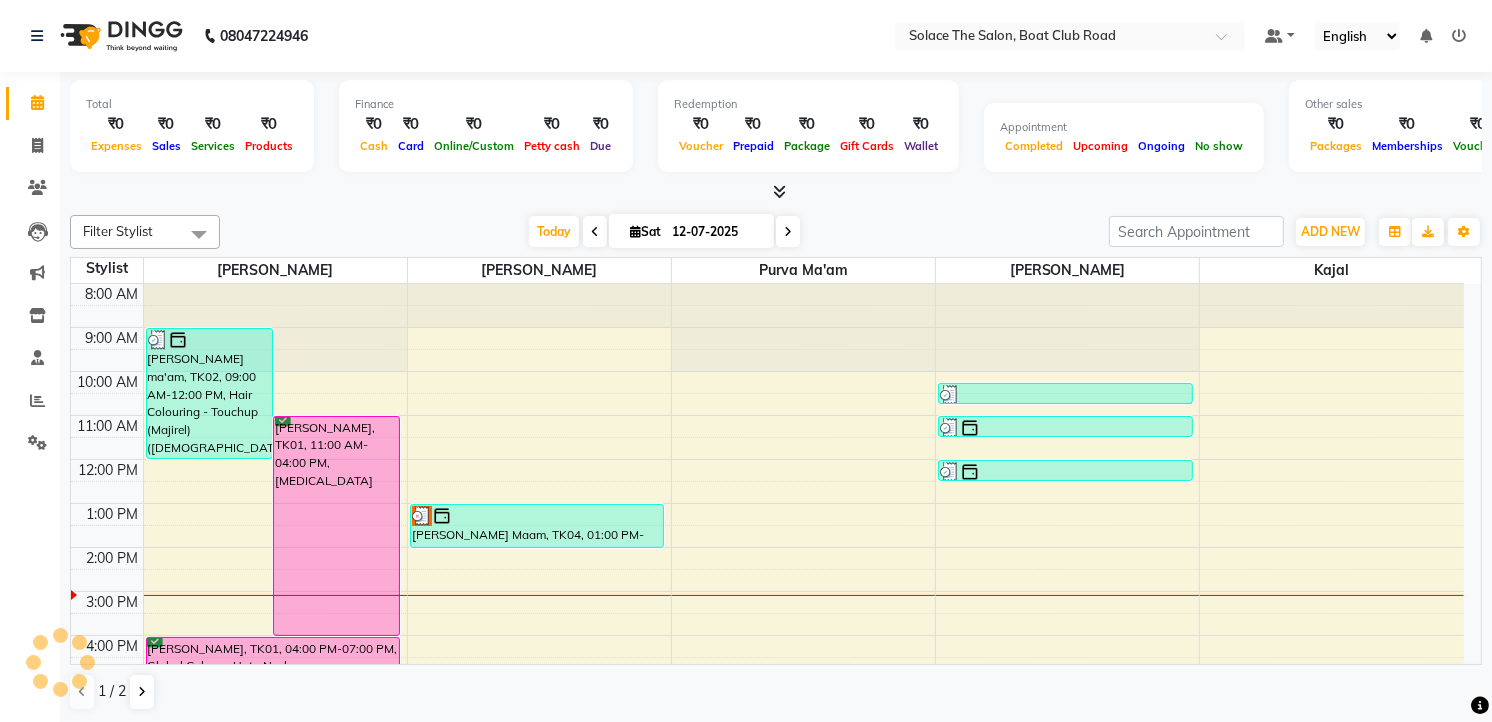scroll, scrollTop: 0, scrollLeft: 0, axis: both 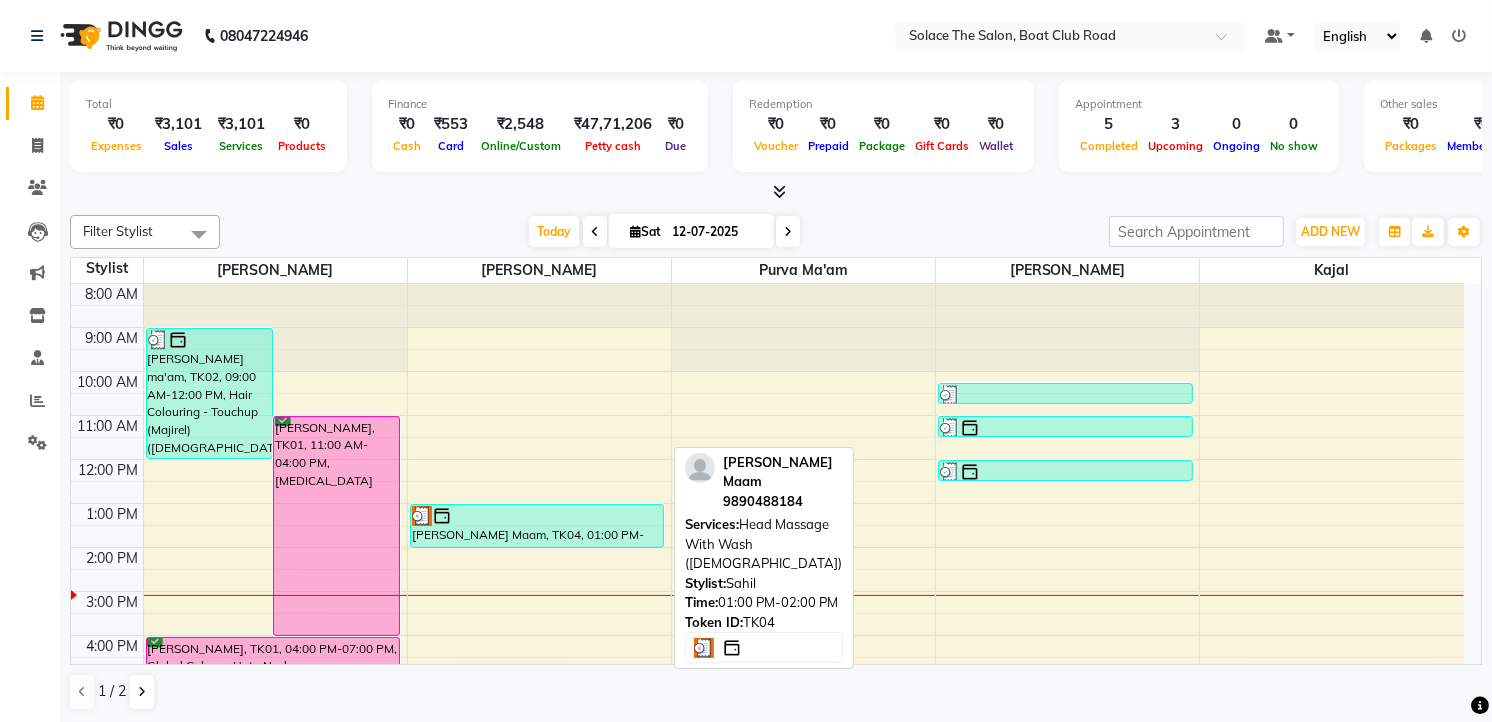 click on "[PERSON_NAME] Maam, TK04, 01:00 PM-02:00 PM,  Head Massage With Wash ([DEMOGRAPHIC_DATA])" at bounding box center [537, 526] 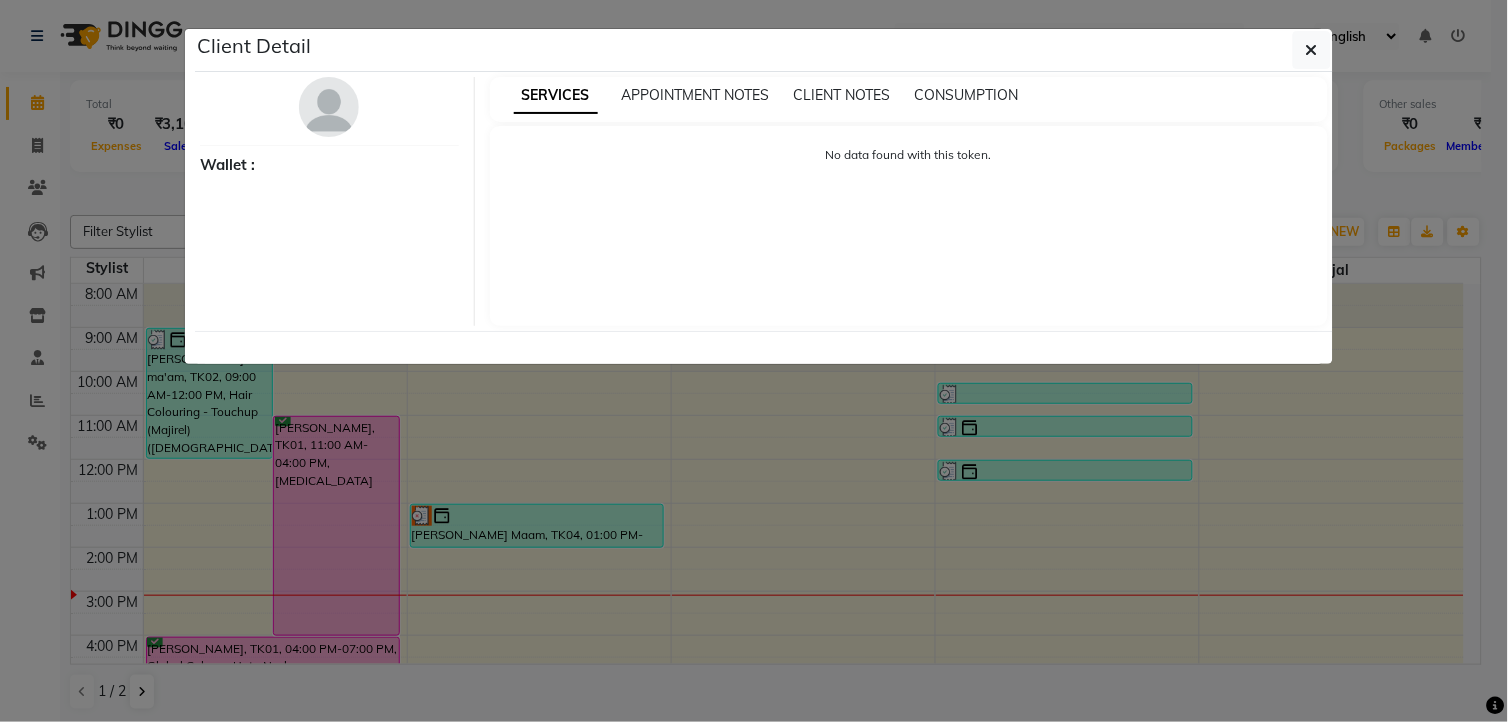 select on "3" 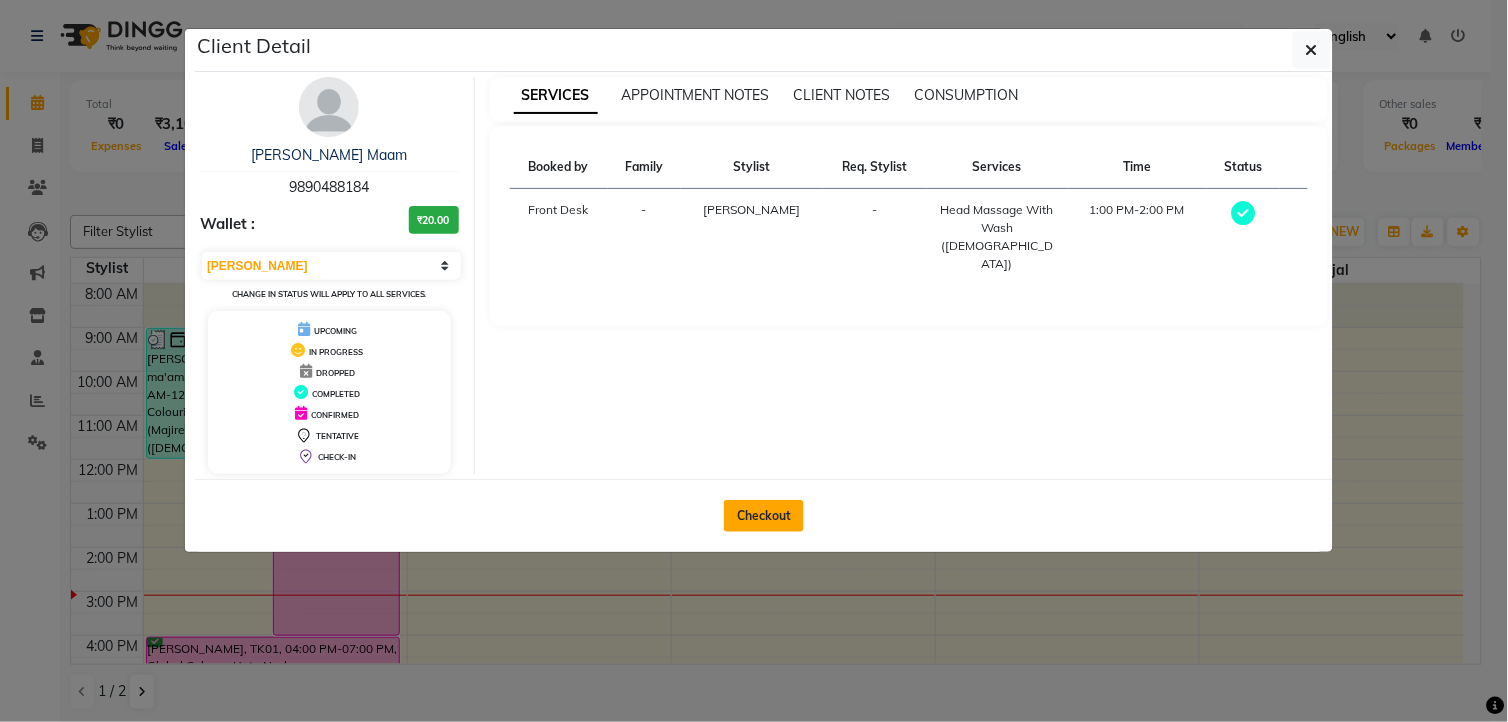 click on "Checkout" 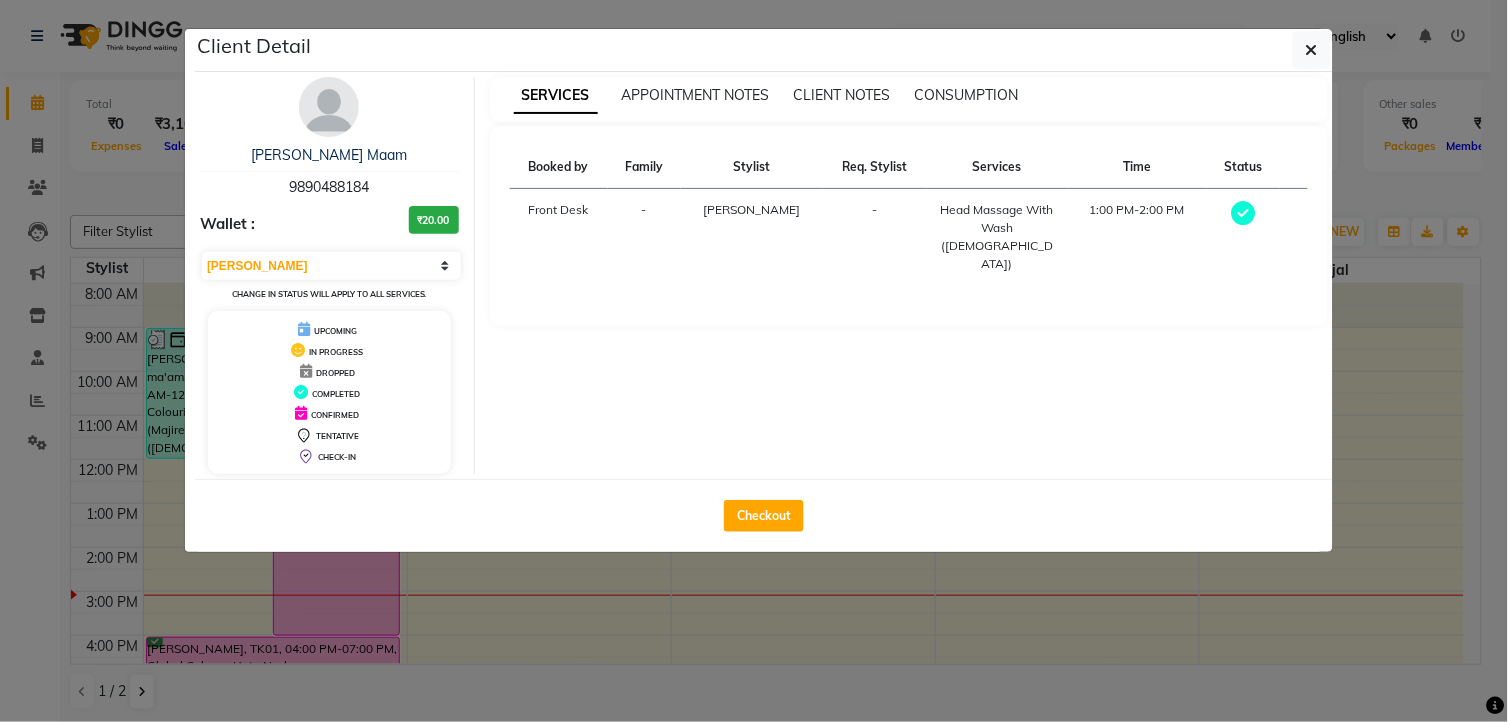 select on "service" 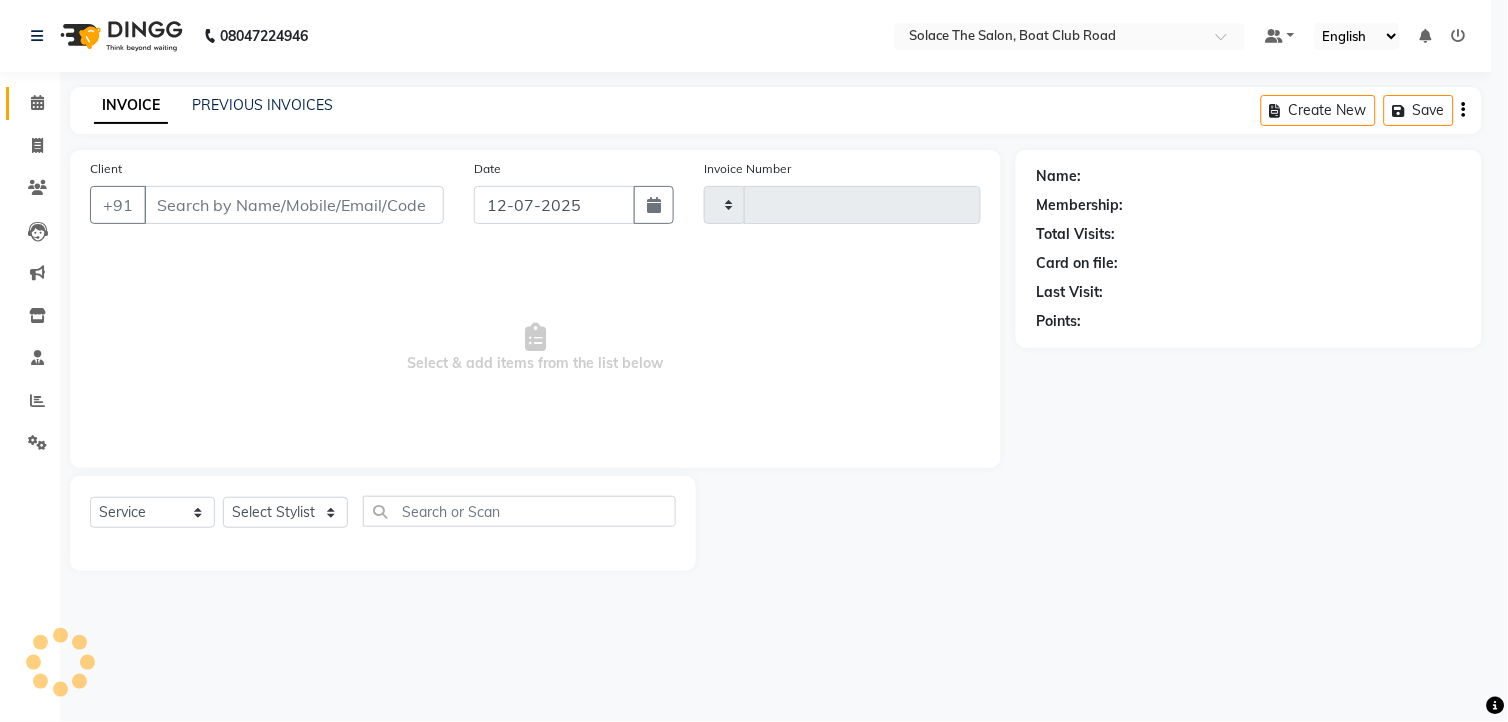 type on "0818" 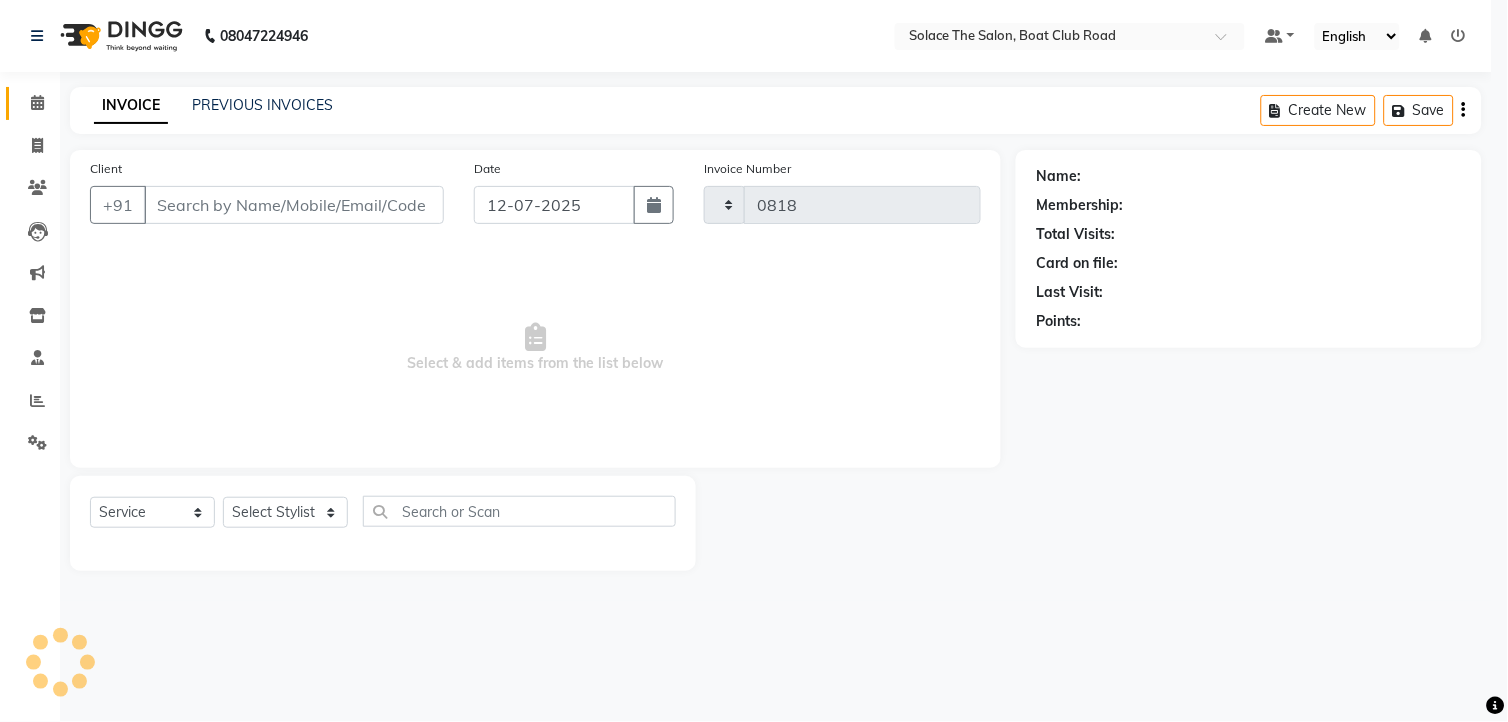 select on "585" 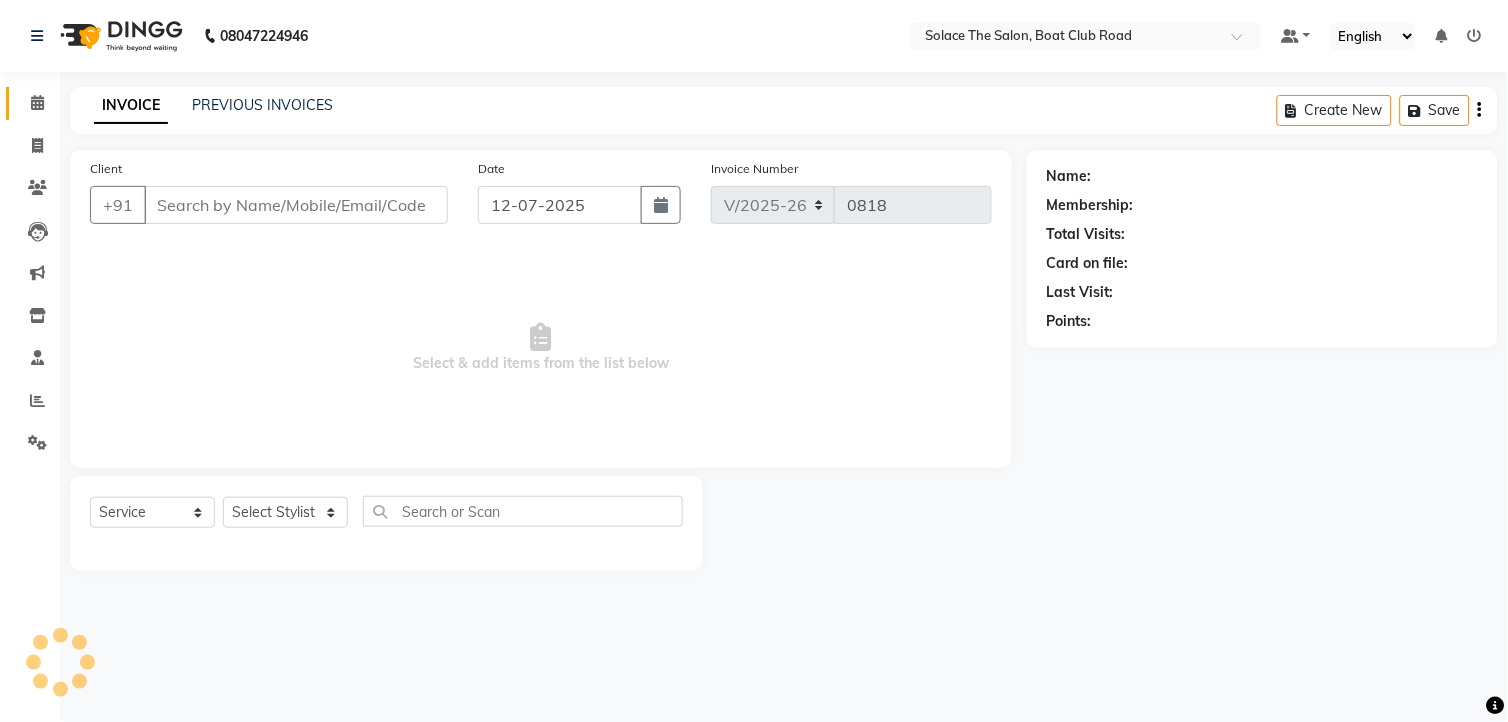 type on "9890488184" 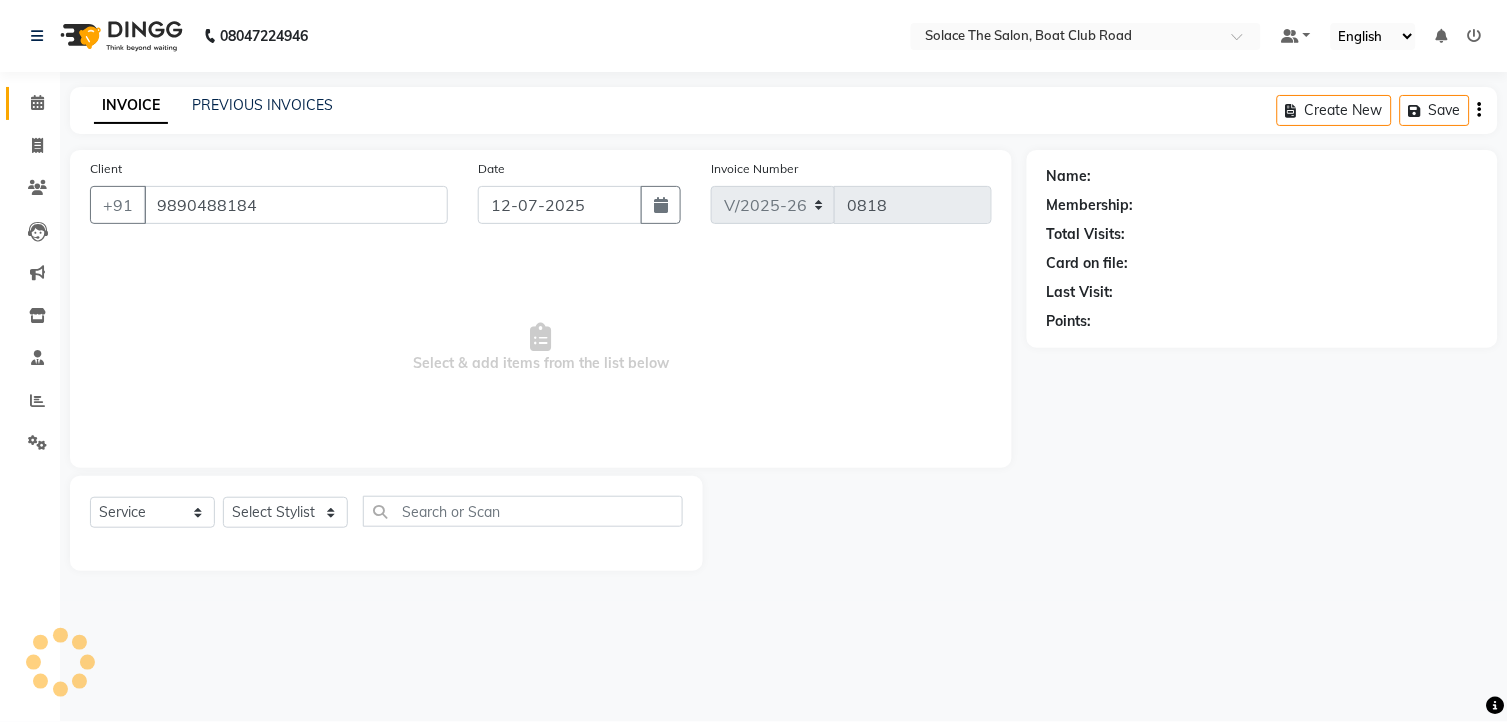 select on "74276" 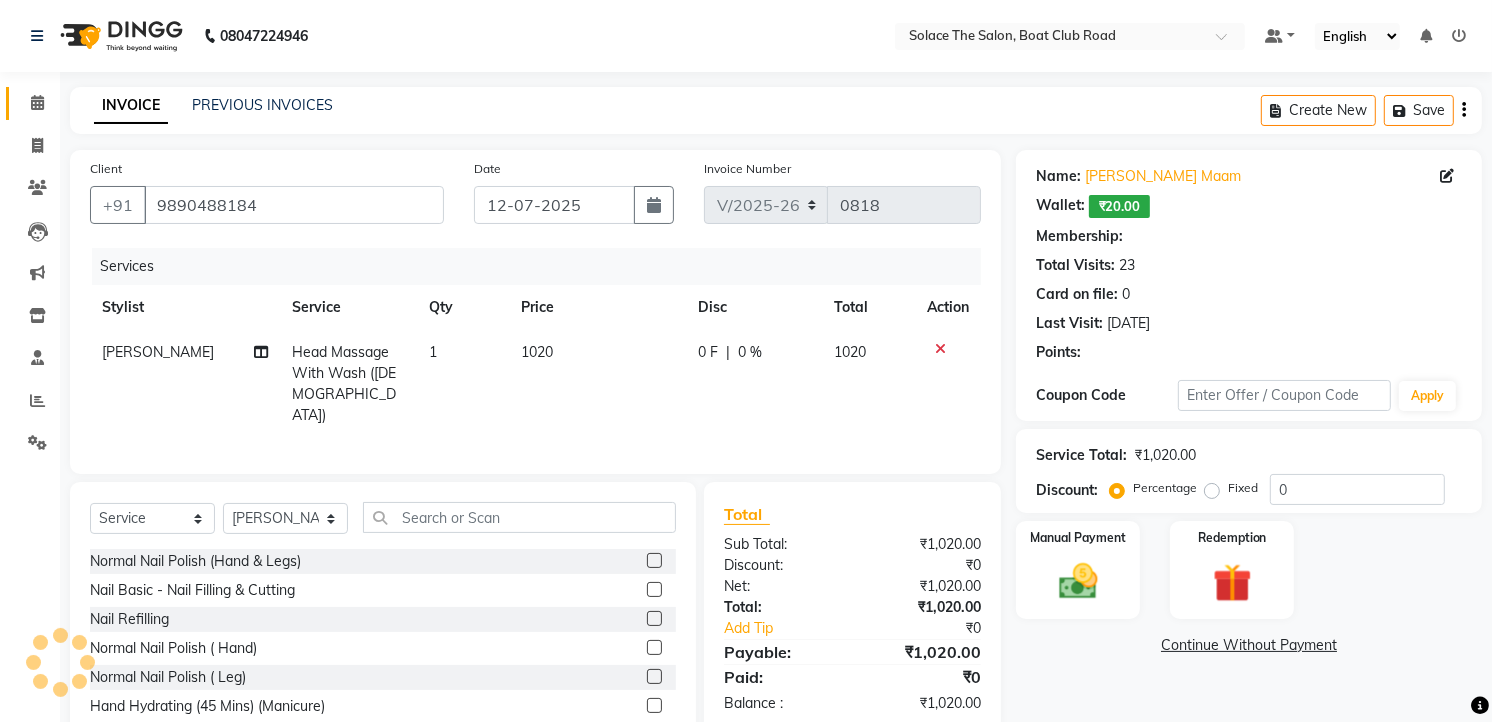 select on "1: Object" 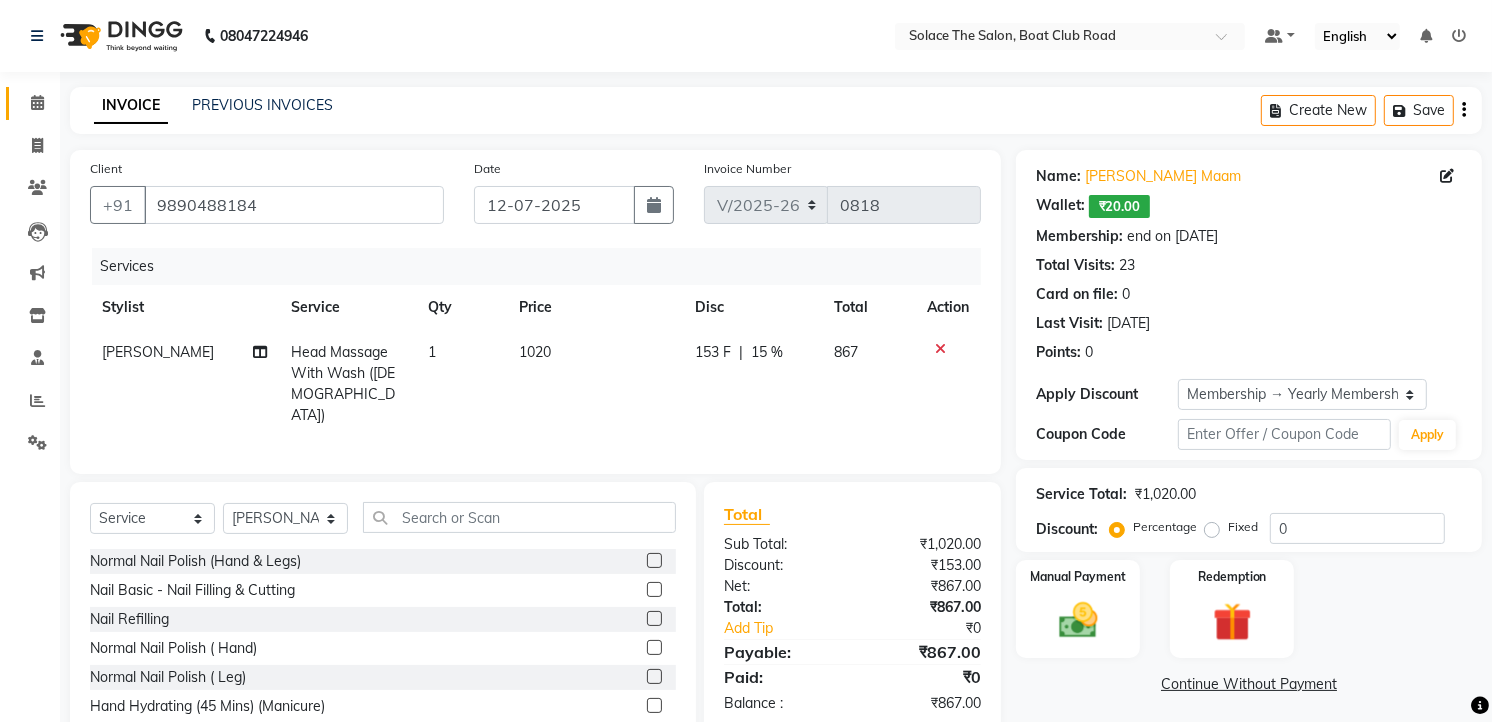type on "15" 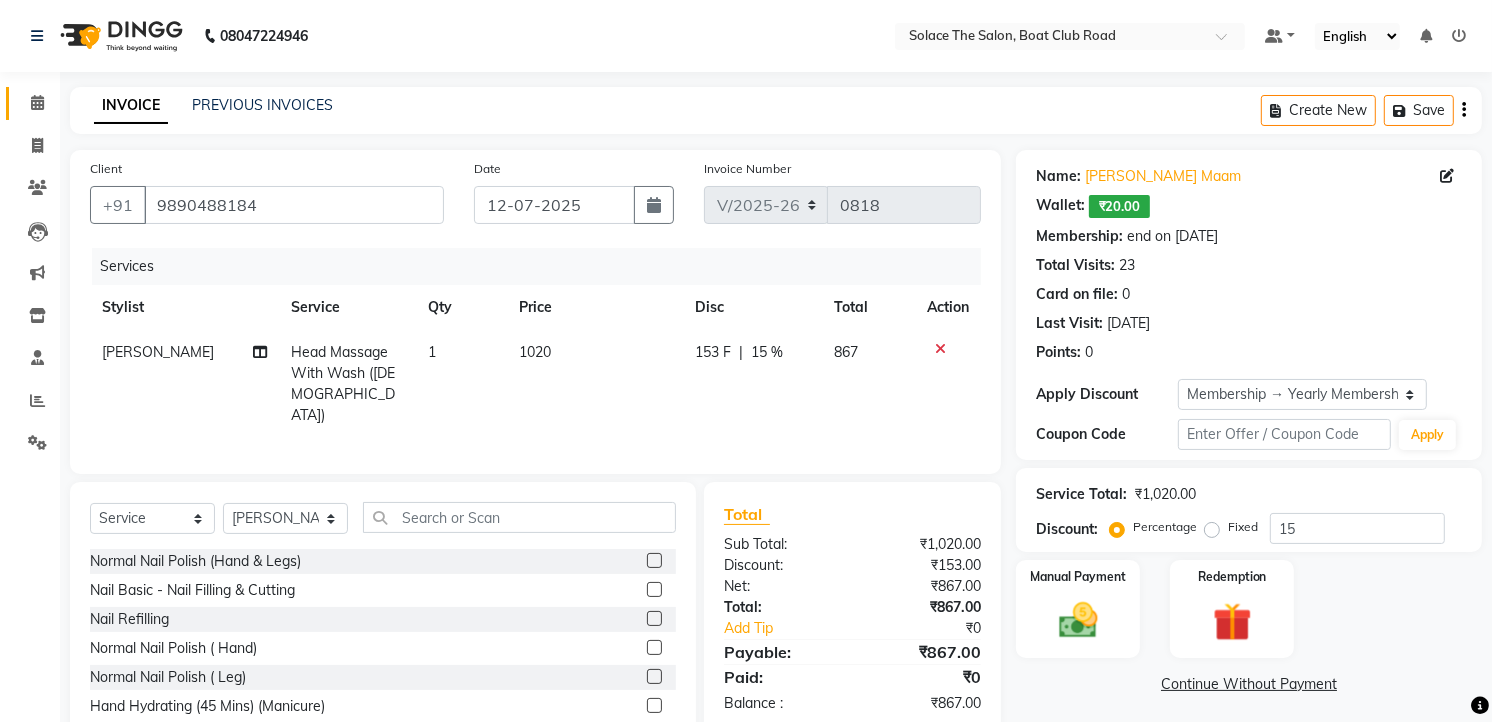 scroll, scrollTop: 81, scrollLeft: 0, axis: vertical 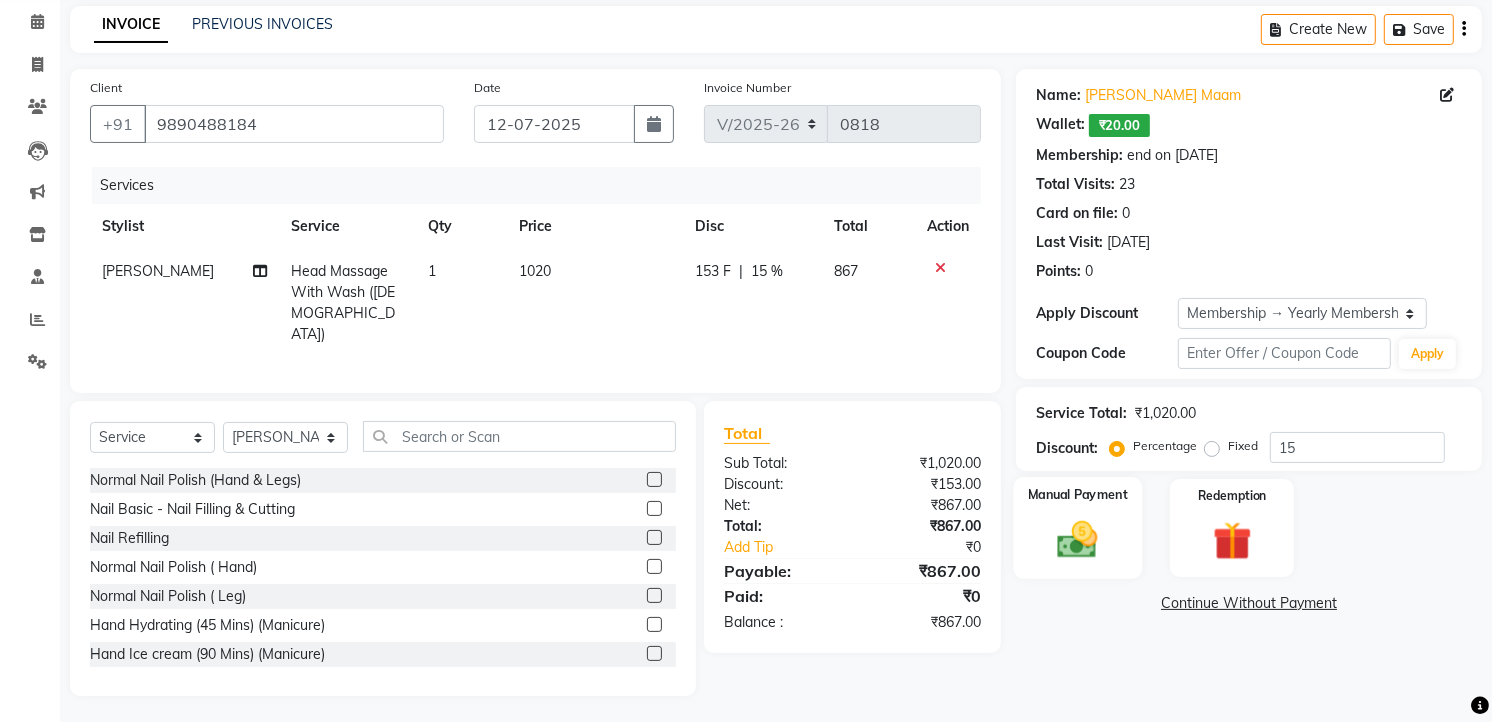click 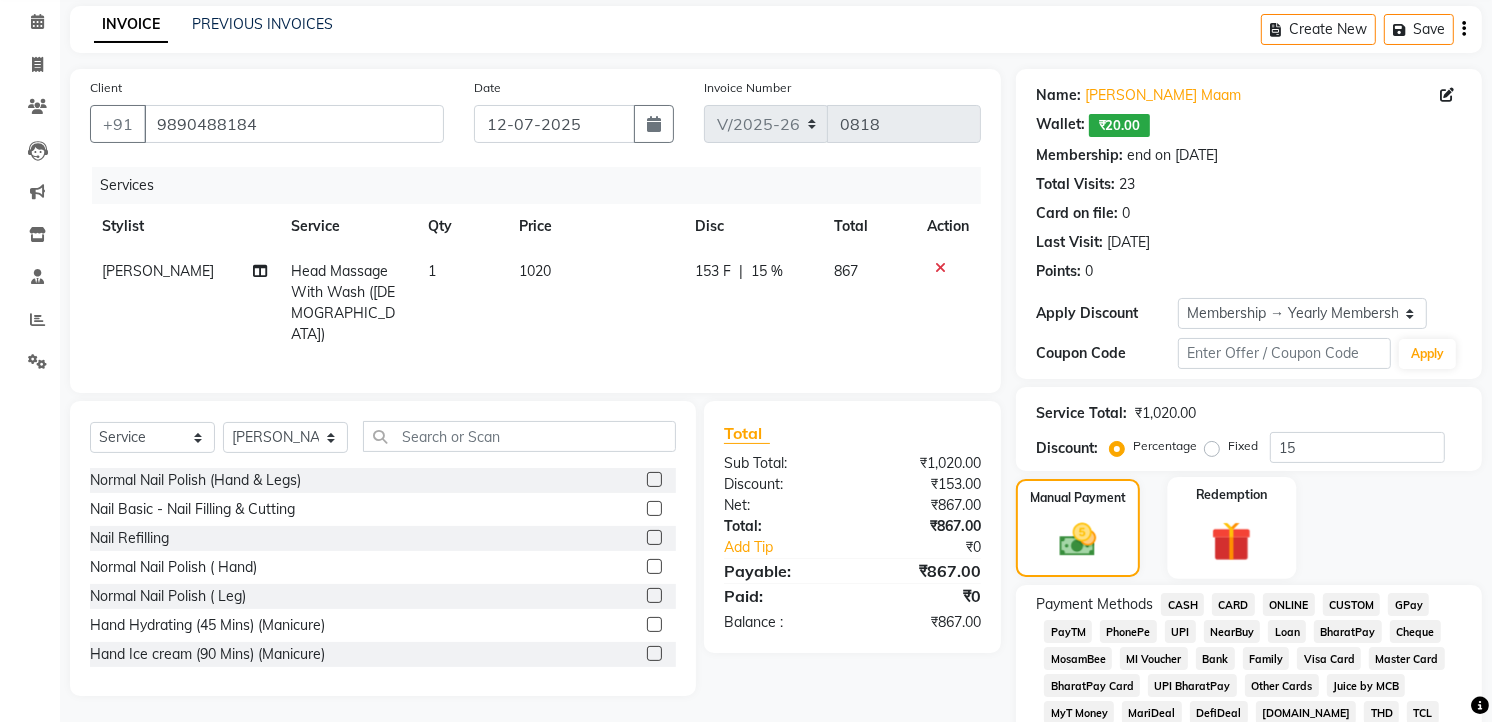 click 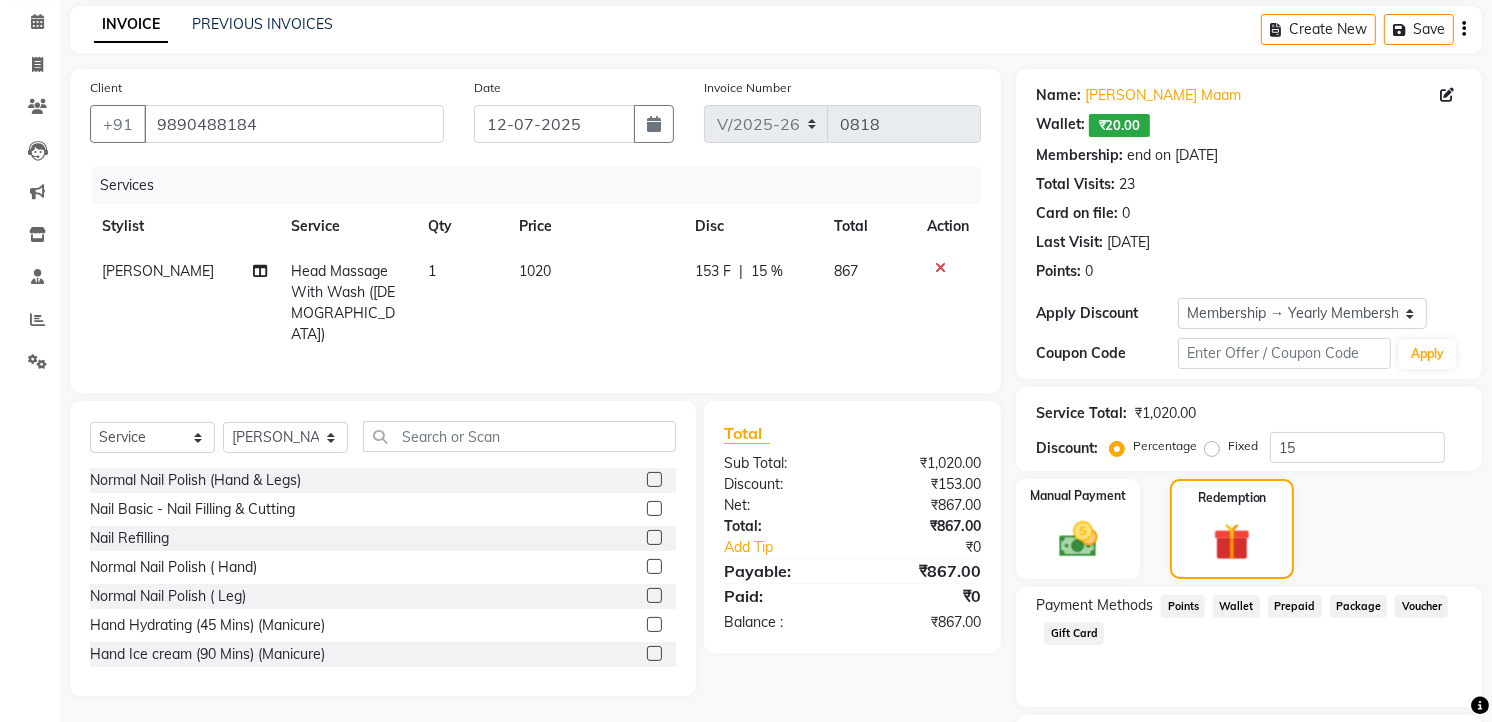 click on "Wallet" 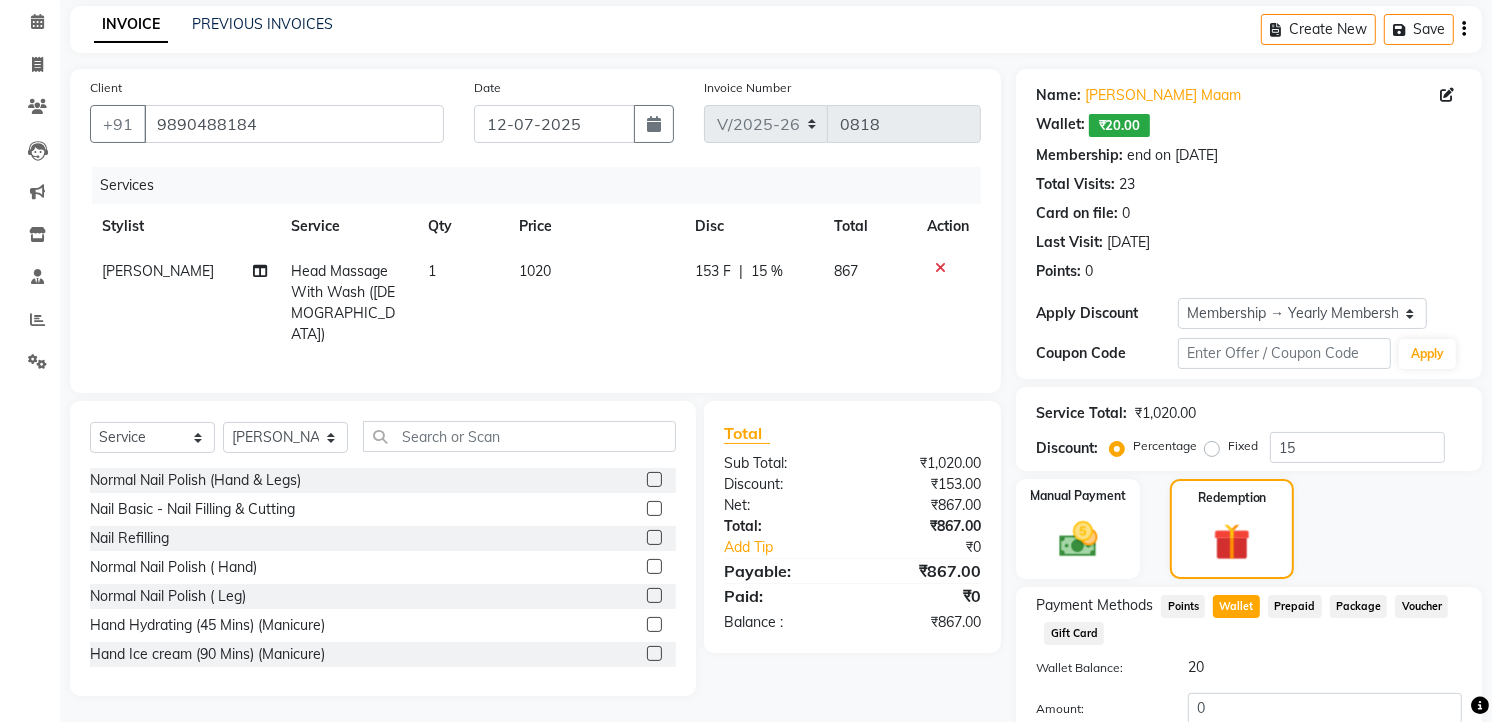 scroll, scrollTop: 303, scrollLeft: 0, axis: vertical 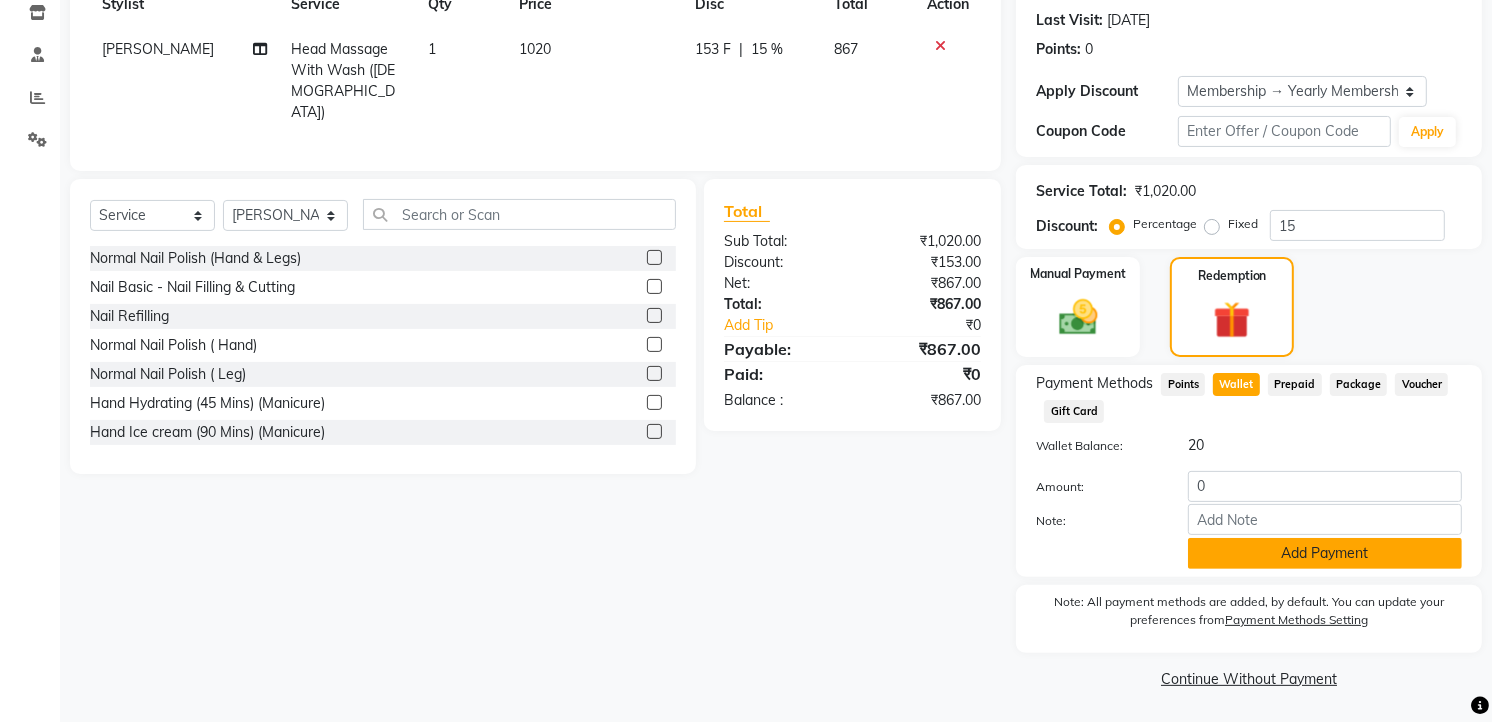 click on "Add Payment" 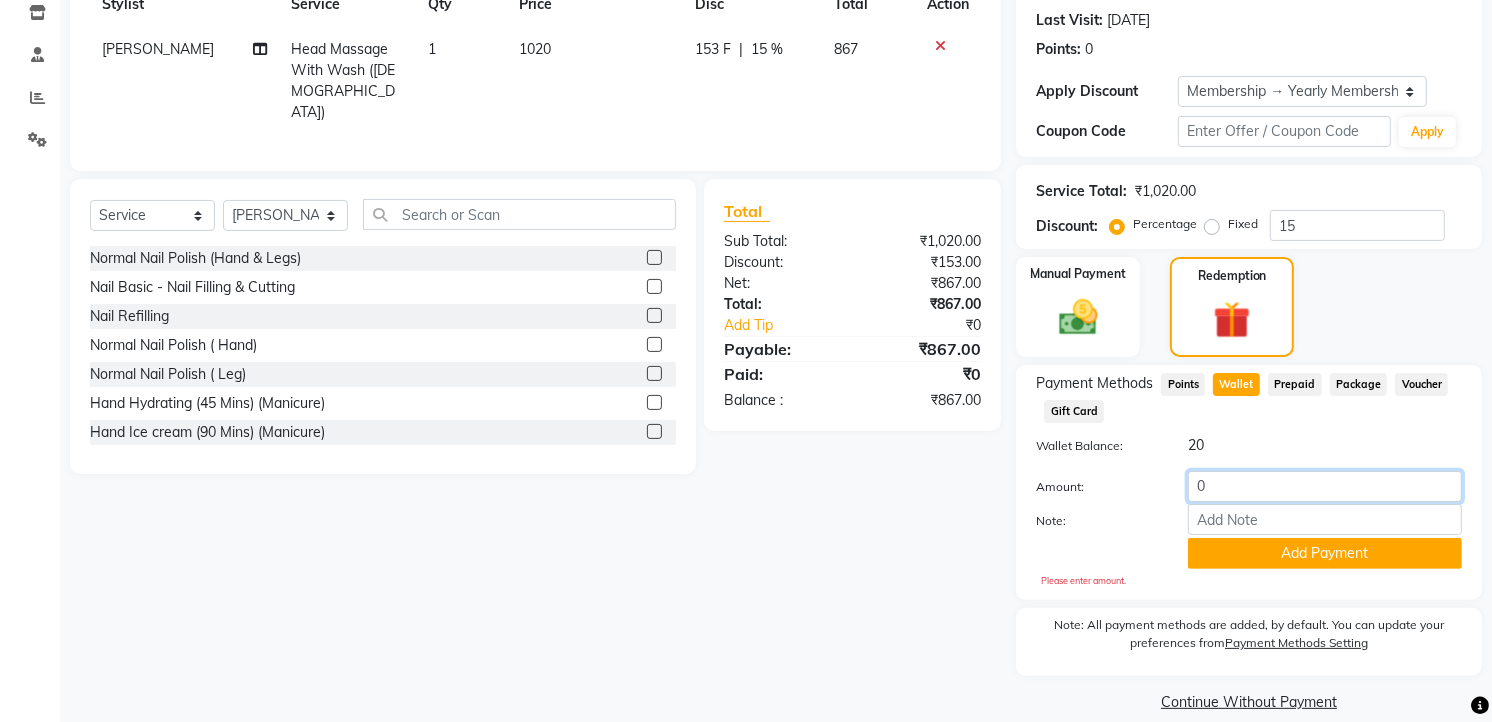 click on "0" 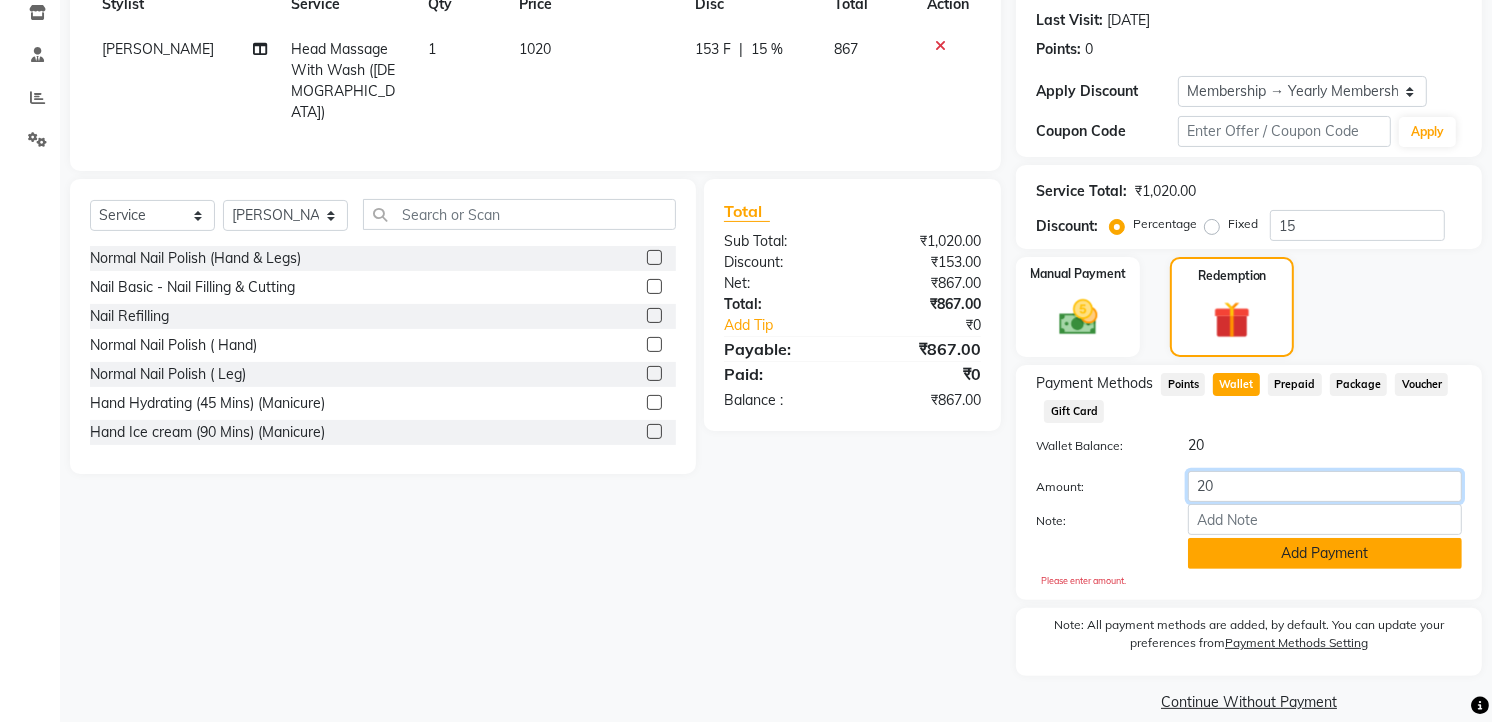 type on "20" 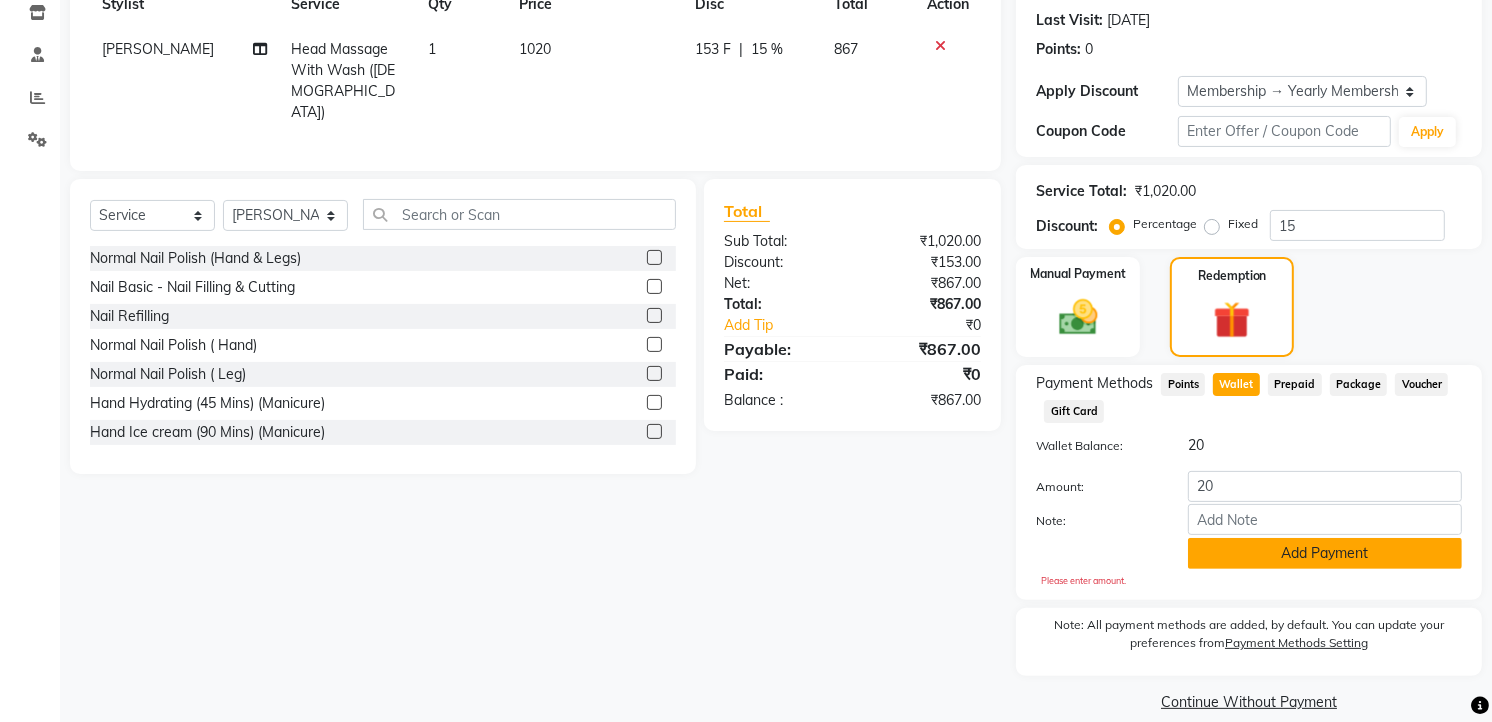 click on "Add Payment" 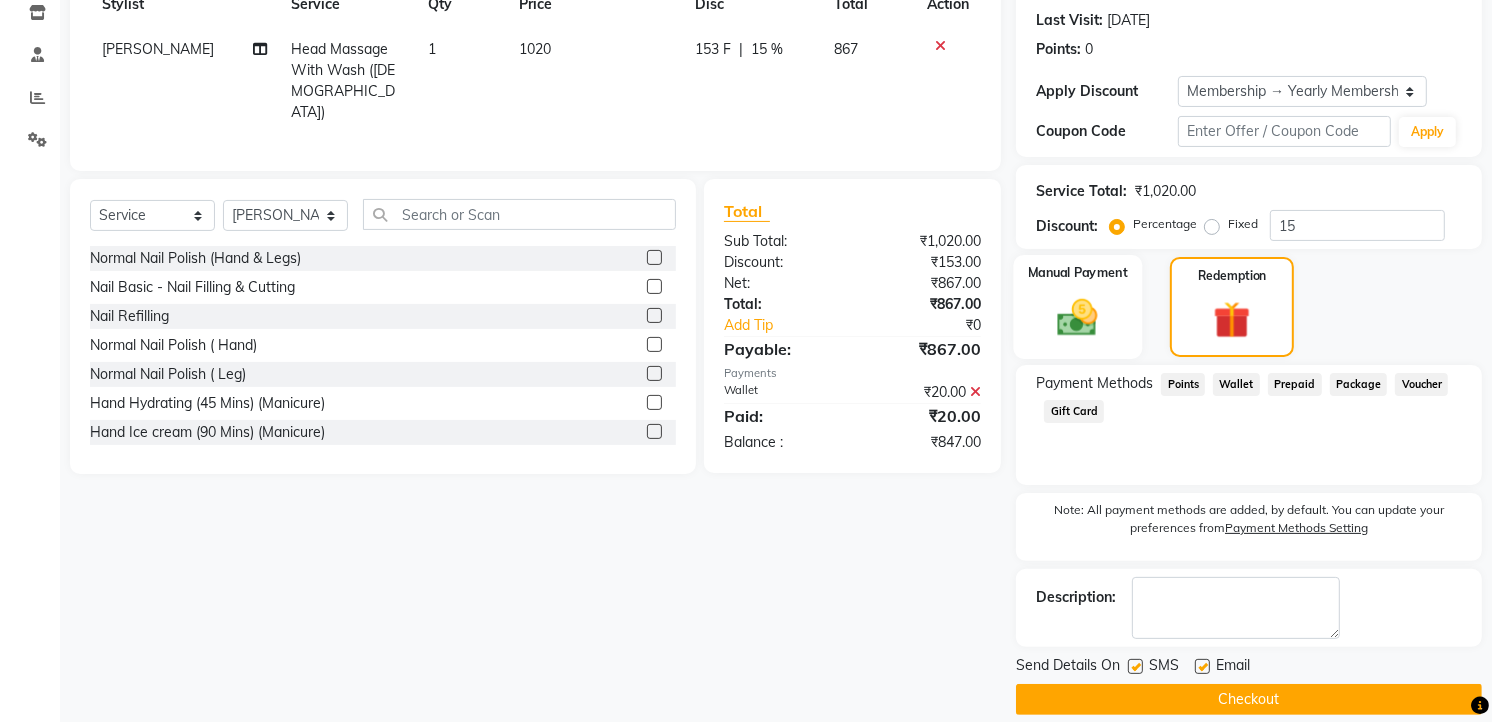 scroll, scrollTop: 324, scrollLeft: 0, axis: vertical 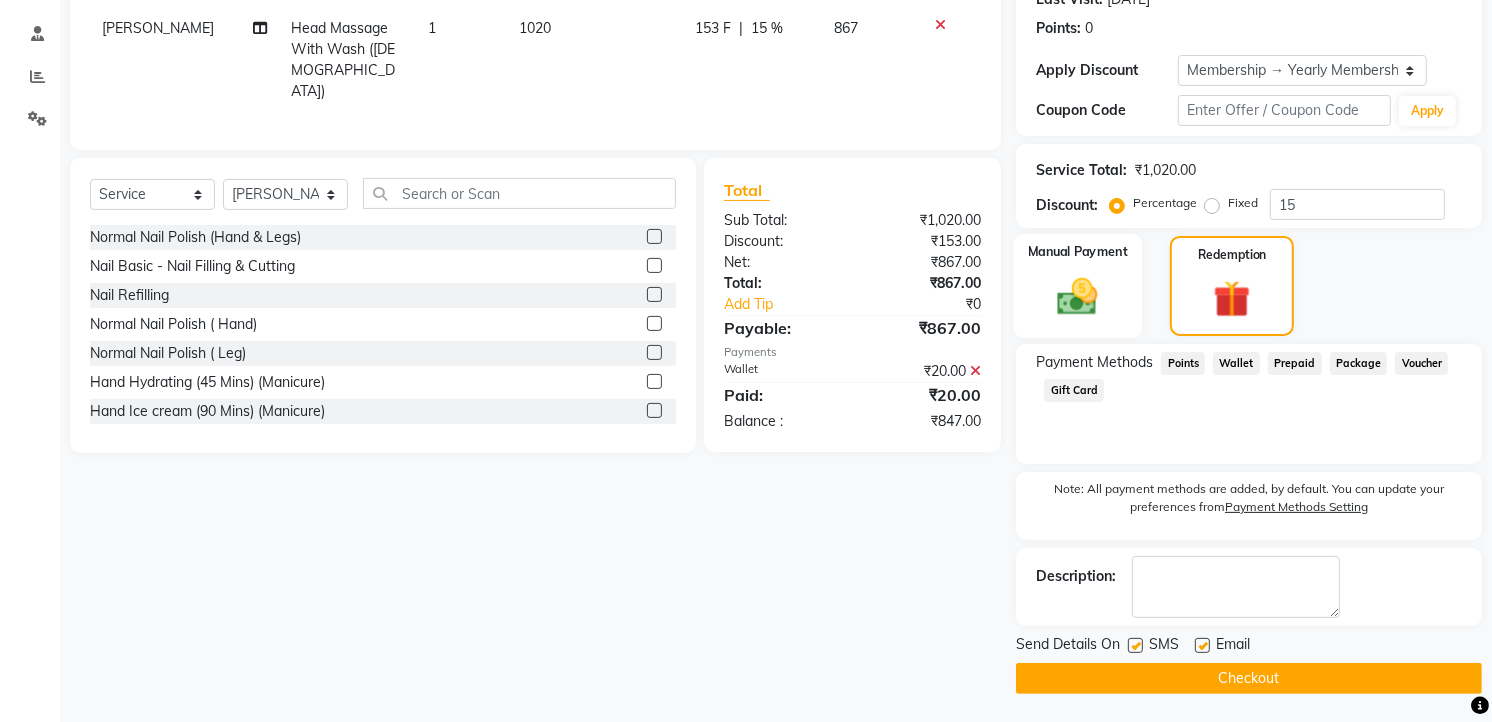 click 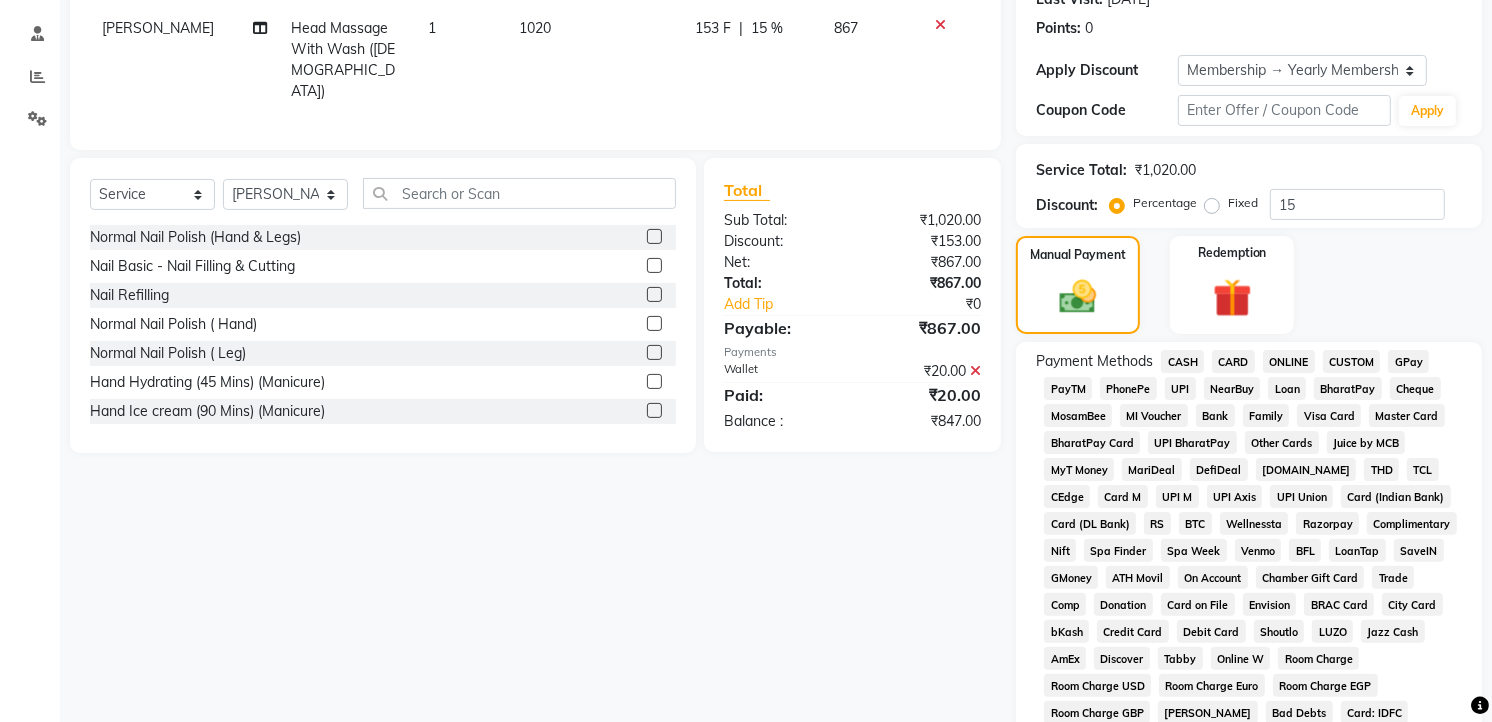 click on "CASH" 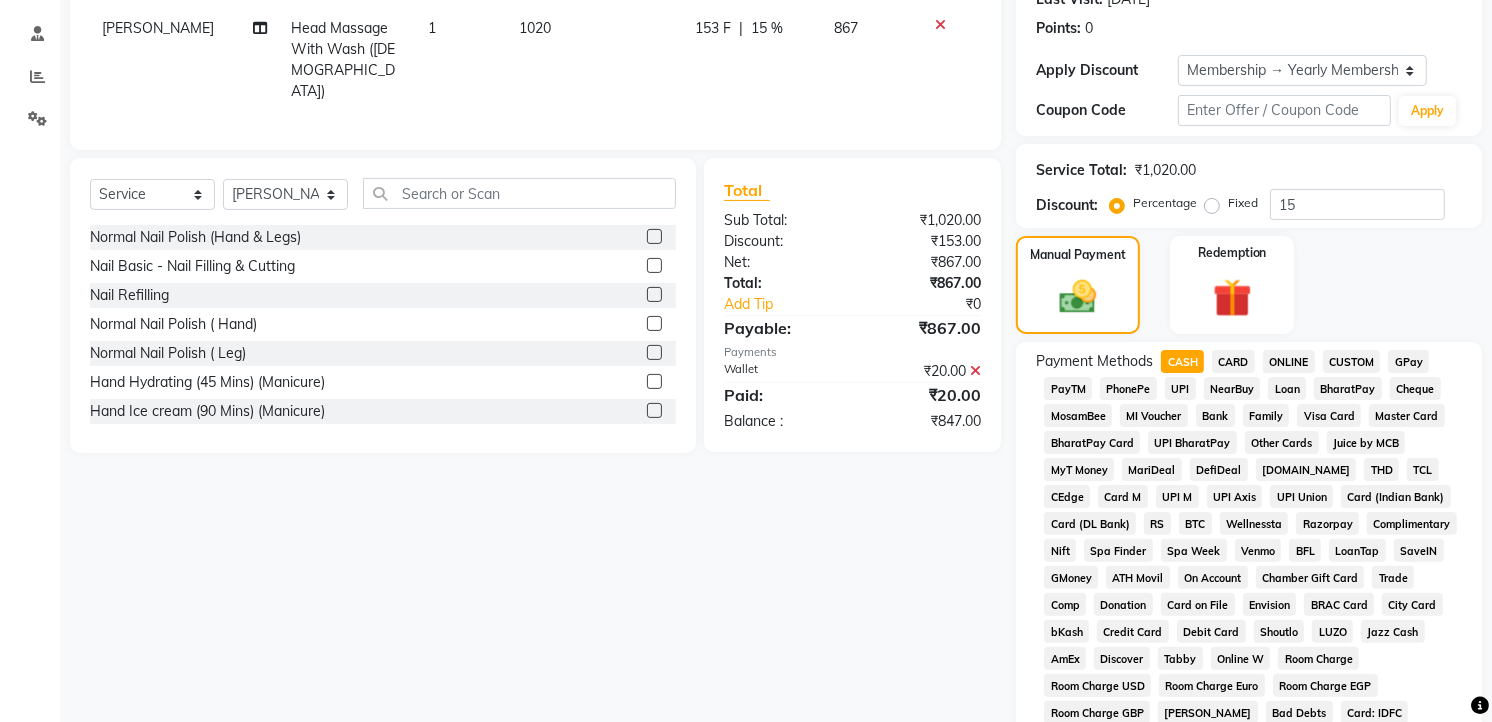 scroll, scrollTop: 768, scrollLeft: 0, axis: vertical 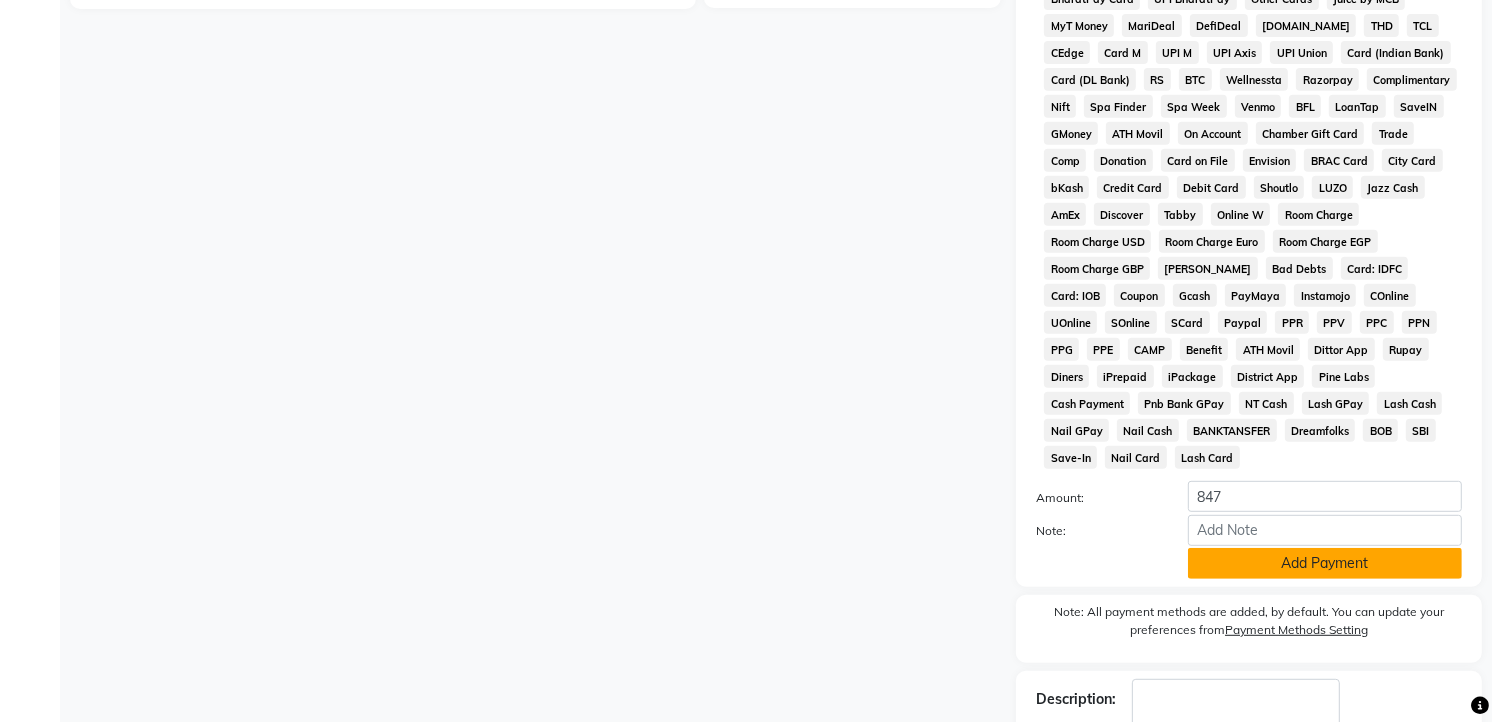click on "Add Payment" 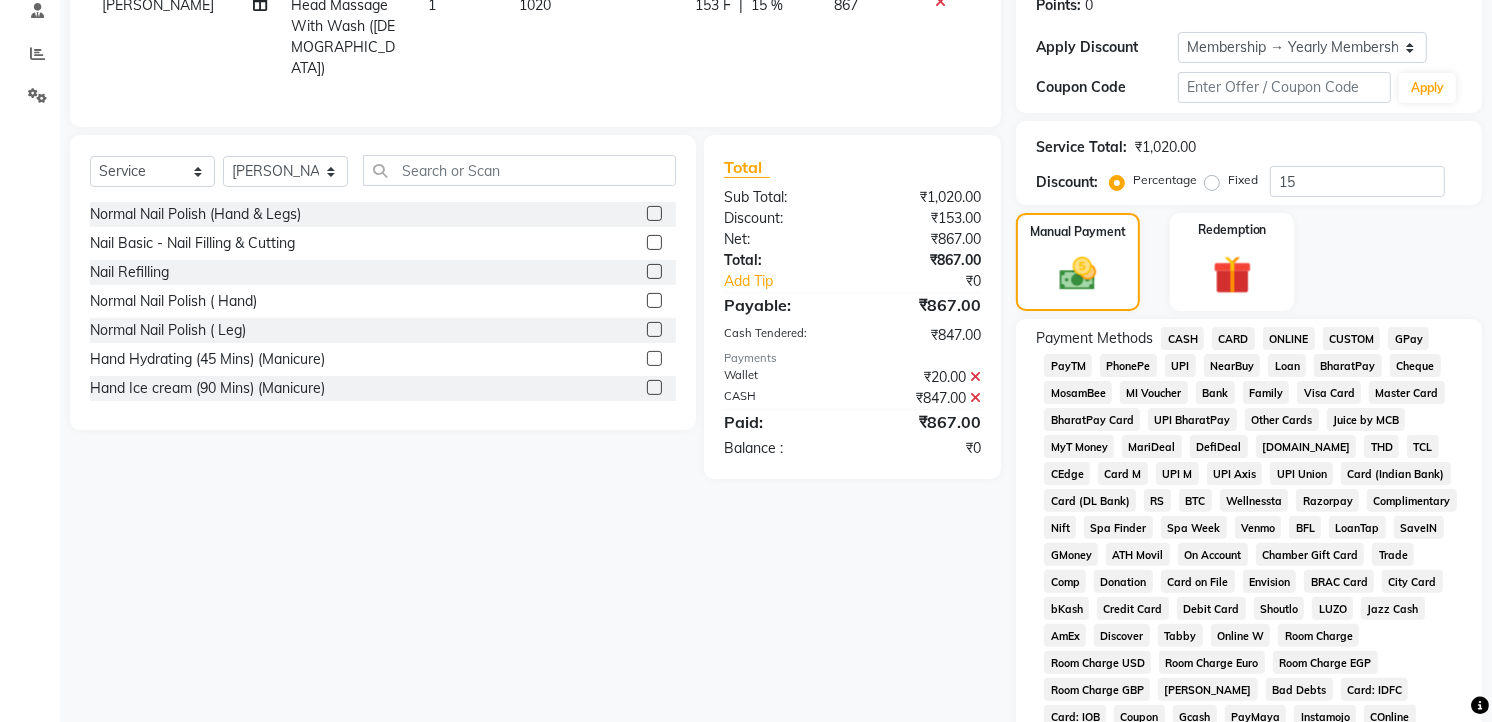 scroll, scrollTop: 458, scrollLeft: 0, axis: vertical 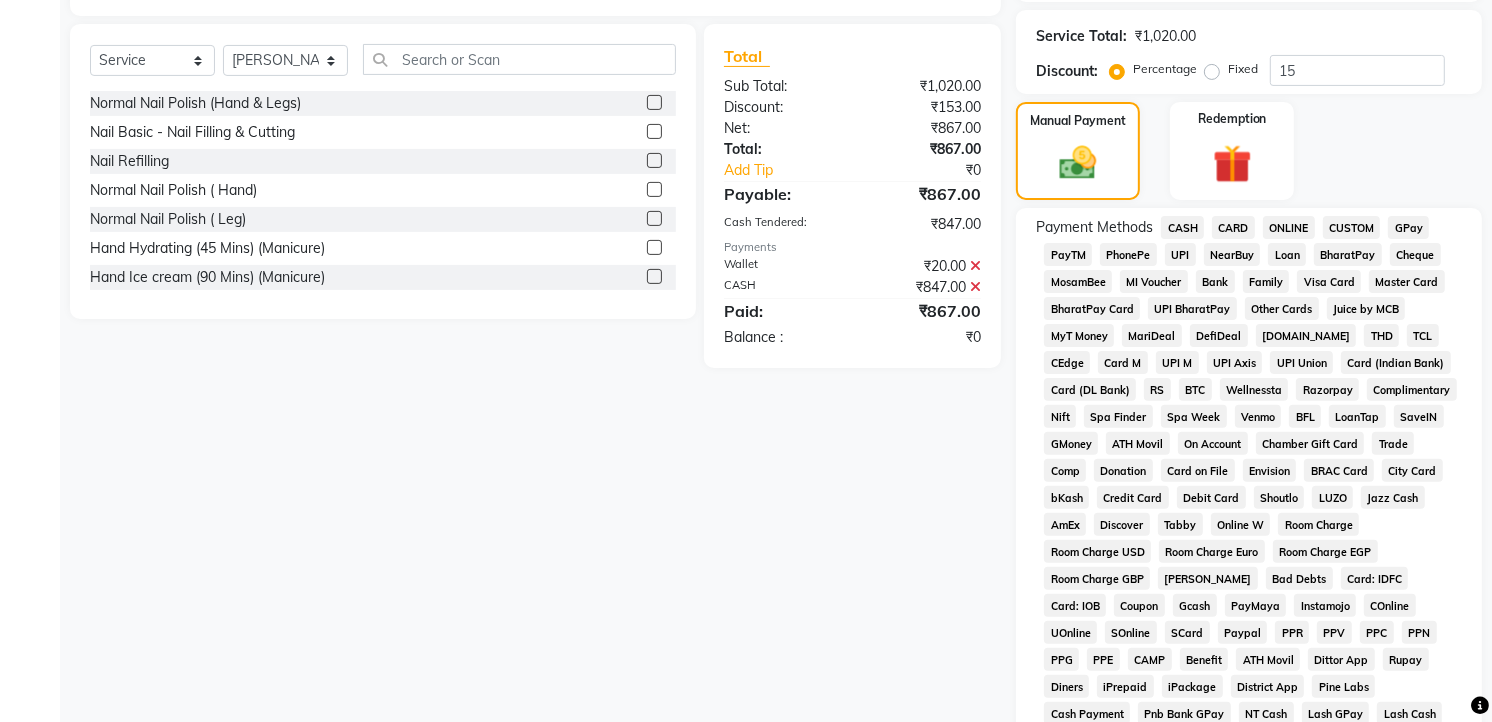 click 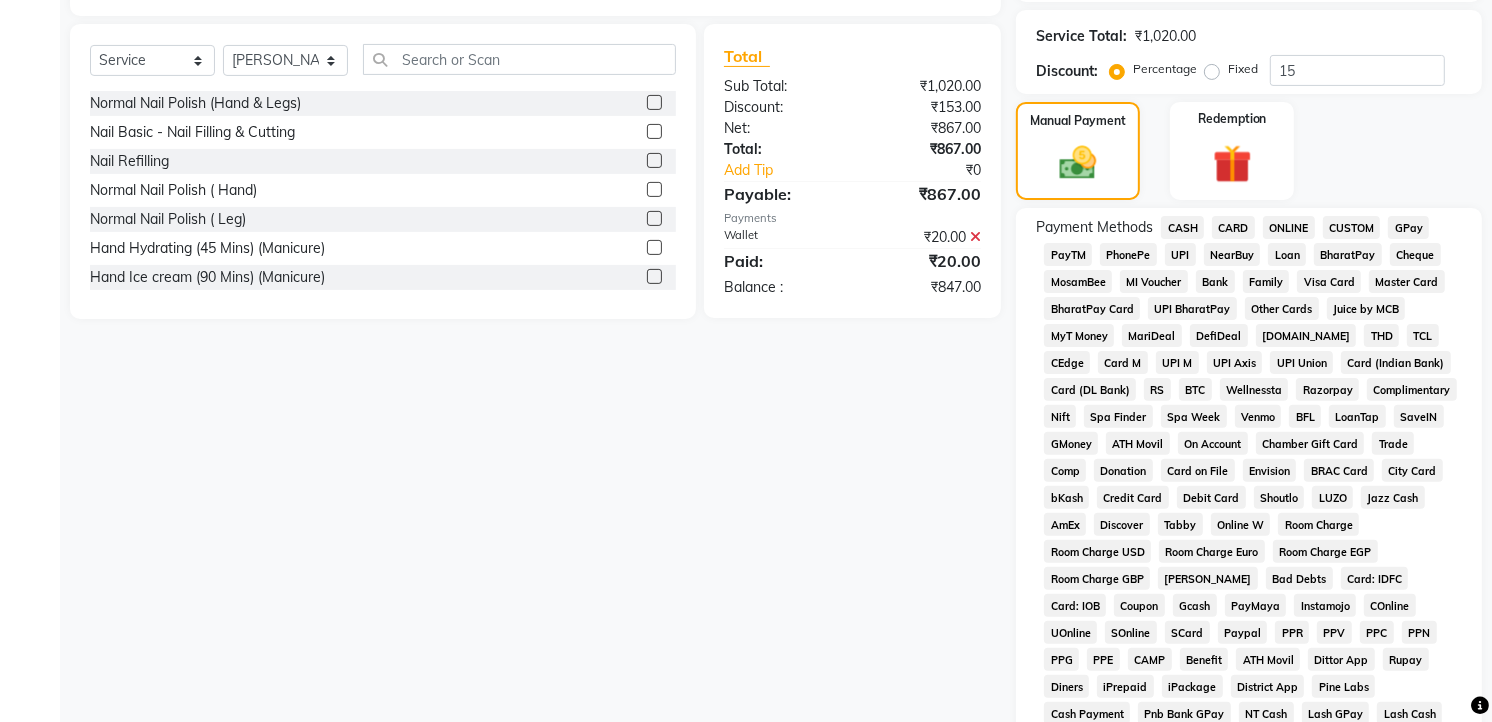 click 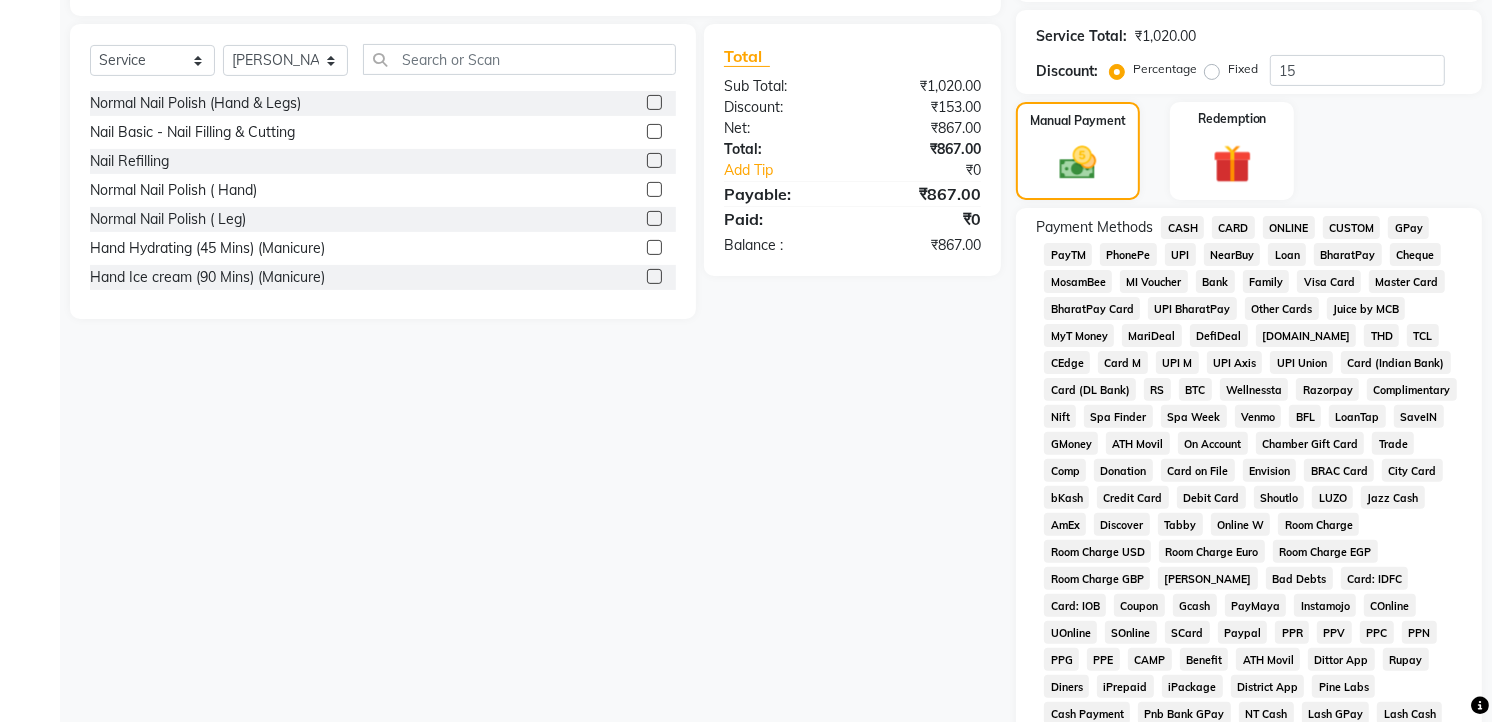 scroll, scrollTop: 125, scrollLeft: 0, axis: vertical 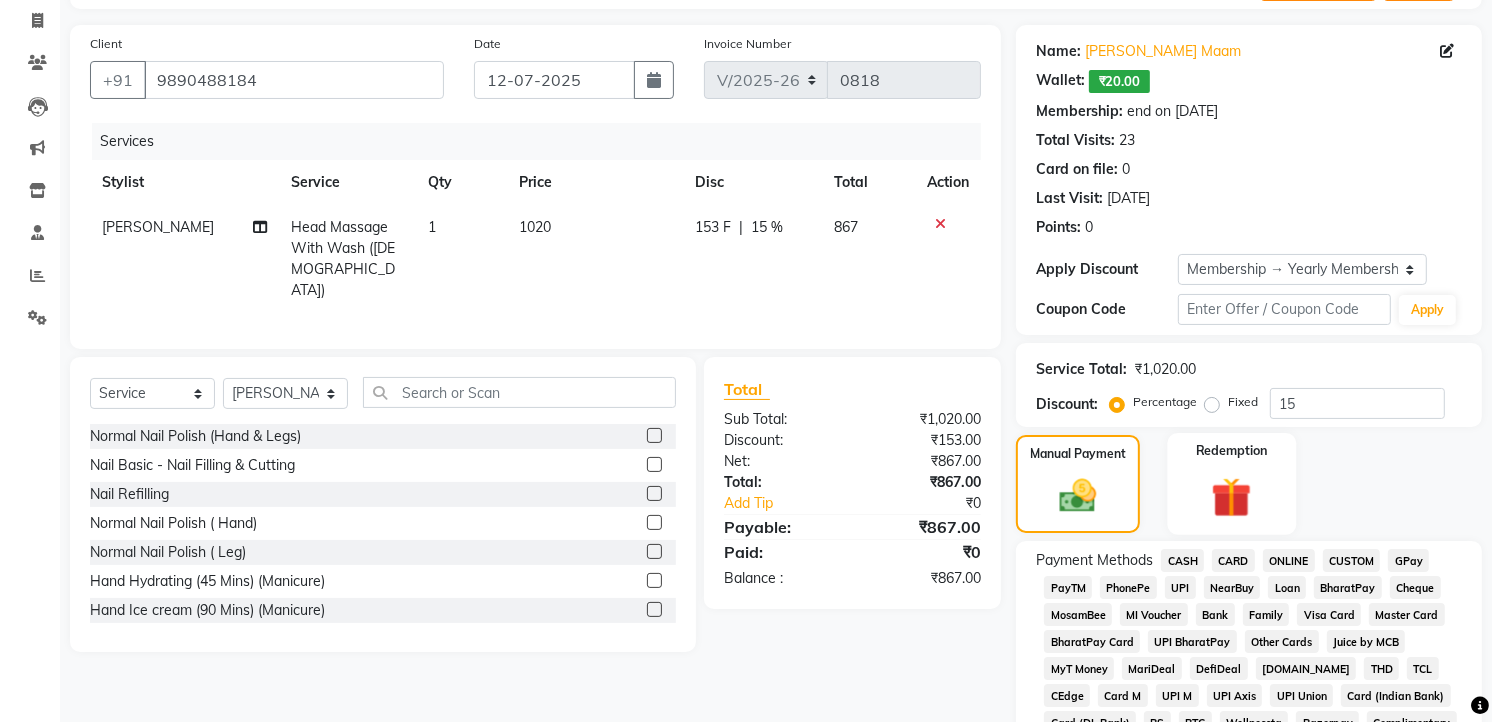 click 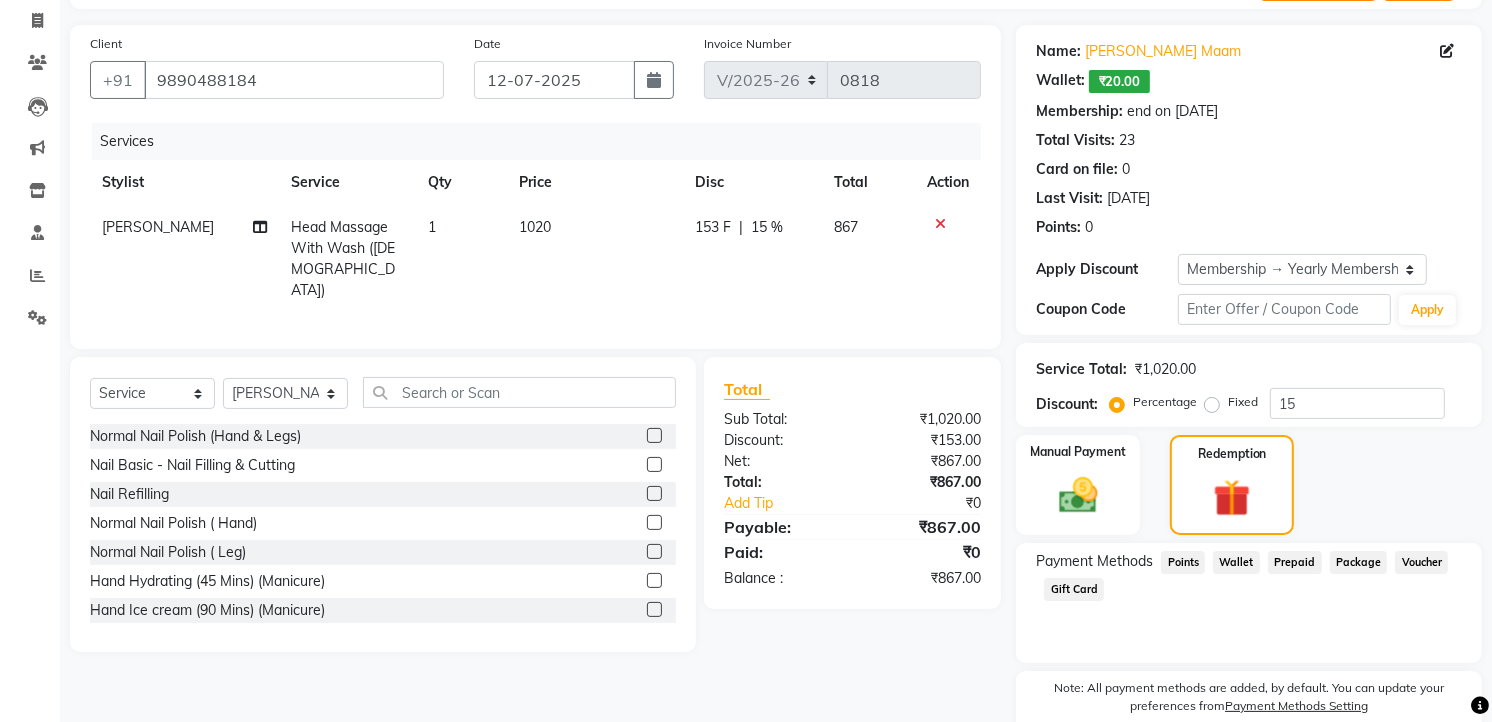 click on "Wallet" 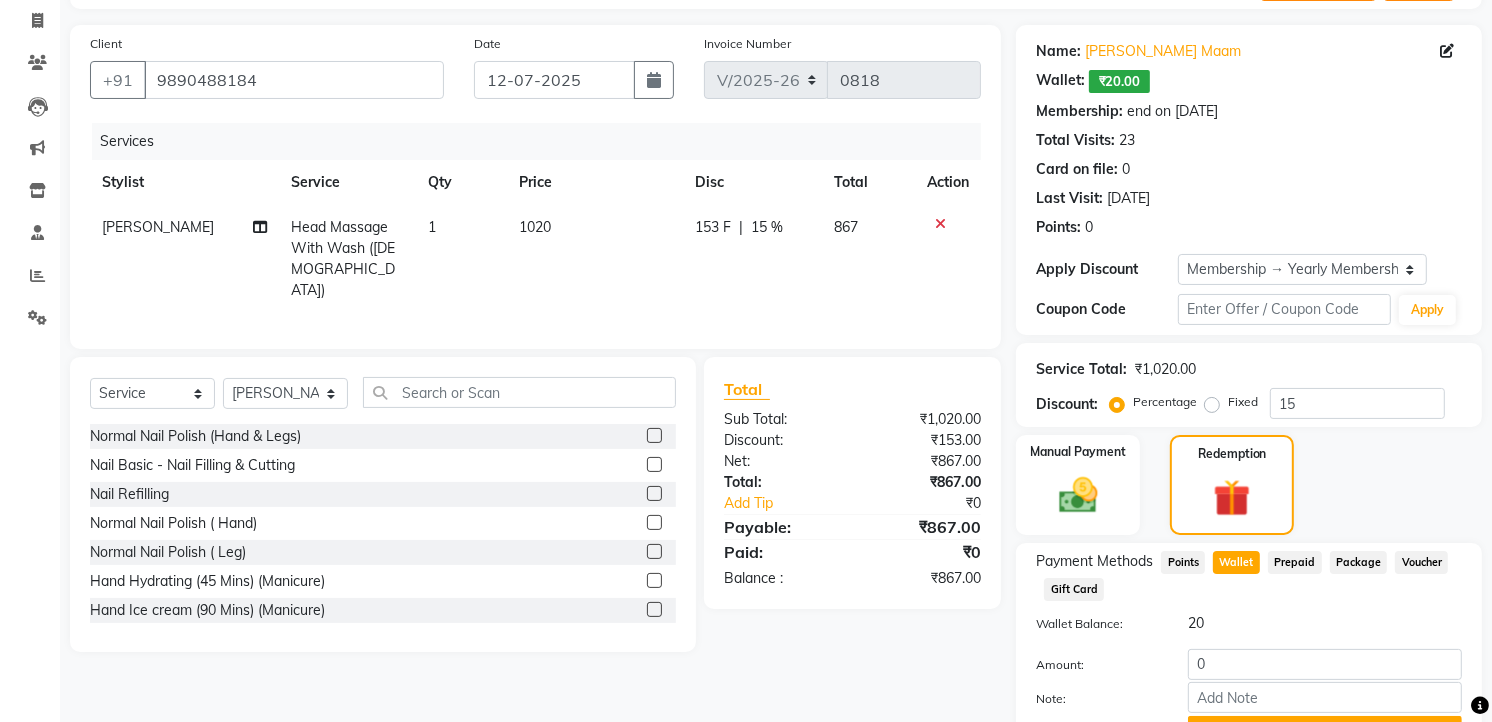scroll, scrollTop: 236, scrollLeft: 0, axis: vertical 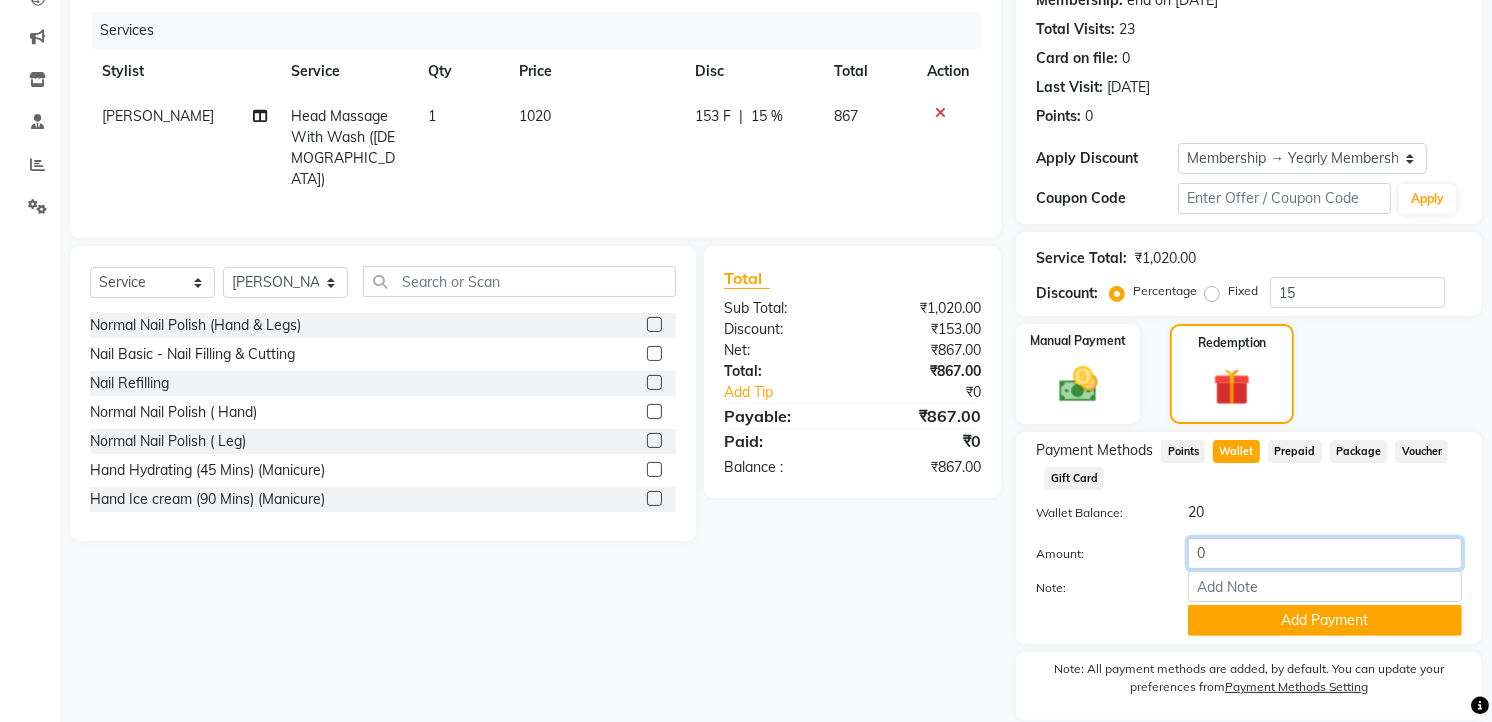 click on "0" 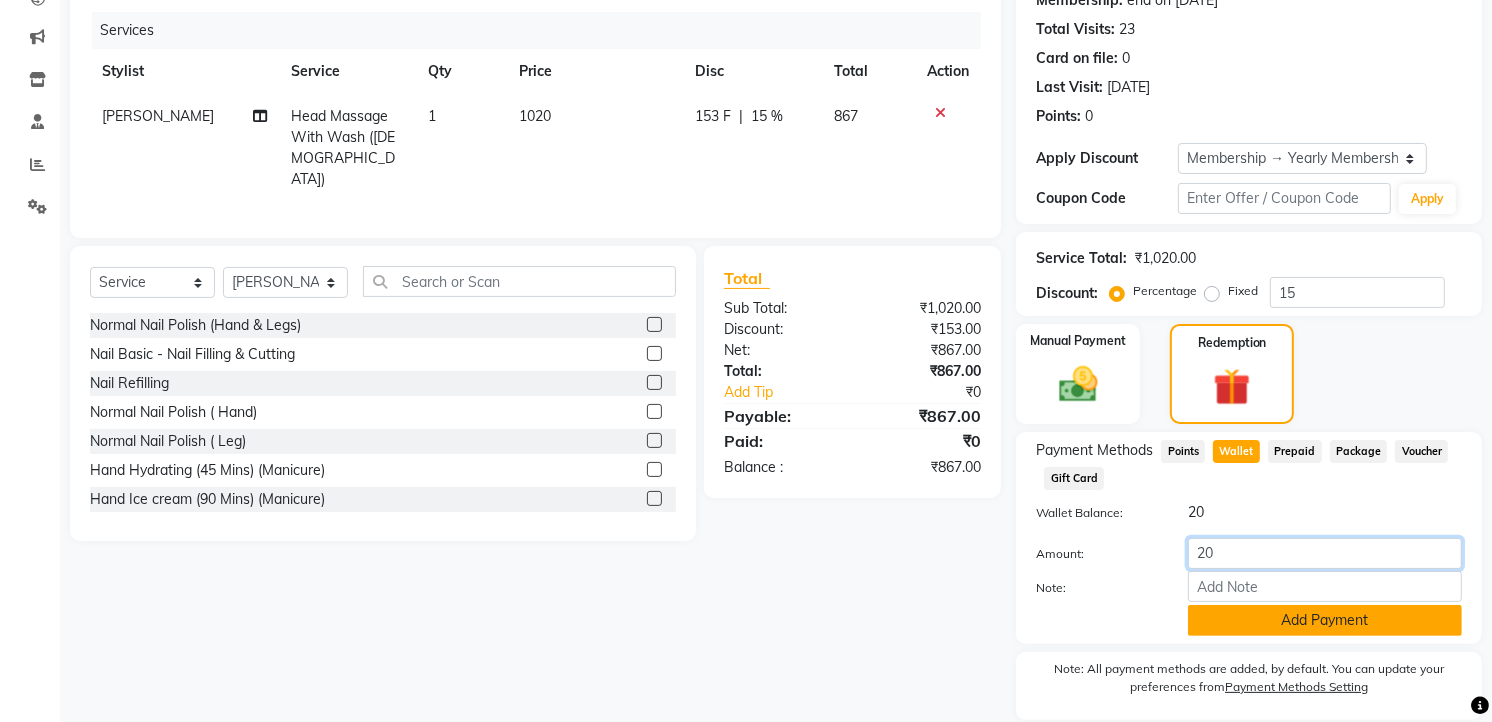 type on "20" 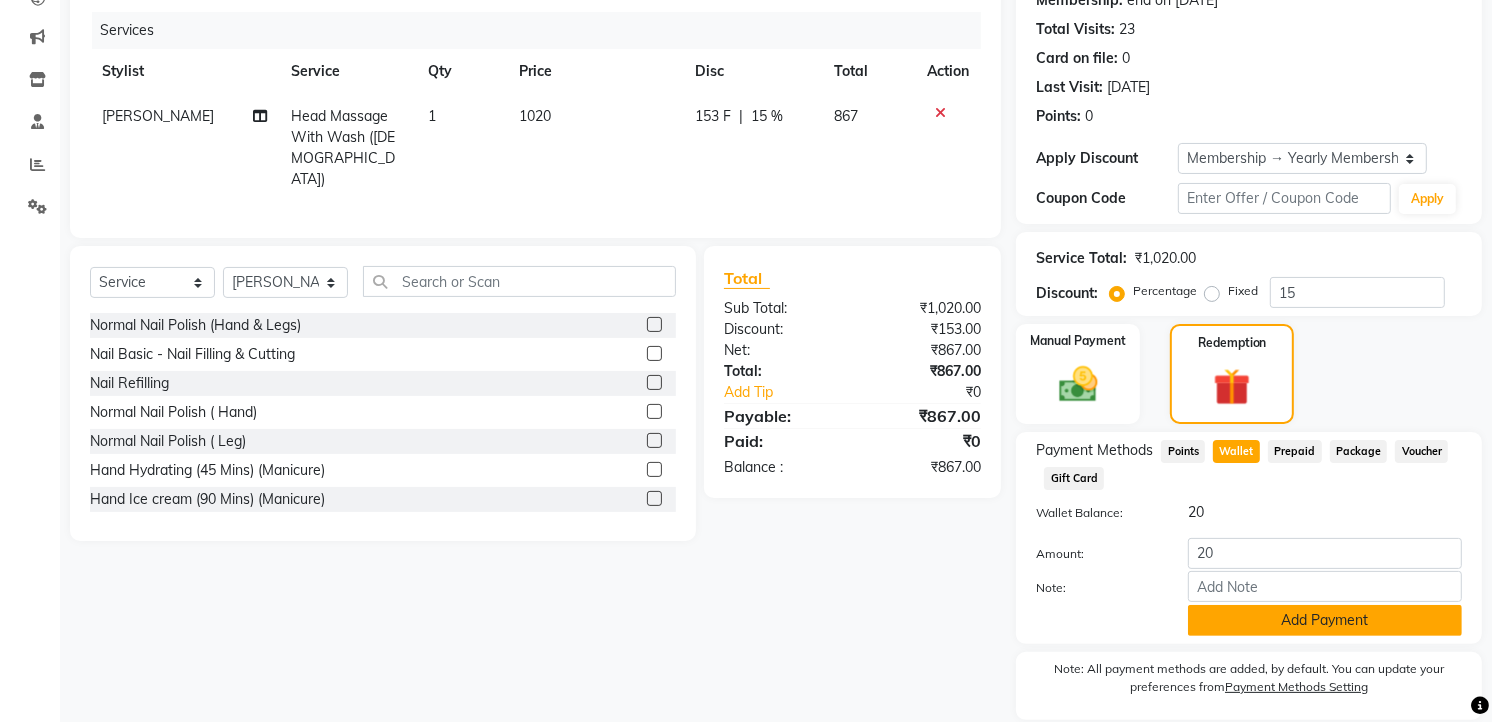 click on "Add Payment" 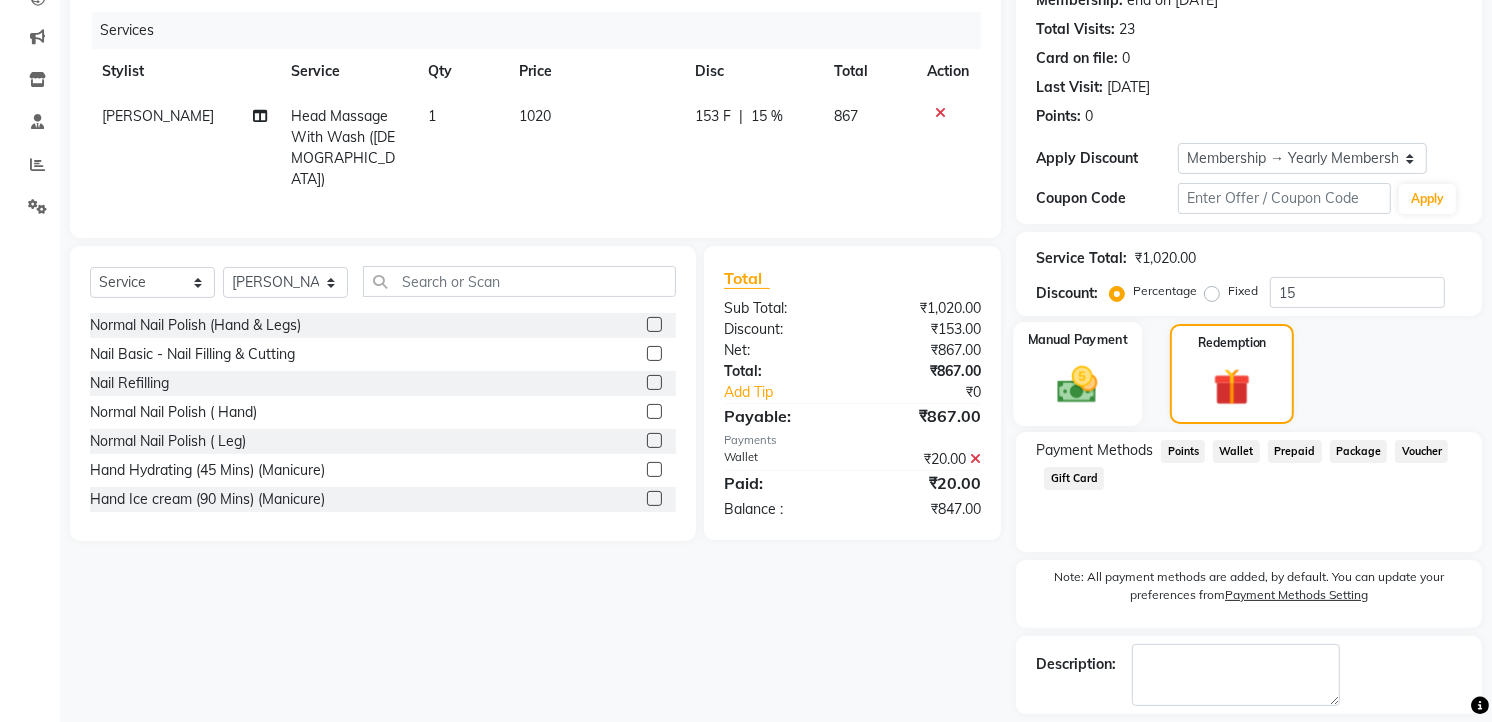 scroll, scrollTop: 324, scrollLeft: 0, axis: vertical 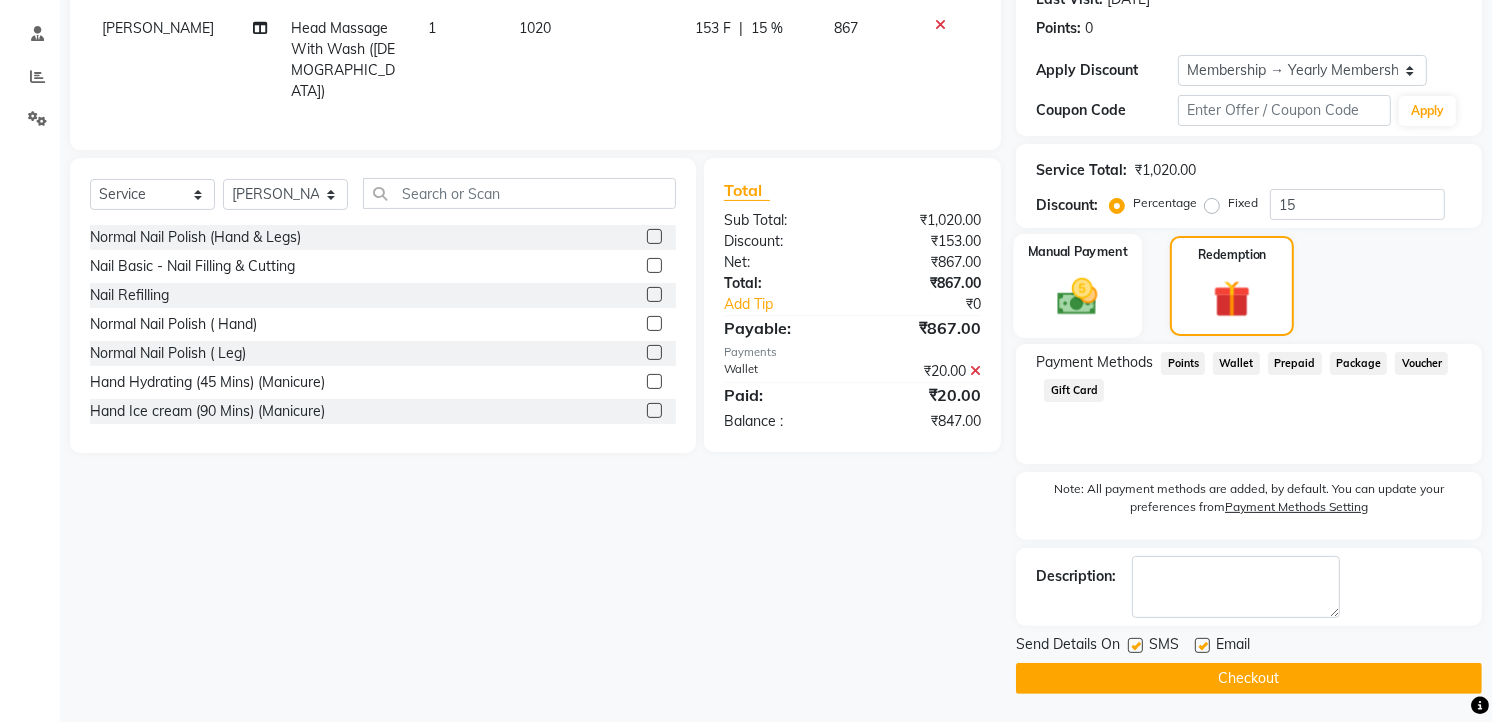 click 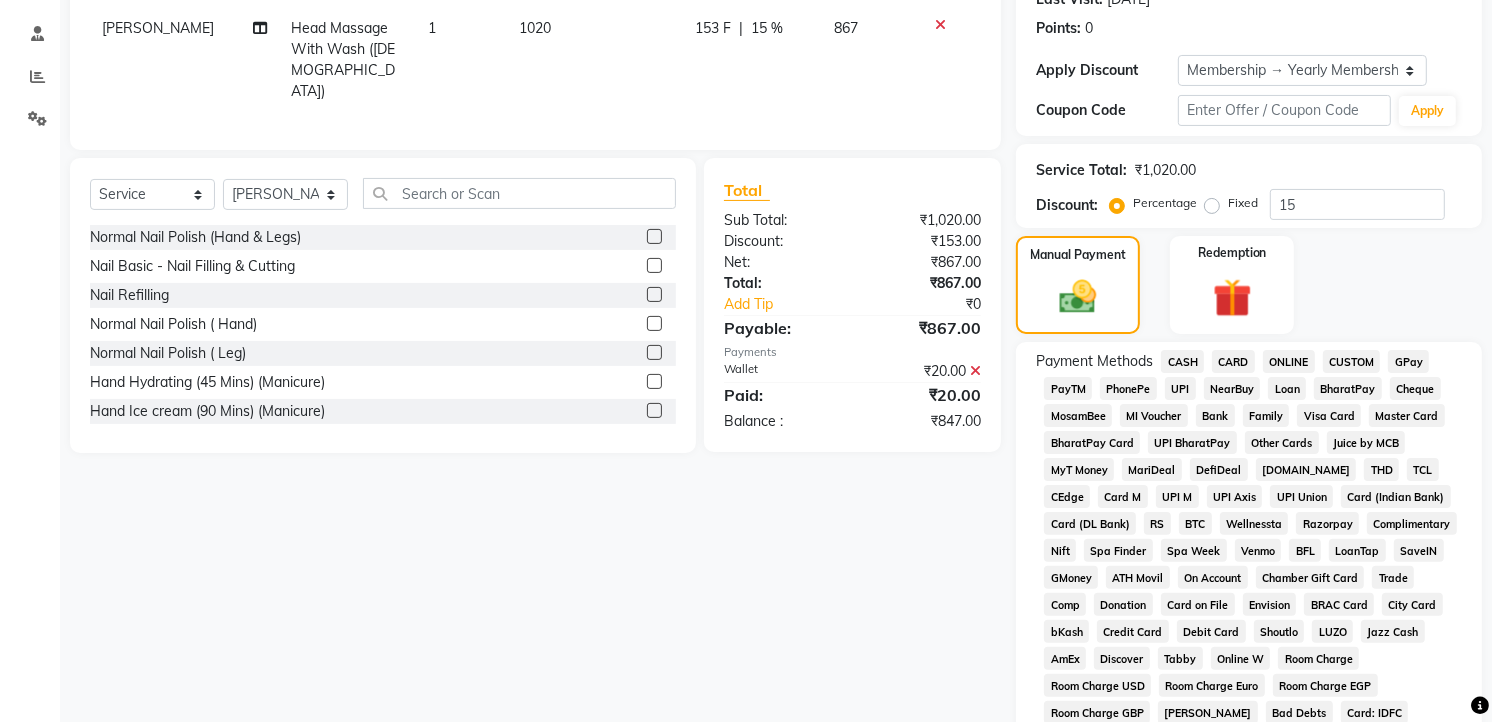click on "CASH" 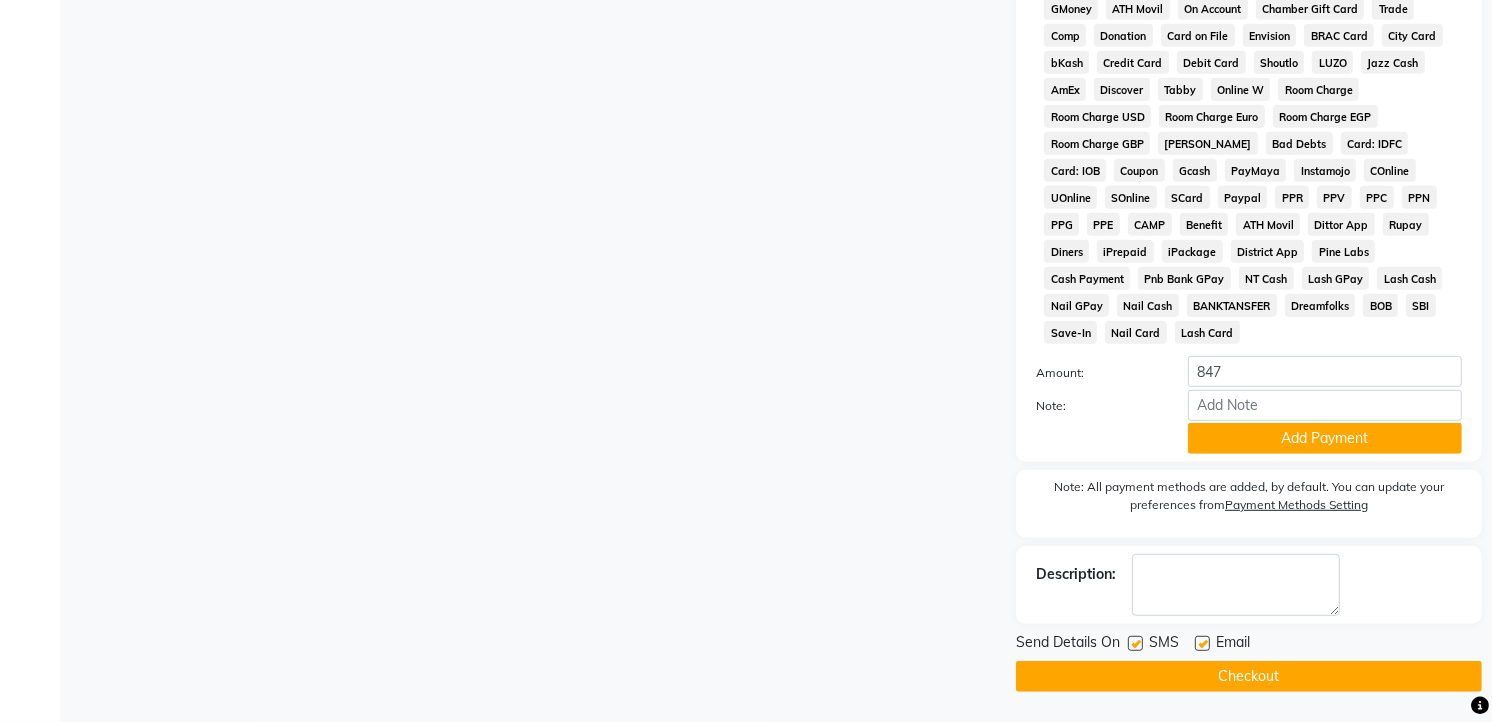 scroll, scrollTop: 676, scrollLeft: 0, axis: vertical 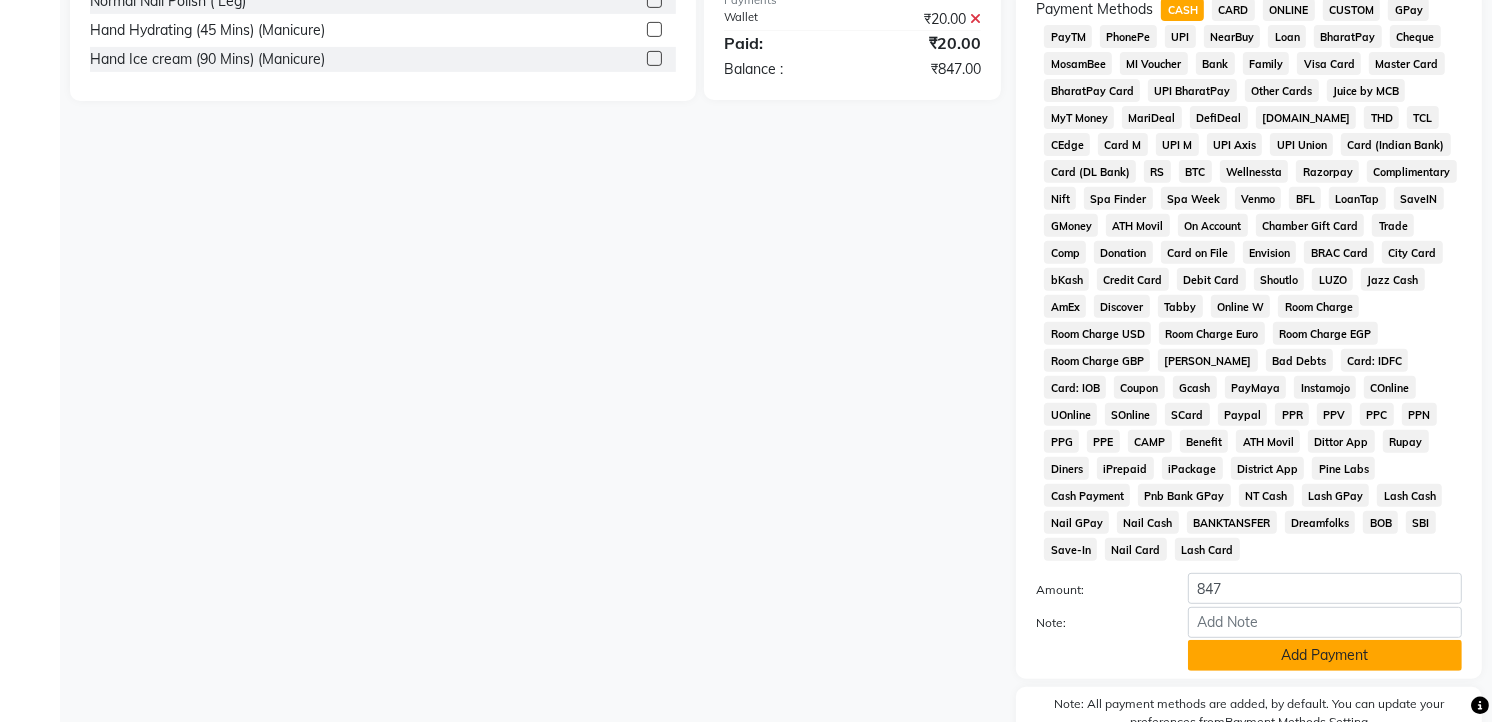 click on "Add Payment" 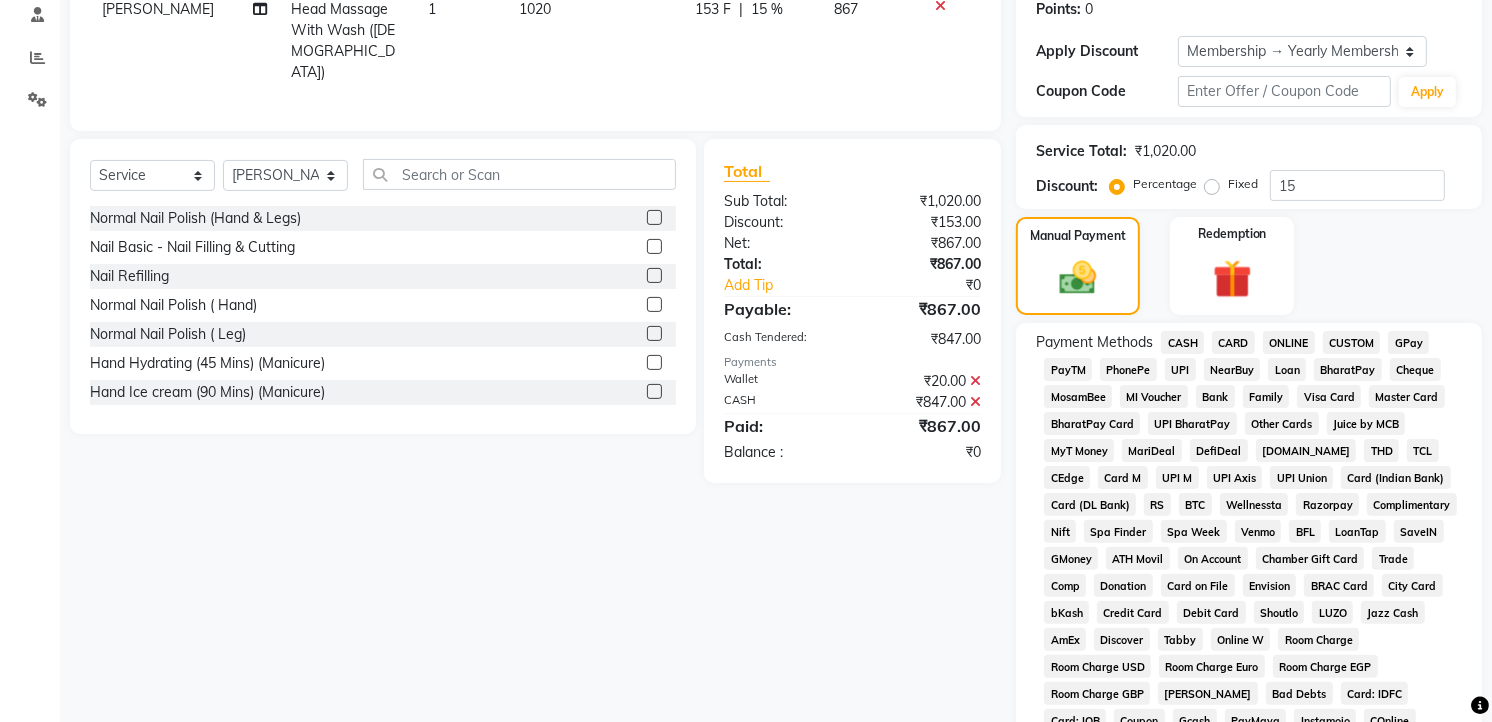 scroll, scrollTop: 0, scrollLeft: 0, axis: both 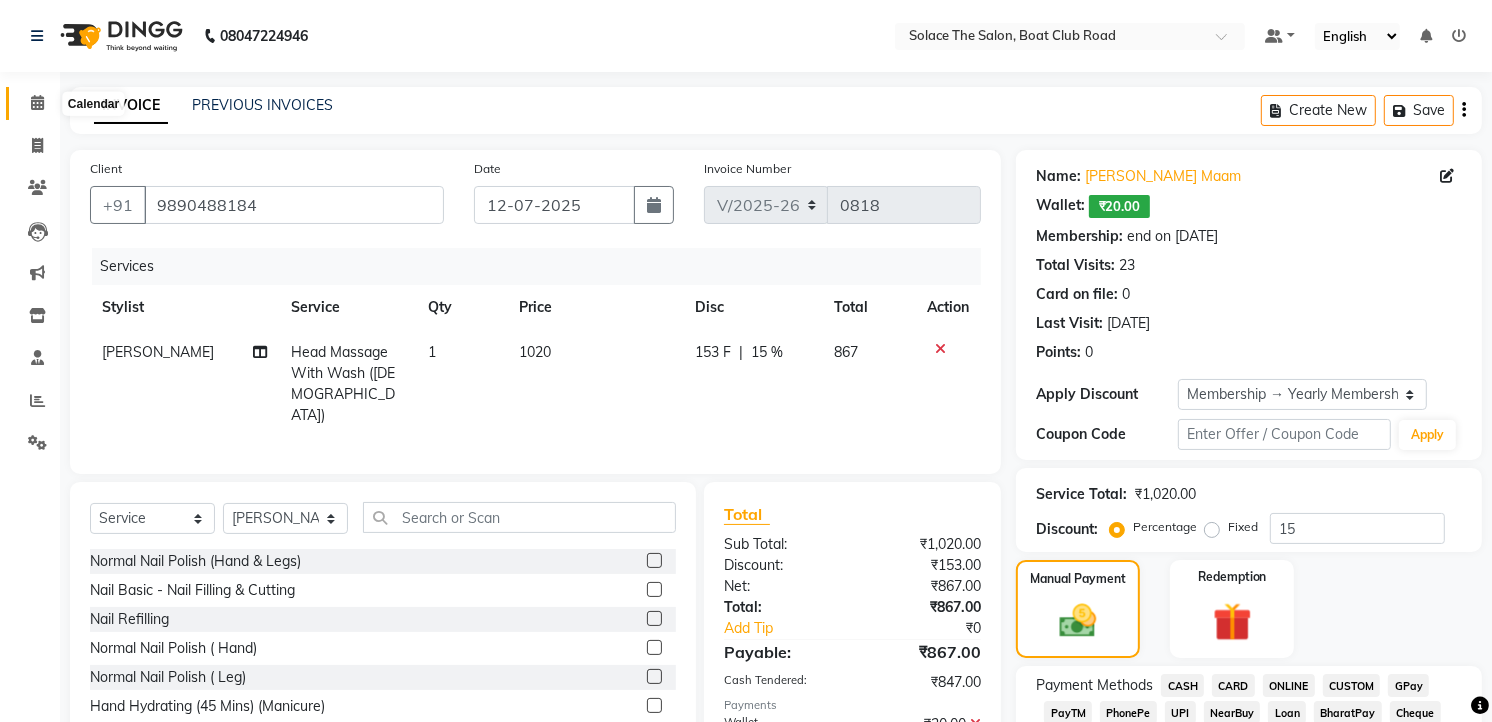 click 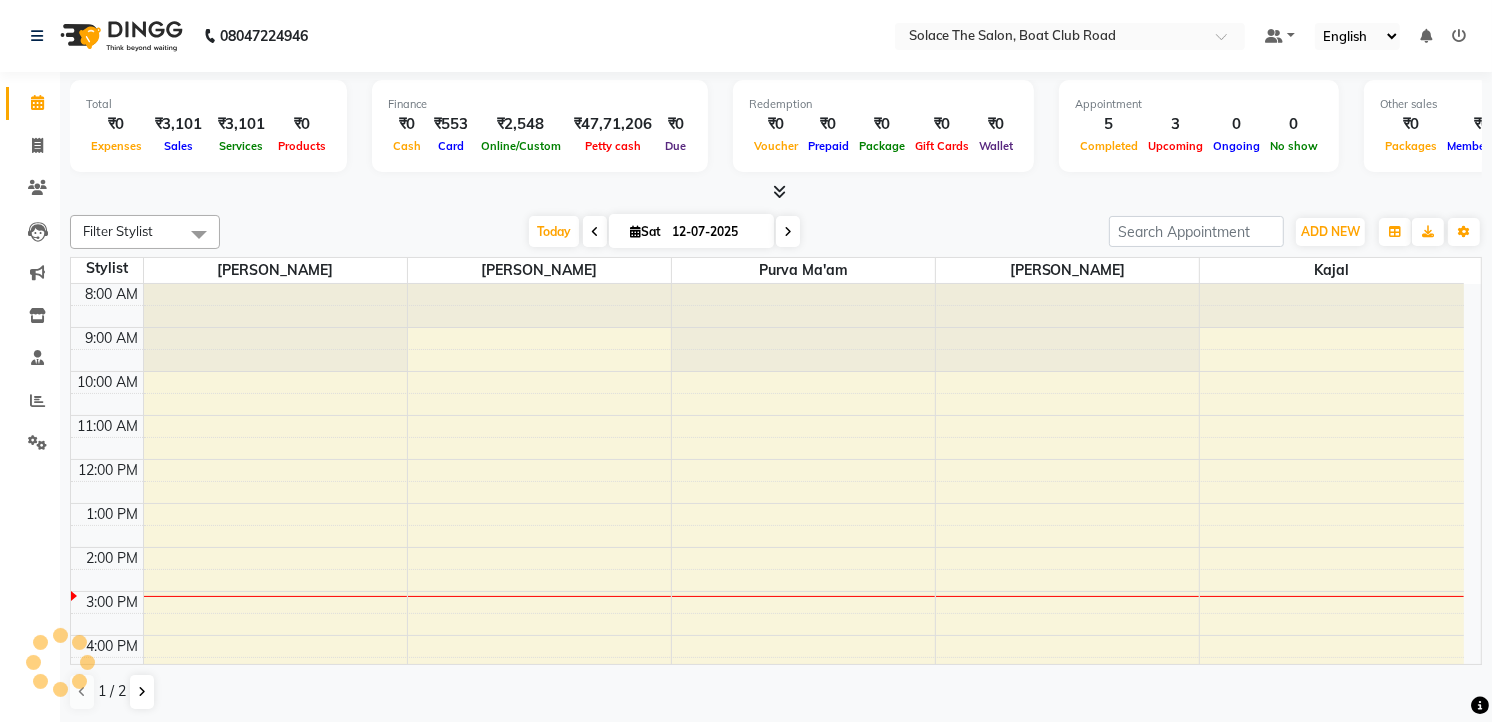 scroll, scrollTop: 0, scrollLeft: 0, axis: both 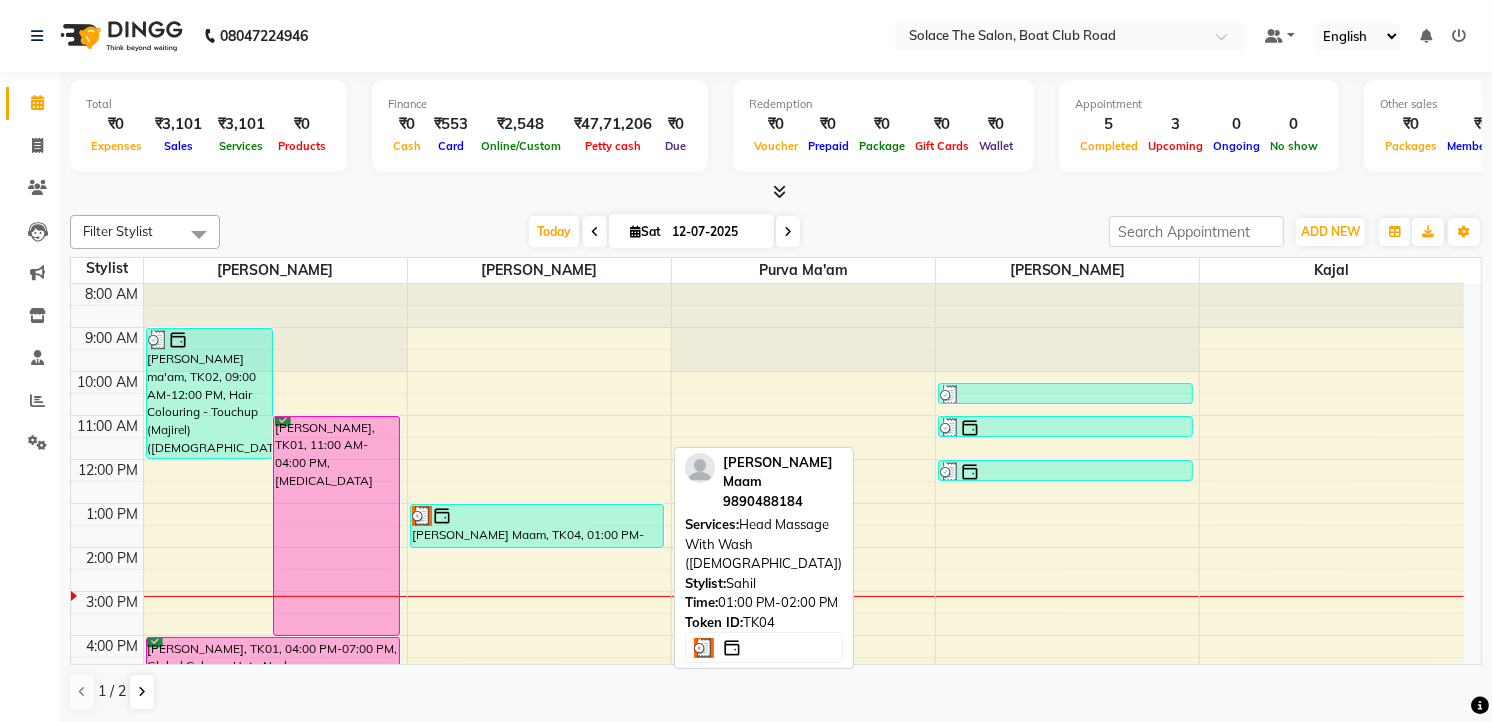 click on "[PERSON_NAME] Maam, TK04, 01:00 PM-02:00 PM,  Head Massage With Wash ([DEMOGRAPHIC_DATA])" at bounding box center (537, 526) 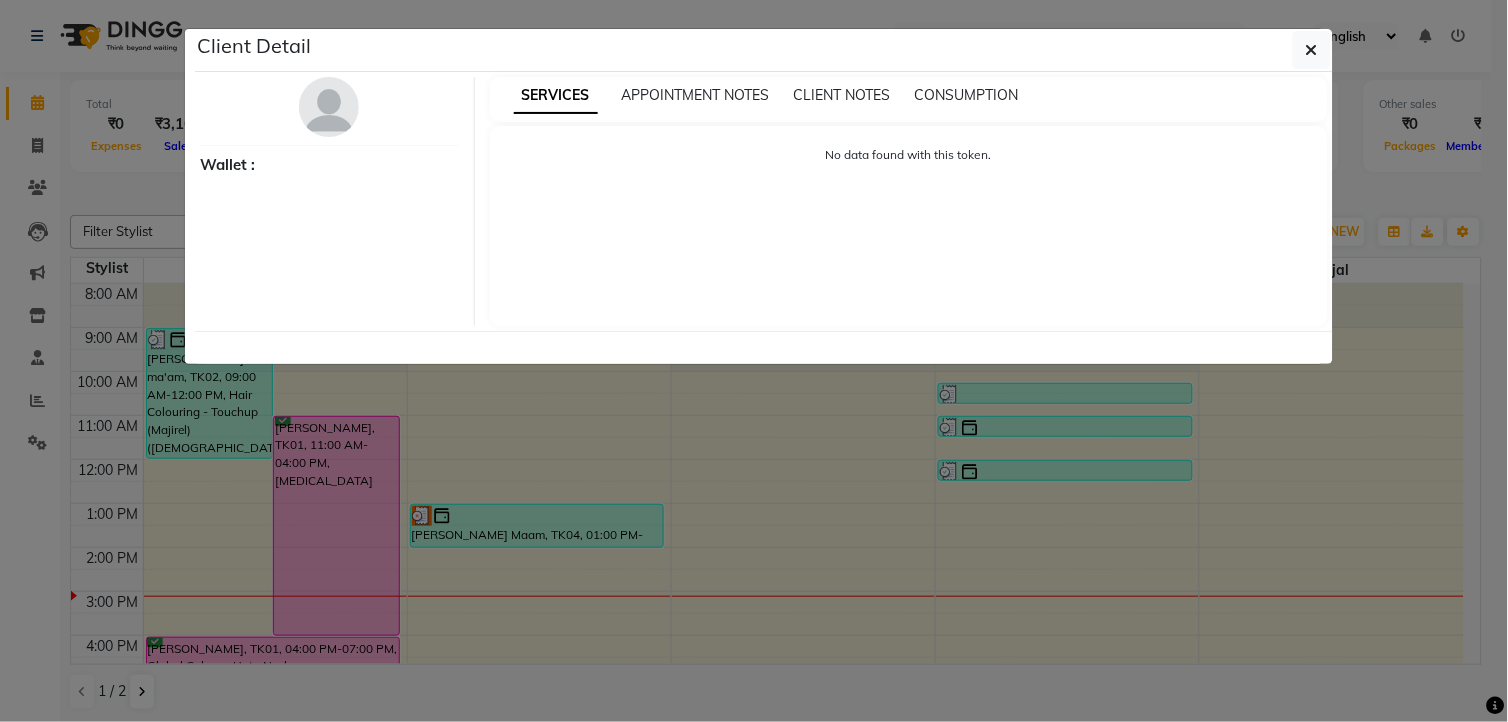 select on "3" 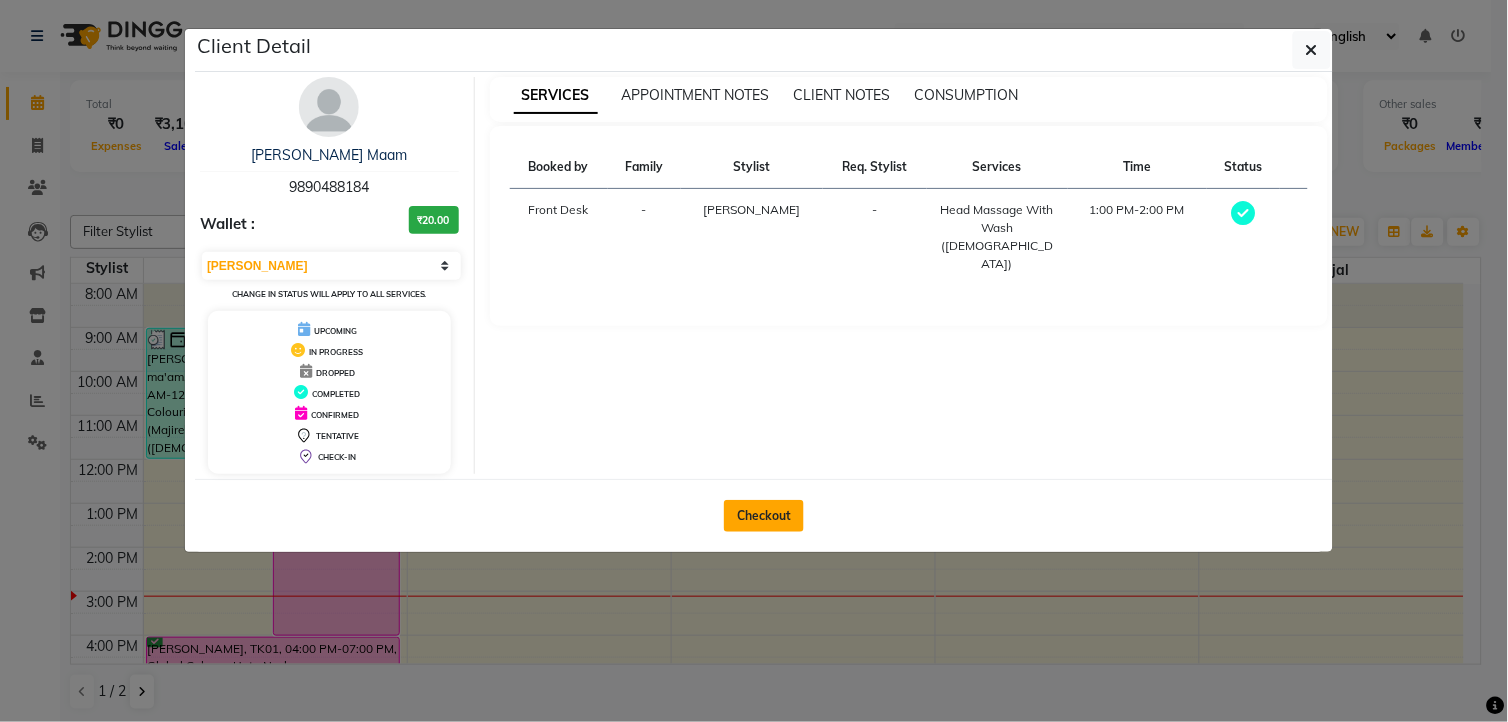 click on "Checkout" 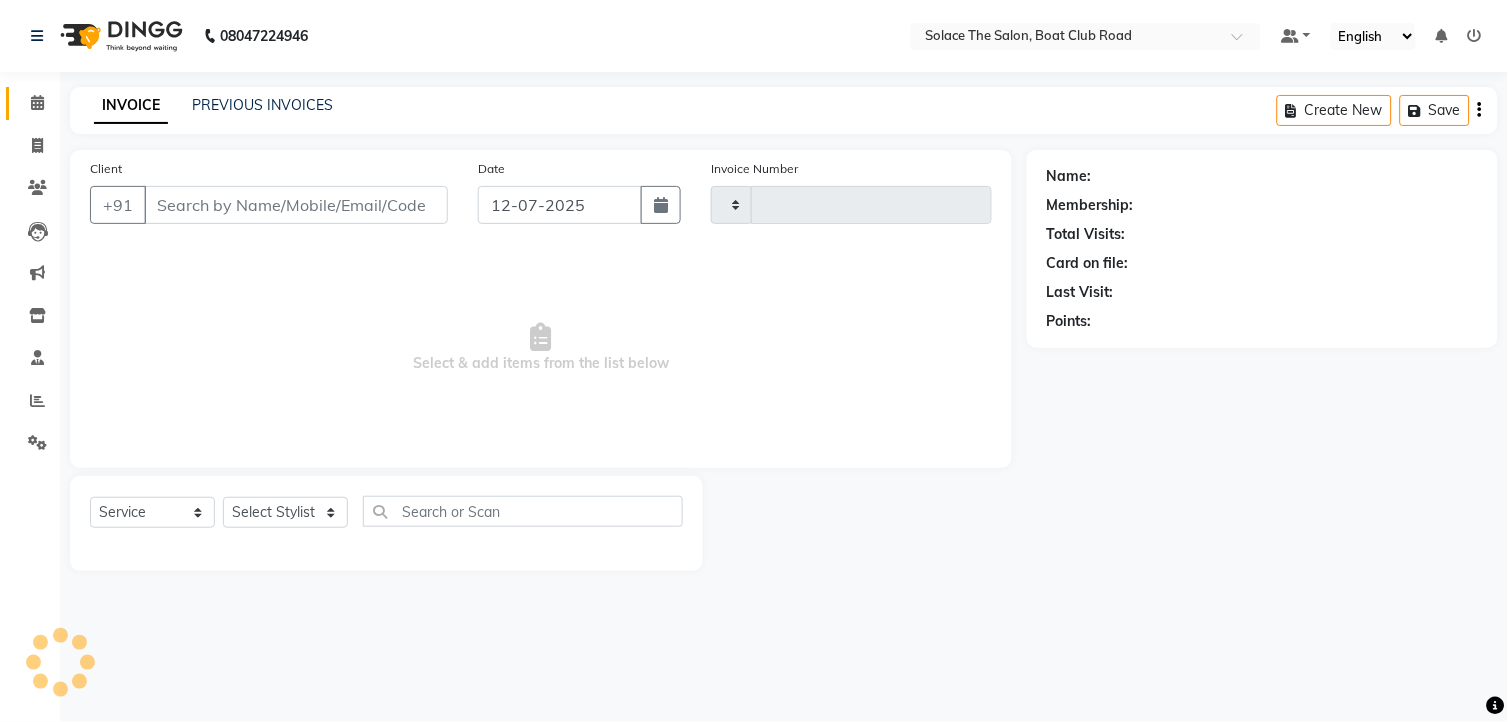 type on "0818" 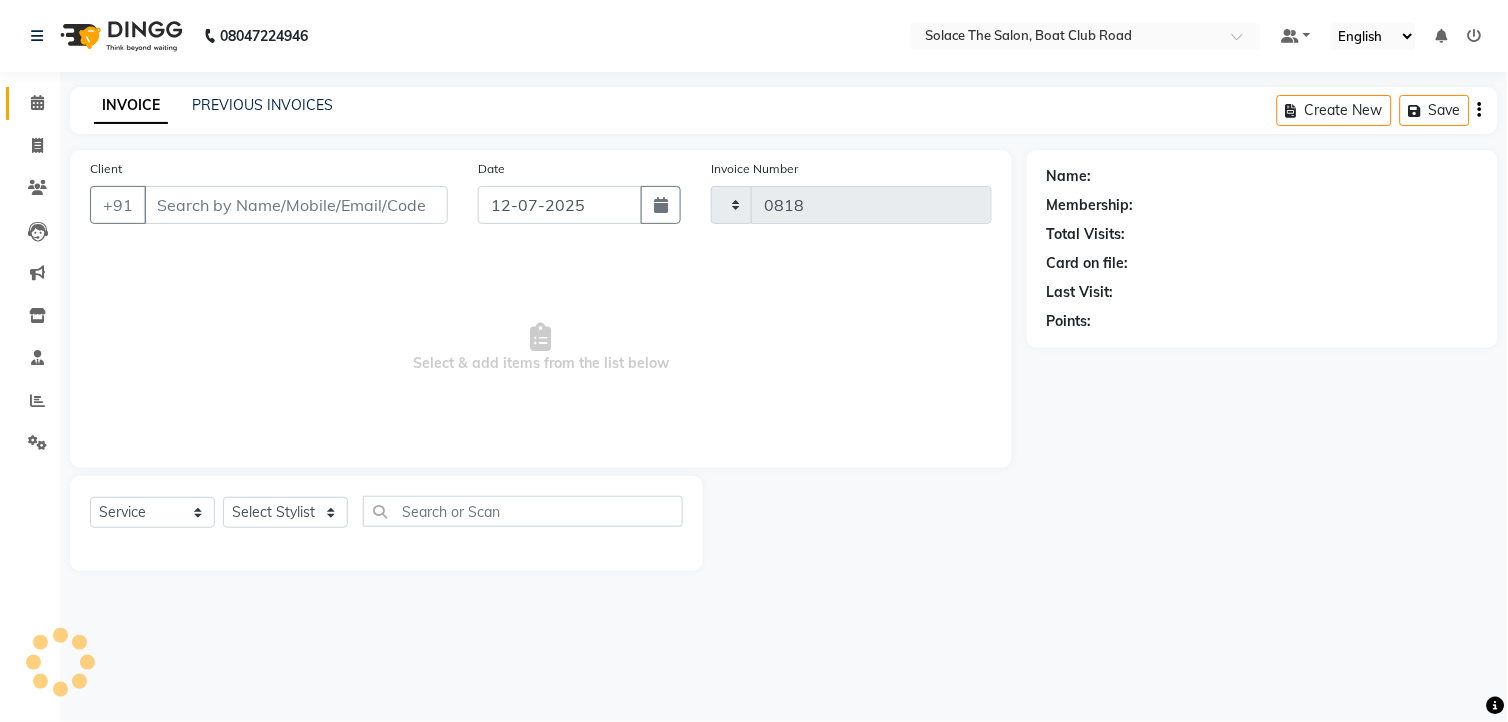 select on "585" 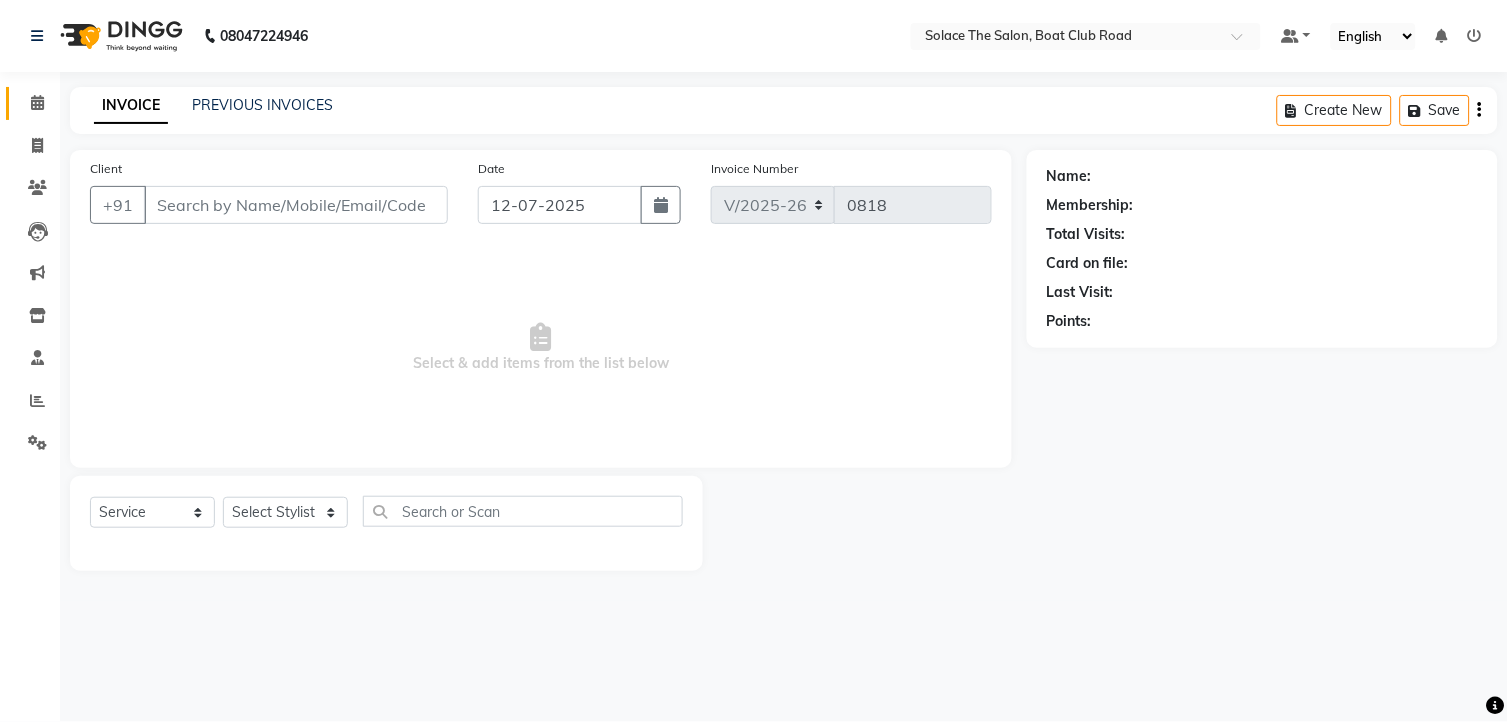 type on "9890488184" 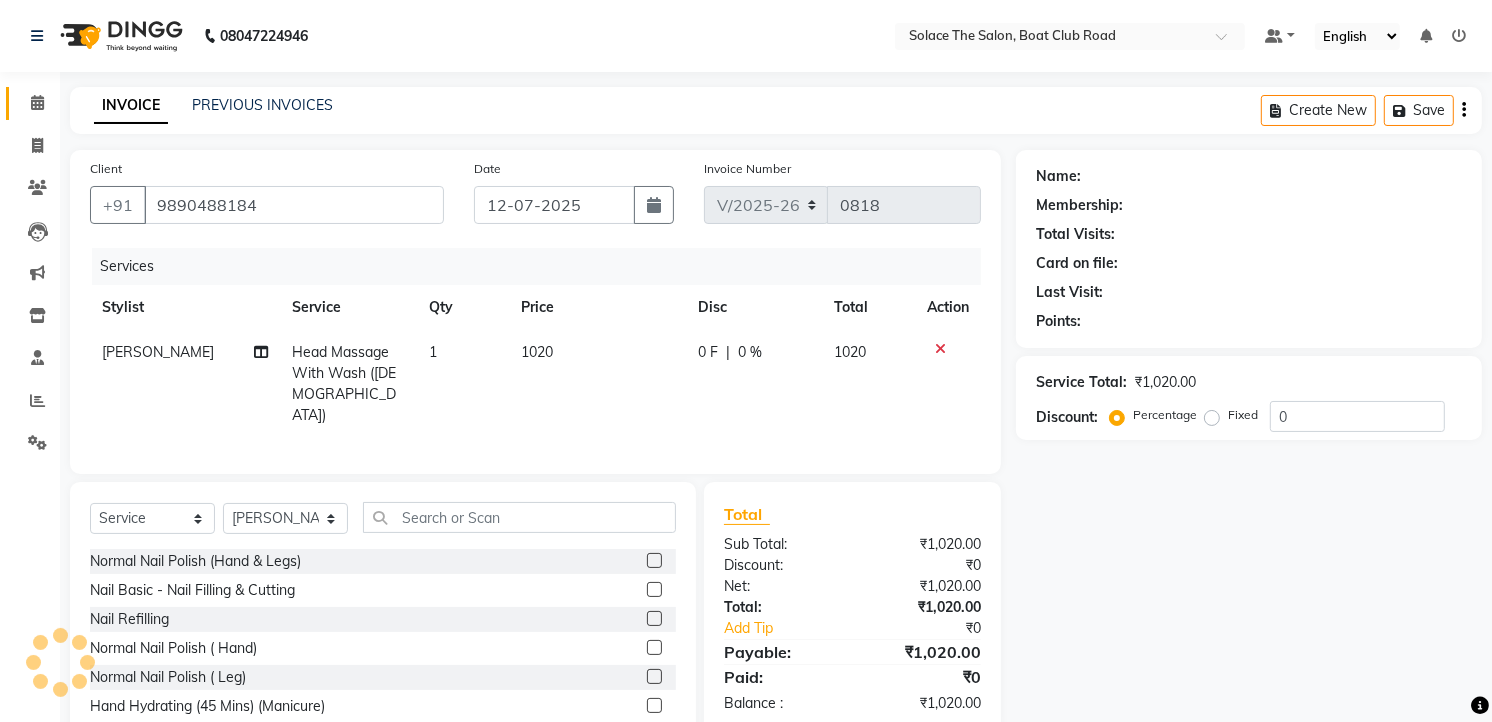 select on "1: Object" 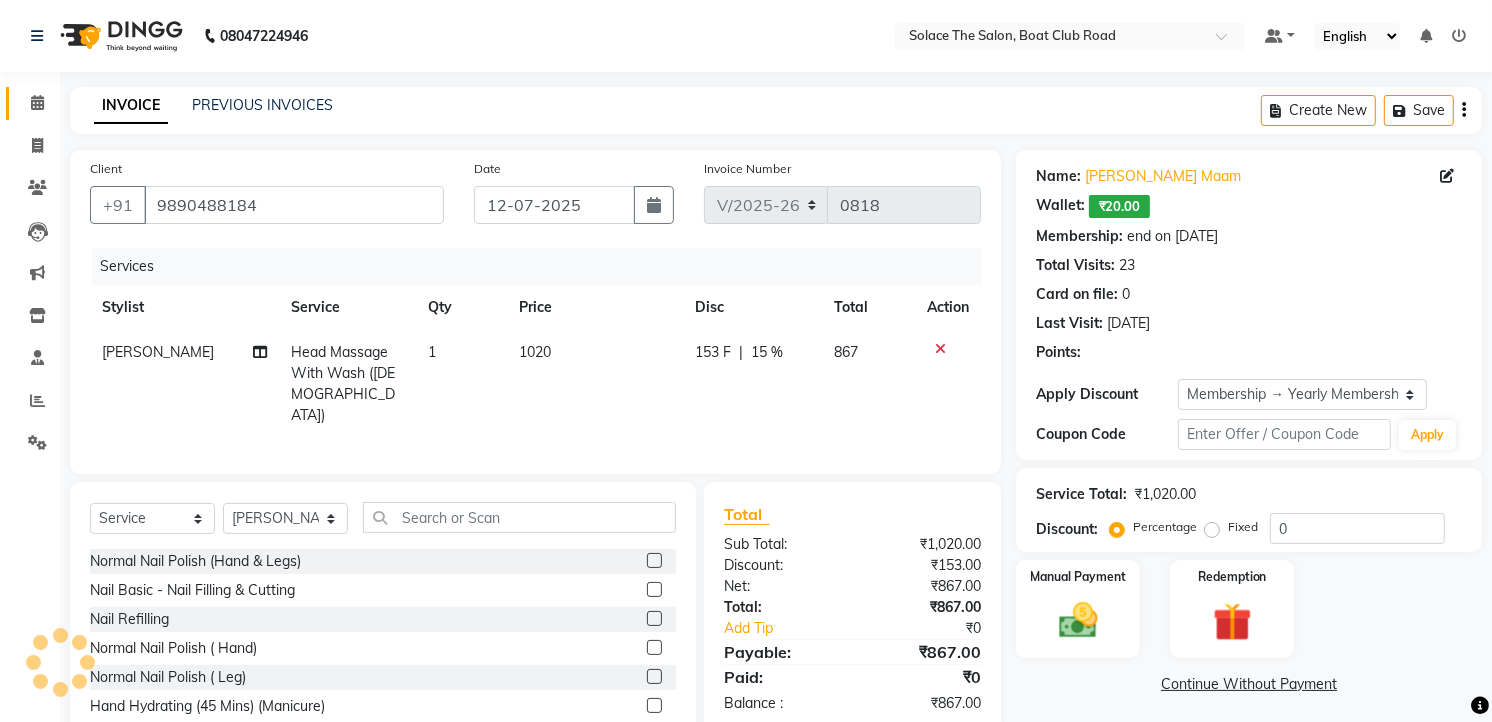 type on "15" 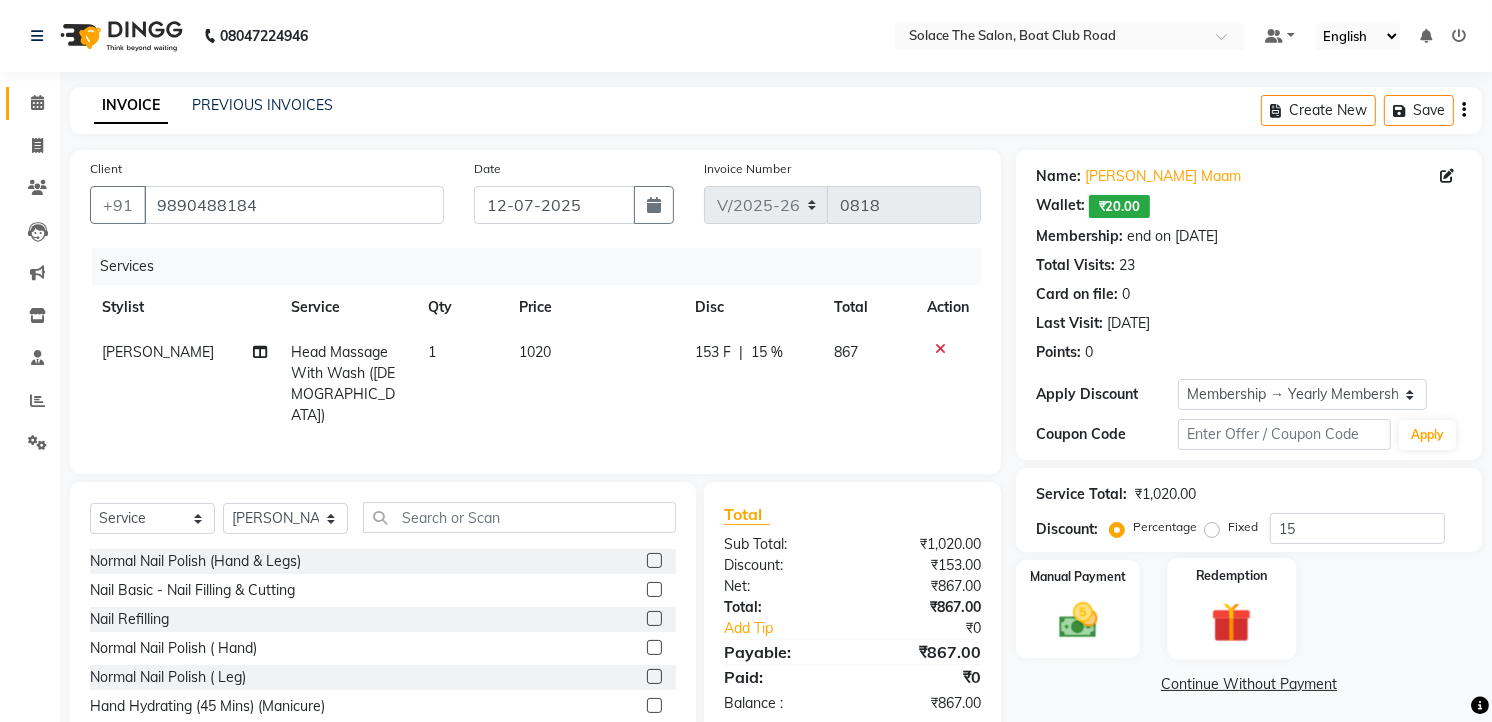 scroll, scrollTop: 81, scrollLeft: 0, axis: vertical 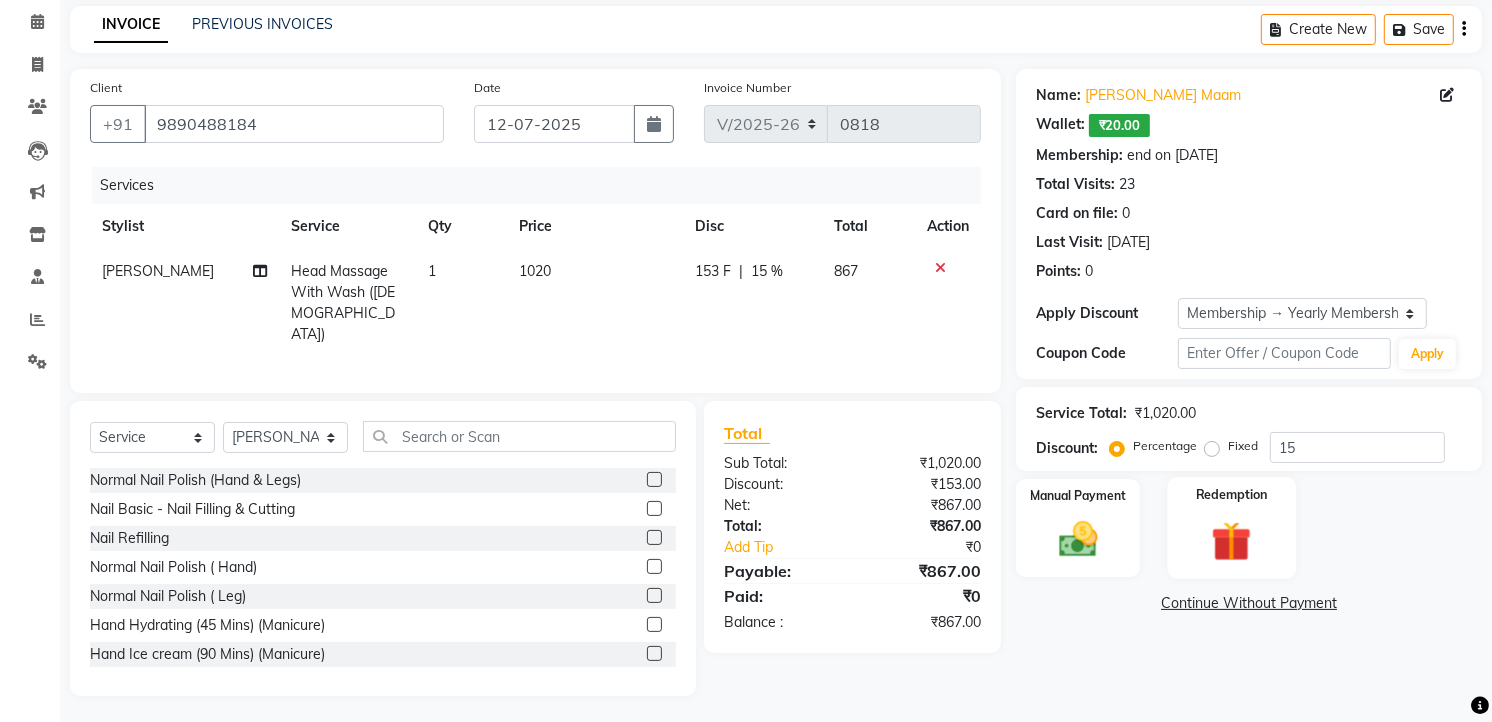 click 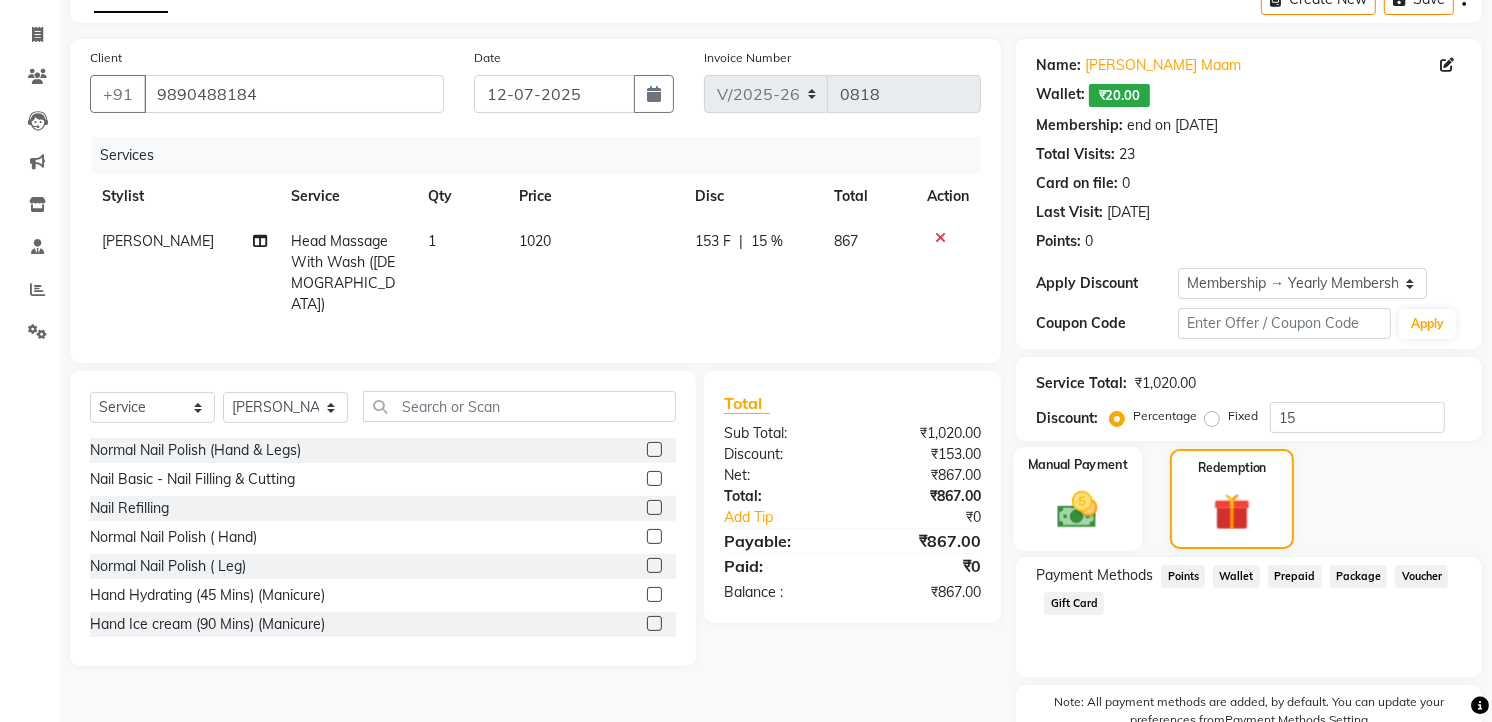 scroll, scrollTop: 211, scrollLeft: 0, axis: vertical 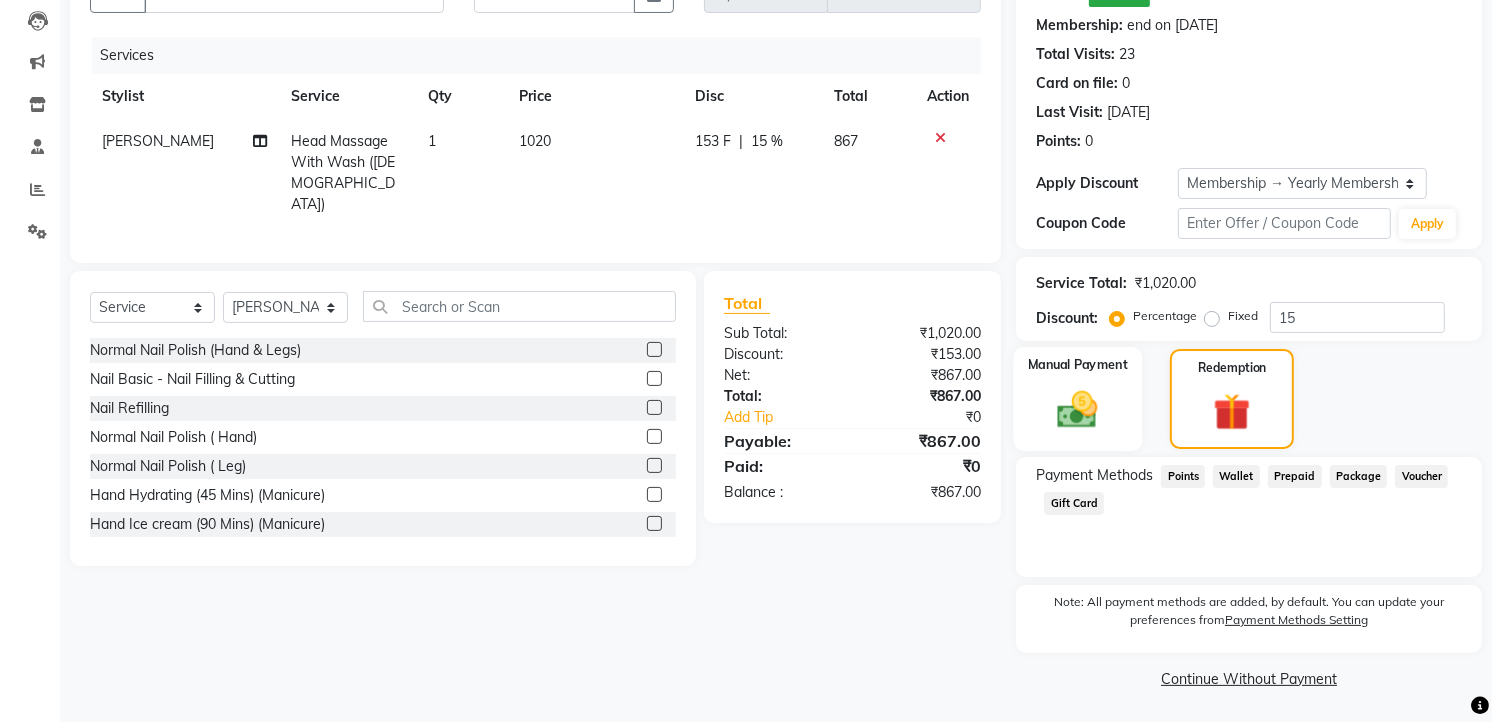 click 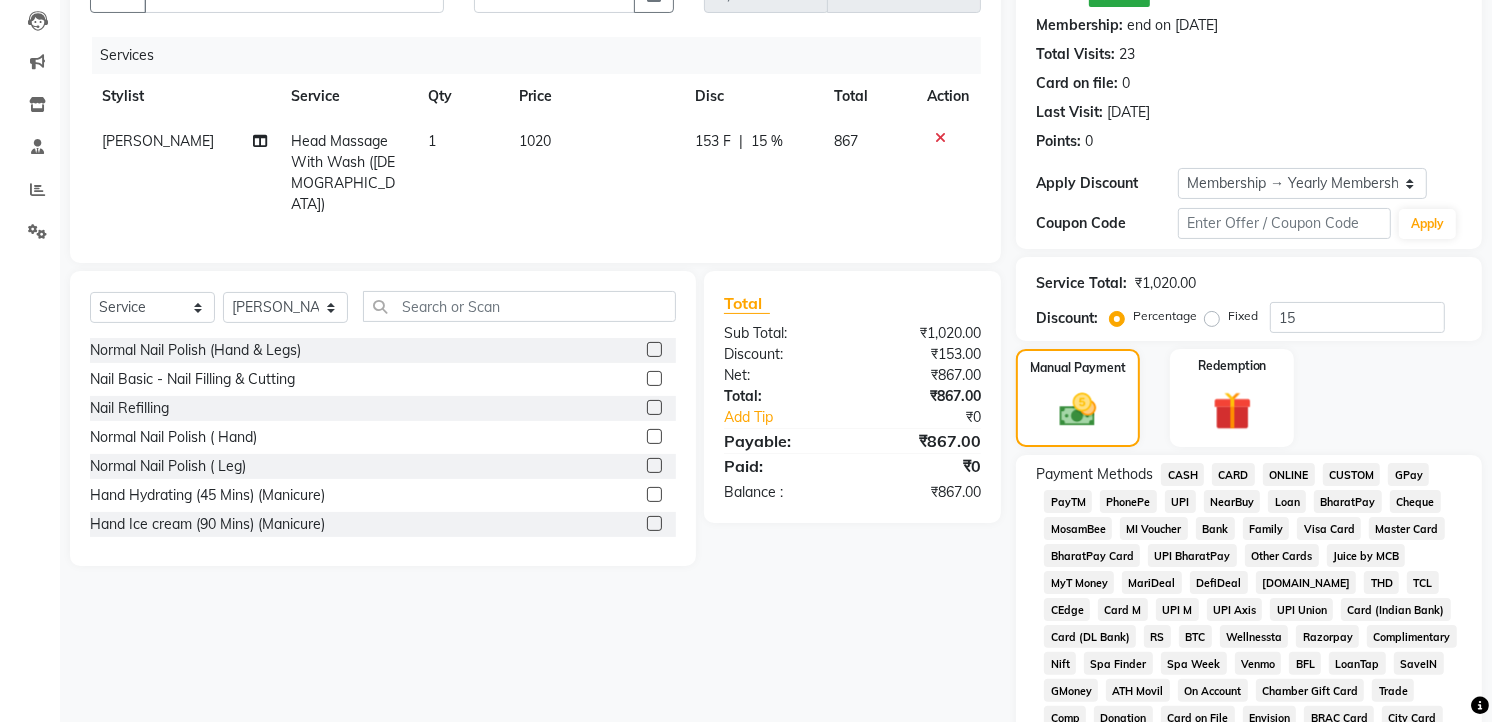 scroll, scrollTop: 0, scrollLeft: 0, axis: both 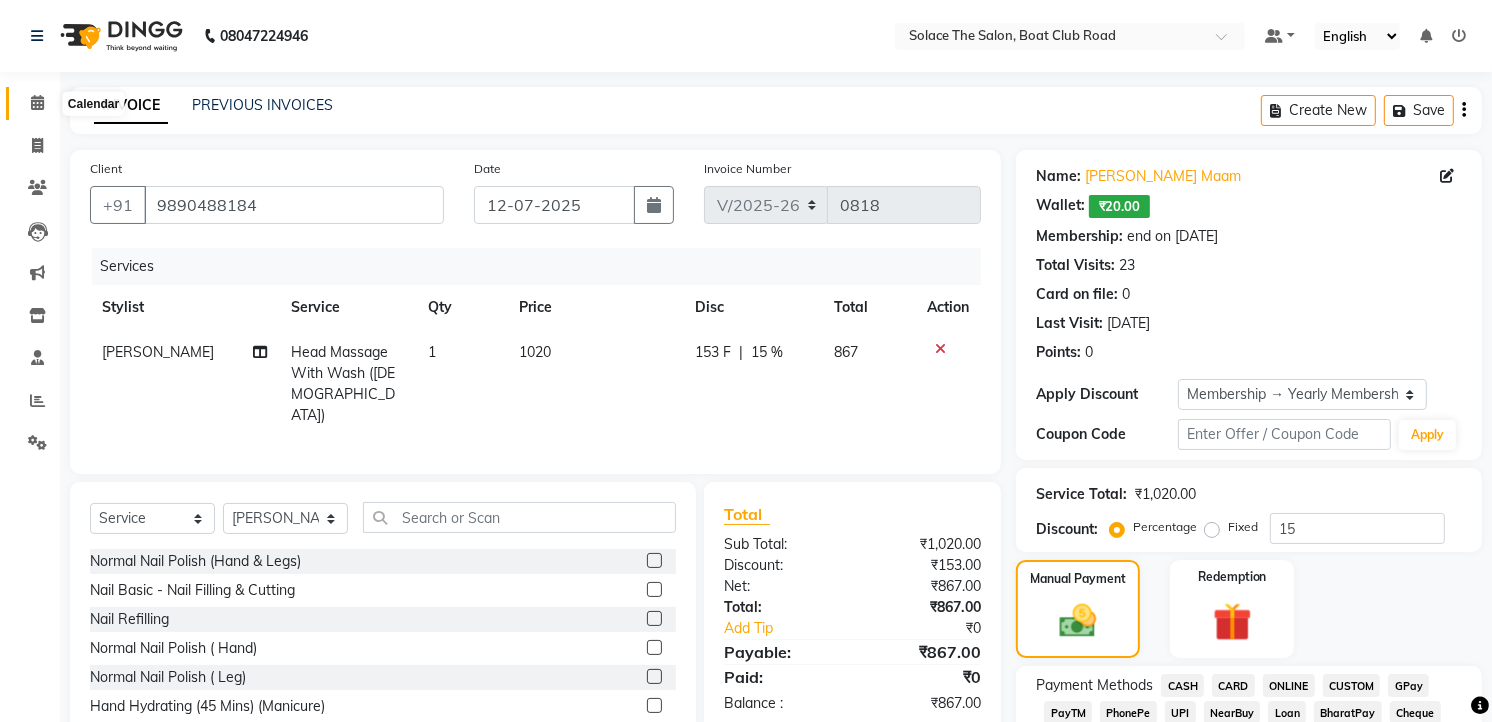 click 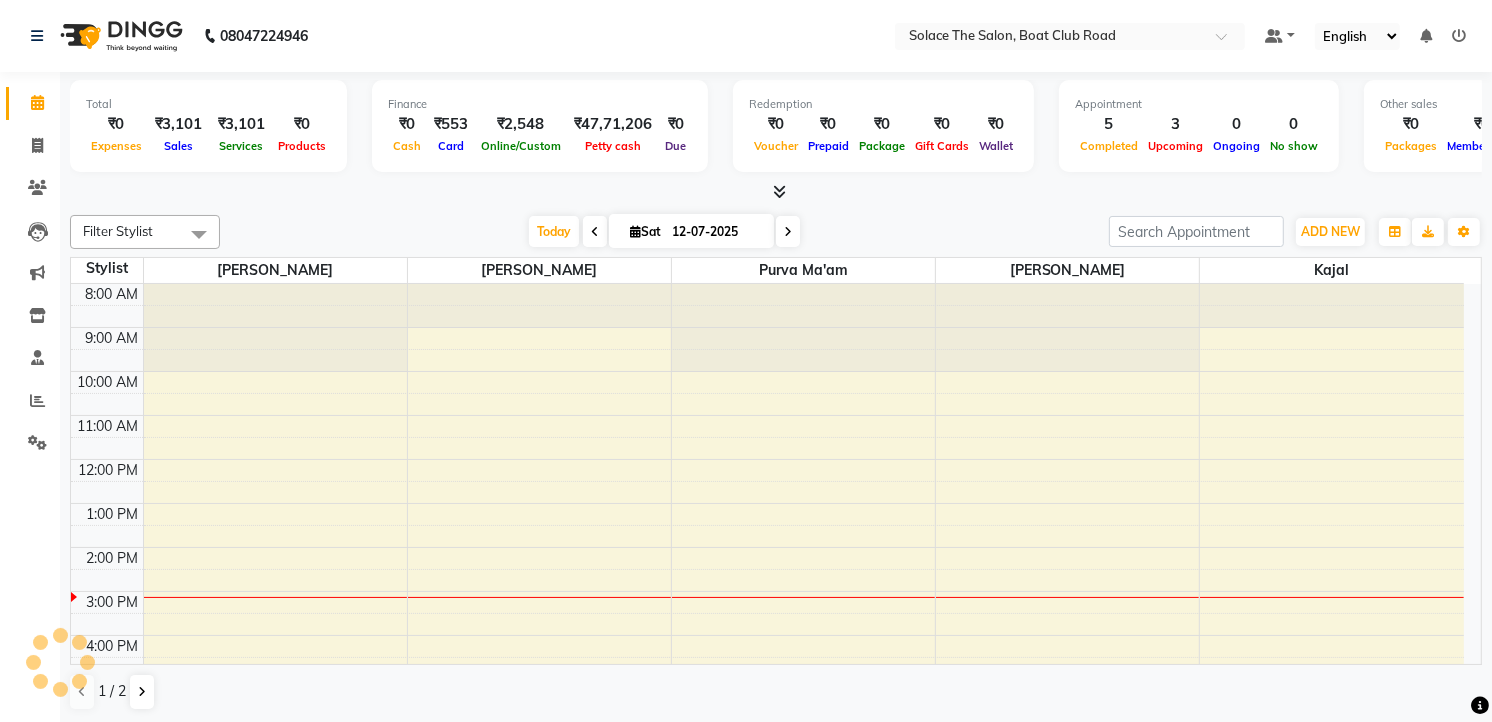 scroll, scrollTop: 0, scrollLeft: 0, axis: both 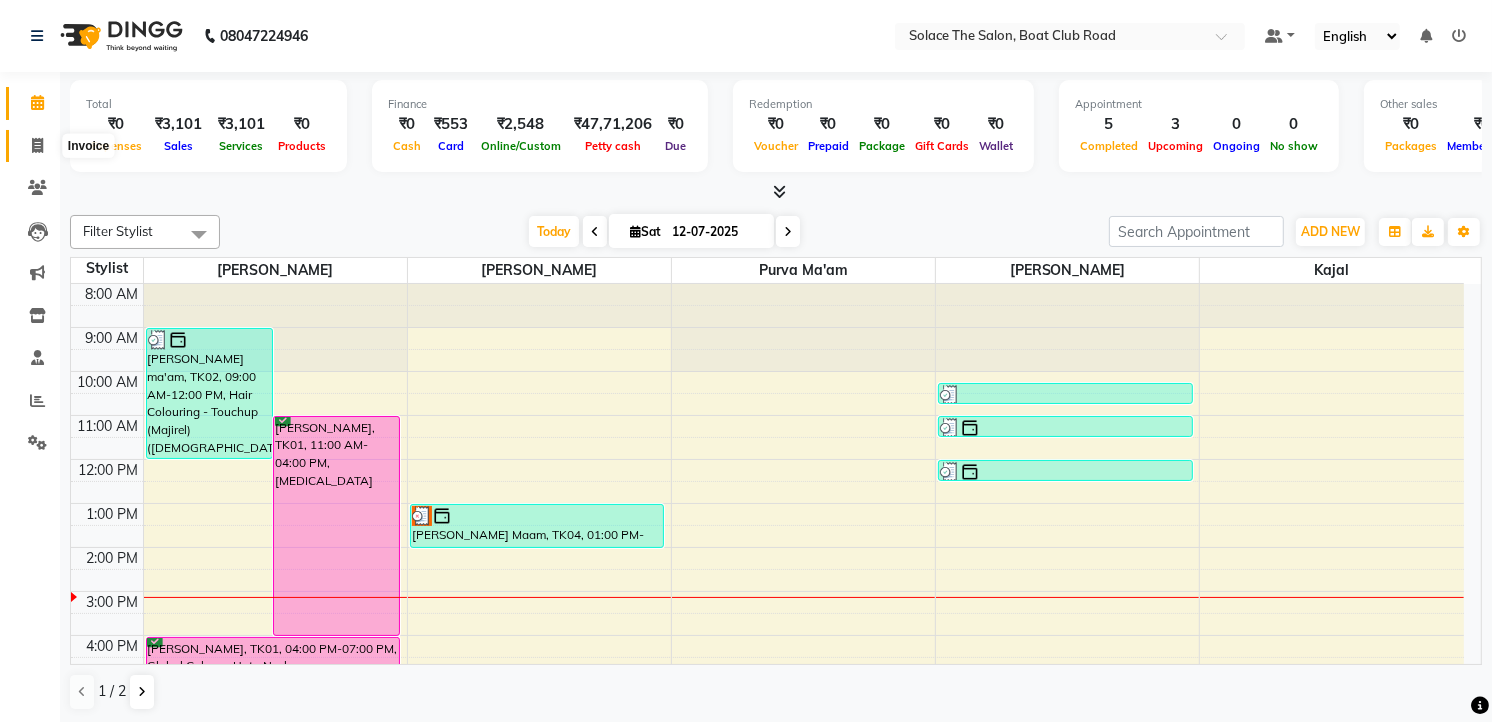click 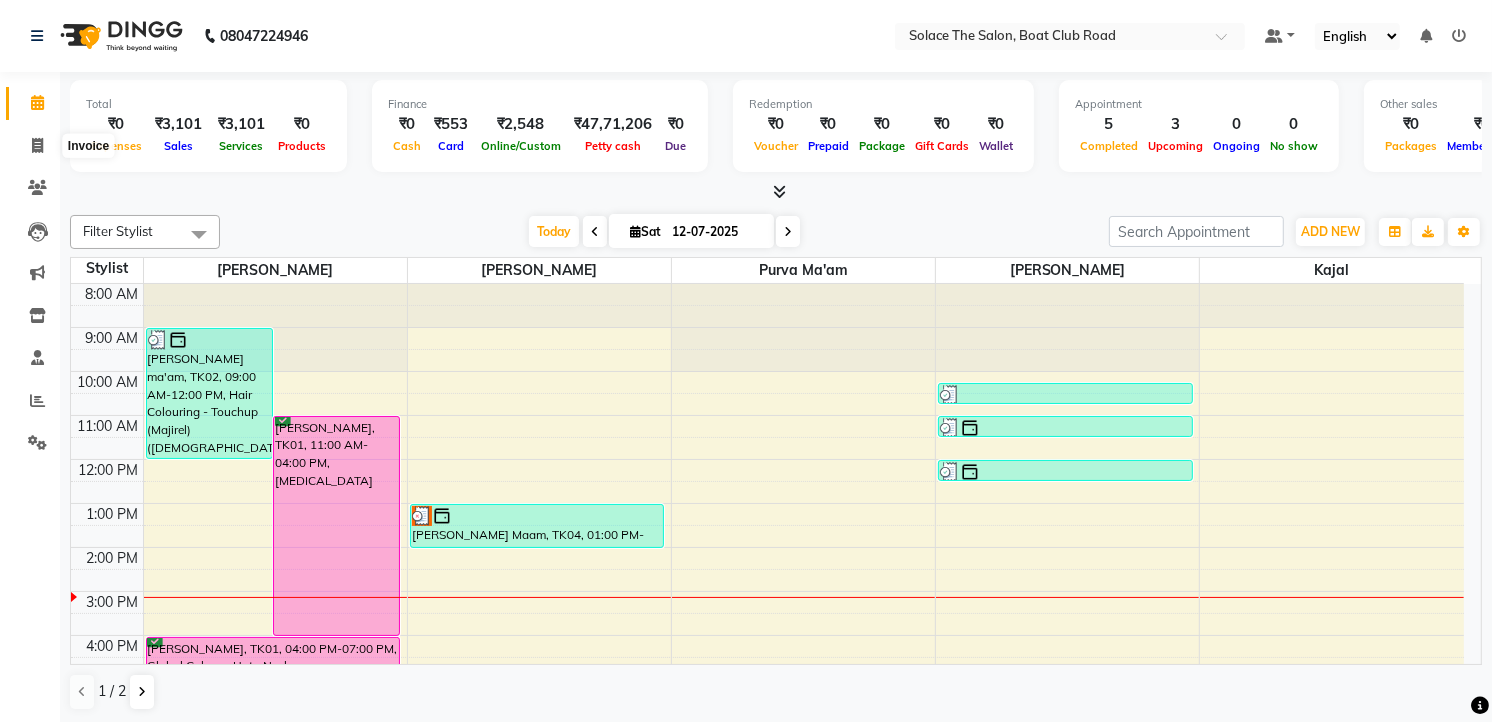 select on "service" 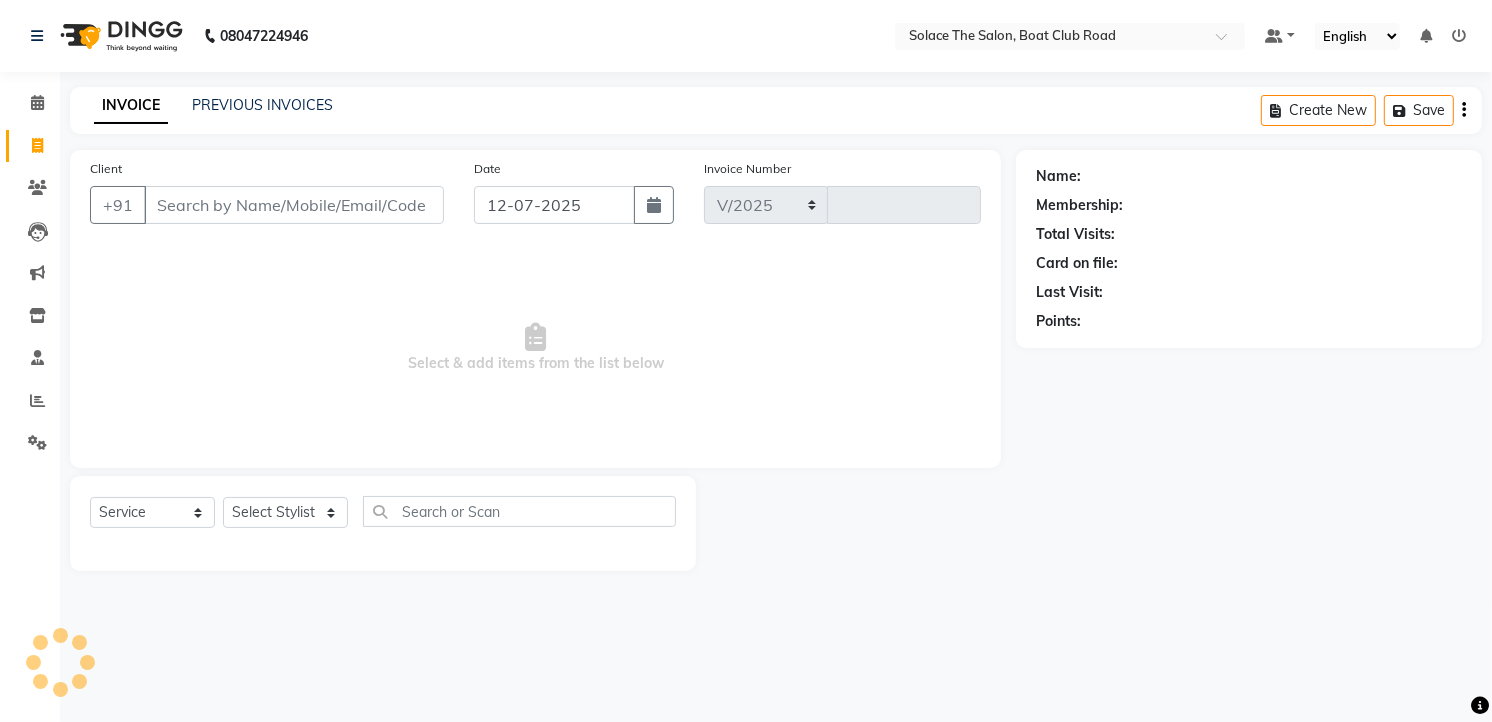 select on "585" 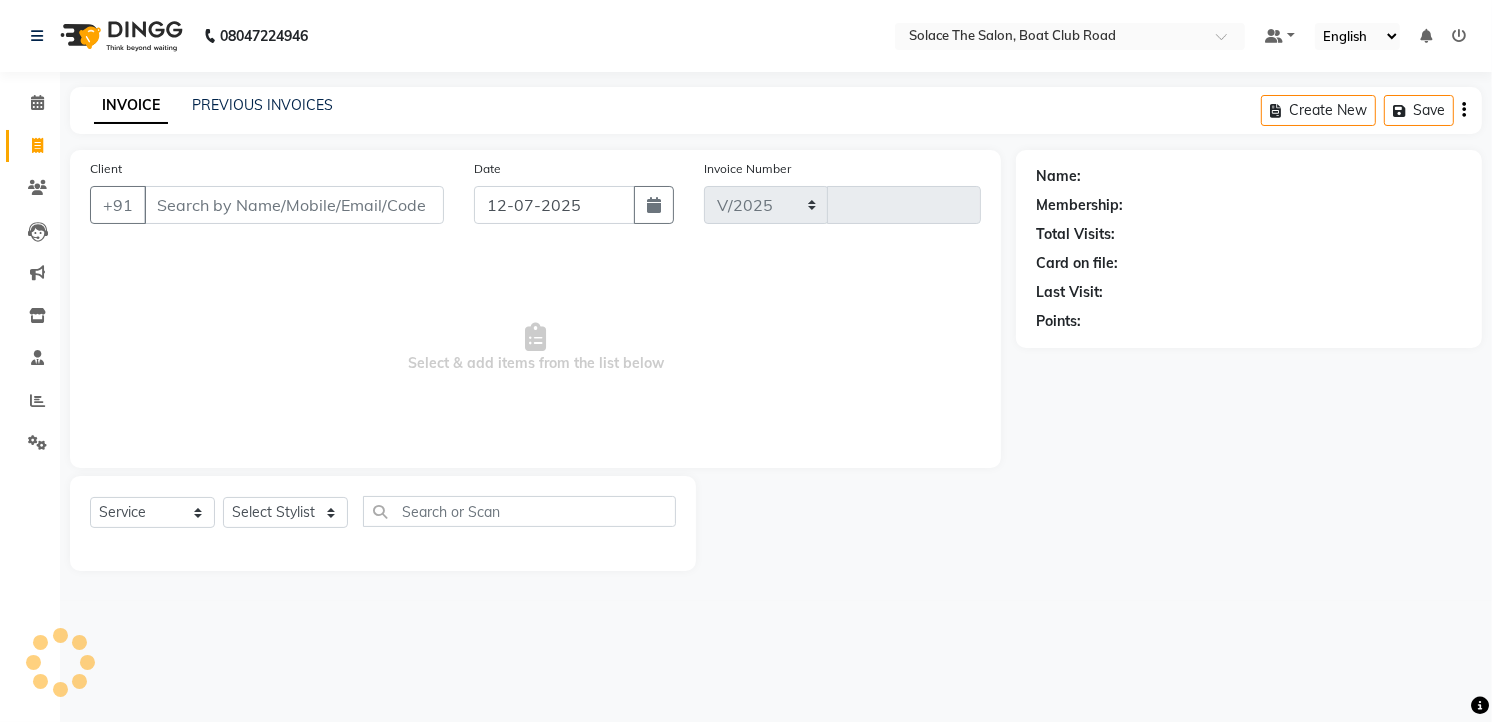 type on "0818" 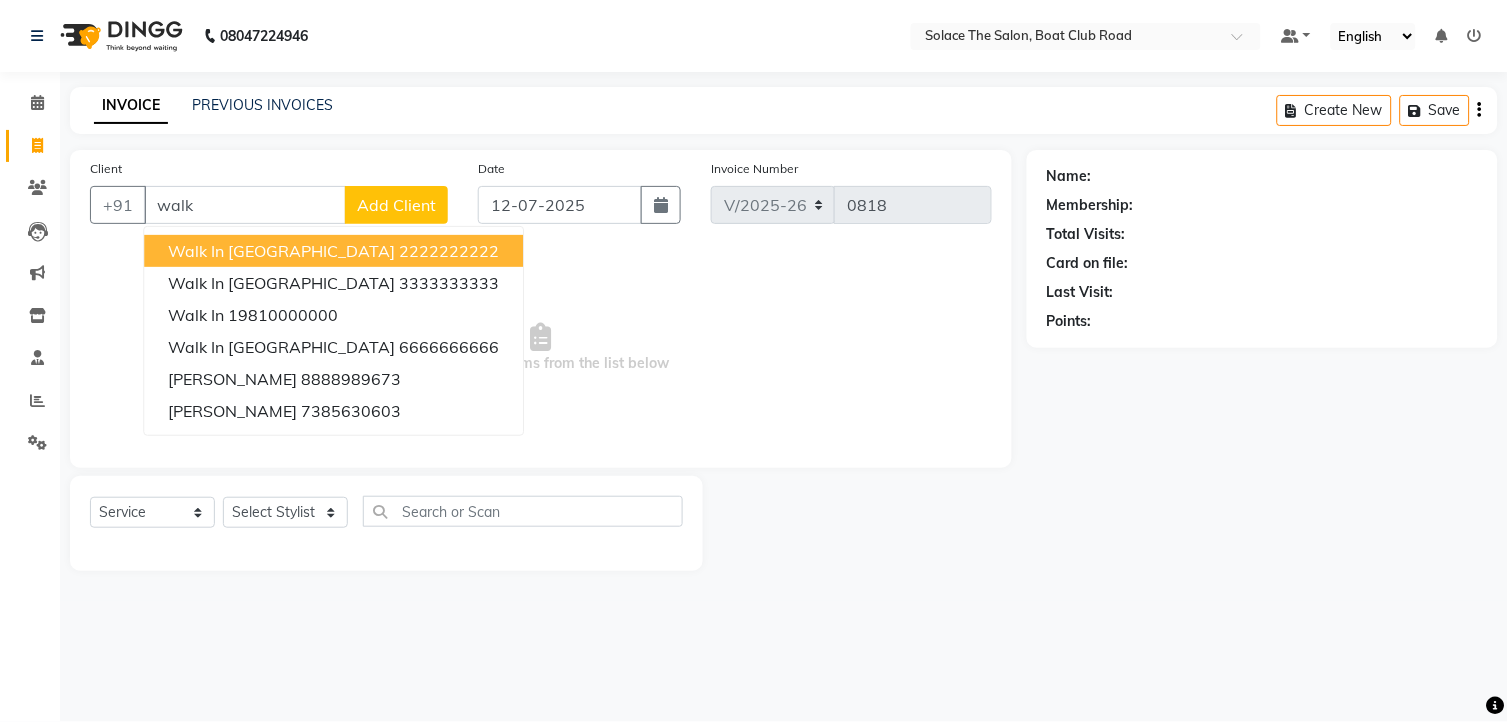 click on "Walk in [GEOGRAPHIC_DATA]" at bounding box center [281, 251] 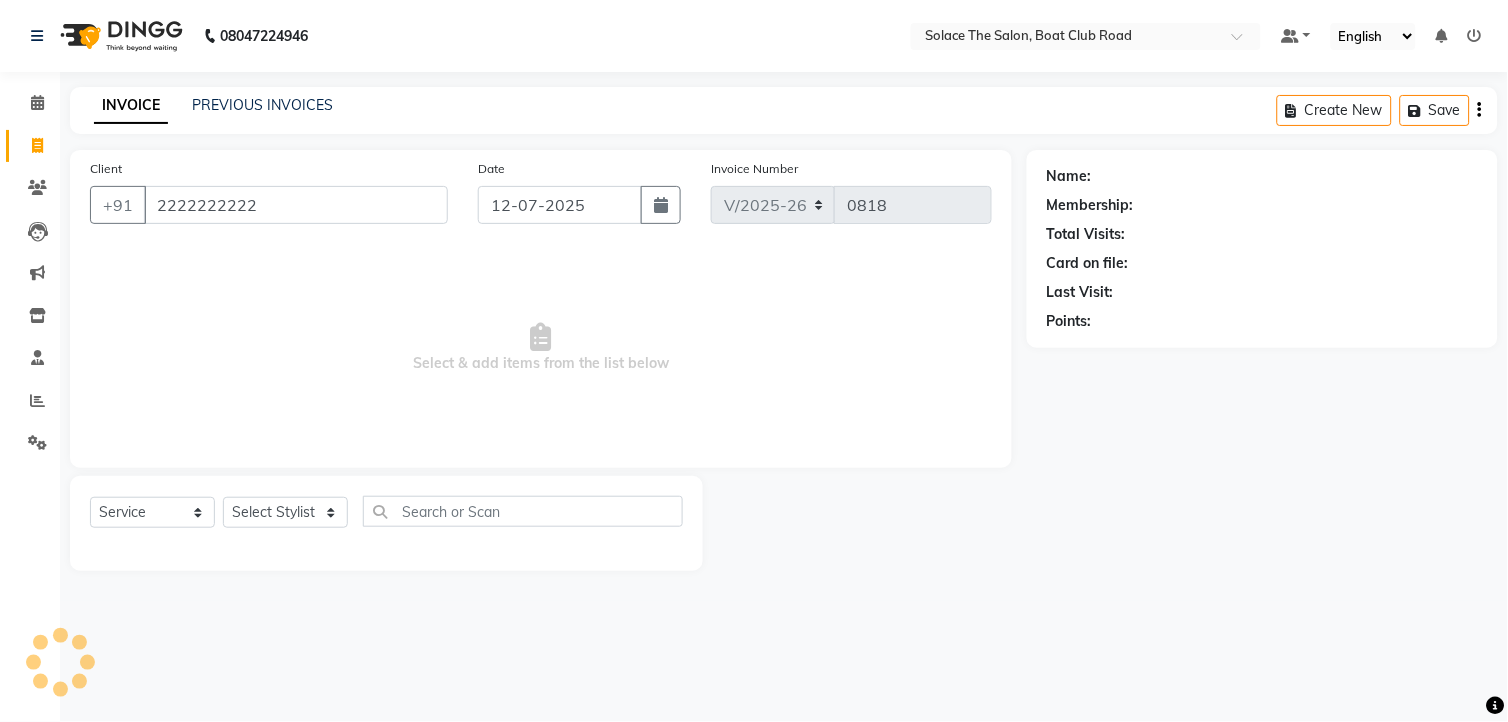 type on "2222222222" 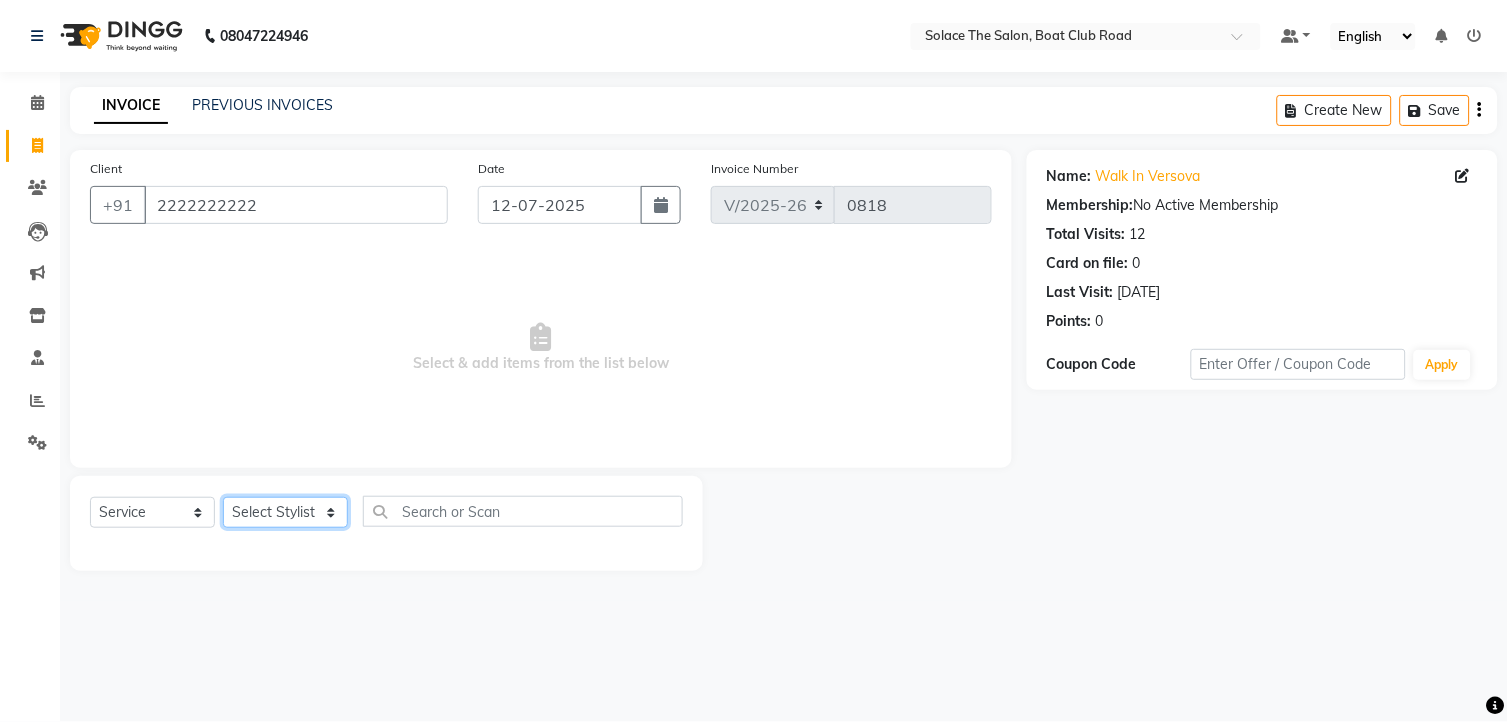 click on "Select Stylist [PERSON_NAME] [PERSON_NAME] [PERSON_NAME] Front Desk Kajal [PERSON_NAME] [PERSON_NAME] [MEDICAL_DATA][PERSON_NAME] rishi  [PERSON_NAME] suraj" 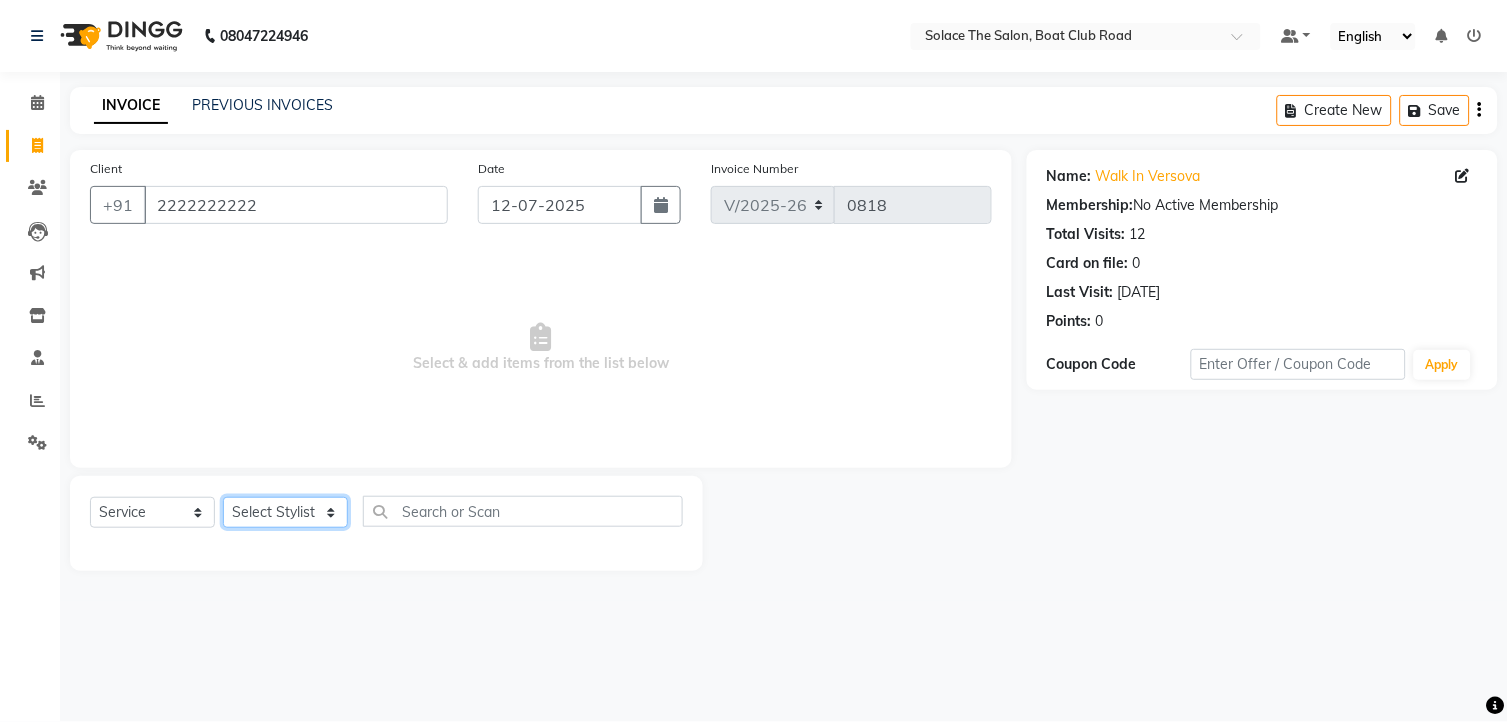 select on "9749" 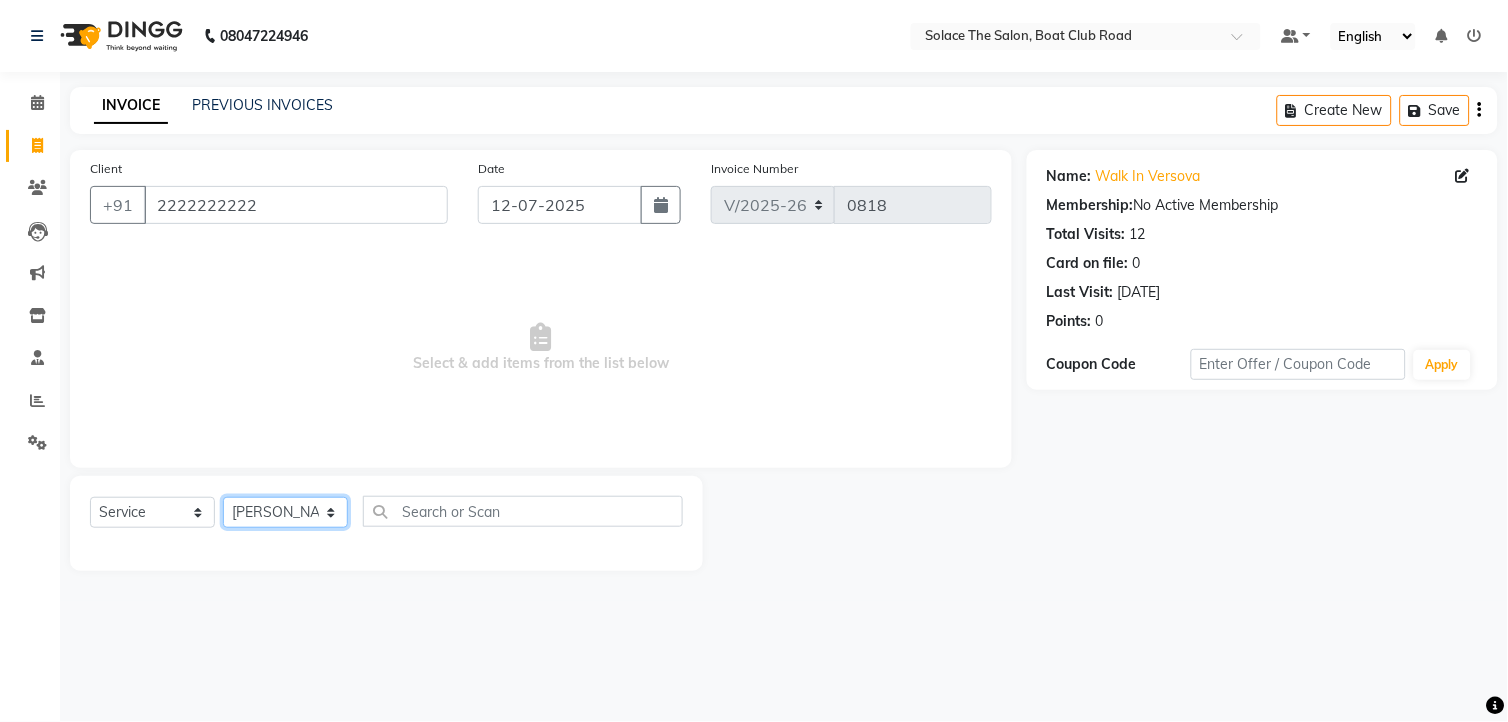 click on "Select Stylist [PERSON_NAME] [PERSON_NAME] [PERSON_NAME] Front Desk Kajal [PERSON_NAME] [PERSON_NAME] [MEDICAL_DATA][PERSON_NAME] rishi  [PERSON_NAME] suraj" 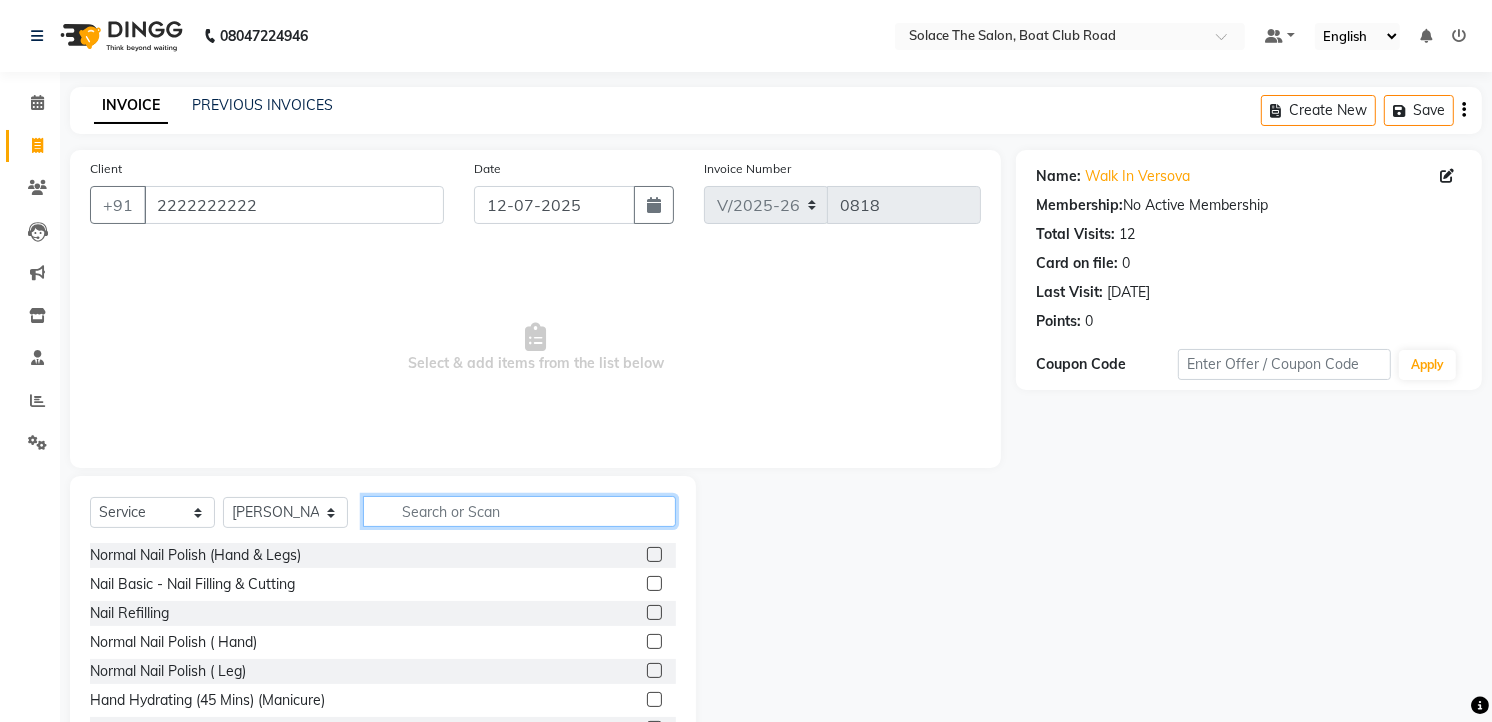 click 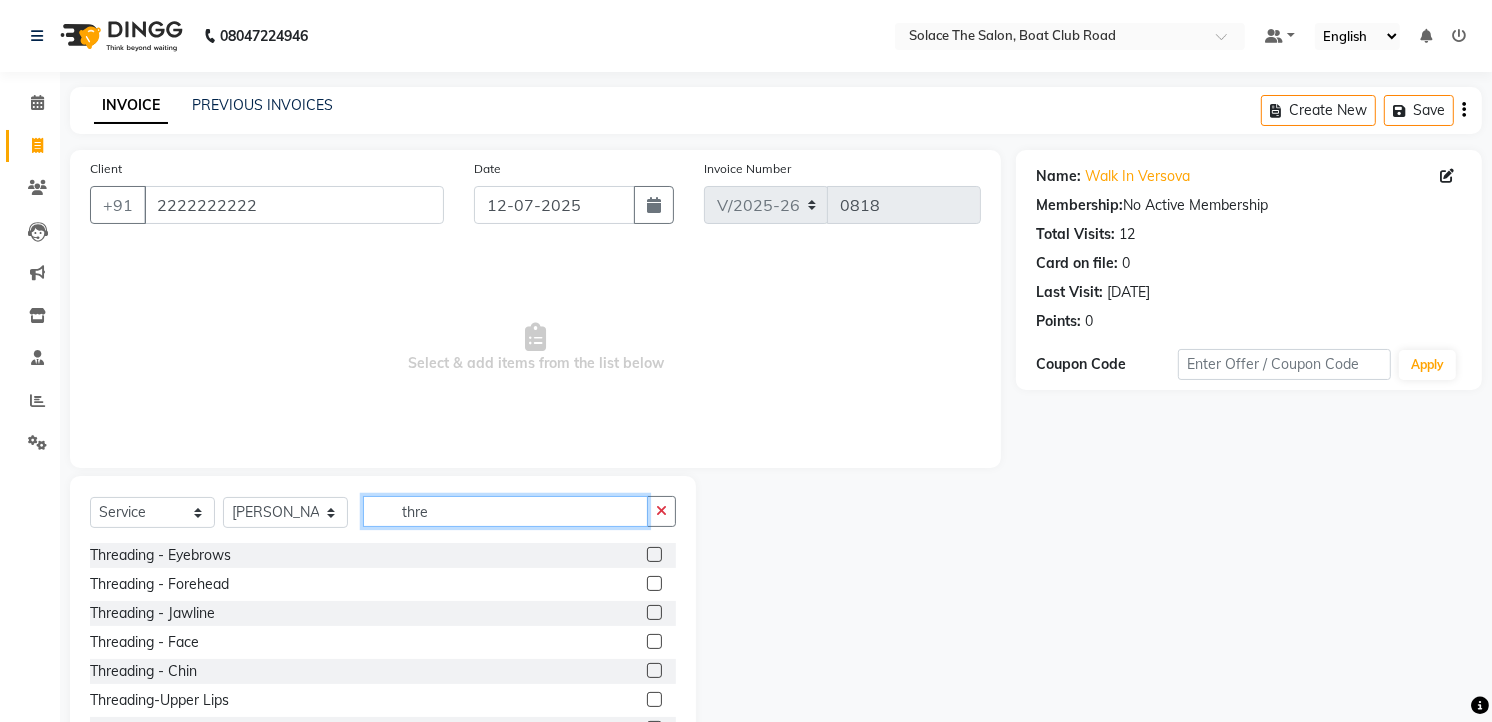 type on "thre" 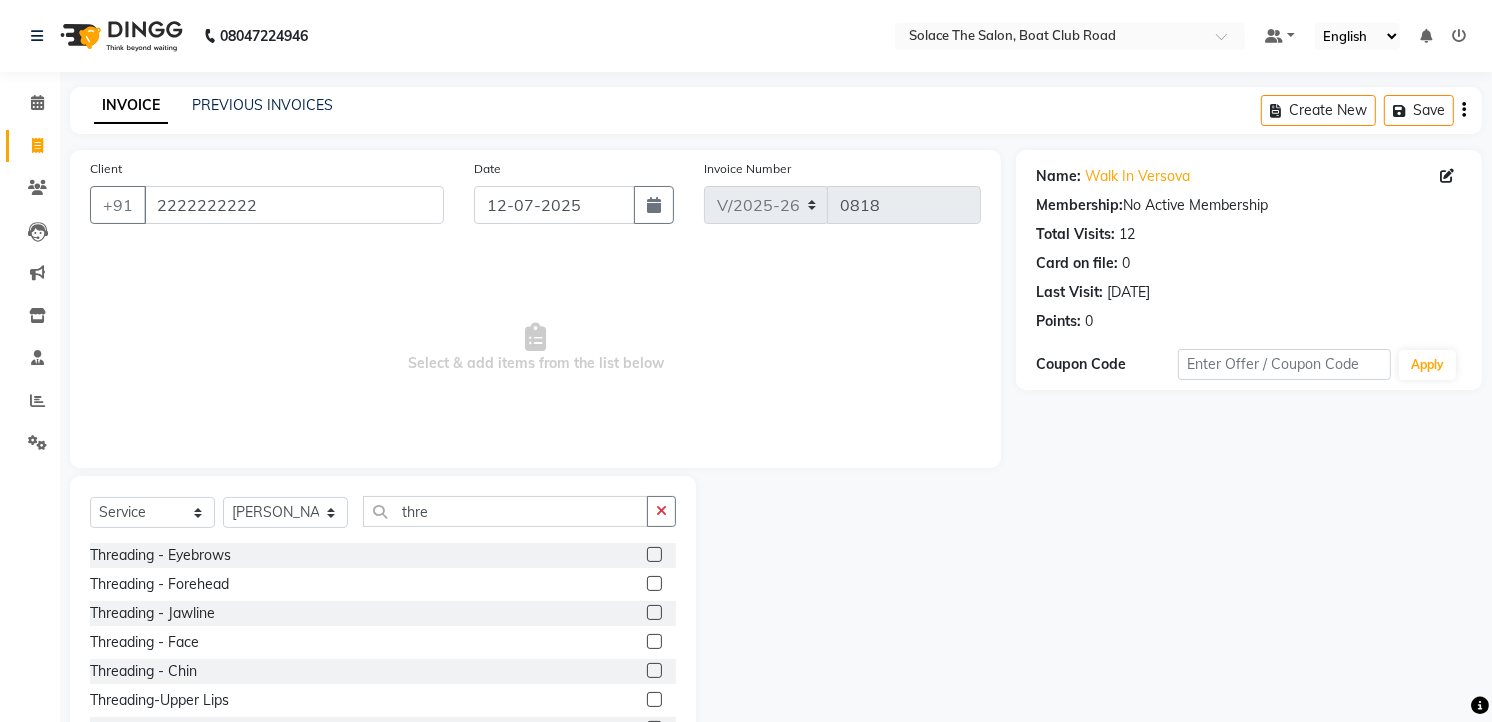 click 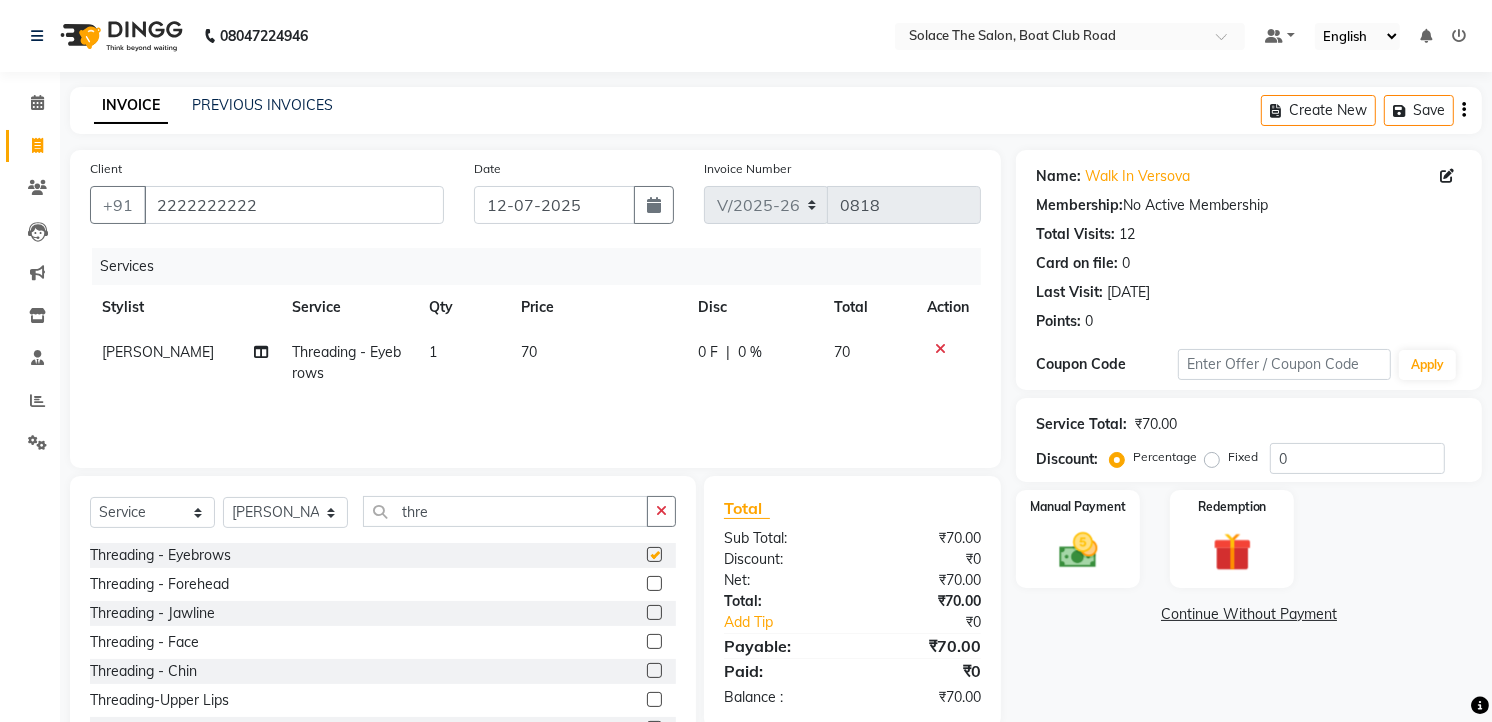 checkbox on "false" 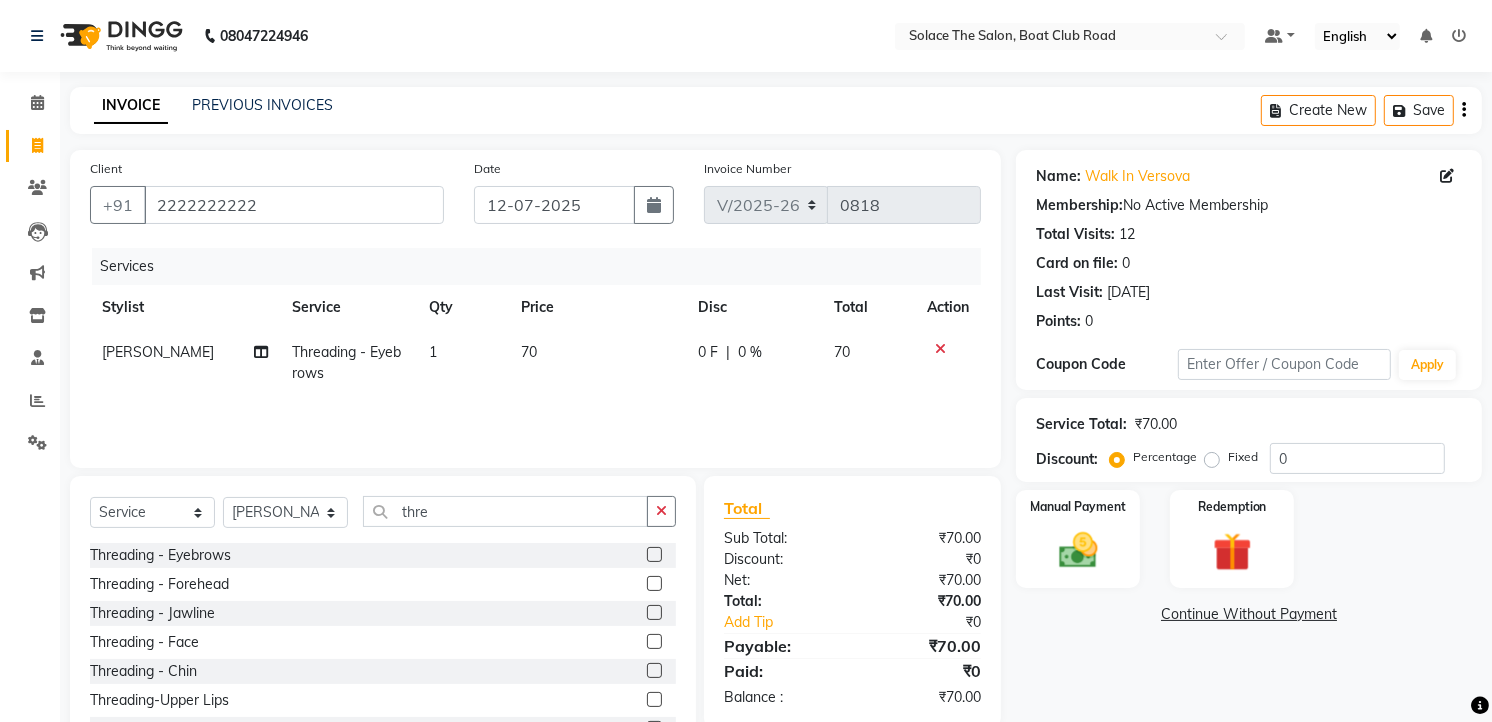 click 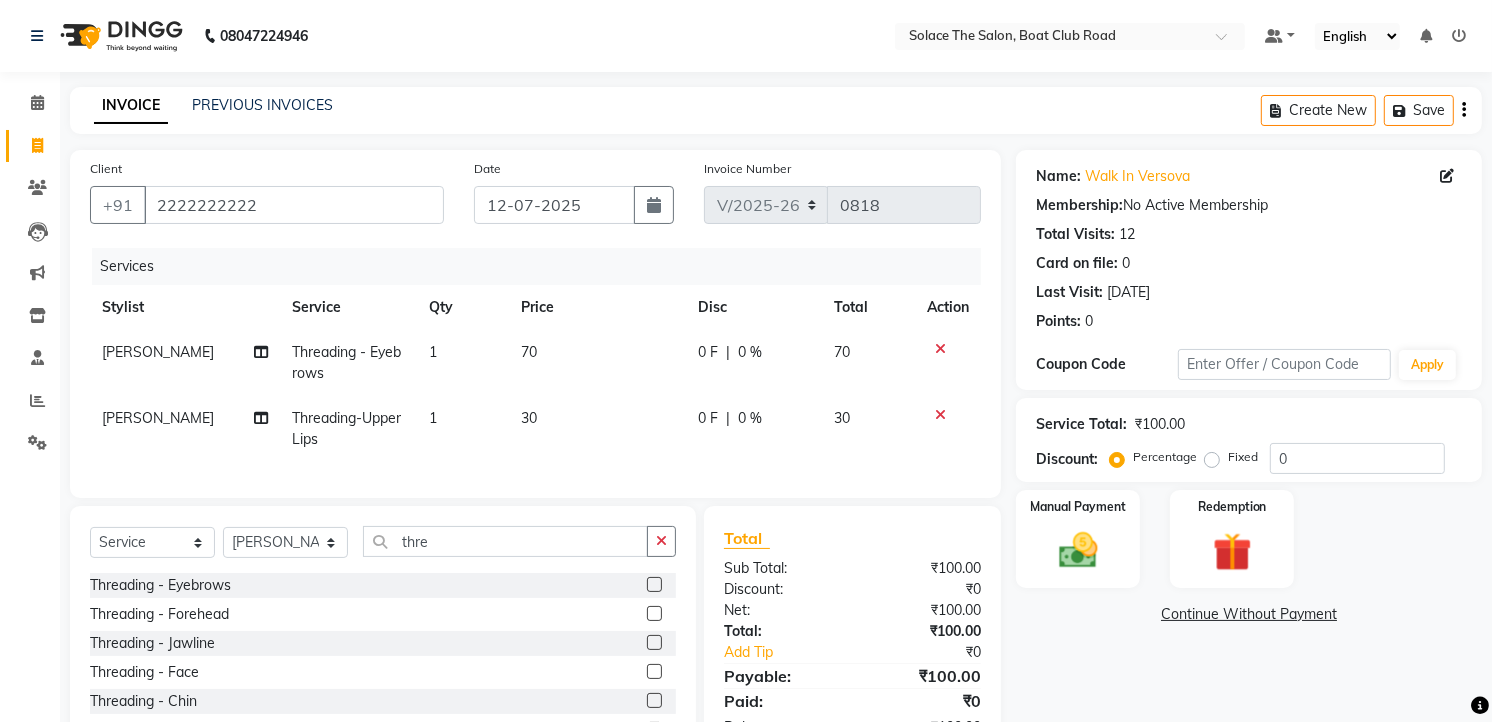 checkbox on "false" 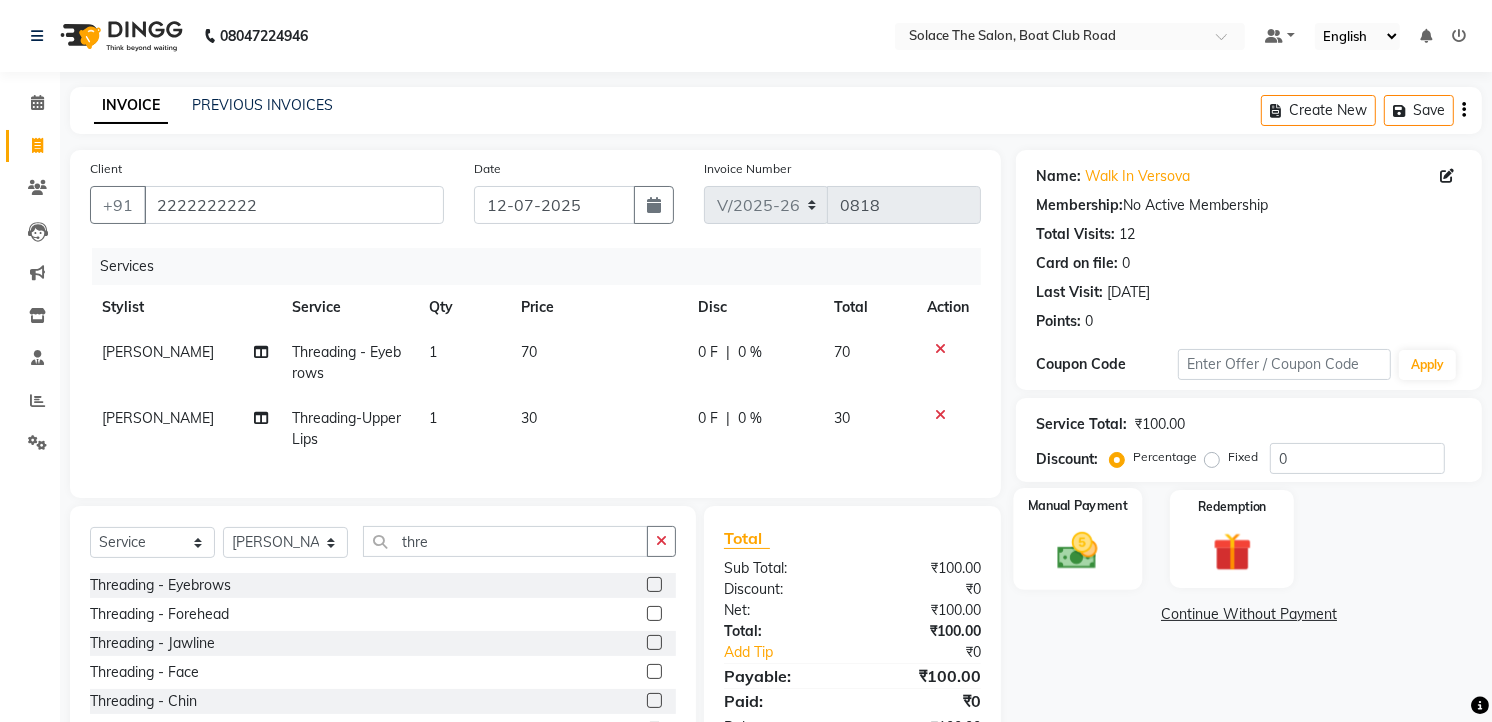 click 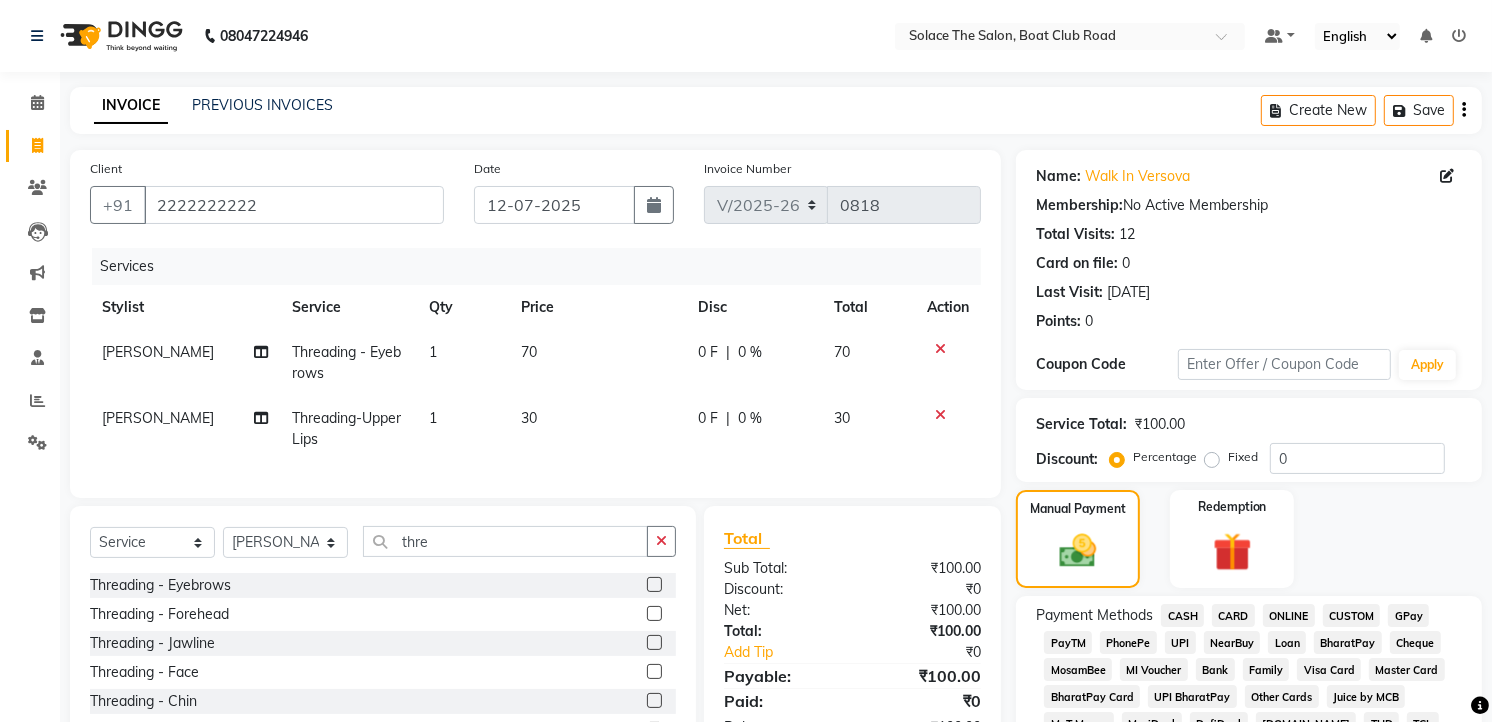scroll, scrollTop: 111, scrollLeft: 0, axis: vertical 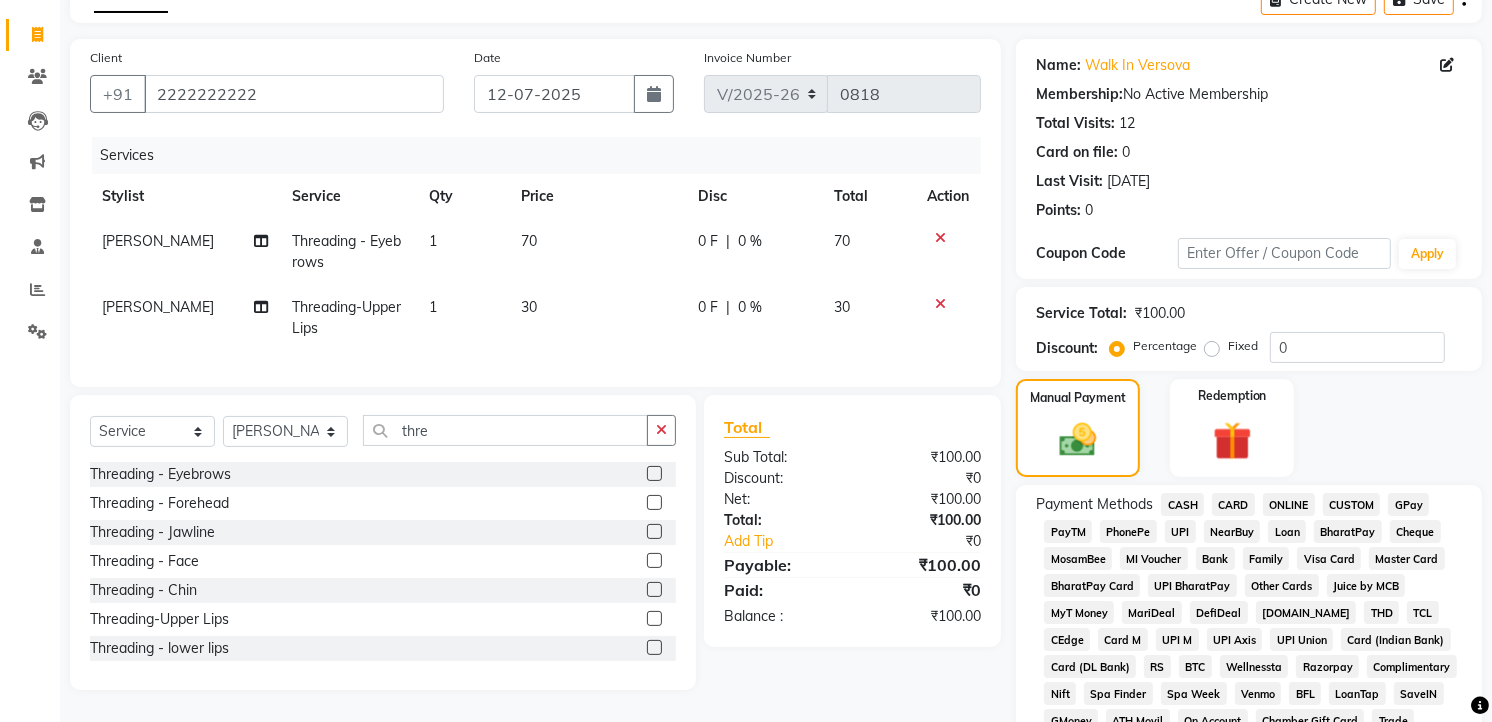 click on "GPay" 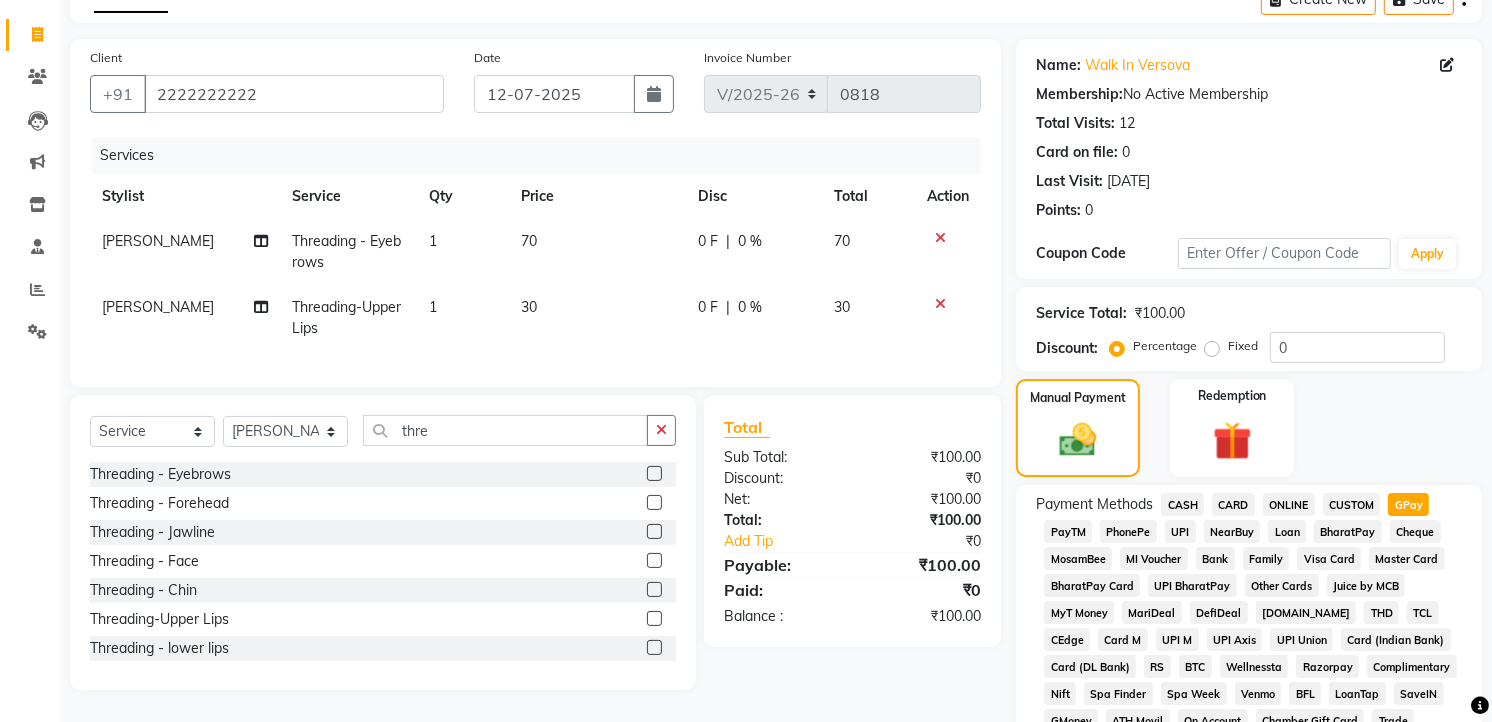 scroll, scrollTop: 715, scrollLeft: 0, axis: vertical 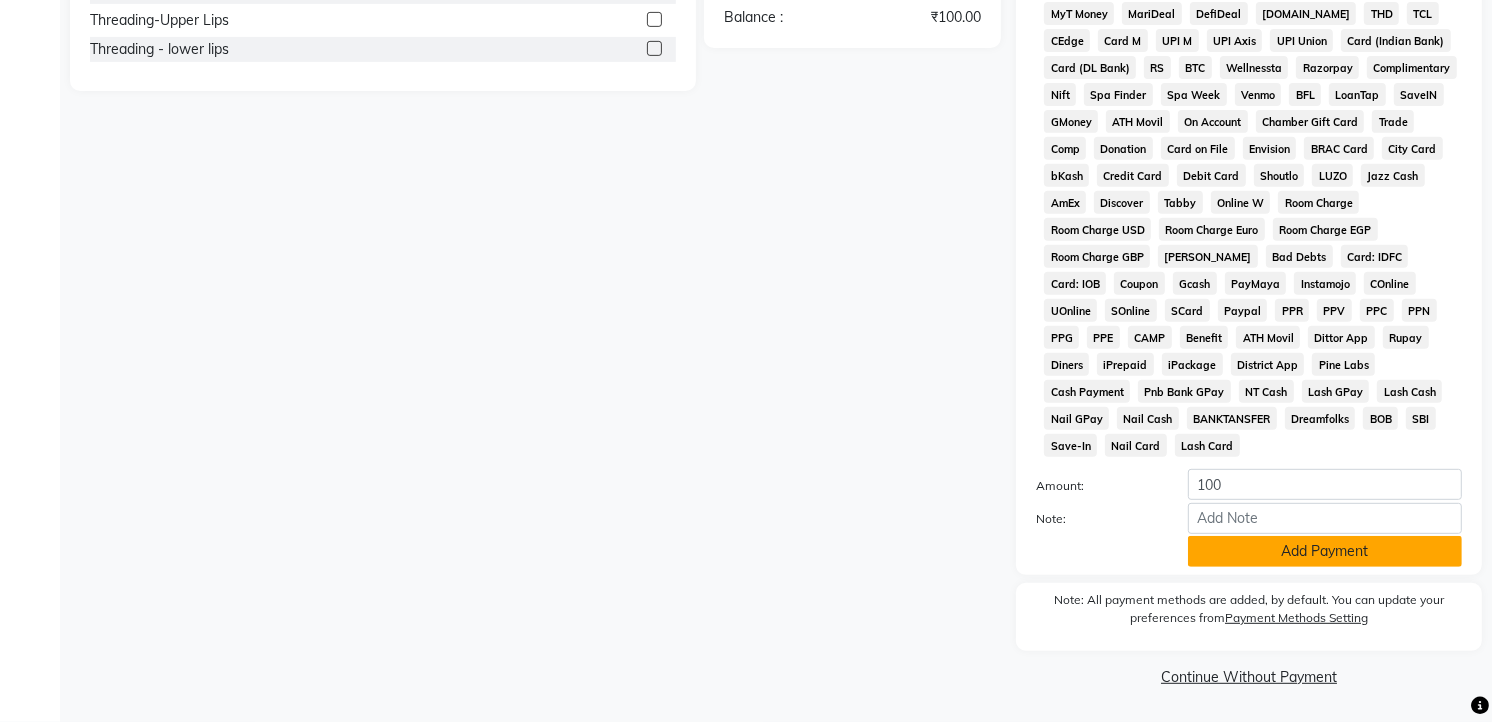 click on "Add Payment" 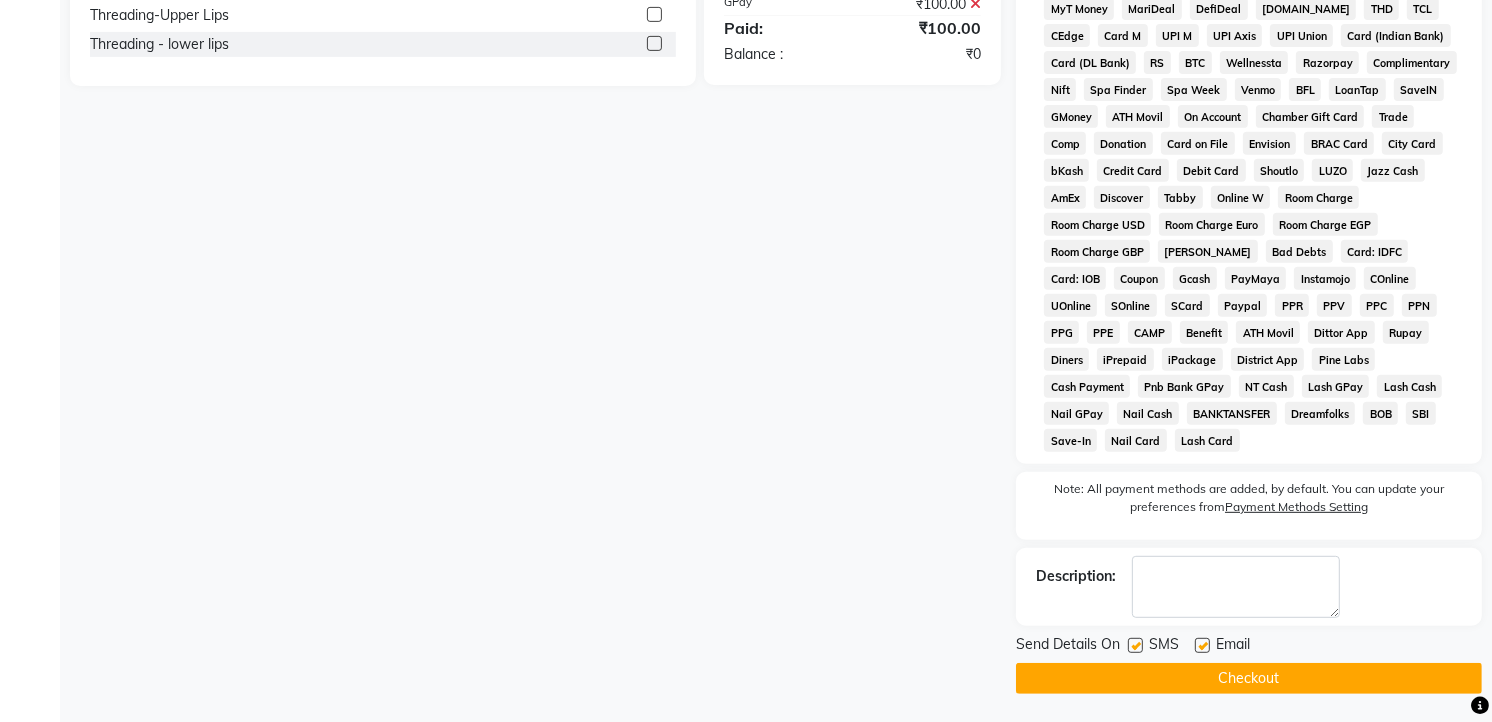 click on "Checkout" 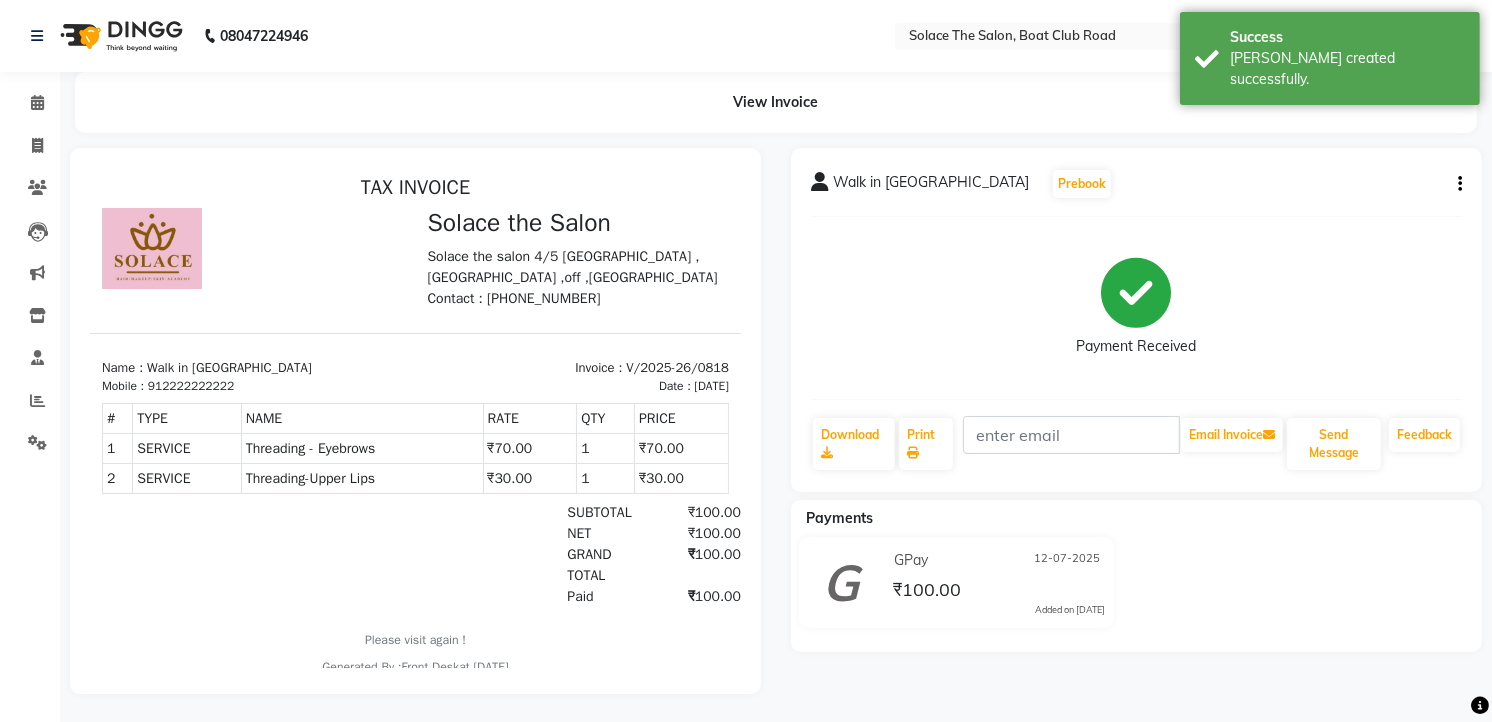 scroll, scrollTop: 0, scrollLeft: 0, axis: both 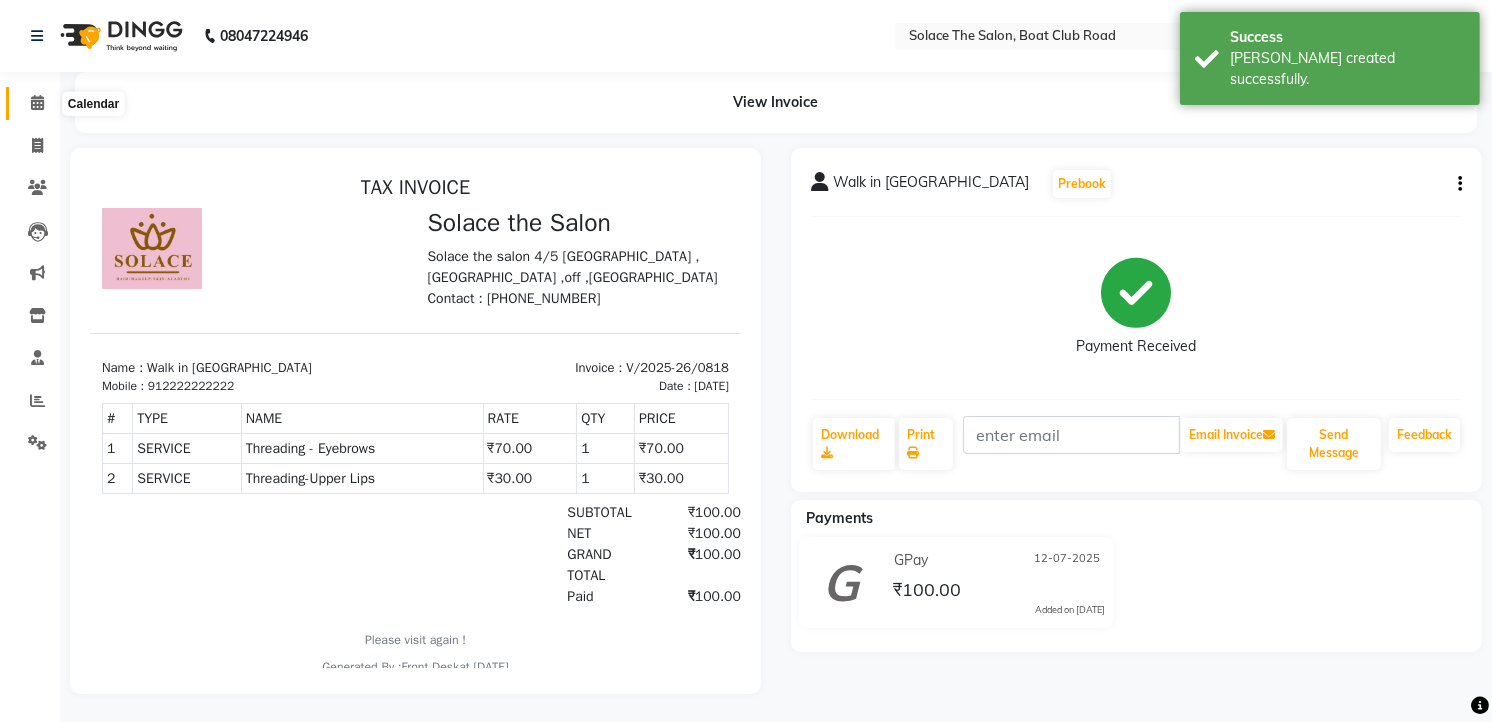 click 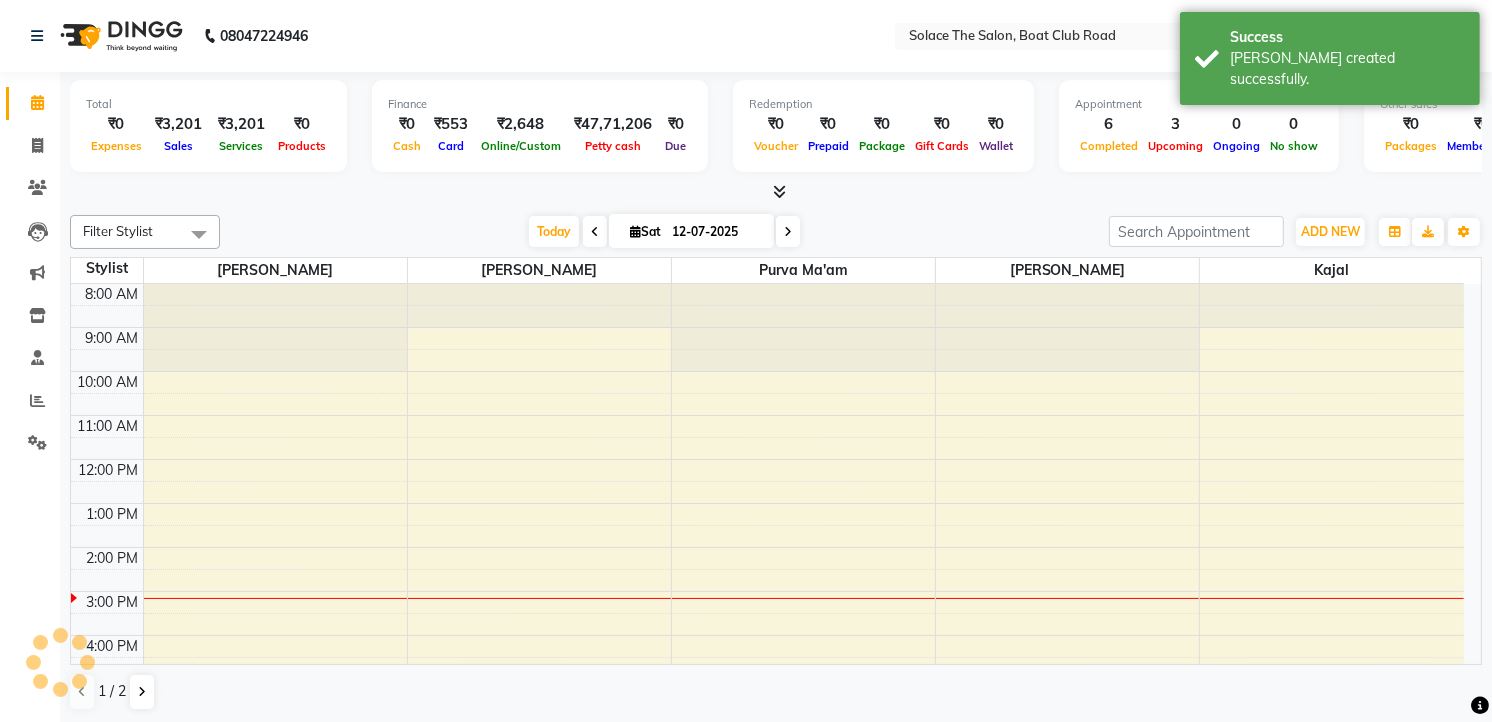 scroll, scrollTop: 200, scrollLeft: 0, axis: vertical 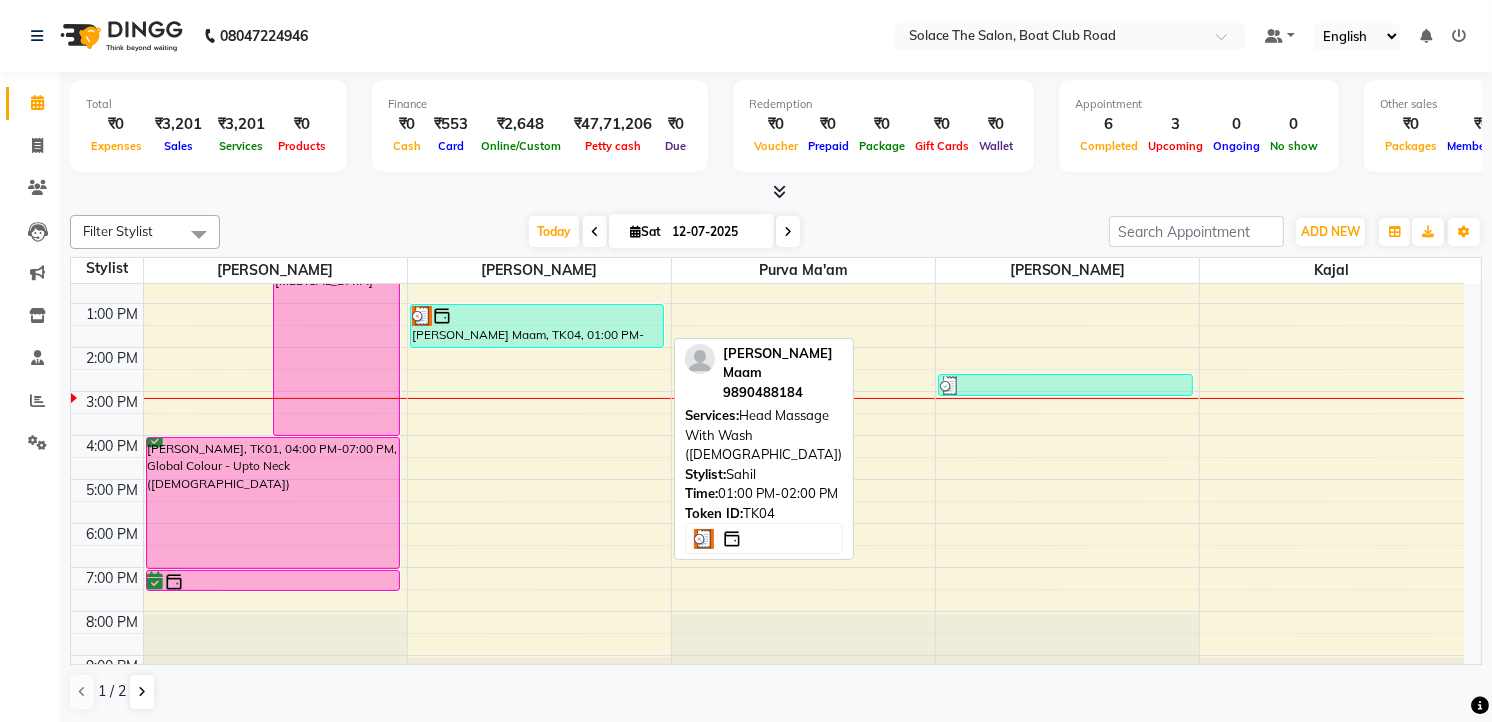 click at bounding box center [442, 316] 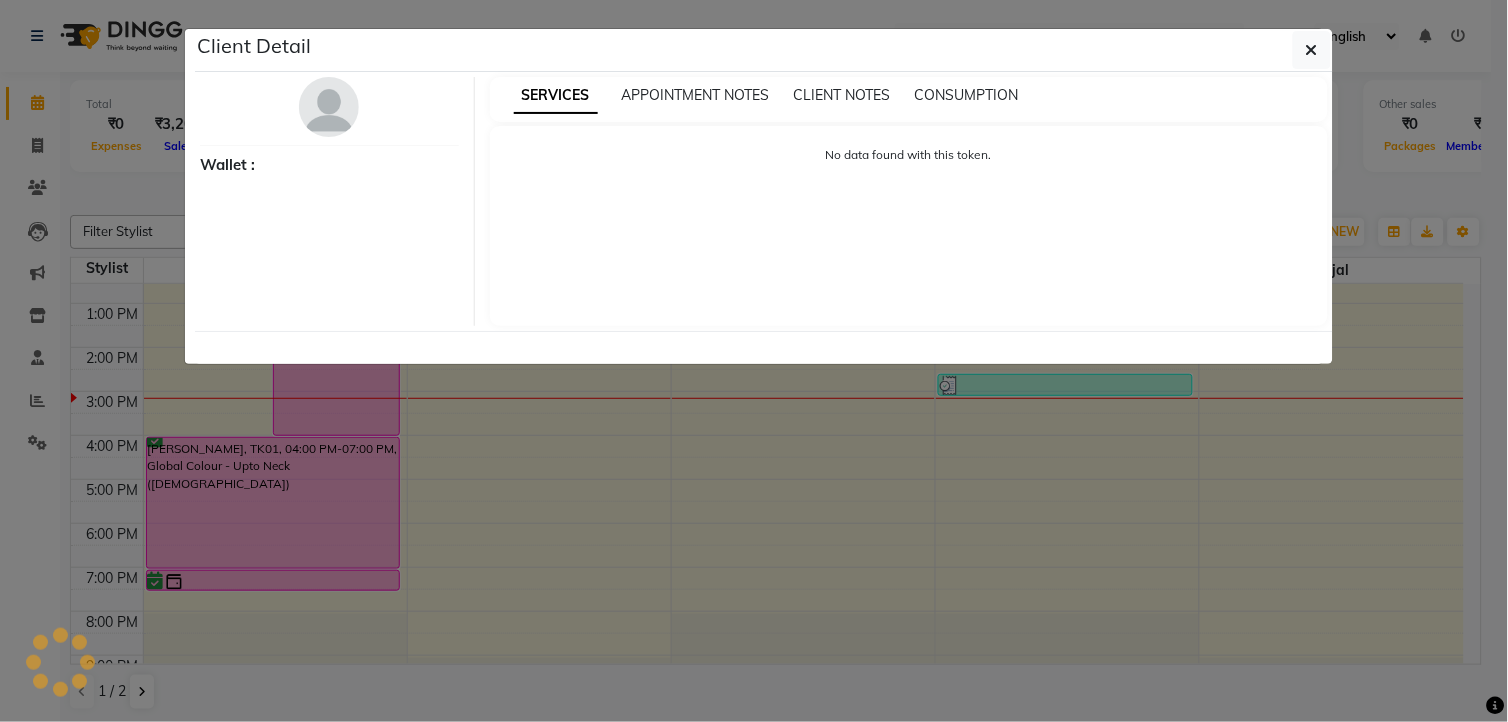 select on "3" 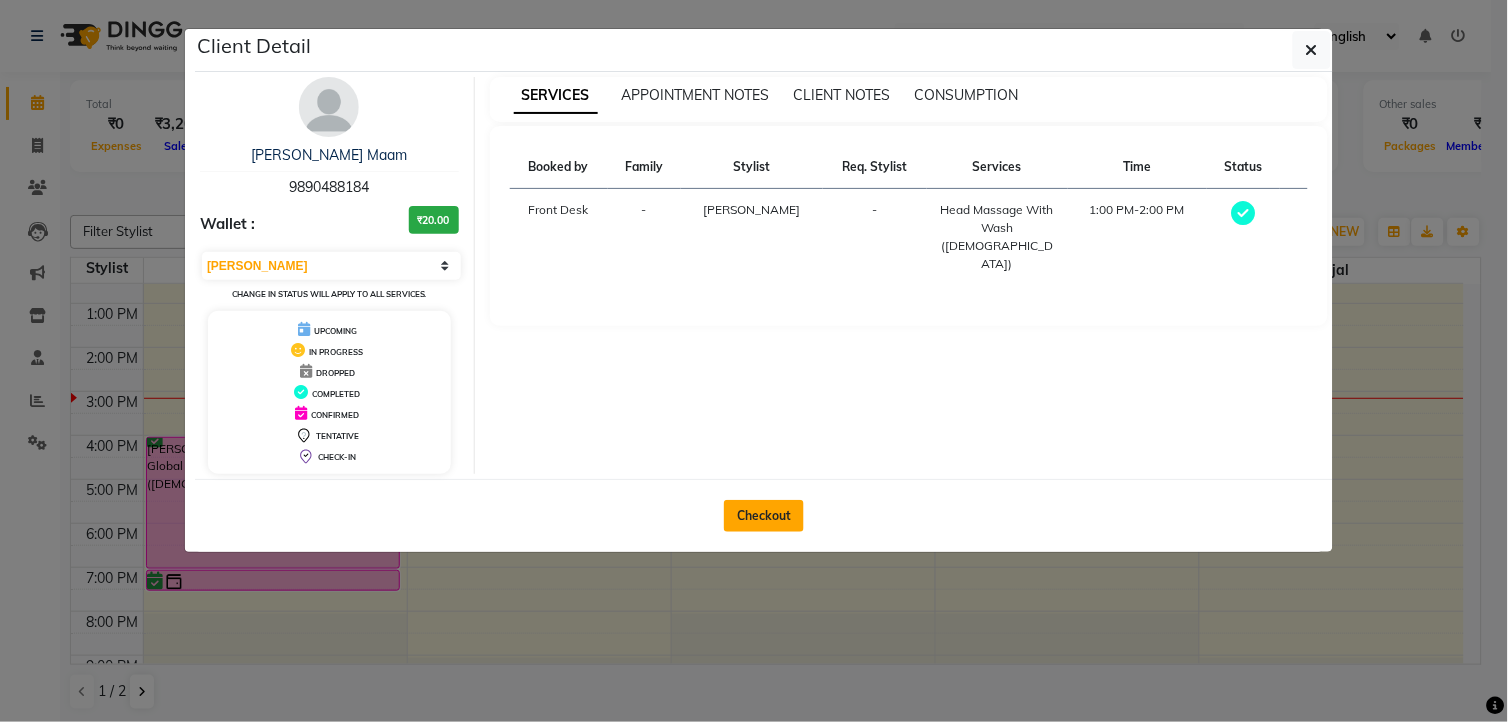 click on "Checkout" 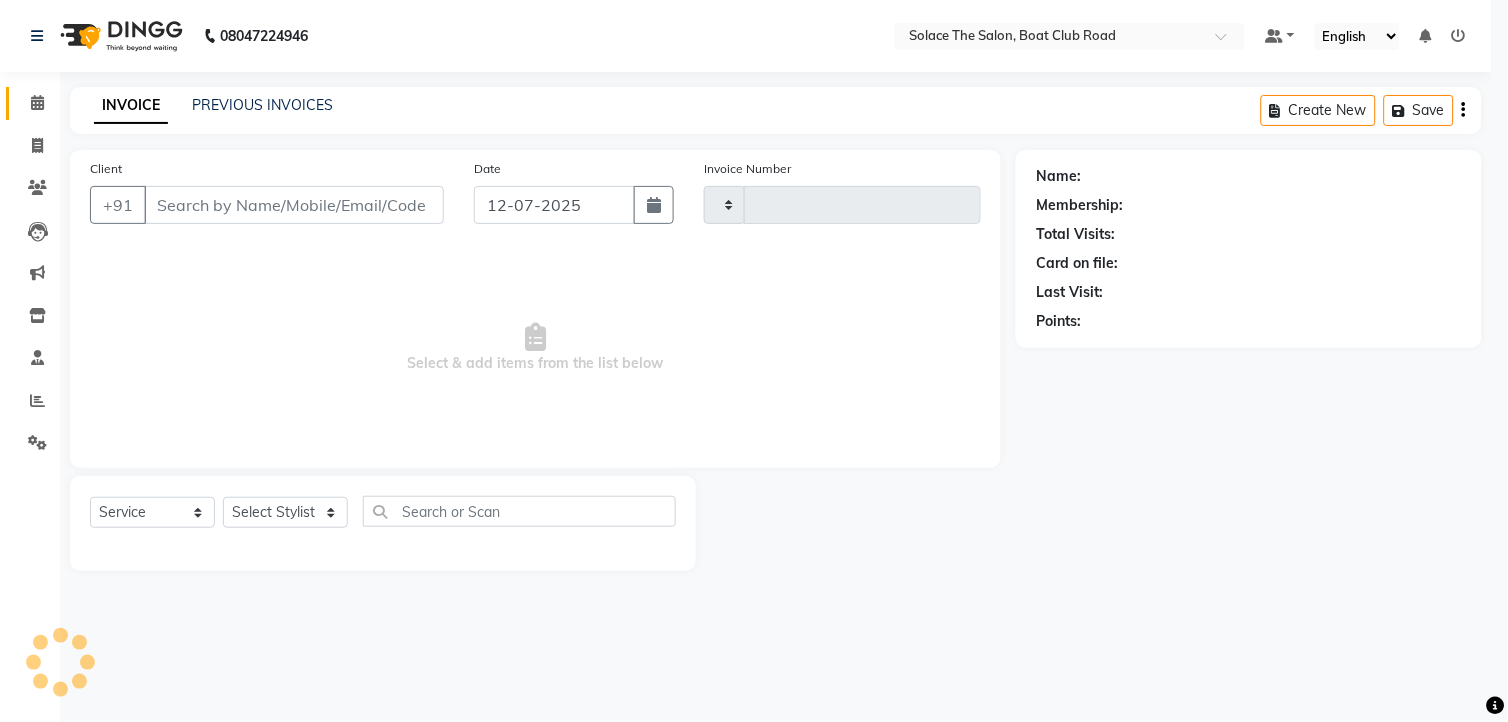 type on "0819" 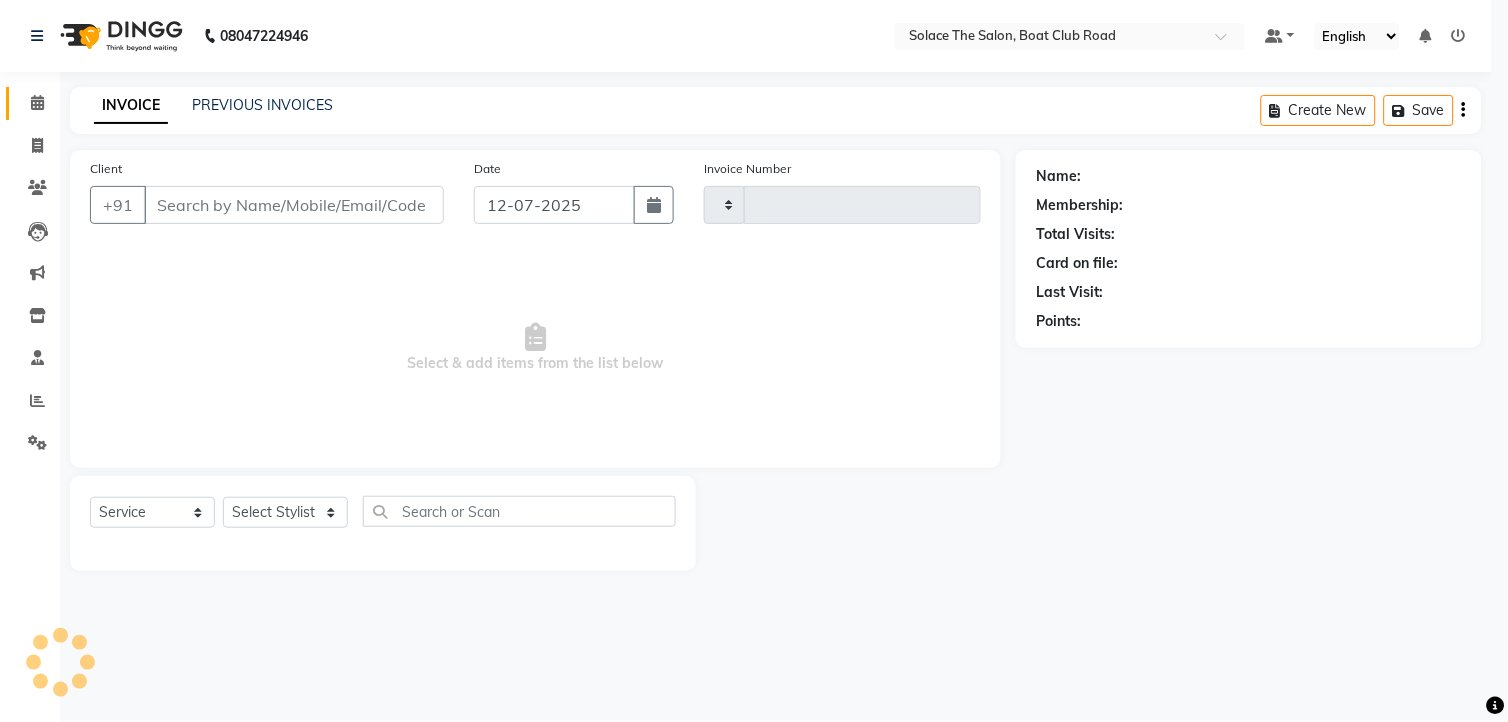 select on "585" 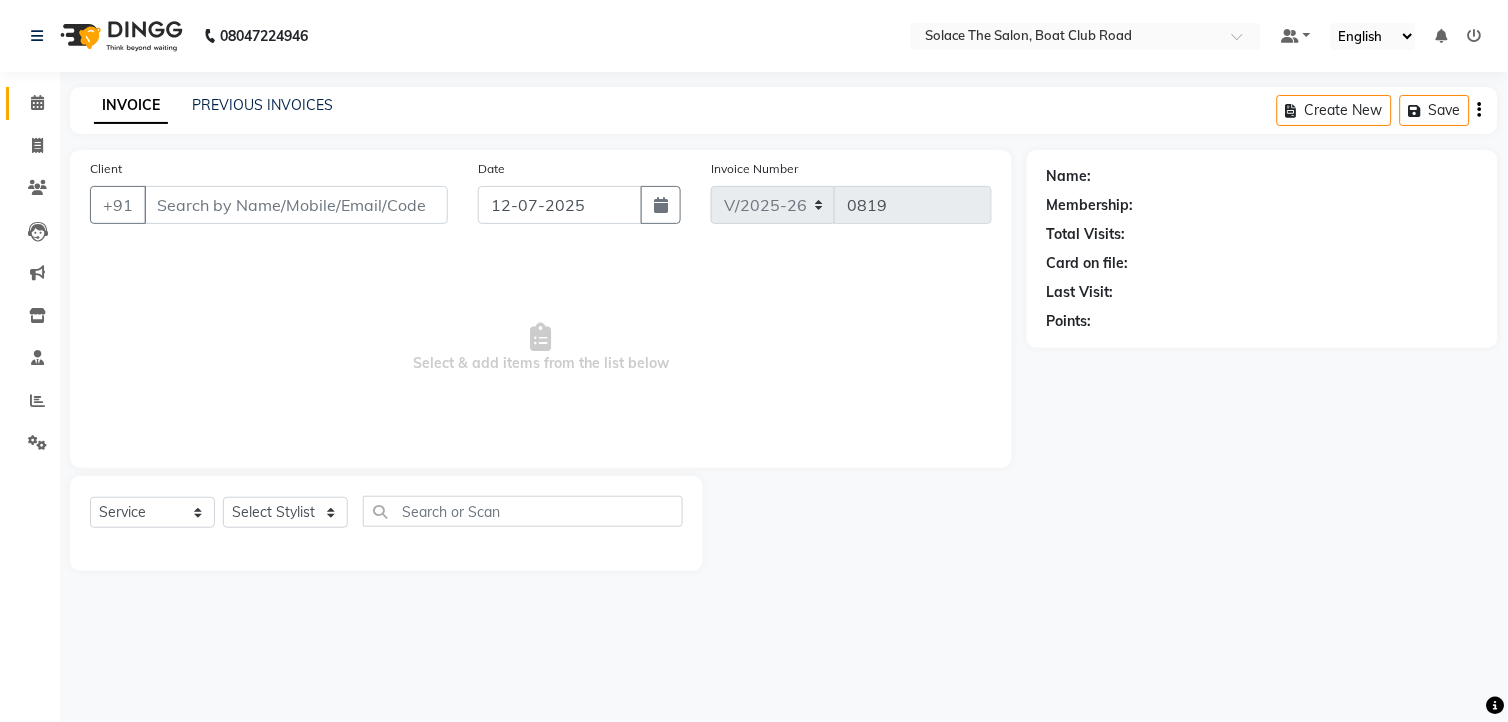 type on "9890488184" 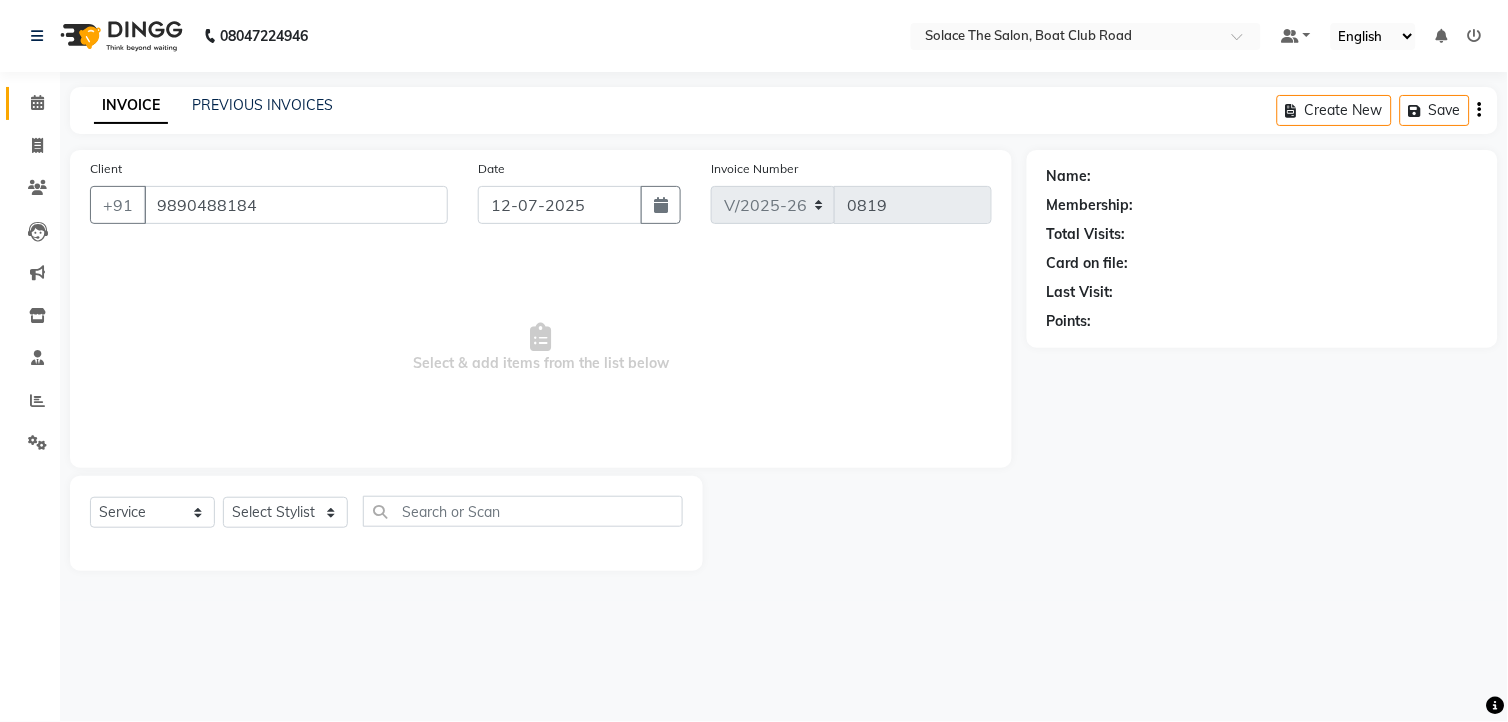 select on "74276" 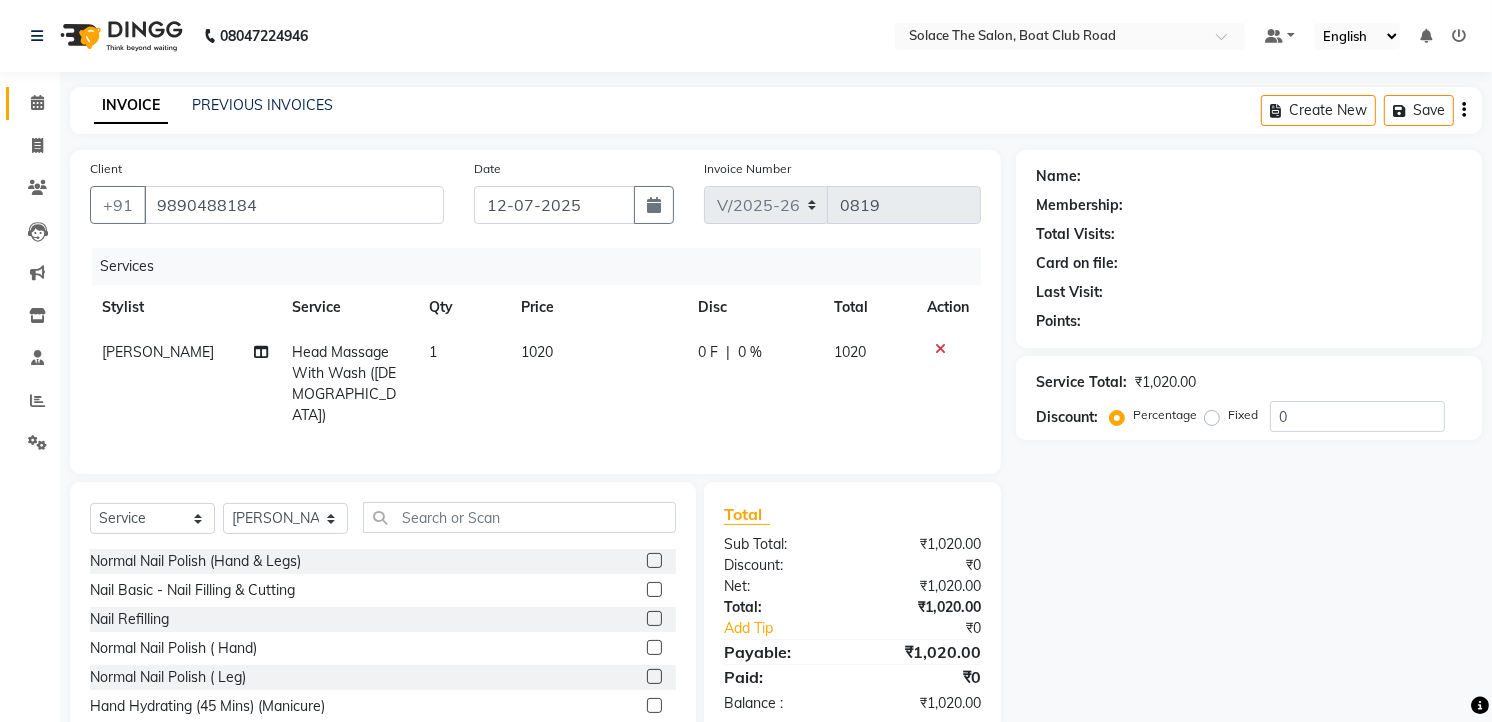 select on "1: Object" 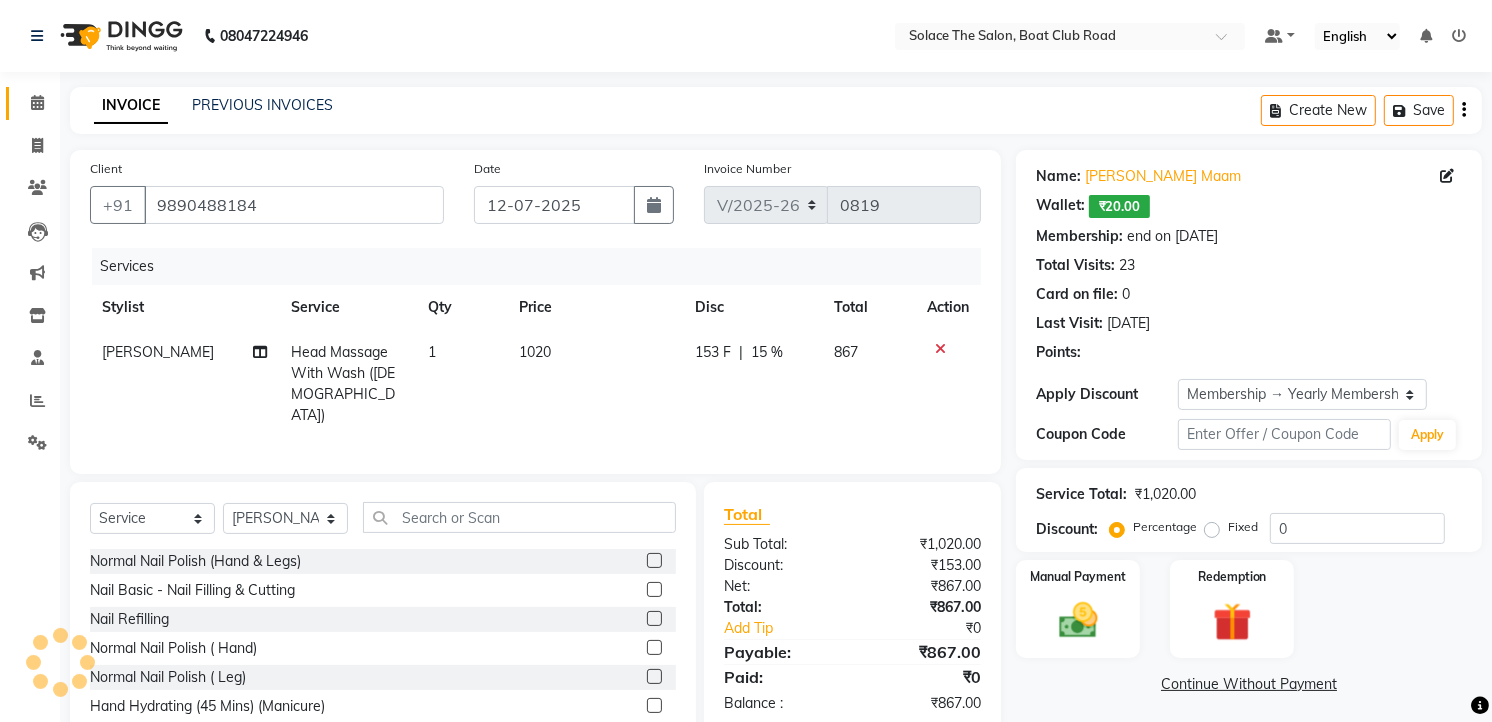 type on "15" 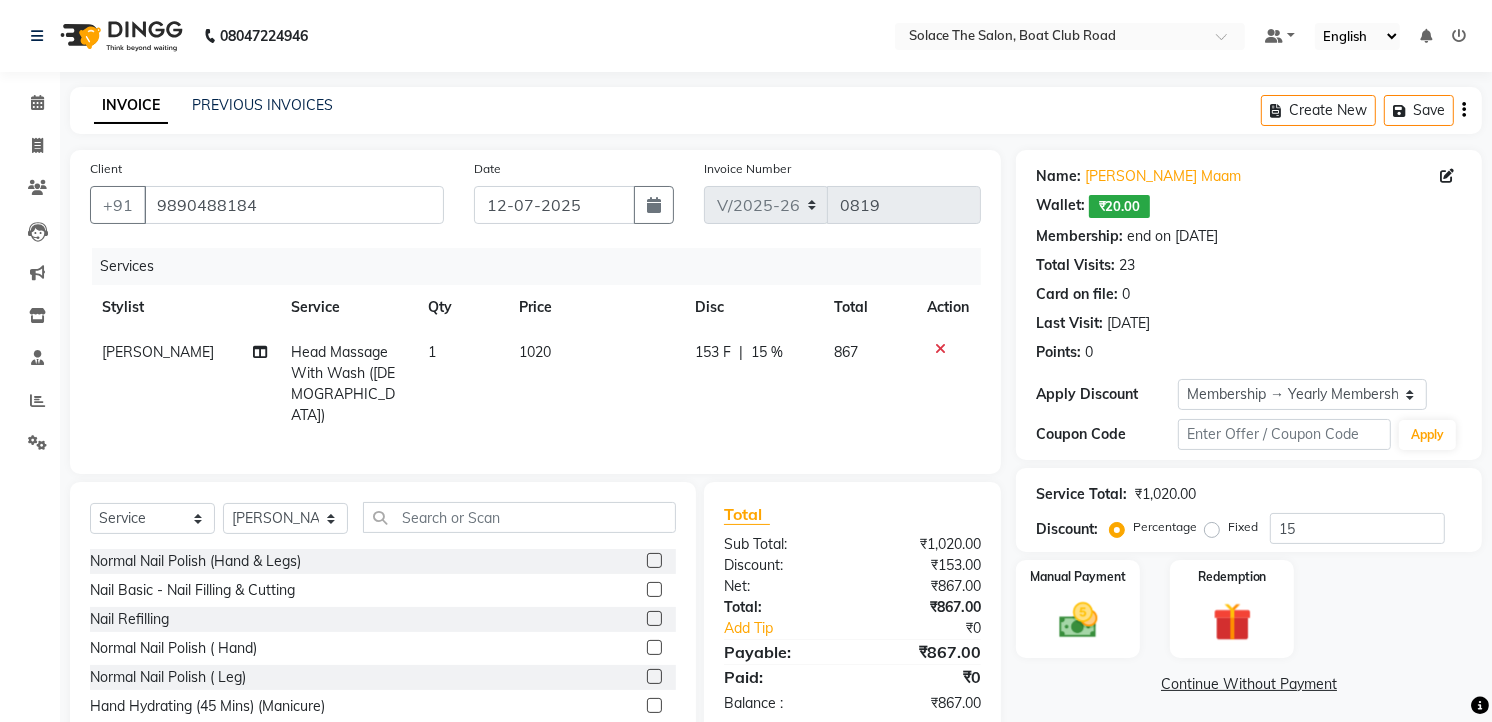 click on "₹20.00" 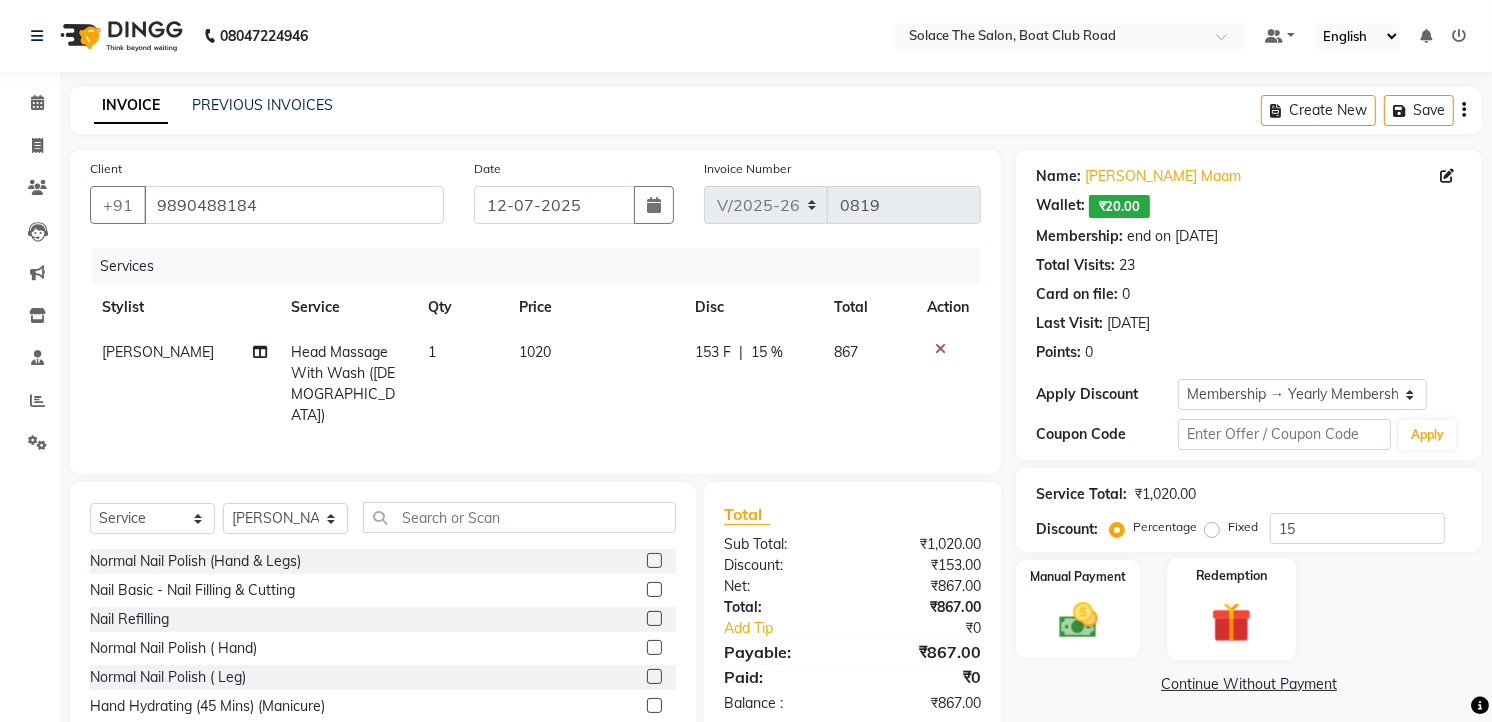 click 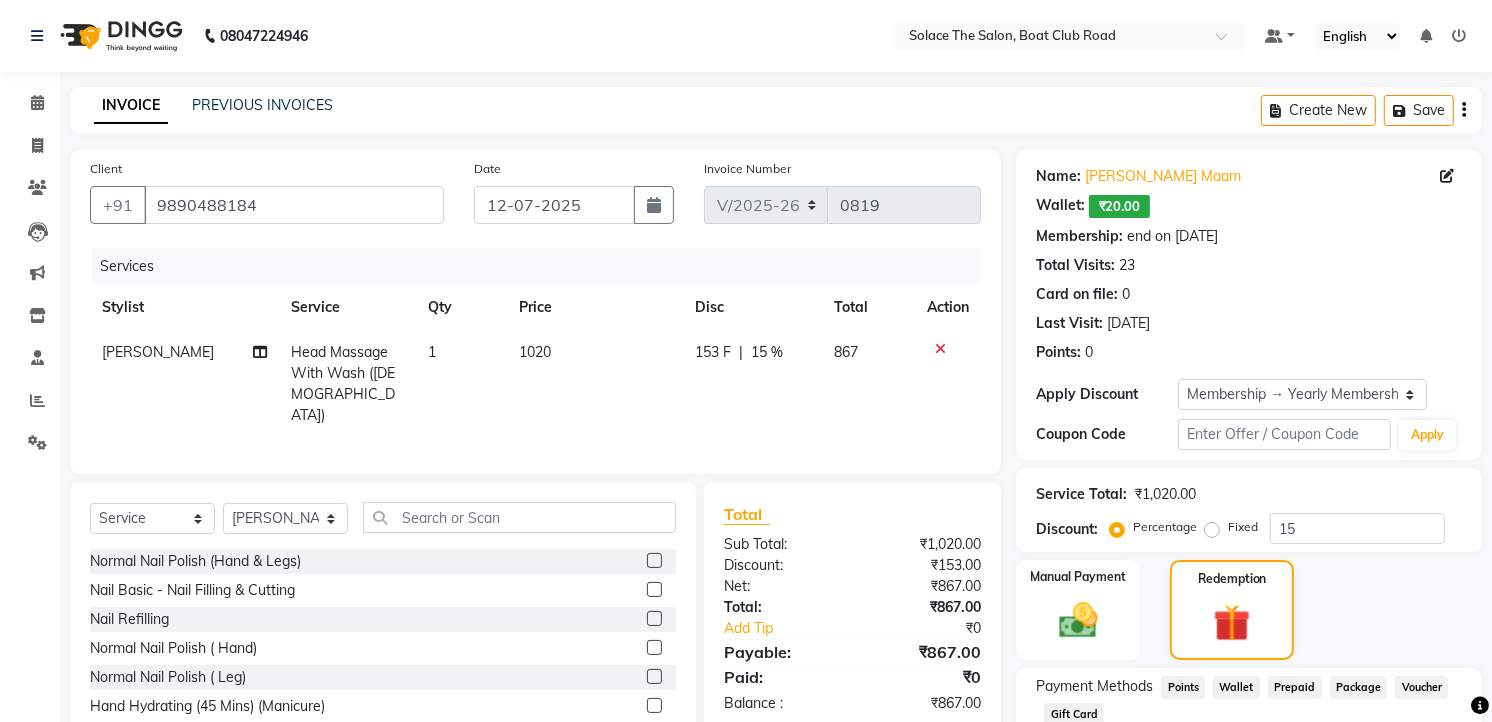 scroll, scrollTop: 111, scrollLeft: 0, axis: vertical 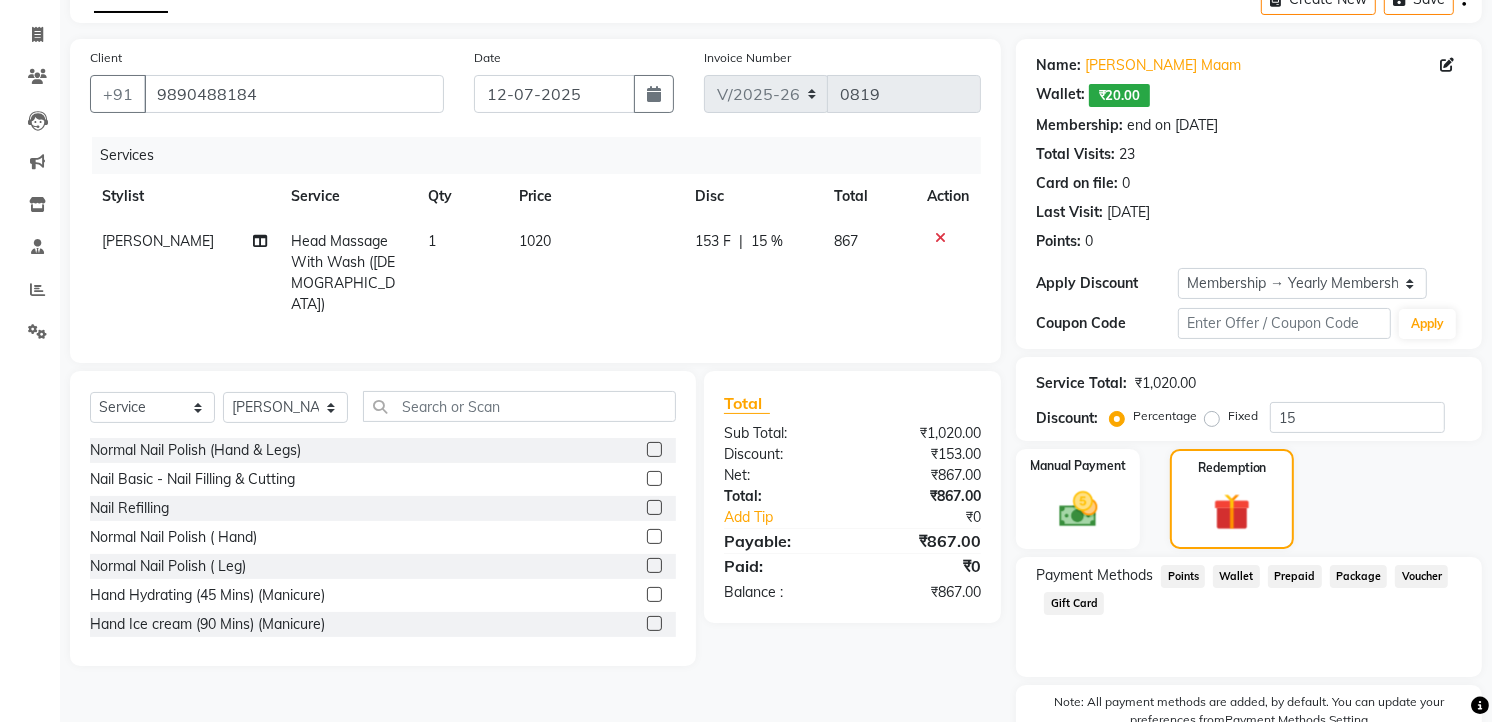 click on "Wallet" 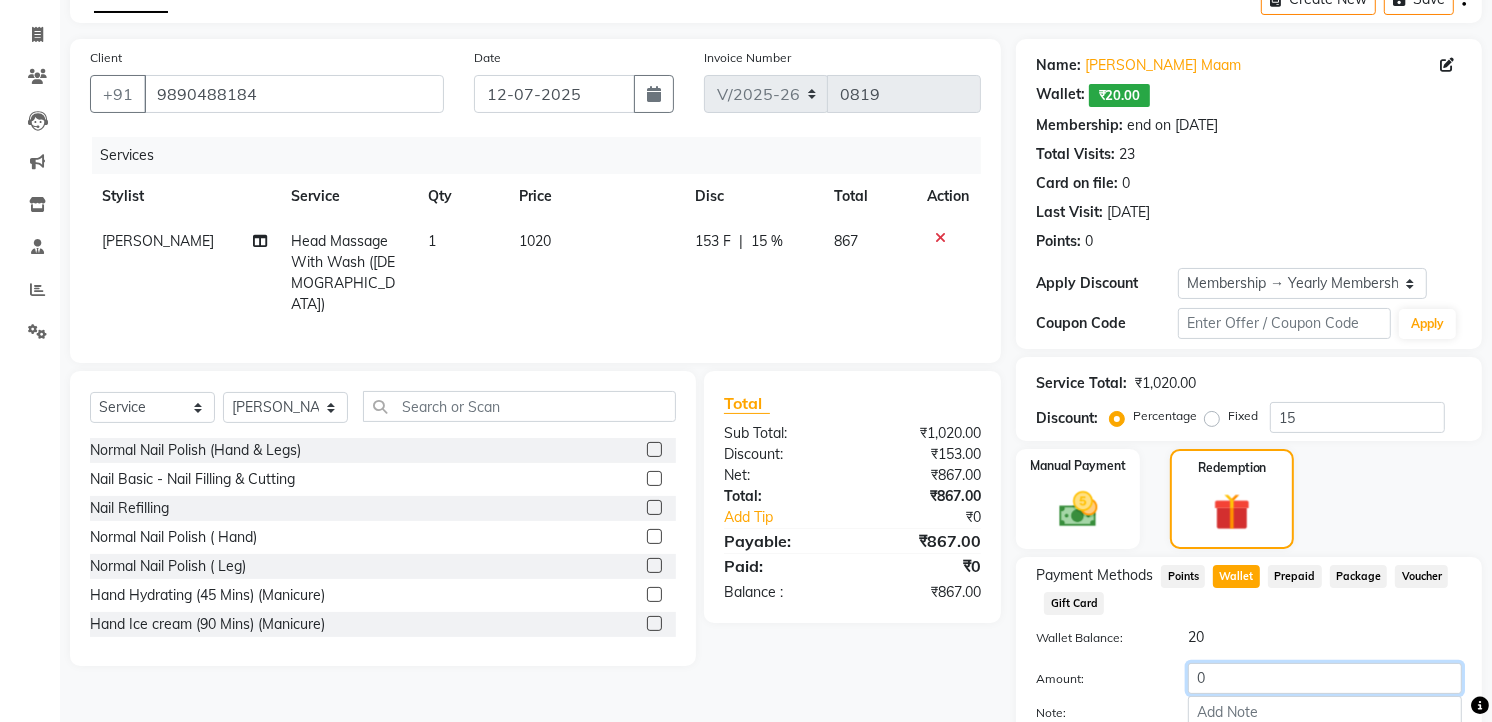 click on "0" 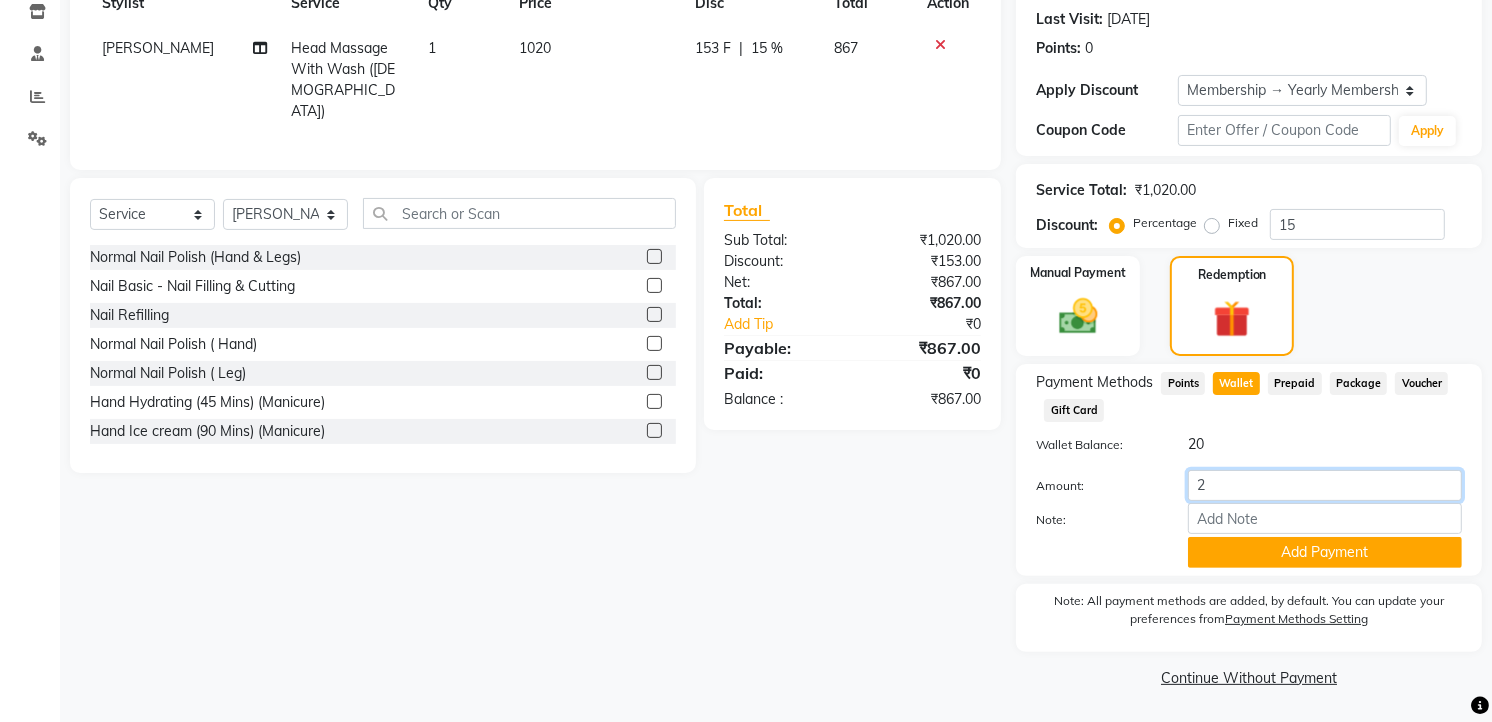 type on "20" 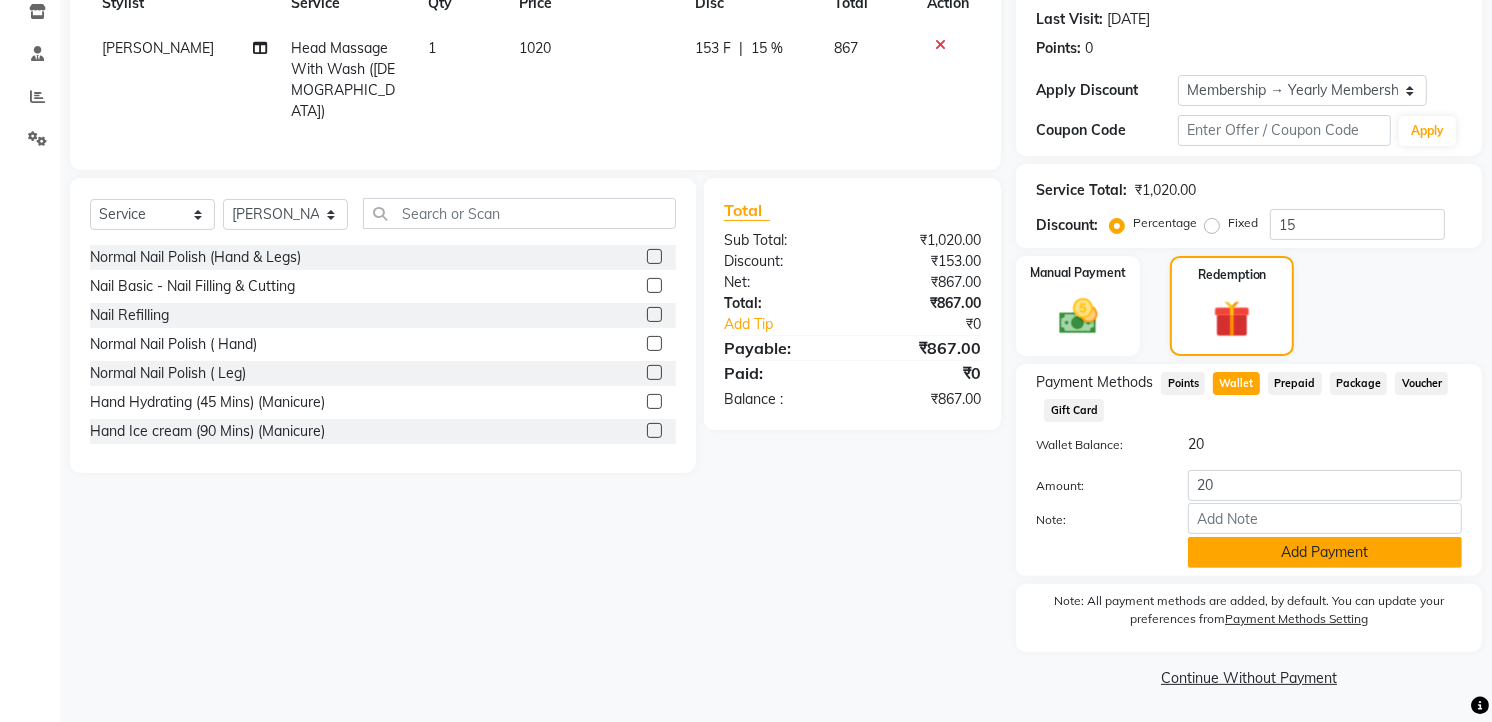 click on "Add Payment" 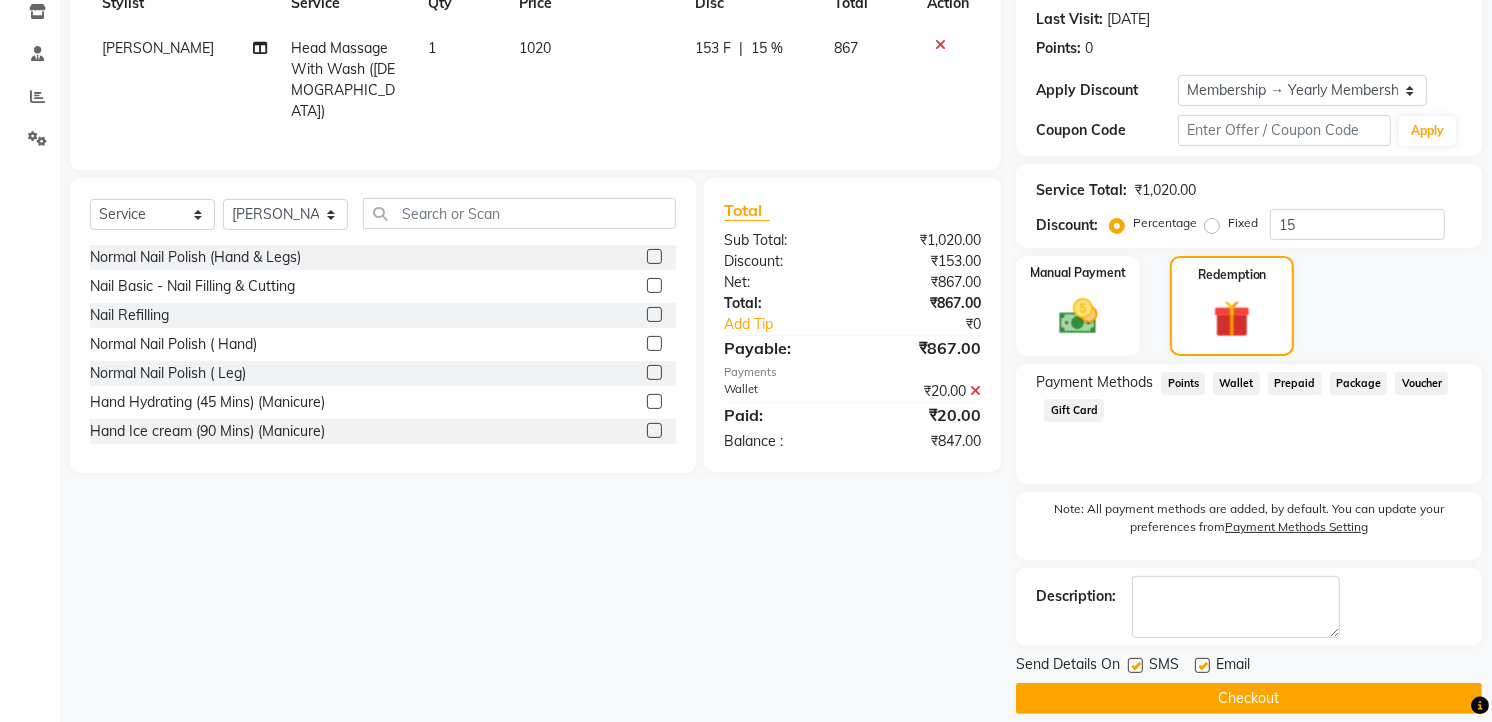 scroll, scrollTop: 324, scrollLeft: 0, axis: vertical 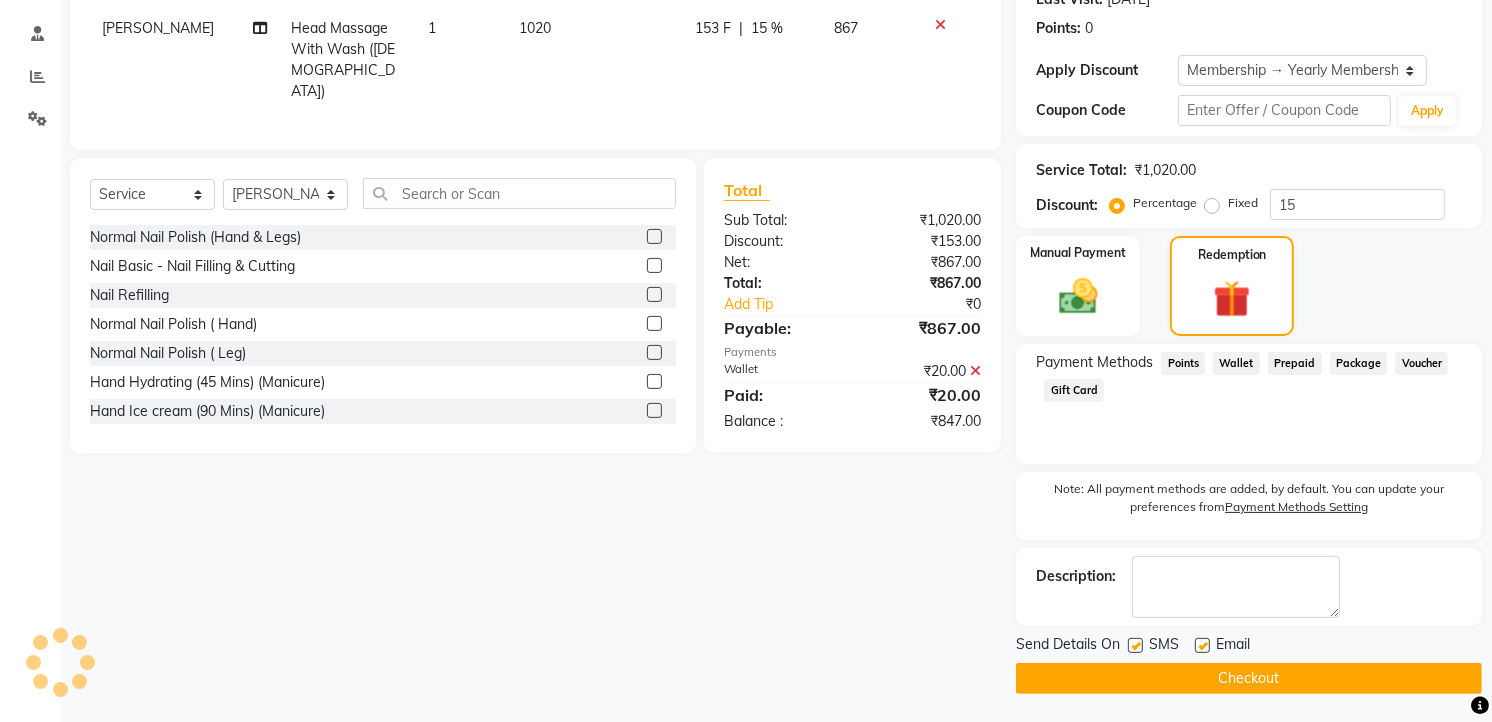 click 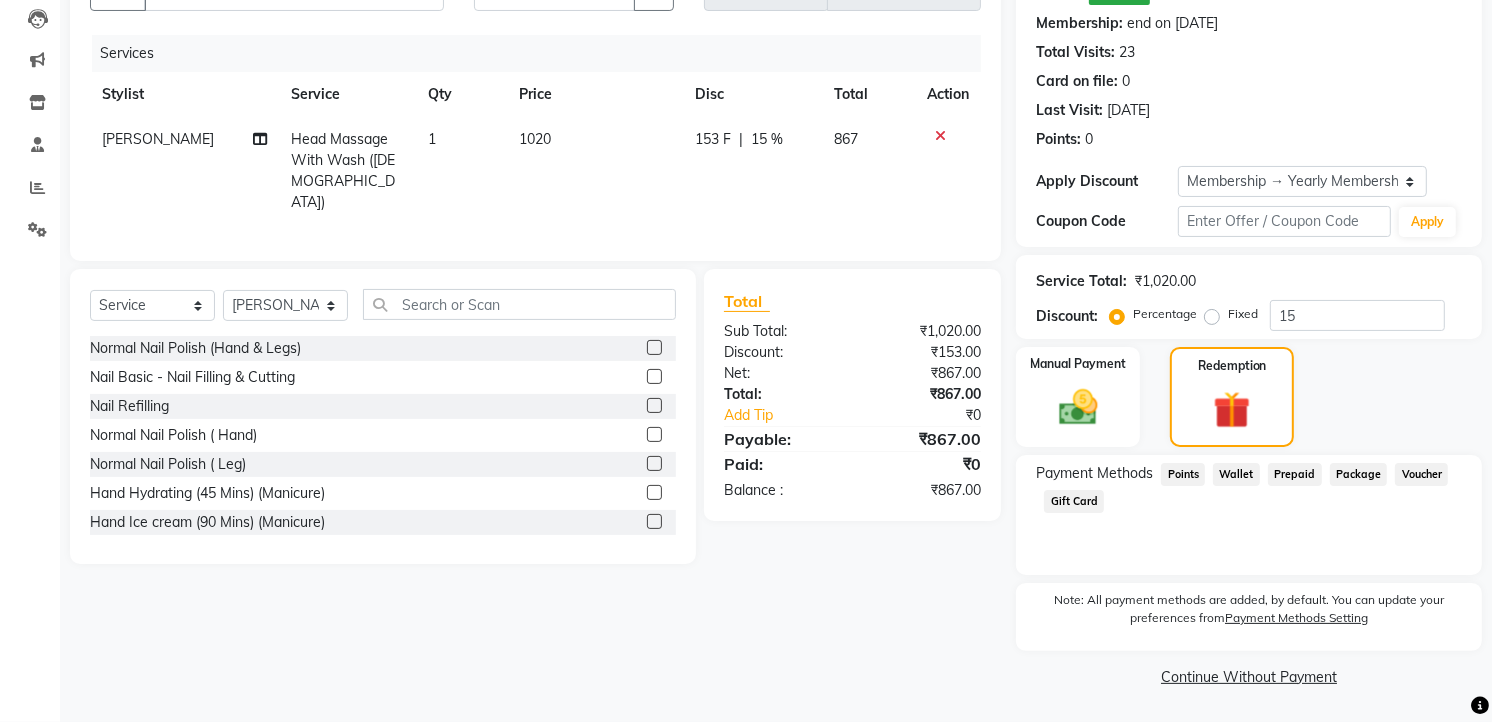 scroll, scrollTop: 211, scrollLeft: 0, axis: vertical 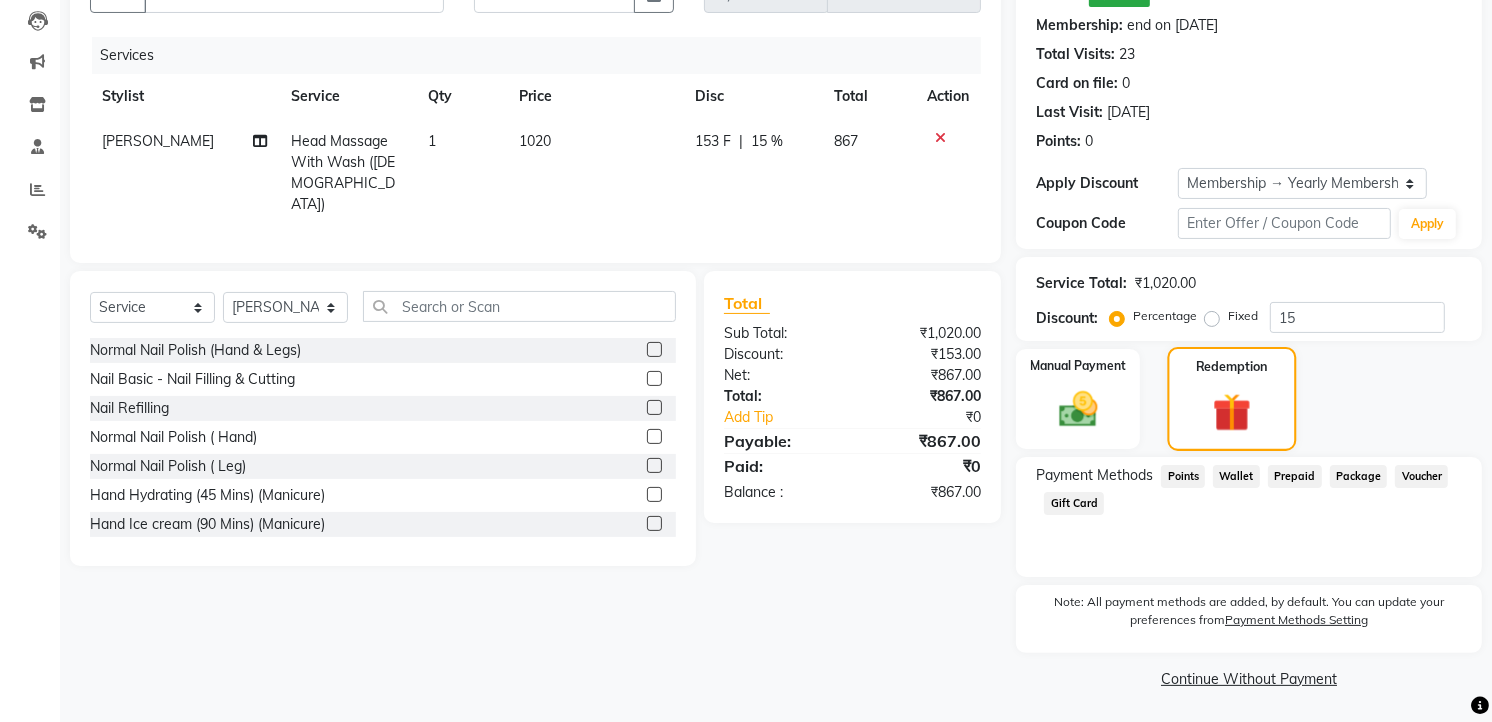 click 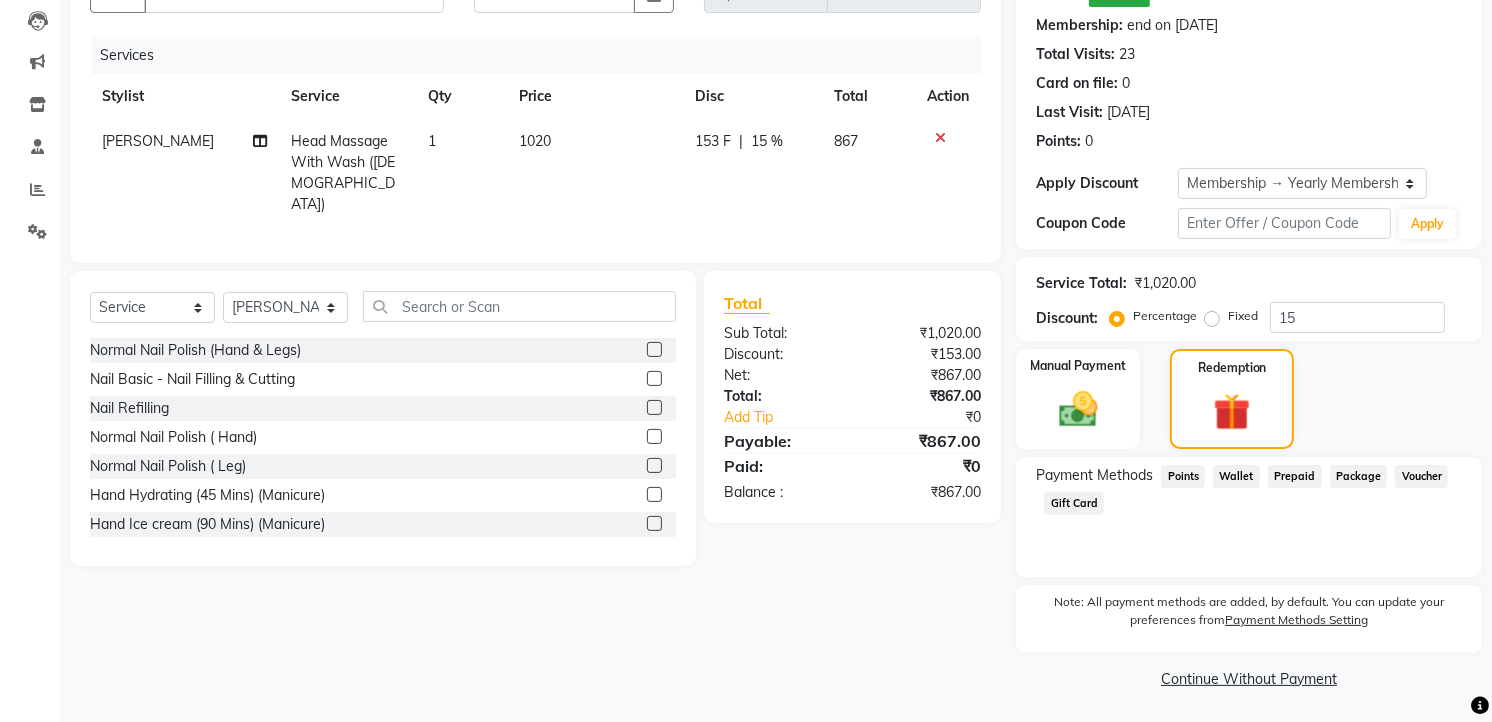 click on "Wallet" 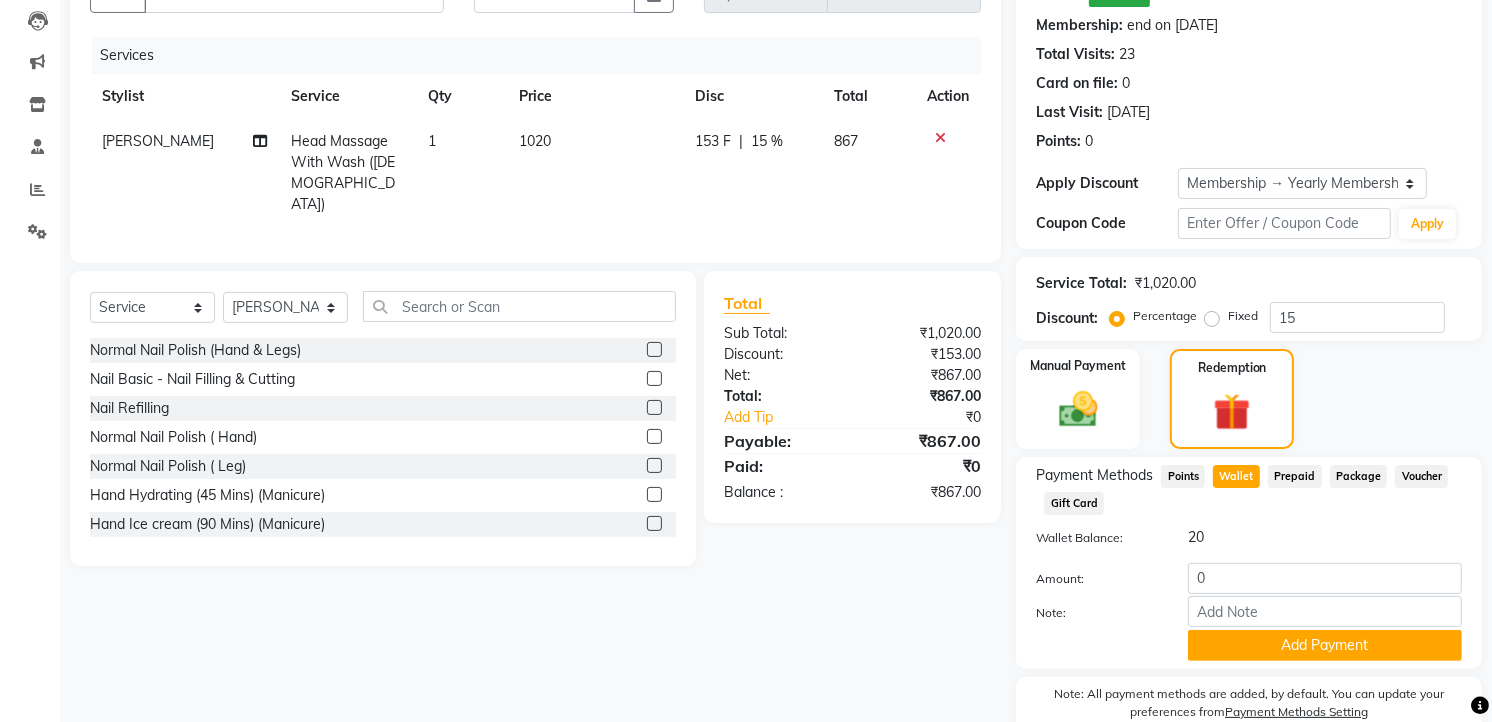 scroll, scrollTop: 304, scrollLeft: 0, axis: vertical 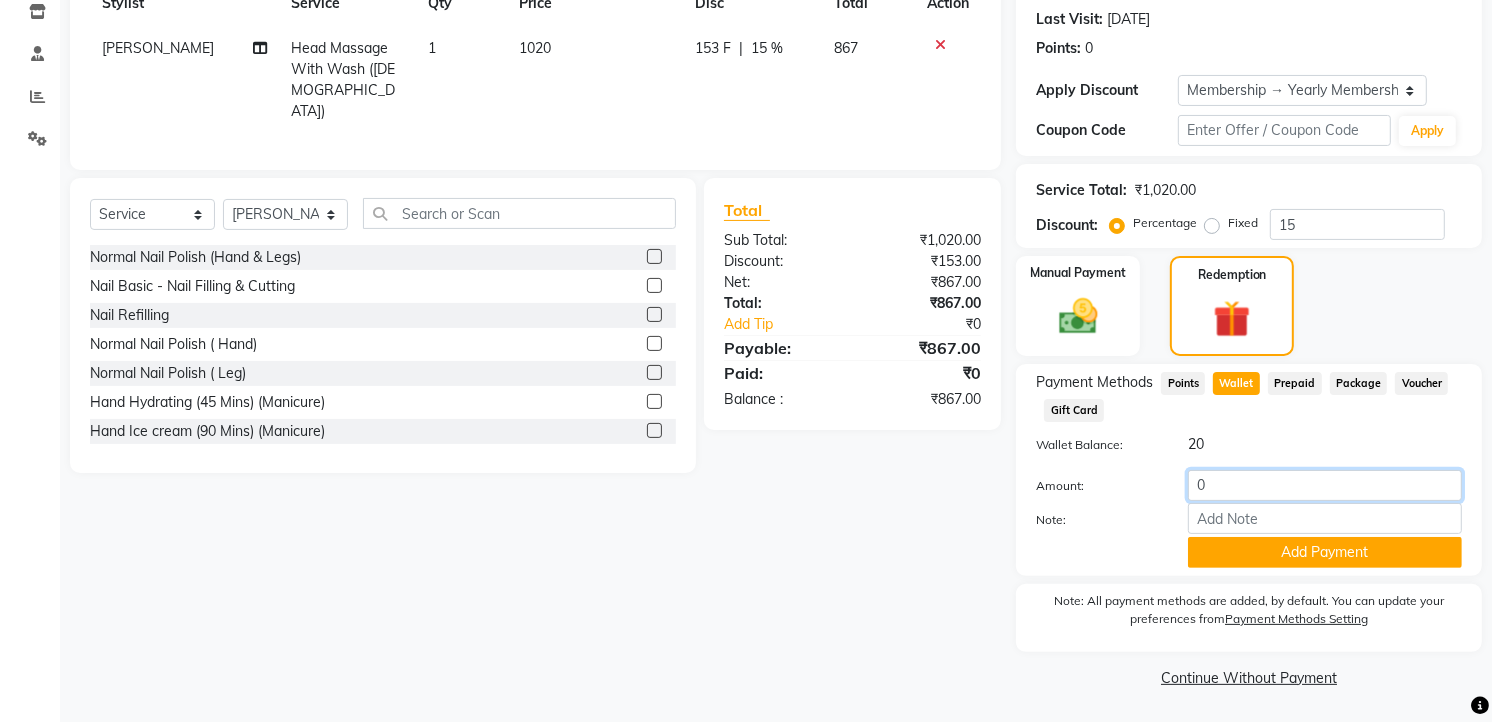 click on "0" 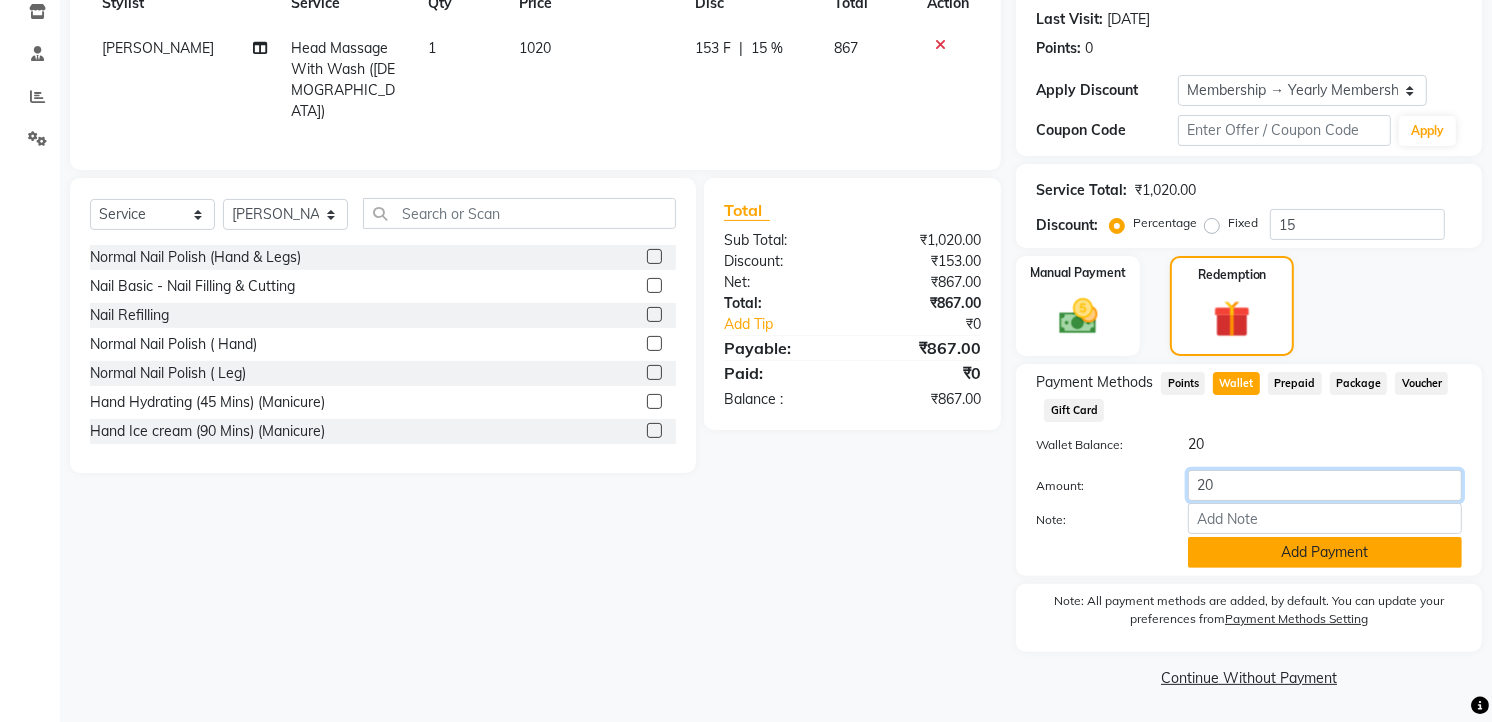 type on "20" 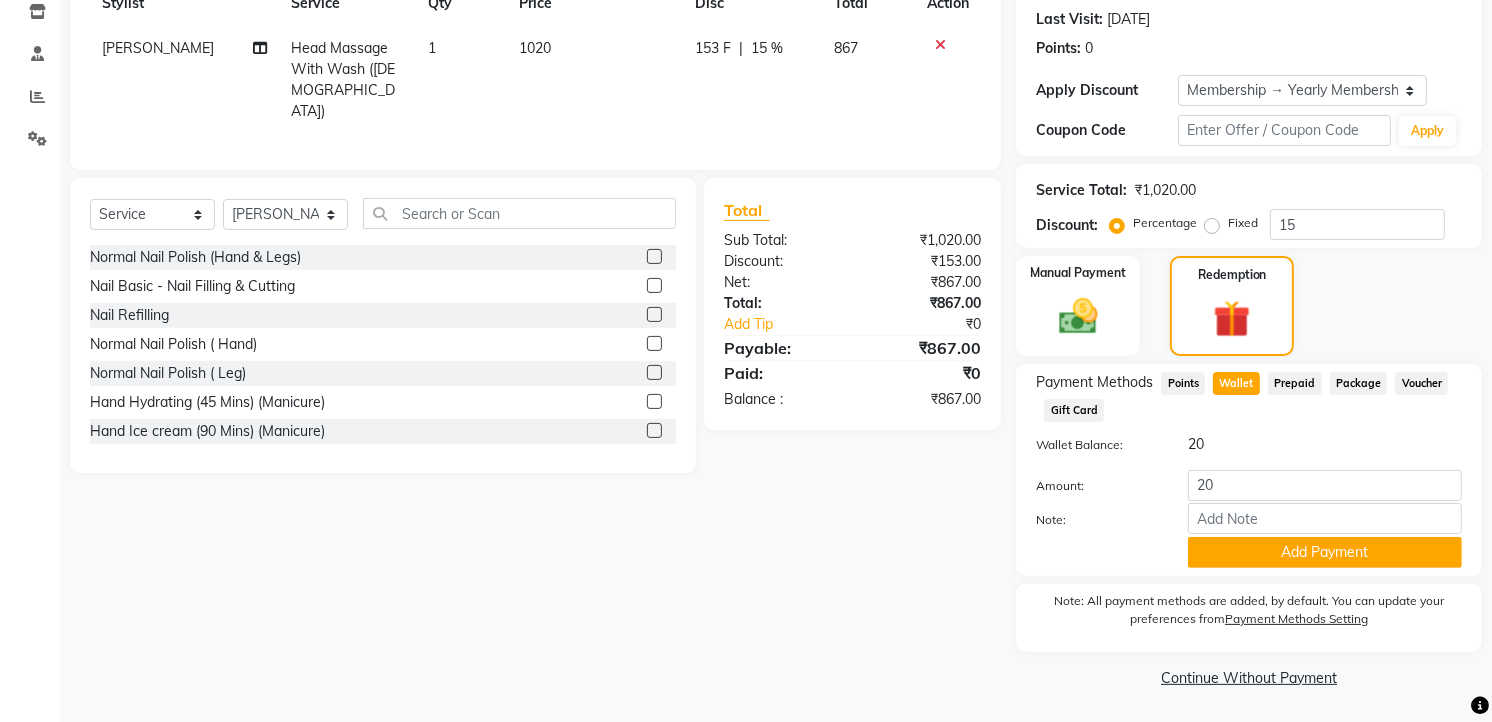 click on "Add Payment" 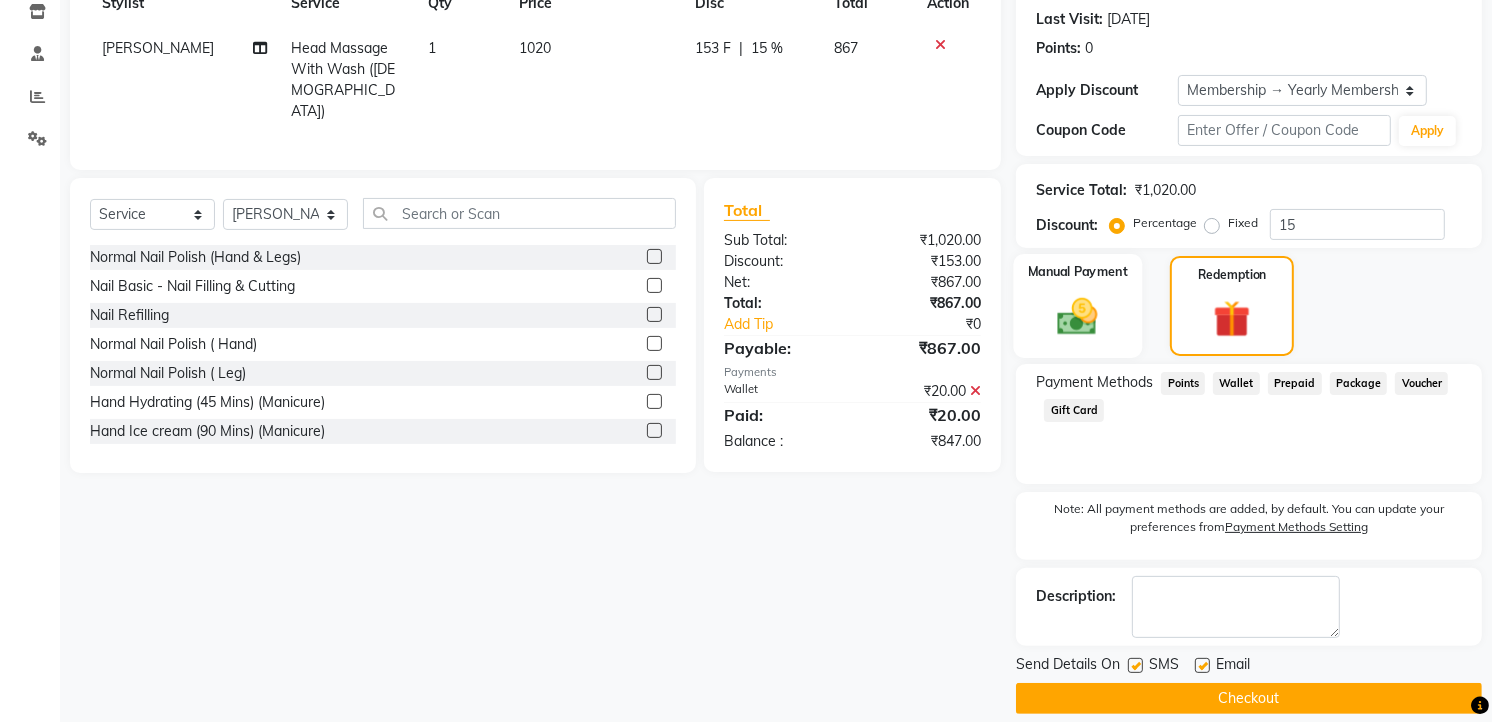click 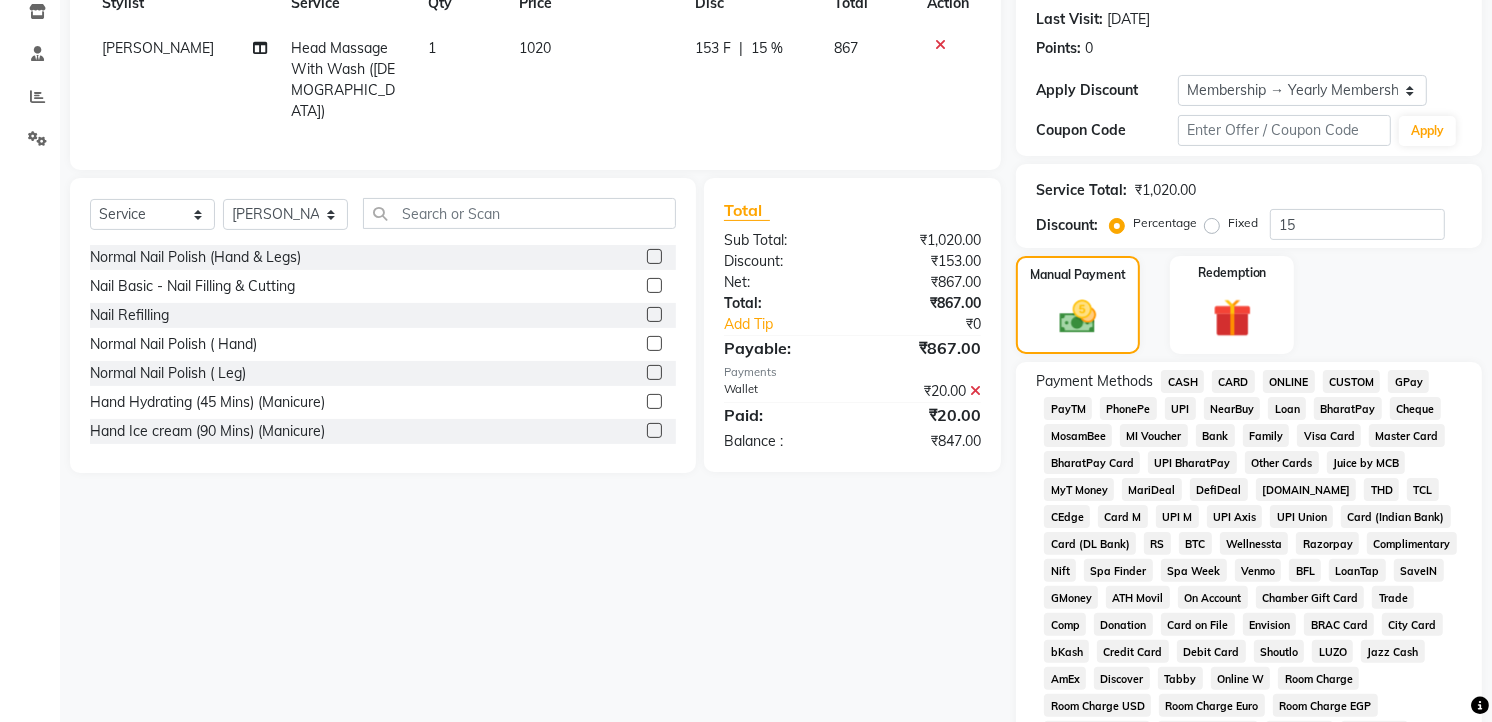 click on "CASH" 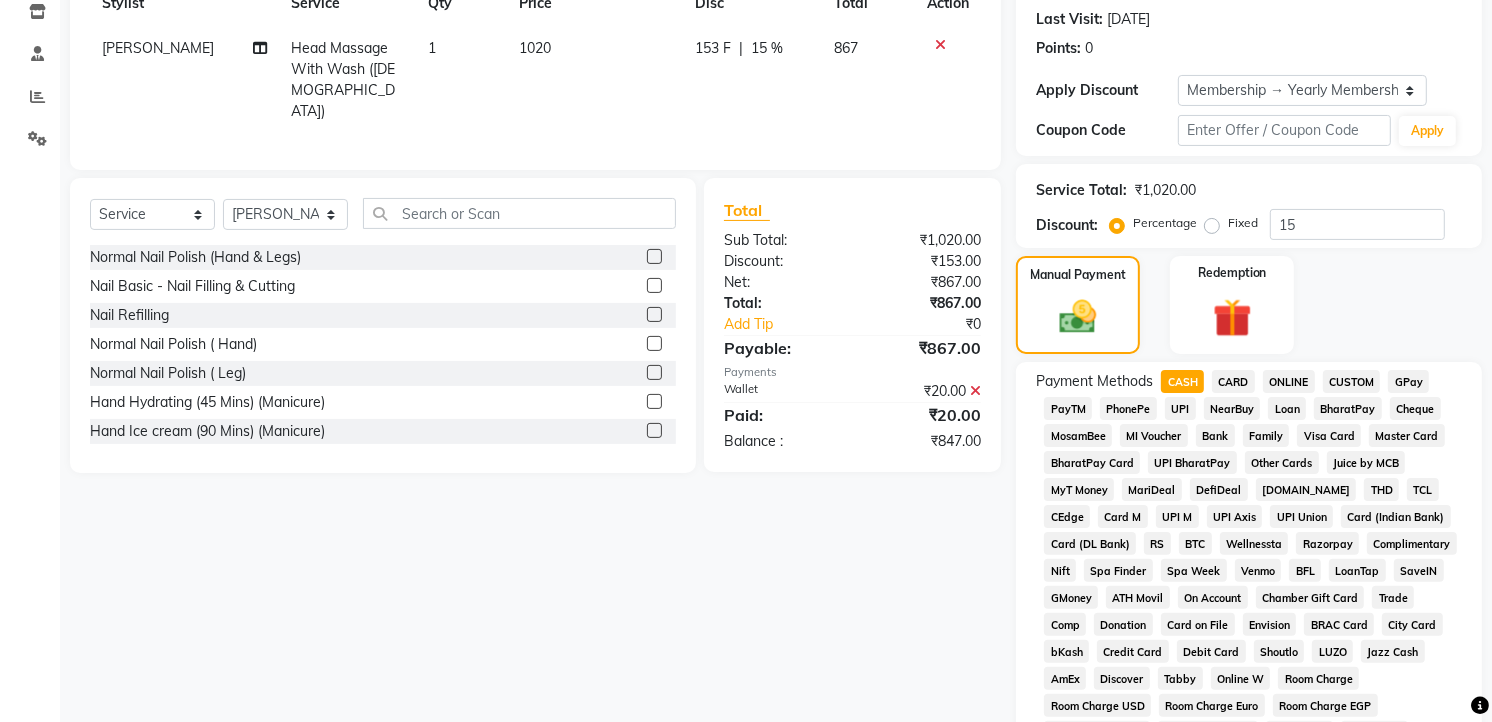 scroll, scrollTop: 898, scrollLeft: 0, axis: vertical 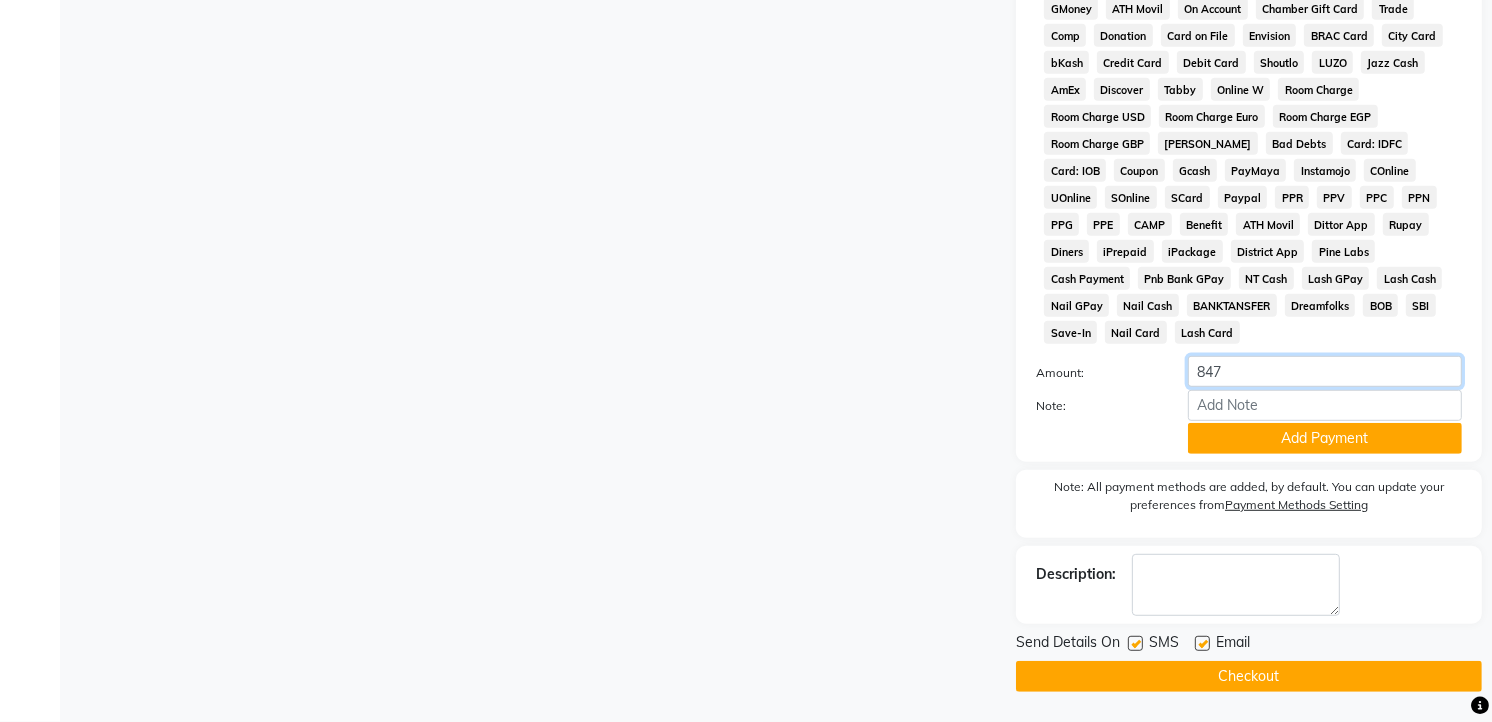 click on "847" 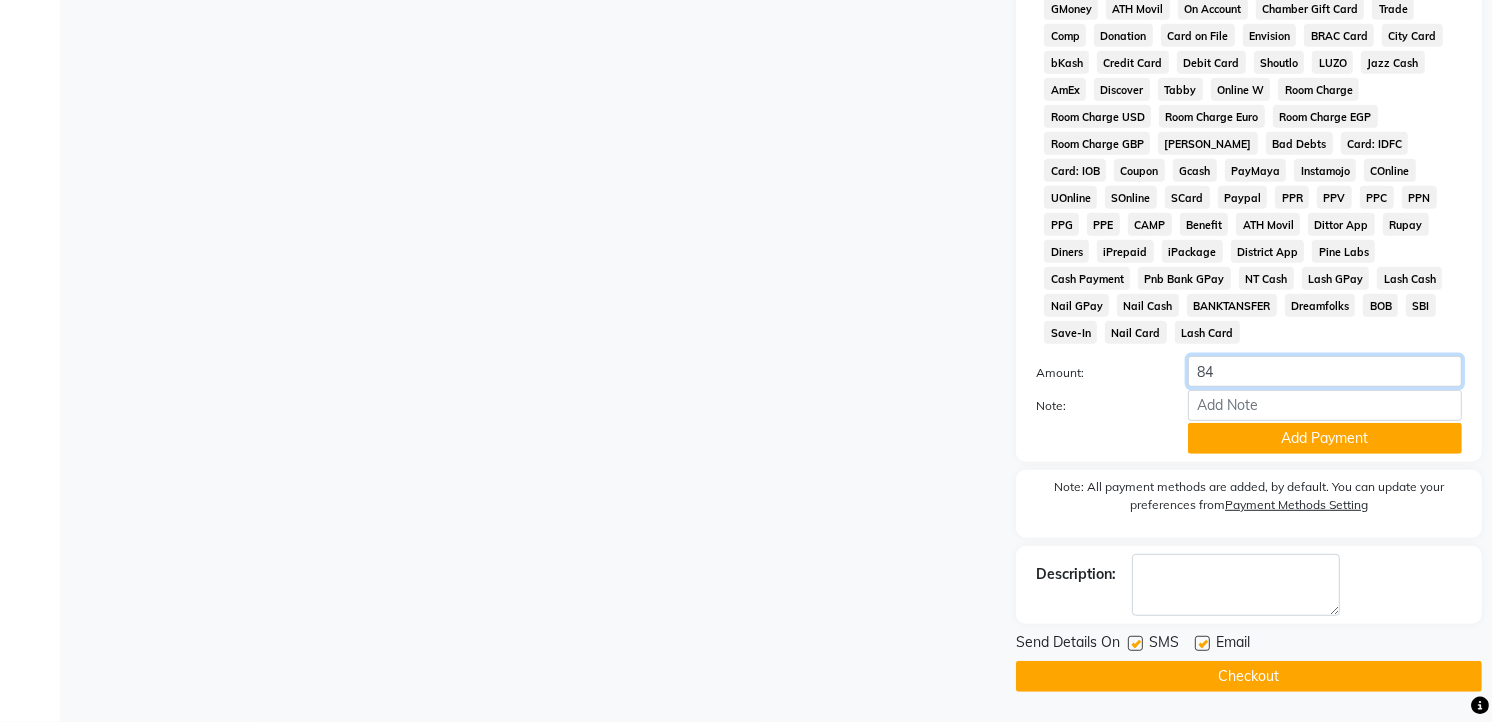type on "8" 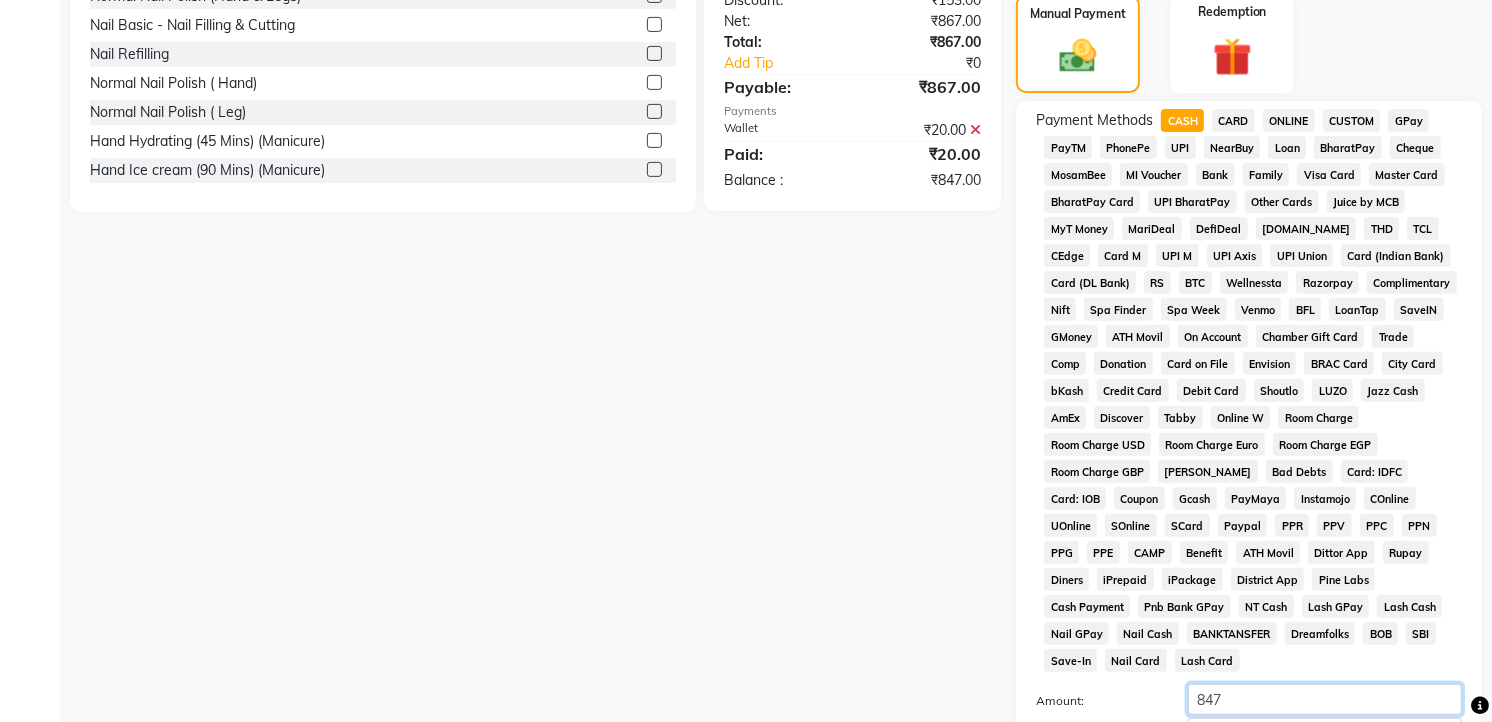 scroll, scrollTop: 898, scrollLeft: 0, axis: vertical 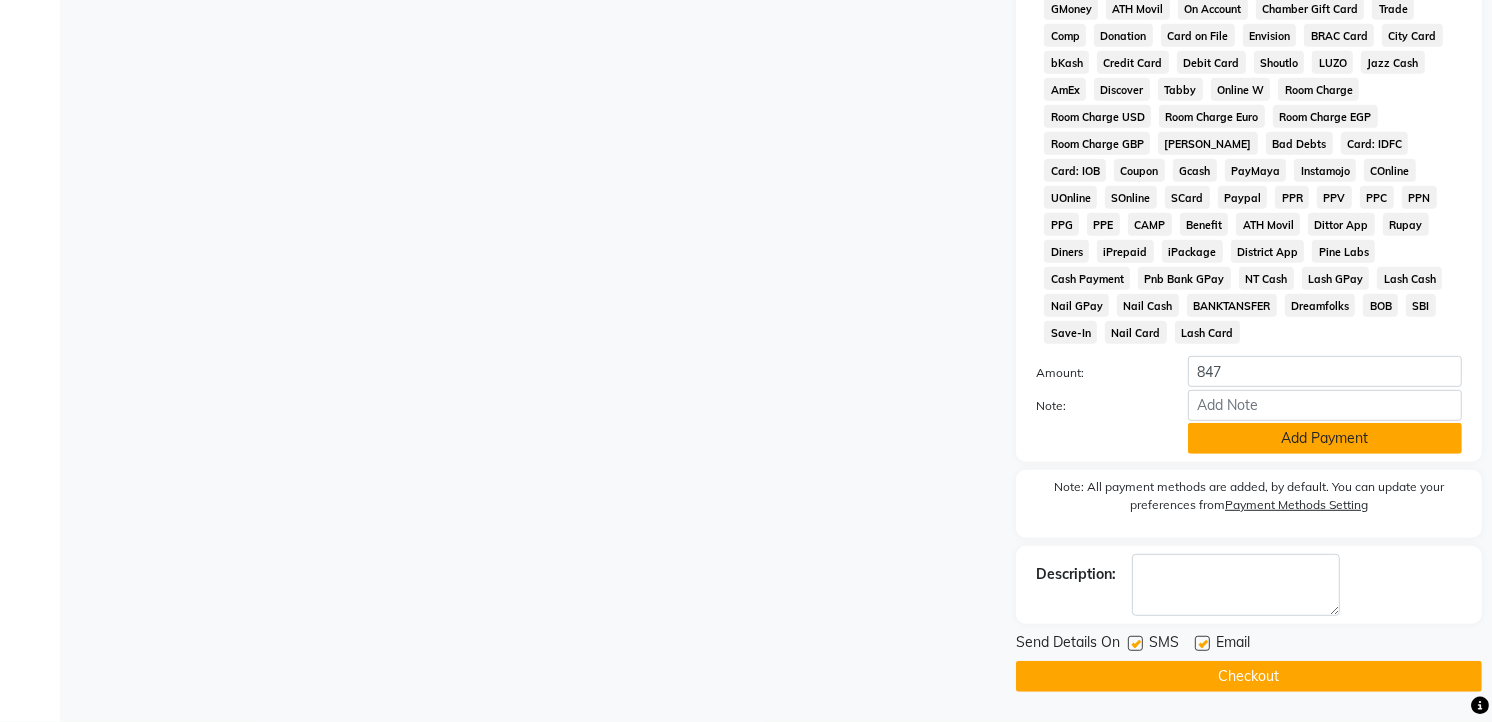 click on "Add Payment" 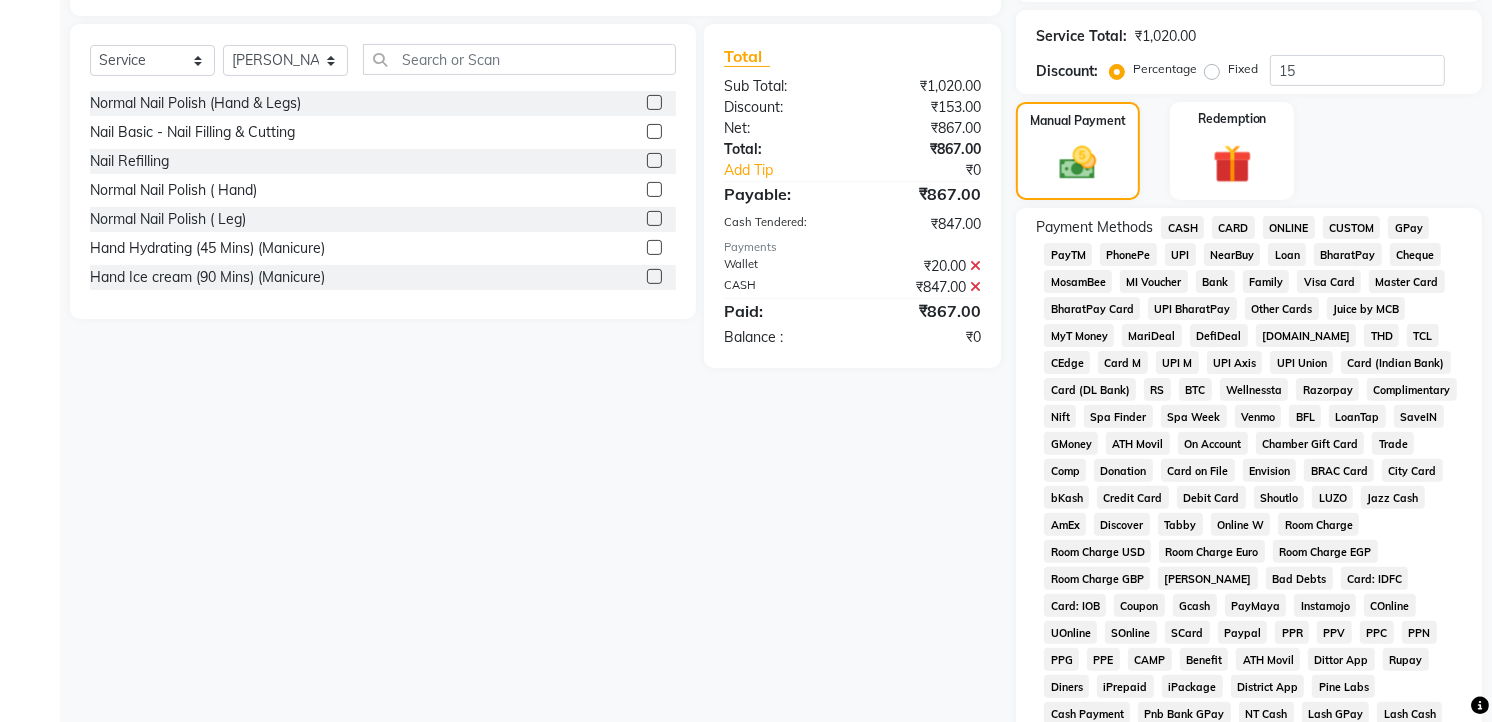 scroll, scrollTop: 792, scrollLeft: 0, axis: vertical 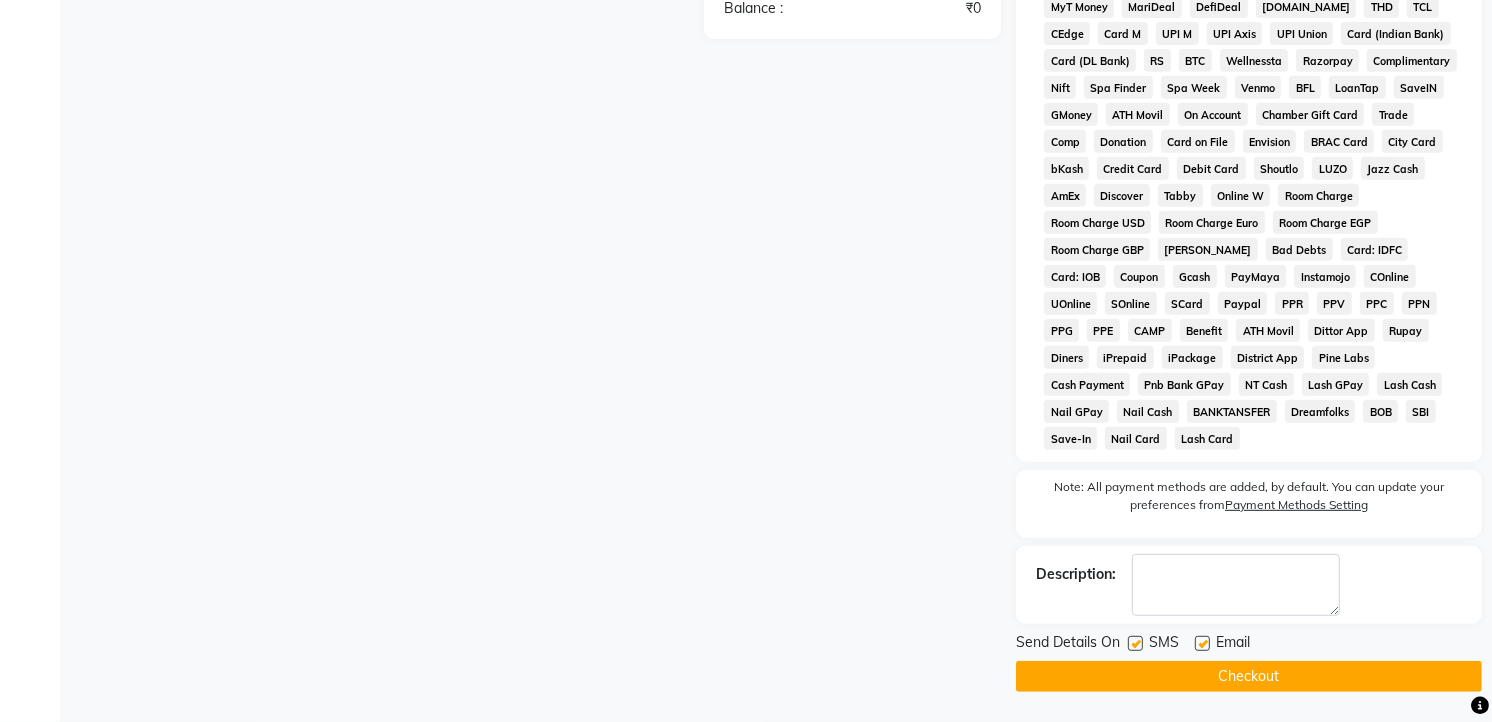click on "Checkout" 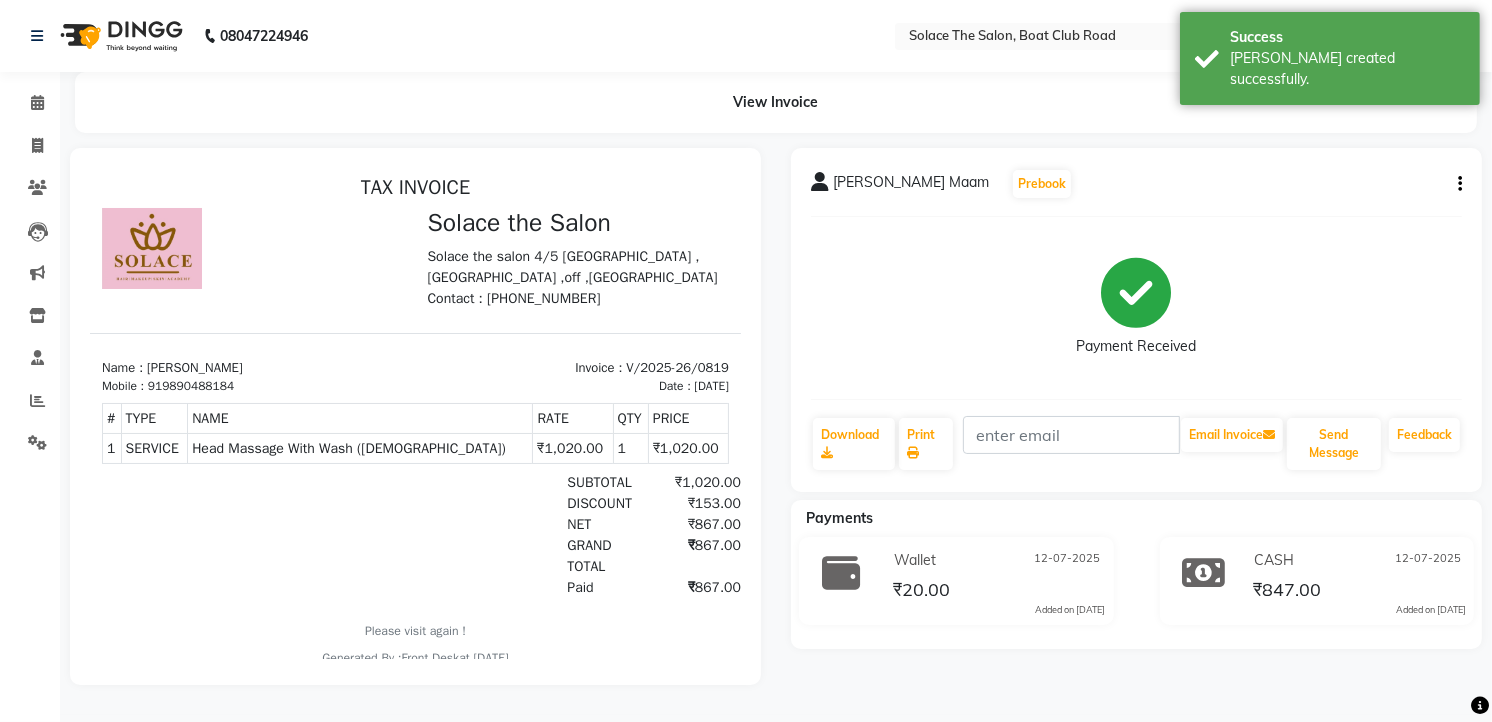 scroll, scrollTop: 0, scrollLeft: 0, axis: both 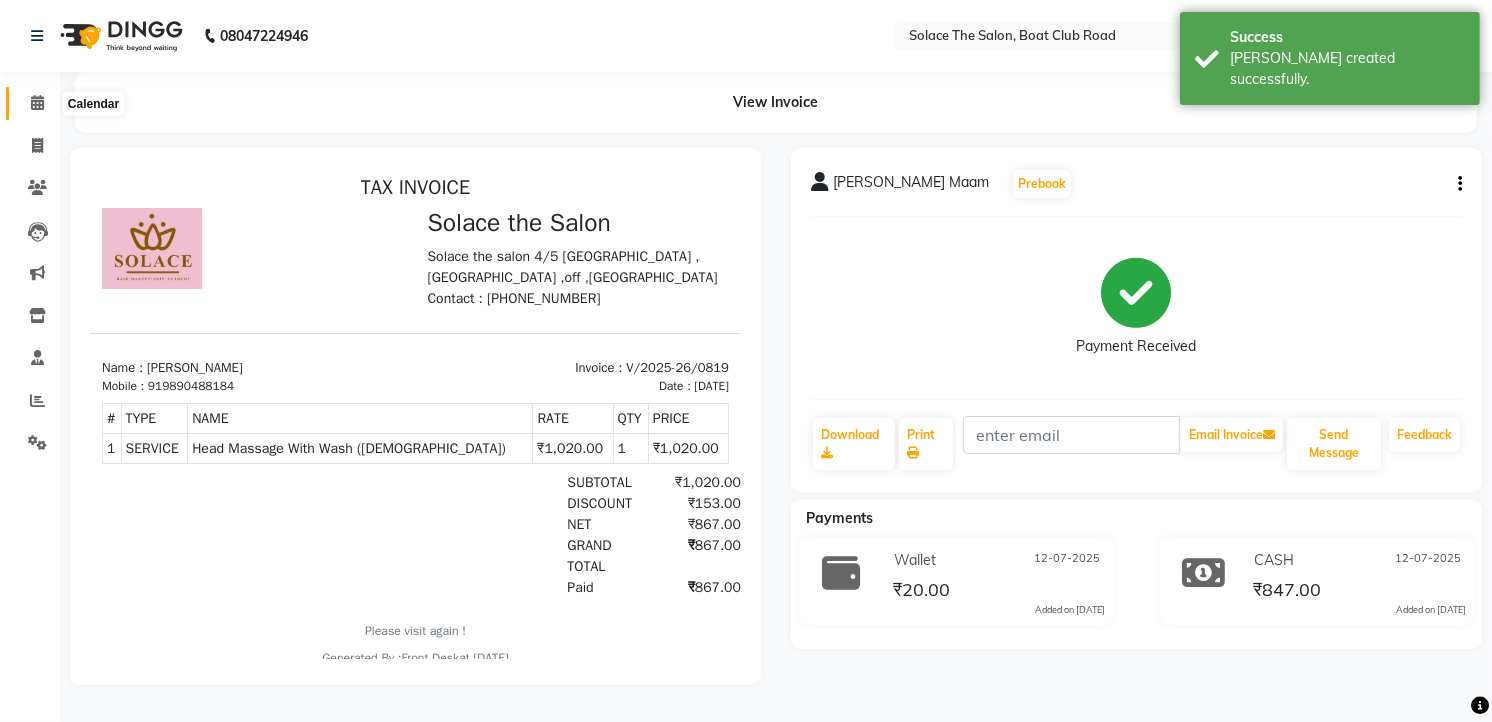 click 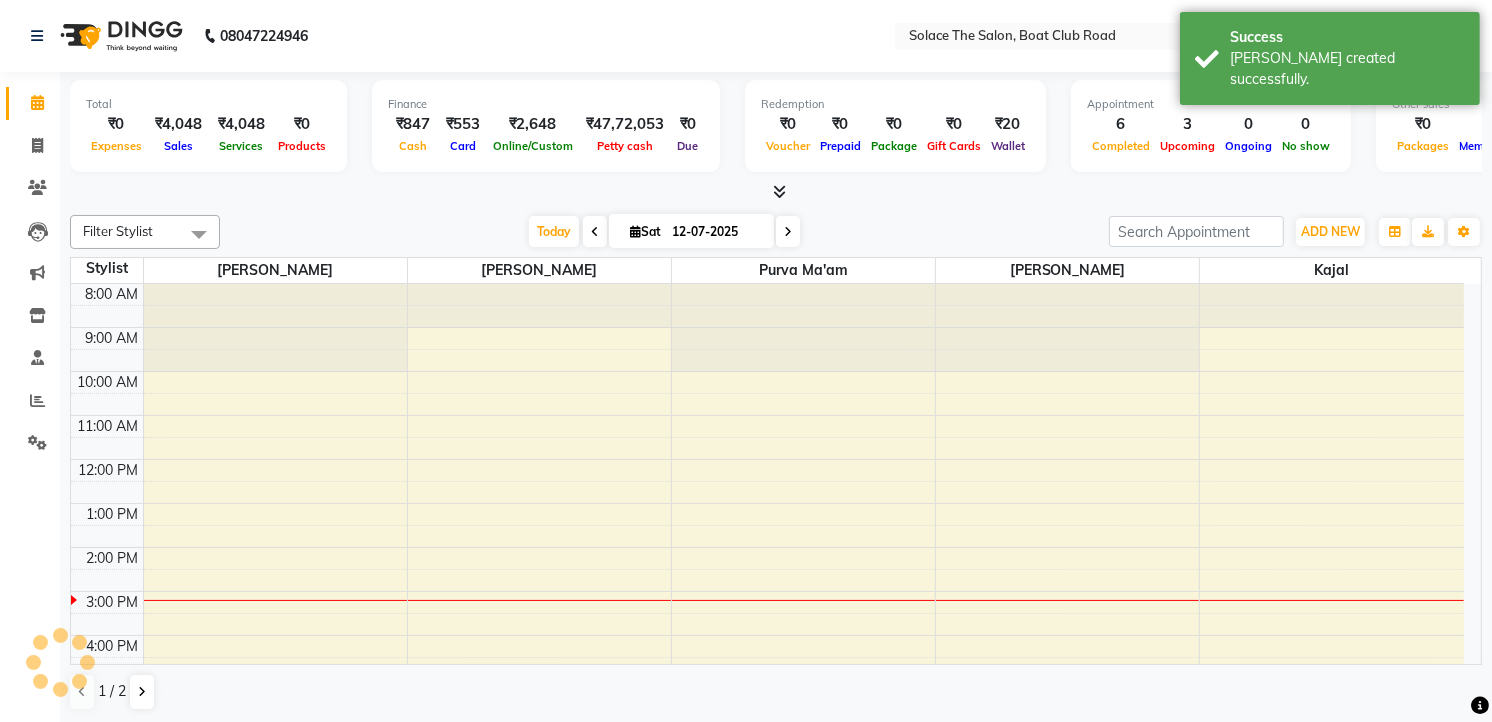 scroll, scrollTop: 0, scrollLeft: 0, axis: both 